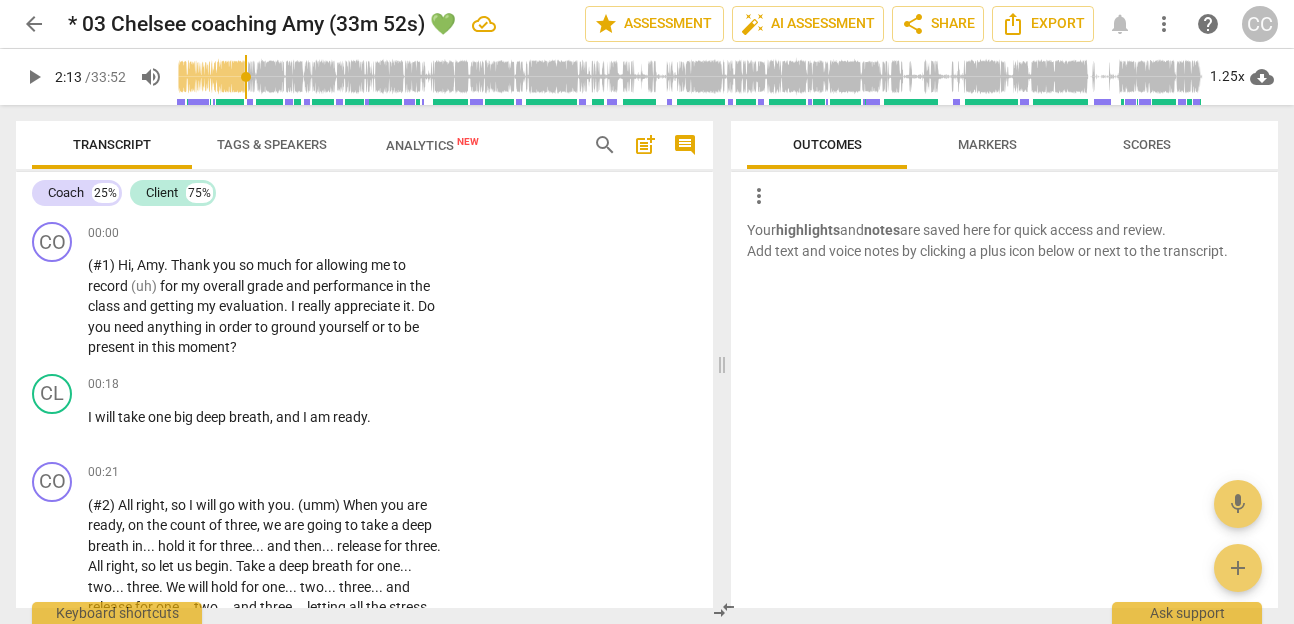 scroll, scrollTop: 0, scrollLeft: 0, axis: both 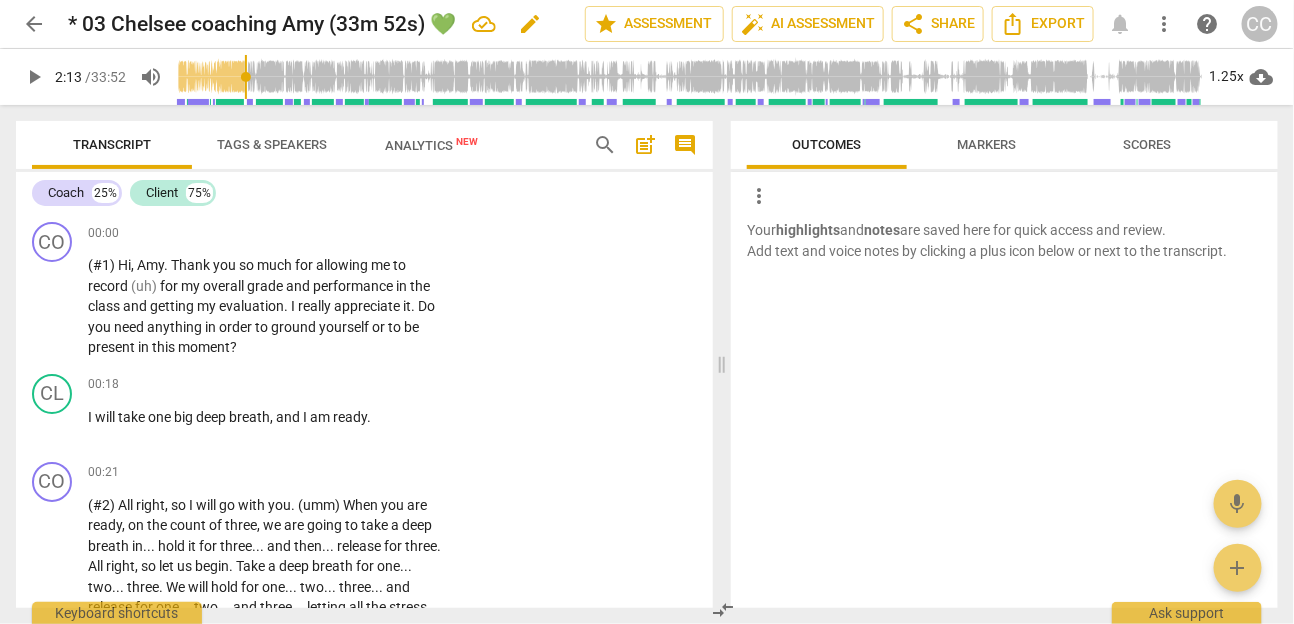 click on "edit" at bounding box center [530, 24] 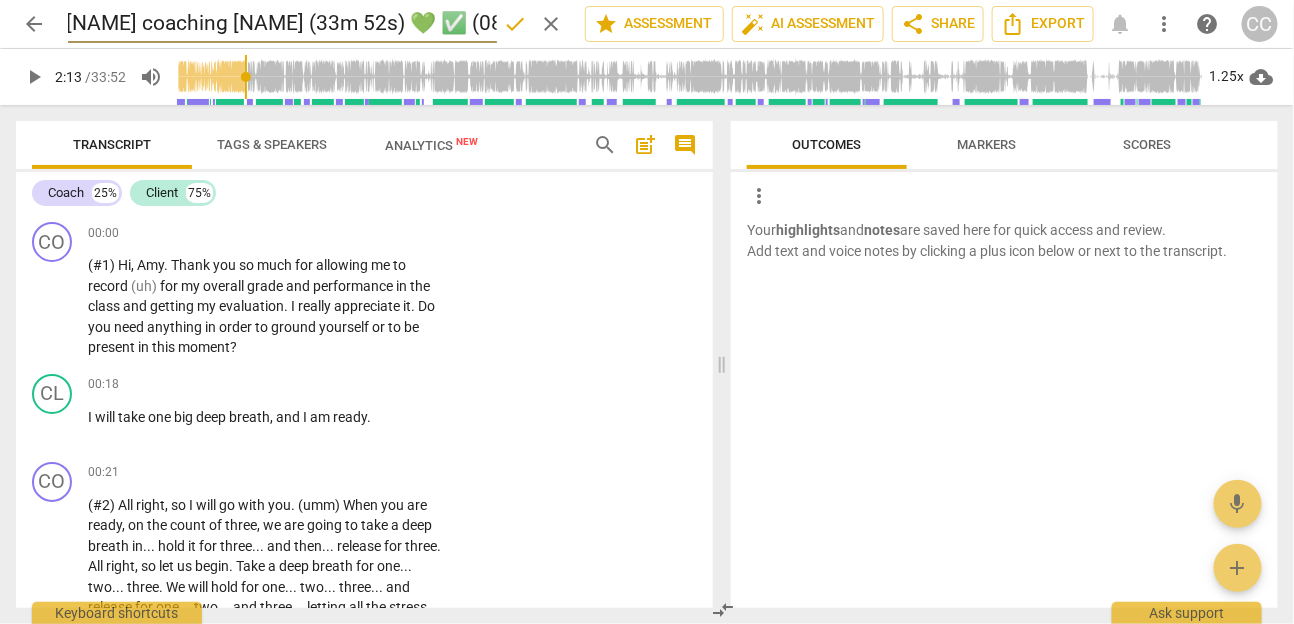 scroll, scrollTop: 0, scrollLeft: 53, axis: horizontal 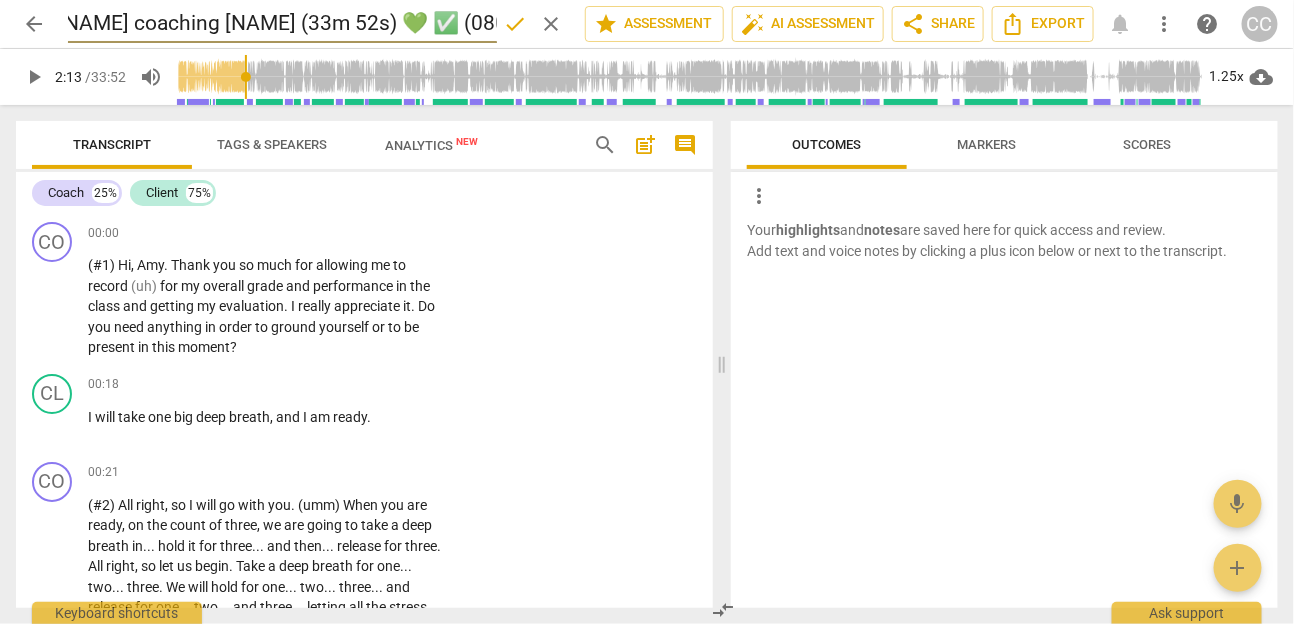 type on "* 03 [NAME] coaching [NAME] (33m 52s) 💚 ✅ (0803)" 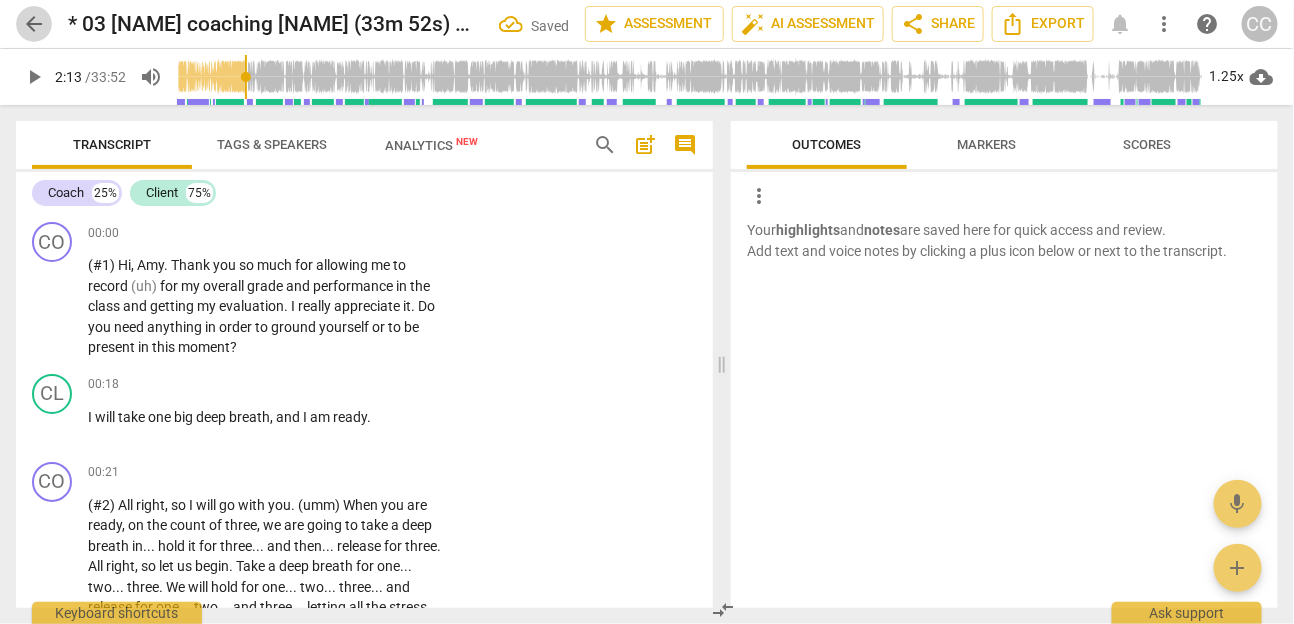 click on "arrow_back" at bounding box center [34, 24] 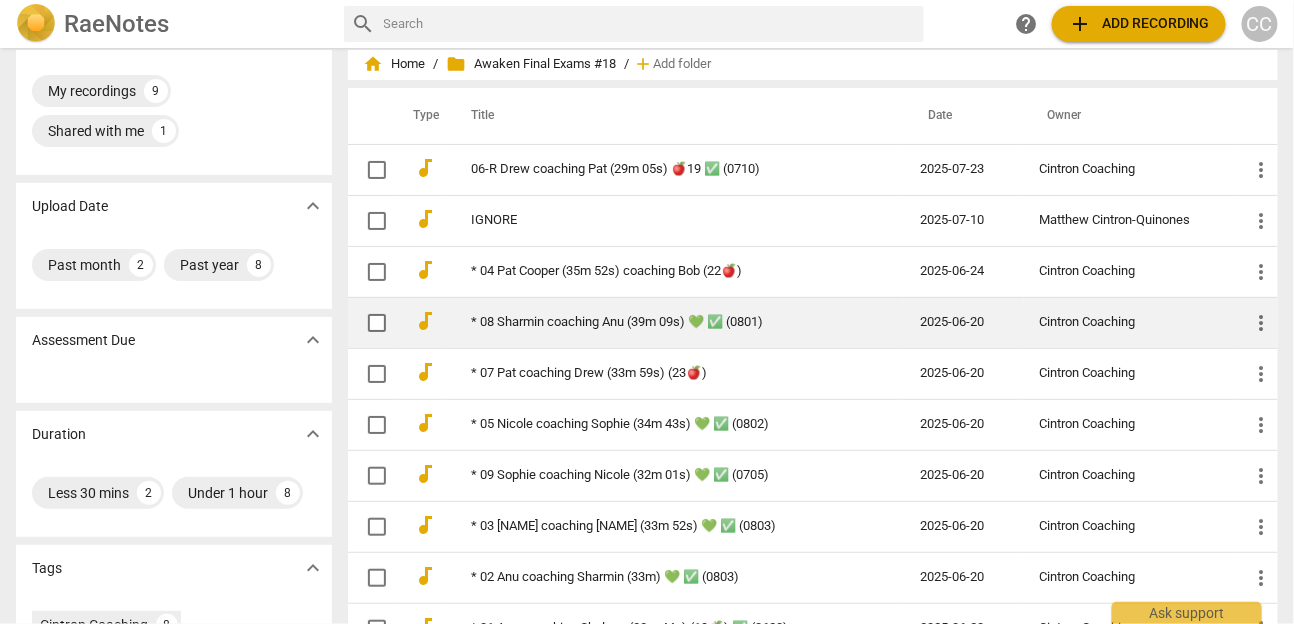 scroll, scrollTop: 54, scrollLeft: 0, axis: vertical 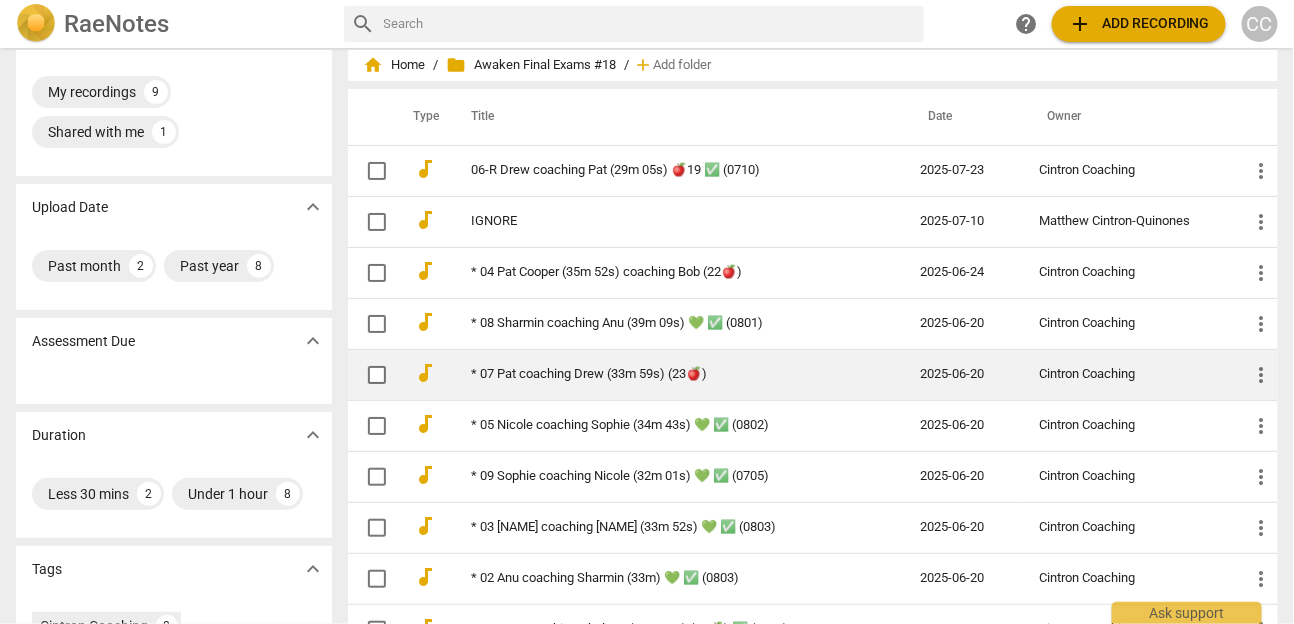click on "* 07 Pat coaching Drew (33m 59s) (23🍎)" at bounding box center (676, 374) 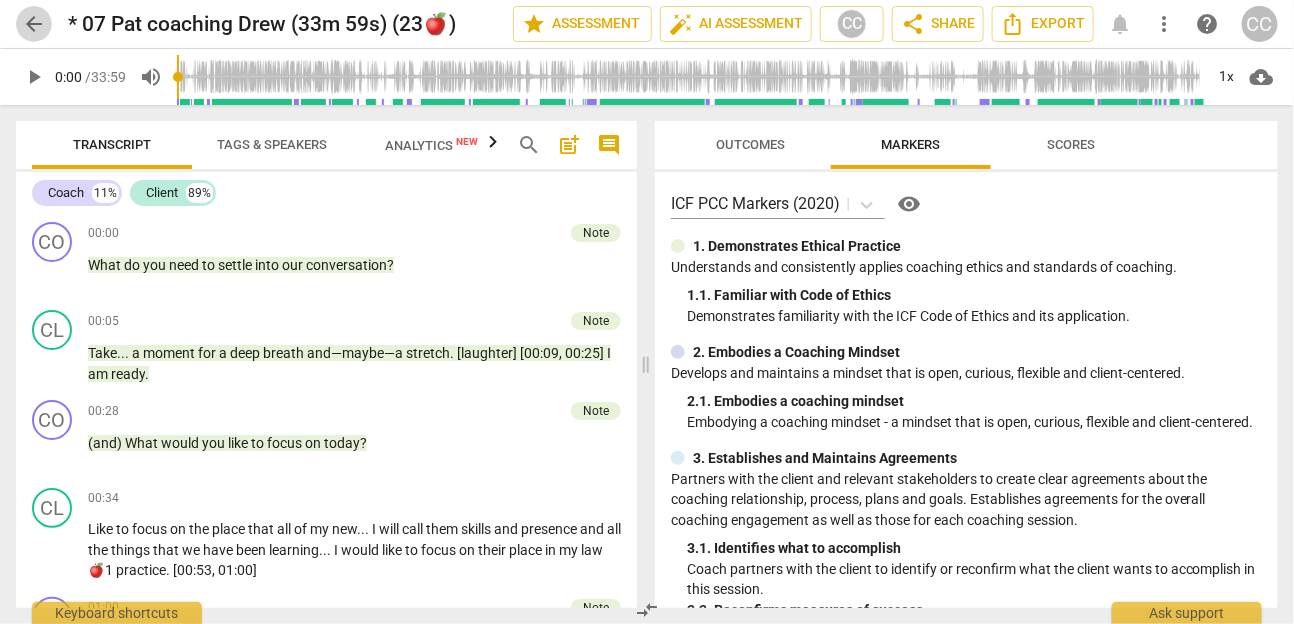 click on "arrow_back" at bounding box center [34, 24] 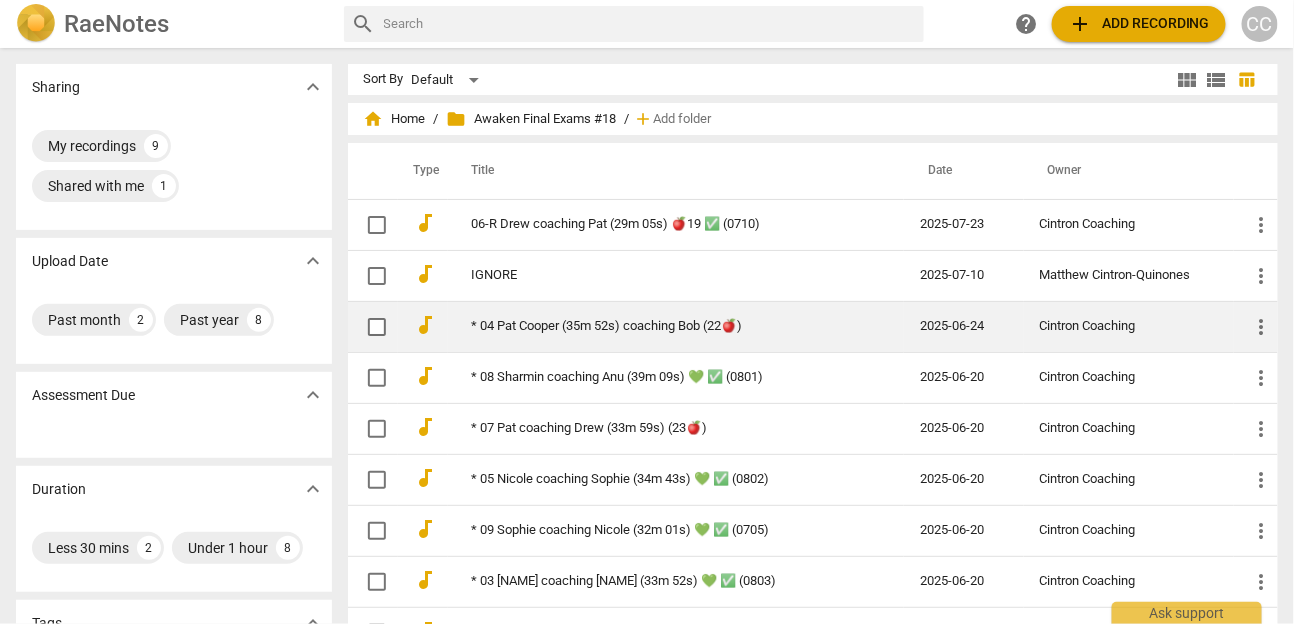 click on "* 04 Pat Cooper (35m 52s) coaching Bob (22🍎)" at bounding box center (660, 326) 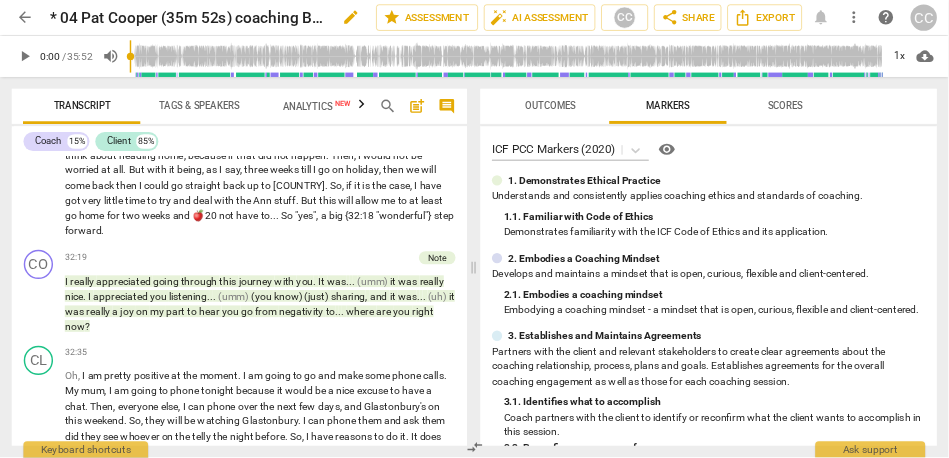scroll, scrollTop: 10505, scrollLeft: 0, axis: vertical 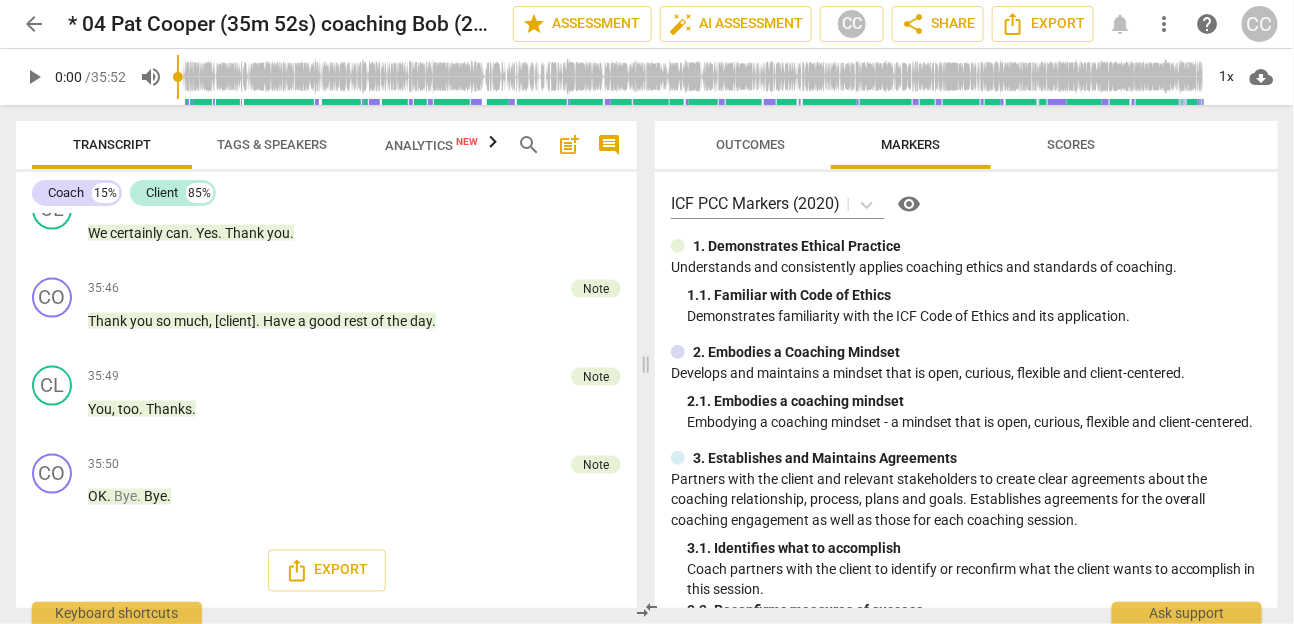click on "arrow_back" at bounding box center [34, 24] 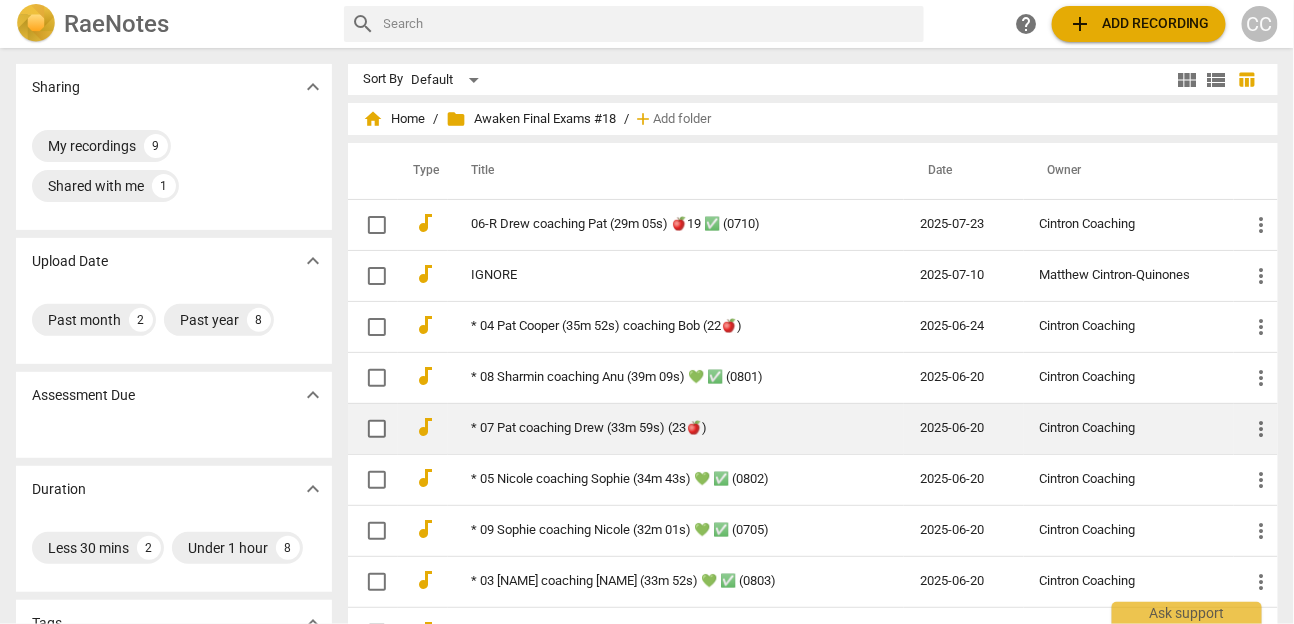 click on "* 07 Pat coaching Drew (33m 59s) (23🍎)" at bounding box center [660, 428] 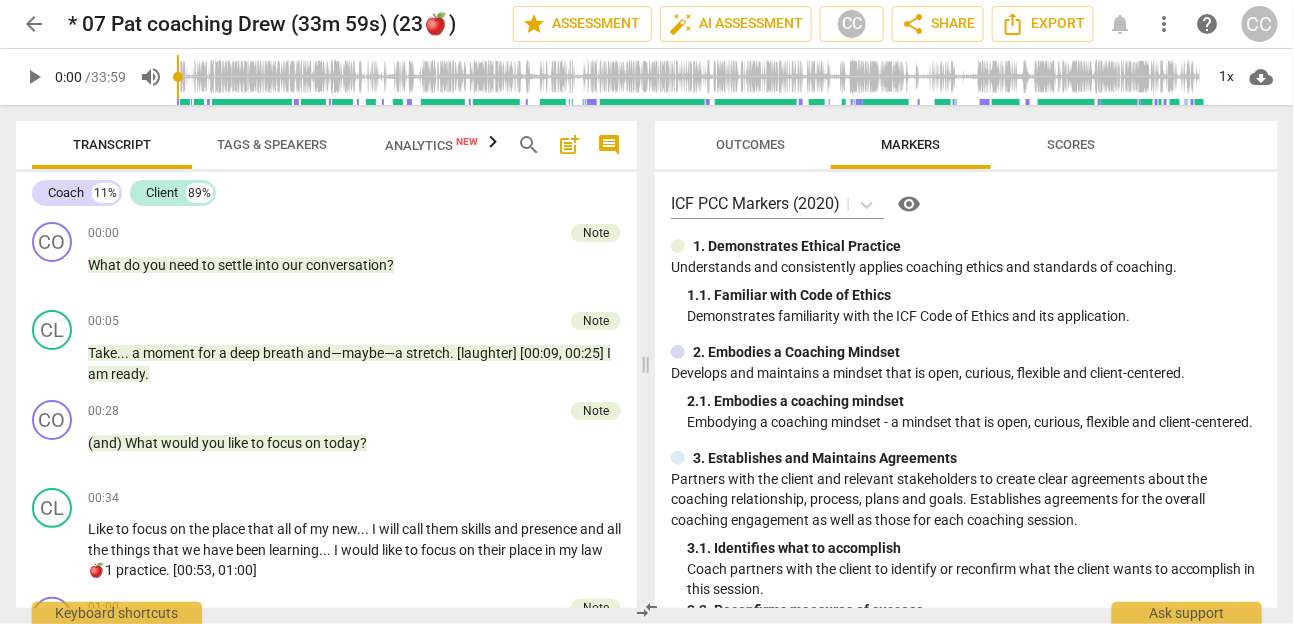 click on "comment" at bounding box center (609, 145) 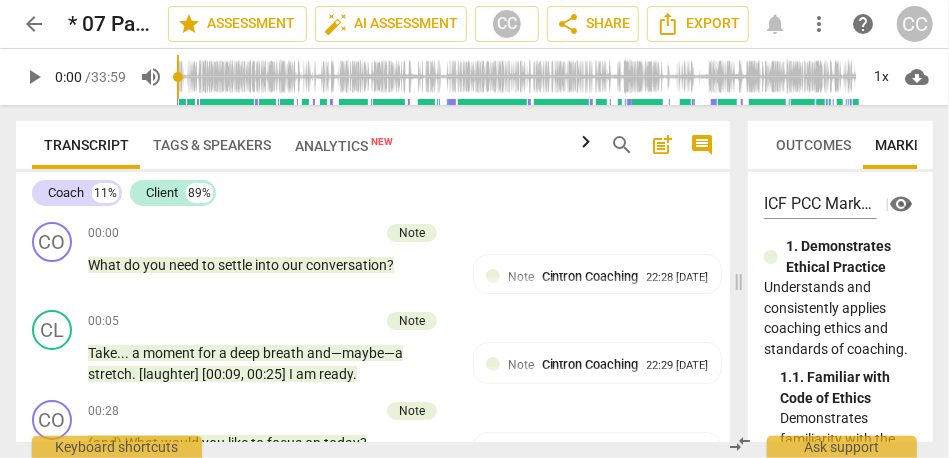 drag, startPoint x: 431, startPoint y: 279, endPoint x: 732, endPoint y: 261, distance: 301.53772 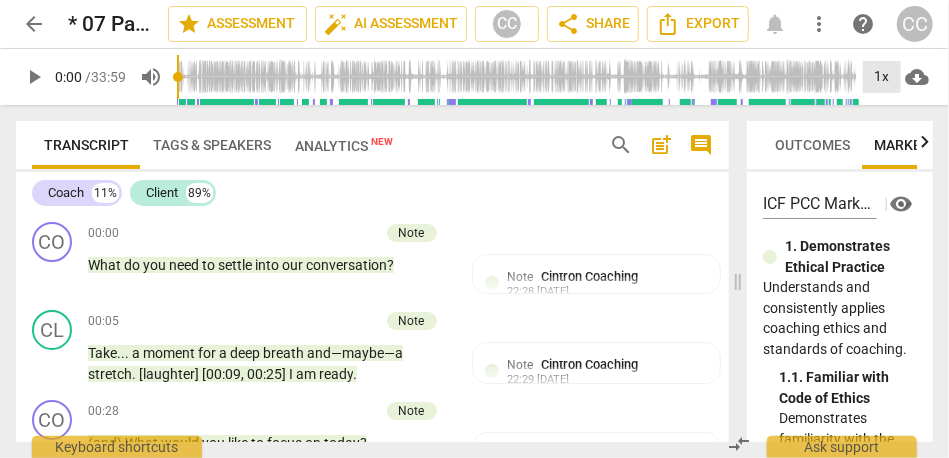 click on "1x" at bounding box center (882, 77) 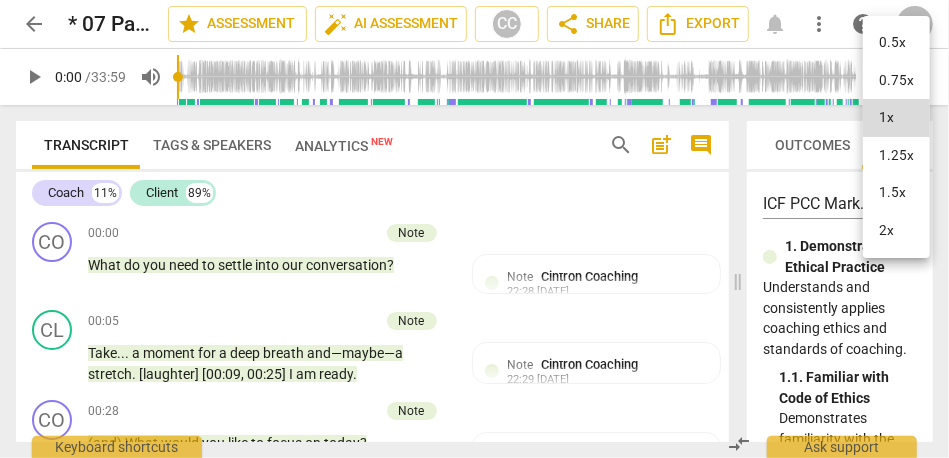 click on "1.25x" at bounding box center (896, 156) 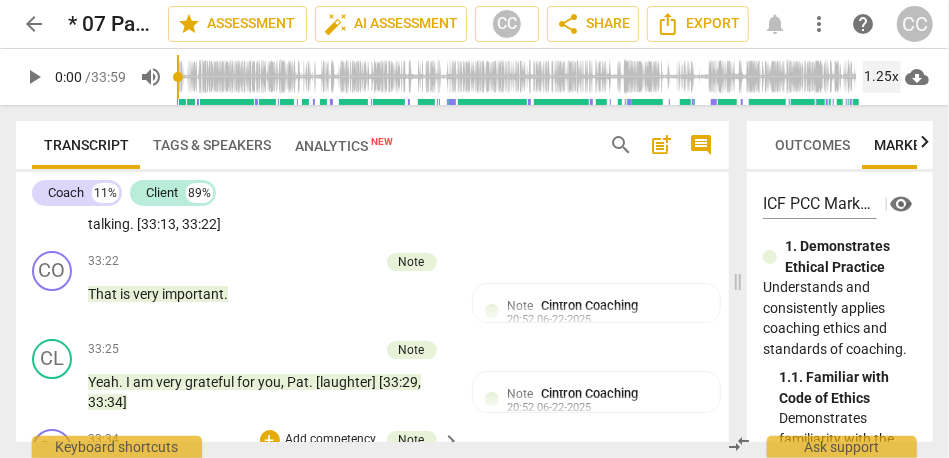 scroll, scrollTop: 8172, scrollLeft: 0, axis: vertical 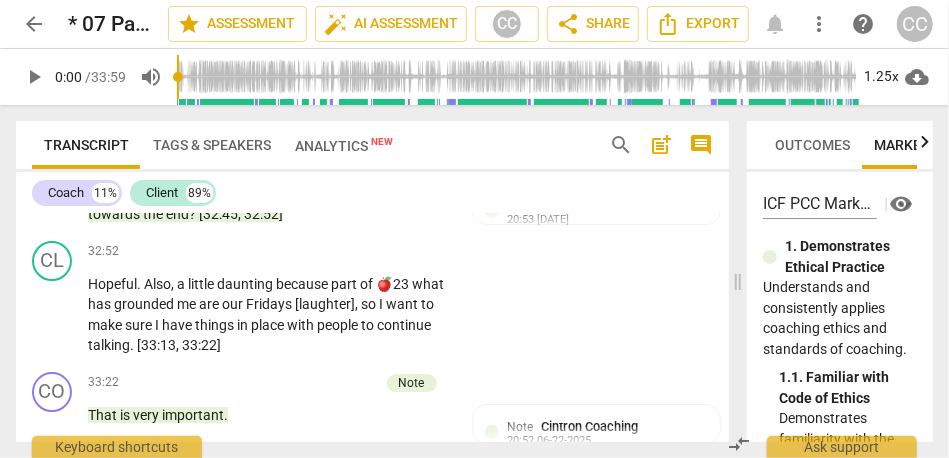 click on "the" at bounding box center (154, 214) 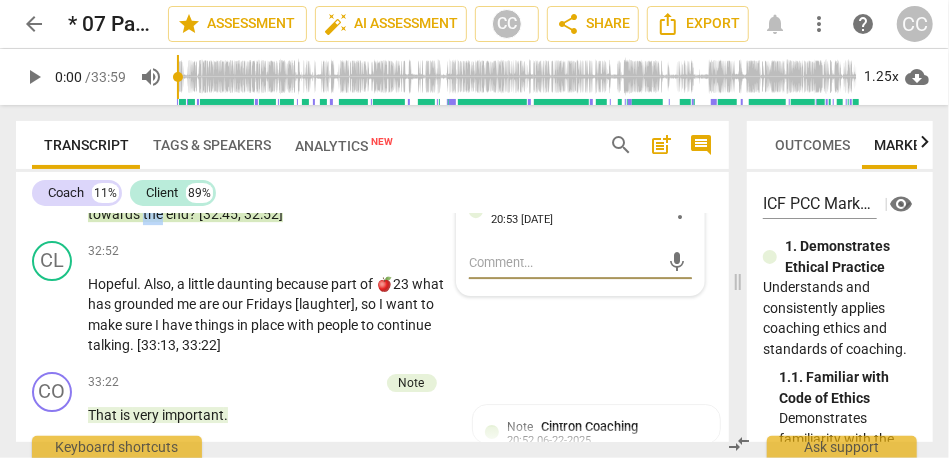 click on "the" at bounding box center (154, 214) 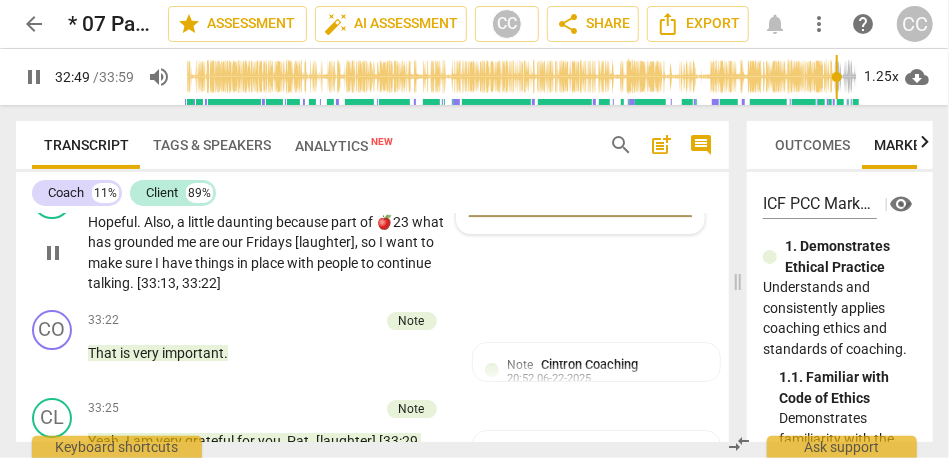scroll, scrollTop: 8250, scrollLeft: 0, axis: vertical 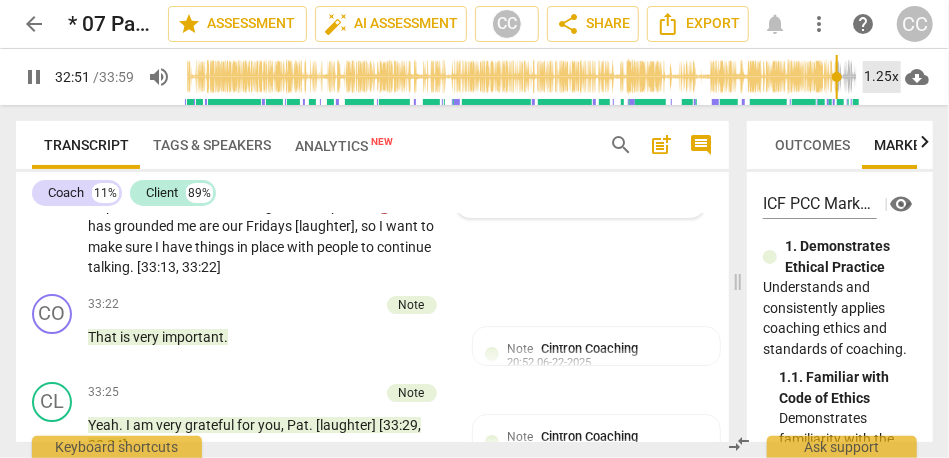 click on "1.25x" at bounding box center [882, 77] 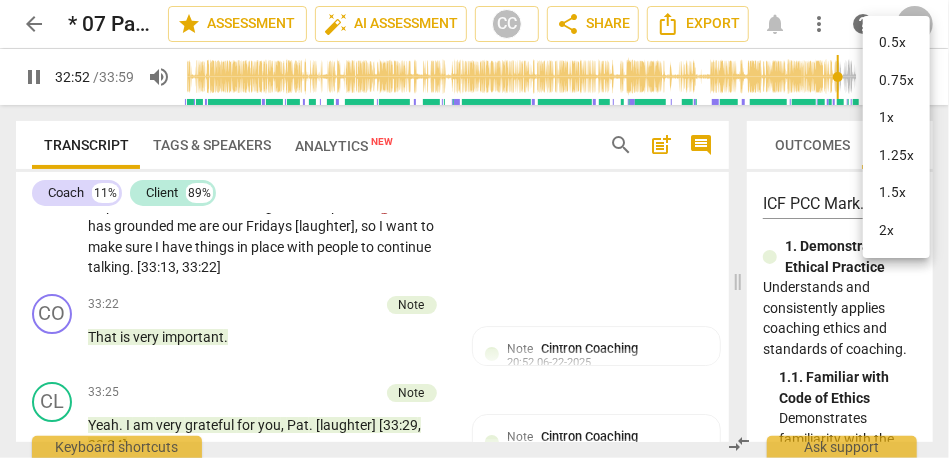 click on "1.25x" at bounding box center [896, 156] 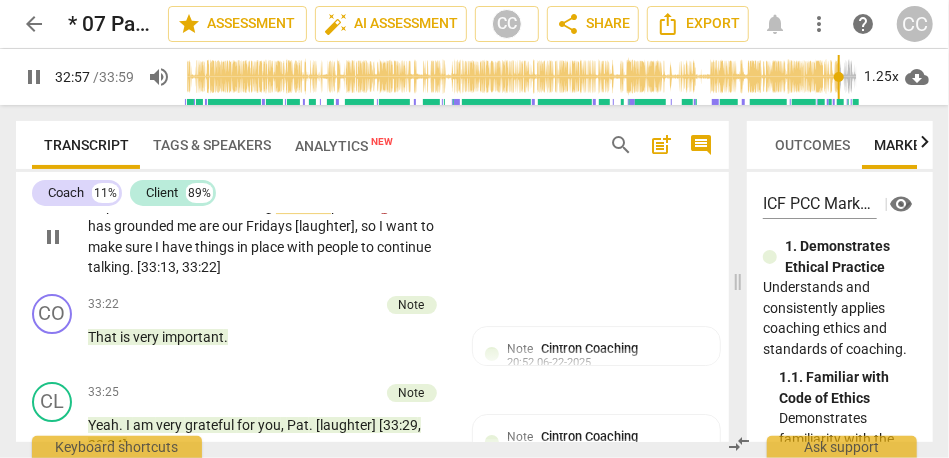 click on "what" at bounding box center (428, 206) 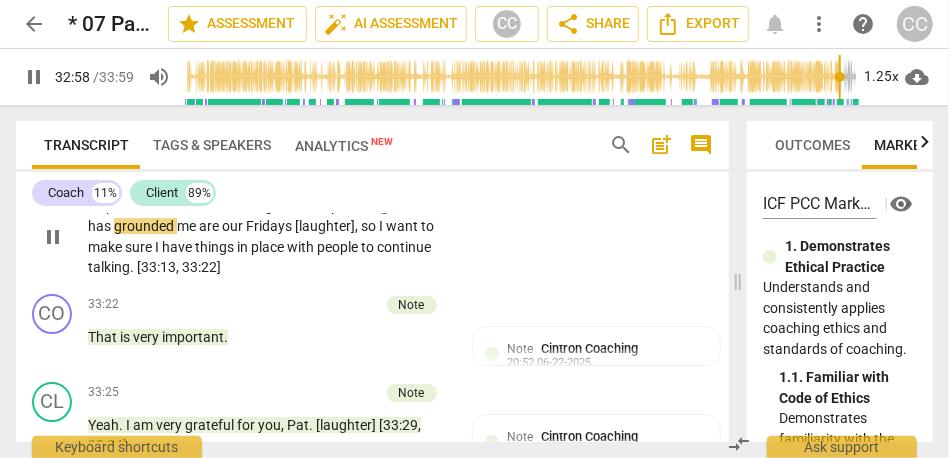 type on "1979" 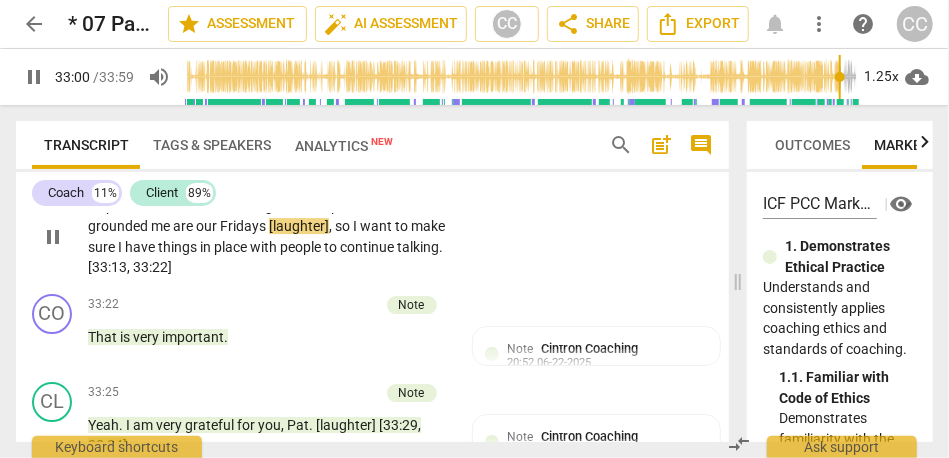 click on "part" at bounding box center [345, 206] 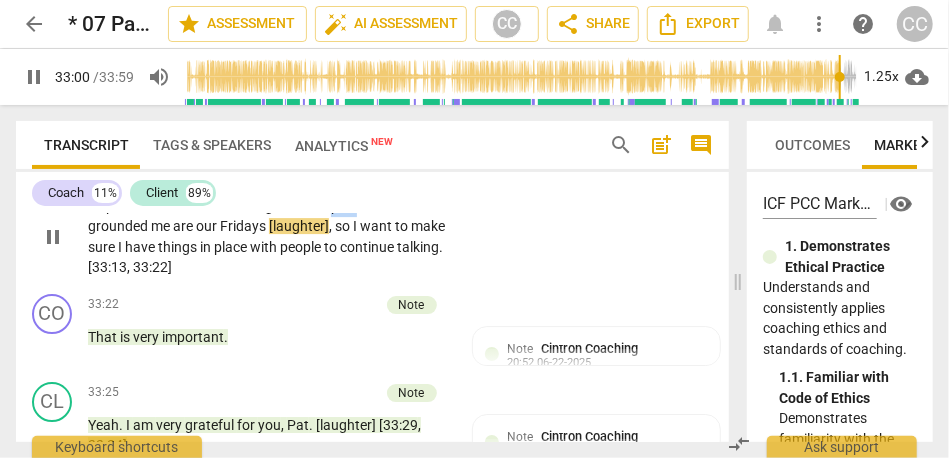 click on "part" at bounding box center (345, 206) 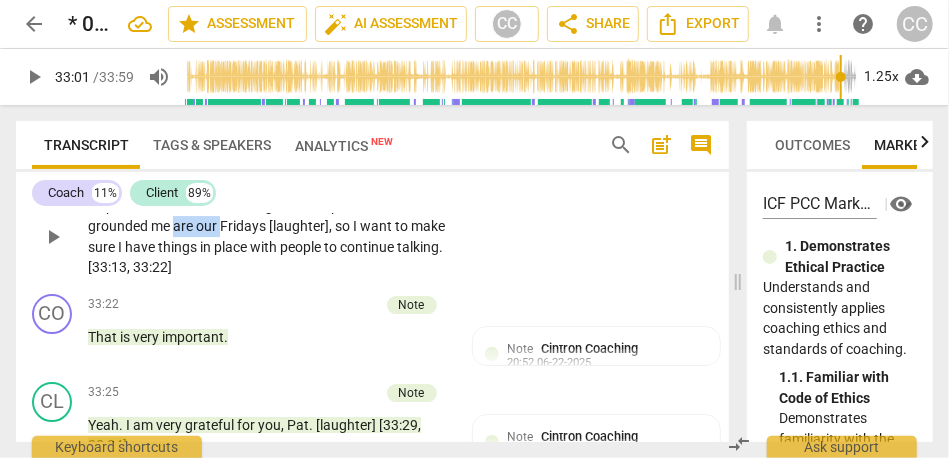drag, startPoint x: 175, startPoint y: 332, endPoint x: 219, endPoint y: 329, distance: 44.102154 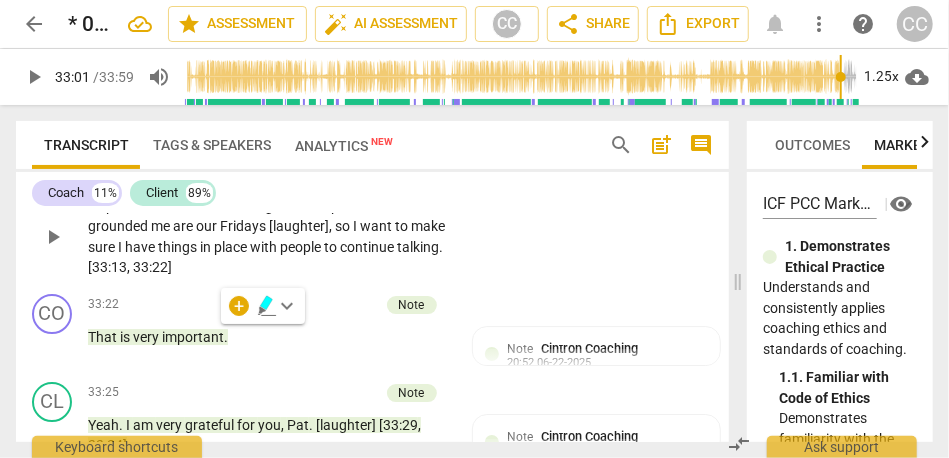 click on "are" at bounding box center [184, 226] 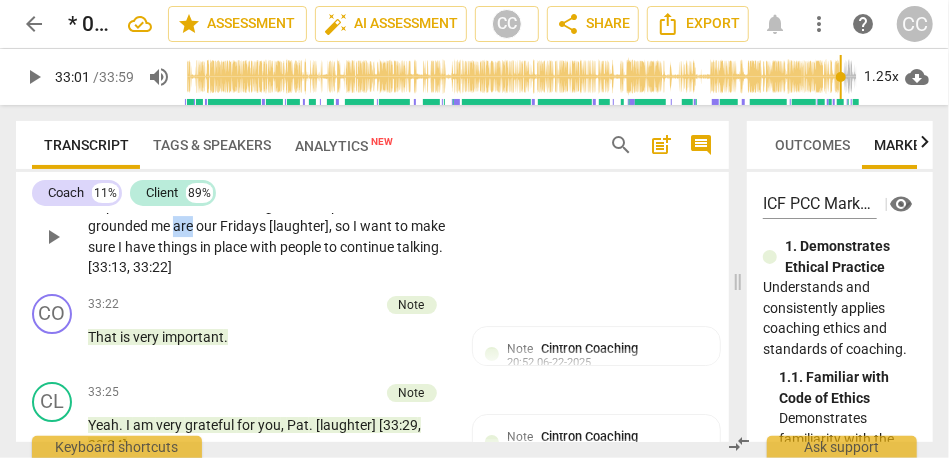 click on "are" at bounding box center [184, 226] 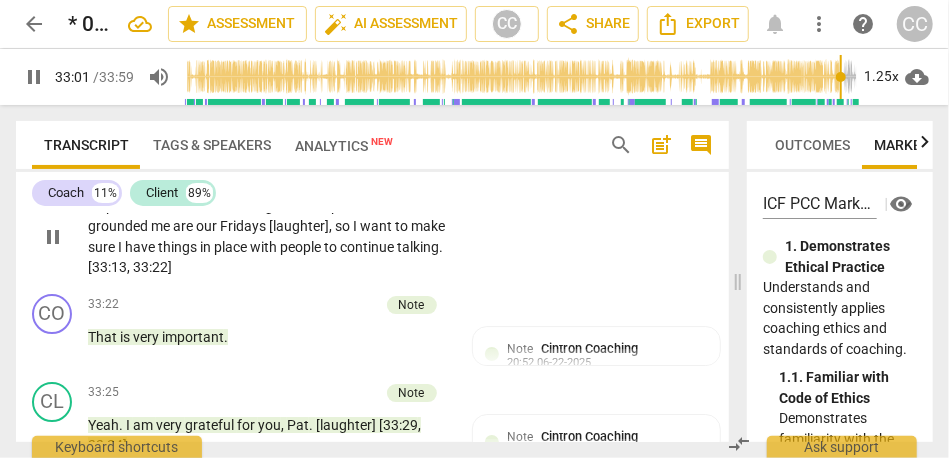 click on "Fridays" at bounding box center [244, 226] 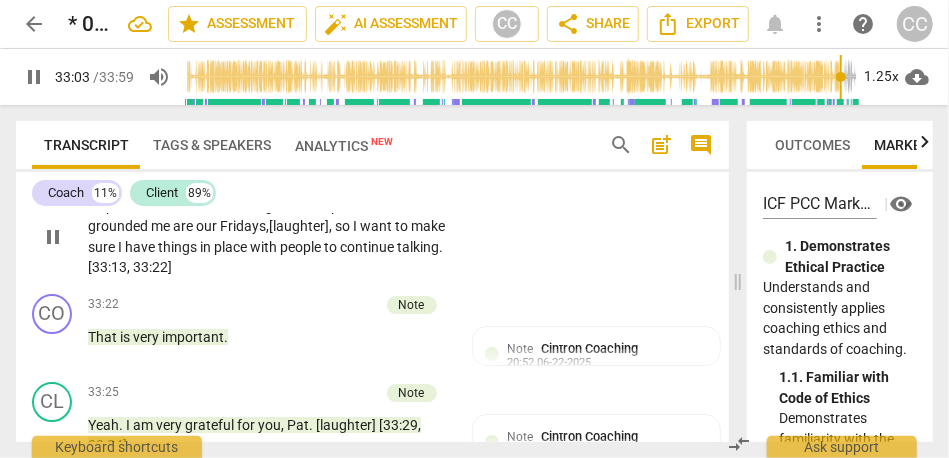 click on "Fridays," at bounding box center [244, 226] 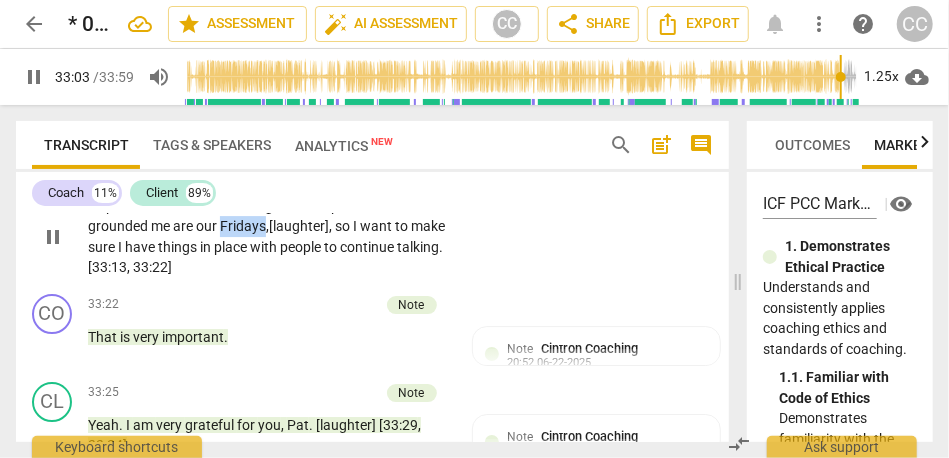 click on "Fridays," at bounding box center [244, 226] 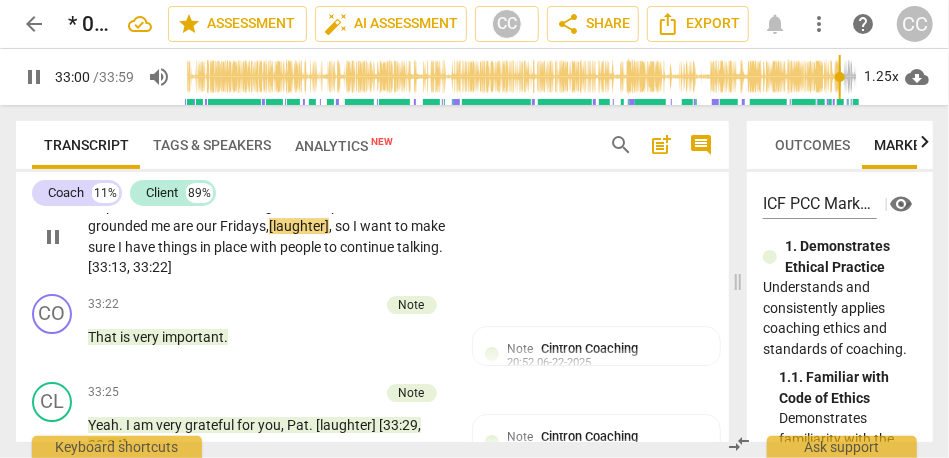 click on "so" at bounding box center (344, 226) 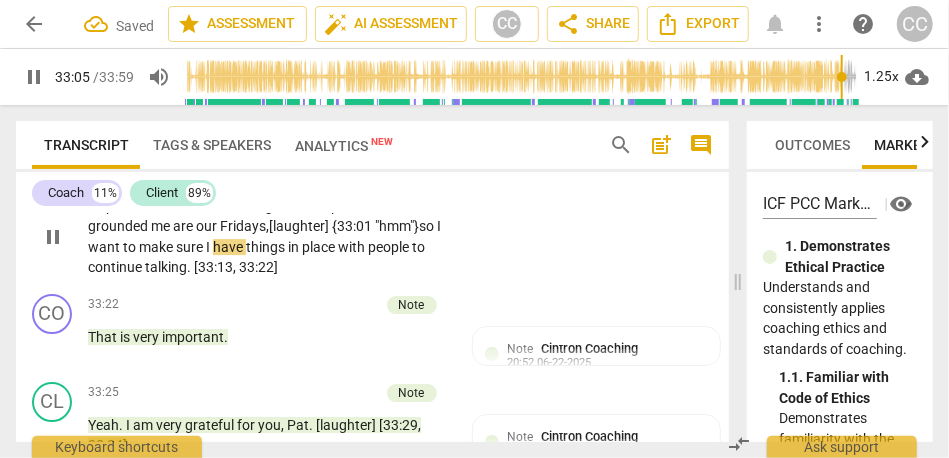scroll, scrollTop: 8318, scrollLeft: 0, axis: vertical 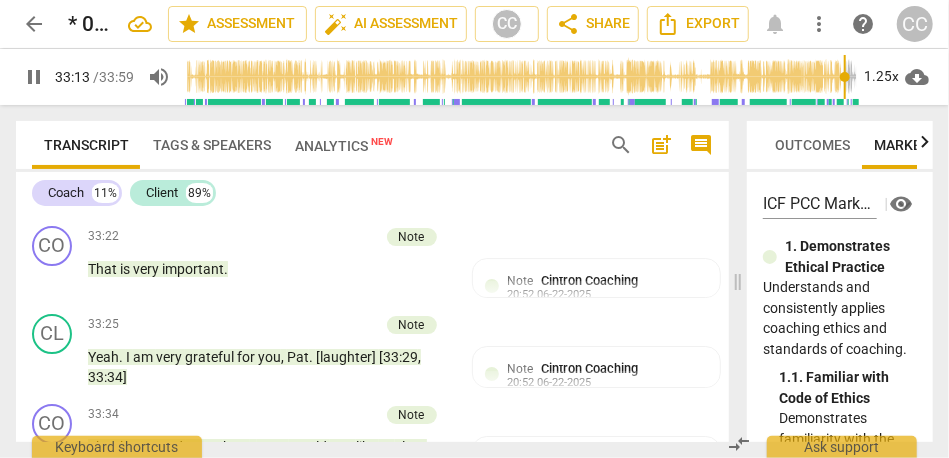 click on "pause" at bounding box center (53, 169) 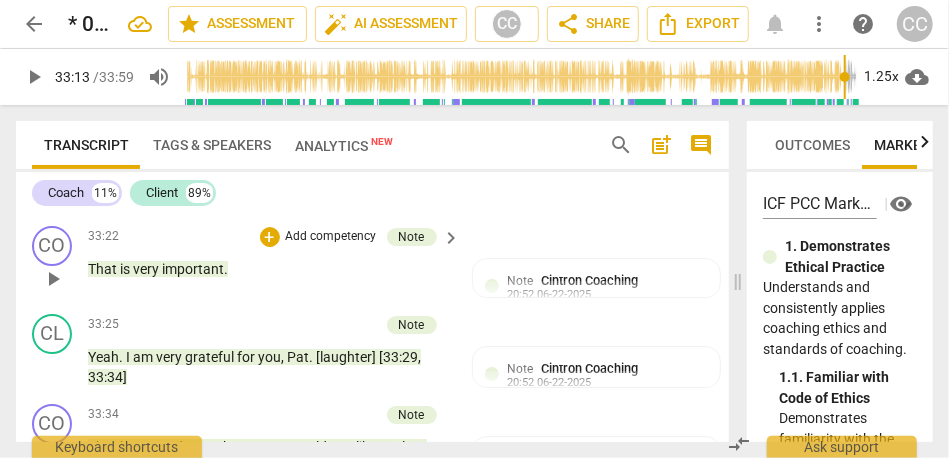 scroll, scrollTop: 8248, scrollLeft: 0, axis: vertical 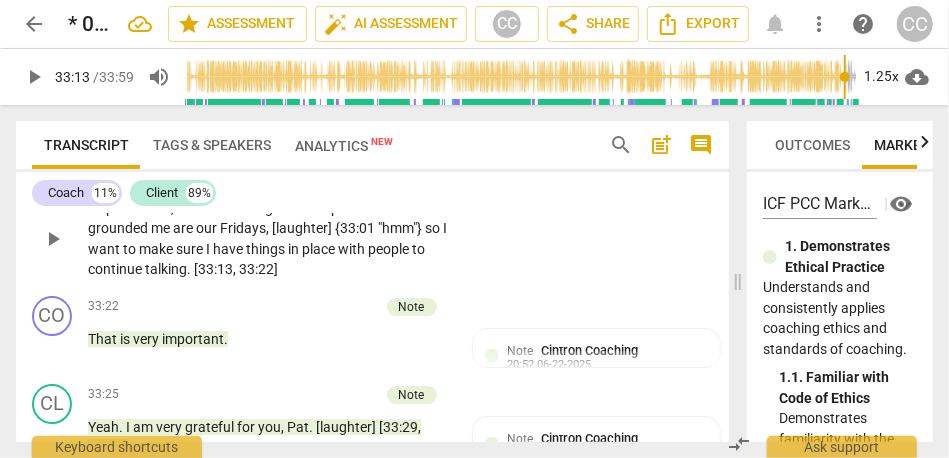 click on "Add competency" at bounding box center [389, 176] 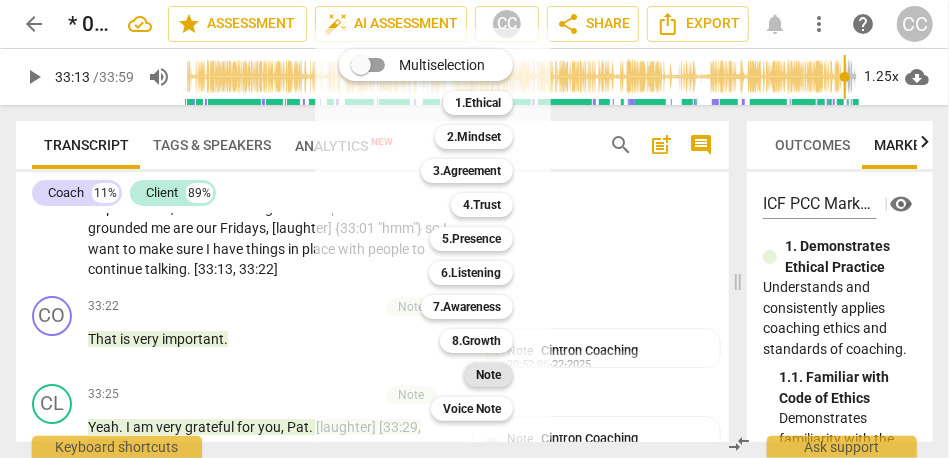 click on "Note" at bounding box center [488, 375] 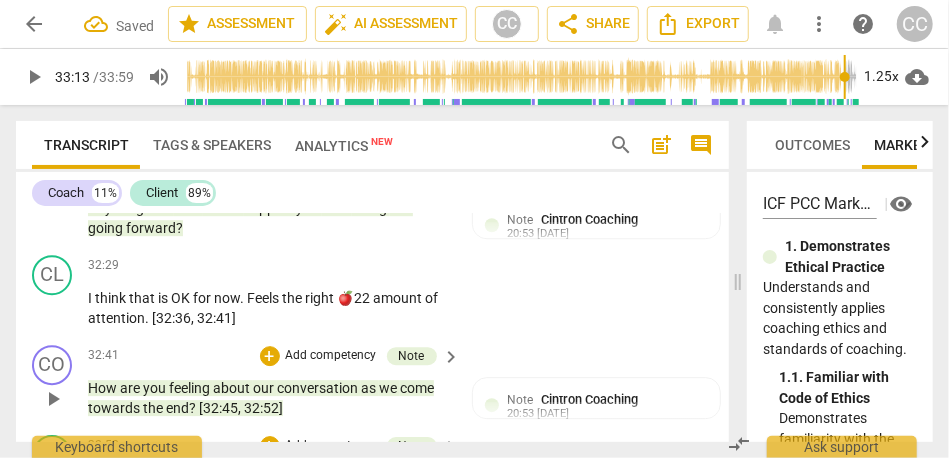 scroll, scrollTop: 7978, scrollLeft: 0, axis: vertical 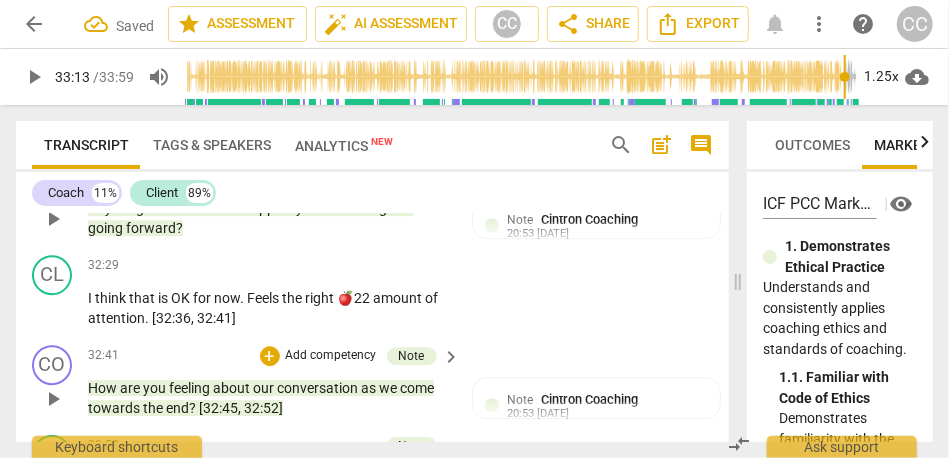 click on "forward" at bounding box center [151, 228] 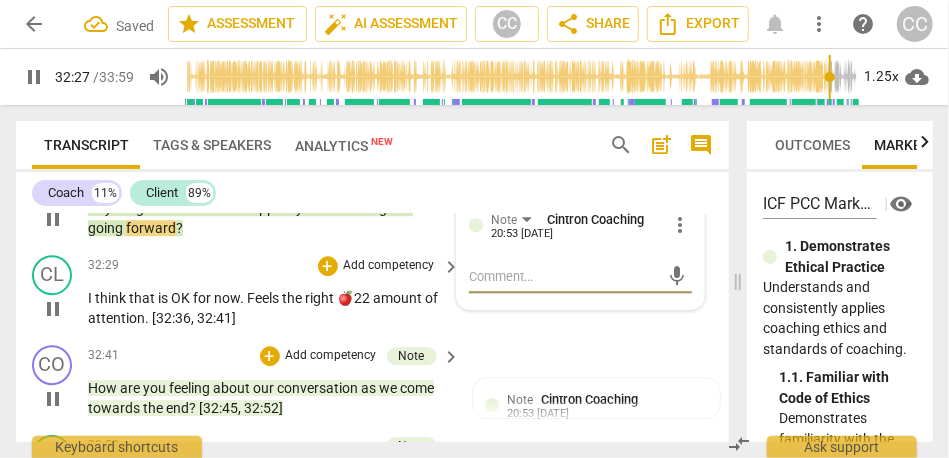 scroll, scrollTop: 8070, scrollLeft: 0, axis: vertical 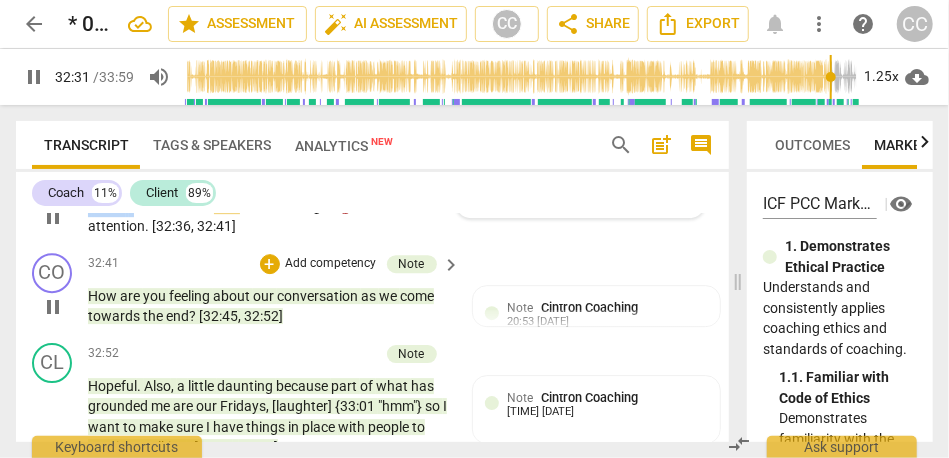 drag, startPoint x: 133, startPoint y: 311, endPoint x: 56, endPoint y: 319, distance: 77.41447 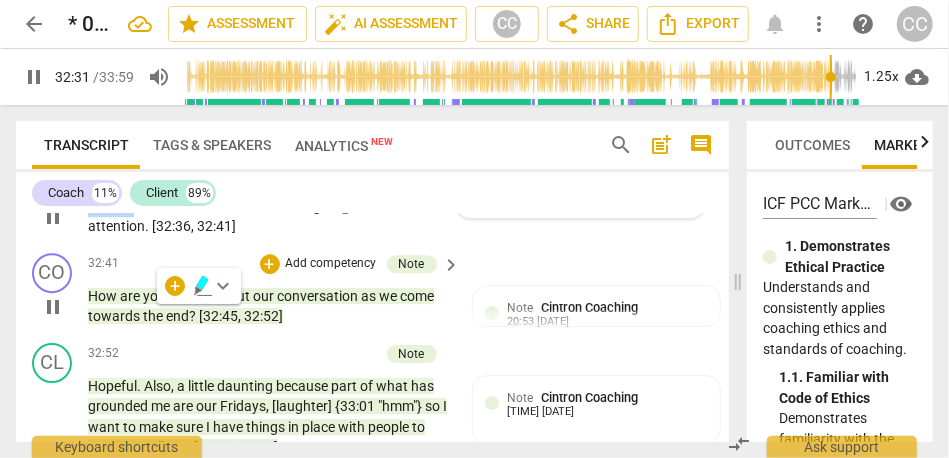 type on "1952" 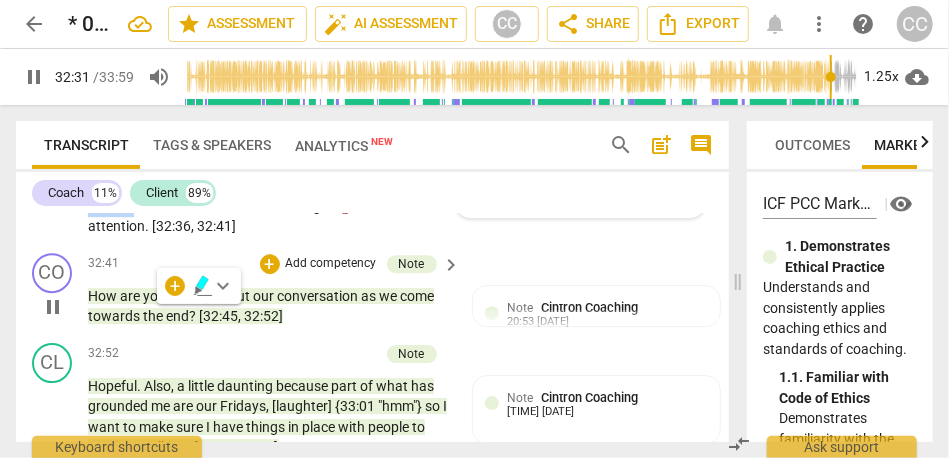 type 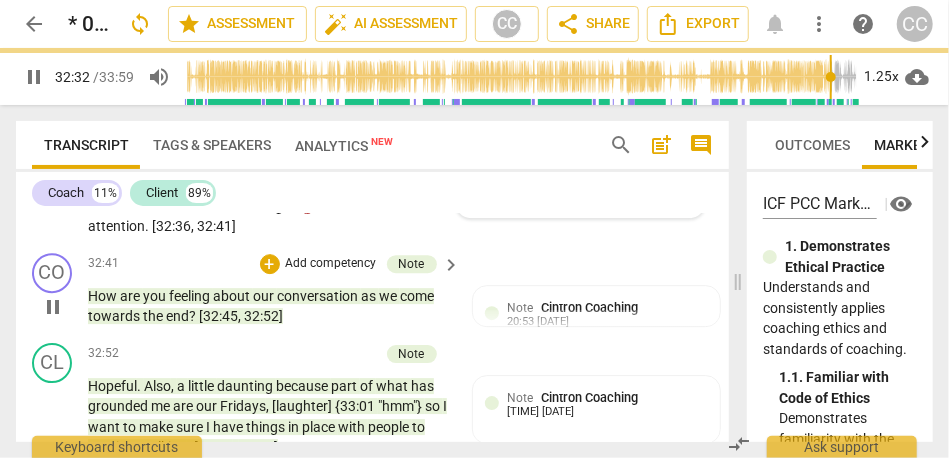 click on "CO play_arrow pause 32:41 + Add competency Note keyboard_arrow_right How   are   you   feeling   about   our   conversation   as   we   come   towards   the   end ?   [32:45 ,   32:52] Note Cintron Coaching 20:53 [DATE]" at bounding box center [372, 290] 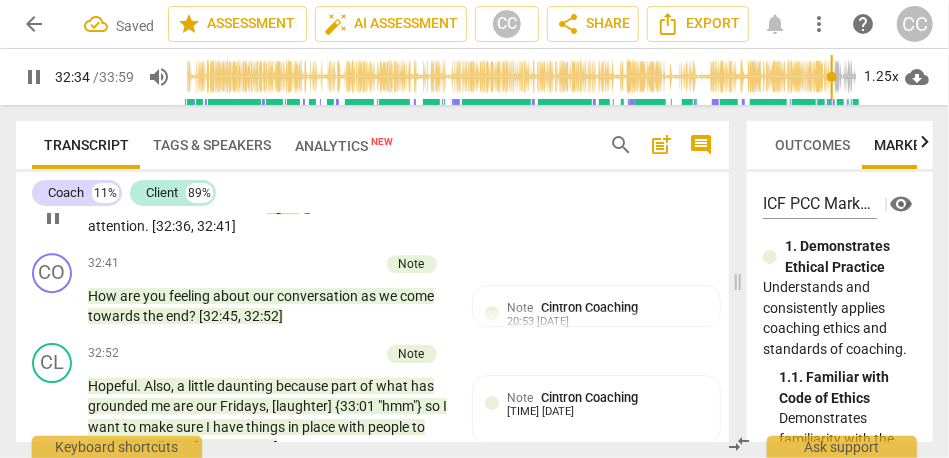 click on "amount" at bounding box center [361, 206] 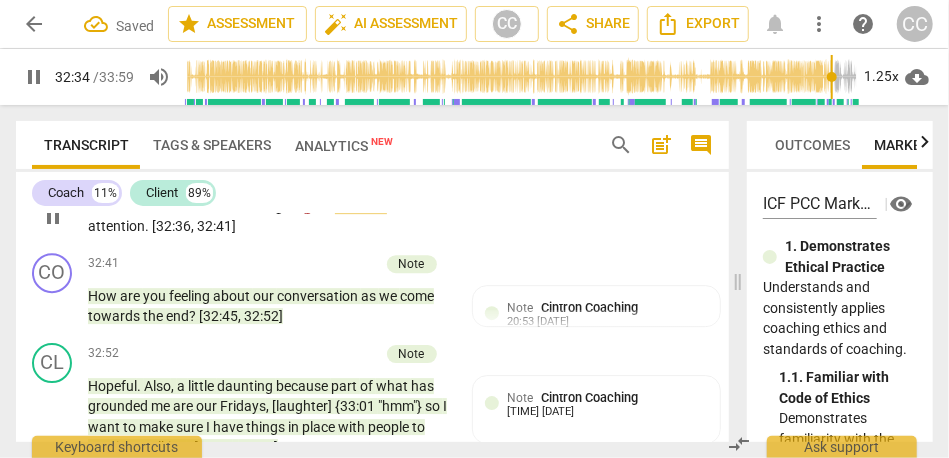 type 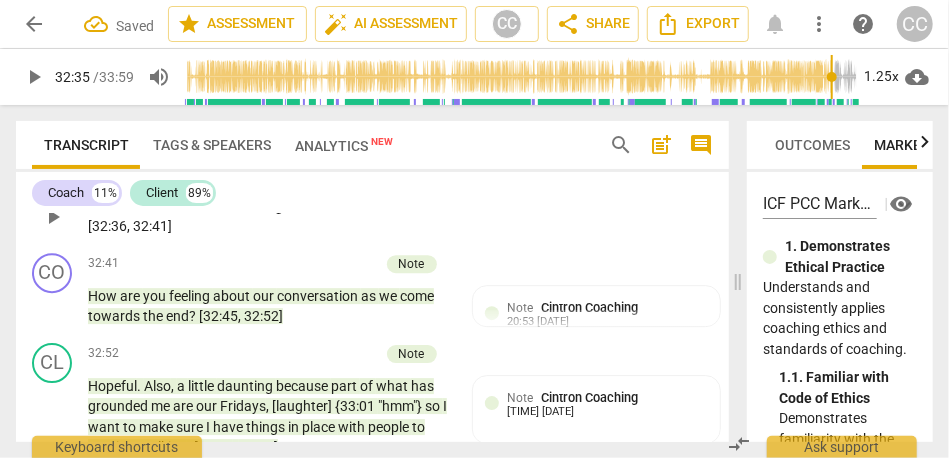 click on "Feels" at bounding box center [226, 206] 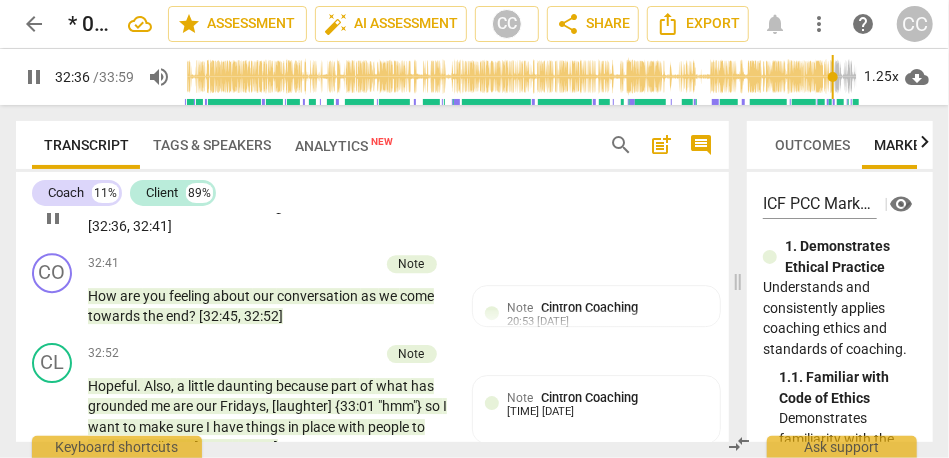 click on "Add competency" at bounding box center [389, 174] 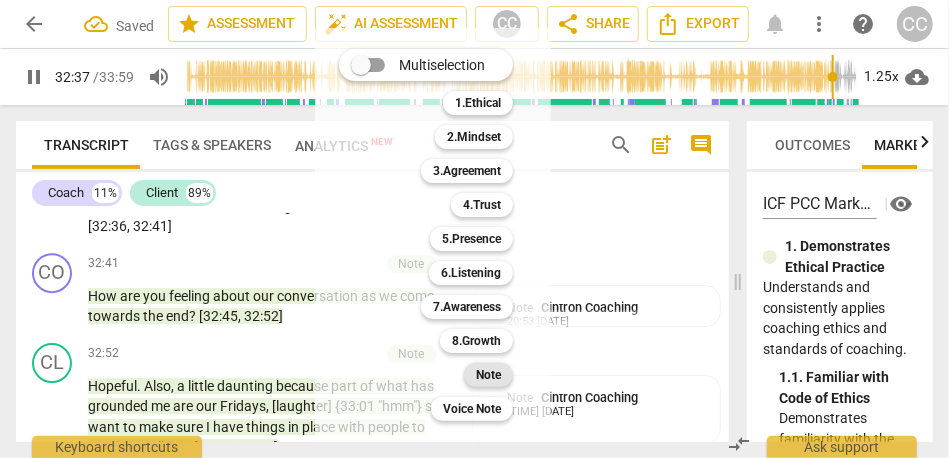 click on "Note" at bounding box center [488, 375] 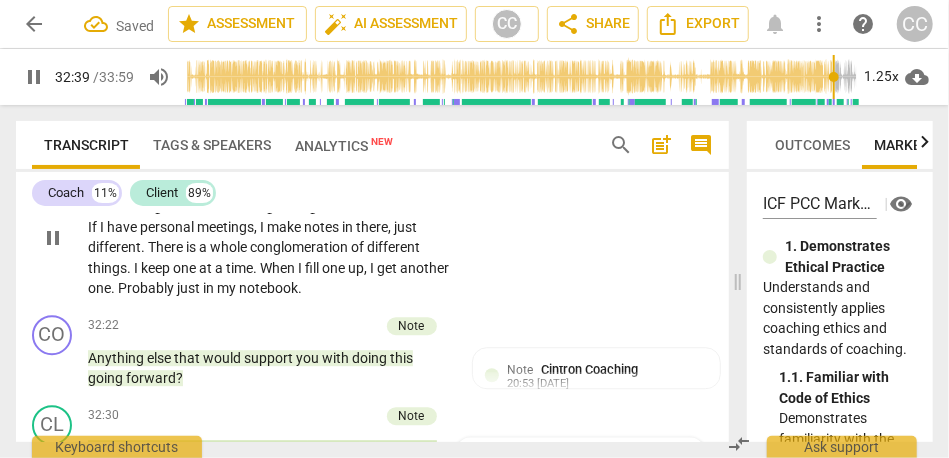scroll, scrollTop: 7792, scrollLeft: 0, axis: vertical 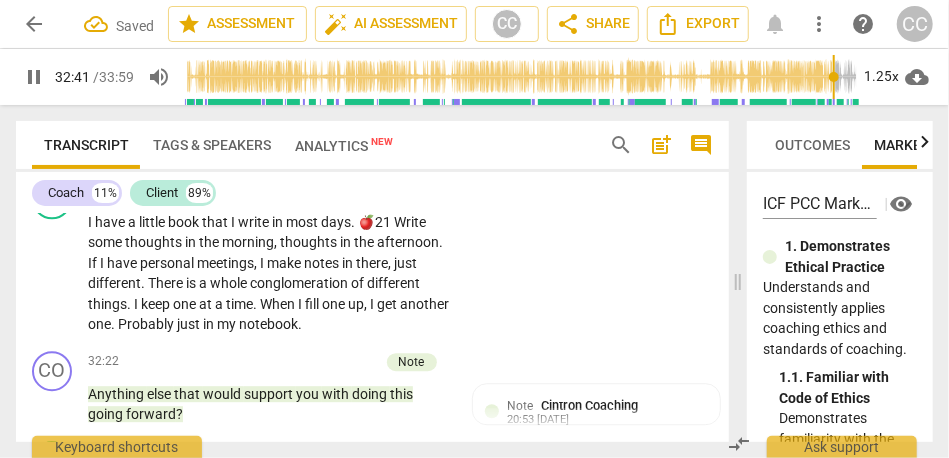 click on "somewhere" at bounding box center (174, 134) 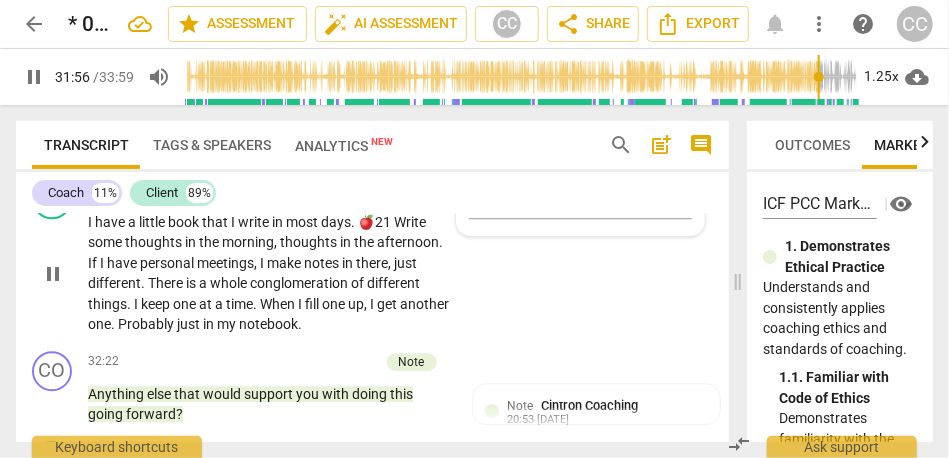 click on "have" at bounding box center [111, 222] 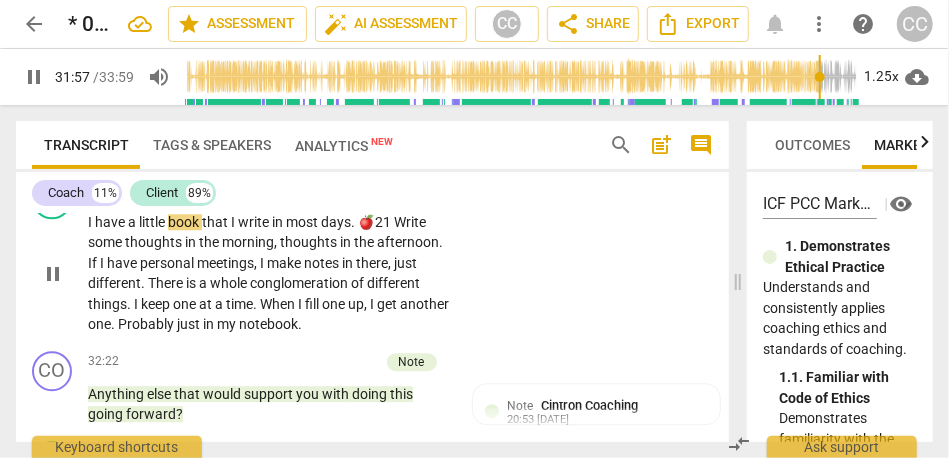 type on "1918" 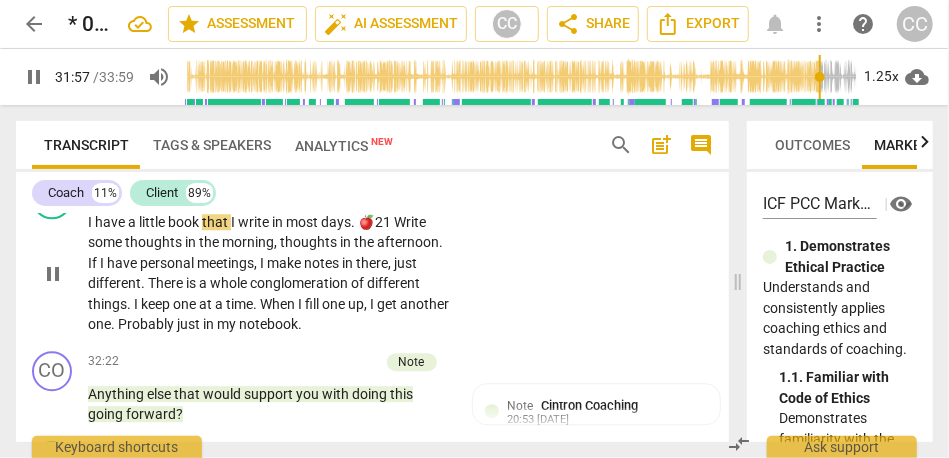 type 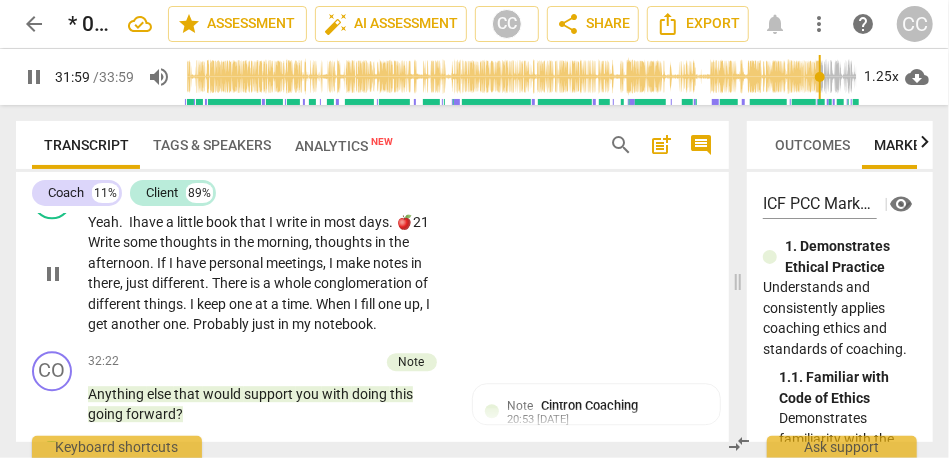 click on "have" at bounding box center (149, 222) 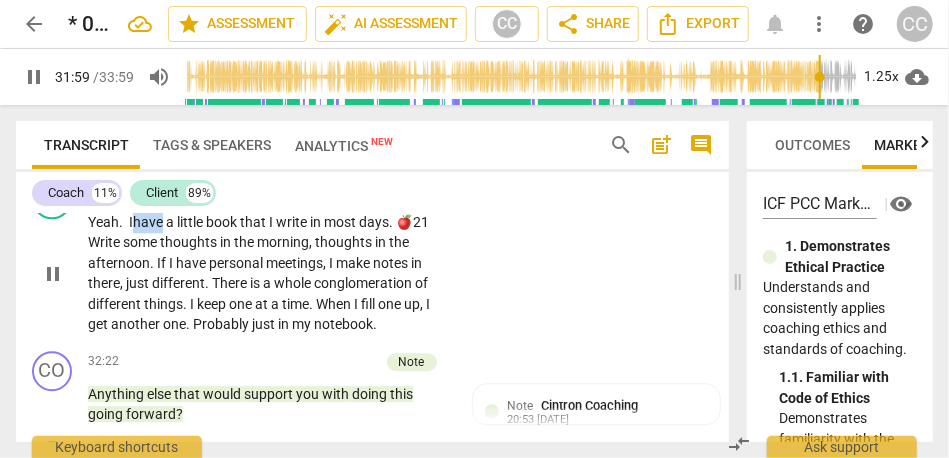 click on "have" at bounding box center [149, 222] 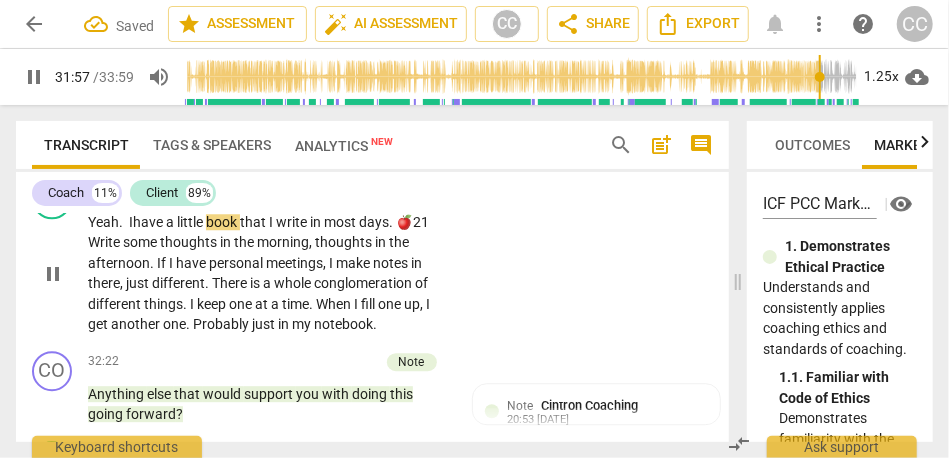 click on "🍎21" at bounding box center [412, 222] 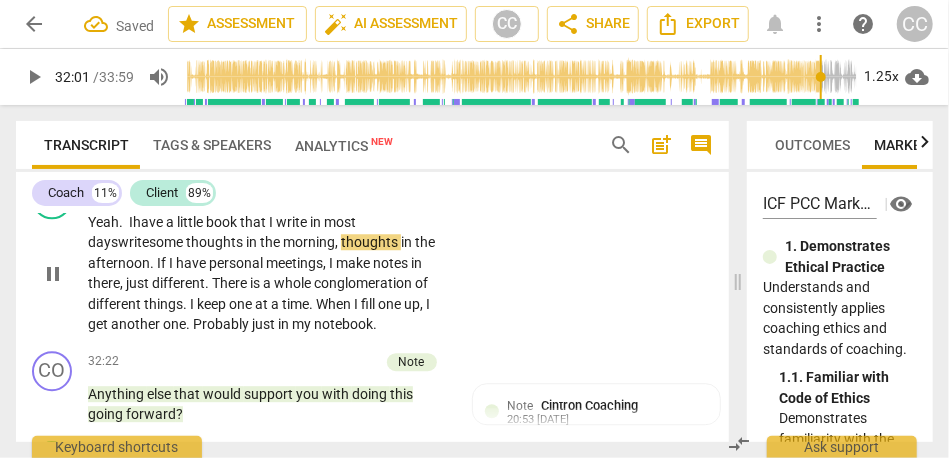 click on "write" at bounding box center [293, 222] 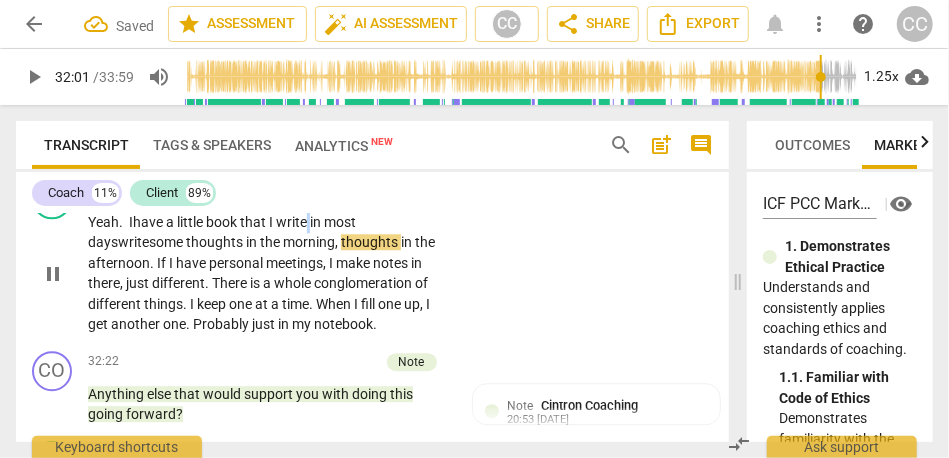 click on "write" at bounding box center [293, 222] 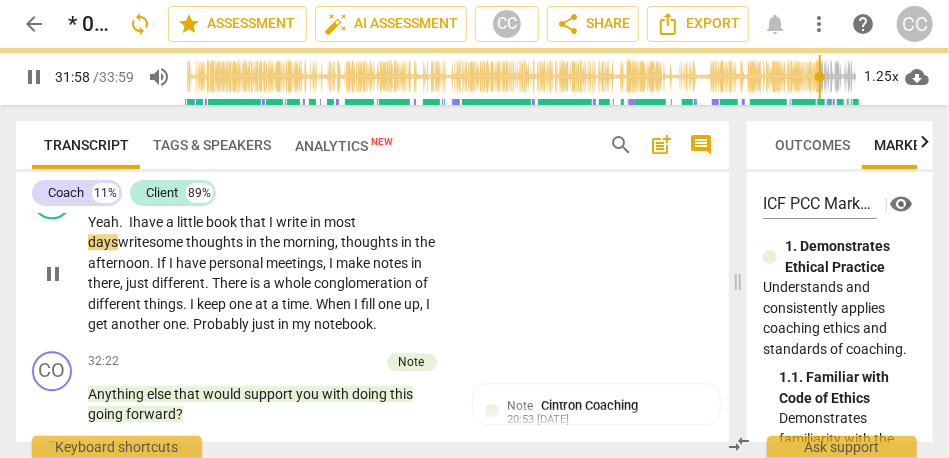 click on "days" at bounding box center [103, 242] 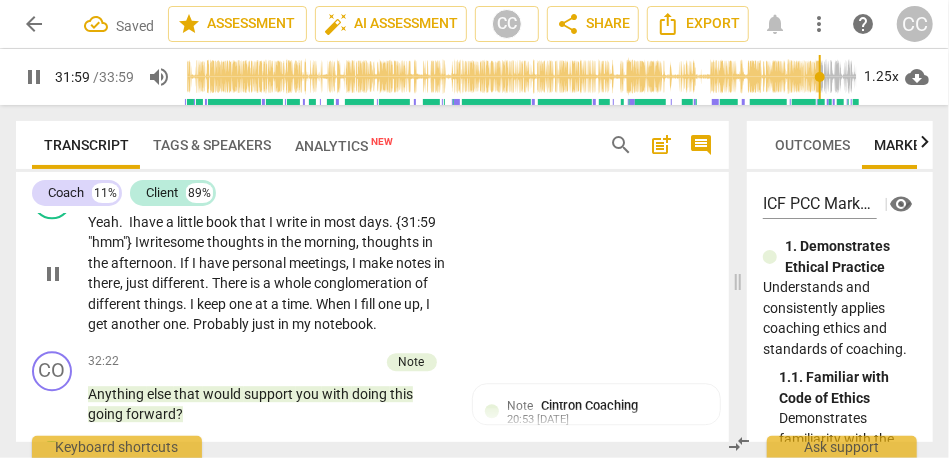 click on "CL play_arrow pause 31:55 + Add competency keyboard_arrow_right Yeah.  I  have   a   little   book   that   I   write   in   most   days. {31:59 "hmm"} I  write  some   thoughts   in   the   morning ,   thoughts   in   the   afternoon .   If   I   have   personal   meetings ,   I   make   notes   in   there ,   just   different .   There   is   a   whole   conglomeration   of   different   things .   I   keep   one   at   a   time .   When   I   fill   one   up ,   I   get   another   one .   Probably   just   in   my   notebook ." at bounding box center (372, 257) 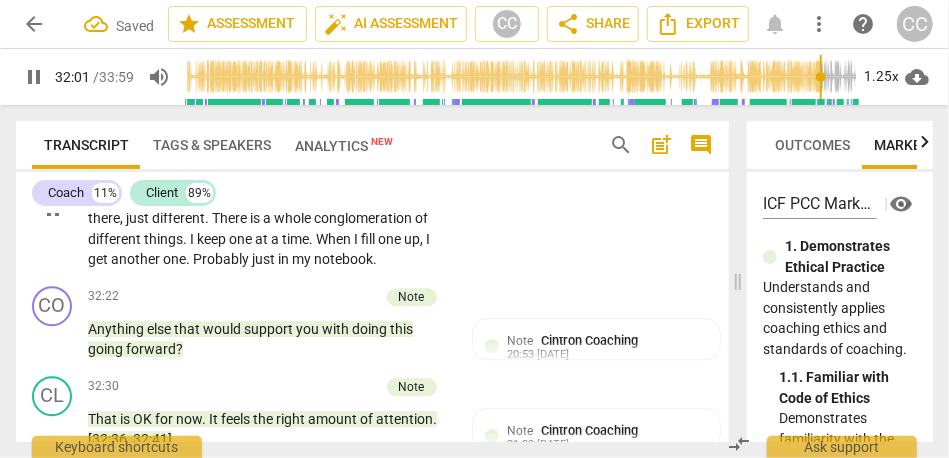 scroll, scrollTop: 7858, scrollLeft: 0, axis: vertical 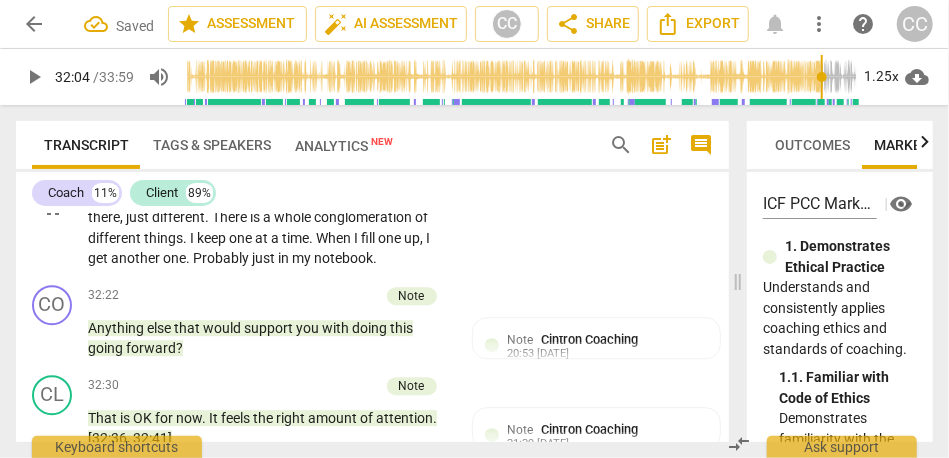 type on "1924" 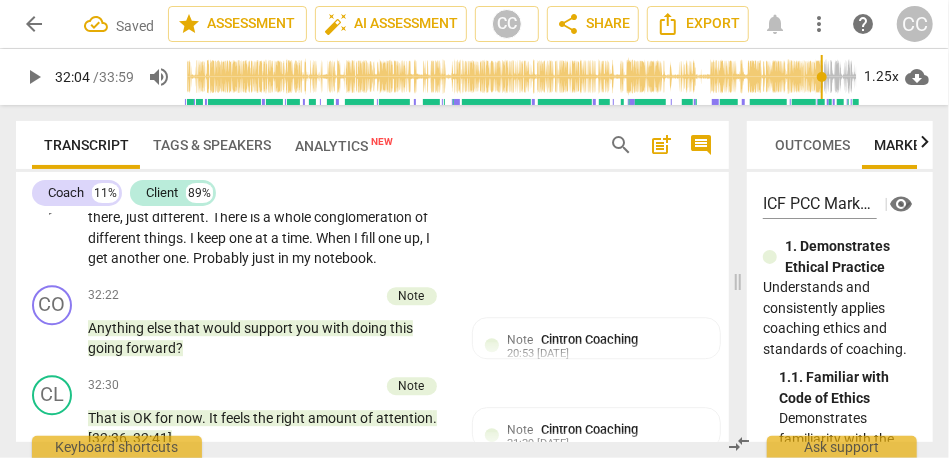 click on "thoughts" at bounding box center (398, 176) 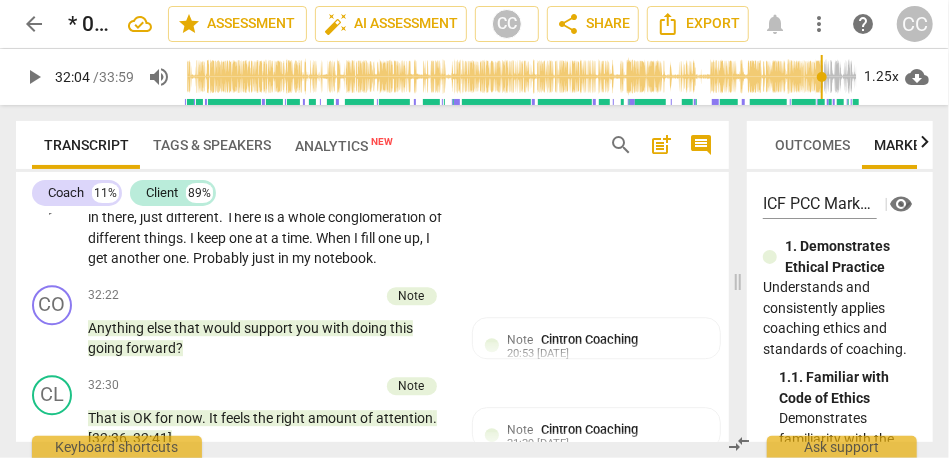 click on "morning and" at bounding box center (349, 176) 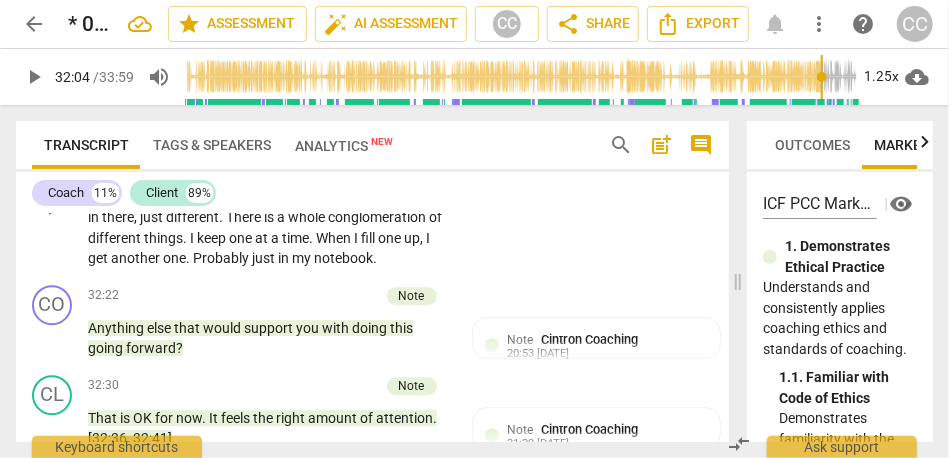click on "morning and" at bounding box center (349, 176) 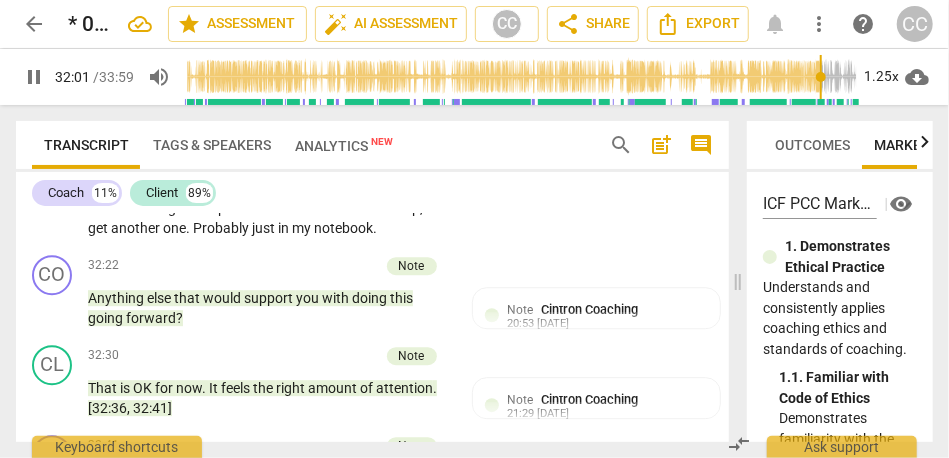 scroll, scrollTop: 7888, scrollLeft: 0, axis: vertical 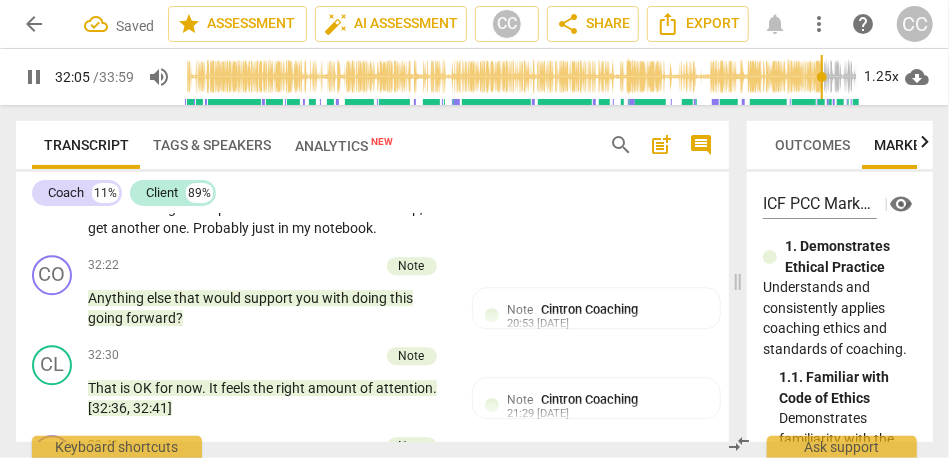 click on "different" at bounding box center [192, 187] 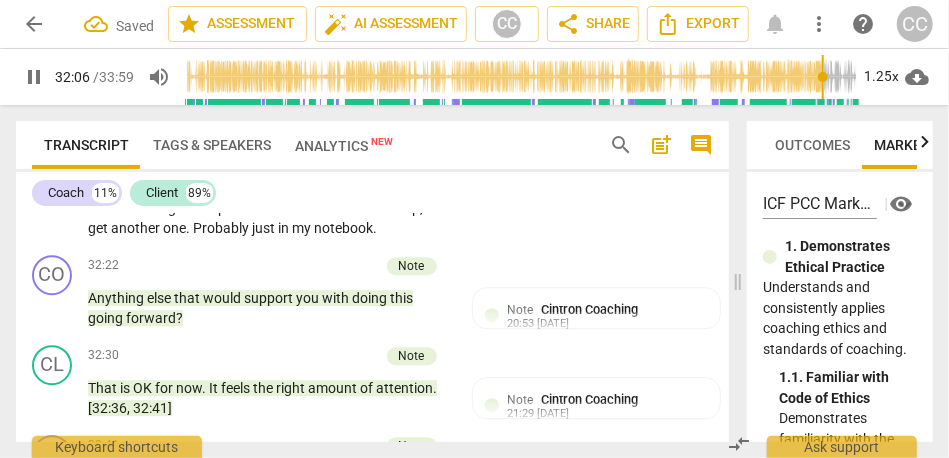 click on "Yeah .   I   have   a   little   book   that   I   write   in   most   days .   {31:59   "hmm"}   I   write   some   thoughts   in   the   morning and  thoughts   in   the   afternoon .   If   I   have   personal   meetings ,   I   make   notes   in   there ,   just   different .   There   is   a   whole   conglomeration   of   different   things .   I   keep   one   at   a   time .   When   I   fill   one   up ,   I   get   another   one .   Probably   just   in   my   notebook ." at bounding box center (269, 177) 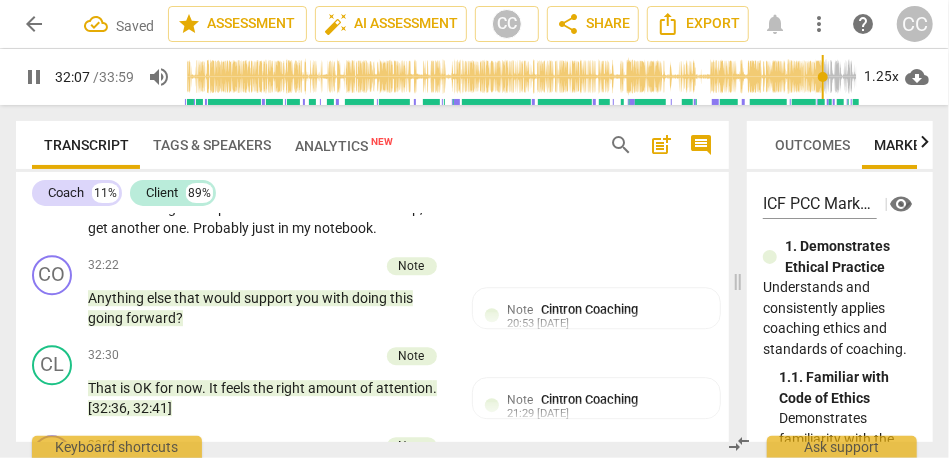 click on "Yeah .   I   have   a   little   book   that   I   write   in   most   days .   {31:59   "hmm"}   I   write   some   thoughts   in   the   morning and  thoughts   in   the   afternoon .   If   I   have   personal   meetings ,   I   make   notes   in   there ,   just   different .   There   is   a   whole   conglomeration   of   different   things .   I   keep   one   at   a   time .   When   I   fill   one   up ,   I   get   another   one .   Probably   just   in   my   notebook ." at bounding box center [269, 177] 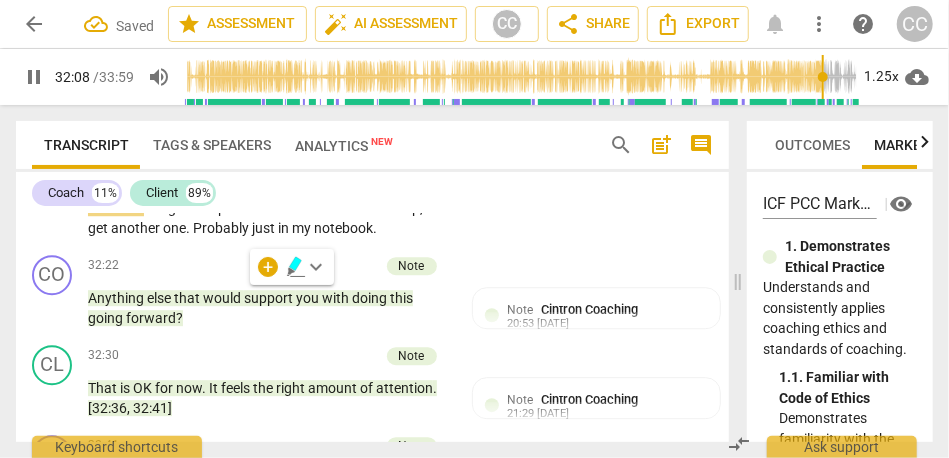 click on "in" at bounding box center [95, 187] 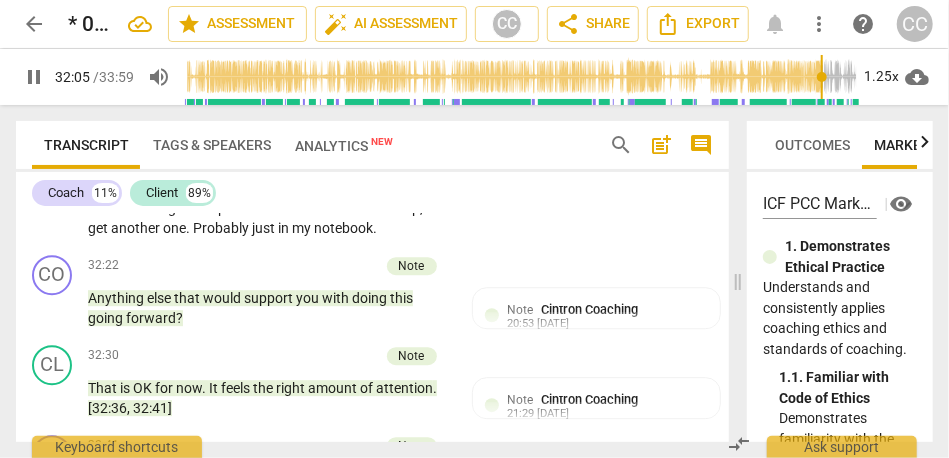 click on "just" at bounding box center (153, 187) 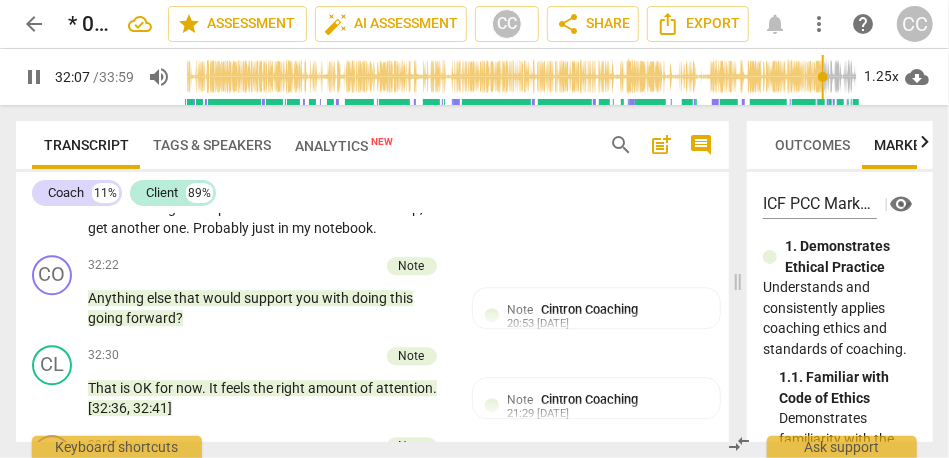 click on "just" at bounding box center (159, 187) 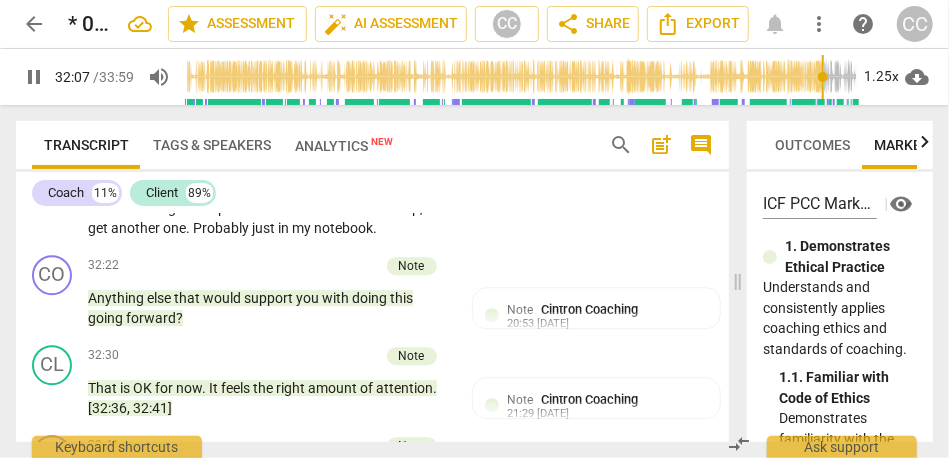 click on "just" at bounding box center [159, 187] 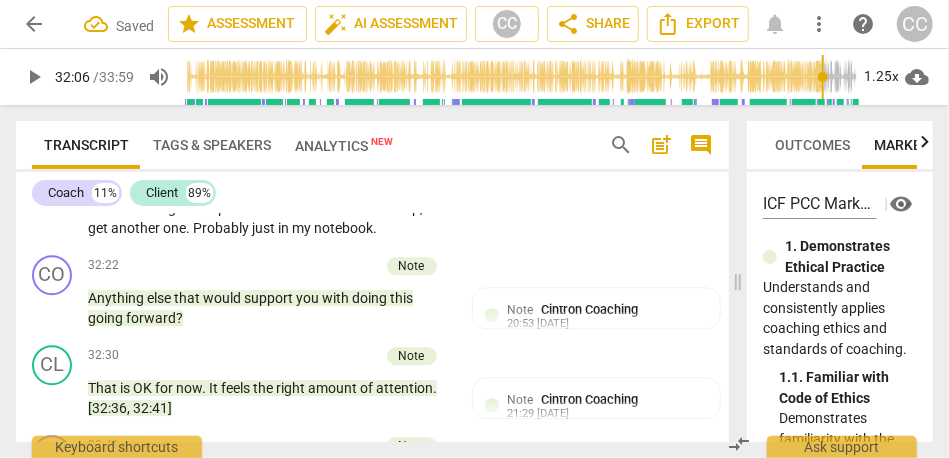 drag, startPoint x: 385, startPoint y: 297, endPoint x: 448, endPoint y: 295, distance: 63.03174 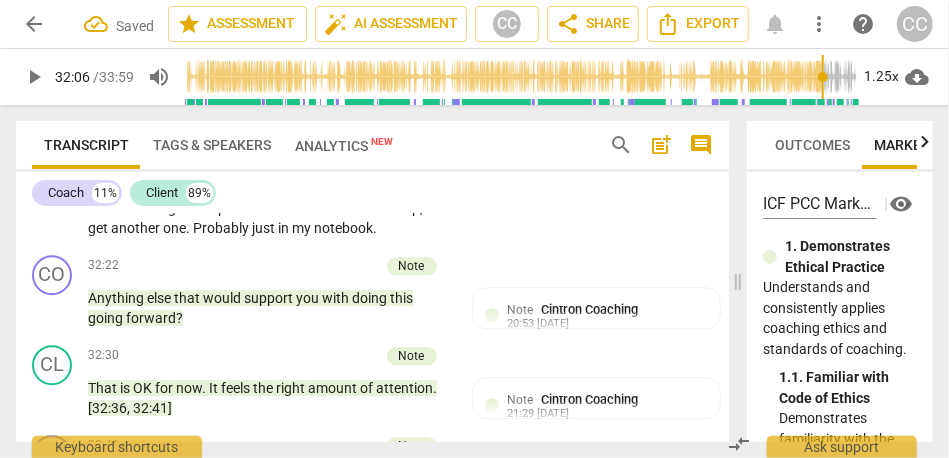 click on "Yeah .   I   have   a   little   book   that   I   write   in   most   days .   {31:59   "hmm"}   I   write   some   thoughts   in   the   morning and  thoughts   in   the   afternoon .   If   I   have   personal   meetings ,   I   make   notes   in   there...  just   different .   There   is   a   whole   conglomeration   of   different   things .   I   keep   one   at   a   time .   When   I   fill   one   up ,   I   get   another   one .   Probably   just   in   my   notebook ." at bounding box center [275, 177] 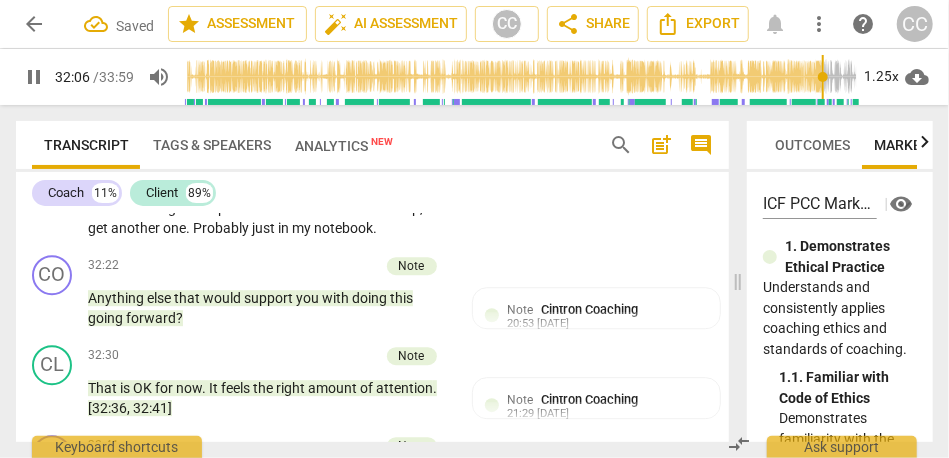 click on "CL play_arrow pause 31:55 + Add competency keyboard_arrow_right Yeah .   I   have   a   little   book   that   I   write   in   most   days .   {31:59   "hmm"}   I   write   some   thoughts   in   the   morning and  thoughts   in   the   afternoon .   If   I   have   personal   meetings ,   I   make   notes   in   there...  just   different .  It is a   whole   conglomeration   of   different   things .   I   keep   one   at   a   time .   When   I   fill   one   up ,   I   get   another   one .   Probably   just   in   my   notebook ." at bounding box center [372, 161] 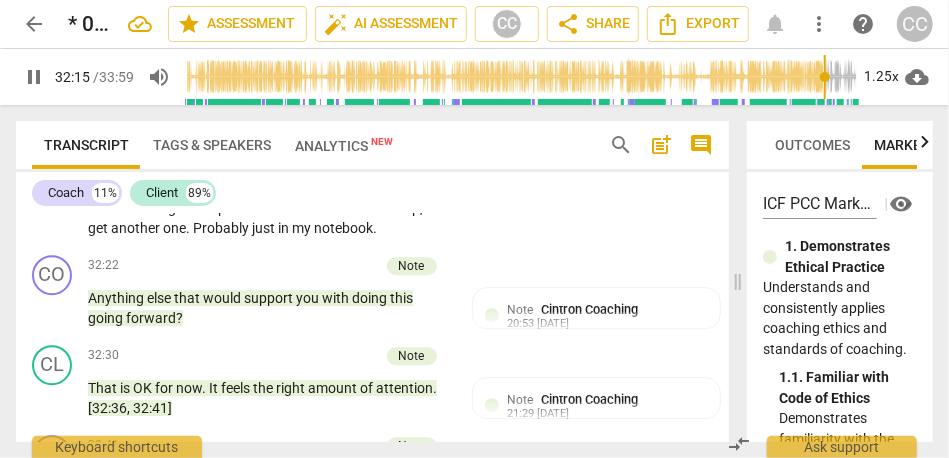click on "Probably" at bounding box center [222, 228] 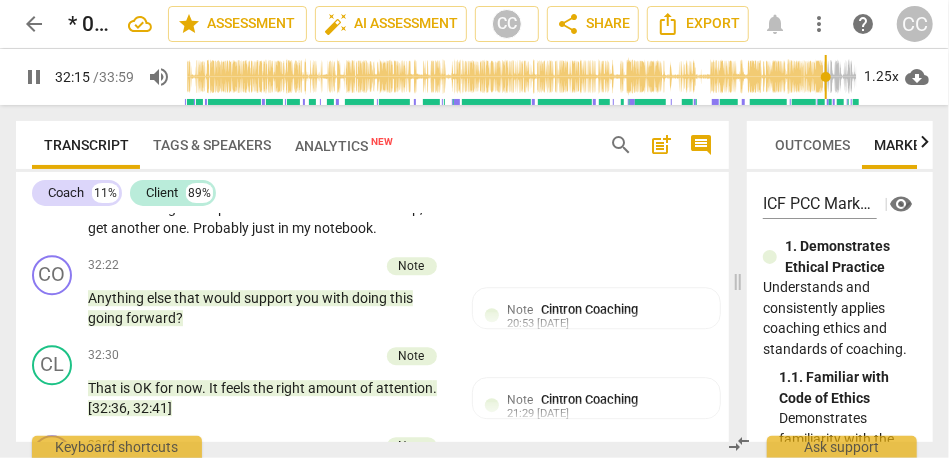 type on "1936" 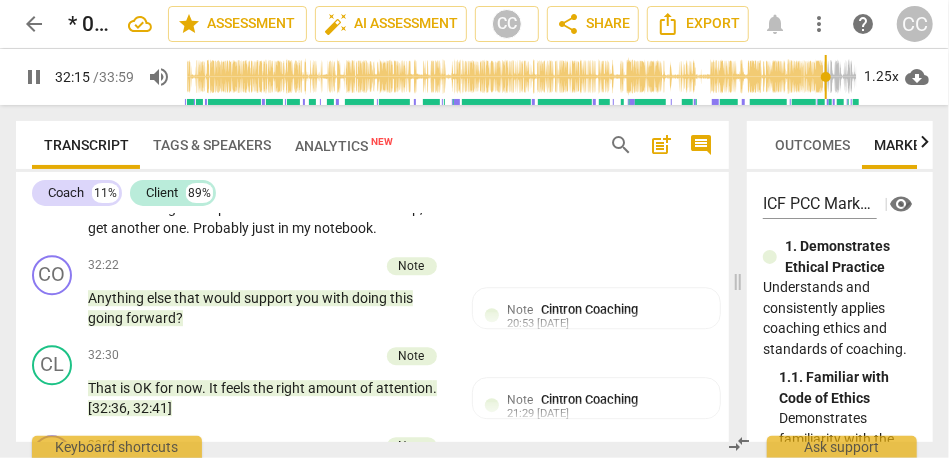 type 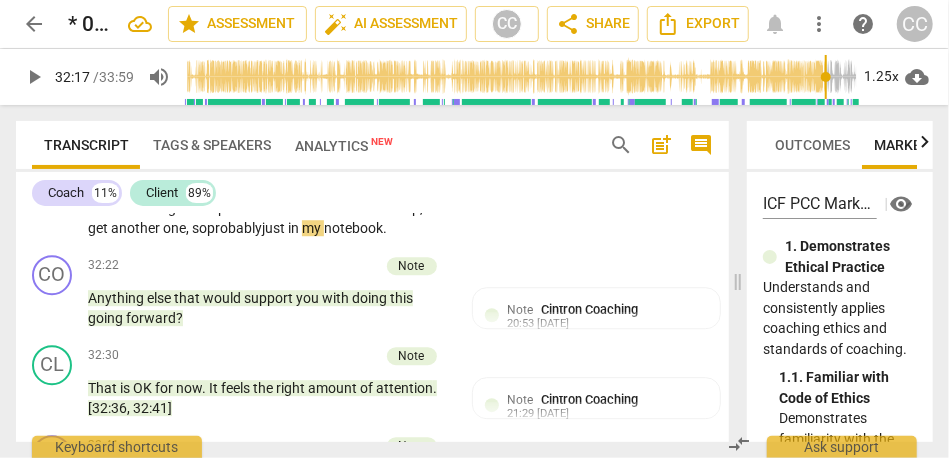 click on "another" at bounding box center (137, 228) 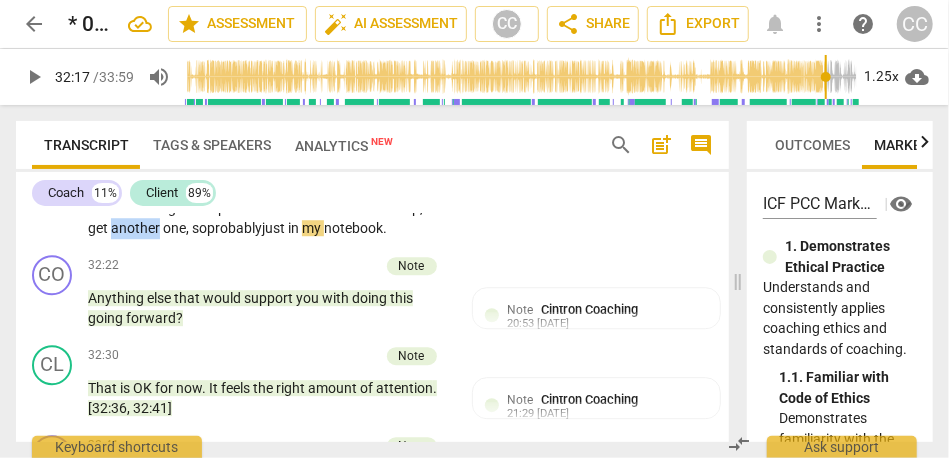 click on "another" at bounding box center (137, 228) 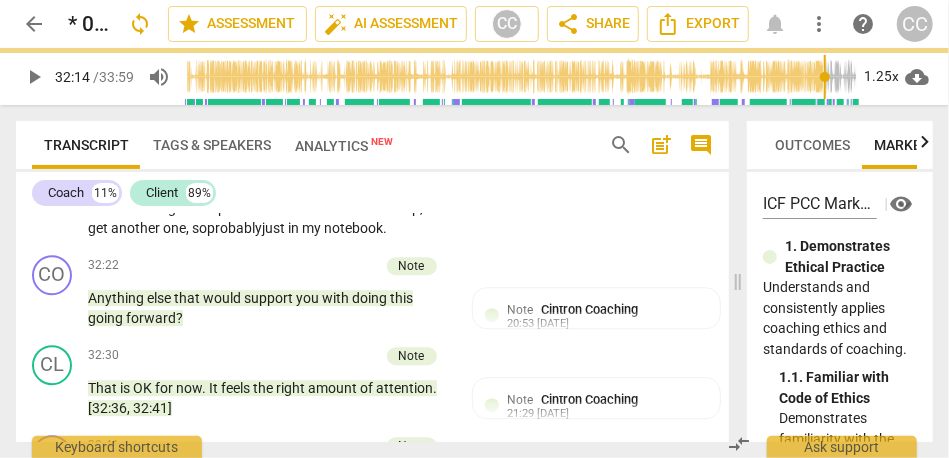 click on "one, so" at bounding box center (185, 228) 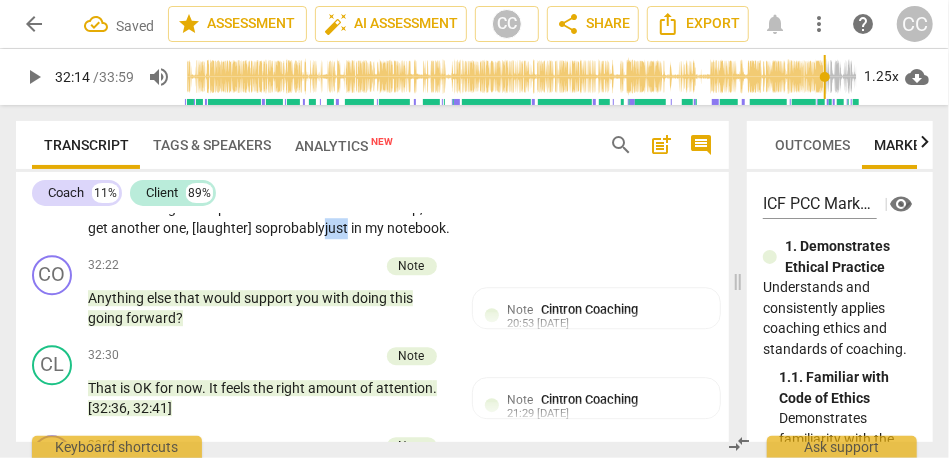 drag, startPoint x: 112, startPoint y: 355, endPoint x: 66, endPoint y: 354, distance: 46.010868 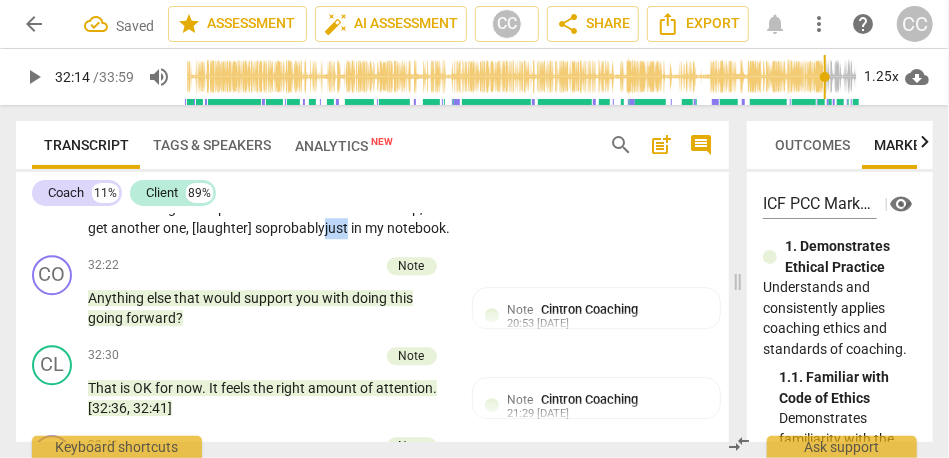click on "CL play_arrow pause 31:55 + Add competency keyboard_arrow_right Yeah .   I   have   a   little   book   that   I   write   in   most   days .   {31:59   "hmm"}   I   write   some   thoughts   in   the   morning   and   thoughts   in   the   afternoon .   If   I   have   personal   meetings ,   I   make   notes   in   there . . .   just   different .   It   is   a   whole   conglomeration   of   different   things .   I   keep   one   at   a   time .   When   I   fill   one   up ,   I   get   another   one, [laughter] so  probably  just   in   my   notebook ." at bounding box center [372, 161] 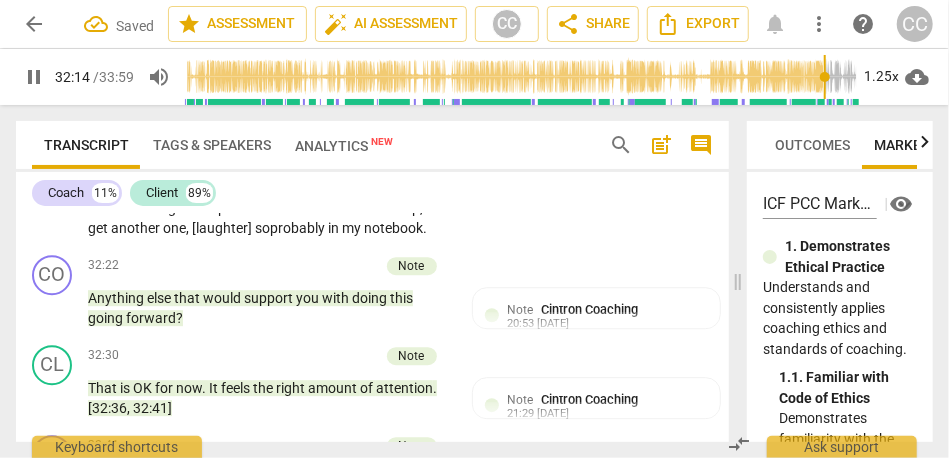 click on "CL play_arrow pause 31:55 + Add competency keyboard_arrow_right Yeah .   I   have   a   little   book   that   I   write   in   most   days .   {31:59   "hmm"}   I   write   some   thoughts   in   the   morning   and   thoughts   in   the   afternoon .   If   I   have   personal   meetings ,   I   make   notes   in   there . . .   just   different .   It   is   a   whole   conglomeration   of   different   things .   I   keep   one   at   a   time .   When   I   fill   one   up ,   I   get   another   one, [laughter] so  probably    in   my   notebook ." at bounding box center [372, 161] 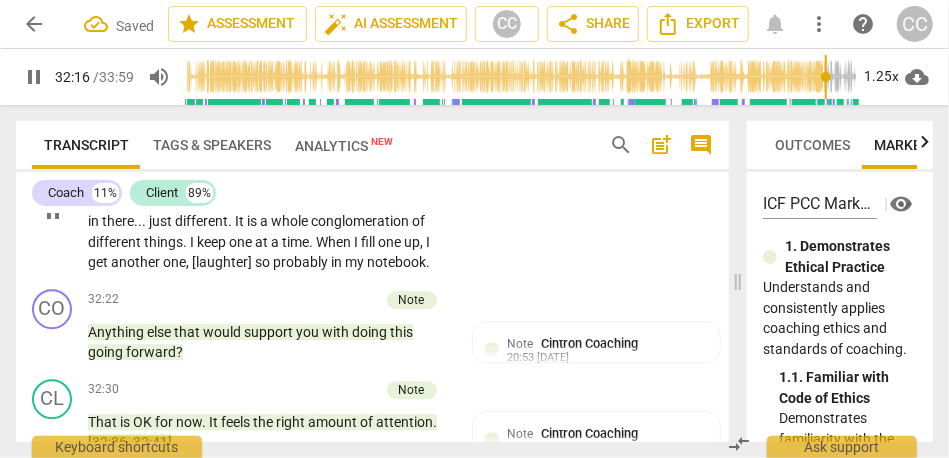 scroll, scrollTop: 7840, scrollLeft: 0, axis: vertical 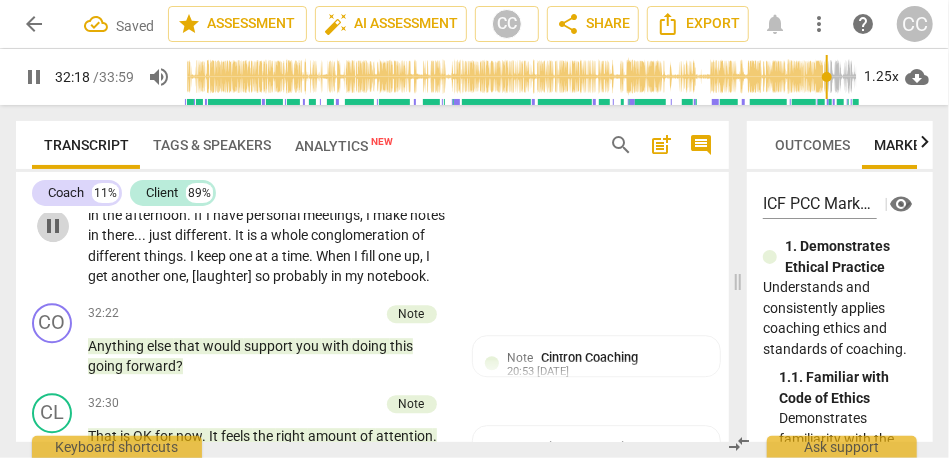 click on "pause" at bounding box center (53, 226) 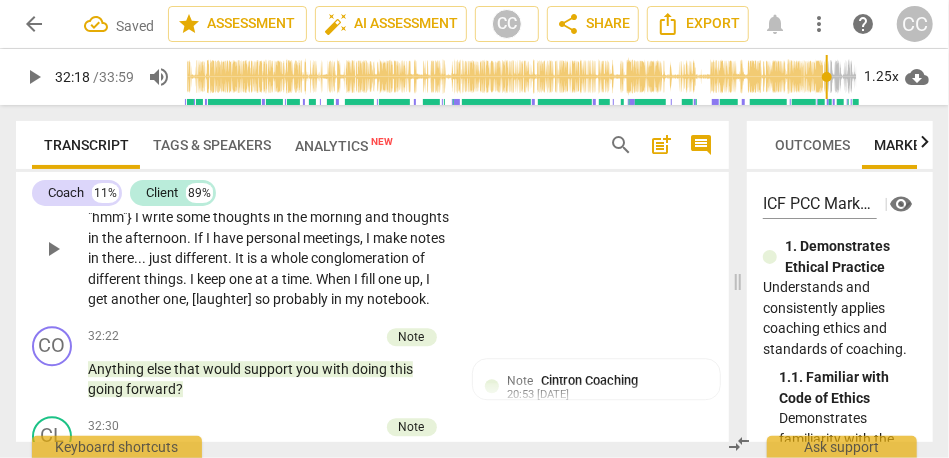 scroll, scrollTop: 7816, scrollLeft: 0, axis: vertical 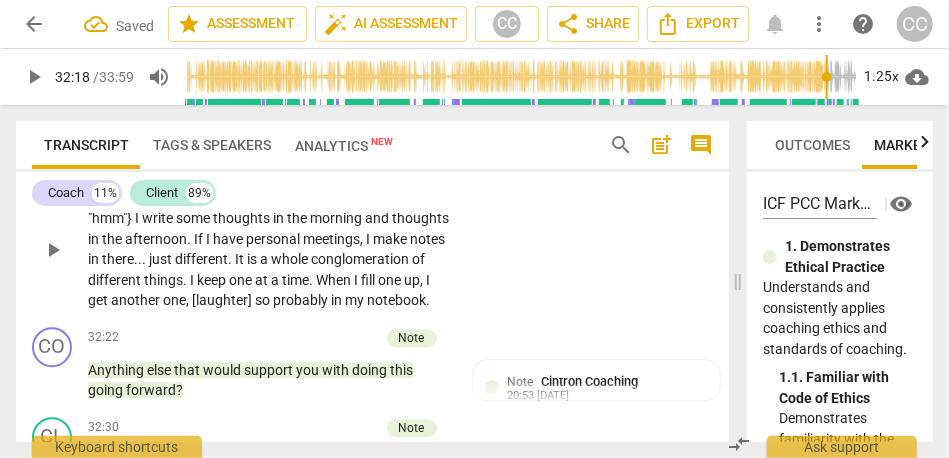 click on "Add competency" at bounding box center [389, 166] 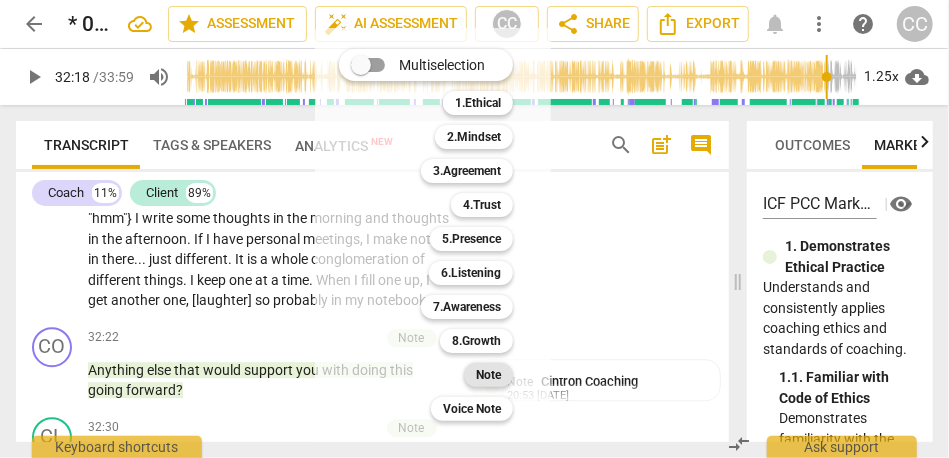 click on "Note" at bounding box center (488, 375) 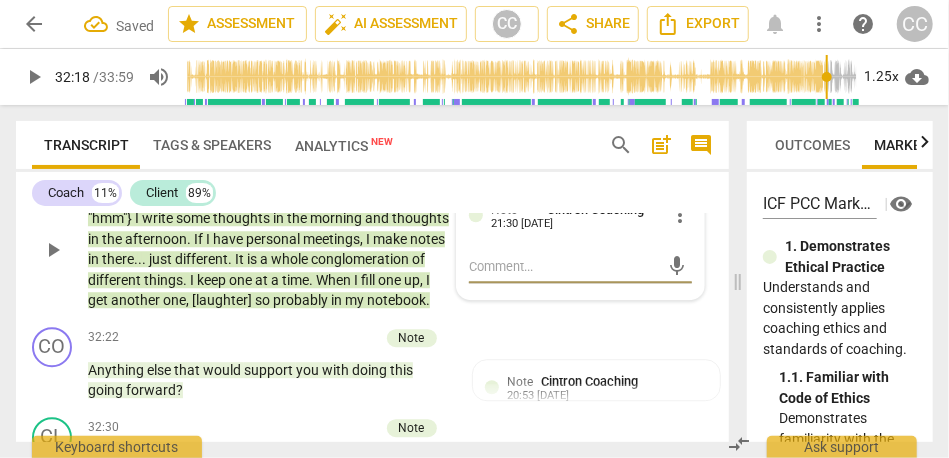 click on "play_arrow" at bounding box center (53, 250) 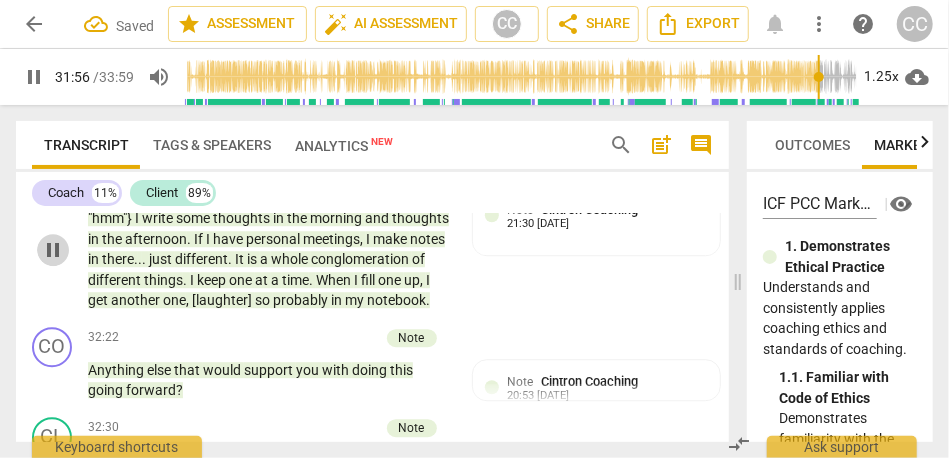click on "pause" at bounding box center [53, 250] 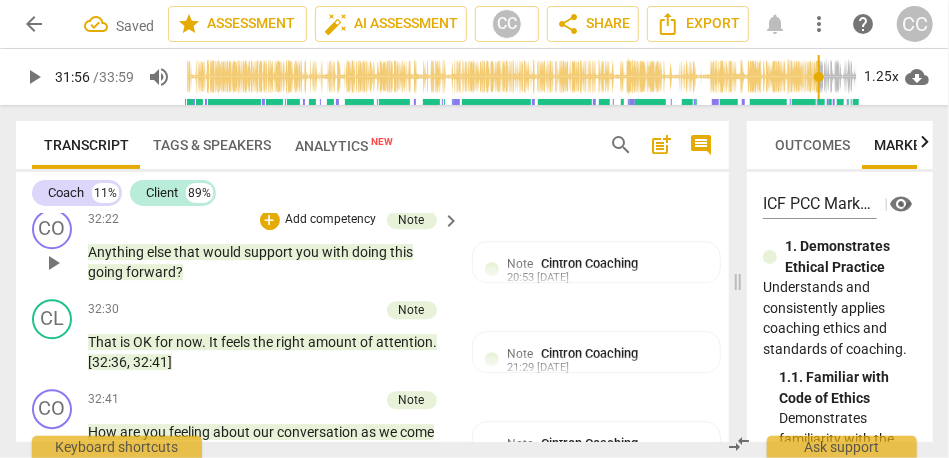 scroll, scrollTop: 7953, scrollLeft: 0, axis: vertical 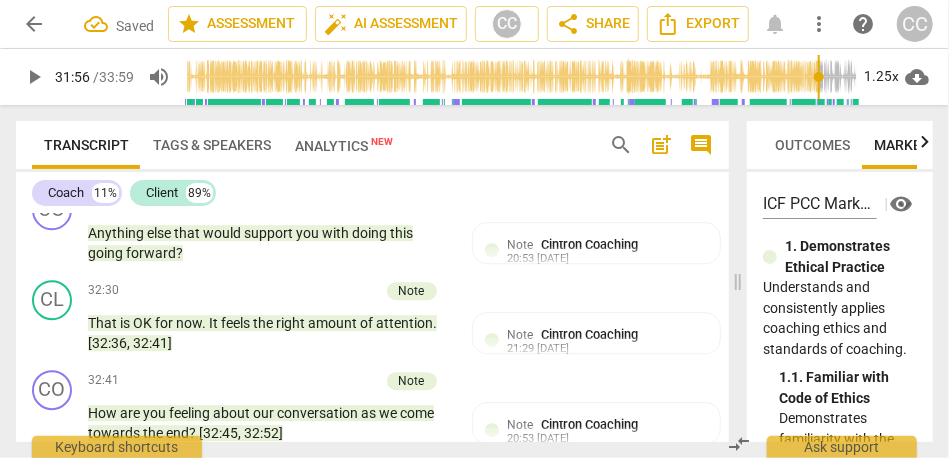 click on "notebook" at bounding box center (396, 163) 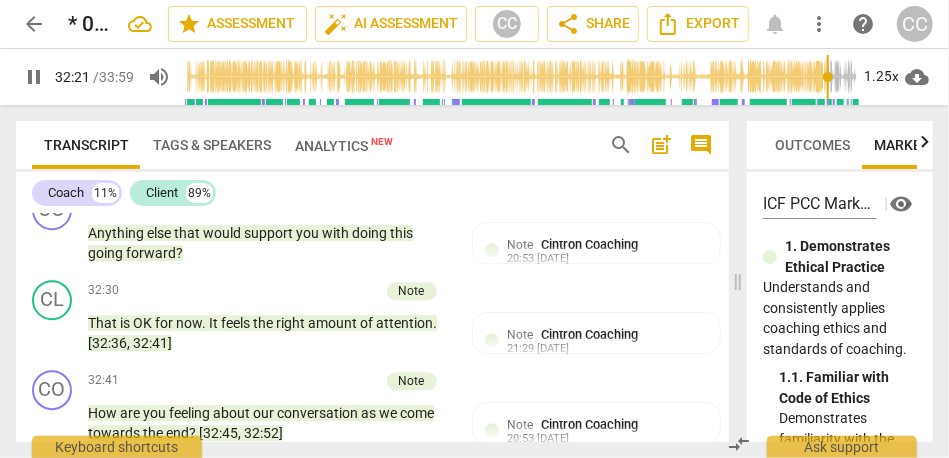 click on "pause" at bounding box center [53, 113] 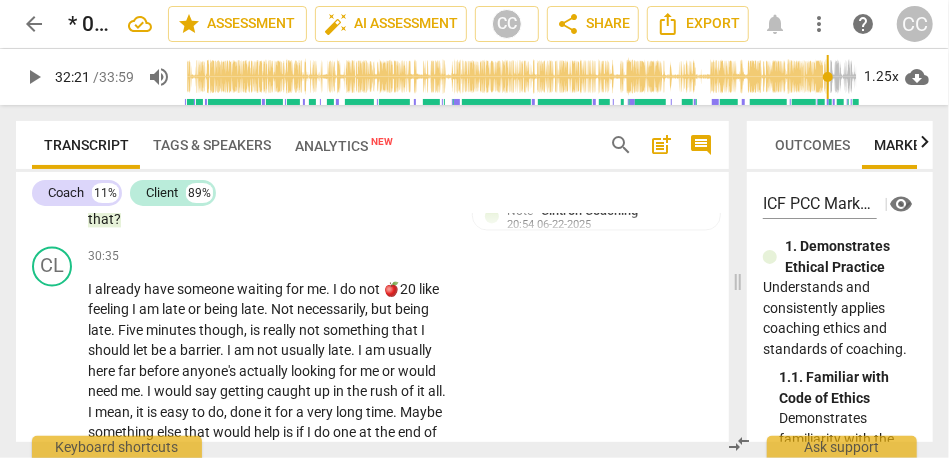 scroll, scrollTop: 7339, scrollLeft: 0, axis: vertical 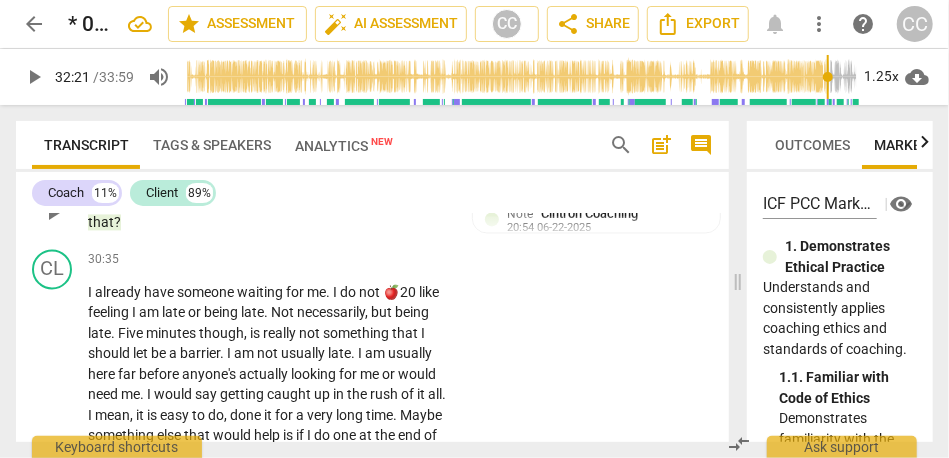 click on "the" at bounding box center (351, 202) 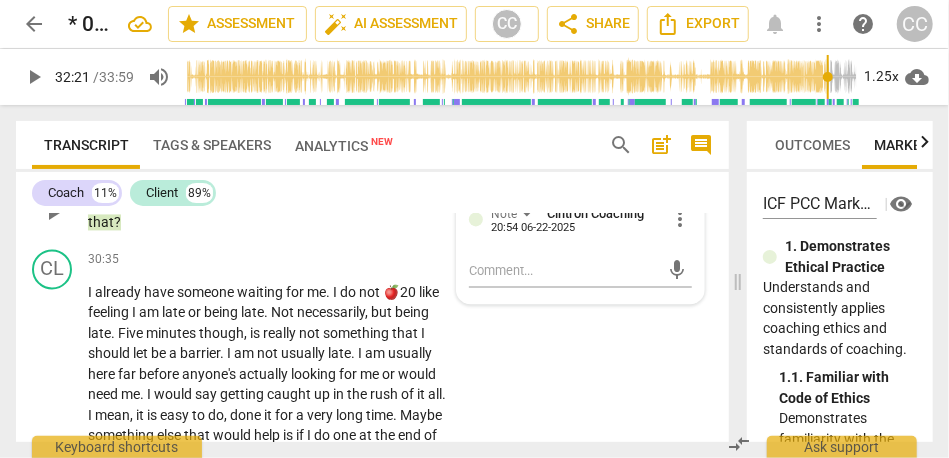 click on "the" at bounding box center (351, 202) 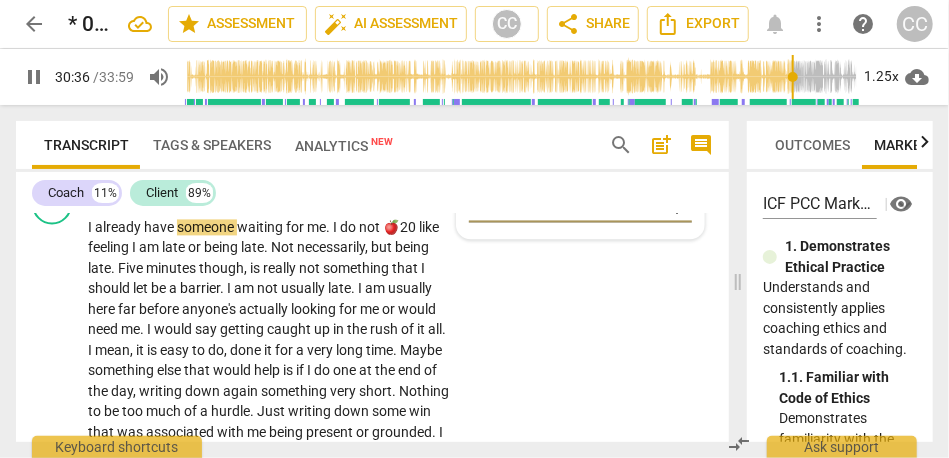 scroll, scrollTop: 7407, scrollLeft: 0, axis: vertical 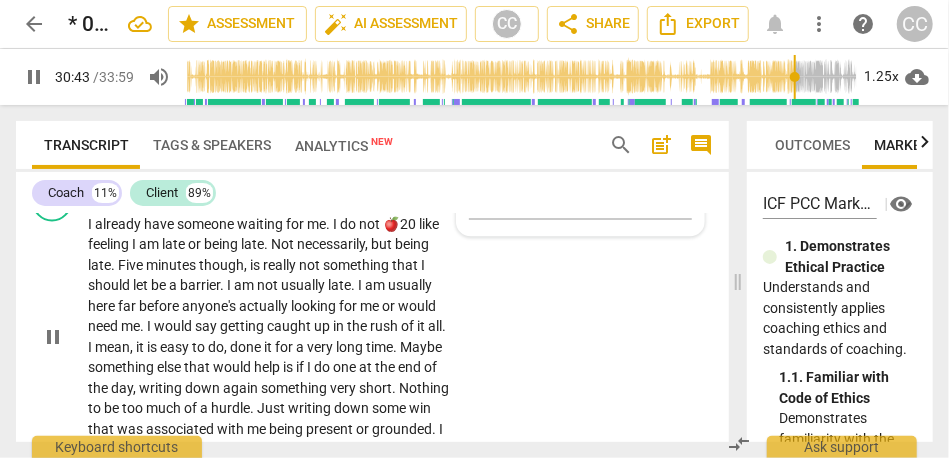 click on "already" at bounding box center (119, 224) 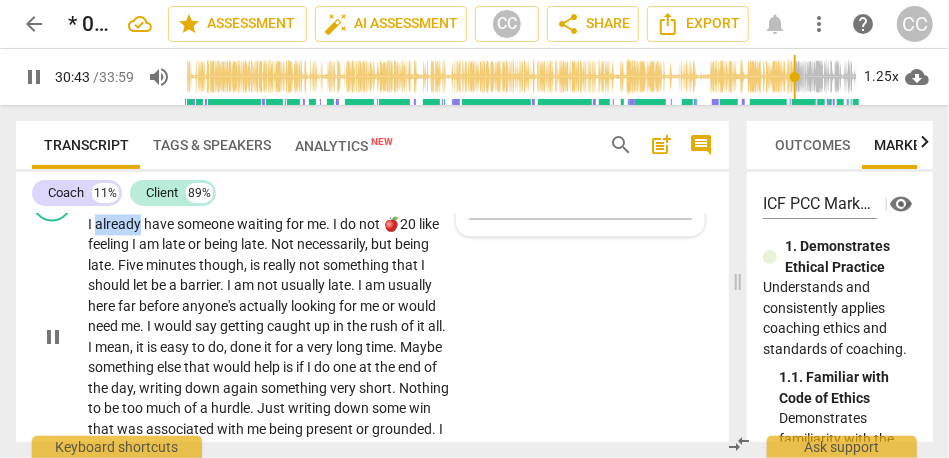 click on "already" at bounding box center [119, 224] 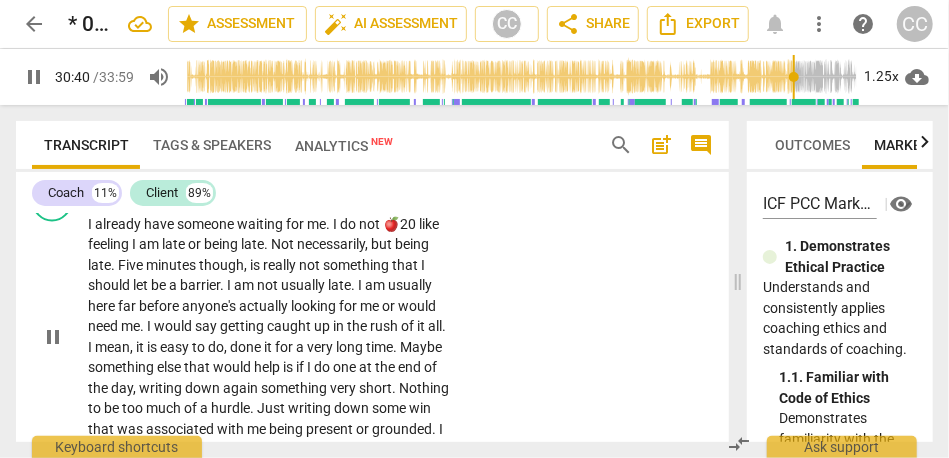 click on "like" at bounding box center [429, 224] 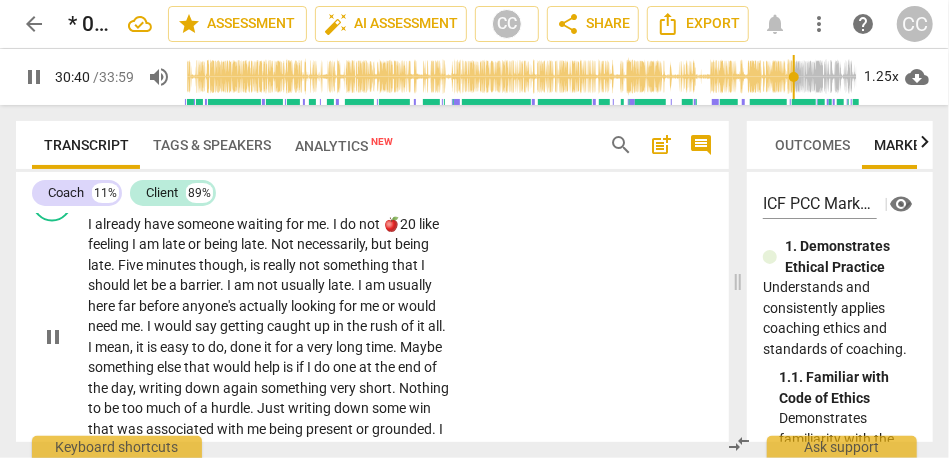 type on "1841" 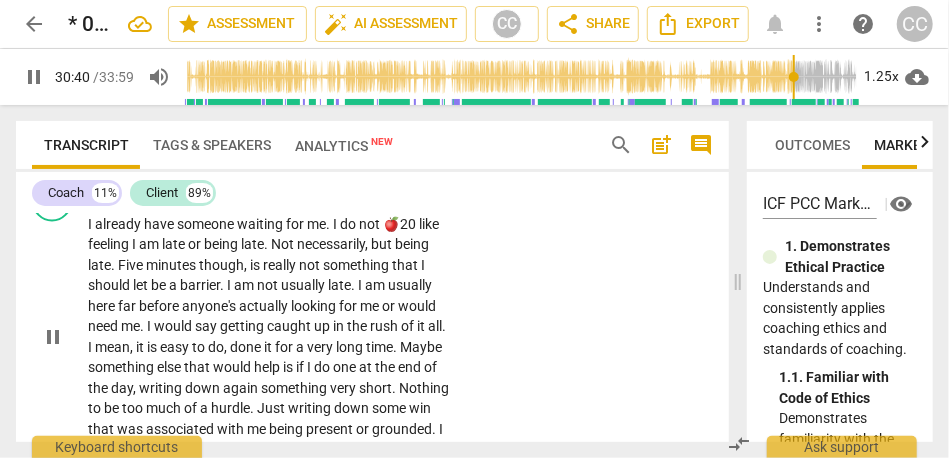 type 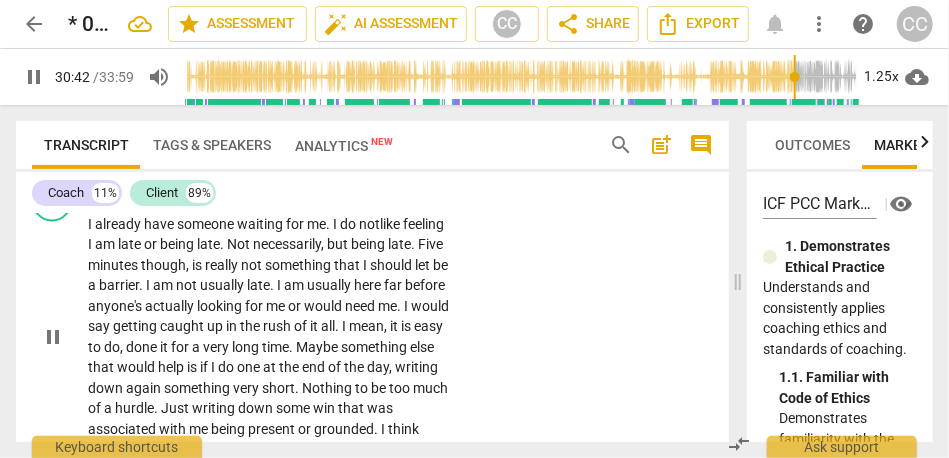 click on "not" at bounding box center (369, 224) 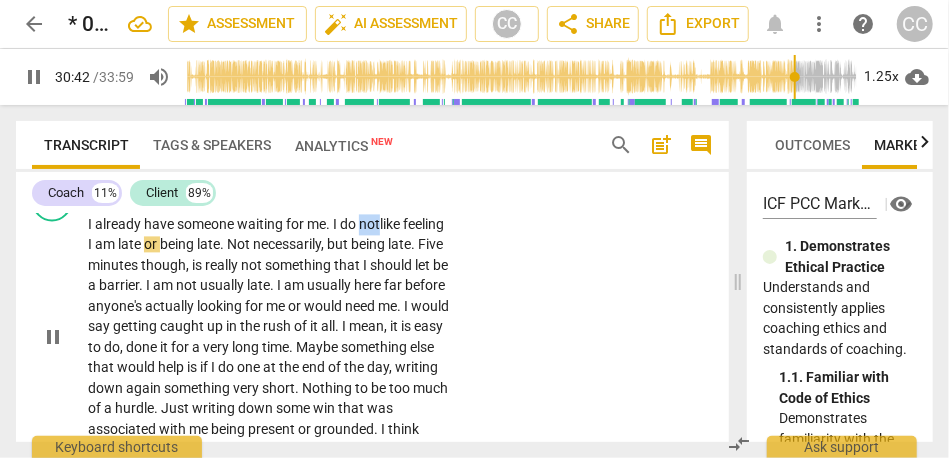 click on "not" at bounding box center (369, 224) 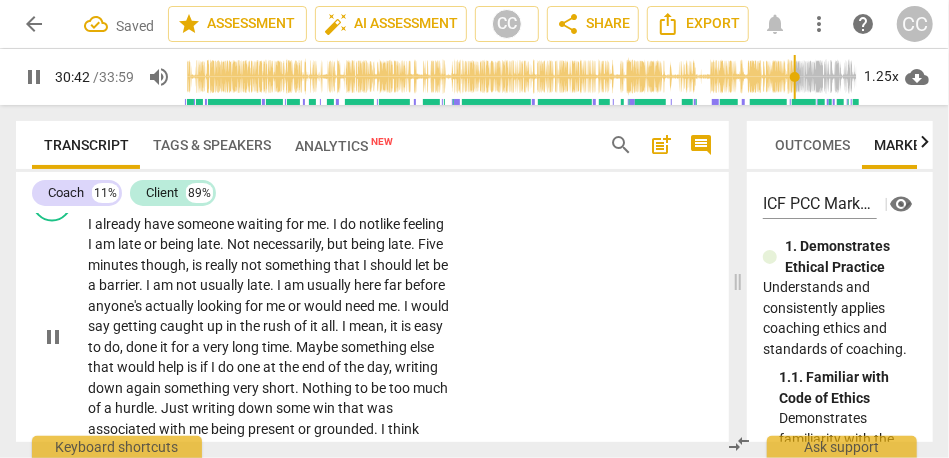 click on "not" at bounding box center [369, 224] 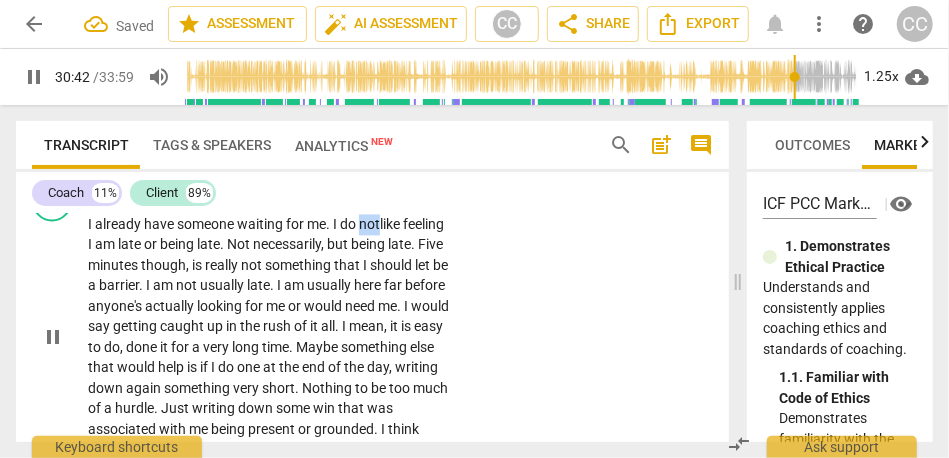click on "not" at bounding box center [369, 224] 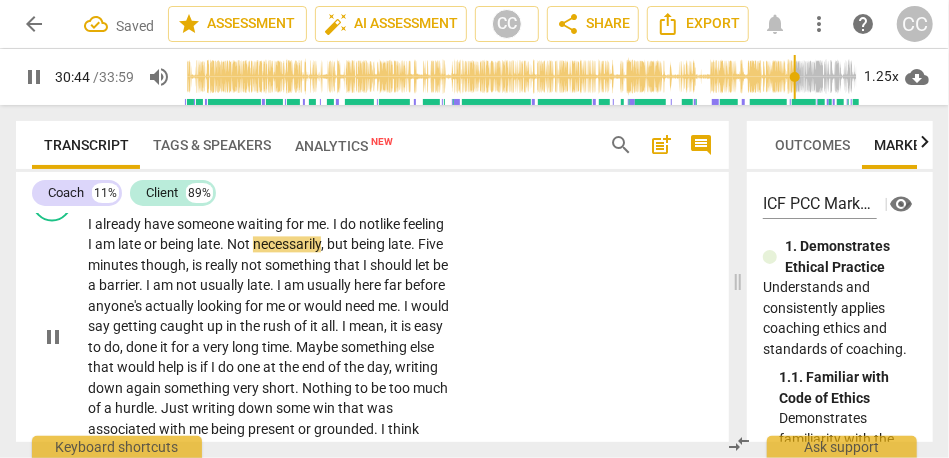 click on "not" at bounding box center (369, 224) 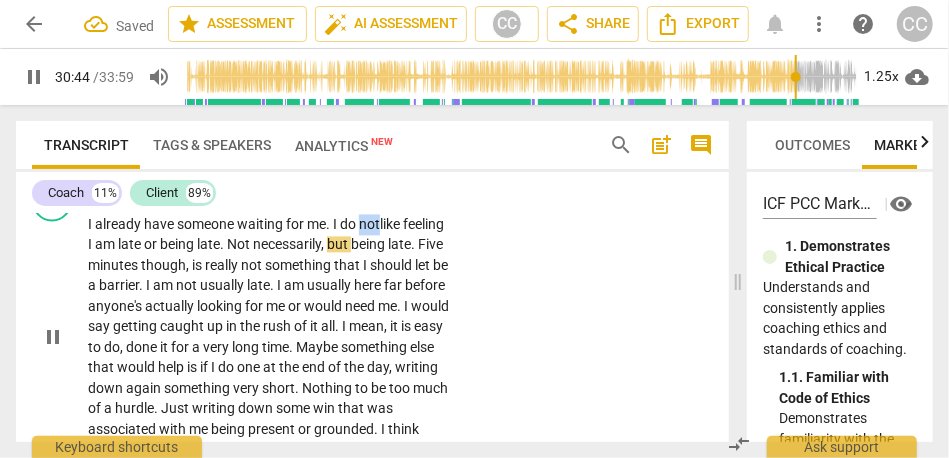 click on "not" at bounding box center [369, 224] 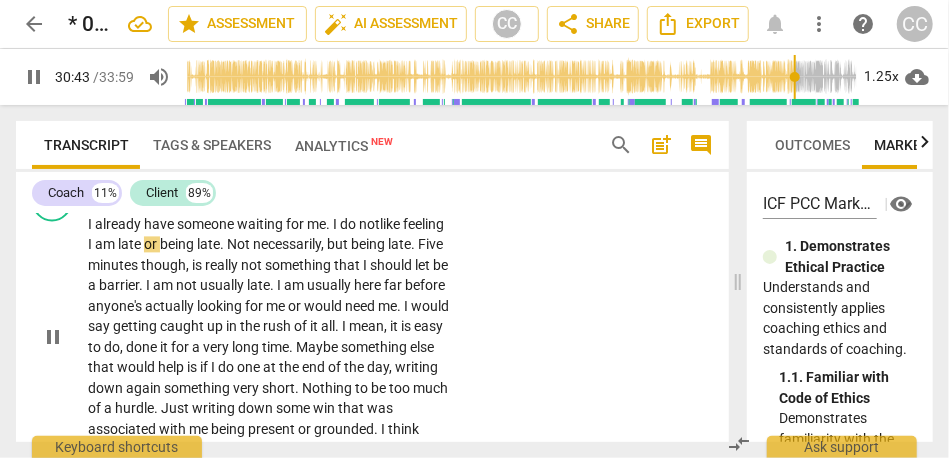 click on "I" at bounding box center [91, 224] 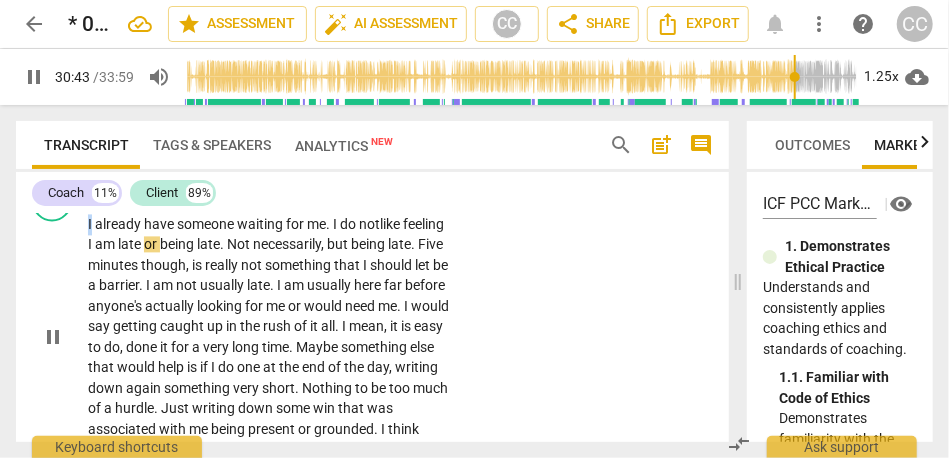 click on "I" at bounding box center (91, 224) 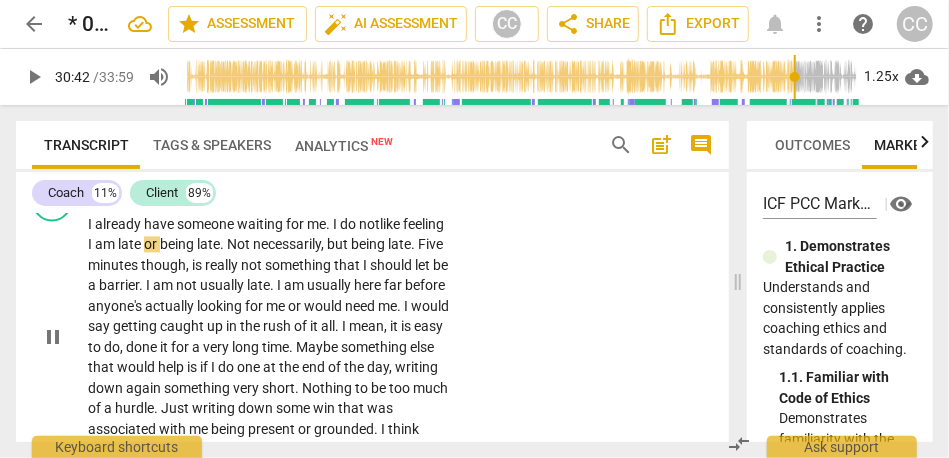click on "feeling" at bounding box center (423, 224) 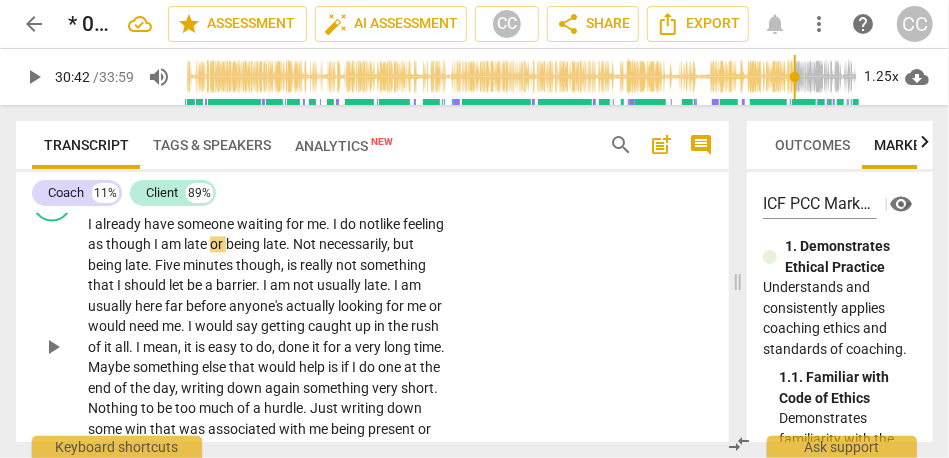 click on "am" at bounding box center [172, 244] 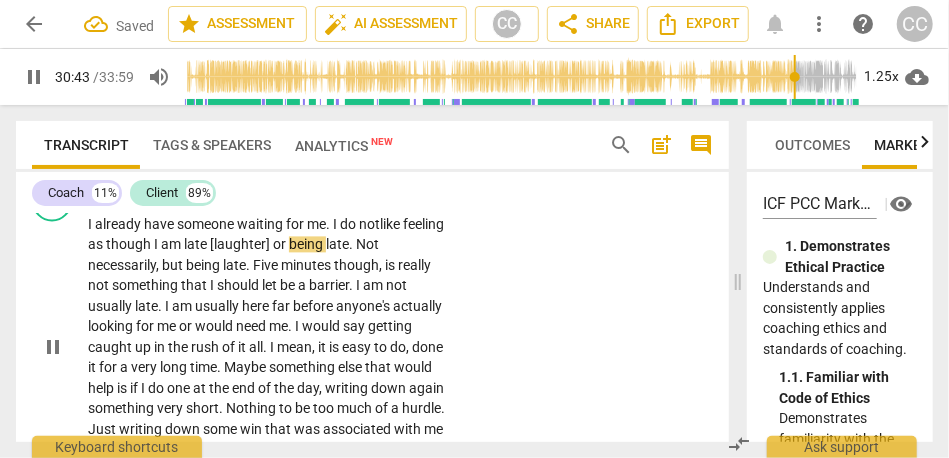 click on "I   already   have   someone   waiting   for   me .   I   do   not  like   feeling as though   I   am   late [laughter]   or   being   late .   Not   necessarily ,   but   being   late .   Five   minutes   though ,   is   really   not   something   that   I   should   let   be   a   barrier .   I   am   not   usually   late .   I   am   usually   here   far   before   anyone's   actually   looking   for   me   or   would   need   me .   I   would   say   getting   caught   up   in   the   rush   of   it   all .   I   mean ,   it   is   easy   to   do ,   done   it   for   a   very   long   time .   Maybe   something   else   that   would   help   is   if   I   do   one   at   the   end   of   the   day ,   writing   down   again   something   very   short .   Nothing   to   be   too   much   of   a   hurdle .   Just   writing   down   some   win   that   was   associated   with   me   being   present   or   grounded .   I   think   being   able   to   see   it   helps   motivate   it   for   the   next   ." at bounding box center [269, 347] 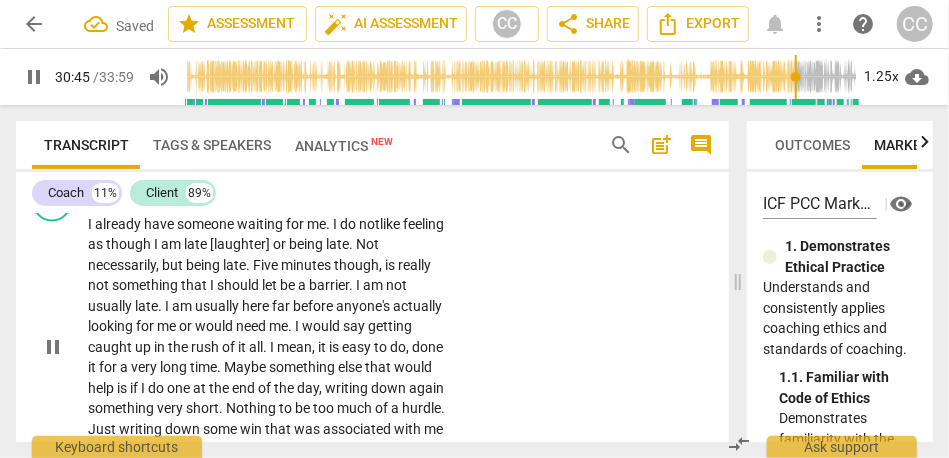 click on "being" at bounding box center [307, 244] 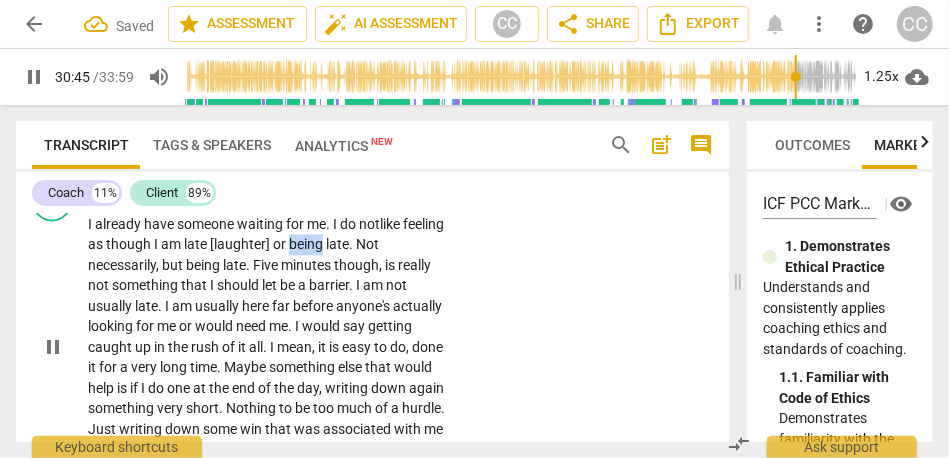 click on "being" at bounding box center (307, 244) 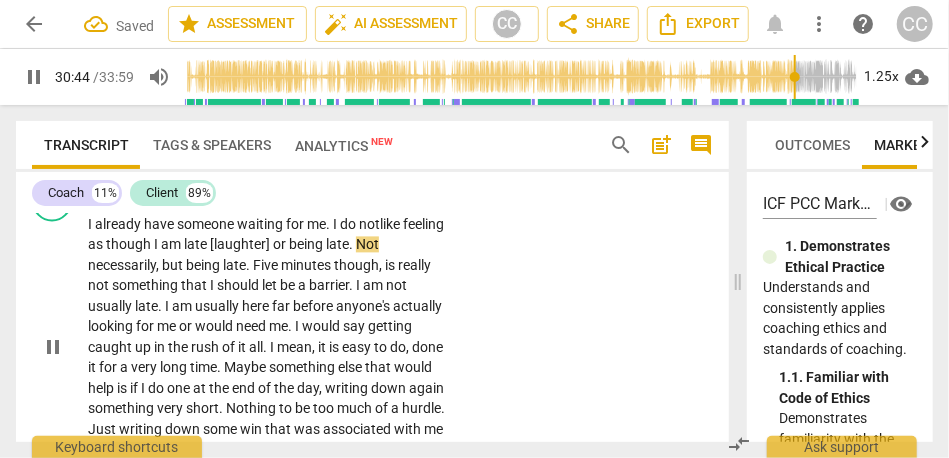 click on "." at bounding box center [352, 244] 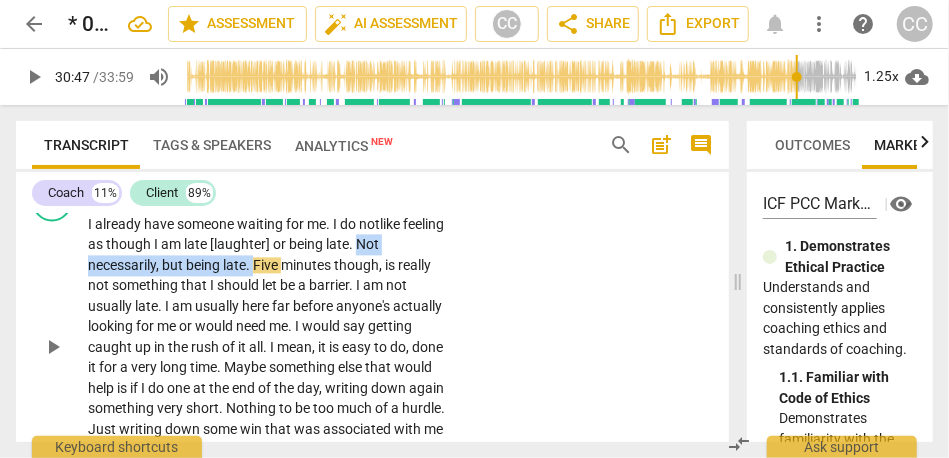 drag, startPoint x: 256, startPoint y: 351, endPoint x: 404, endPoint y: 327, distance: 149.93332 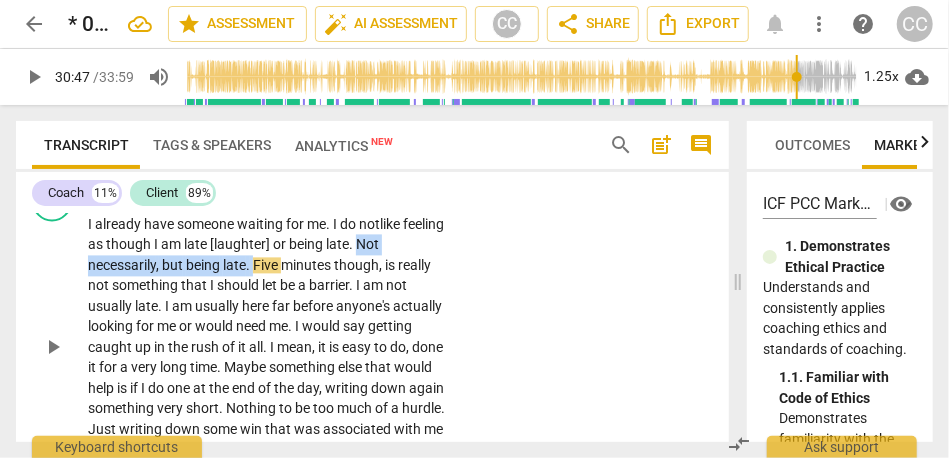 click on "I   already   have   someone   waiting   for   me .   I   do   not  like   feeling as though   I   am   late [laughter]   or   being   late .   Not   necessarily ,   but   being   late .   Five   minutes   though ,   is   really   not   something   that   I   should   let   be   a   barrier .   I   am   not   usually   late .   I   am   usually   here   far   before   anyone's   actually   looking   for   me   or   would   need   me .   I   would   say   getting   caught   up   in   the   rush   of   it   all .   I   mean ,   it   is   easy   to   do ,   done   it   for   a   very   long   time .   Maybe   something   else   that   would   help   is   if   I   do   one   at   the   end   of   the   day ,   writing   down   again   something   very   short .   Nothing   to   be   too   much   of   a   hurdle .   Just   writing   down   some   win   that   was   associated   with   me   being   present   or   grounded .   I   think   being   able   to   see   it   helps   motivate   it   for   the   next   ." at bounding box center [269, 347] 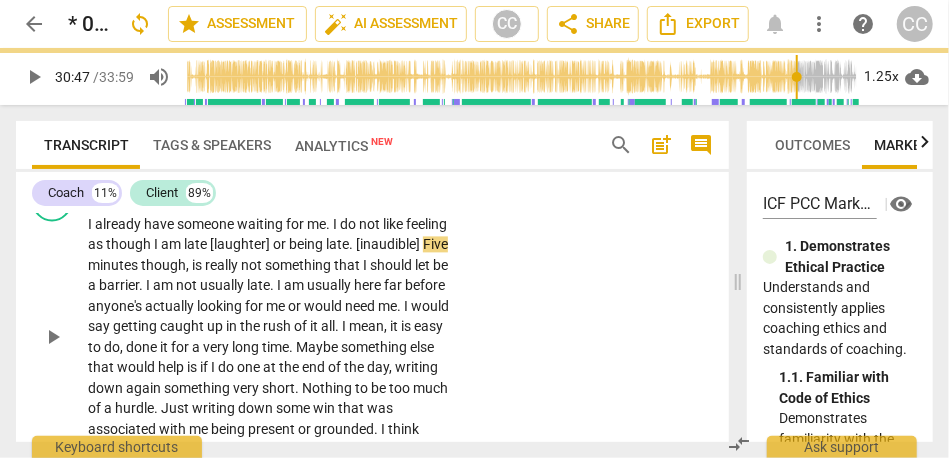 click on "CL play_arrow pause 30:35 + Add competency keyboard_arrow_right I   already   have   someone   waiting   for   me .   I   do   not   like   feeling   as   though   I   am   late   [laughter]   or   being   late .   [inaudible]   Five   minutes   though ,   is   really   not   something   that   I   should   let   be   a   barrier .   I   am   not   usually   late .   I   am   usually   here   far   before   anyone's   actually   looking   for   me   or   would   need   me .   I   would   say   getting   caught   up   in   the   rush   of   it   all .   I   mean ,   it   is   easy   to   do ,   done   it   for   a   very   long   time .   Maybe   something   else   that   would   help   is   if   I   do   one   at   the   end   of   the   day ,   writing   down   again   something   very   short .   Nothing   to   be   too   much   of   a   hurdle .   Just   writing   down   some   win   that   was   associated   with   me   being   present   or   grounded .   I   think   being   able   to   see   it   helps" at bounding box center (372, 320) 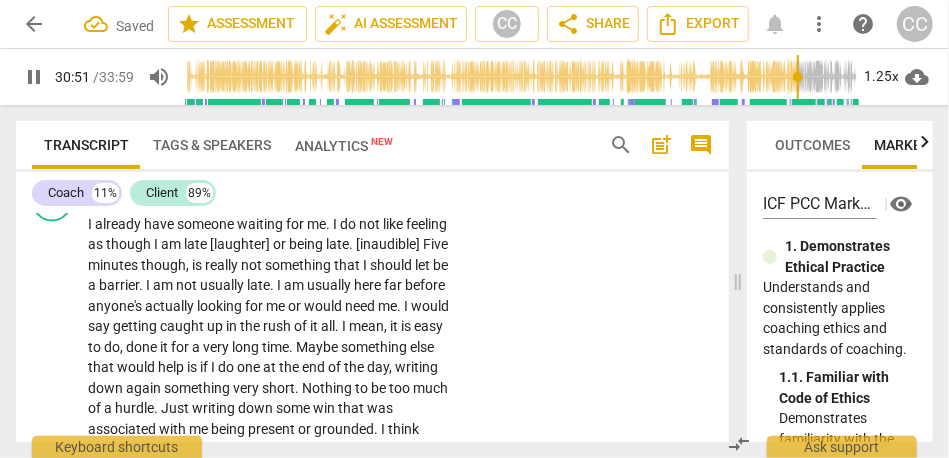click on "minutes" at bounding box center (114, 265) 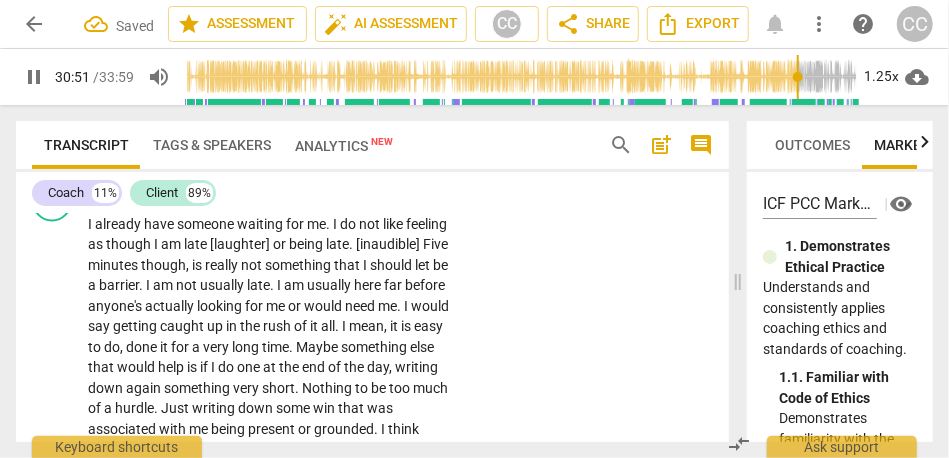 type on "1852" 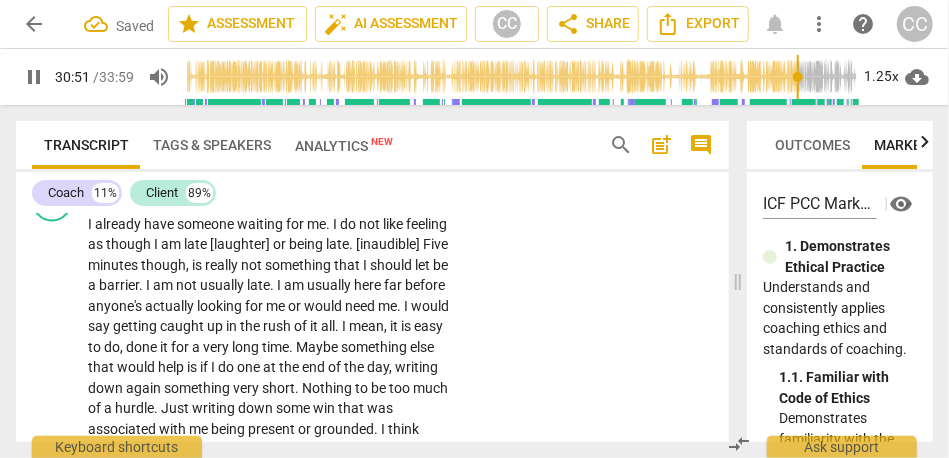 type 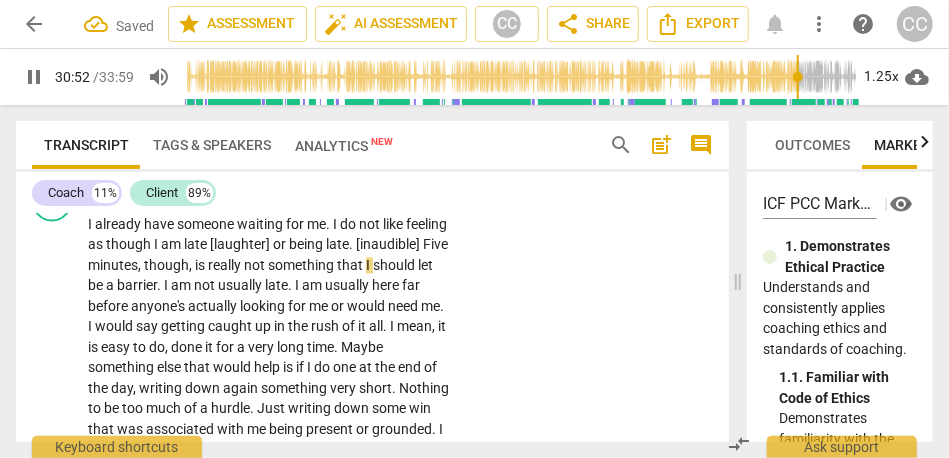 click on "though" at bounding box center (166, 265) 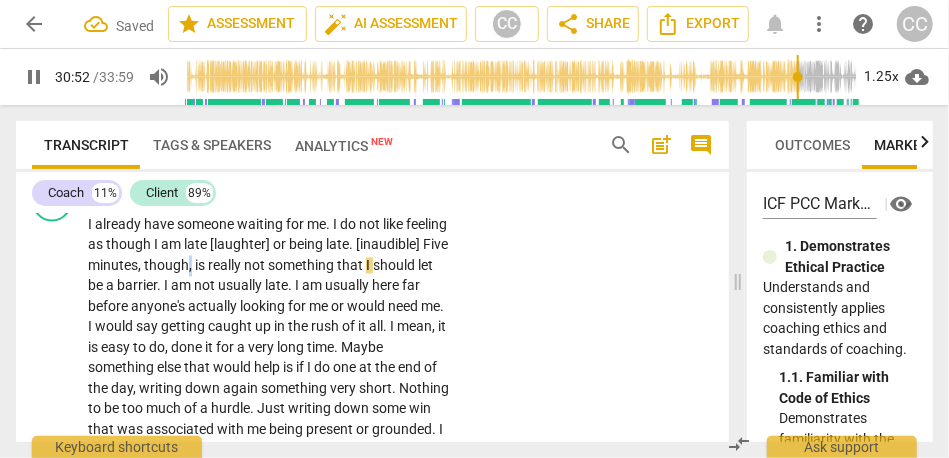 click on "though" at bounding box center [166, 265] 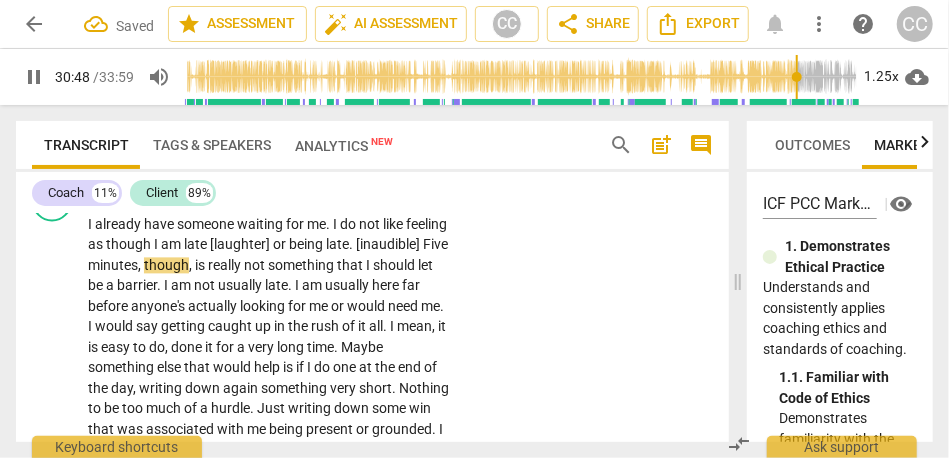 click on "really" at bounding box center (226, 265) 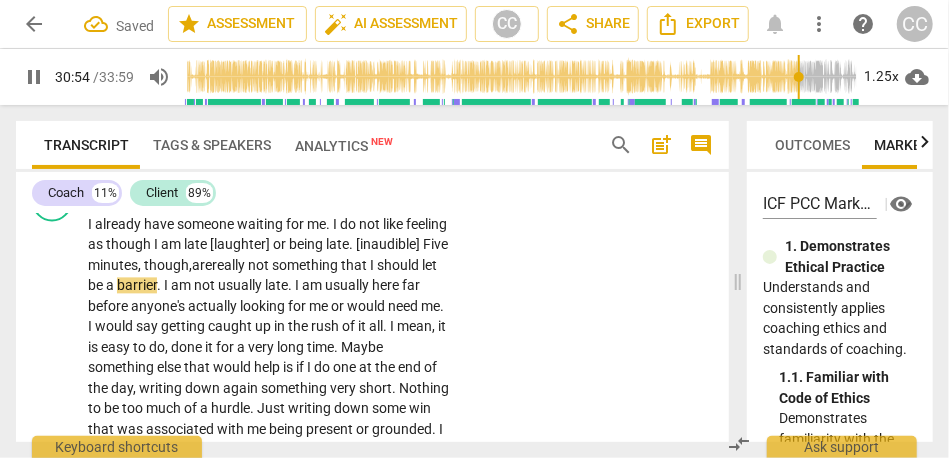 click on ",are" at bounding box center (200, 265) 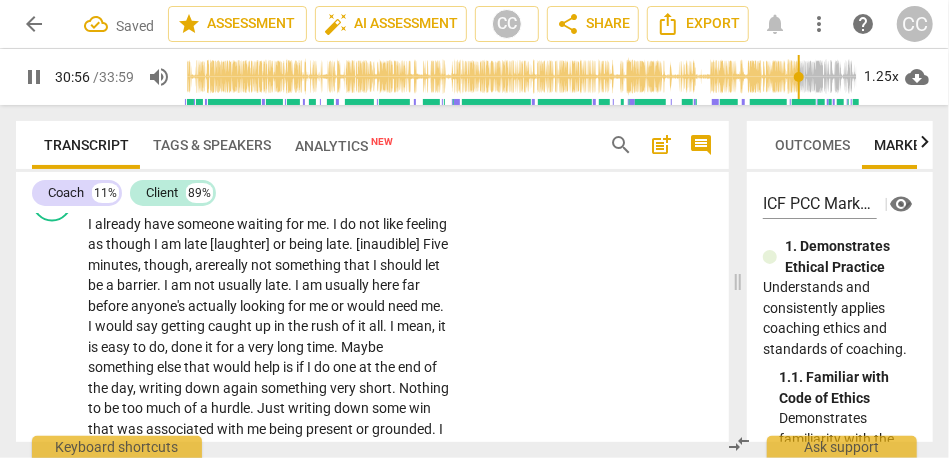 click on "really" at bounding box center (233, 265) 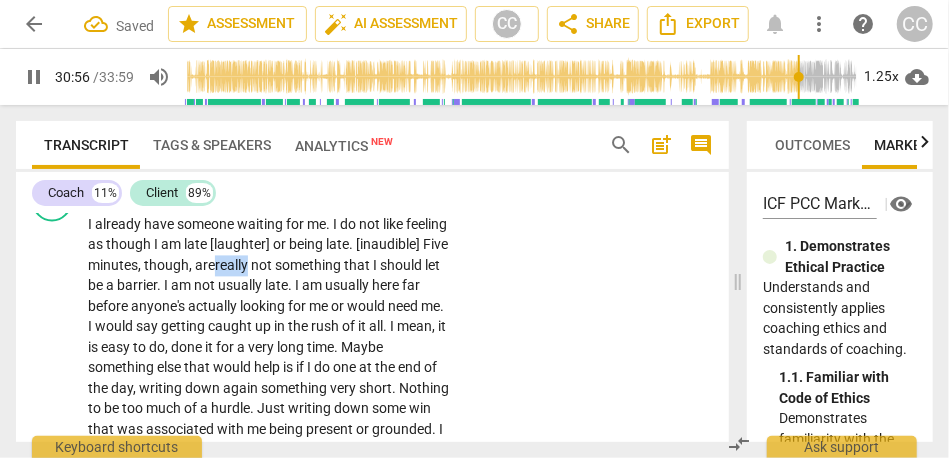click on "really" at bounding box center [233, 265] 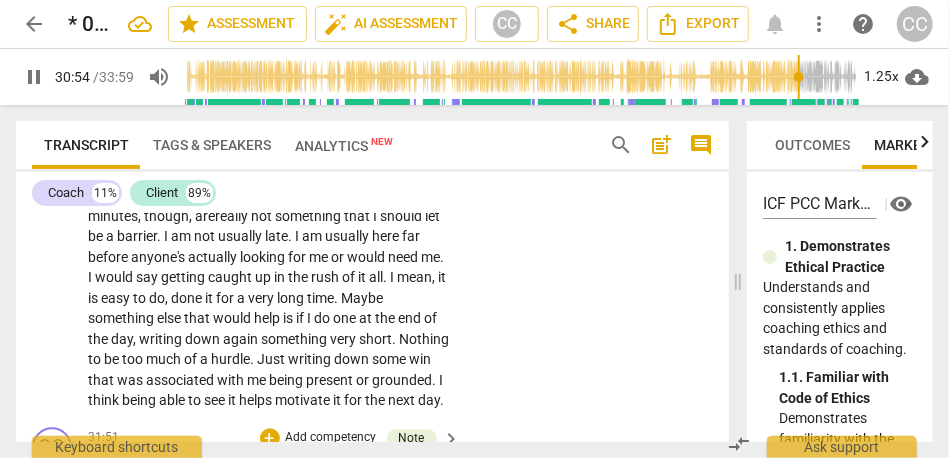 scroll, scrollTop: 7467, scrollLeft: 0, axis: vertical 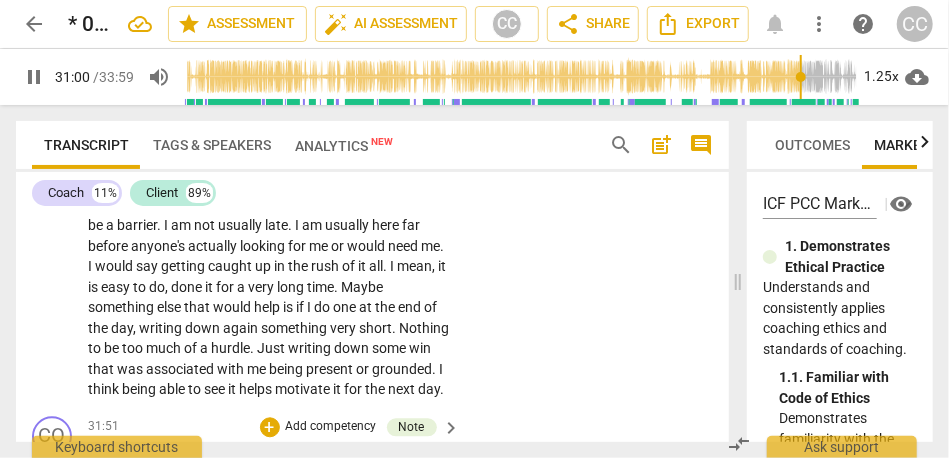 click on "actually" at bounding box center [214, 246] 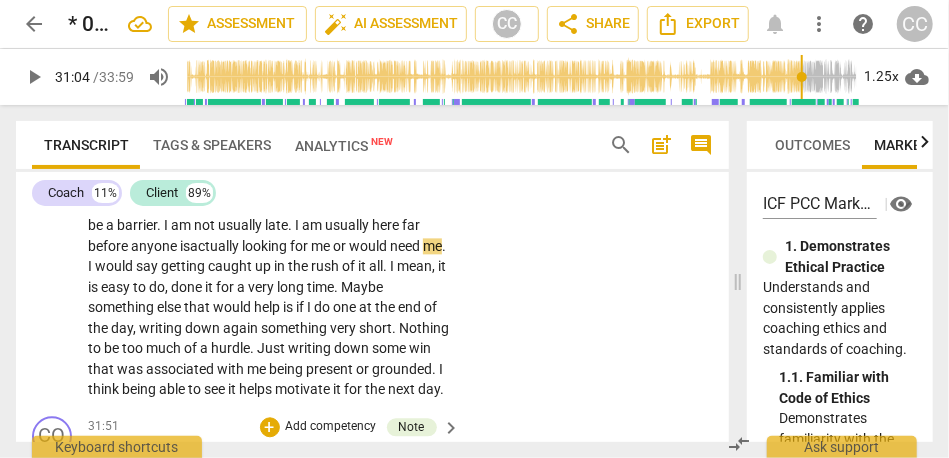 click on "I   already   have   someone   waiting   for   me .   I   do   not   like   feeling   as   though   I   am   late   [laughter]   or   being   late .   [inaudible]   Five   minutes,   though , are  really   not   something   that   I   should   let   be   a   barrier .   I   am   not   usually   late .   I   am   usually   here   far   before   anyone is  actually   looking   for   me   or   would   need   me .   I   would   say   getting   caught   up   in   the   rush   of   it   all .   I   mean ,   it   is   easy   to   do ,   done   it   for   a   very   long   time .   Maybe   something   else   that   would   help   is   if   I   do   one   at   the   end   of   the   day ,   writing   down   again   something   very   short .   Nothing   to   be   too   much   of   a   hurdle .   Just   writing   down   some   win   that   was   associated   with   me   being   present   or   grounded .   I   think   being   able   to   see   it   helps   motivate   it   for   the   next   day ." at bounding box center (269, 277) 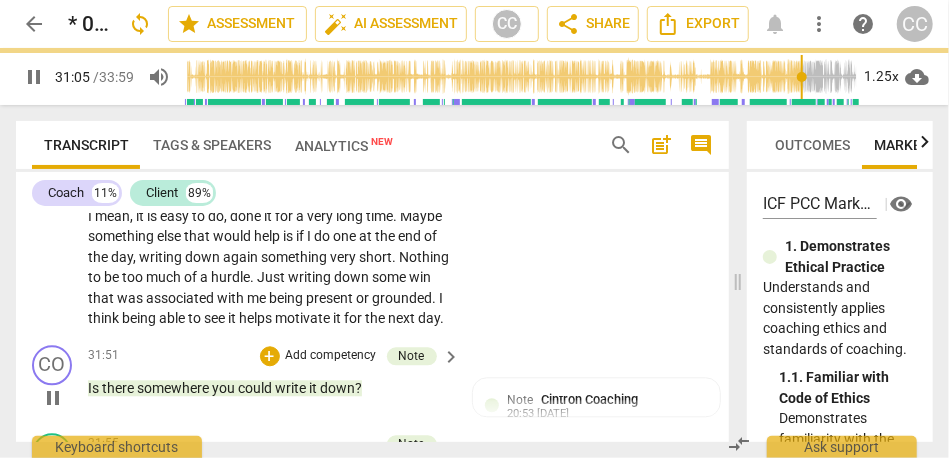 scroll, scrollTop: 7544, scrollLeft: 0, axis: vertical 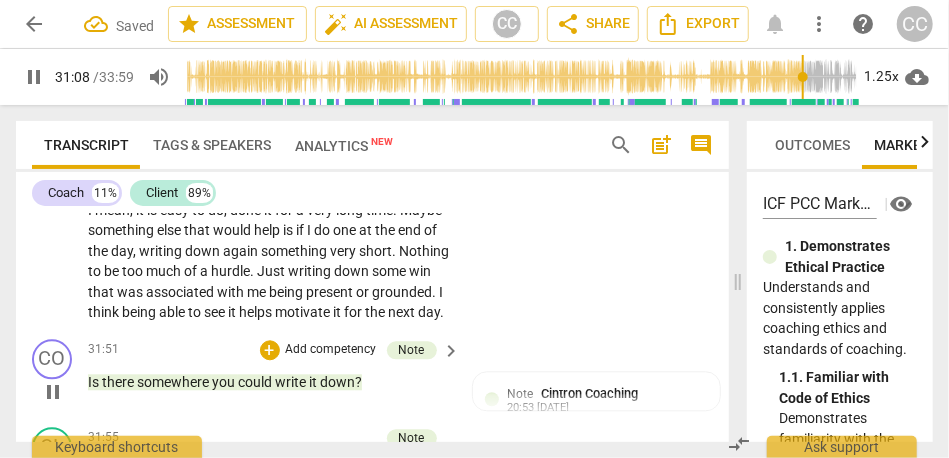 click on "." at bounding box center (143, 189) 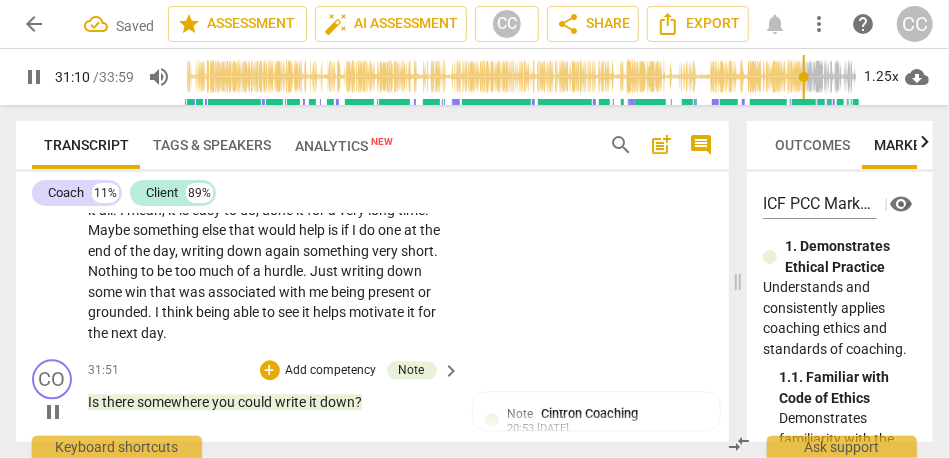 click on "say" at bounding box center (236, 189) 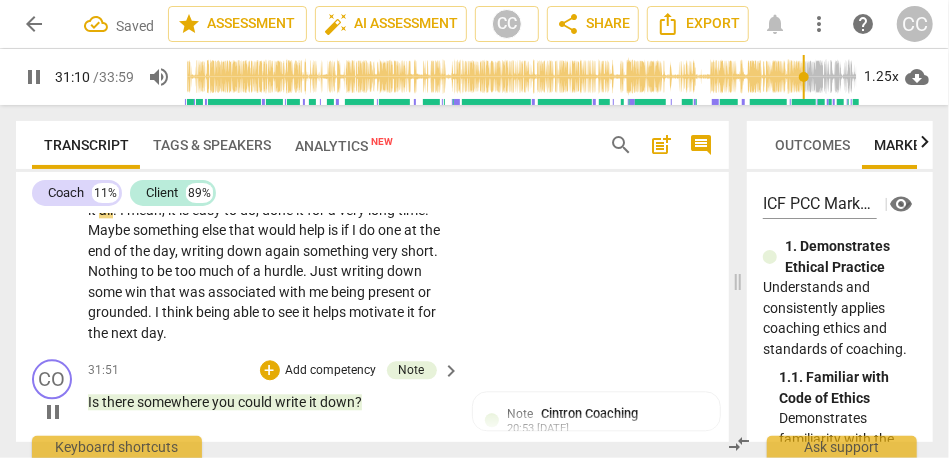 click on "say" at bounding box center (236, 189) 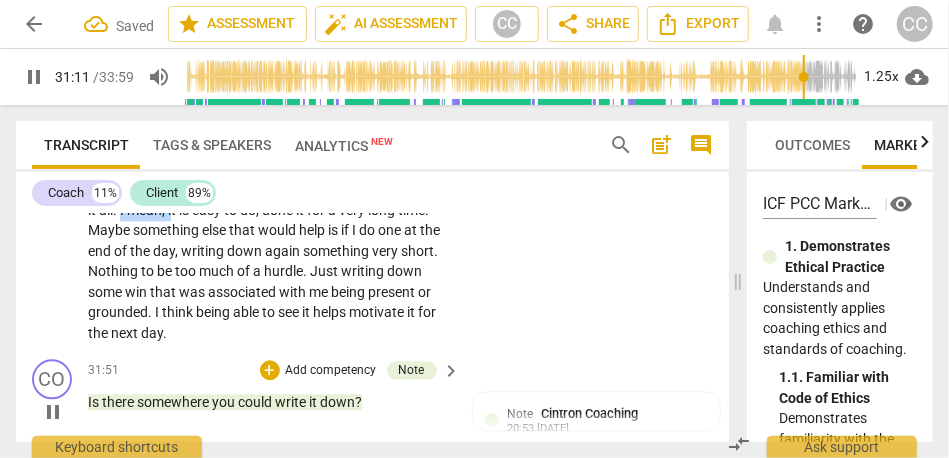 drag, startPoint x: 322, startPoint y: 292, endPoint x: 270, endPoint y: 292, distance: 52 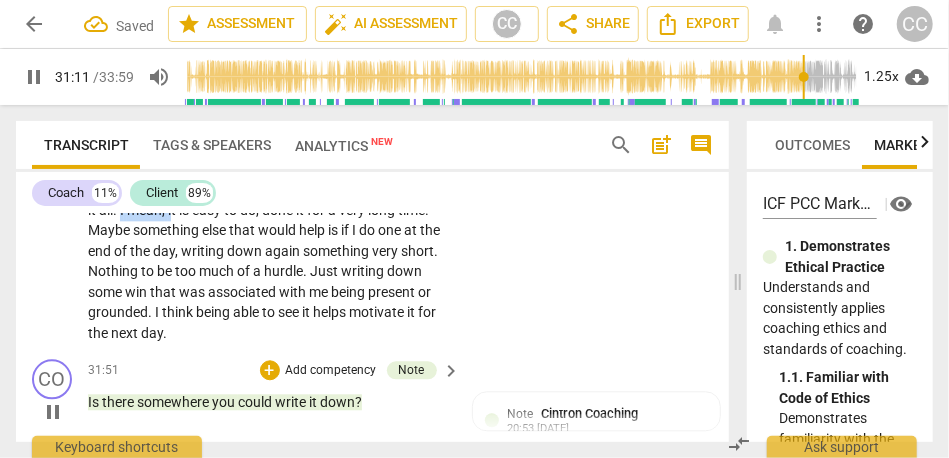 click on "I   already   have   someone   waiting   for   me .   I   do   not   like   feeling   as   though   I   am   late   [laughter]   or   being   late .   [inaudible]   Five   minutes,   though , are  really   not   something   that   I   should   let   be   a   barrier .   I   am   not   usually   late .   I   am   usually   here   far   before   anyone is  actually   looking   for   me [laughter]   or   would   need   me .  Yeah.  I  would   say   getting   caught   up   in   the   rush   of   it   all .   I   mean ,   it   is   easy   to   do ,   done   it   for   a   very   long   time .   Maybe   something   else   that   would   help   is   if   I   do   one   at   the   end   of   the   day ,   writing   down   again   something   very   short .   Nothing   to   be   too   much   of   a   hurdle .   Just   writing   down   some   win   that   was   associated   with   me   being   present   or   grounded .   I   think   being   able   to   see   it   helps   motivate   it   for   the   next   day ." at bounding box center [269, 210] 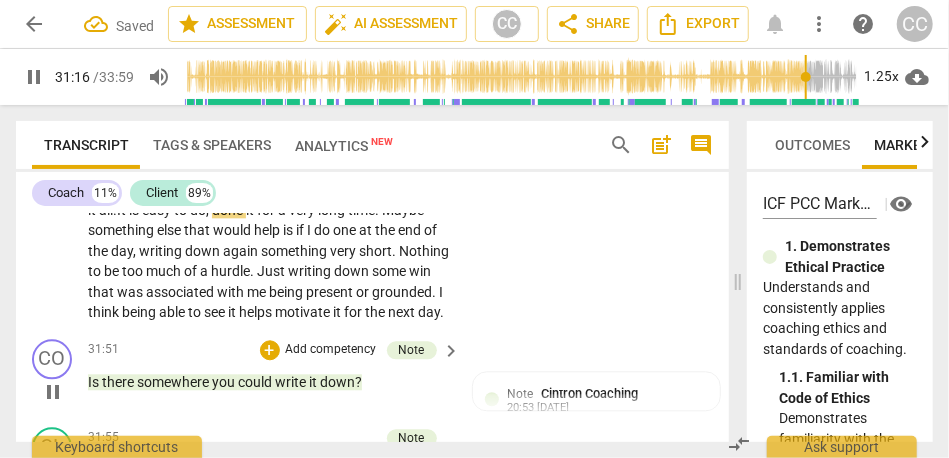 click on "done" at bounding box center [229, 210] 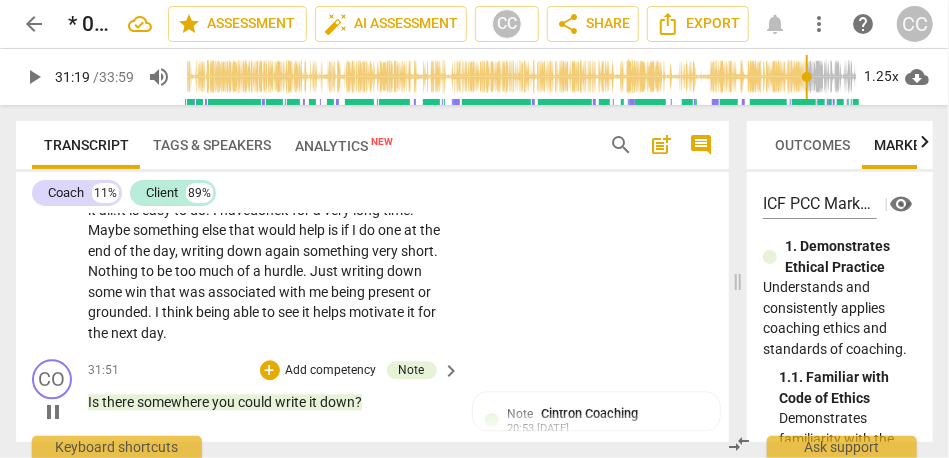 click on "do. I have" at bounding box center [220, 210] 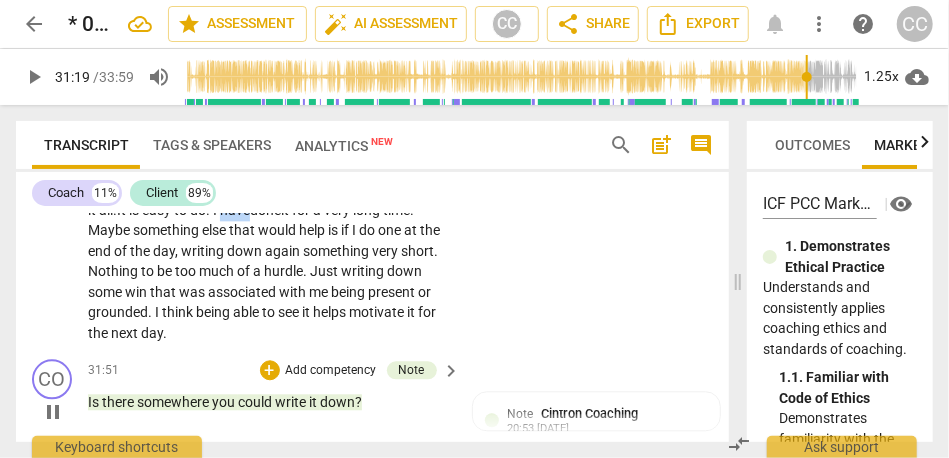 click on "do. I have" at bounding box center (220, 210) 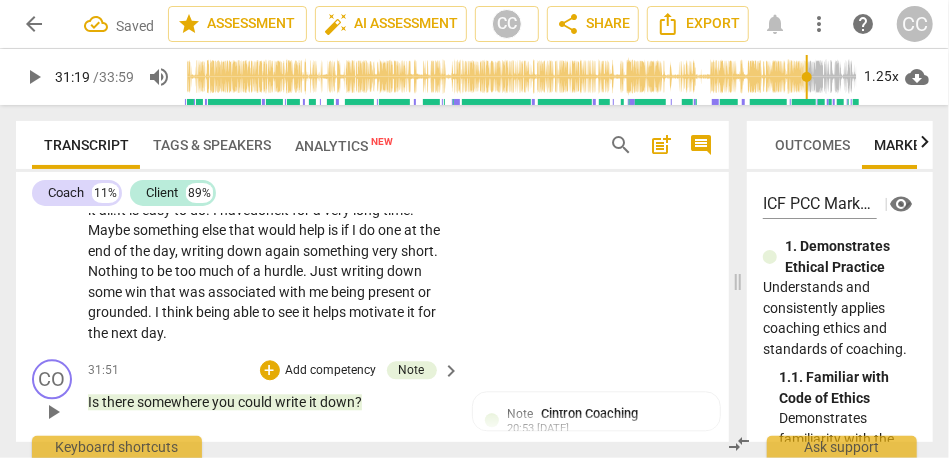 click on "Maybe" at bounding box center [110, 230] 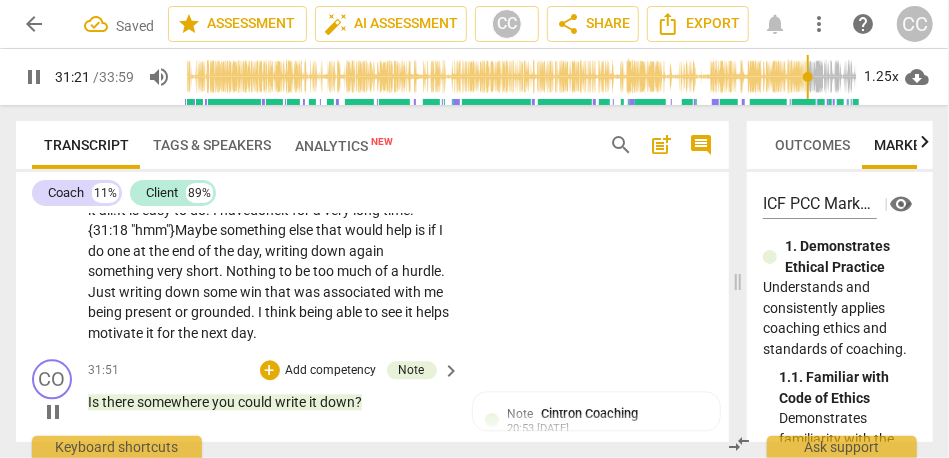 click on "something" at bounding box center [254, 230] 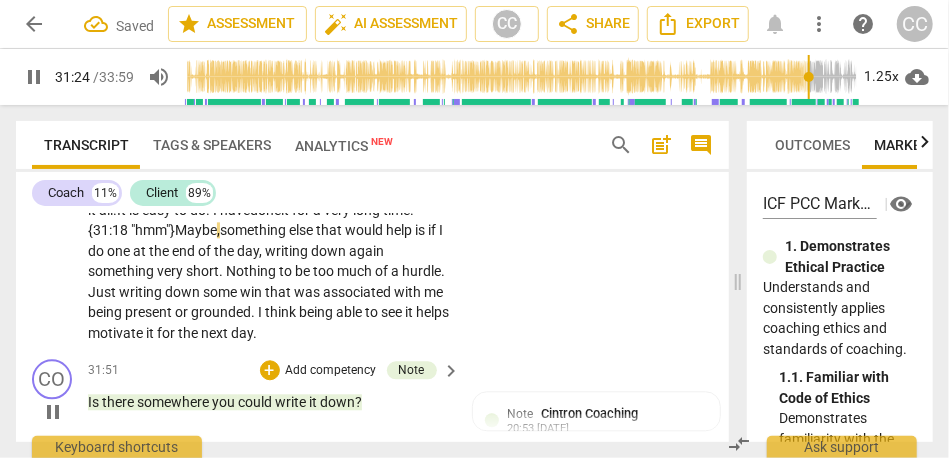 click on "Maybe ," at bounding box center [197, 230] 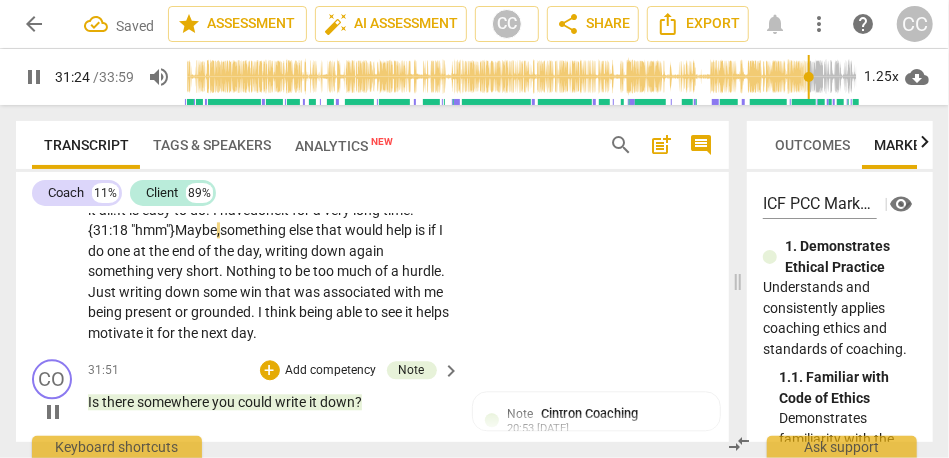click on "Maybe ," at bounding box center (197, 230) 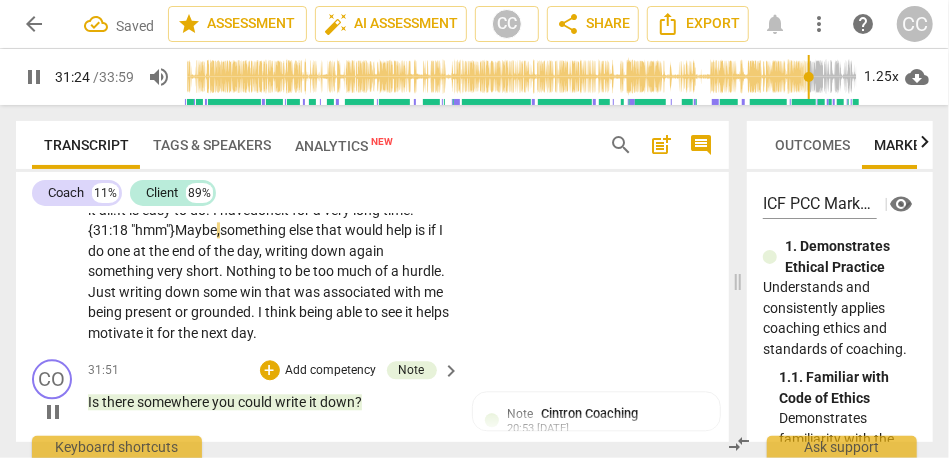 click on "I   already   have   someone   waiting   for   me .   I   do   not   like   feeling   as   though   I   am   late   [laughter]   or   being   late .   [inaudible]   Five   minutes,   though , are  really   not   something   that   I   should   let   be   a   barrier .   I   am   not   usually   late .   I   am   usually   here   far   before   anyone is  actually   looking   for   me [laughter]   or   would   need   me .  Yeah.  I  would   say   getting   caught   up   in   the   rush   of   it   all .  I t   is   easy   to   do. I have  done  it   for   a   very   long   time .  {31:18 "hmm"}  Maybe ,  something   else   that   would   help   is   if   I   do   one   at   the   end   of   the   day ,   writing   down   again   something   very   short .   Nothing   to   be   too   much   of   a   hurdle .   Just   writing   down   some   win   that   was   associated   with   me   being   present   or   grounded .   I   think   being   able   to   see   it   helps   motivate   it   for   the   next" at bounding box center (269, 210) 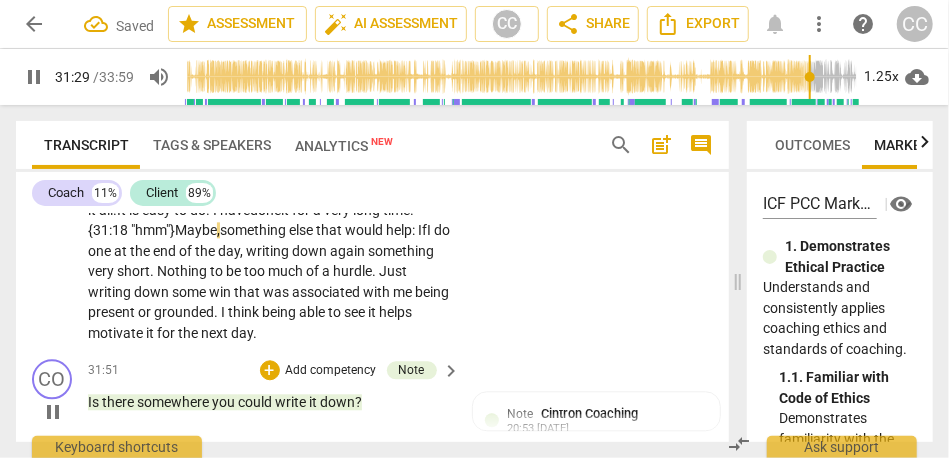 click on "help: If" at bounding box center [406, 230] 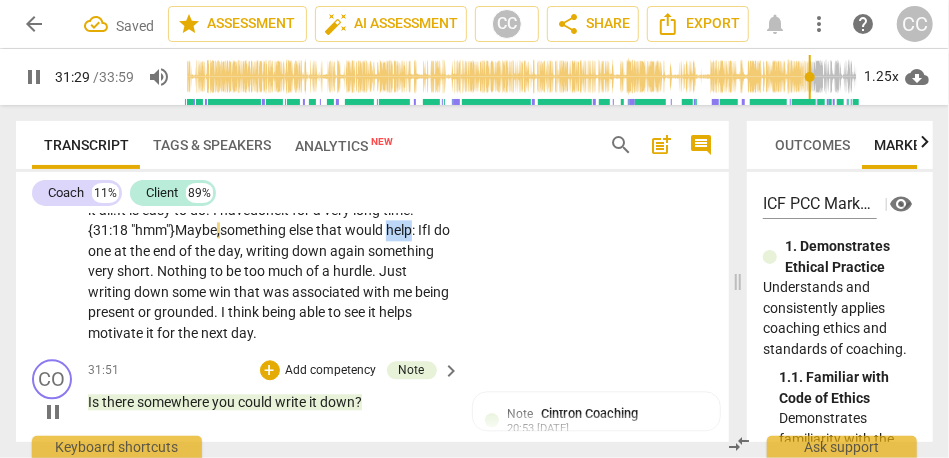 click on "help: If" at bounding box center (406, 230) 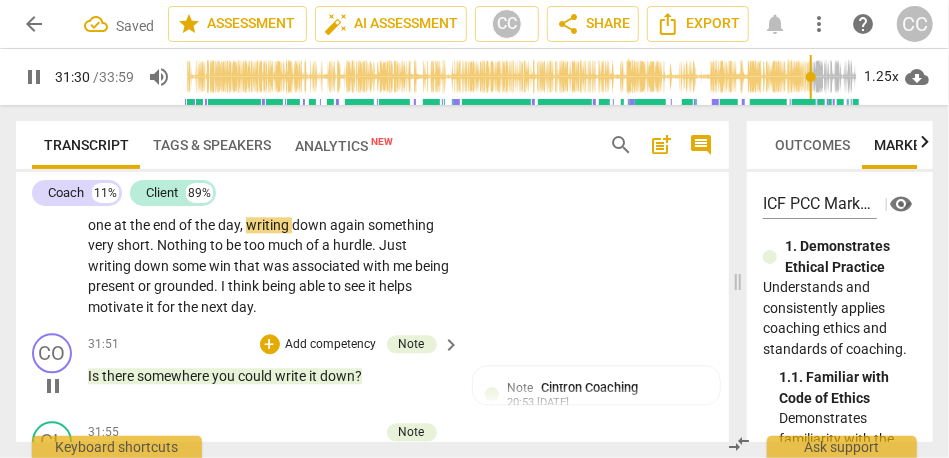 scroll, scrollTop: 7570, scrollLeft: 0, axis: vertical 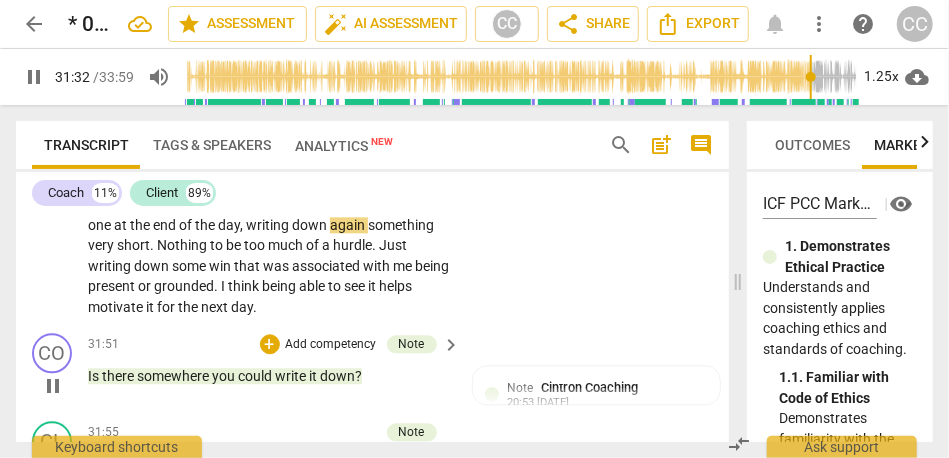 click on "down" at bounding box center [311, 225] 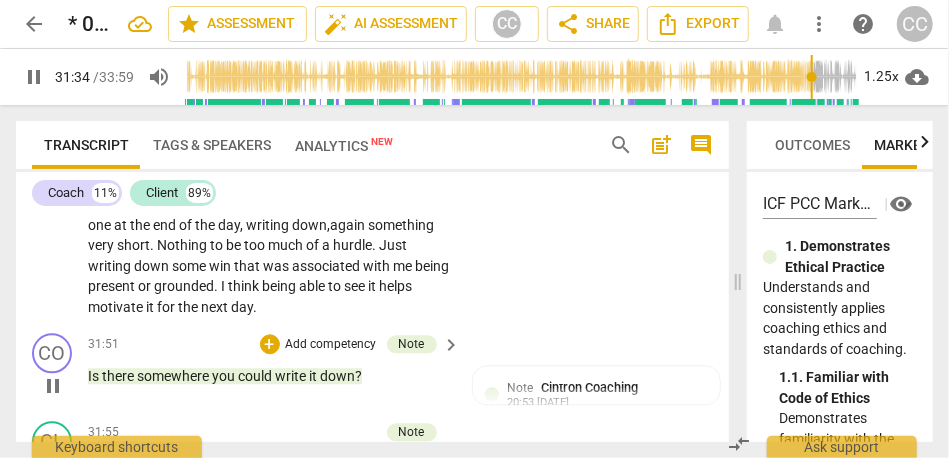 click on "again" at bounding box center (349, 225) 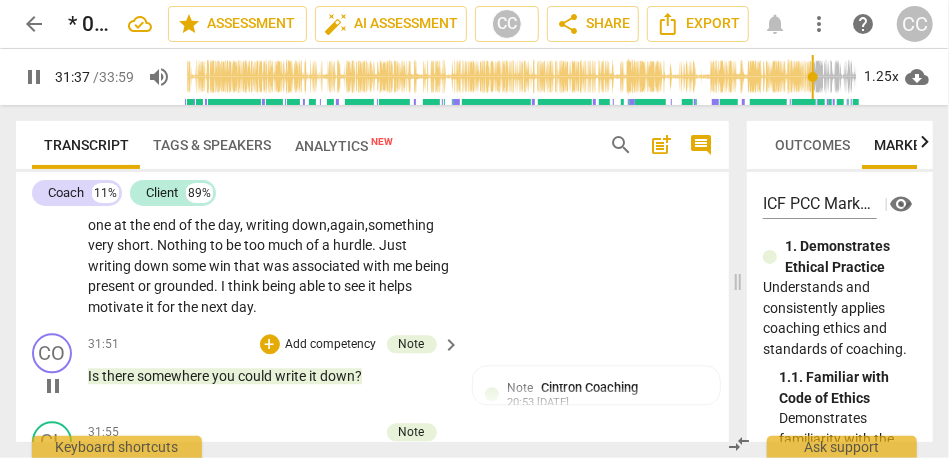 click on "." at bounding box center [153, 245] 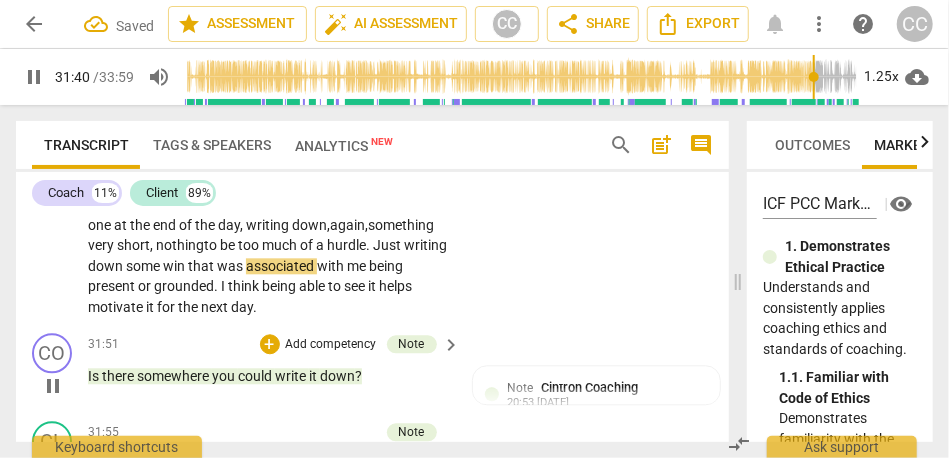 click on "something" at bounding box center [401, 225] 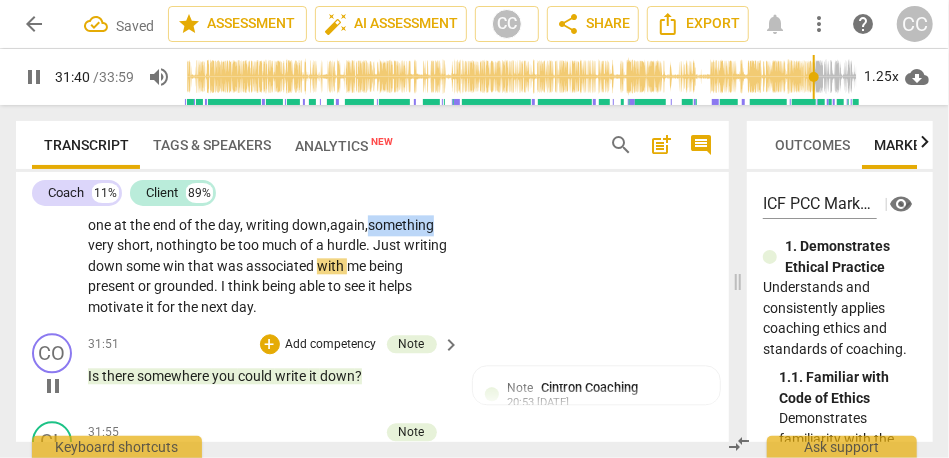 click on "something" at bounding box center [401, 225] 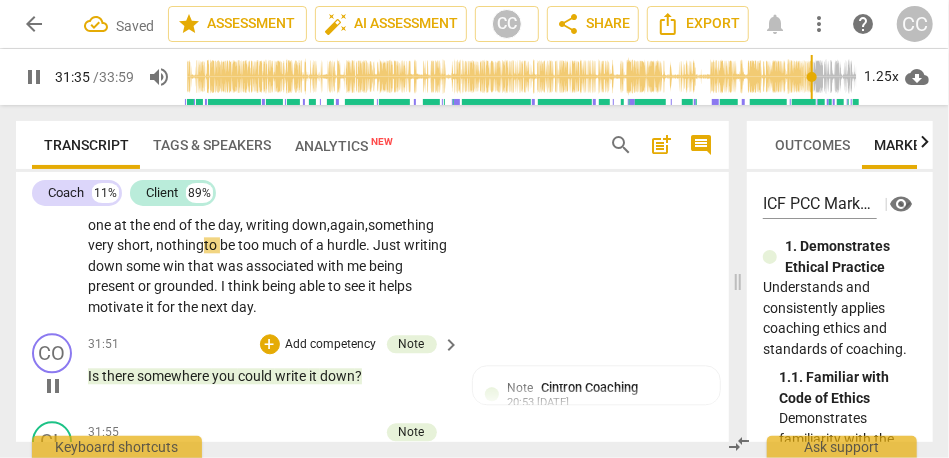 click on "Just" at bounding box center [388, 245] 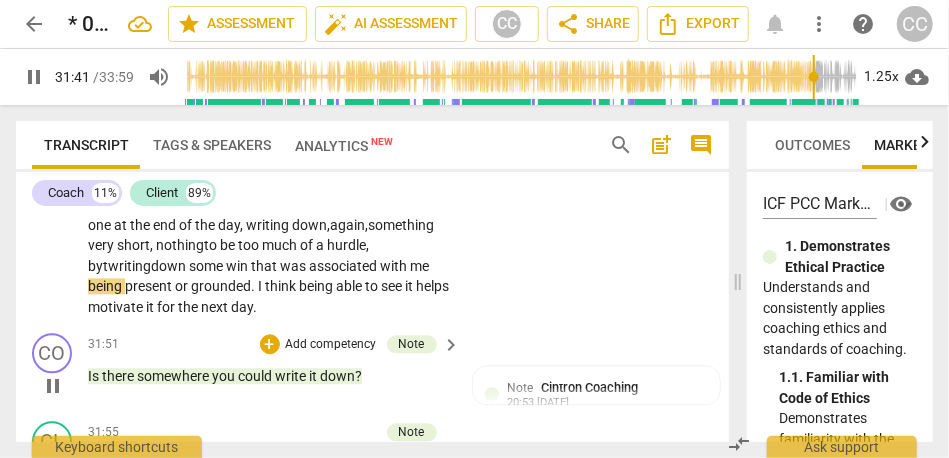 click on "writing" at bounding box center (129, 266) 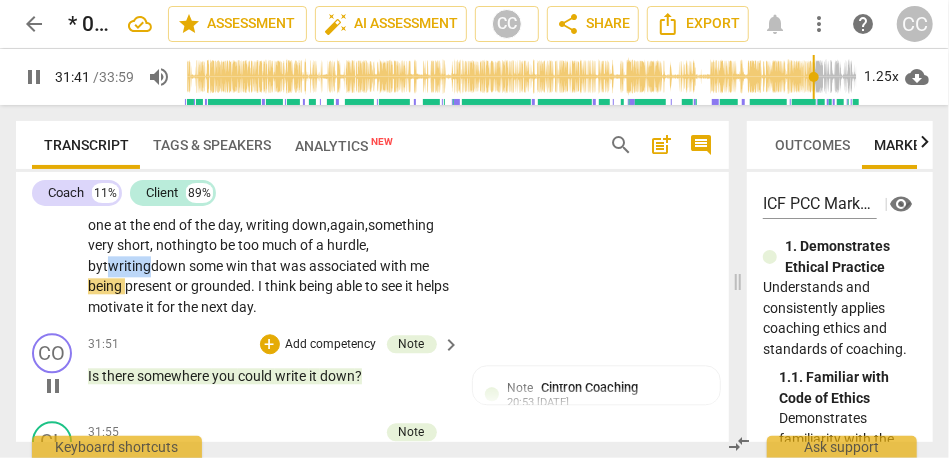 click on "writing" at bounding box center (129, 266) 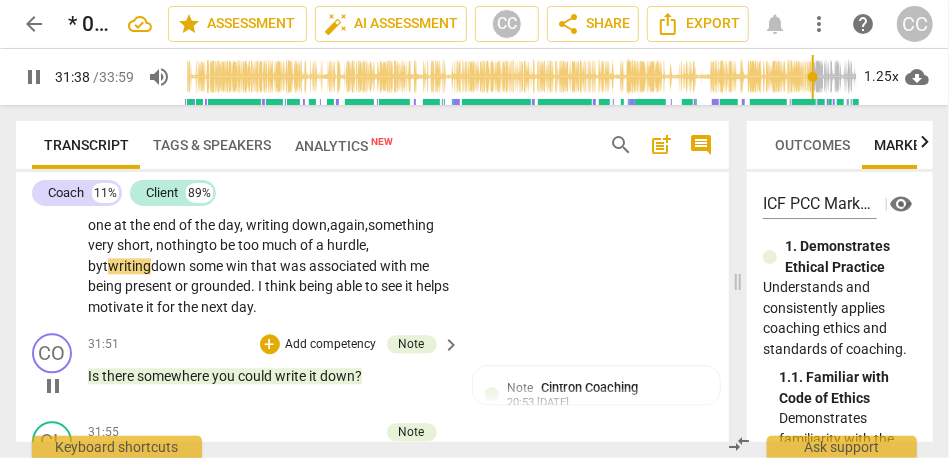 click on "writing" at bounding box center (129, 266) 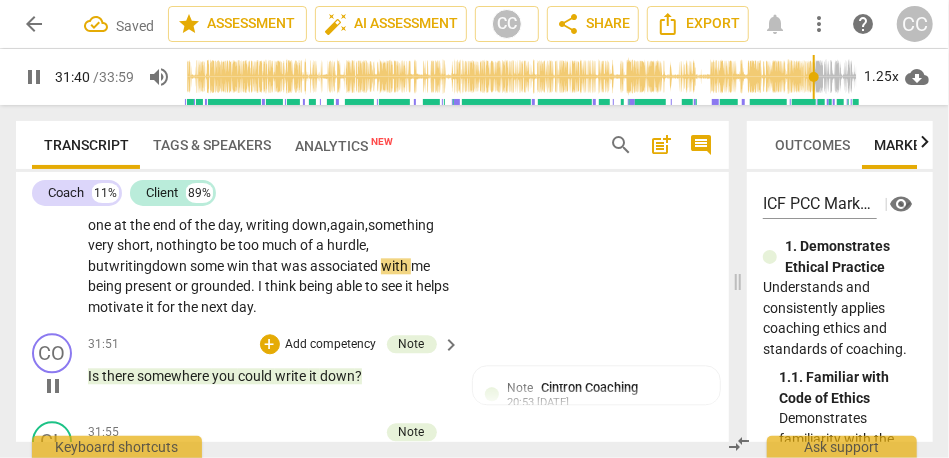 click on "writing" at bounding box center [130, 266] 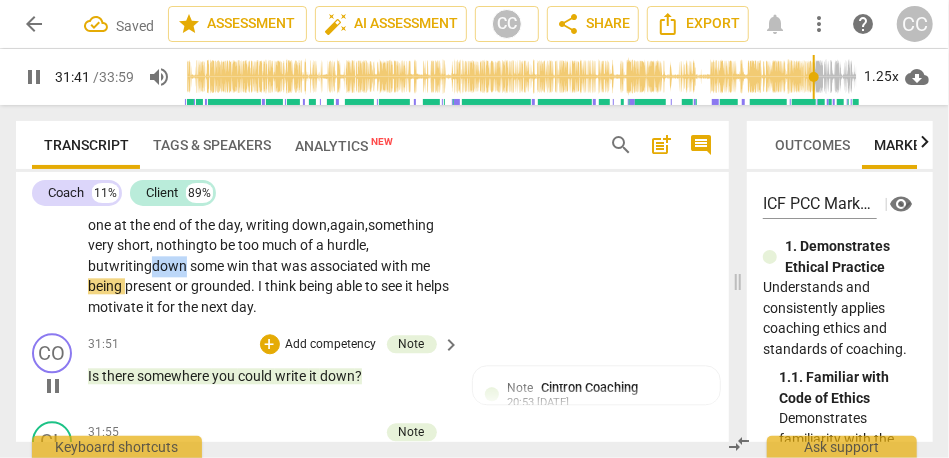 click on "writing" at bounding box center (130, 266) 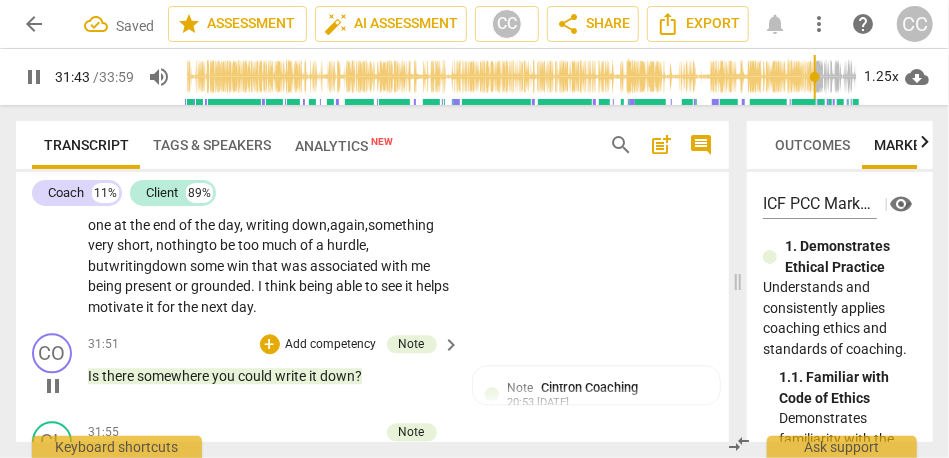 click on "I" at bounding box center [261, 286] 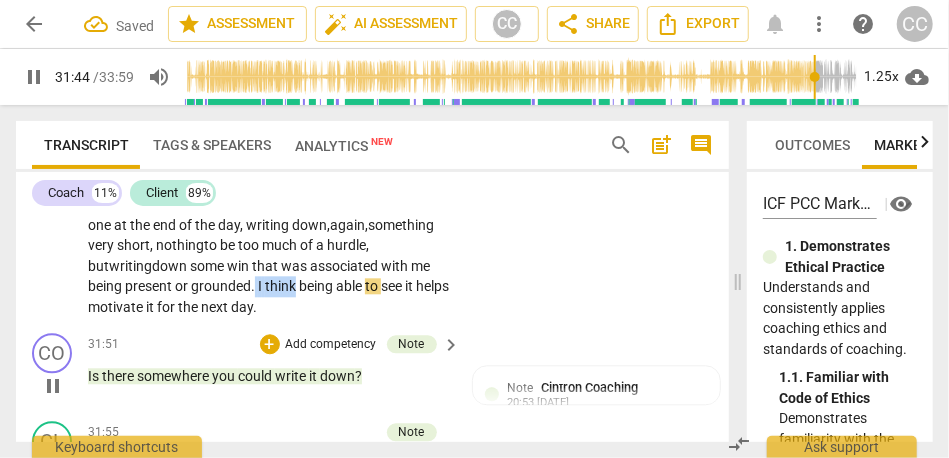 drag, startPoint x: 380, startPoint y: 374, endPoint x: 471, endPoint y: 374, distance: 91 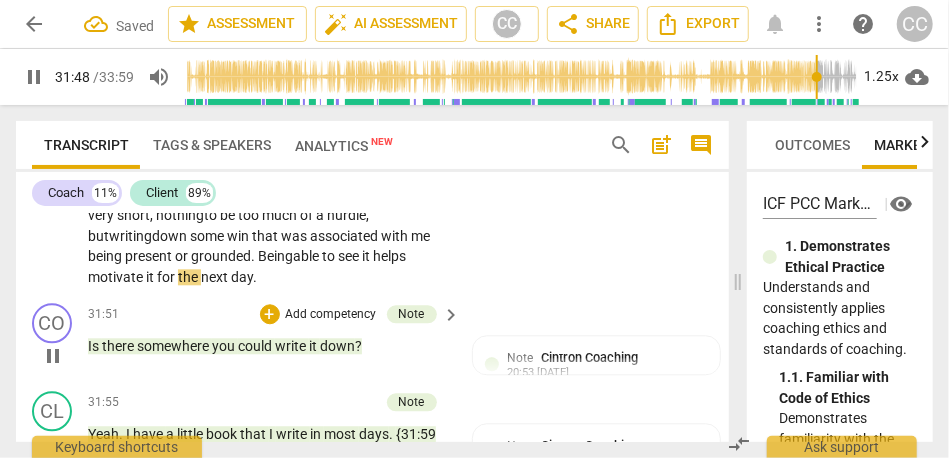 scroll, scrollTop: 7621, scrollLeft: 0, axis: vertical 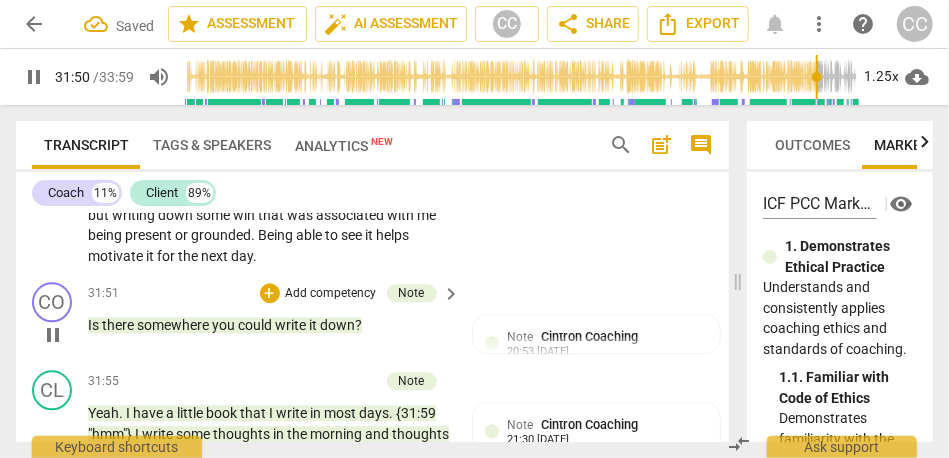 click on "pause" at bounding box center [53, 133] 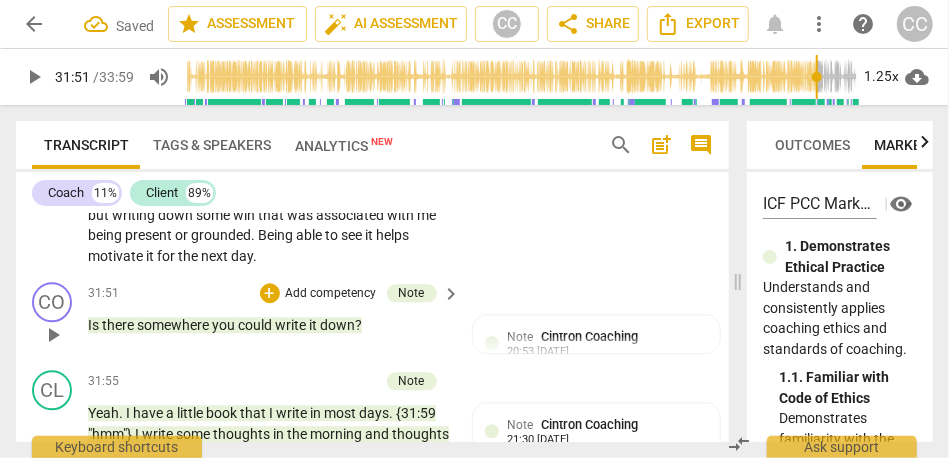 scroll, scrollTop: 7514, scrollLeft: 0, axis: vertical 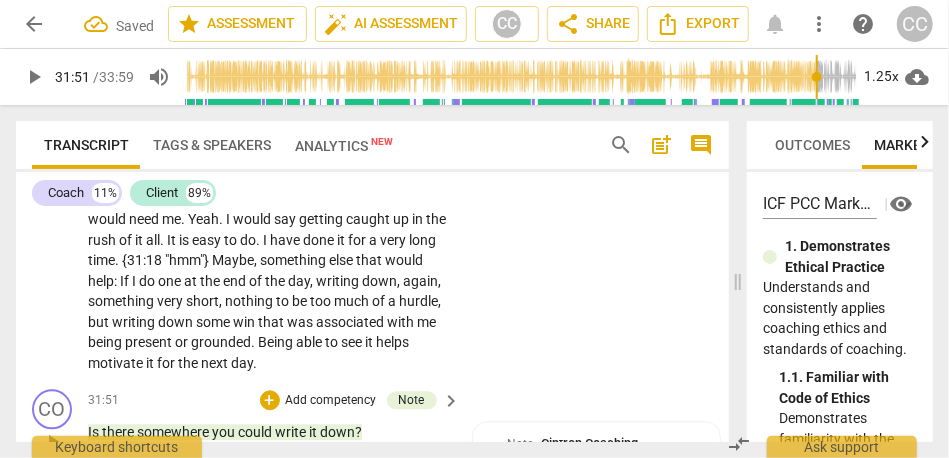 click on "play_arrow" at bounding box center [53, 240] 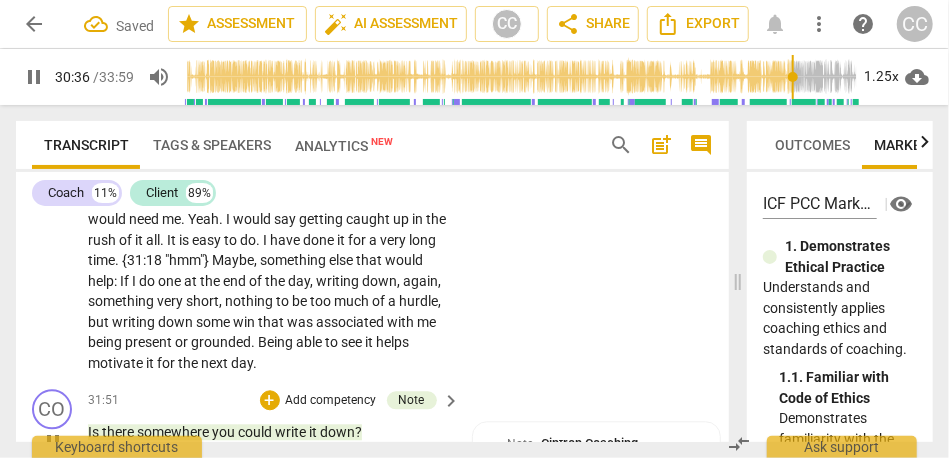 click on "pause" at bounding box center [53, 240] 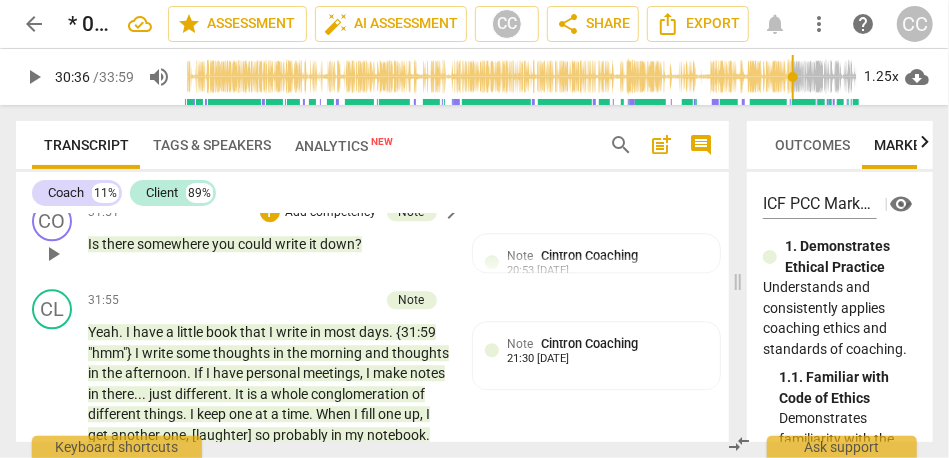 scroll, scrollTop: 7702, scrollLeft: 0, axis: vertical 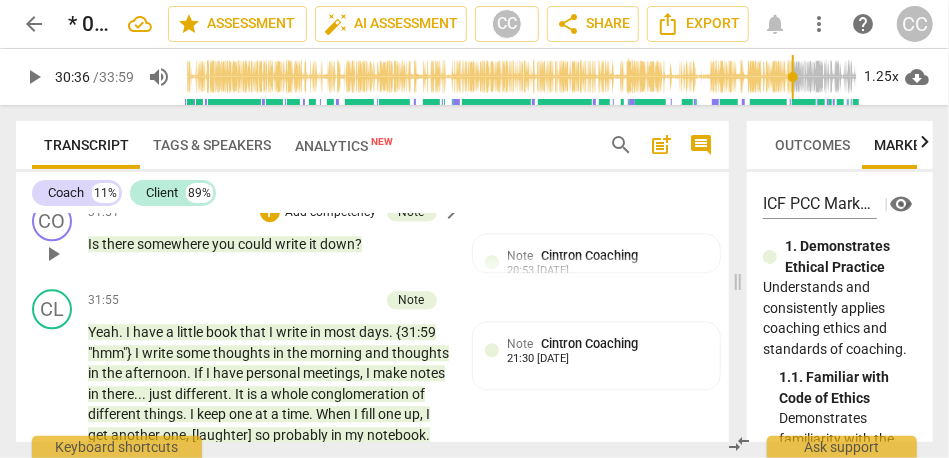 click on "next" at bounding box center [216, 175] 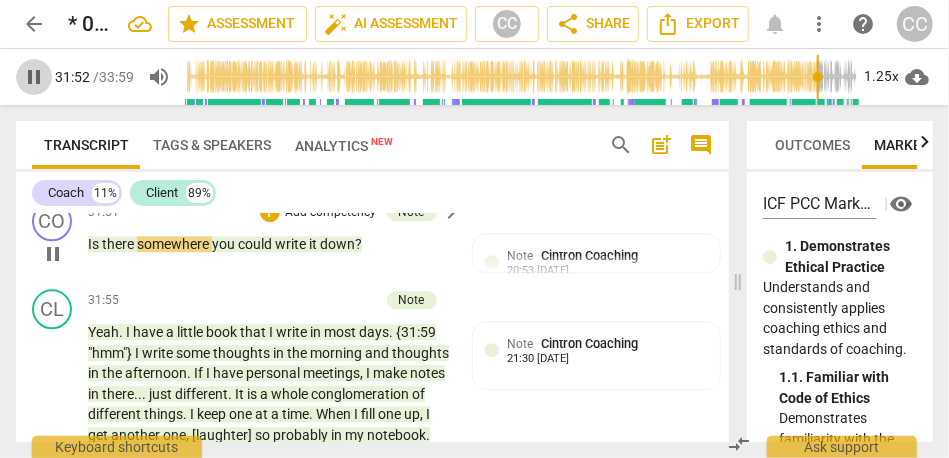 click on "pause" at bounding box center [34, 77] 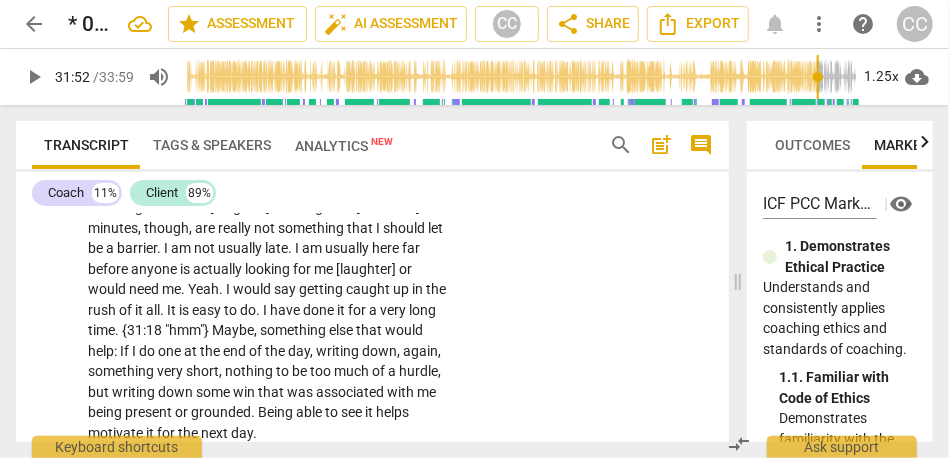 scroll, scrollTop: 7297, scrollLeft: 0, axis: vertical 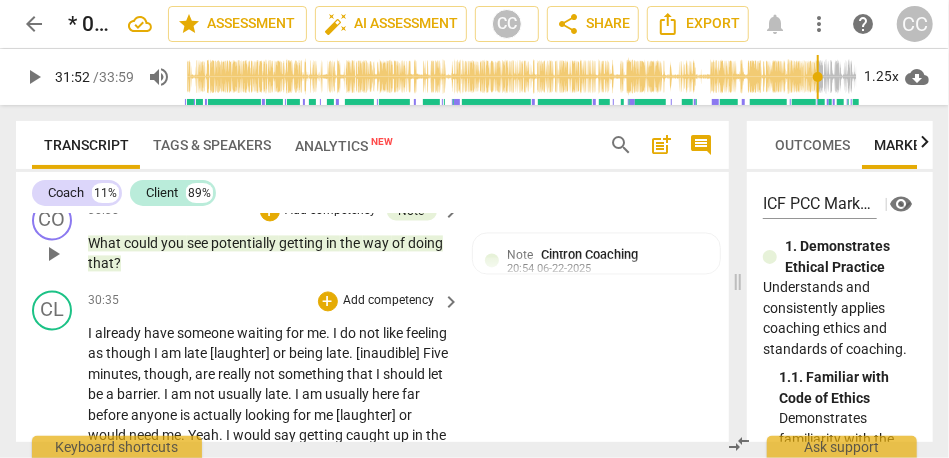 click on "Add competency" at bounding box center [389, 302] 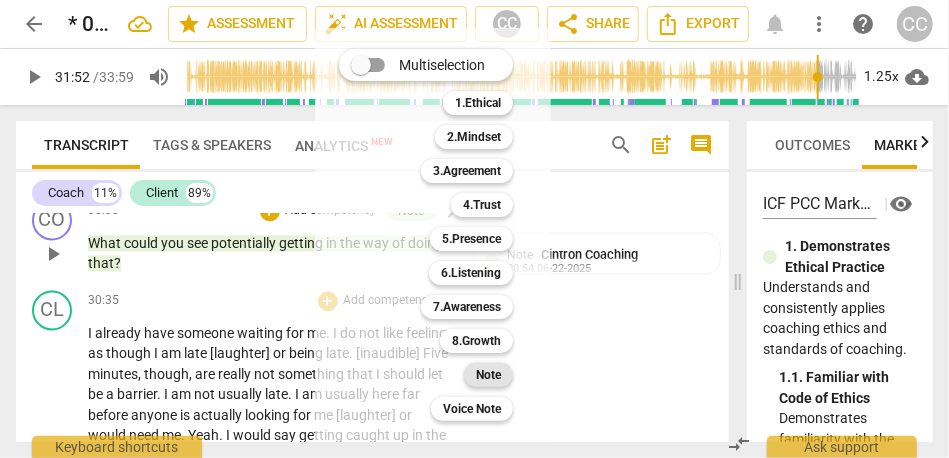 click on "Note" at bounding box center [488, 375] 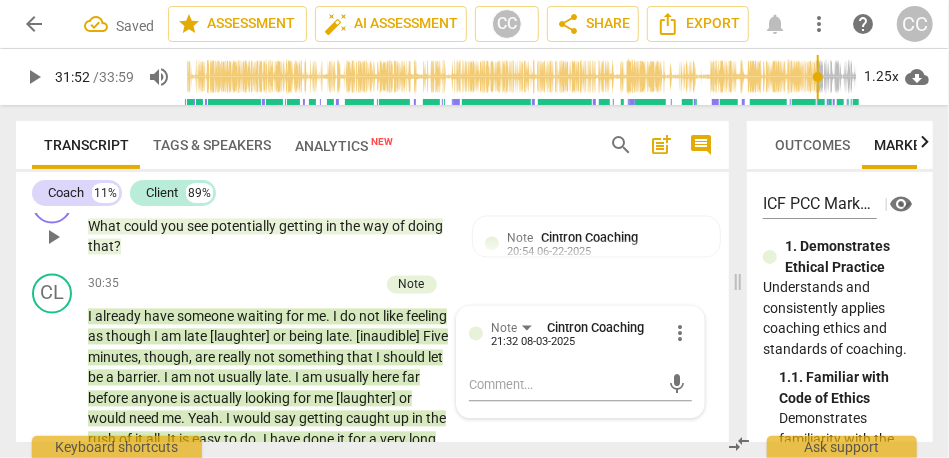 scroll, scrollTop: 7362, scrollLeft: 0, axis: vertical 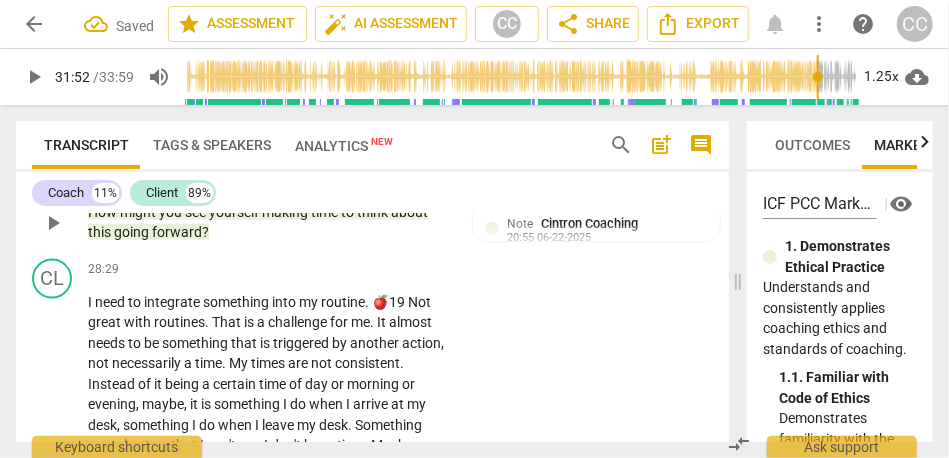 click on "going" at bounding box center [133, 232] 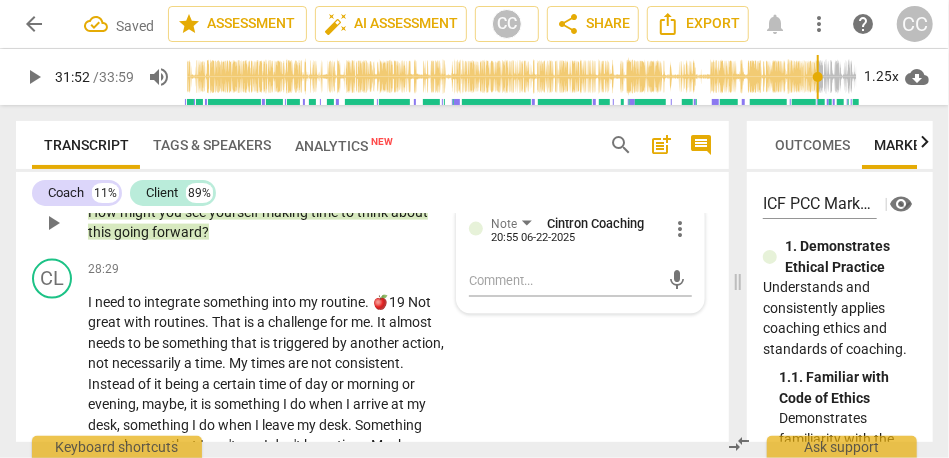 click on "going" at bounding box center (133, 232) 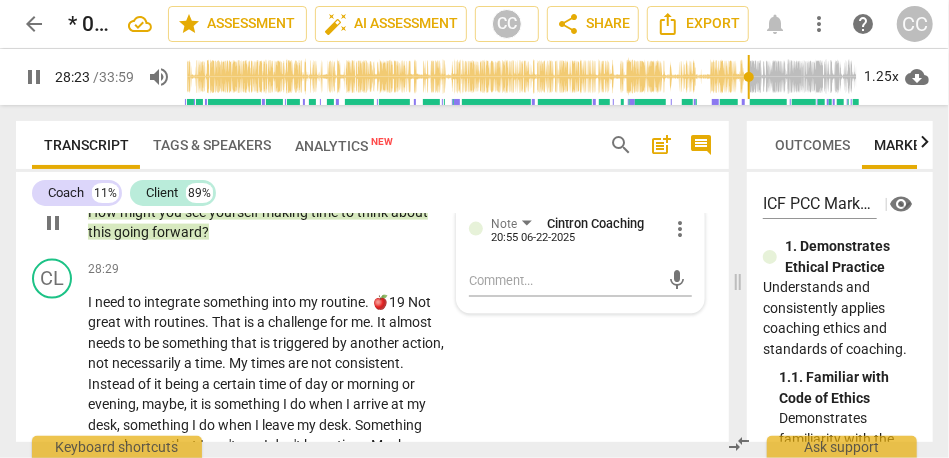 click on "going" at bounding box center [133, 232] 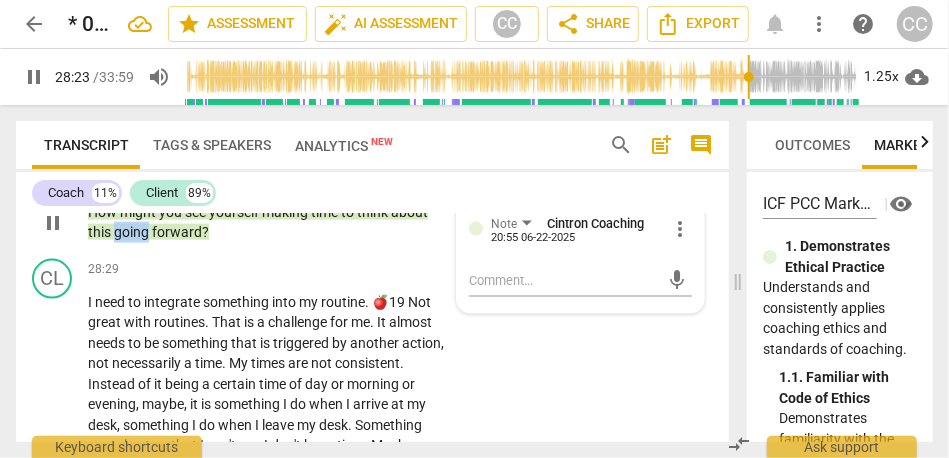 click on "going" at bounding box center [133, 232] 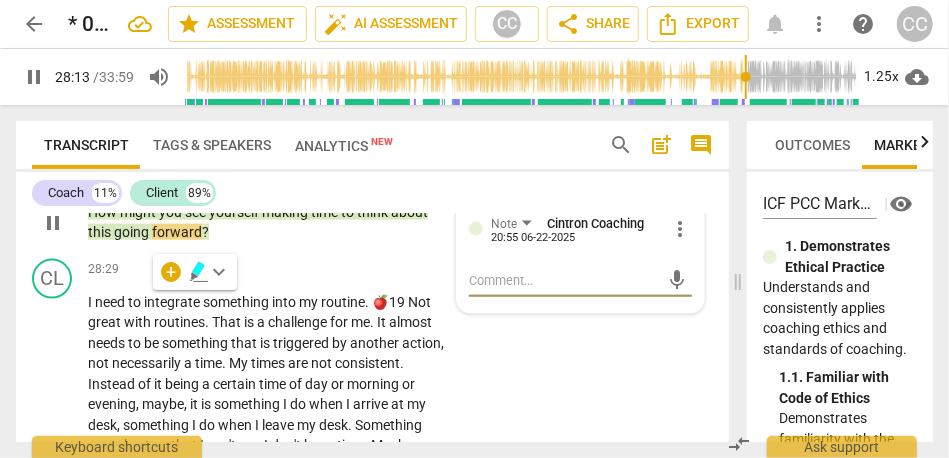 type on "1694" 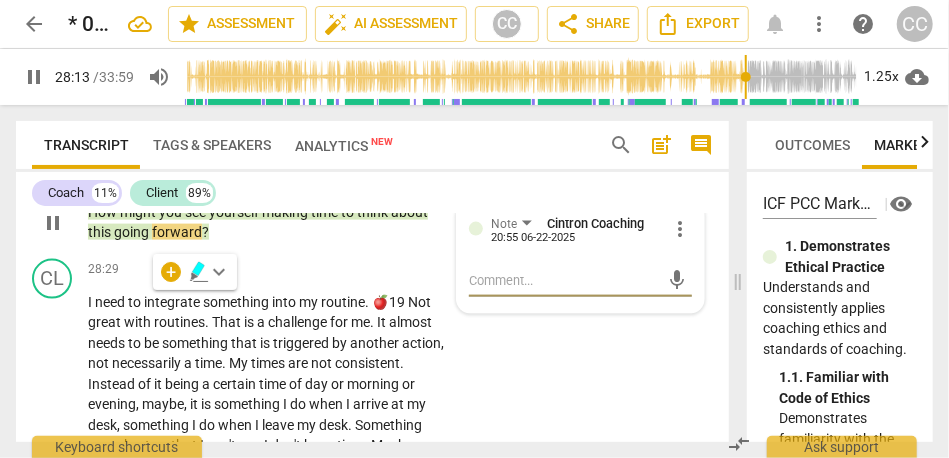 click on "forward" at bounding box center (177, 232) 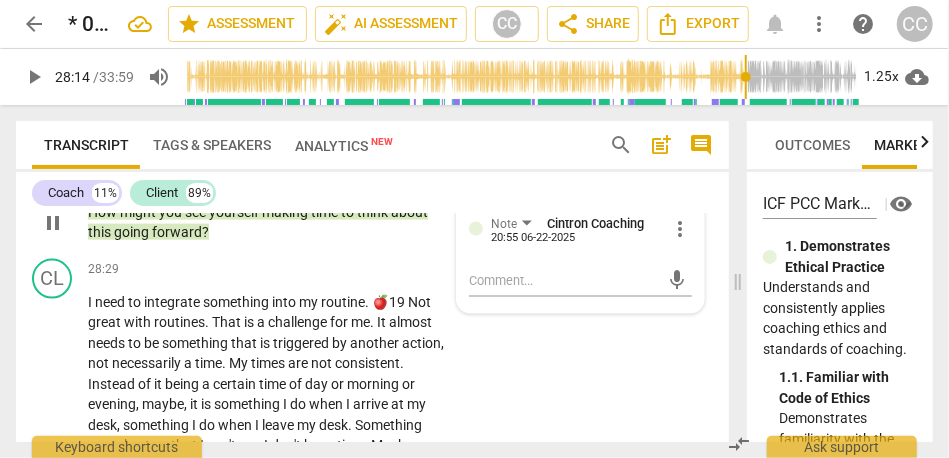 type 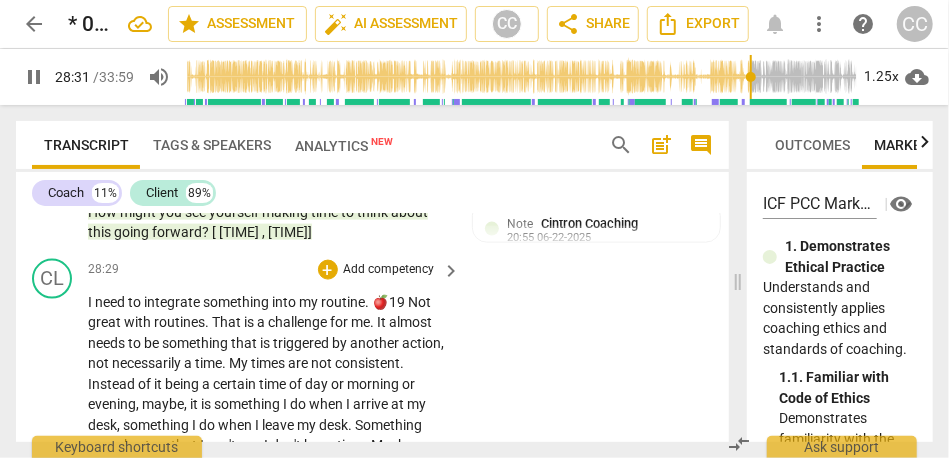 scroll, scrollTop: 6876, scrollLeft: 0, axis: vertical 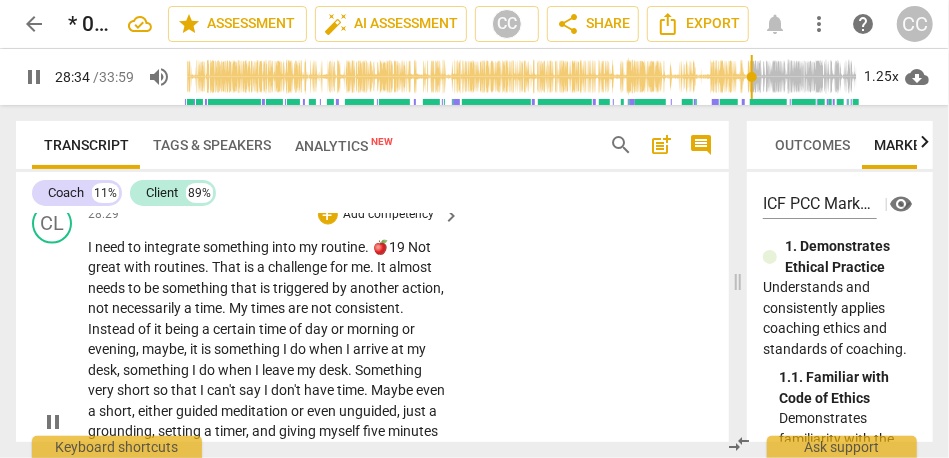 click on "Not" at bounding box center (419, 247) 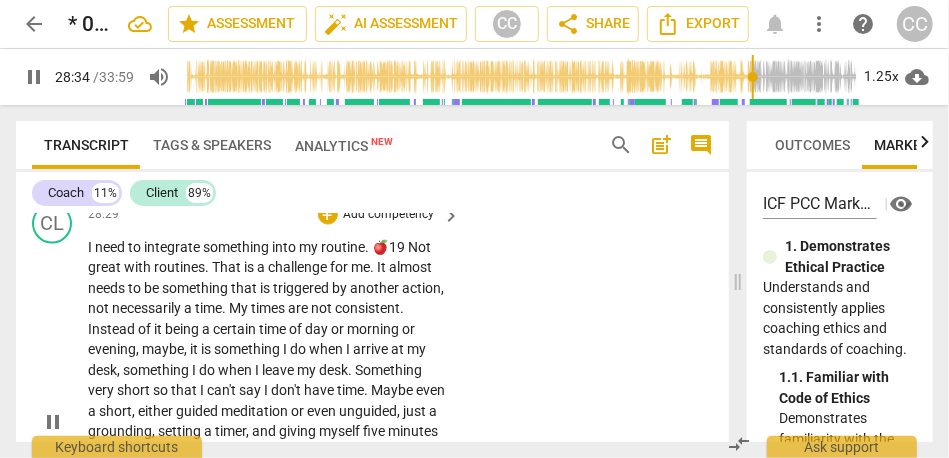type on "1715" 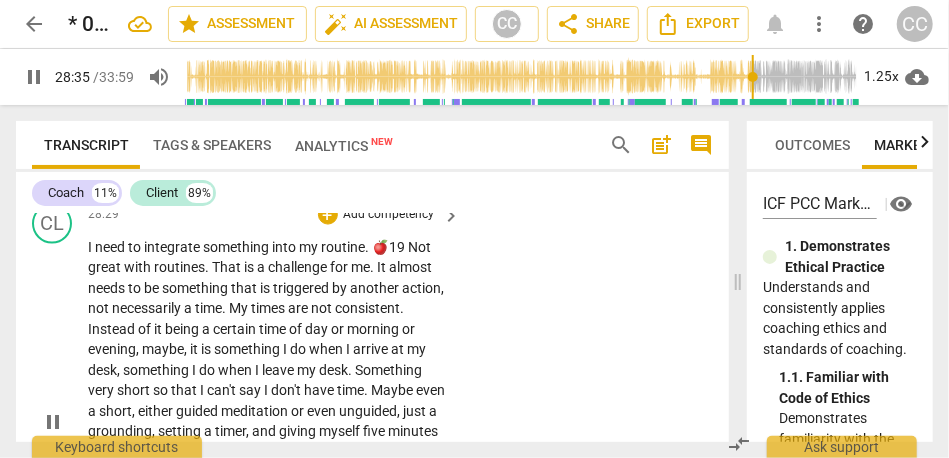type 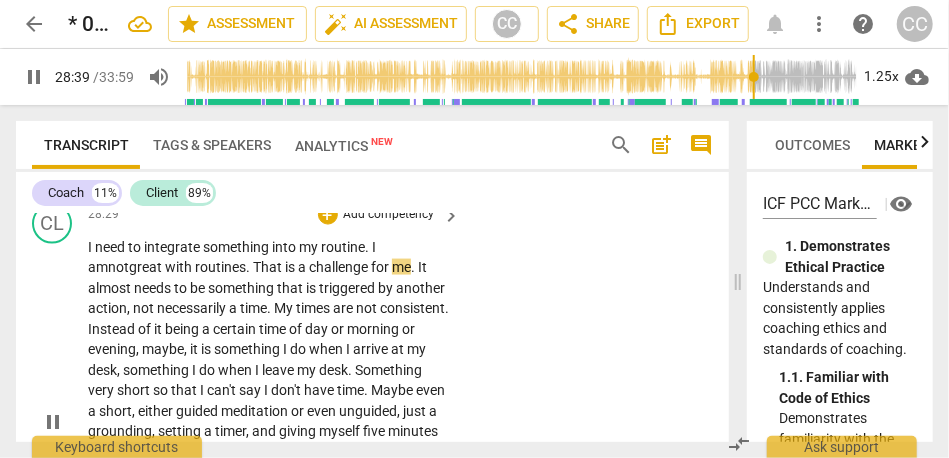 click on "not" at bounding box center (118, 267) 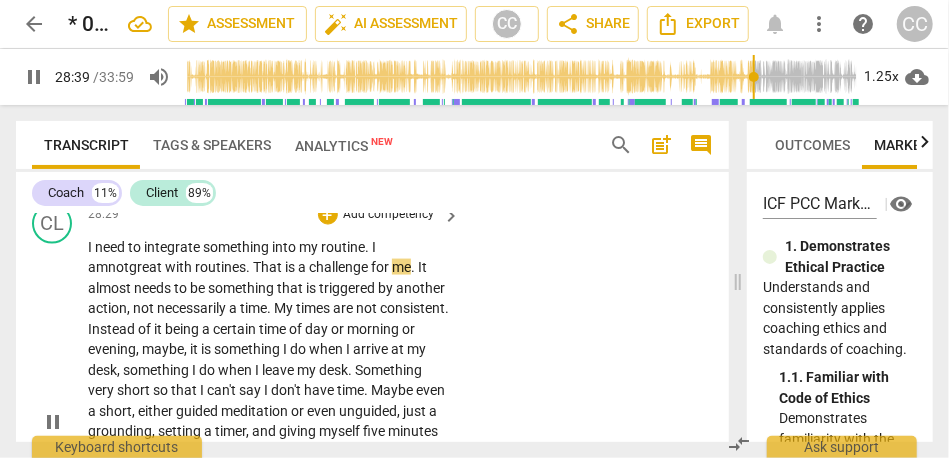 click on "not" at bounding box center [118, 267] 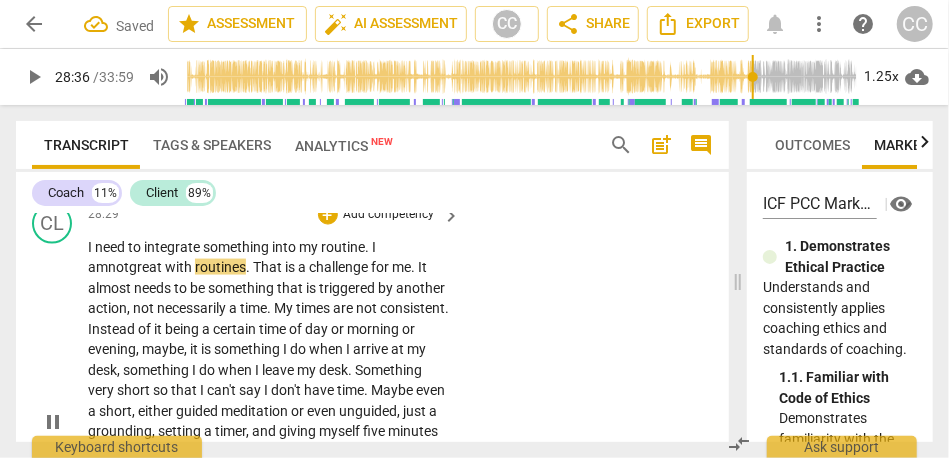 click on "That" at bounding box center [269, 267] 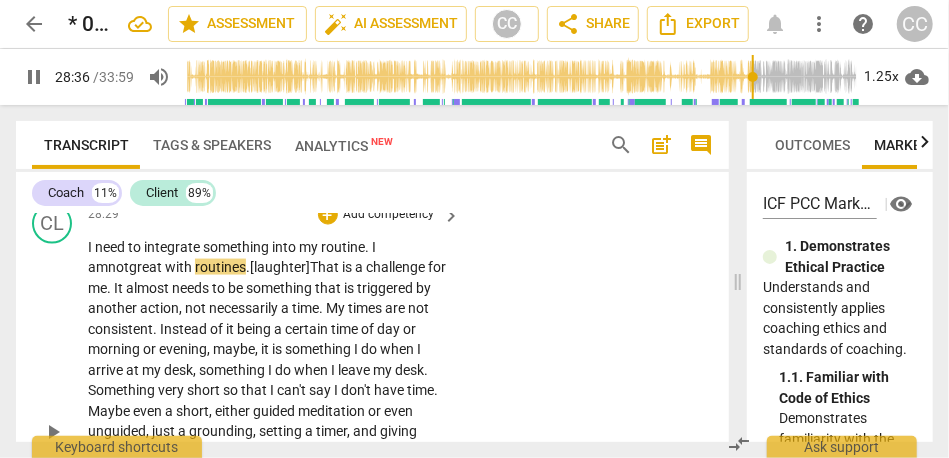 click on "I   need   to   integrate   something   into   my   routine. I am  not  great   with   routines .  [laughter]  That   is   a   challenge   for   me .   It   almost   needs   to   be   something   that   is   triggered   by   another   action ,   not   necessarily   a   time .   My   times   are   not   consistent .   Instead   of   it   being   a   certain   time   of   day   or   morning   or   evening ,   maybe ,   it   is   something   I   do   when   I   arrive   at   my   desk ,   something   I   do   when   I   leave   my   desk .   Something   very   short   so   that   I   can't   say   I   don't   have   time .   Maybe   even   a   short ,   either   guided   meditation   or   even   unguided ,   just   a   grounding ,   setting   a   timer ,   and   giving   myself   five   minutes   to   settle .   Then ,   I   can   let   the   endless   bells   and   dings   and   swooshes   that   come   out   of   these   speakers   all   day   commence ,   but   I   think   maybe   it   is   before   I   ." at bounding box center [269, 432] 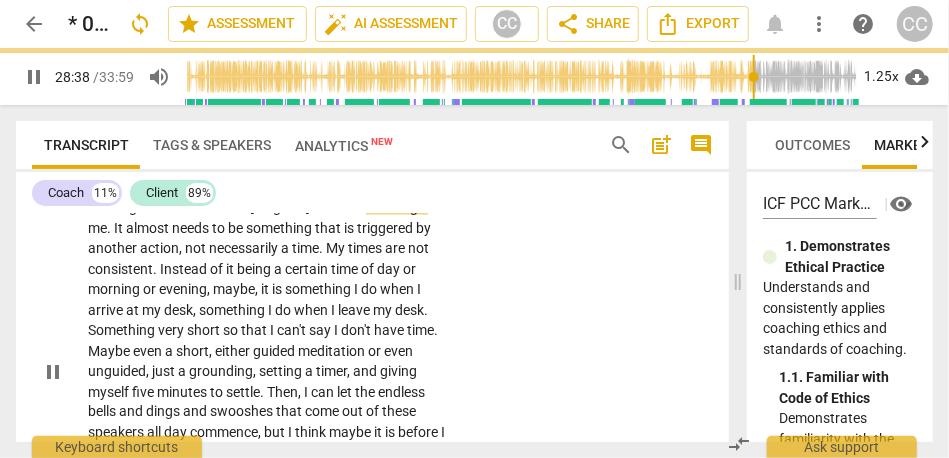 scroll, scrollTop: 6937, scrollLeft: 0, axis: vertical 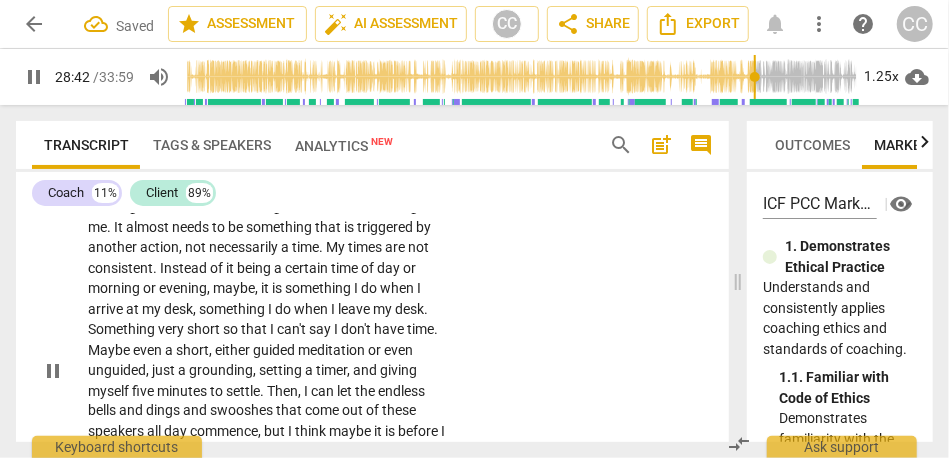 click on "routine. I am" at bounding box center [232, 196] 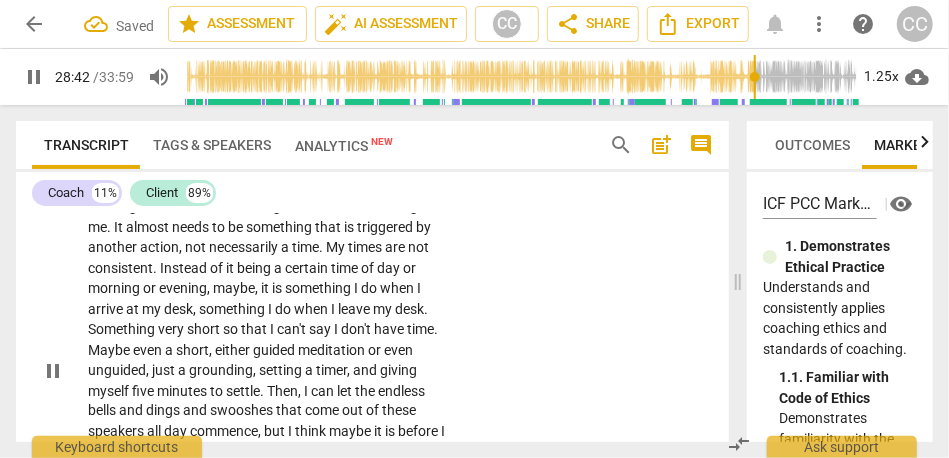 click on "I   need   to   integrate   something   into   my   routine. I am  not  great   with   routines .  [laughter]  That   is   a   challenge   for   me .   It   almost   needs   to   be   something   that   is   triggered   by   another   action ,   not   necessarily   a   time .   My   times   are   not   consistent .   Instead   of   it   being   a   certain   time   of   day   or   morning   or   evening ,   maybe ,   it   is   something   I   do   when   I   arrive   at   my   desk ,   something   I   do   when   I   leave   my   desk .   Something   very   short   so   that   I   can't   say   I   don't   have   time .   Maybe   even   a   short ,   either   guided   meditation   or   even   unguided ,   just   a   grounding ,   setting   a   timer ,   and   giving   myself   five   minutes   to   settle .   Then ,   I   can   let   the   endless   bells   and   dings   and   swooshes   that   come   out   of   these   speakers   all   day   commence ,   but   I   think   maybe   it   is   before   I   ." at bounding box center [269, 371] 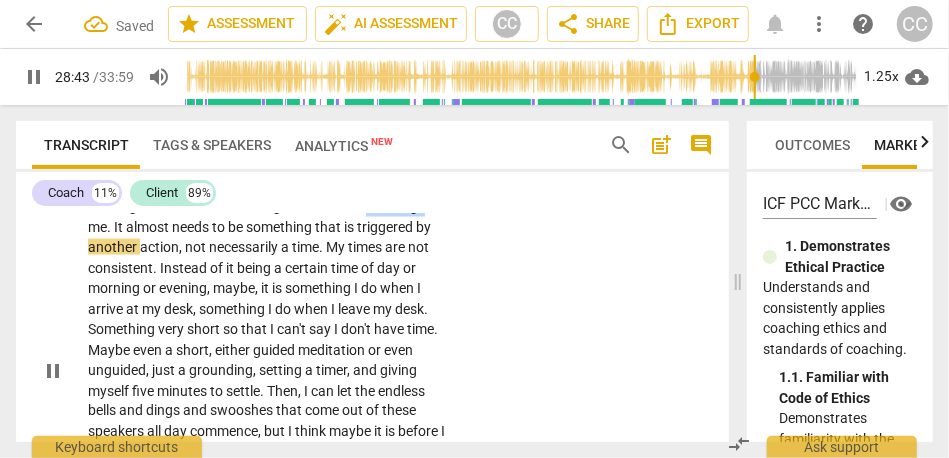click on "I   need   to   integrate   something   into   my   routine. I am  not  great   with   routines .  [laughter]  That   is   a   challenge   for   me .   It   almost   needs   to   be   something   that   is   triggered   by   another   action ,   not   necessarily   a   time .   My   times   are   not   consistent .   Instead   of   it   being   a   certain   time   of   day   or   morning   or   evening ,   maybe ,   it   is   something   I   do   when   I   arrive   at   my   desk ,   something   I   do   when   I   leave   my   desk .   Something   very   short   so   that   I   can't   say   I   don't   have   time .   Maybe   even   a   short ,   either   guided   meditation   or   even   unguided ,   just   a   grounding ,   setting   a   timer ,   and   giving   myself   five   minutes   to   settle .   Then ,   I   can   let   the   endless   bells   and   dings   and   swooshes   that   come   out   of   these   speakers   all   day   commence ,   but   I   think   maybe   it   is   before   I   ." at bounding box center (269, 371) 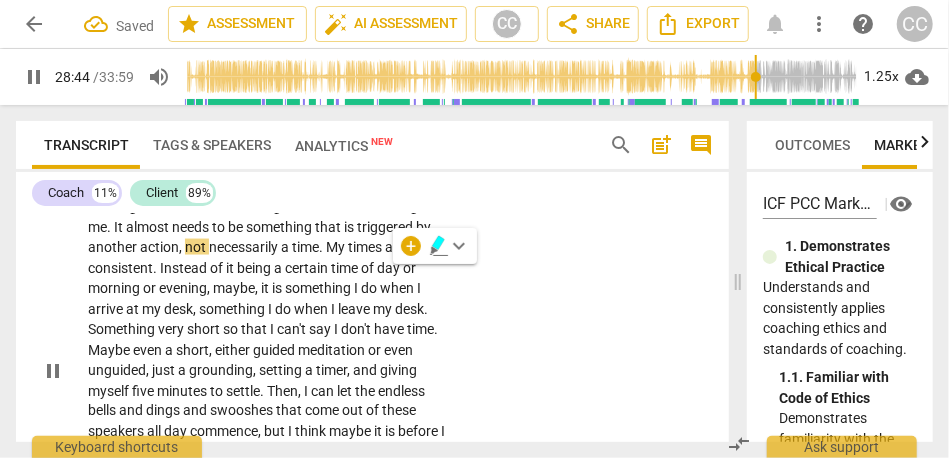 click on "is" at bounding box center [348, 206] 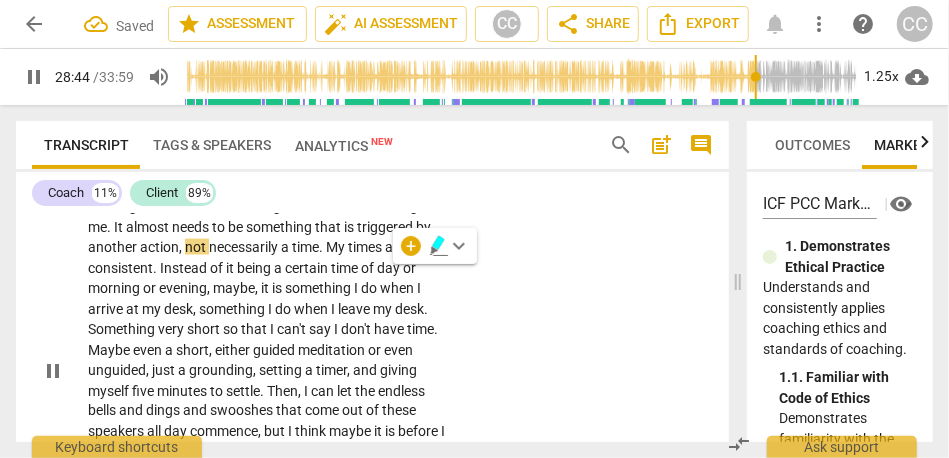 click on "is" at bounding box center (348, 206) 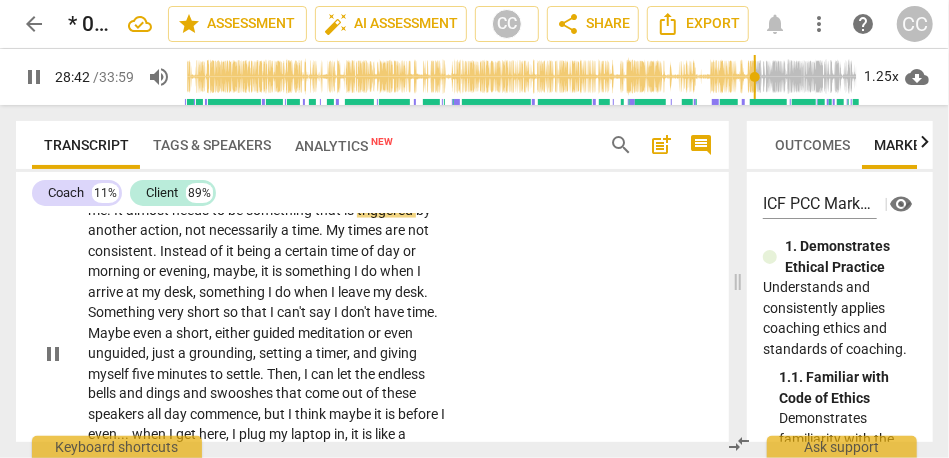 scroll, scrollTop: 6964, scrollLeft: 0, axis: vertical 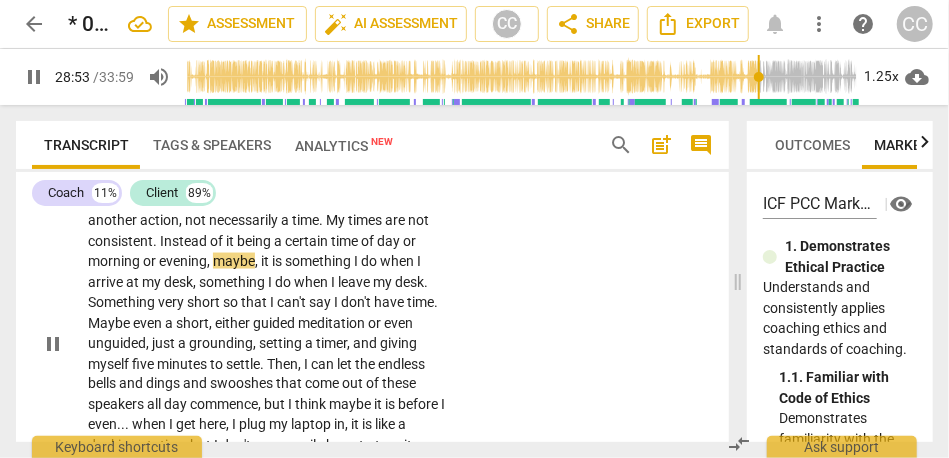 click on "certain" at bounding box center [308, 241] 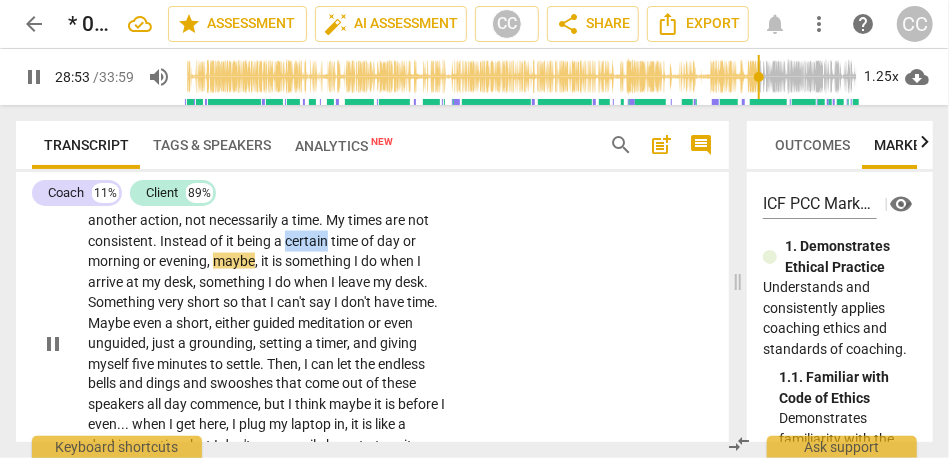 click on "certain" at bounding box center (308, 241) 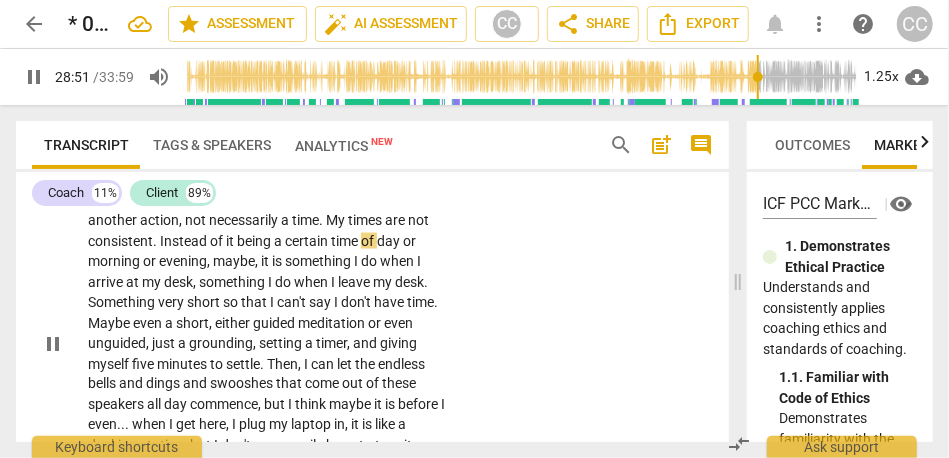 click on "or" at bounding box center (409, 241) 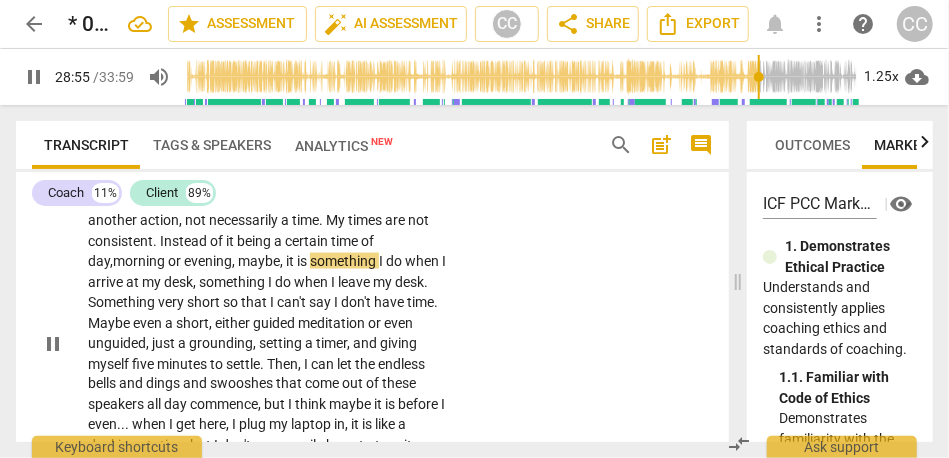 click on "morning" at bounding box center [140, 261] 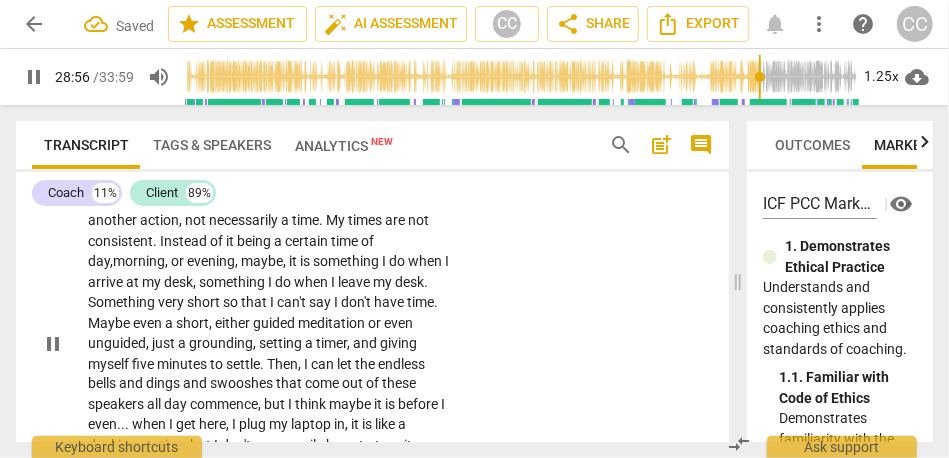 click on "morning," at bounding box center [142, 261] 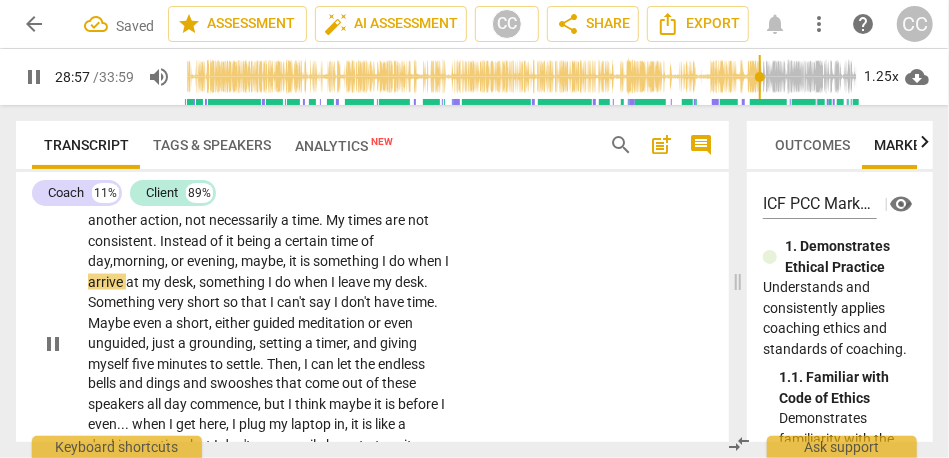 click on "morning," at bounding box center (142, 261) 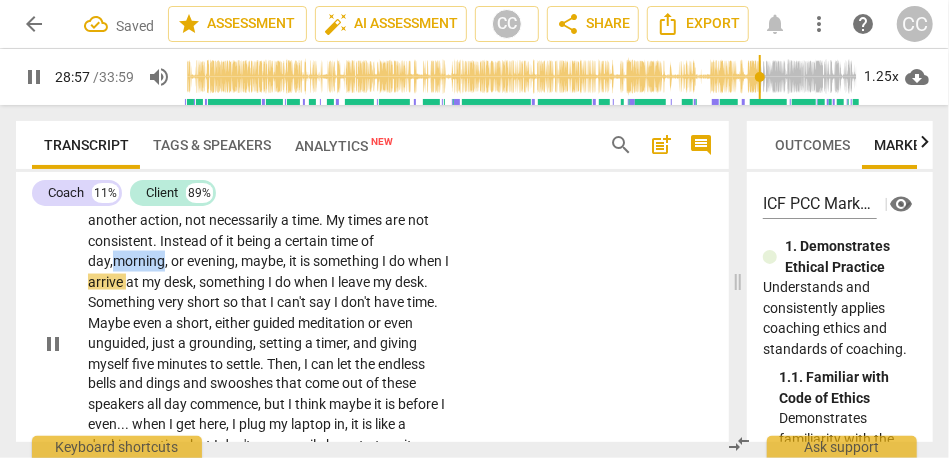 click on "morning," at bounding box center (142, 261) 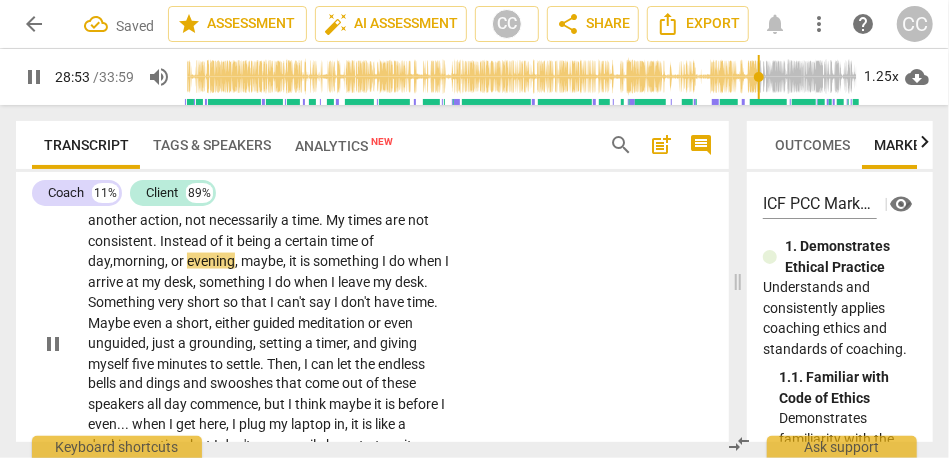 click on "maybe" at bounding box center (262, 261) 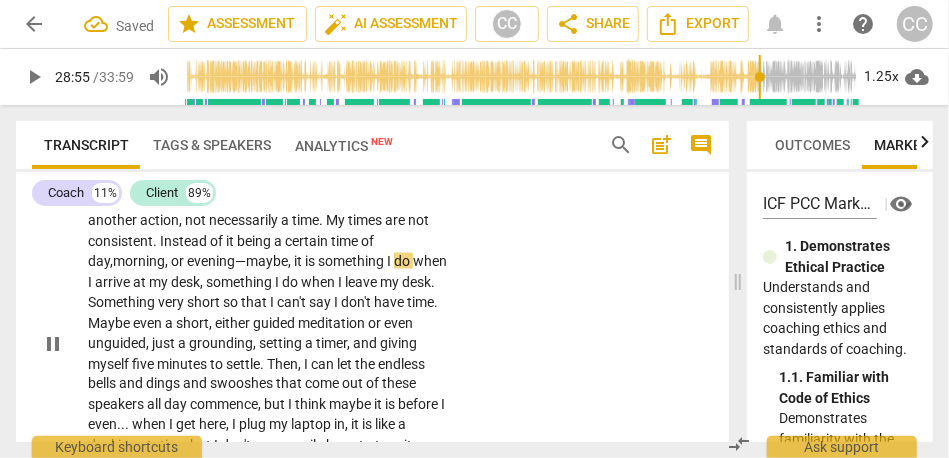 click on "," at bounding box center [291, 261] 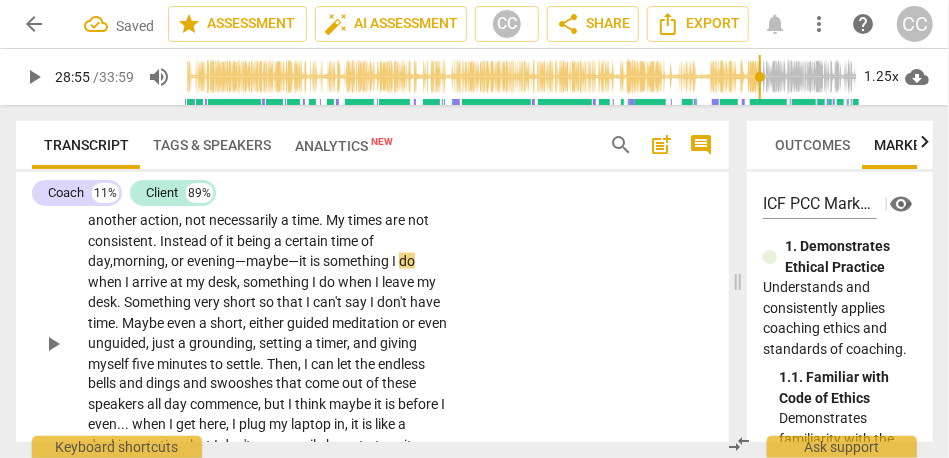 click on "maybe—" at bounding box center (272, 261) 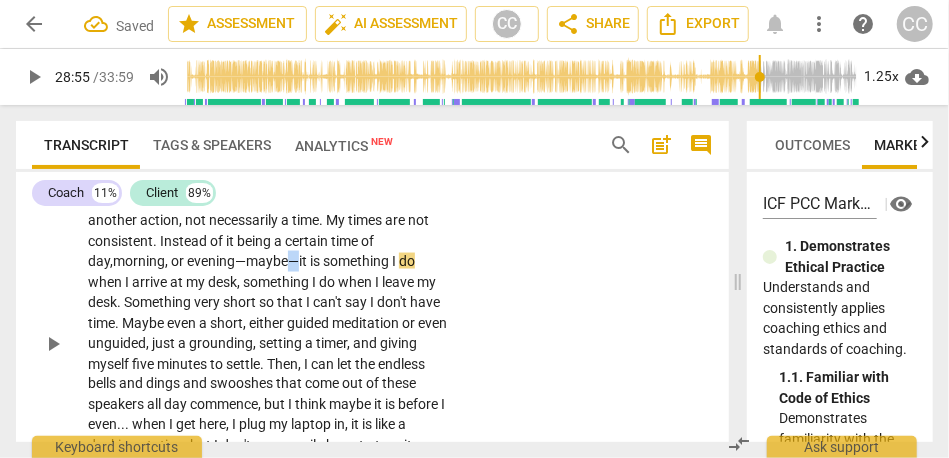 click on "maybe—" at bounding box center [272, 261] 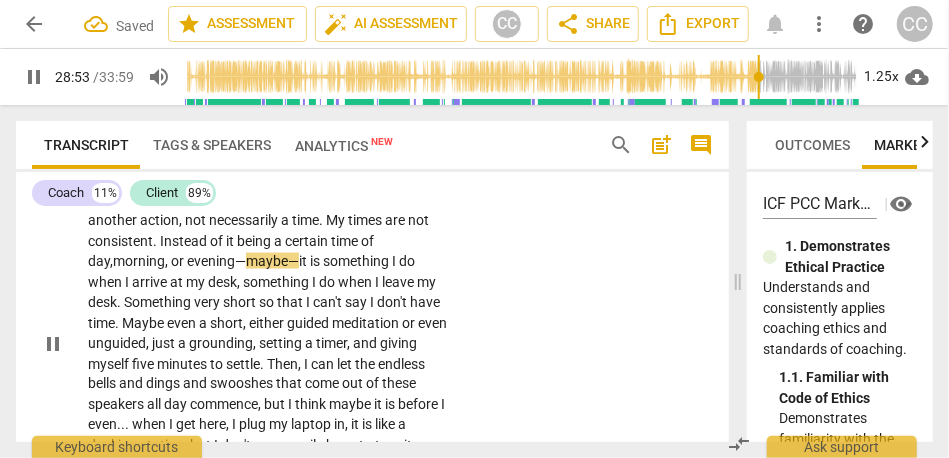 scroll, scrollTop: 6993, scrollLeft: 0, axis: vertical 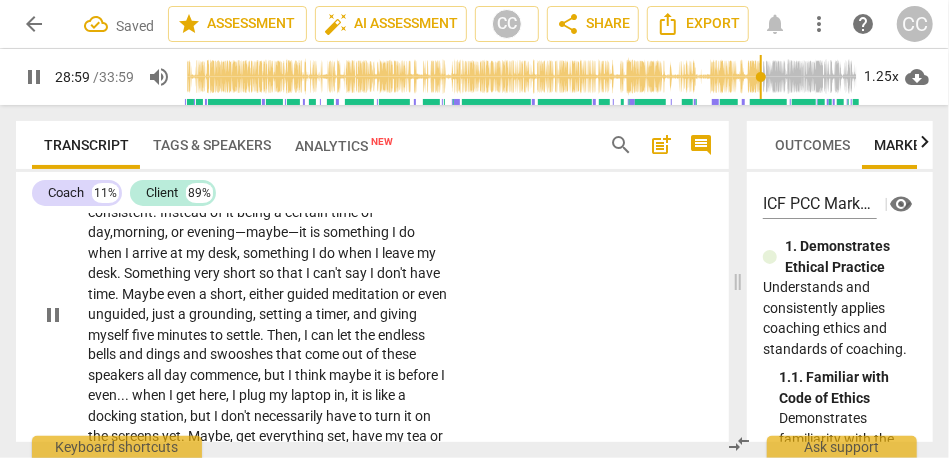 click on "something" at bounding box center (277, 253) 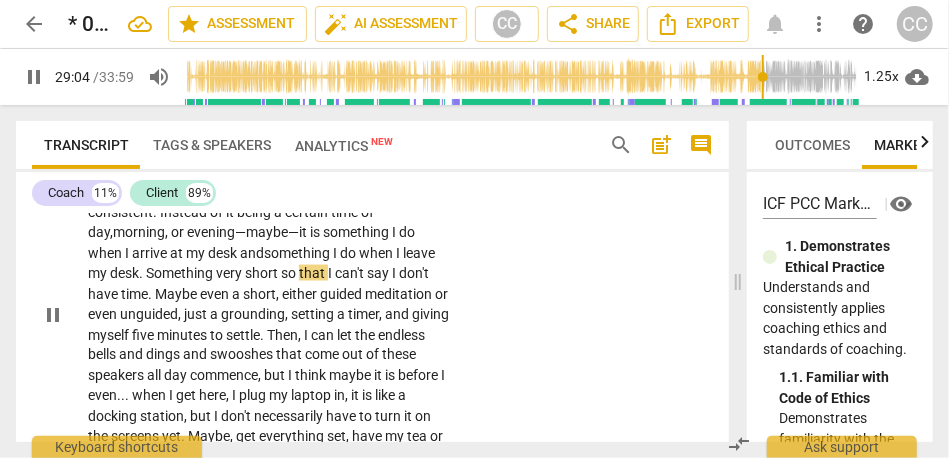 click on "I   need   to   integrate   something   into   my   routine. I am  not  great   with   routines .  [laughter]  That   is   a   challenge   for   me .   It   almost   needs   to   be   something   that   is   triggered   by   another   action ,   not   necessarily   a   time .   My   times   are   not   consistent .   Instead   of   it   being   a   certain   time   of   day,  morning,   or   evening— maybe— it   is   something   I   do   when   I   arrive   at   my   desk and  something   I   do   when   I   leave   my   desk .   Something   very   short   so   that   I   can't   say   I   don't   have   time .   Maybe   even   a   short ,   either   guided   meditation   or   even   unguided ,   just   a   grounding ,   setting   a   timer ,   and   giving   myself   five   minutes   to   settle .   Then ,   I   can   let   the   endless   bells   and   dings   and   swooshes   that   come   out   of   these   speakers   all   day   commence ,   but   I   think   maybe   it   is   before   I   even" at bounding box center (269, 315) 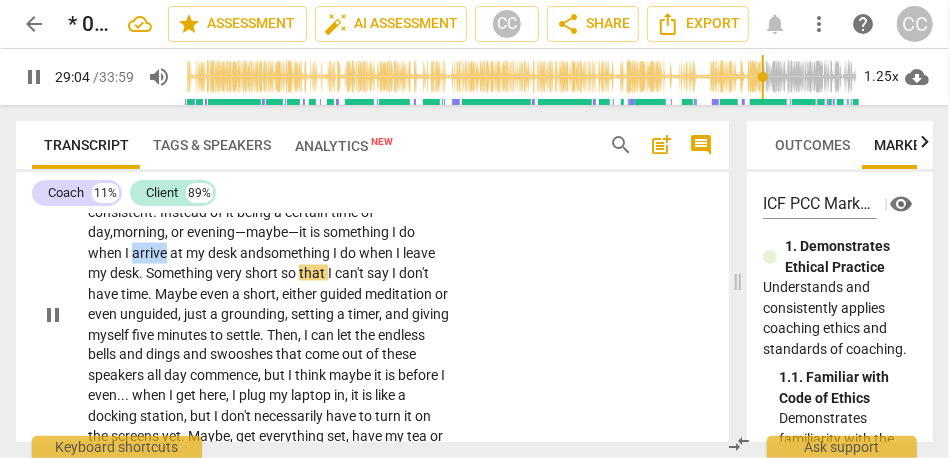 click on "I   need   to   integrate   something   into   my   routine. I am  not  great   with   routines .  [laughter]  That   is   a   challenge   for   me .   It   almost   needs   to   be   something   that   is   triggered   by   another   action ,   not   necessarily   a   time .   My   times   are   not   consistent .   Instead   of   it   being   a   certain   time   of   day,  morning,   or   evening— maybe— it   is   something   I   do   when   I   arrive   at   my   desk and  something   I   do   when   I   leave   my   desk .   Something   very   short   so   that   I   can't   say   I   don't   have   time .   Maybe   even   a   short ,   either   guided   meditation   or   even   unguided ,   just   a   grounding ,   setting   a   timer ,   and   giving   myself   five   minutes   to   settle .   Then ,   I   can   let   the   endless   bells   and   dings   and   swooshes   that   come   out   of   these   speakers   all   day   commence ,   but   I   think   maybe   it   is   before   I   even" at bounding box center [269, 315] 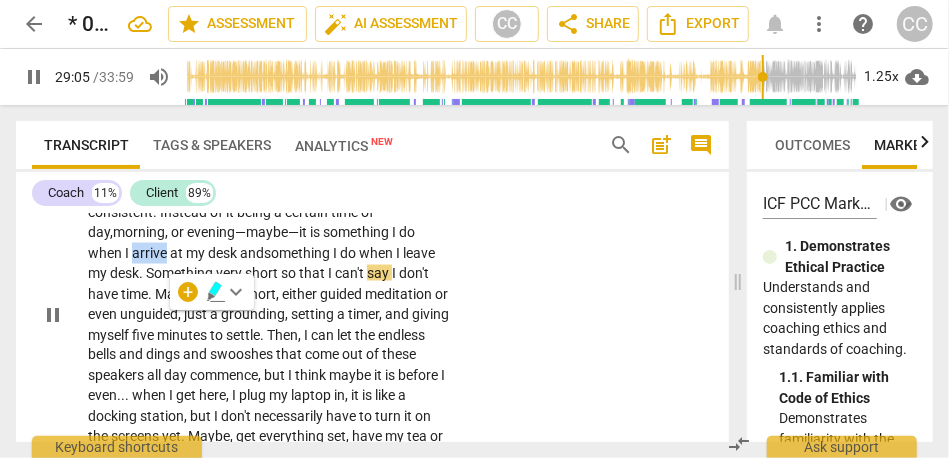 click on "arrive" at bounding box center [151, 253] 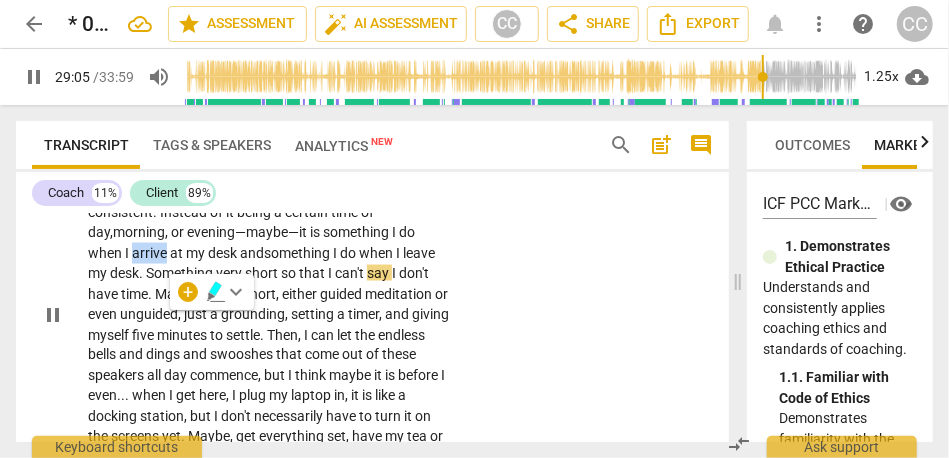click on "arrive" at bounding box center [151, 253] 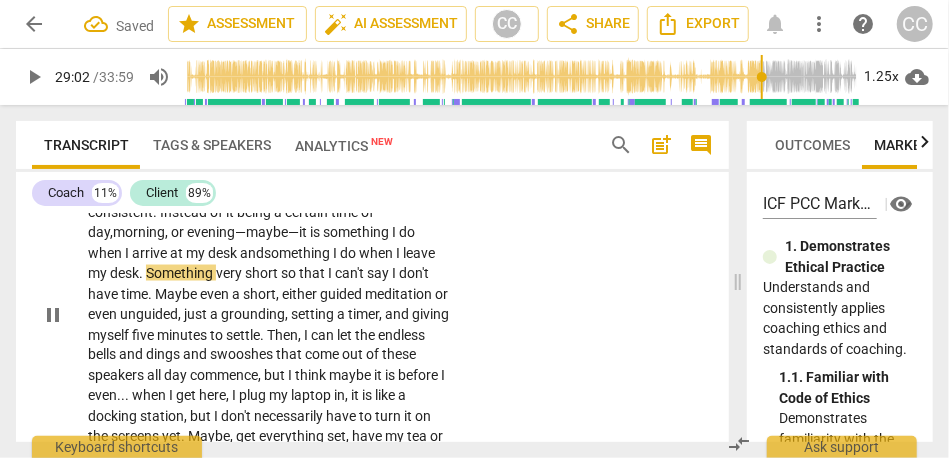 click on "desk" at bounding box center (124, 273) 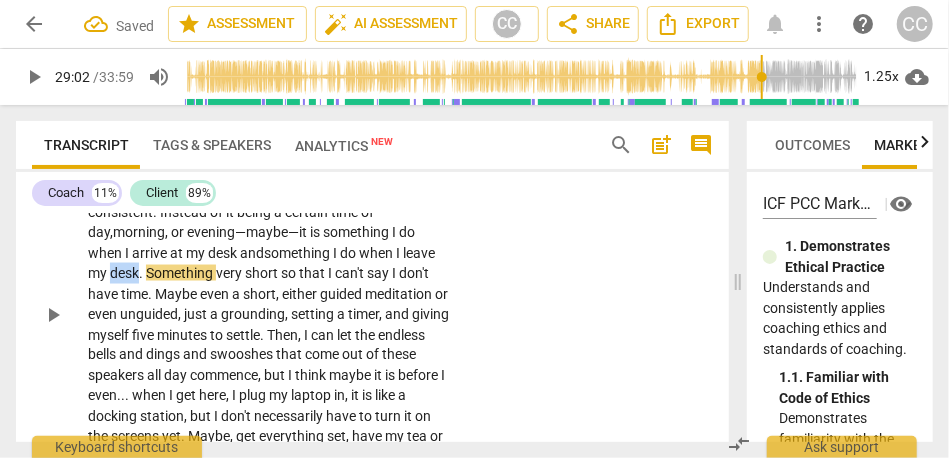 click on "desk" at bounding box center [124, 273] 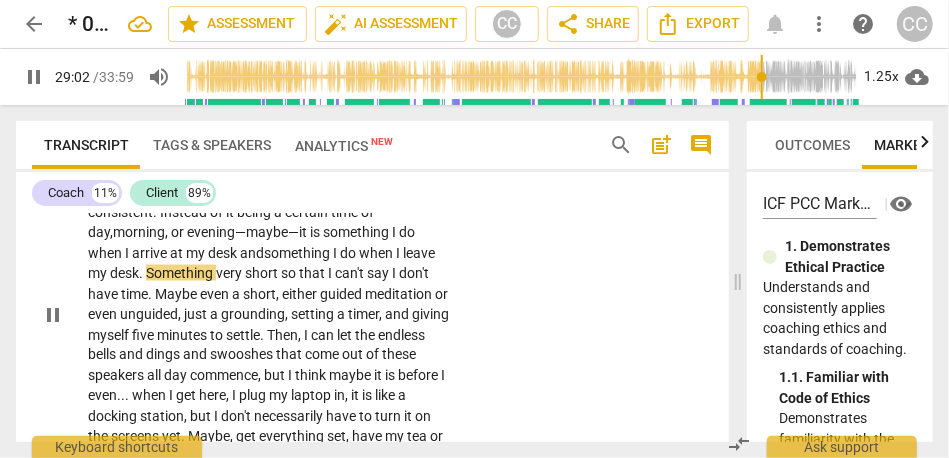 click on "my" at bounding box center [99, 273] 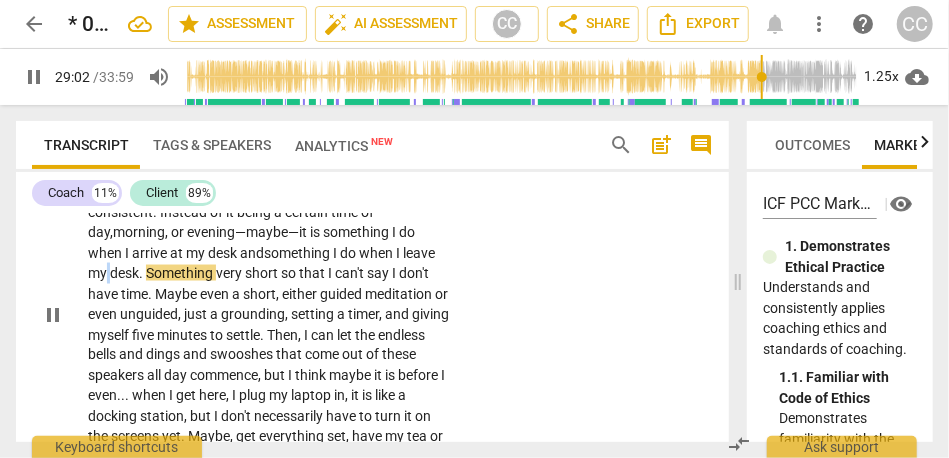 click on "my" at bounding box center [99, 273] 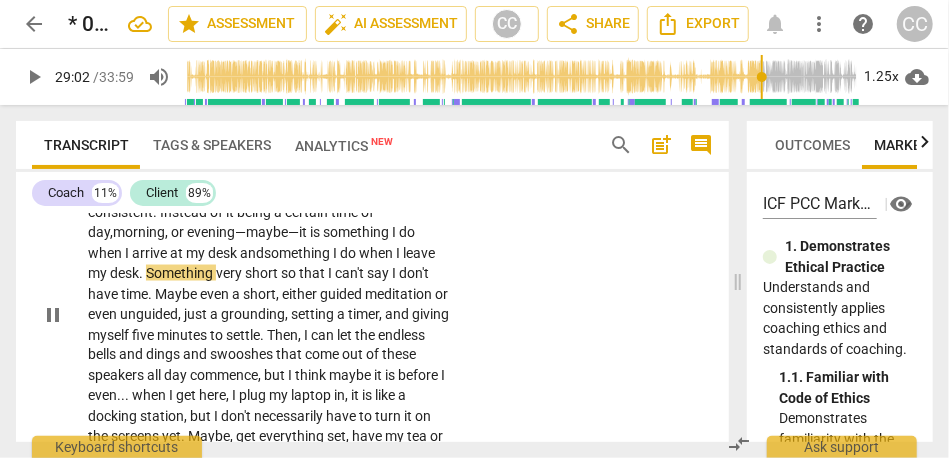 click on "Something" at bounding box center (181, 273) 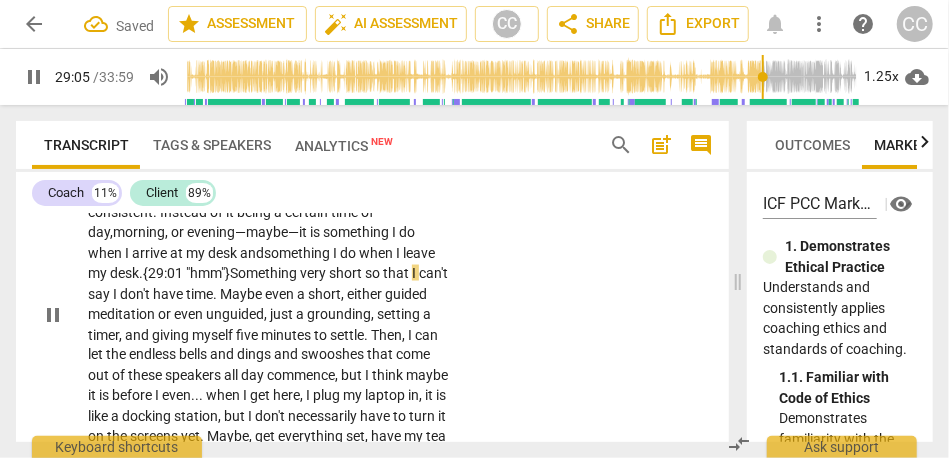 click on ".  {29:01 "hmm"}" at bounding box center (184, 273) 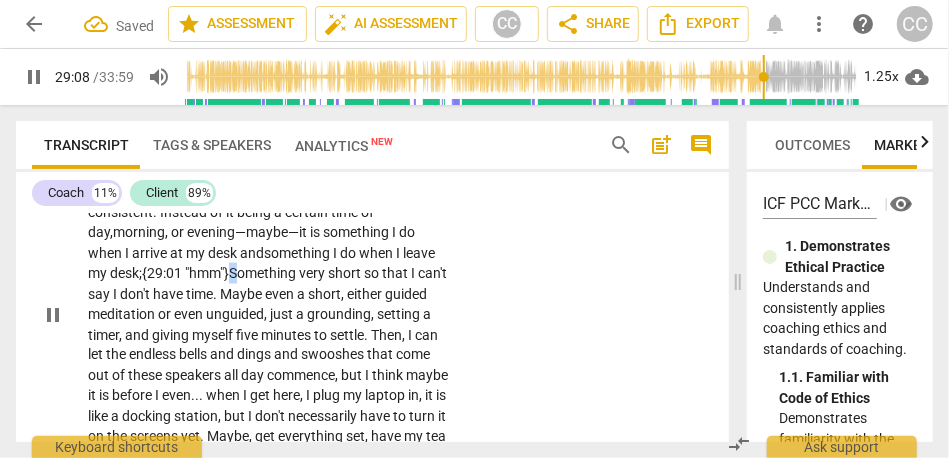 click on "Something" at bounding box center (264, 273) 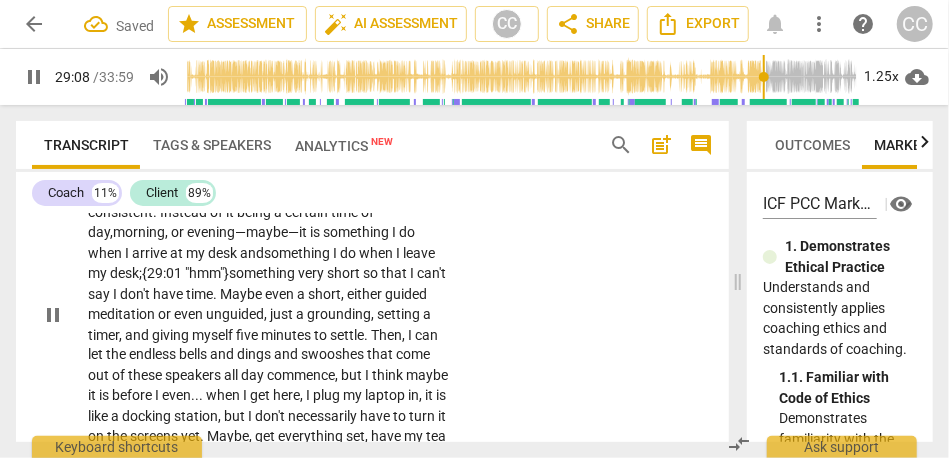 click on "something" at bounding box center [263, 273] 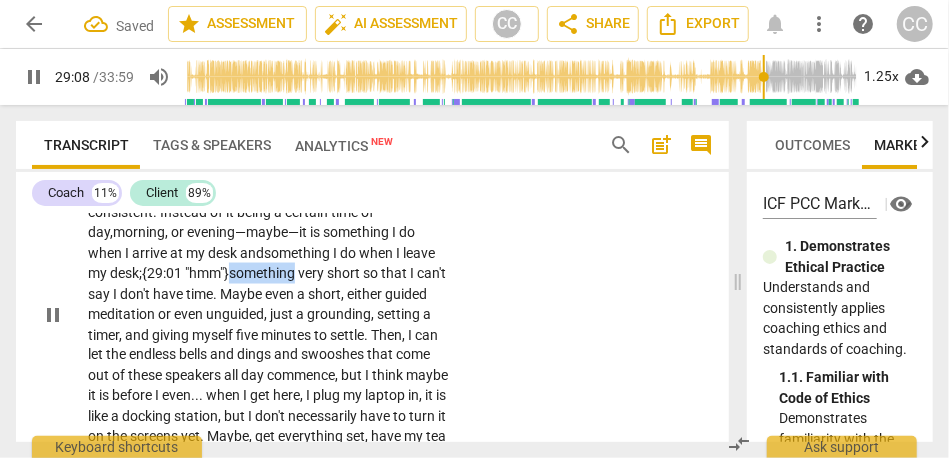 click on "something" at bounding box center [263, 273] 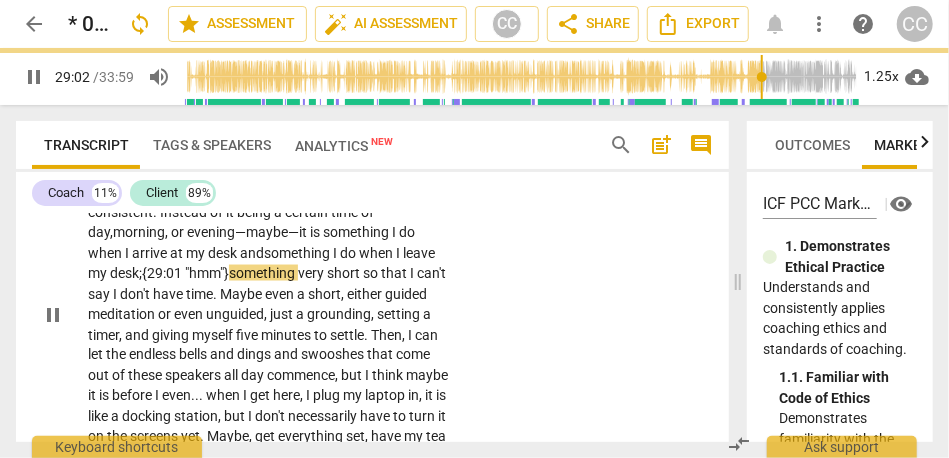 click on "something" at bounding box center (263, 273) 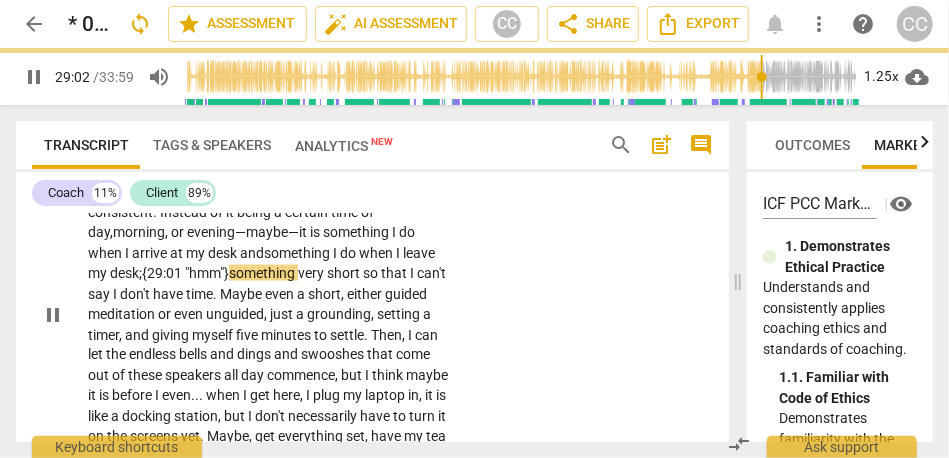 click on "something" at bounding box center [263, 273] 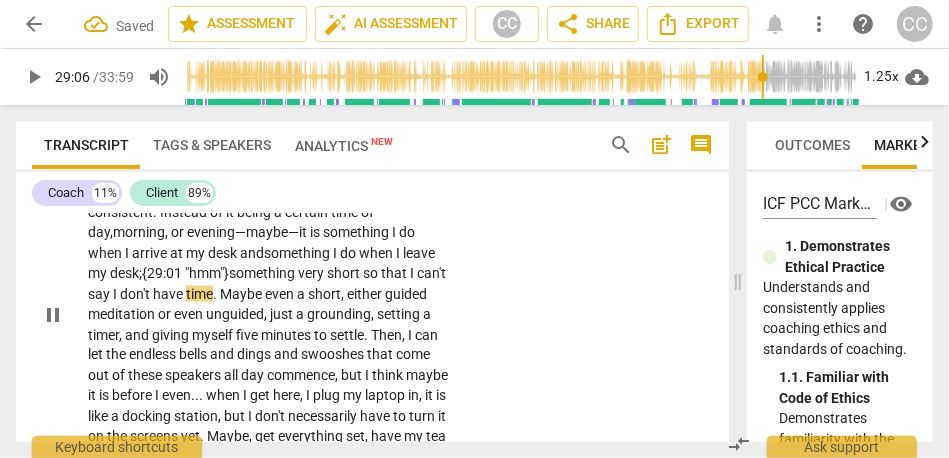 click on "say" at bounding box center [100, 294] 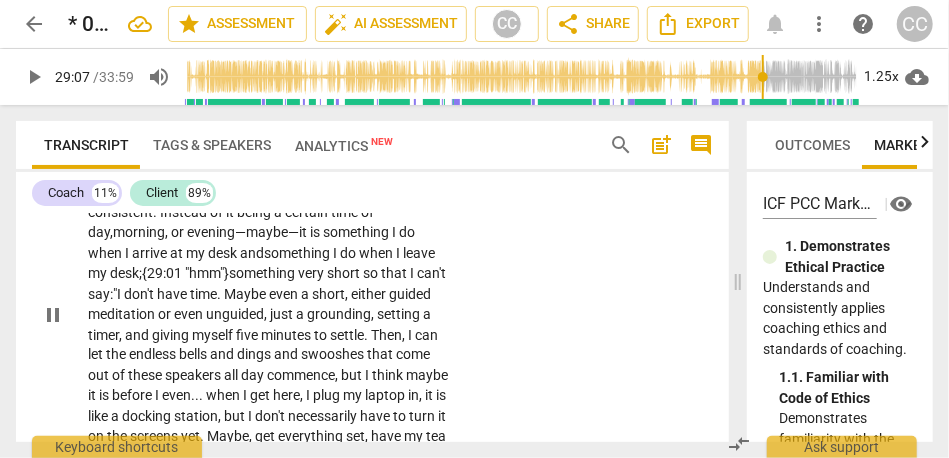 click on "Maybe" at bounding box center (246, 294) 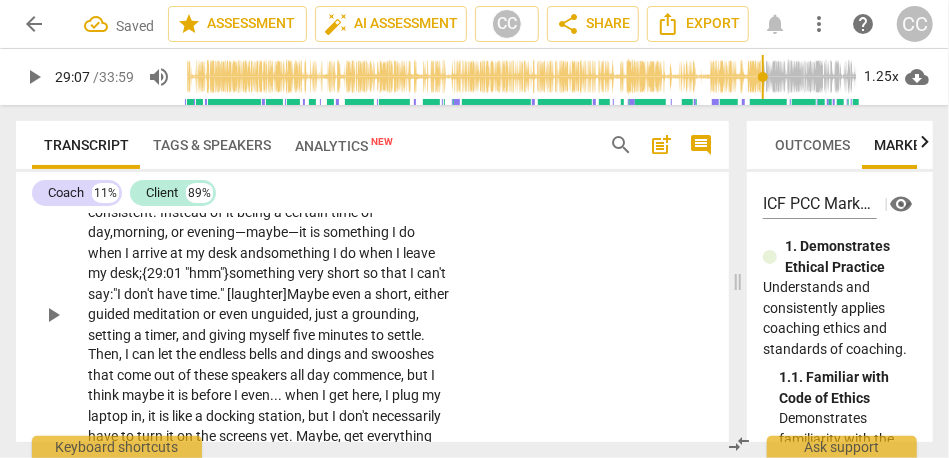 click on "say:"" at bounding box center [102, 294] 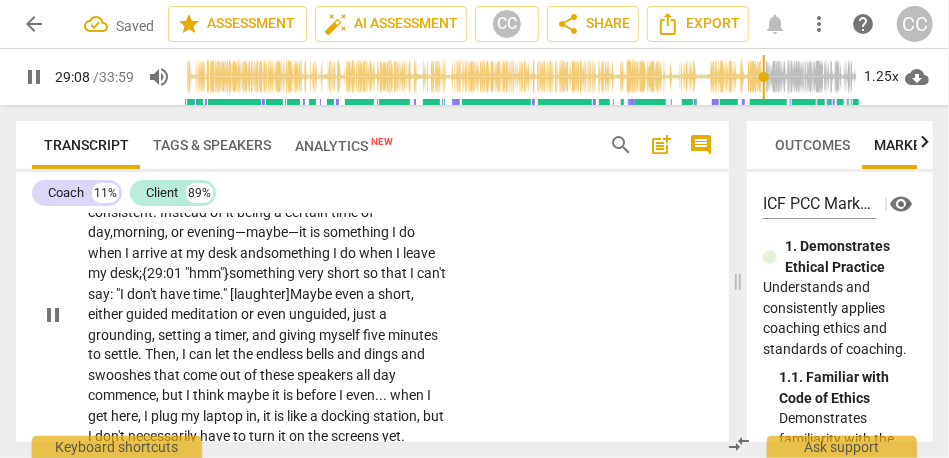 click on "even" at bounding box center (351, 294) 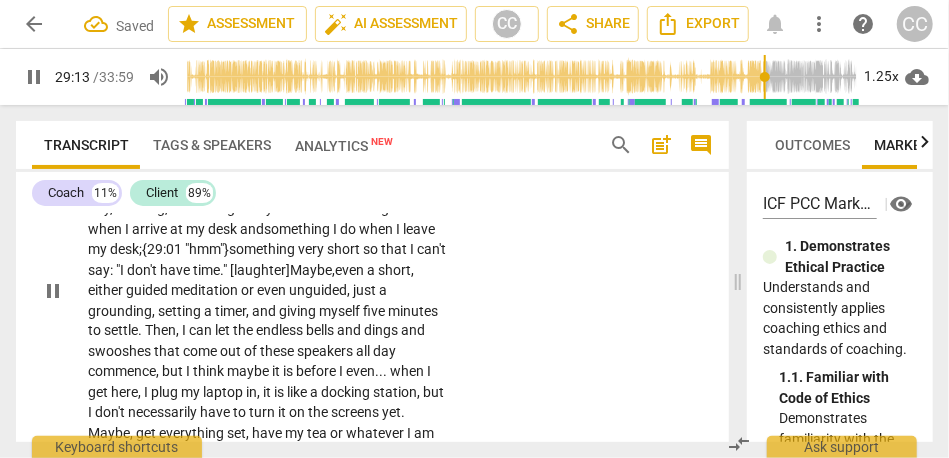 scroll, scrollTop: 7037, scrollLeft: 0, axis: vertical 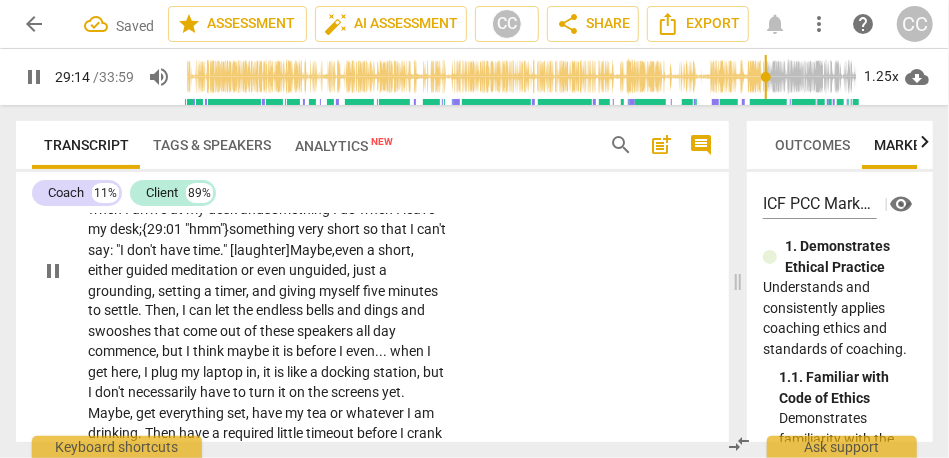 click on "time" at bounding box center (206, 250) 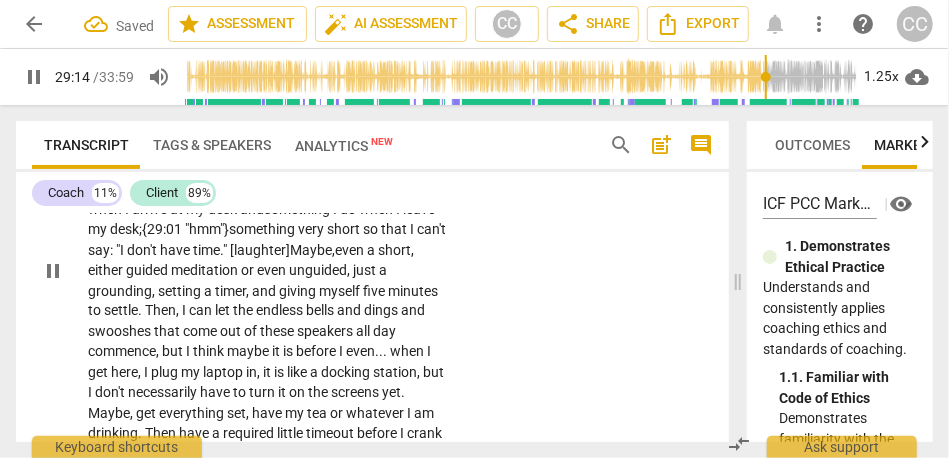 click on "time" at bounding box center [206, 250] 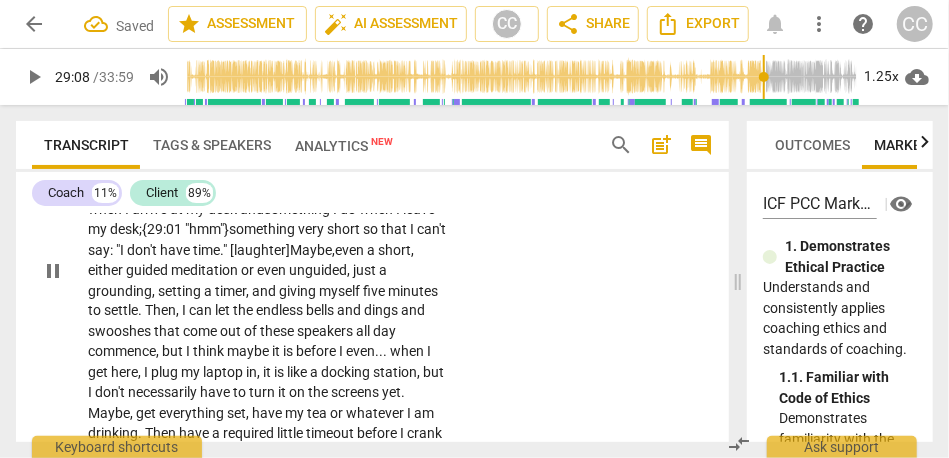 click on "." [laughter]" at bounding box center (255, 250) 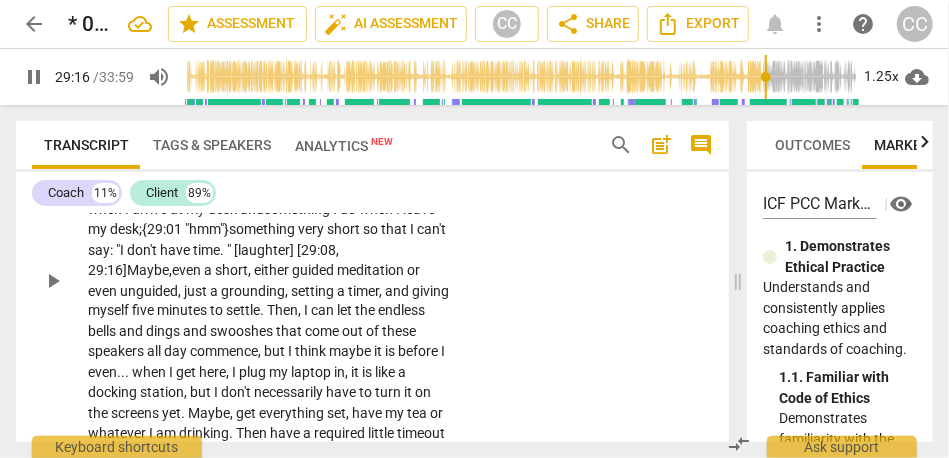 click on "I   need   to   integrate   something   into   my   routine. I am  not  great   with   routines .  [laughter]  That   is   a   challenge   for   me .   It   almost   needs   to   be   something   that   is   triggered   by   another   action ,   not   necessarily   a   time .   My   times   are   not   consistent .   Instead   of   it   being   a   certain   time   of   day,  morning,   or   evening— maybe— it   is   something   I   do   when   I   arrive   at   my   desk and  something   I   do   when   I   leave   my   desk;  { [TIME] "hmm"}  something   very   short   so   that   I   can't   say: " I   don't   have   time ." [laughter] [ [TIME] ,   [TIME]]  Maybe,  even   a   short ,   either   guided   meditation   or   even   unguided ,   just   a   grounding ,   setting   a   timer ,   and   giving   myself   five   minutes   to   settle .   Then ,   I   can   let   the   endless   bells   and   dings   and   swooshes   that   come" at bounding box center [372, 264] 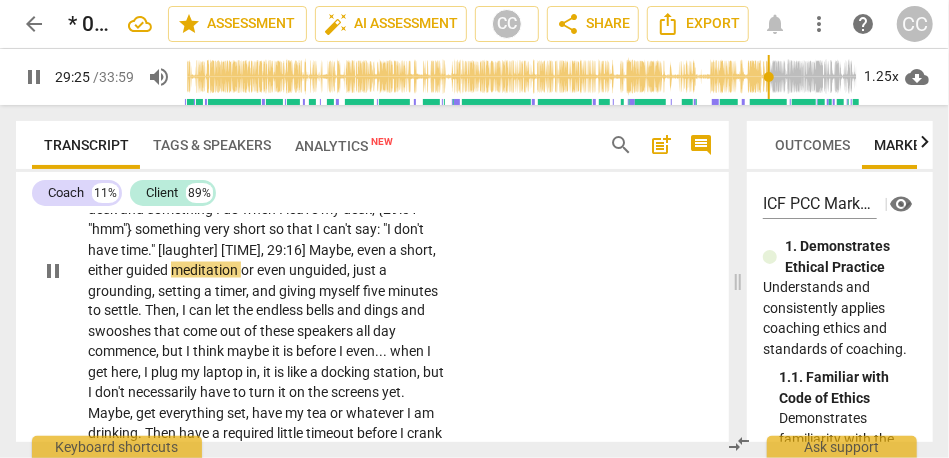 click on "short" at bounding box center (416, 250) 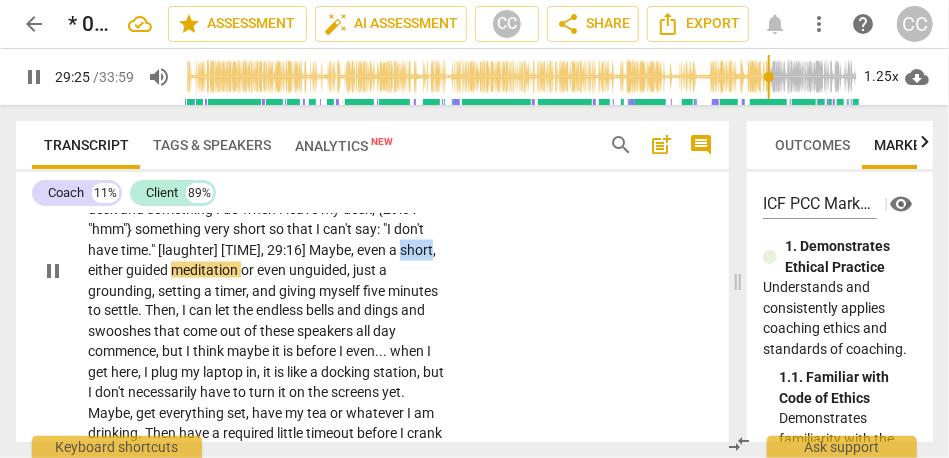 click on "short" at bounding box center [416, 250] 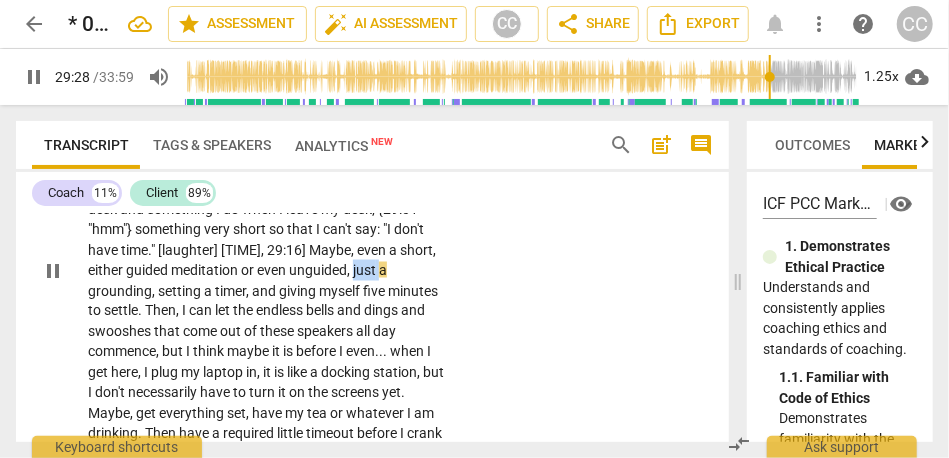 drag, startPoint x: 114, startPoint y: 356, endPoint x: 78, endPoint y: 355, distance: 36.013885 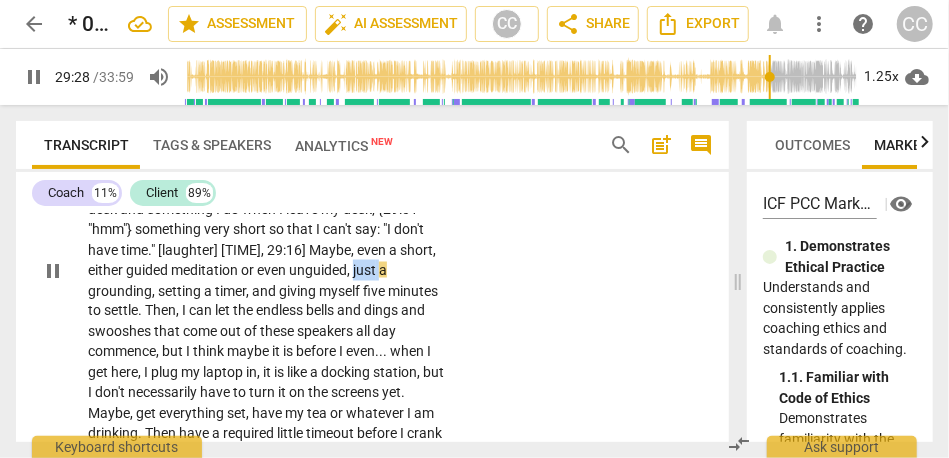 click on "I   need   to   integrate   something   into   my   routine .   I   am   not   great   with   routines .   [laughter]   That   is   a   challenge   for   me .   It   almost   needs   to   be   something   that   is   triggered   by   another   action ,   not   necessarily   a   time .   My   times   are   not   consistent .   Instead   of   it   being   a   certain   time   of   day ,   morning ,   or   evening—maybe—it   is   something   I   do   when   I   arrive   at   my   desk   and   something   I   do   when   I   leave   my   desk ;   { [TIME] "hmm"}   something   very   short   so   that   I   can't   say :   "I   don't   have   time . "   [laughter]   [ [TIME] ,   [TIME]]   Maybe ,   even   a   short ,   either   guided   meditation   or   even   unguided ,   just   a   grounding ,   setting   a   timer ,   and   giving   myself   five   minutes   to   settle .   Then ,   I   can   let   the   endless   bells   and   dings   and" at bounding box center [372, 254] 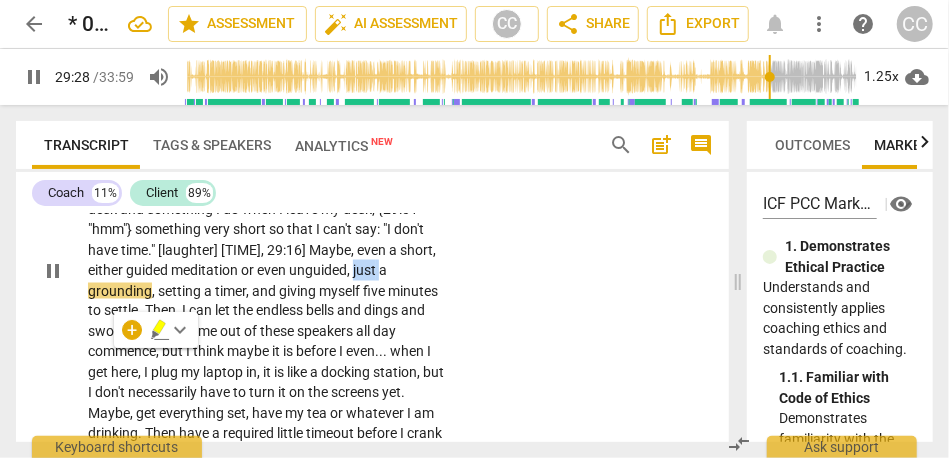 type on "1769" 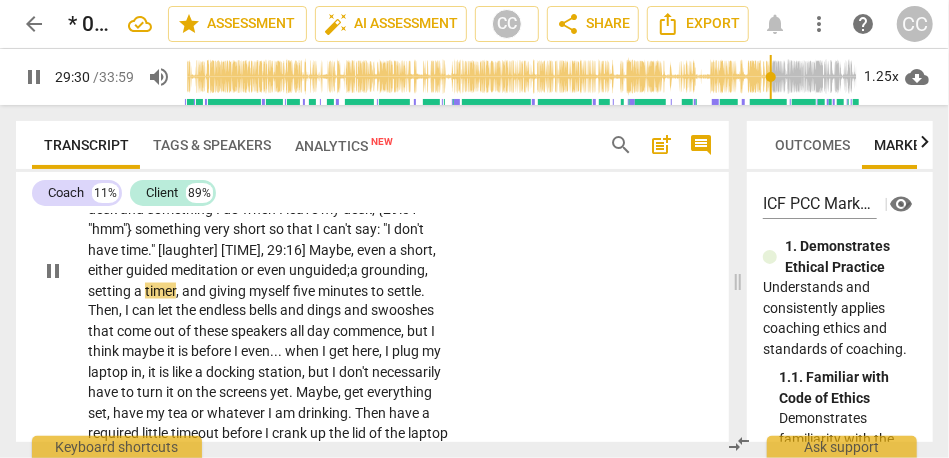 click on "Maybe" at bounding box center (330, 250) 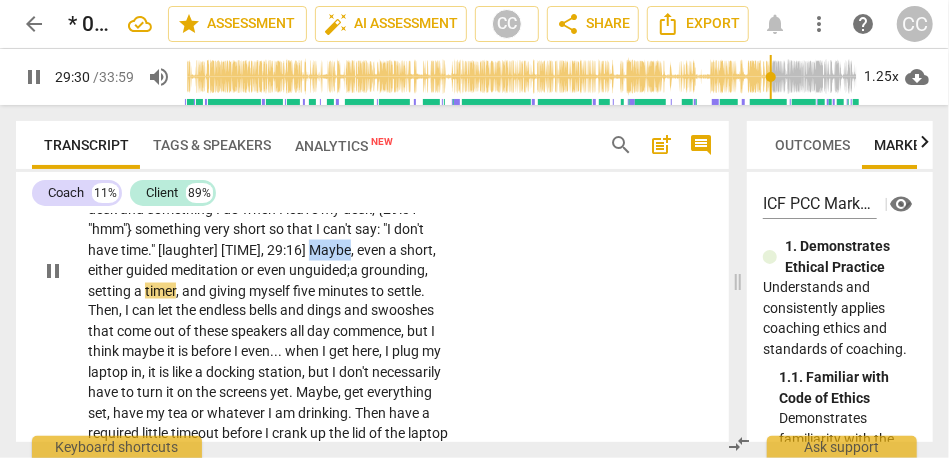 click on "Maybe" at bounding box center (330, 250) 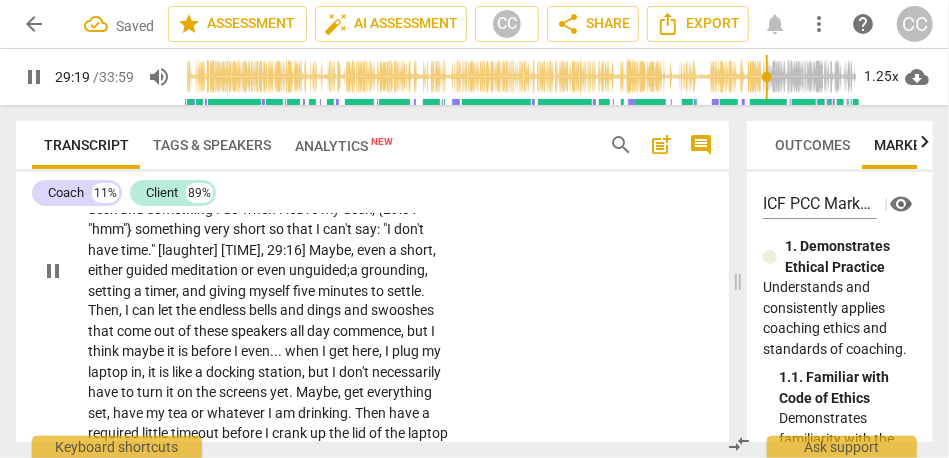 click on "," at bounding box center [434, 250] 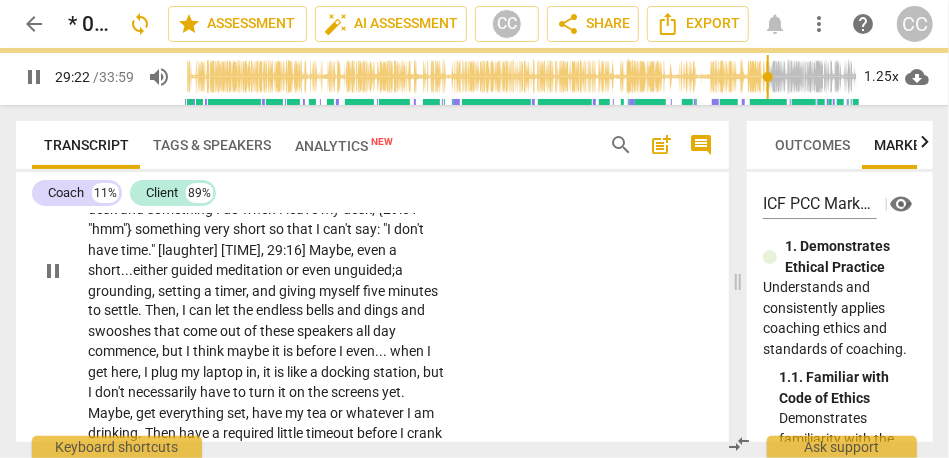 click on "a" at bounding box center [399, 270] 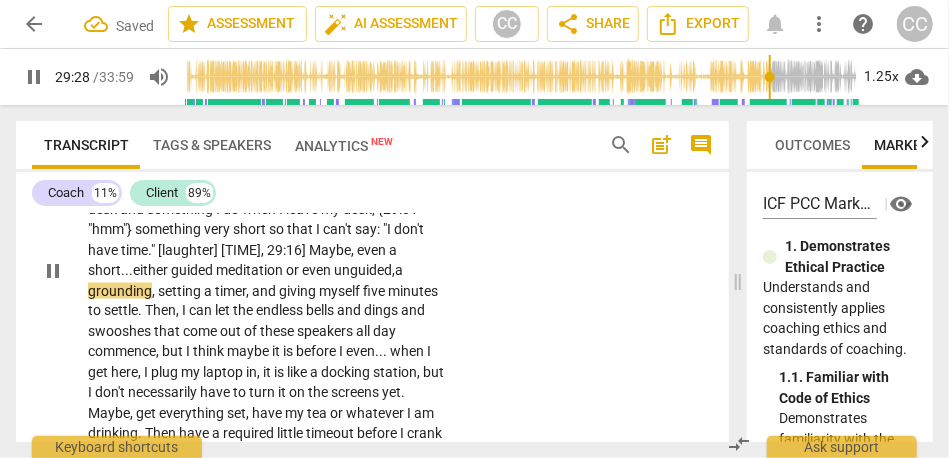 click on "setting" at bounding box center [181, 291] 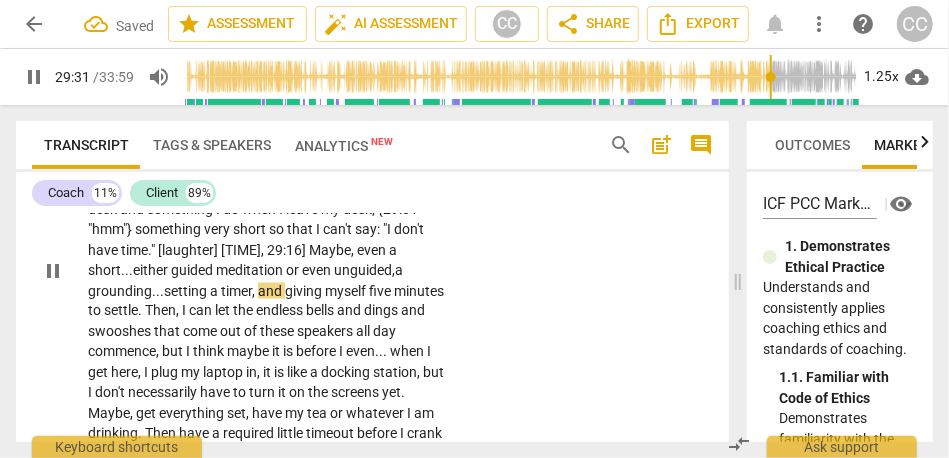 click on "," at bounding box center (255, 291) 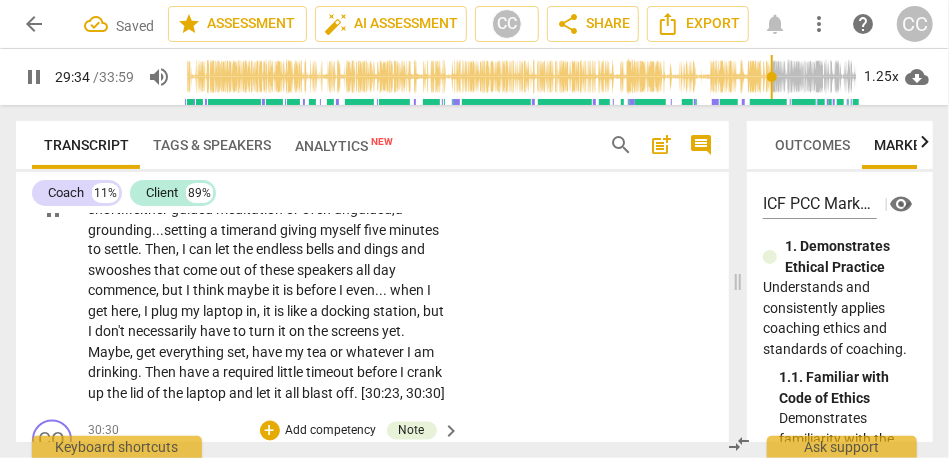 scroll, scrollTop: 7109, scrollLeft: 0, axis: vertical 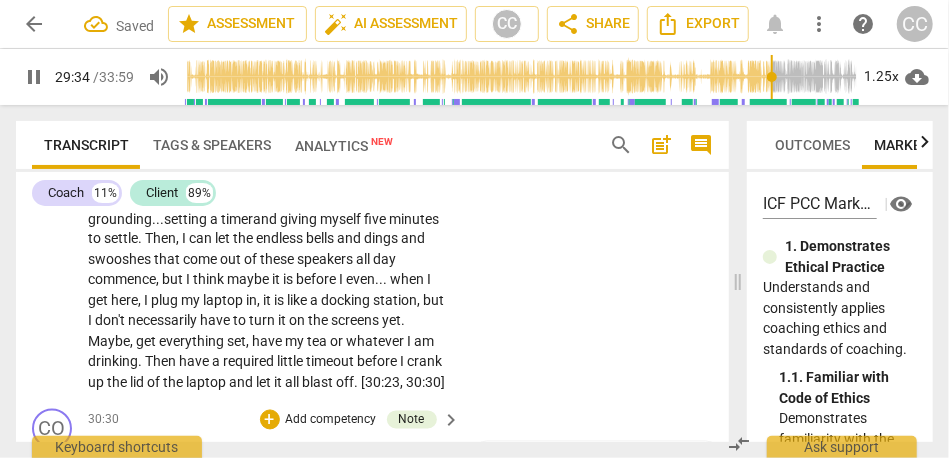 click on "CL play_arrow pause 28:29 + Add competency keyboard_arrow_right I   need   to   integrate   something   into   my   routine .   I   am   not   great   with   routines .   [laughter]   That   is   a   challenge   for   me .   It   almost   needs   to   be   something   that   is   triggered   by   another   action ,   not   necessarily   a   time .   My   times   are   not   consistent .   Instead   of   it   being   a   certain   time   of   day ,   morning ,   or   evening—maybe—it   is   something   I   do   when   I   arrive   at   my   desk   and   something   I   do   when   I   leave   my   desk ;   {29:01   "hmm"}   something   very   short   so   that   I   can't   say :   "I   don't   have   time . "   [laughter]   [29:08 ,   29:16]   Maybe ,   even   a   short...  either   guided   meditation   or   even   unguided,  a   grounding...  setting   a   timer  and   giving   myself   five   minutes   to   settle .   Then ,   I   can   let   the   endless   bells   and   dings   and   swooshes" at bounding box center (372, 182) 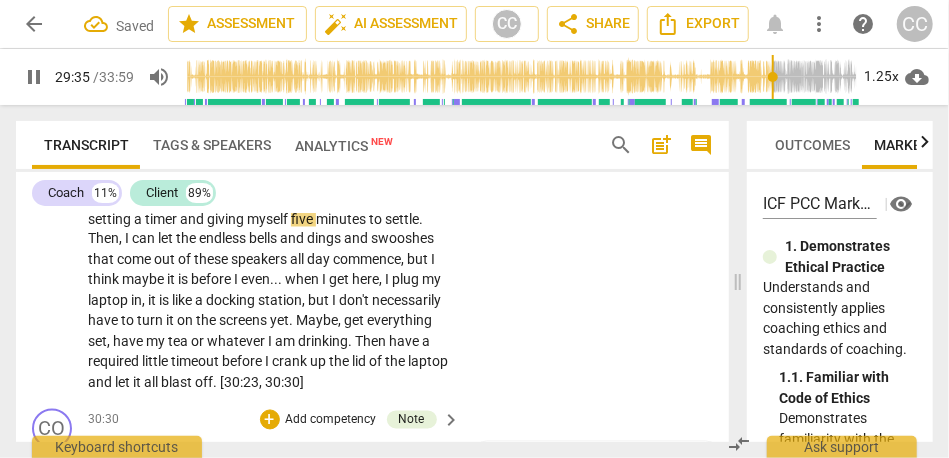 click on "CL play_arrow pause 28:29 + Add competency keyboard_arrow_right I   need   to   integrate   something   into   my   routine .   I   am   not   great   with   routines .   [laughter]   That   is   a   challenge   for   me .   It   almost   needs   to   be   something   that   is   triggered   by   another   action ,   not   necessarily   a   time .   My   times   are   not   consistent .   Instead   of   it   being   a   certain   time   of   day ,   morning ,   or   evening—maybe—it   is   something   I   do   when   I   arrive   at   my   desk   and   something   I   do   when   I   leave   my   desk ;   {29:01   "hmm"}   something   very   short   so   that   I   can't   say :   "I   don't   have   time . "   [laughter]   [29:08 ,   29:16]   Maybe ,   even   a   short . . .   either   guided   meditation   or   even   unguided ,   a   grounding . . .   setting   a   timer   and   giving   myself   five   minutes   to   settle .   Then ,   I   can   let   the   endless   bells   and   dings   and" at bounding box center [372, 182] 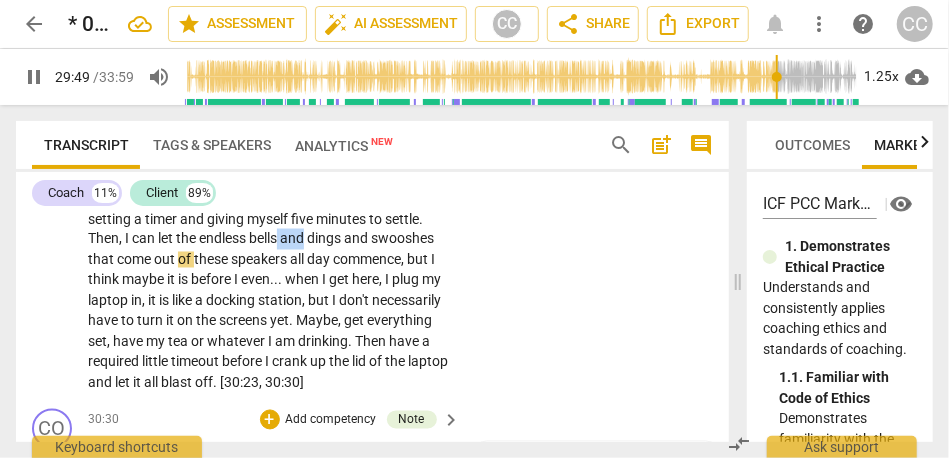drag, startPoint x: 396, startPoint y: 302, endPoint x: 480, endPoint y: 297, distance: 84.14868 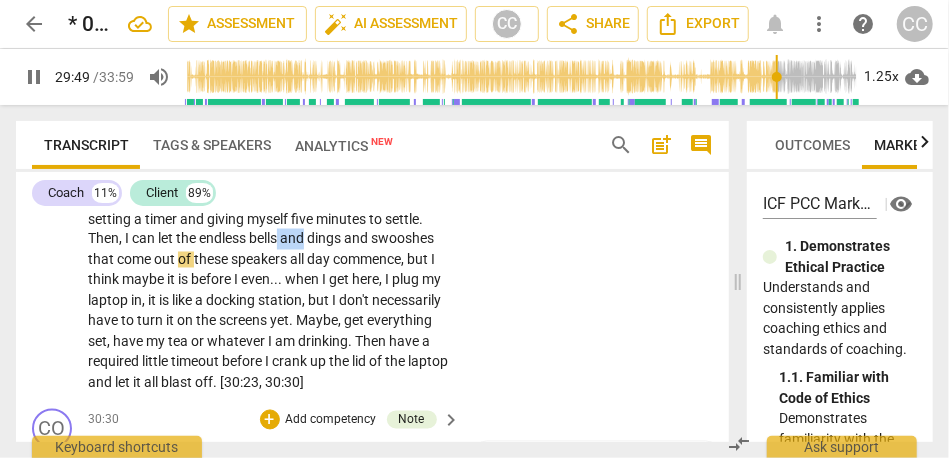 click on "CL play_arrow pause 28:29 + Add competency keyboard_arrow_right I   need   to   integrate   something   into   my   routine .   I   am   not   great   with   routines .   [laughter]   That   is   a   challenge   for   me .   It   almost   needs   to   be   something   that   is   triggered   by   another   action ,   not   necessarily   a   time .   My   times   are   not   consistent .   Instead   of   it   being   a   certain   time   of   day ,   morning ,   or   evening—maybe—it   is   something   I   do   when   I   arrive   at   my   desk   and   something   I   do   when   I   leave   my   desk ;   {29:01   "hmm"}   something   very   short   so   that   I   can't   say :   "I   don't   have   time . "   [laughter]   [29:08 ,   29:16]   Maybe ,   even   a   short . . .   either   guided   meditation   or   even   unguided ,   a   grounding . . .   setting   a   timer   and   giving   myself   five   minutes   to   settle .   Then ,   I   can   let   the   endless   bells   and   dings   and" at bounding box center [372, 182] 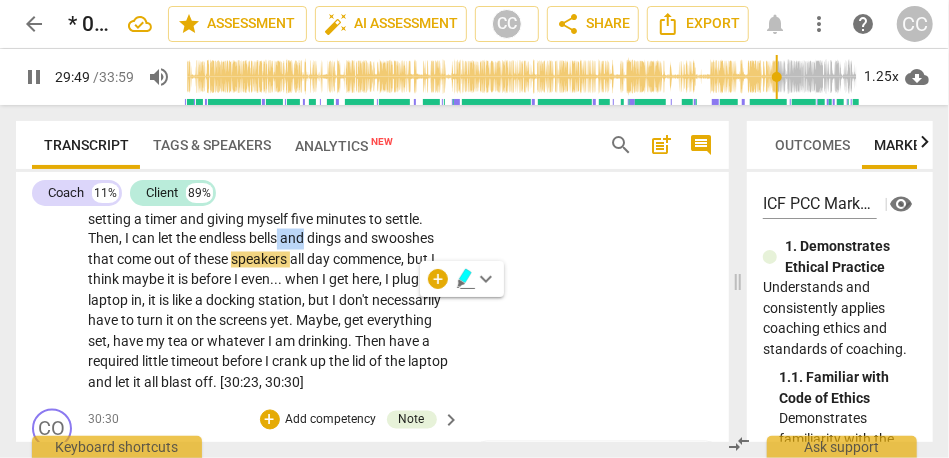 type on "1790" 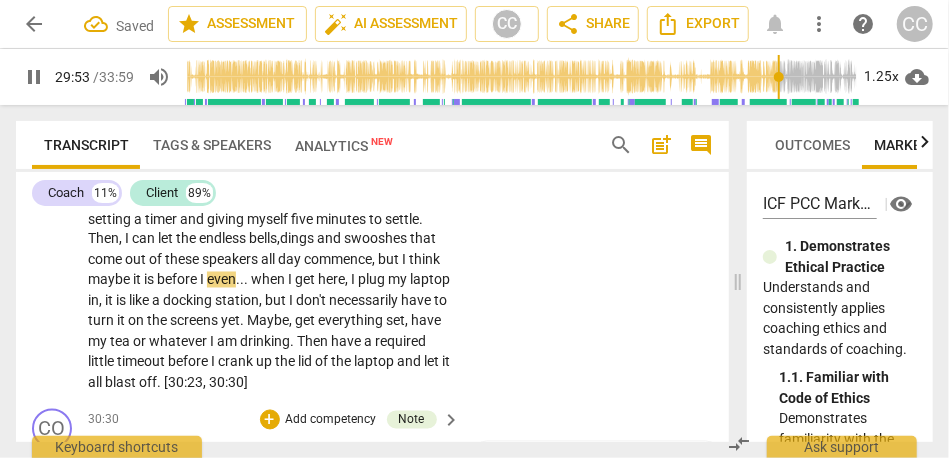 click on "bells," at bounding box center (264, 239) 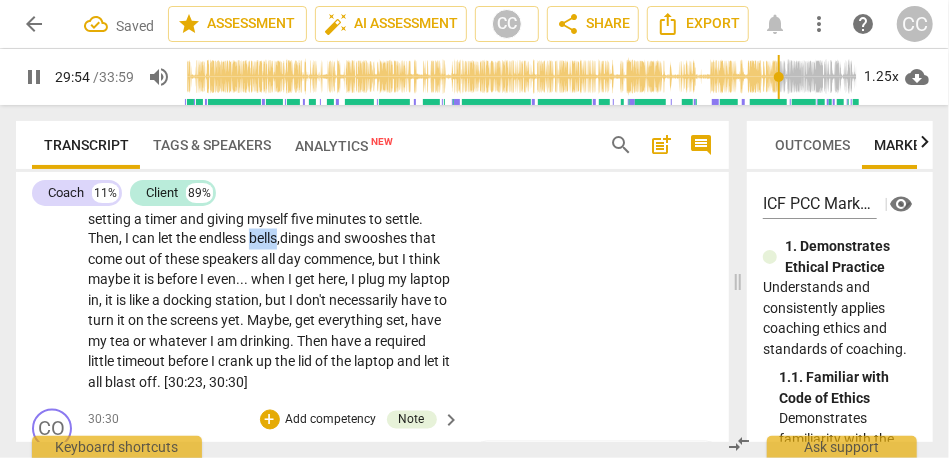 click on "bells," at bounding box center [264, 239] 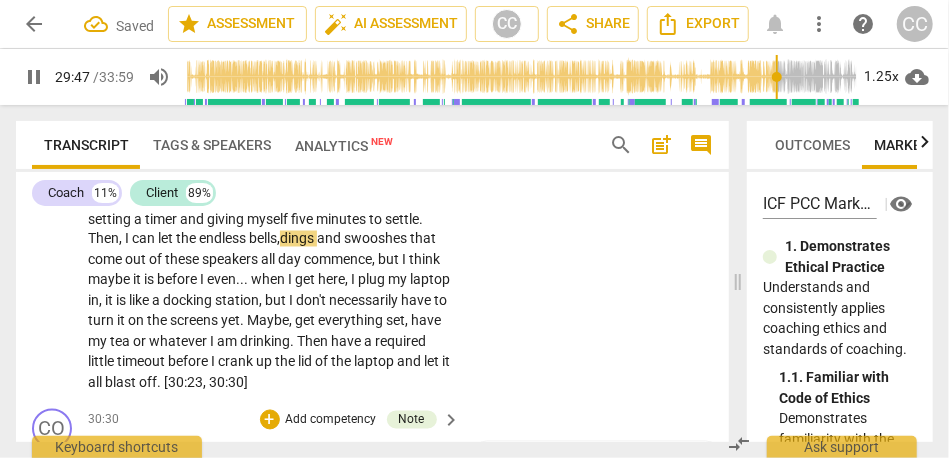 click on "and" at bounding box center (330, 239) 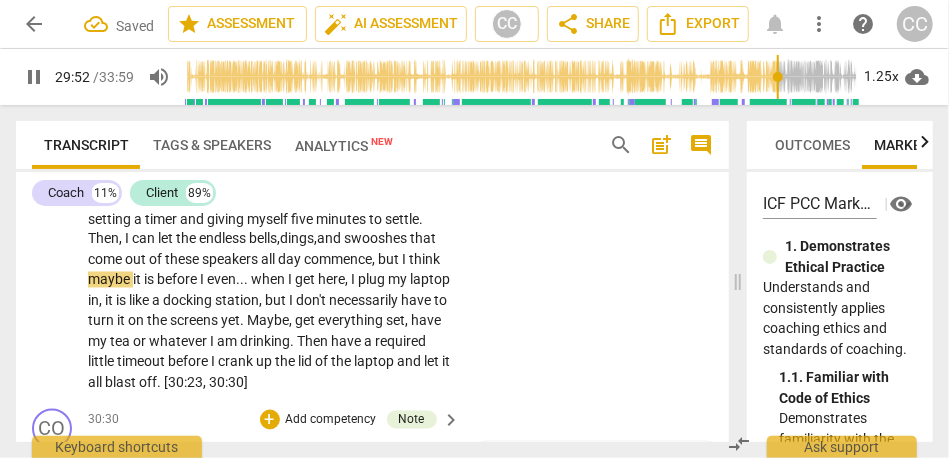 click on "but" at bounding box center [390, 260] 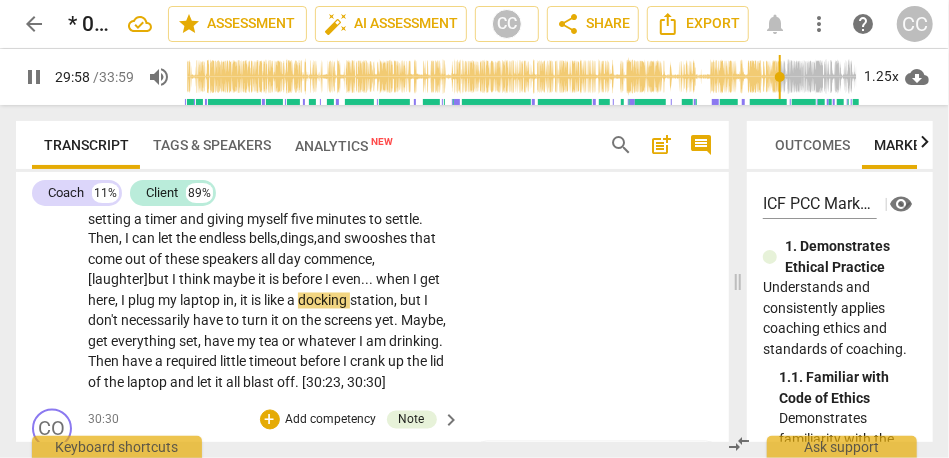 click on "commence" at bounding box center [338, 260] 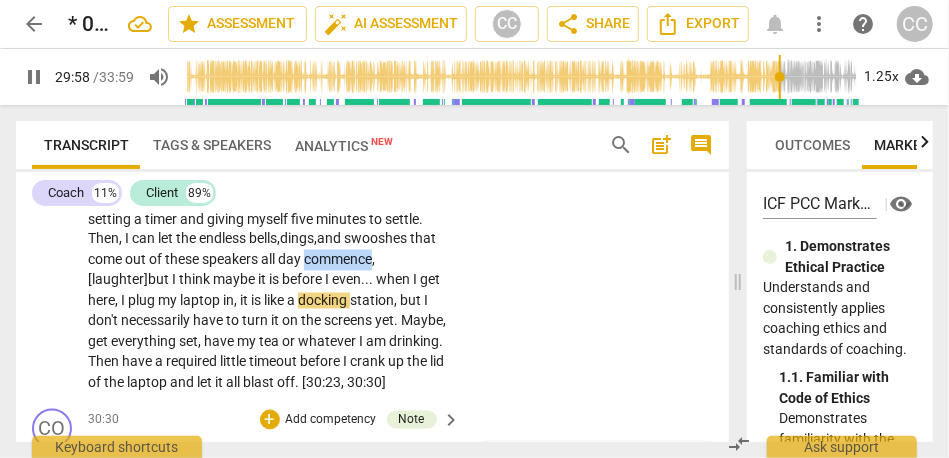 click on "commence" at bounding box center [338, 260] 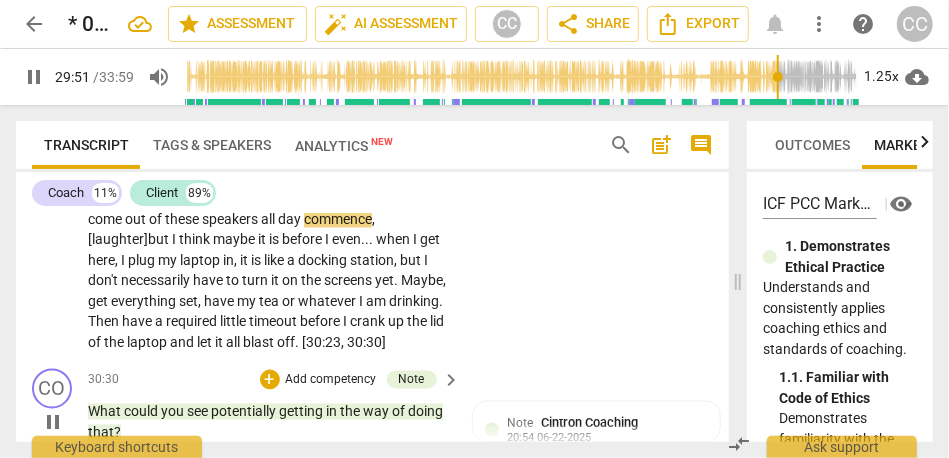 scroll, scrollTop: 7151, scrollLeft: 0, axis: vertical 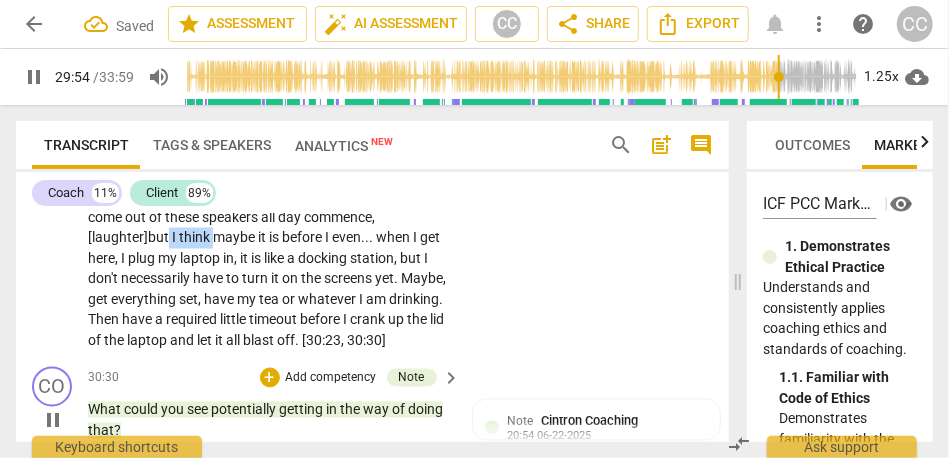 drag, startPoint x: 394, startPoint y: 302, endPoint x: 350, endPoint y: 304, distance: 44.04543 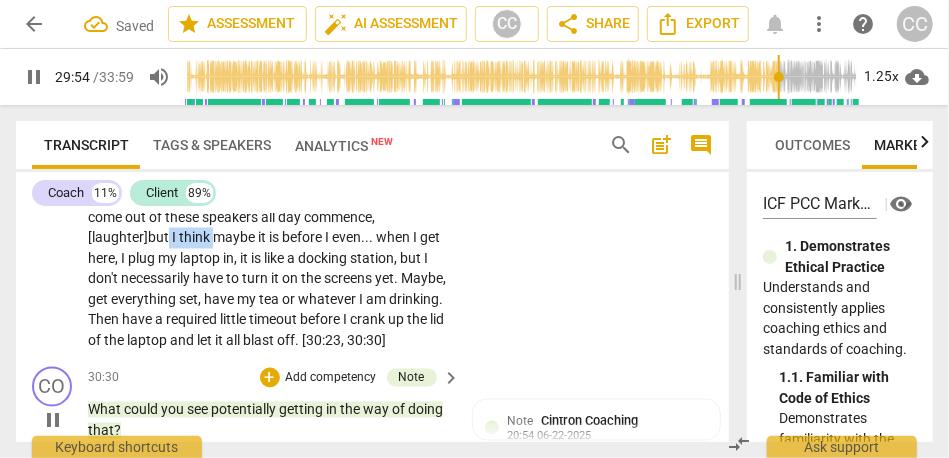 click on "I   need   to   integrate   something   into   my   routine .   I   am   not   great   with   routines .   [laughter]   That   is   a   challenge   for   me .   It   almost   needs   to   be   something   that   is   triggered   by   another   action ,   not   necessarily   a   time .   My   times   are   not   consistent .   Instead   of   it   being   a   certain   time   of   day ,   morning ,   or   evening—maybe—it   is   something   I   do   when   I   arrive   at   my   desk   and   something   I   do   when   I   leave   my   desk ;   {29:01   "hmm"}   something   very   short   so   that   I   can't   say :   "I   don't   have   time . "   [laughter]   [29:08 ,   29:16]   Maybe ,   even   a   short . . .   either   guided   meditation   or   even   unguided ,   a   grounding . . .   setting   a   timer   and   giving   myself   five   minutes   to   settle .   Then ,   I   can   let   the   endless   bells,  dings,  and   swooshes   that   come   out   of   these   speakers   all   day   , but" at bounding box center [269, 157] 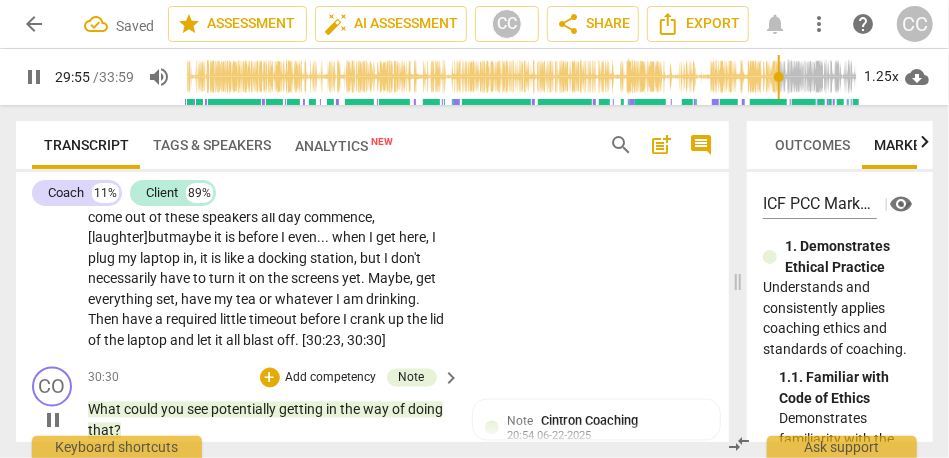 click on "it" at bounding box center [219, 238] 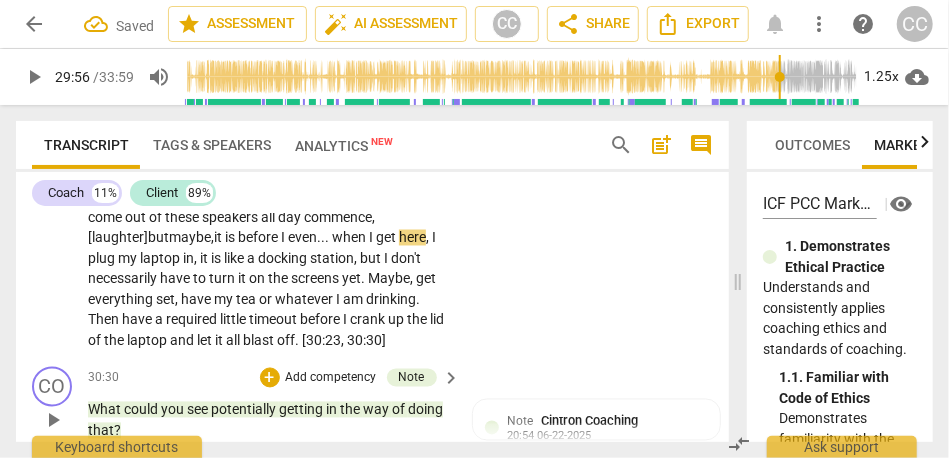 click on "maybe," at bounding box center (191, 238) 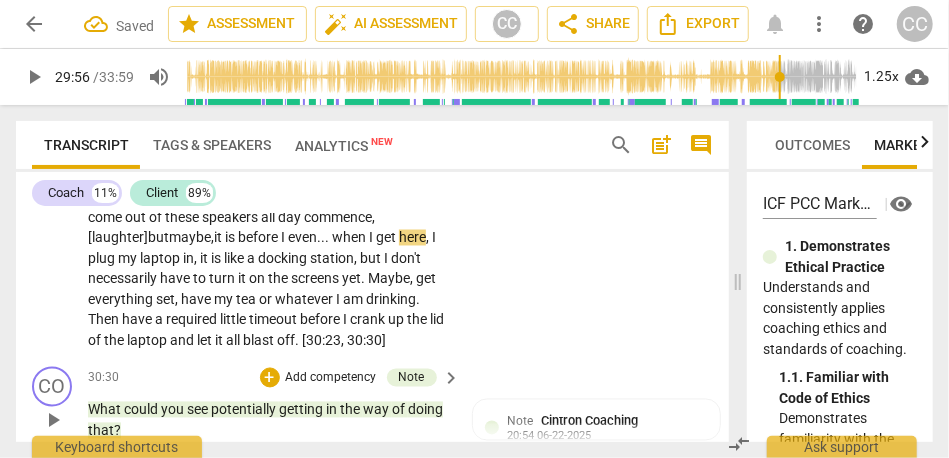 click on "maybe," at bounding box center (191, 238) 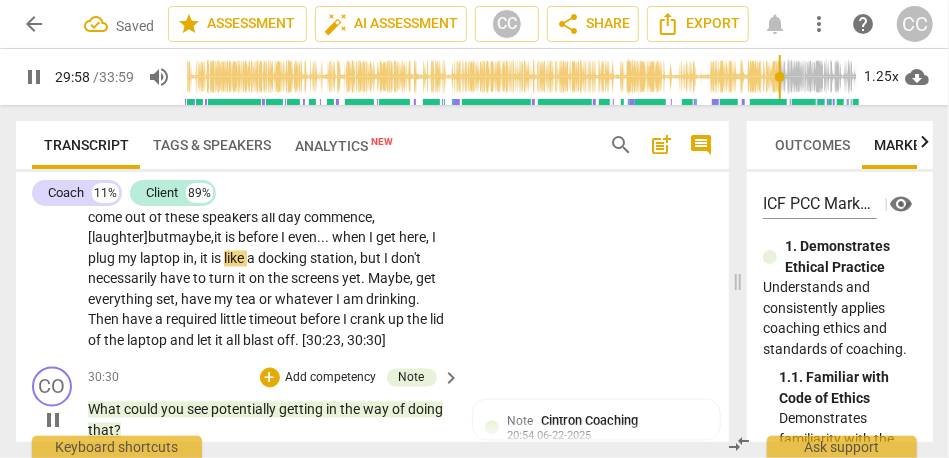 click on "it" at bounding box center [219, 238] 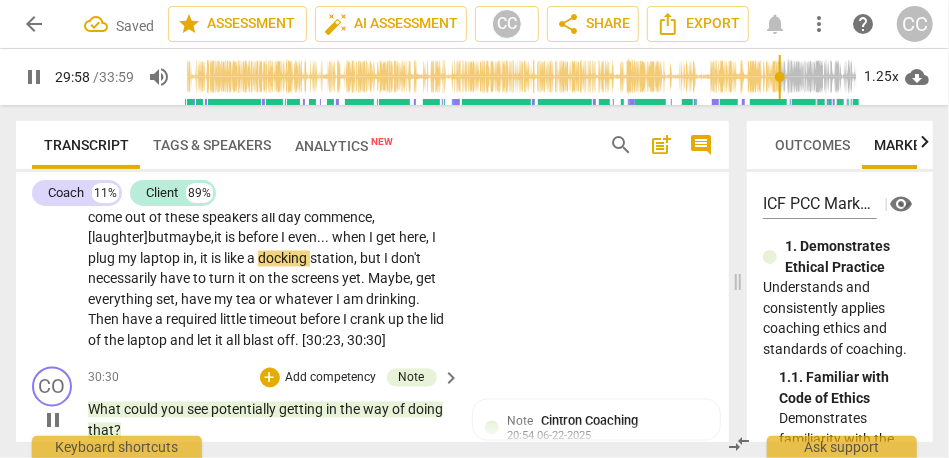 click on "it" at bounding box center (219, 238) 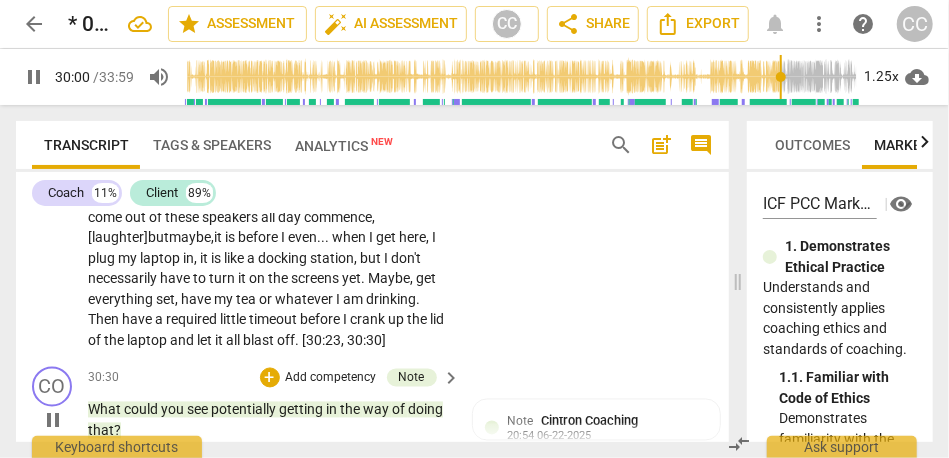 click on "," at bounding box center (197, 259) 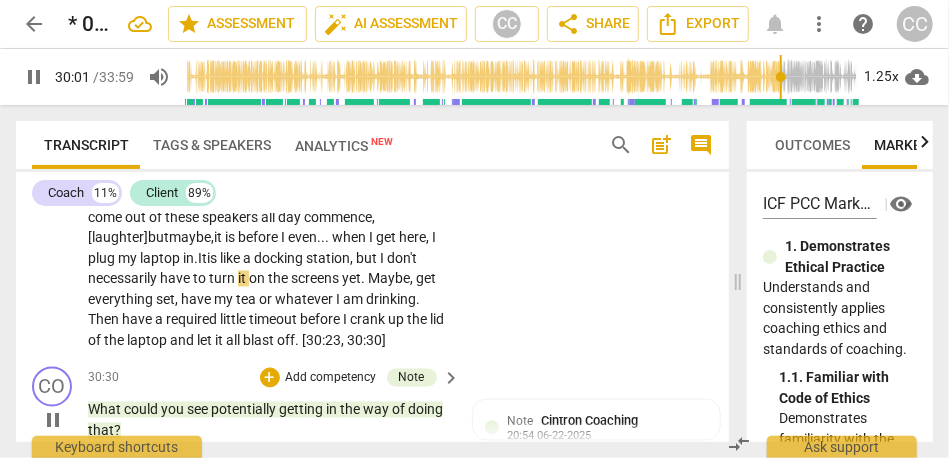 click on "is" at bounding box center [213, 259] 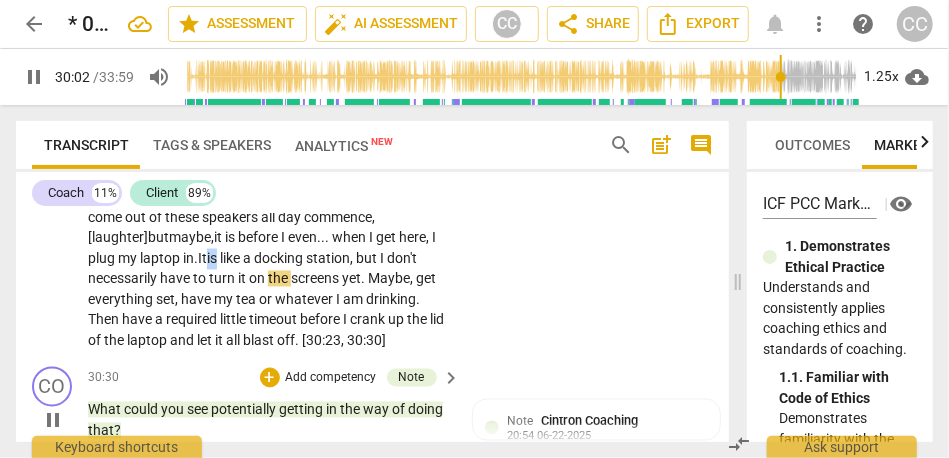 click on "is" at bounding box center (213, 259) 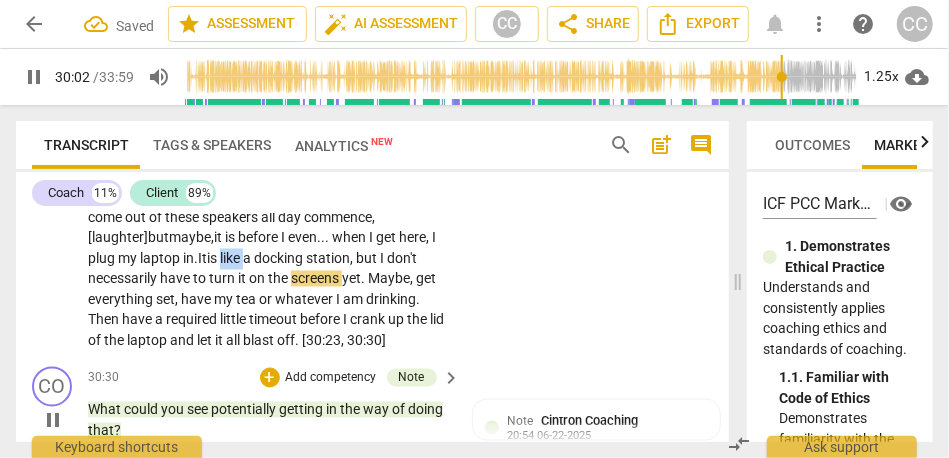 drag, startPoint x: 114, startPoint y: 345, endPoint x: 71, endPoint y: 344, distance: 43.011627 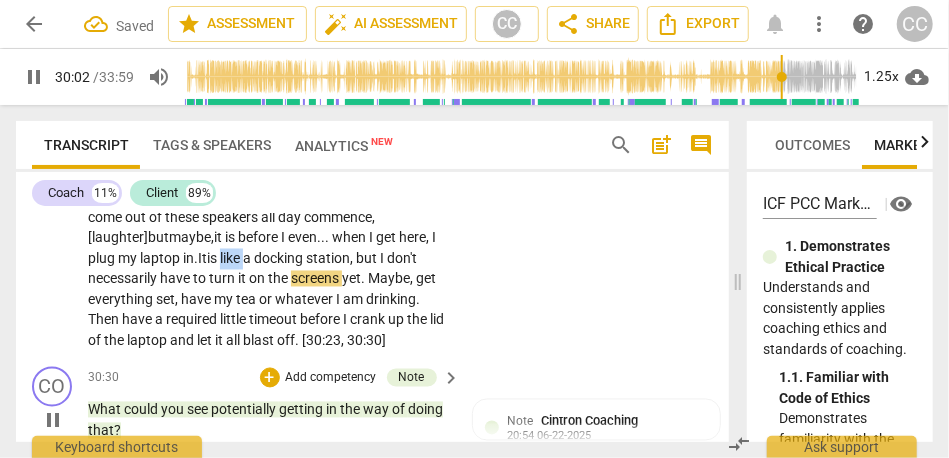 click on "routine. I am not great with routines .   [laughter]   That   is   a   challenge   for   me .   It   almost   needs   to   be   something   that   is   triggered   by   another   action ,   not   necessarily   a   time .   My   times   are   not   consistent .   Instead   of   it   being   a   certain   time   of   day ,   morning ,   or   evening—maybe—it   is   something   I   do   when   I   arrive   at   my   desk   and   something   I   do   when   I   leave   my   desk ;   { [TIME] "hmm"}   something   very   short   so   that   I   can't   say :   "I   don't   have   time . "   [laughter]   [ [TIME] ,   [TIME]]   Maybe ,   even   a   short . . .   either   guided   meditation   or   even   unguided ,   a   grounding . . .   setting   a   timer   and   giving   myself   five   minutes   to   settle .   Then ,   I   can   let   the   endless   bells,  dings,  and   swooshes" at bounding box center (372, 140) 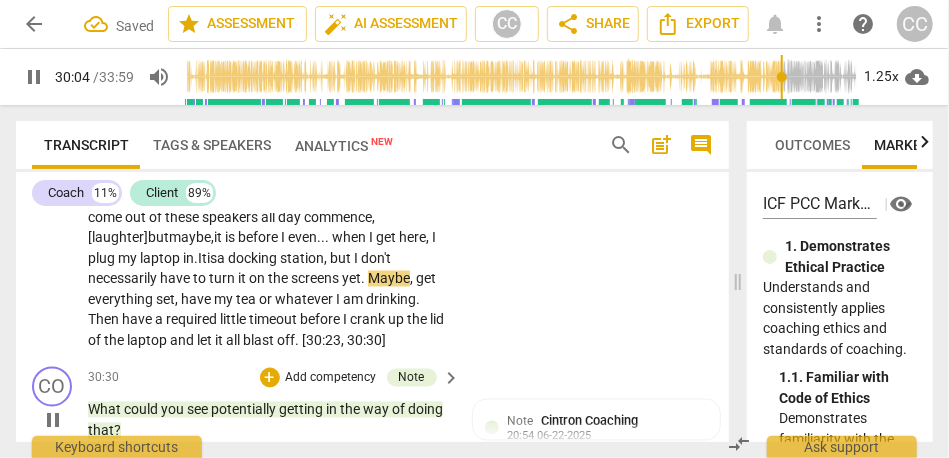 click on "It" at bounding box center (202, 259) 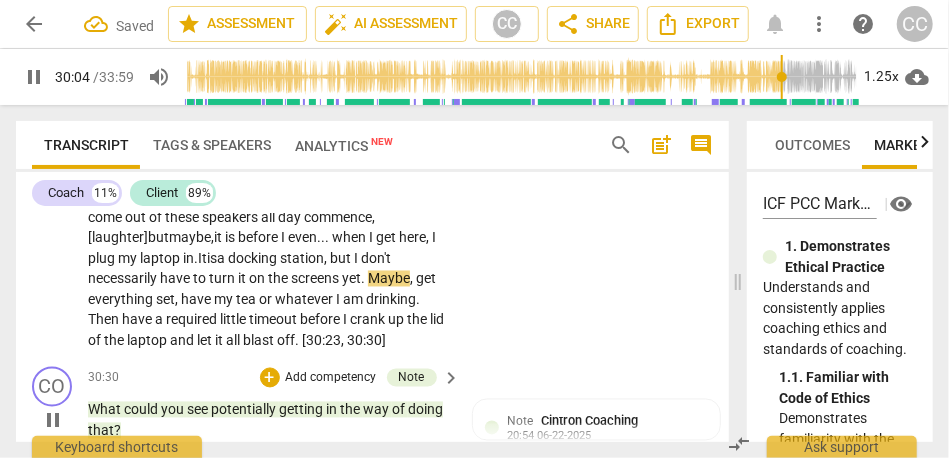 click on "It" at bounding box center [202, 259] 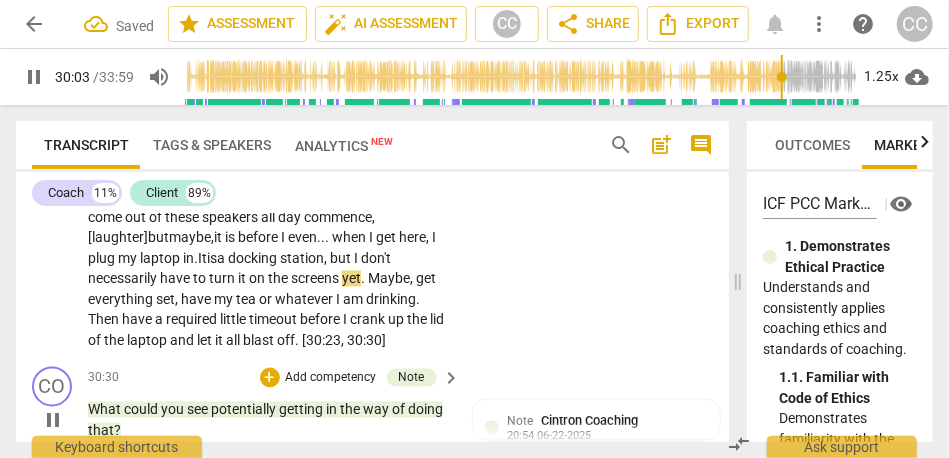 click on "necessarily" at bounding box center [124, 279] 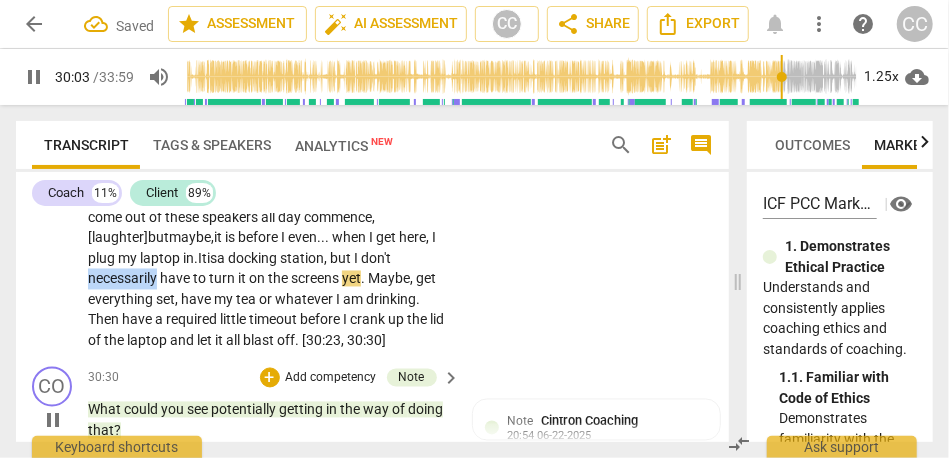 click on "necessarily" at bounding box center [124, 279] 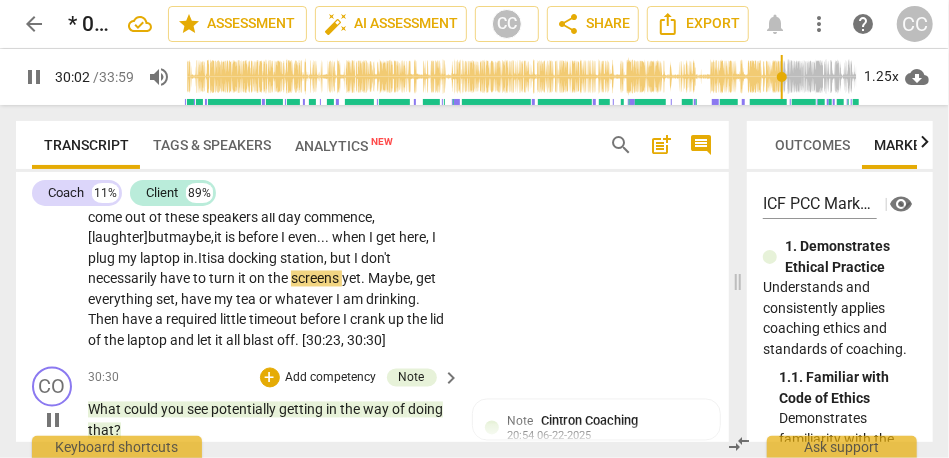 click on "it" at bounding box center [243, 279] 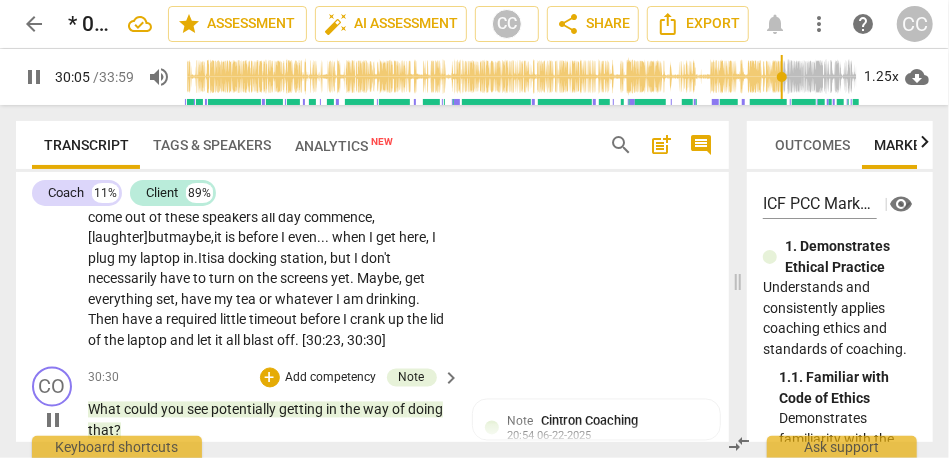 click on "necessarily" at bounding box center (124, 279) 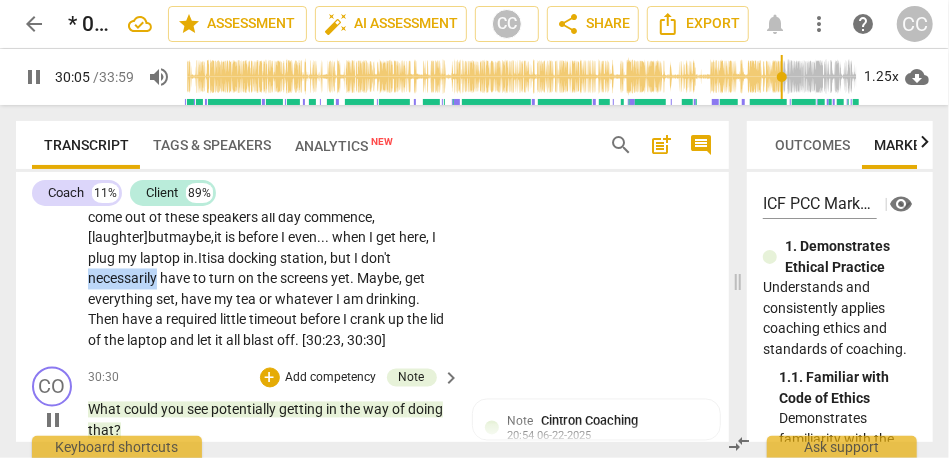 click on "necessarily" at bounding box center (124, 279) 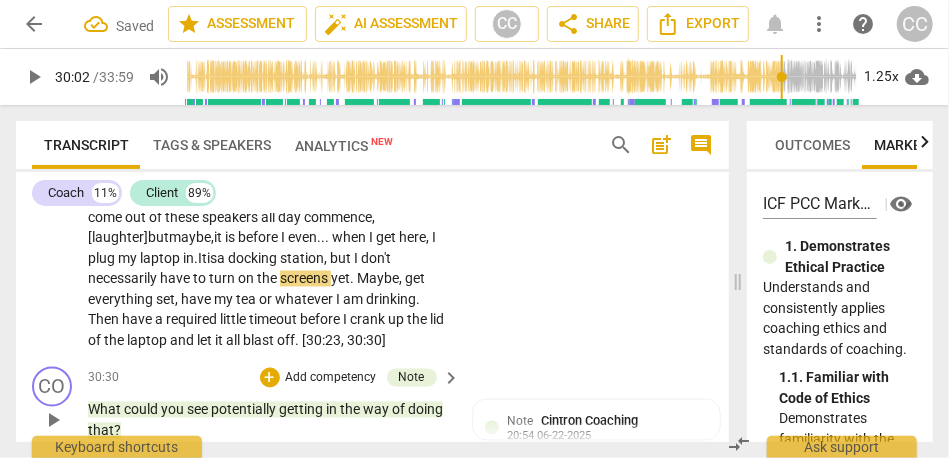 click on "turn" at bounding box center (223, 279) 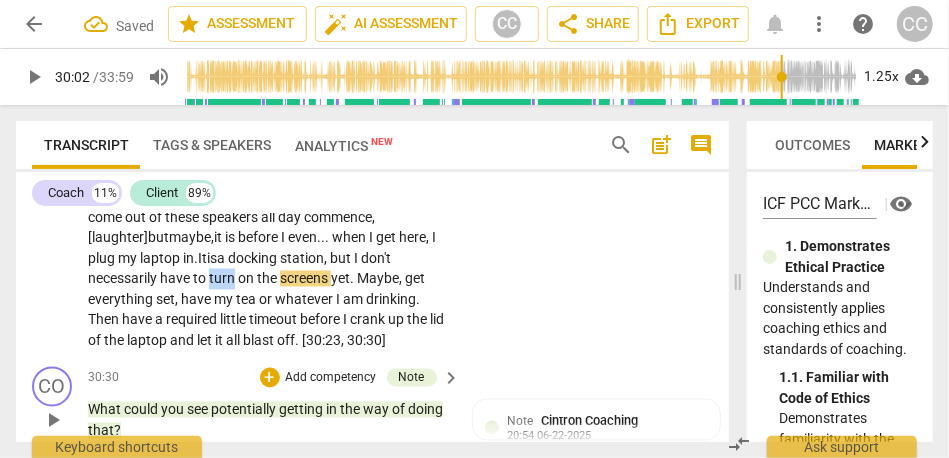click on "turn" at bounding box center [223, 279] 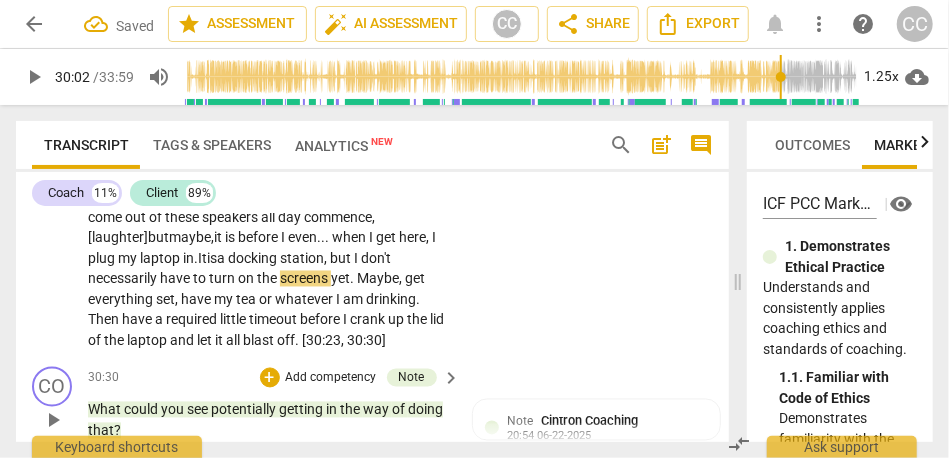 click on "turn" at bounding box center [223, 279] 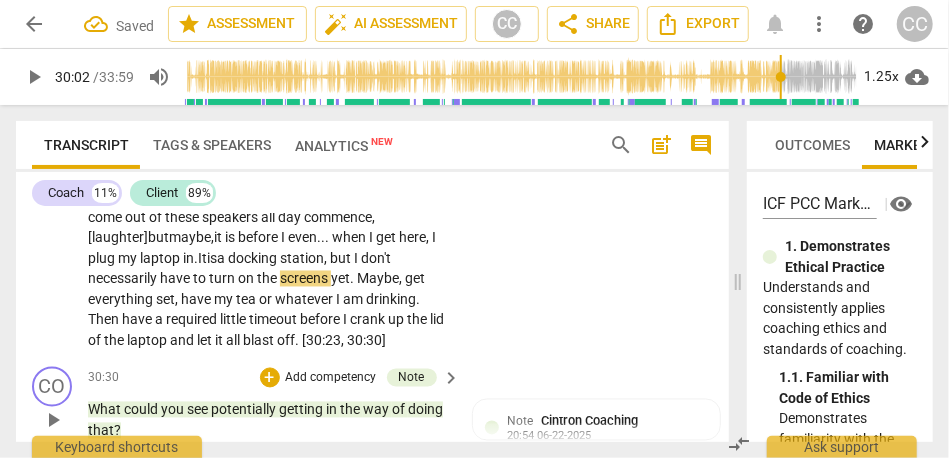 click on "turn" at bounding box center (223, 279) 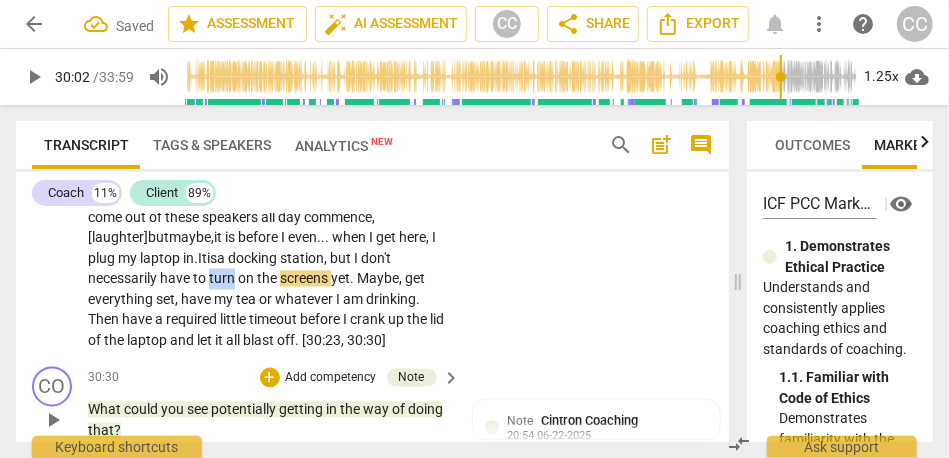 click on "turn" at bounding box center [223, 279] 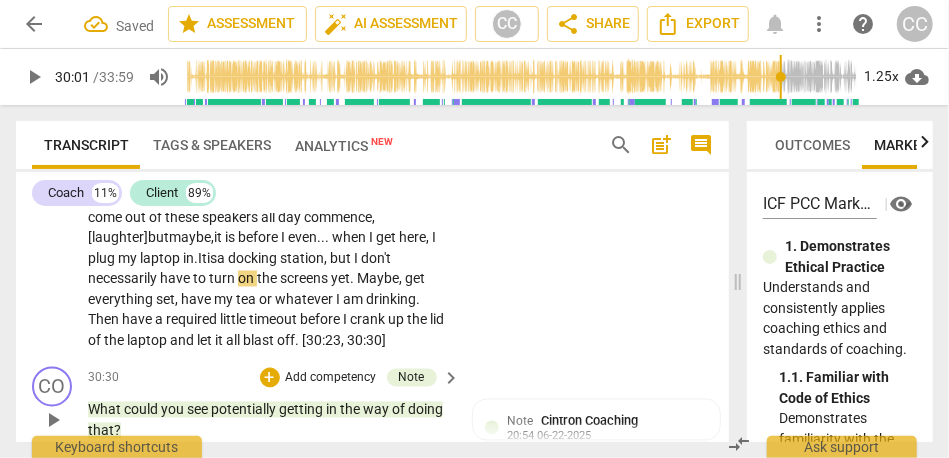 click on "on" at bounding box center (247, 279) 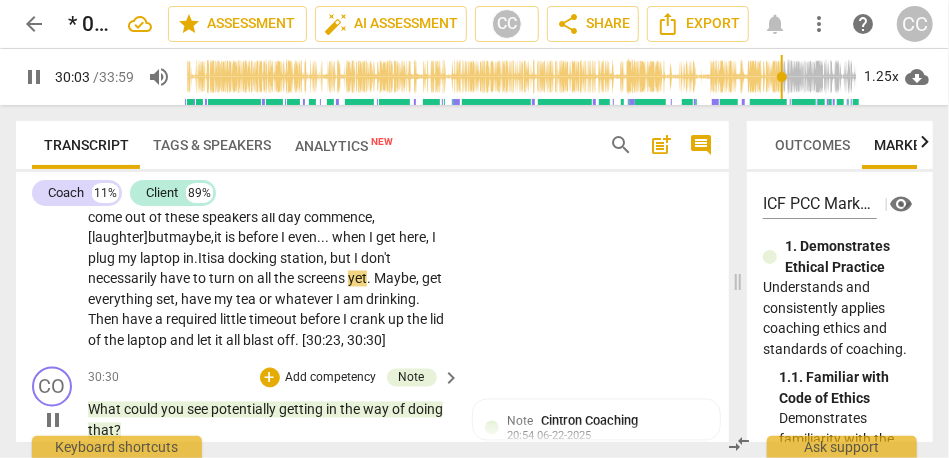 click on "turn" at bounding box center (223, 279) 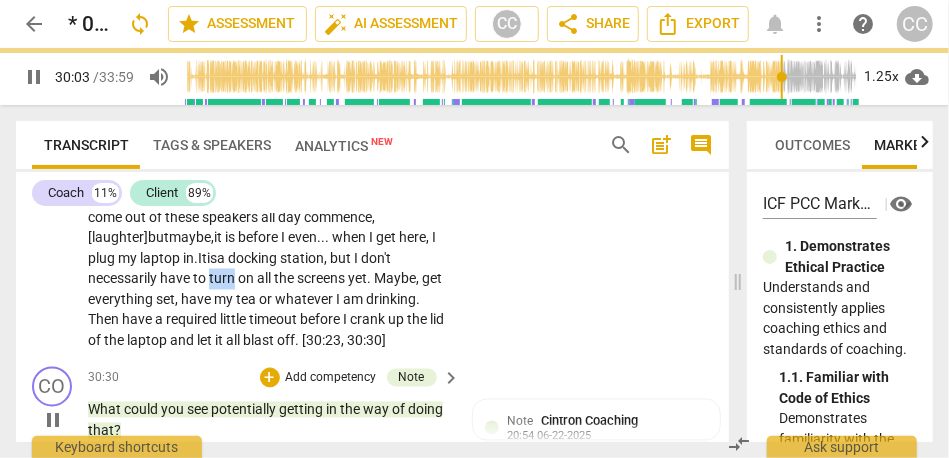 click on "turn" at bounding box center (223, 279) 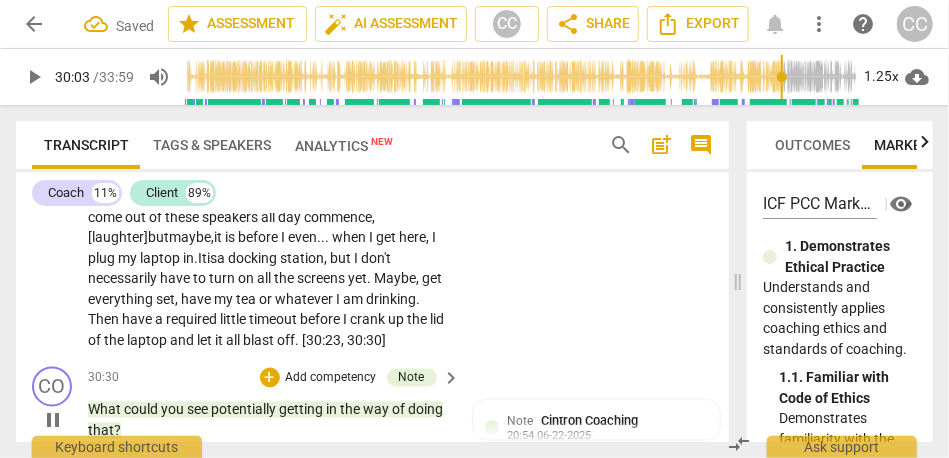 click on "on all" at bounding box center (256, 279) 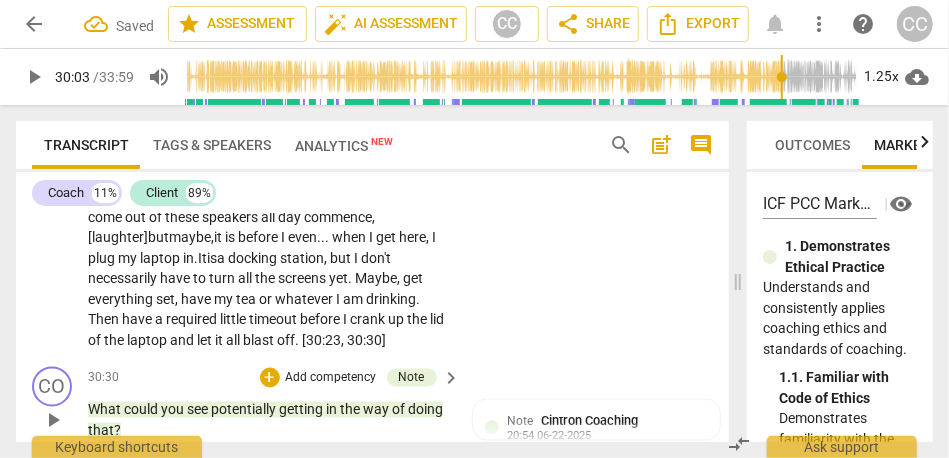 click on "screens" at bounding box center [303, 279] 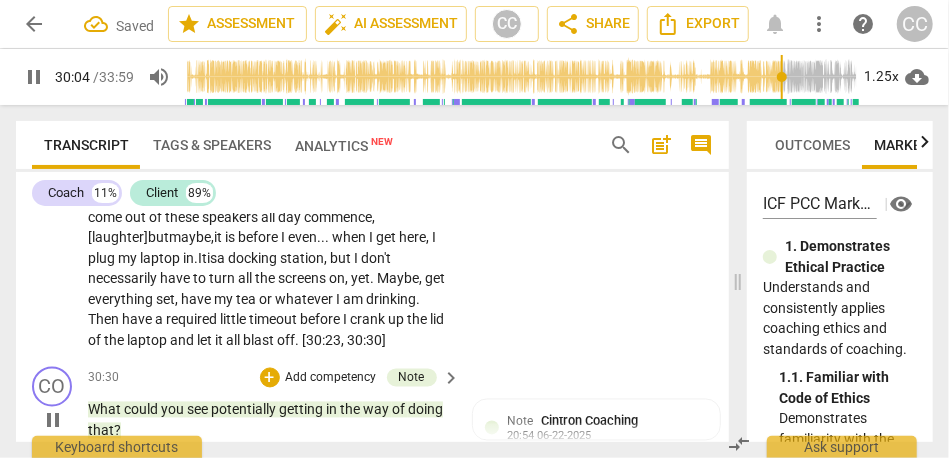 click on "routine. I am not great with routines .   [laughter]   That   is   a   challenge   for   me .   It   almost   needs   to   be   something   that   is   triggered   by   another   action ,   not   necessarily   a   time .   My   times   are   not   consistent .   Instead   of   it   being   a   certain   time   of   day ,   morning ,   or   evening—maybe—it   is   something   I   do   when   I   arrive   at   my   desk   and   something   I   do   when   I   leave   my   desk ;   { [TIME] "hmm"}   something   very   short   so   that   I   can't   say :   "I   don't   have   time . "   [laughter]   [ [TIME] ,   [TIME]]   Maybe ,   even   a   short . . .   either   guided   meditation   or   even   unguided ,   a   grounding . . .   setting   a   timer   and   giving   myself   five   minutes   to   settle .   Then ,   I   can   let   the   endless   bells,  dings,  and   swooshes" at bounding box center [372, 140] 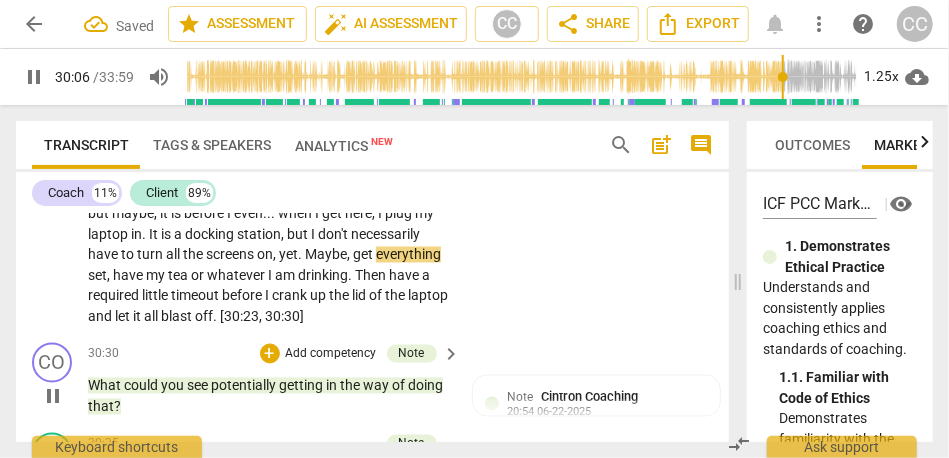 scroll, scrollTop: 7179, scrollLeft: 0, axis: vertical 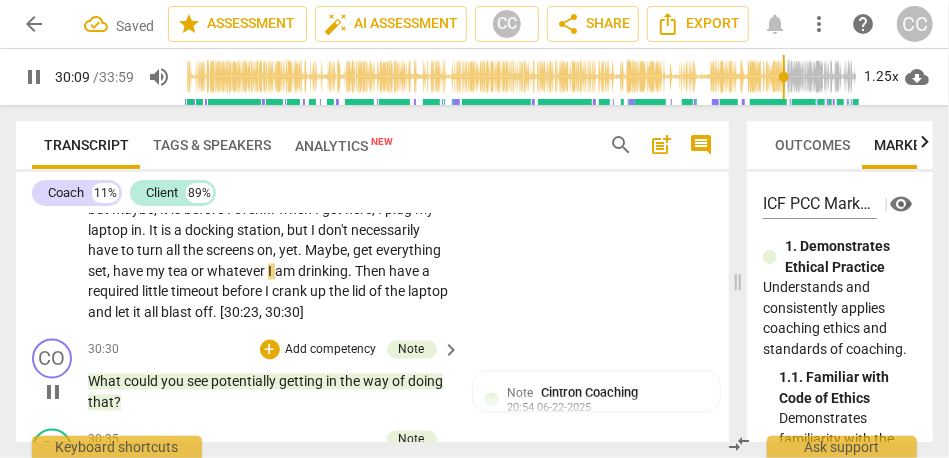 click on "tea" at bounding box center (179, 272) 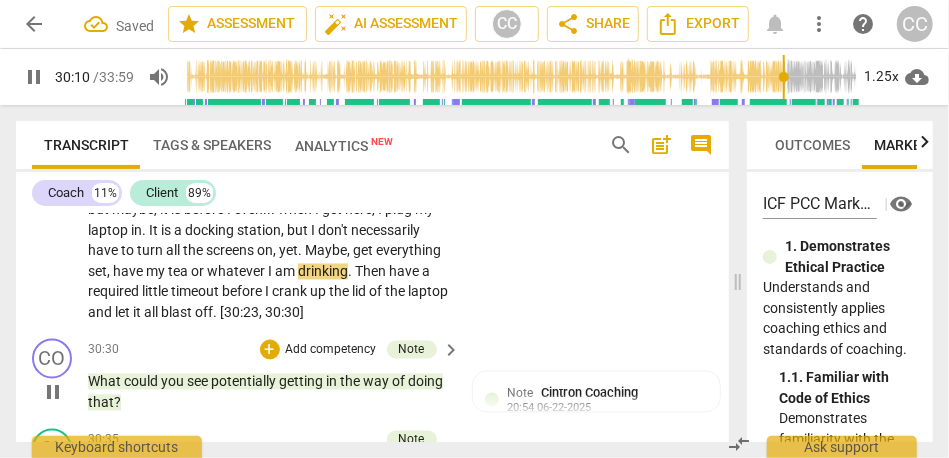 type on "1811" 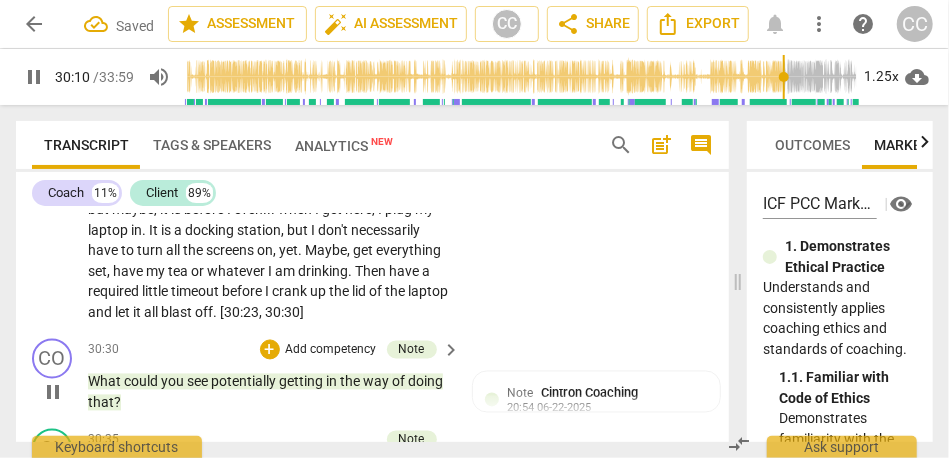 type 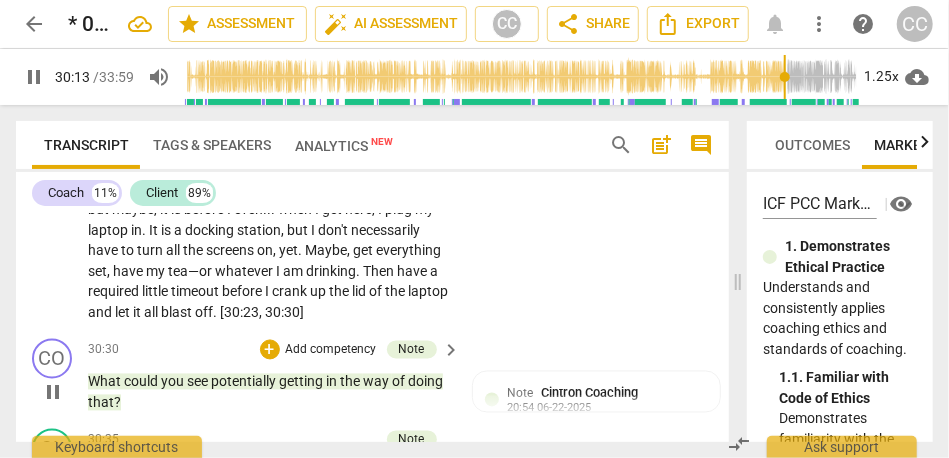 click on "Then" at bounding box center (380, 272) 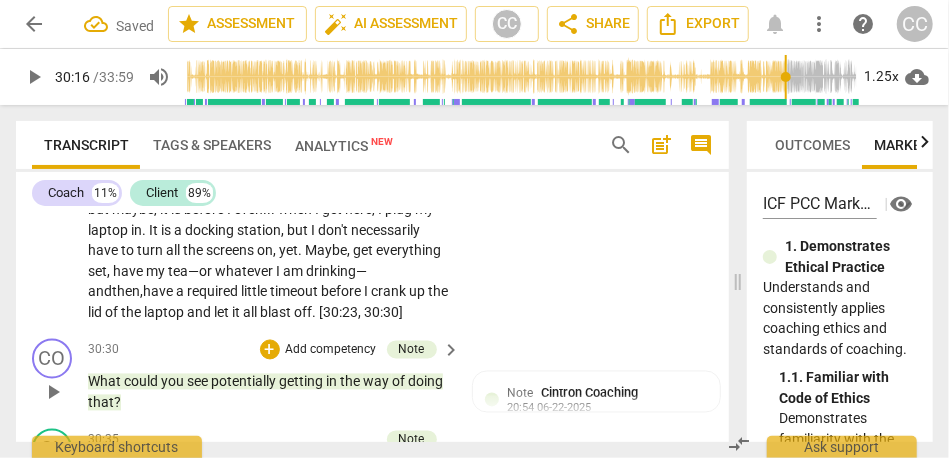 click on "drinking—and" at bounding box center (227, 282) 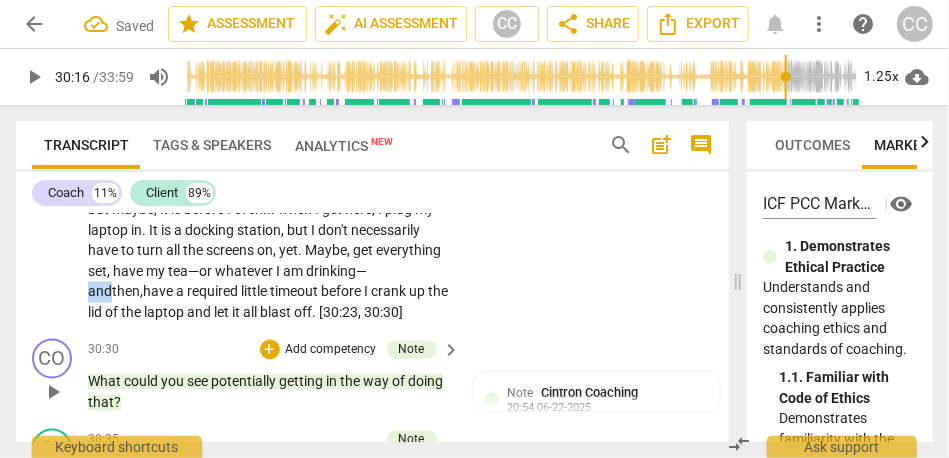 click on "drinking—and" at bounding box center (227, 282) 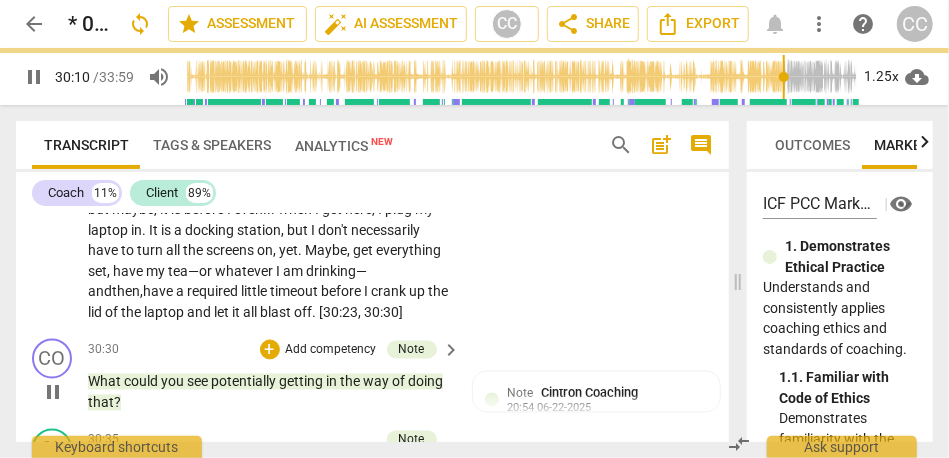 click on "timeout" at bounding box center [295, 292] 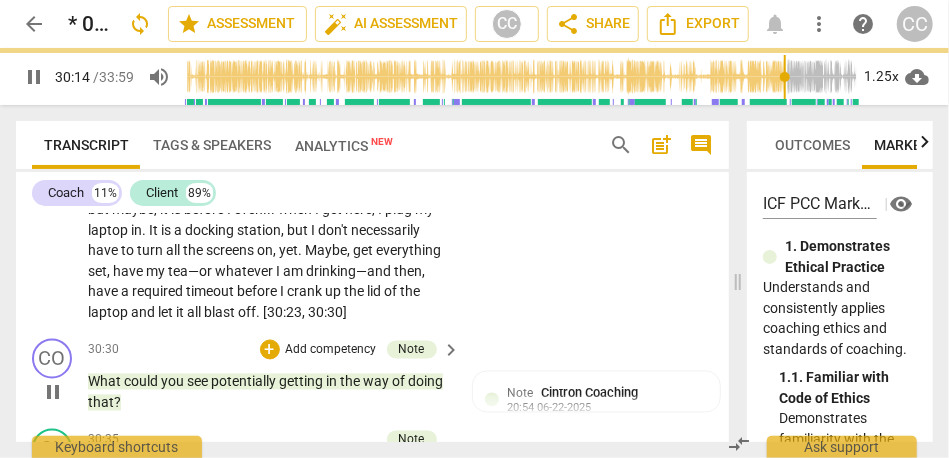 click on "CL play_arrow pause 28:29 + Add competency keyboard_arrow_right I need to integrate something into my routine . I am not great with routines . [laughter] That is a challenge for me . It almost needs to be something that is triggered by another action , not necessarily a time . My times are not consistent . Instead of it being a certain time of day , morning , or evening—maybe—it is something I do when I arrive at my desk and something I do when I leave my desk ; {29:01 "hmm"} something very short so that I can't say : "I don't have time . " [laughter] [29:08 , 29:16] Maybe , even a short . . . either guided meditation or even unguided , a grounding . . . setting a timer and giving myself five minutes to settle . Then , I can let the endless bells , dings , and that" at bounding box center [372, 112] 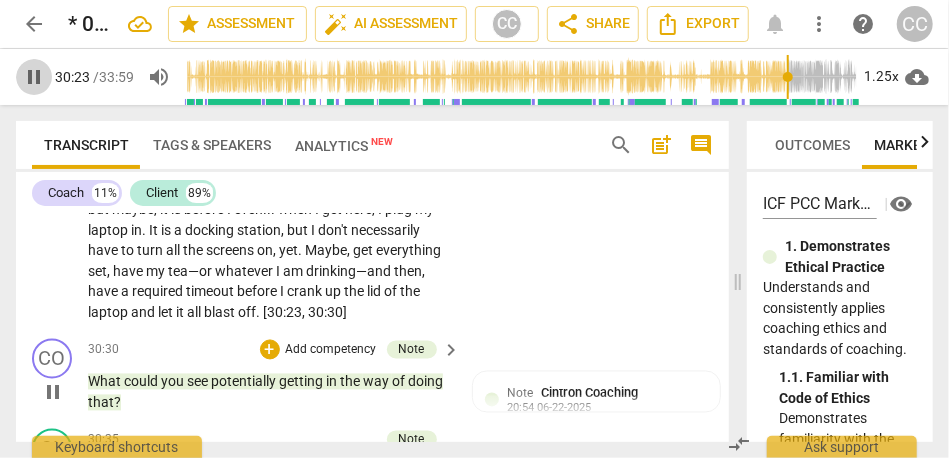 click on "pause" at bounding box center [34, 77] 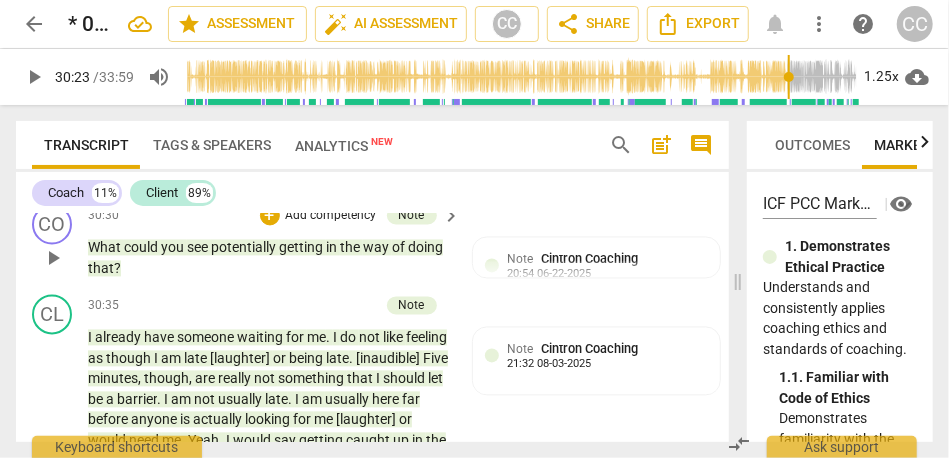 scroll, scrollTop: 7313, scrollLeft: 0, axis: vertical 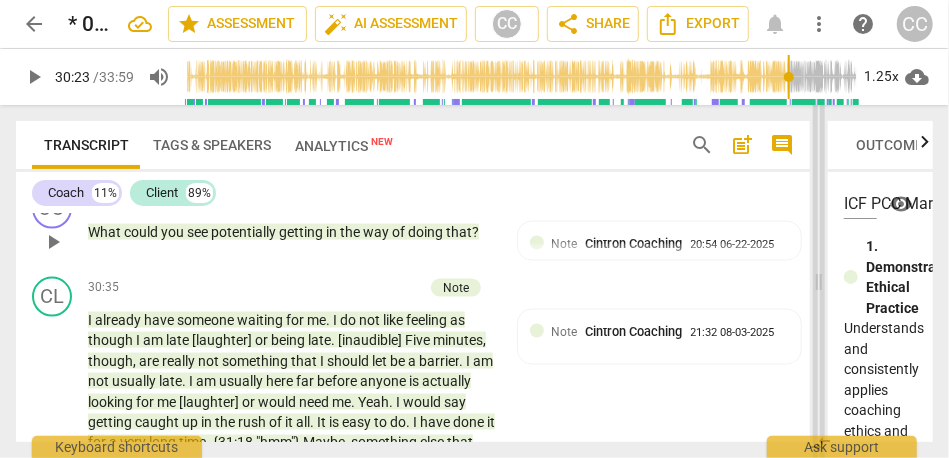 drag, startPoint x: 736, startPoint y: 279, endPoint x: 817, endPoint y: 281, distance: 81.02469 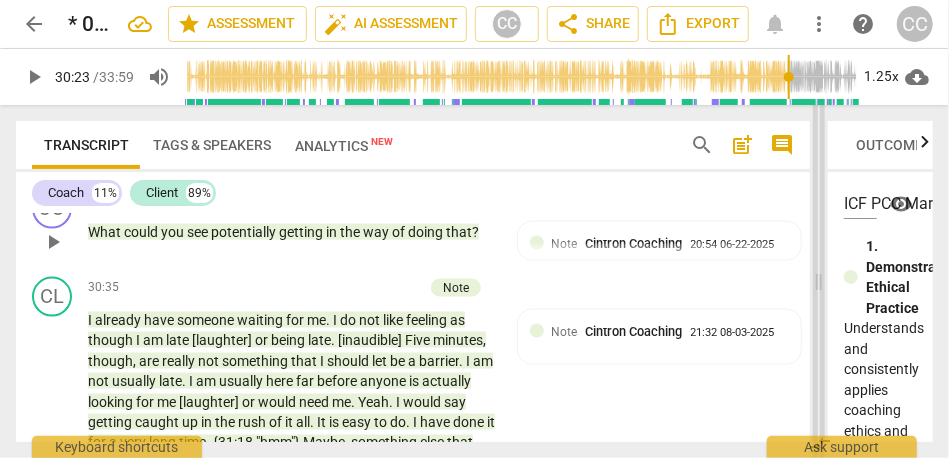 click at bounding box center (819, 281) 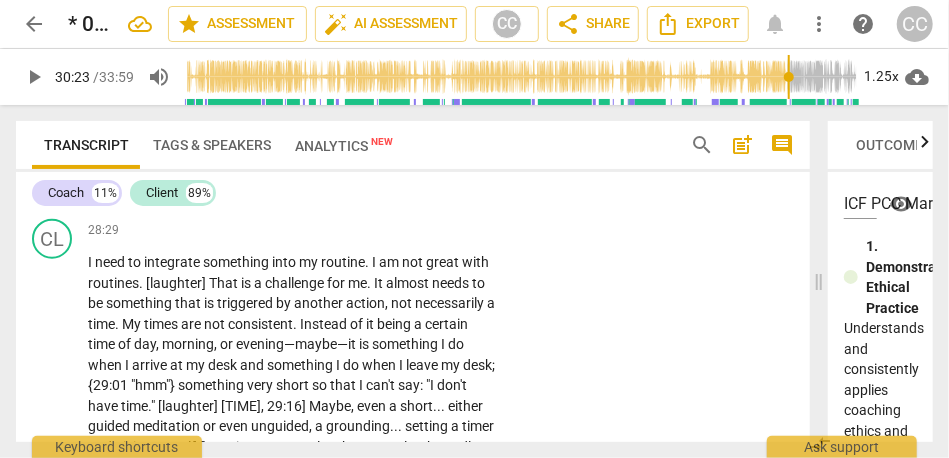 scroll, scrollTop: 6460, scrollLeft: 0, axis: vertical 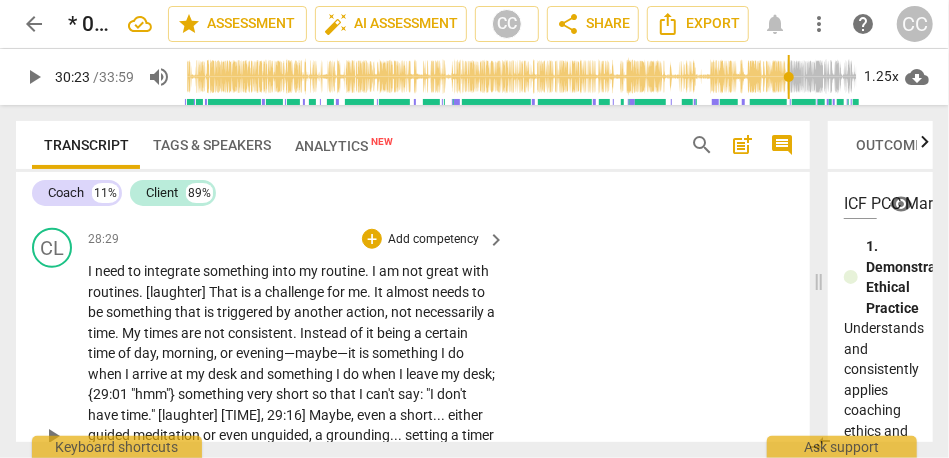 click on "Add competency" at bounding box center (433, 240) 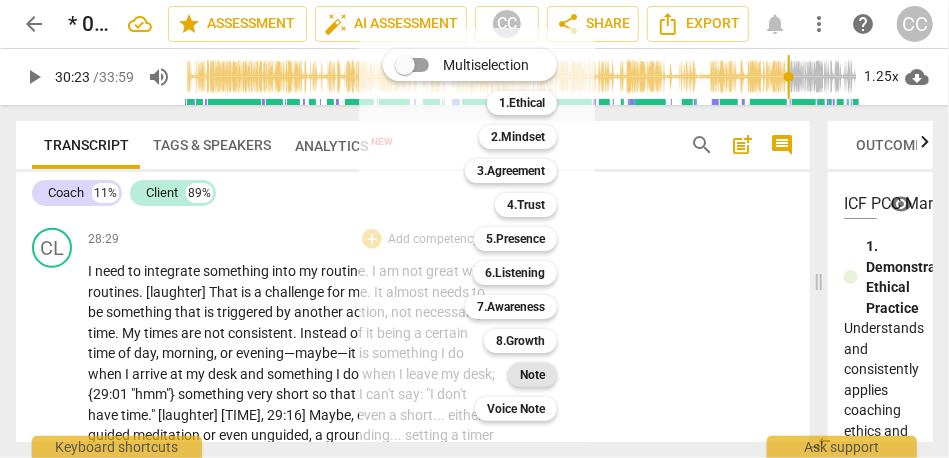 click on "Note" at bounding box center [532, 375] 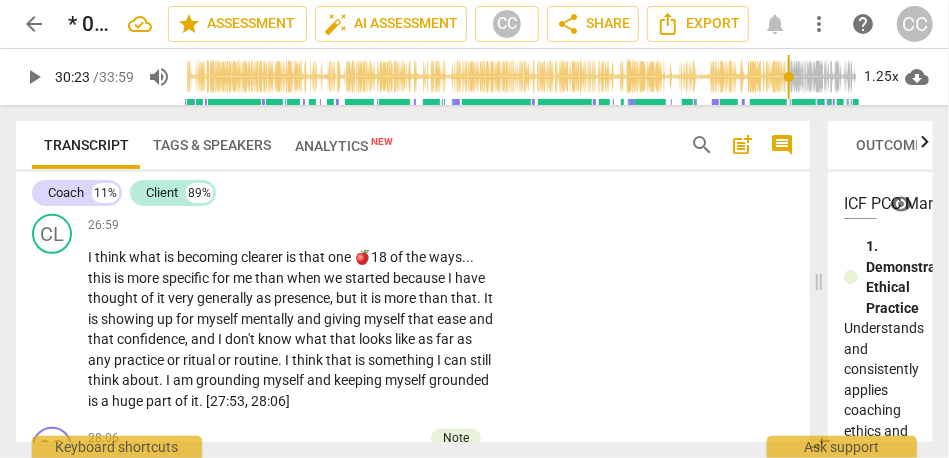 scroll, scrollTop: 6163, scrollLeft: 0, axis: vertical 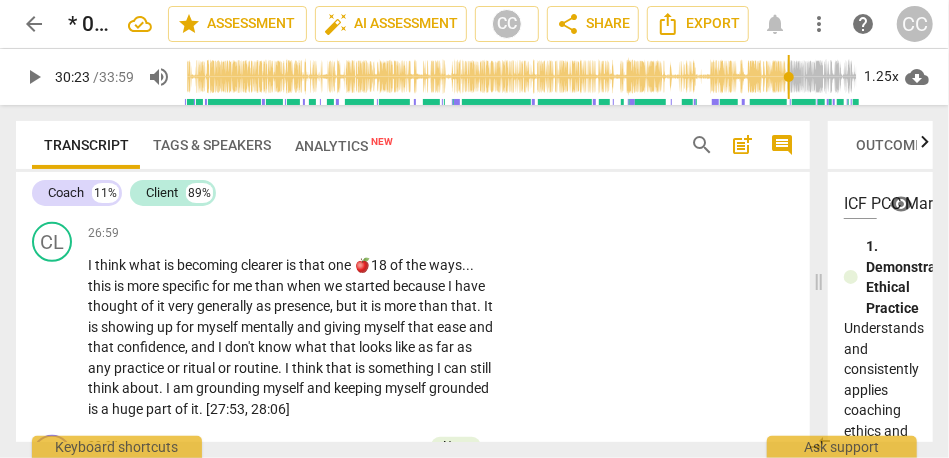 click on "now" at bounding box center (279, 196) 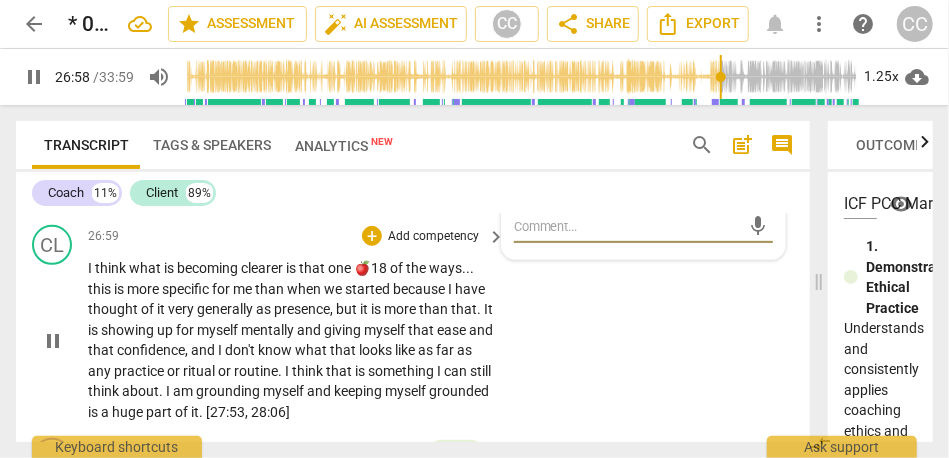 scroll, scrollTop: 6174, scrollLeft: 0, axis: vertical 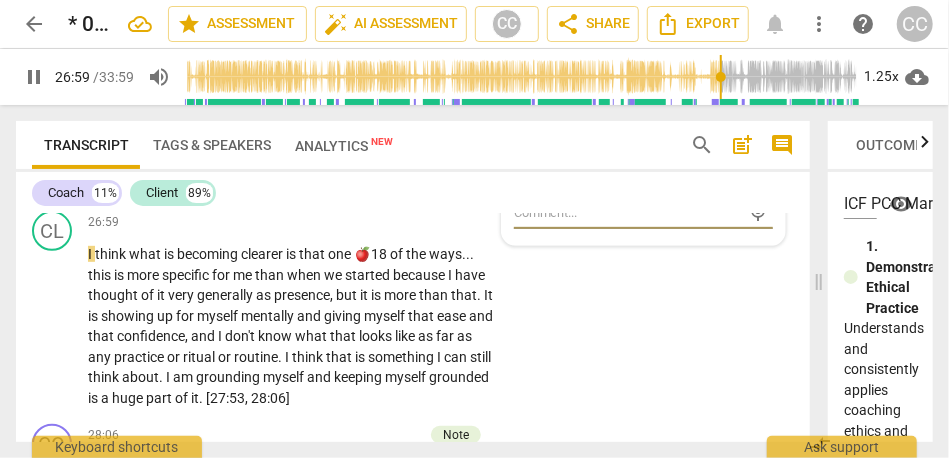 click on "pause" at bounding box center (34, 77) 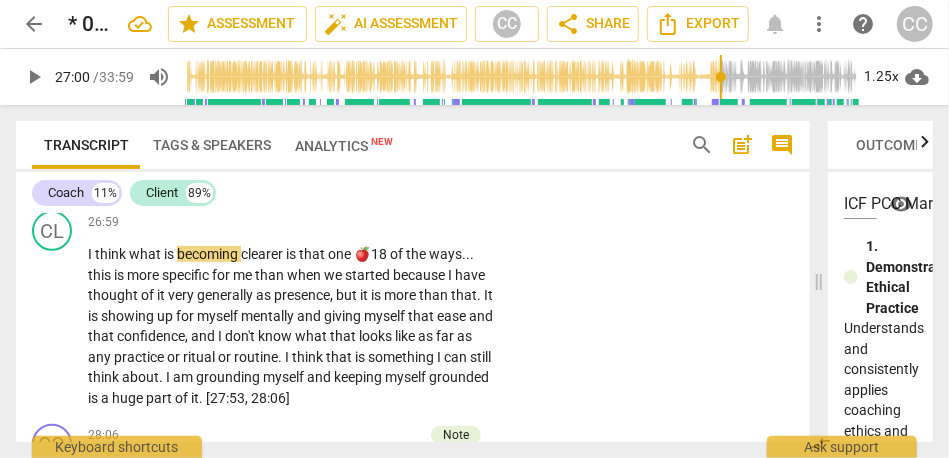 type on "1620" 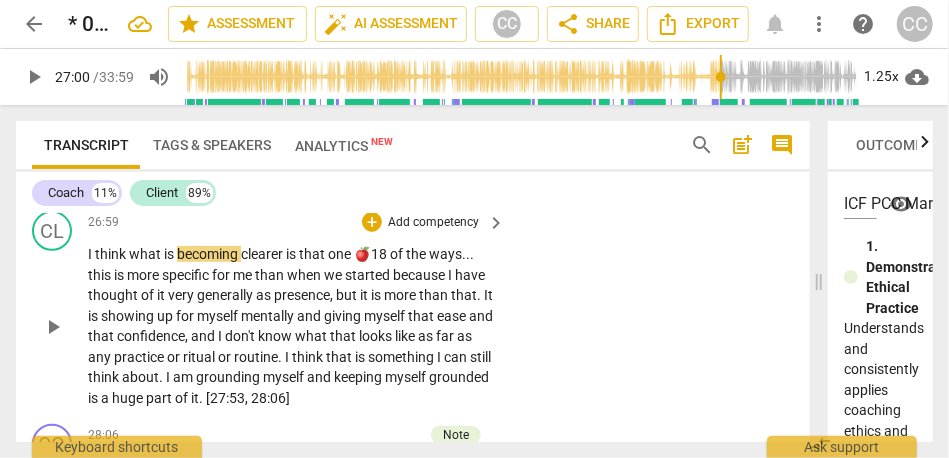 type 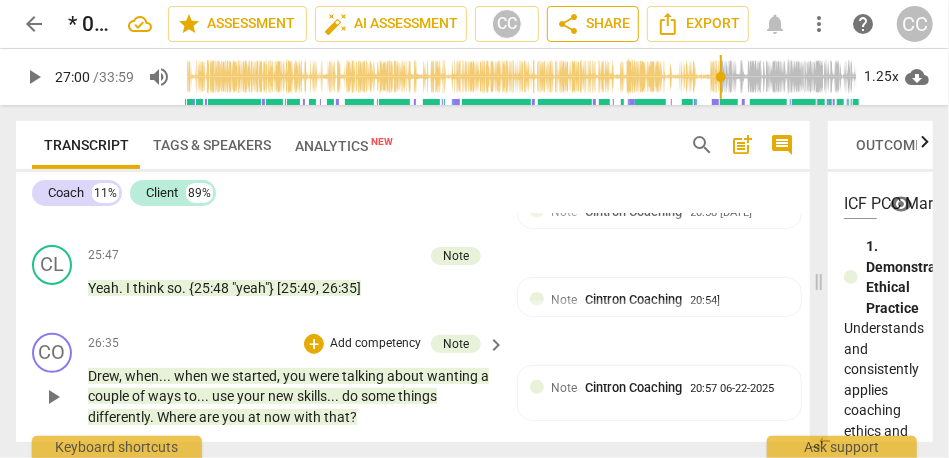 scroll, scrollTop: 6141, scrollLeft: 0, axis: vertical 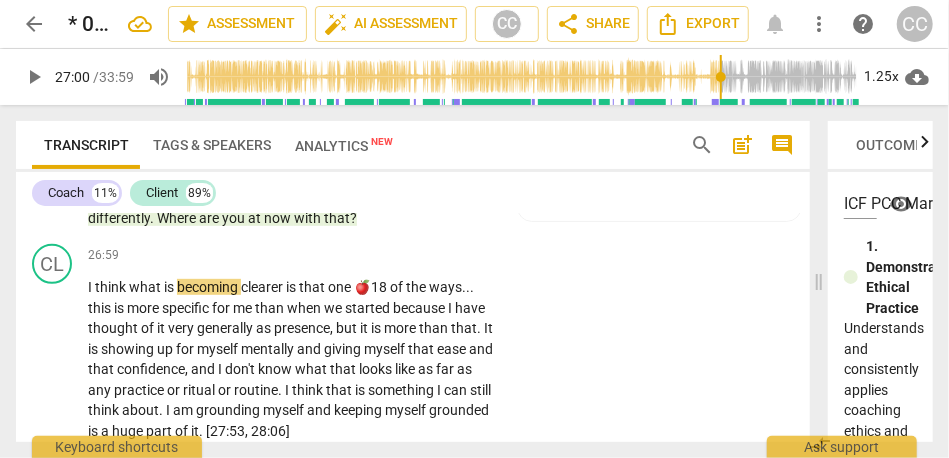 click on "now" at bounding box center [279, 218] 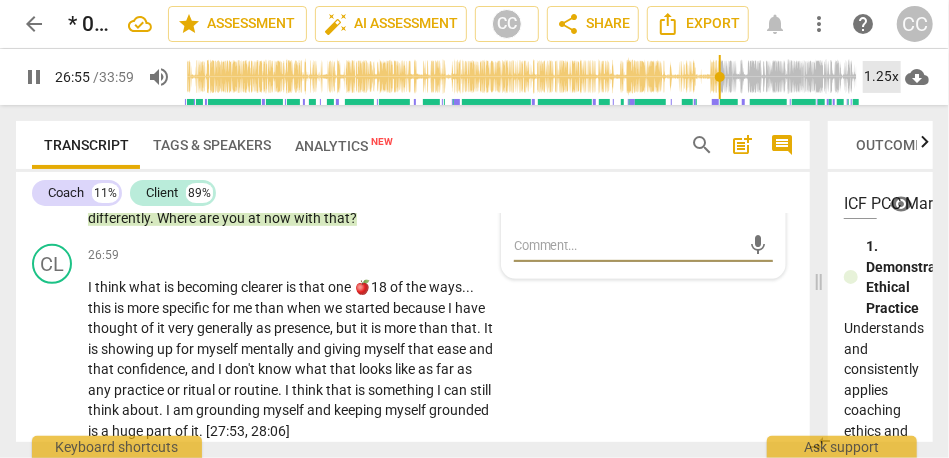 click on "1.25x" at bounding box center [882, 77] 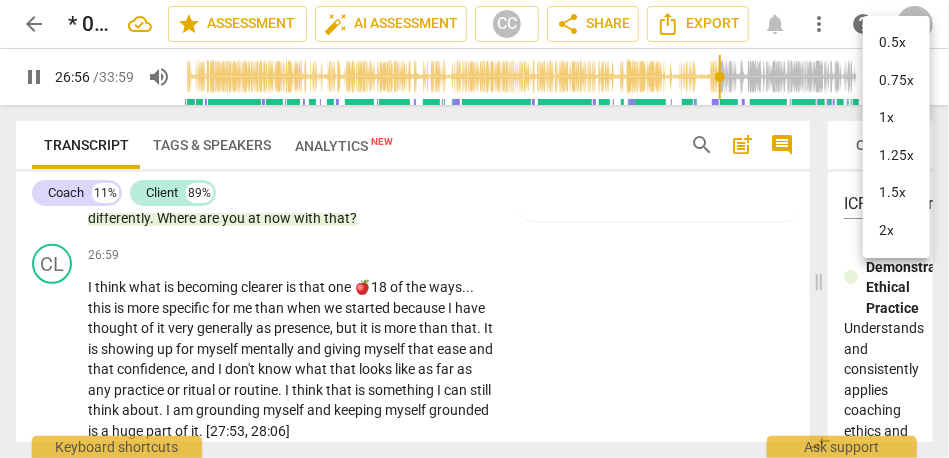 click on "1.25x" at bounding box center [896, 156] 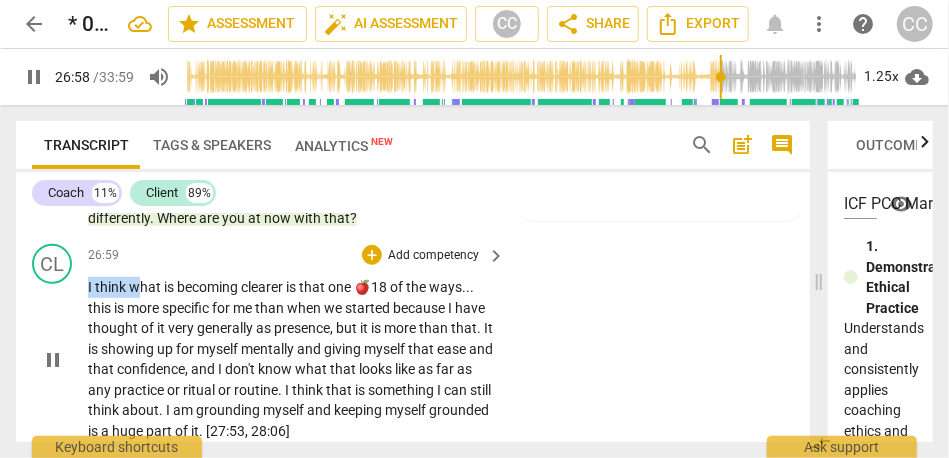 drag, startPoint x: 138, startPoint y: 327, endPoint x: 60, endPoint y: 327, distance: 78 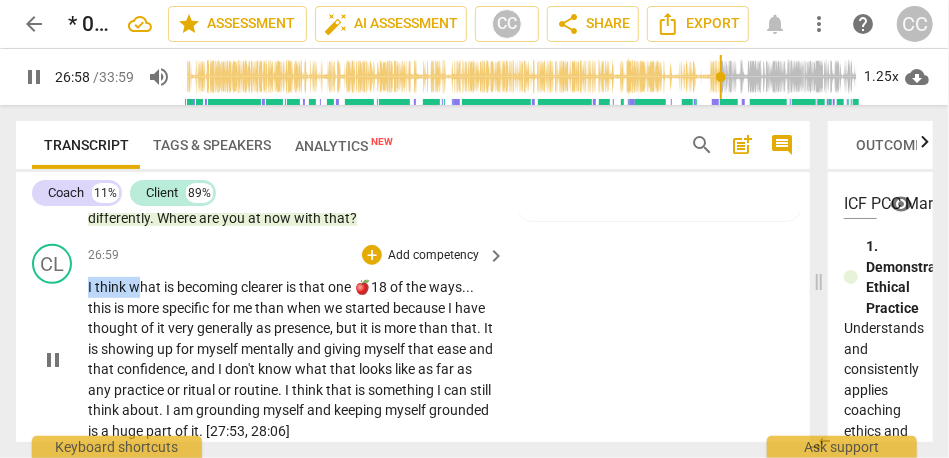 click on "I   think   what   is   becoming   clearer   is   that   one   🍎18   of   the   ways . . .   this   is   more   specific   for   me   than   when   we   started   because   I   have   thought   of   it   very   generally   as   presence ,   but   it   is   more   than   that .   It   is   showing   up   for   myself   mentally   and   giving   myself   that   ease   and   that   confidence ,   and   I   don't   know   what   that   looks   like   as   far   as   any   practice   or   ritual   or   routine .   I   think   that   is   something   I   can   still   think   about .   I   am   grounding   myself   and   keeping   myself   grounded   is   a   huge   part   of   it .   [ [TIME] ,   [TIME]]" at bounding box center (413, 342) 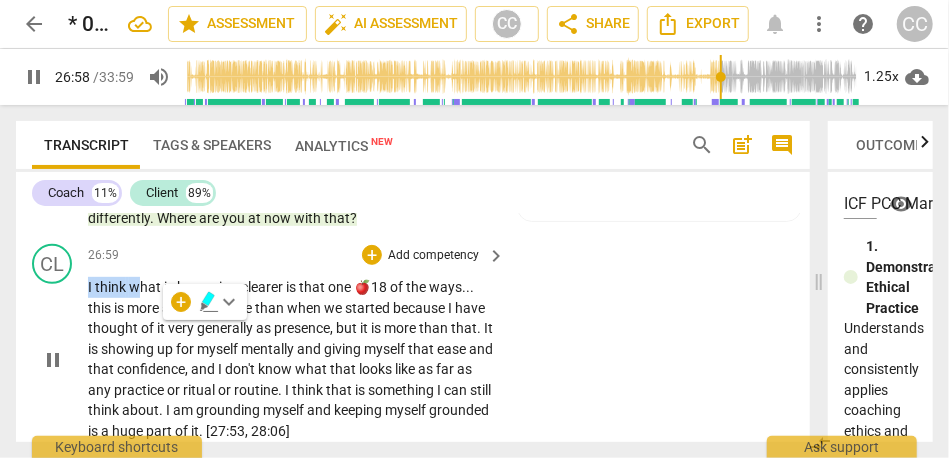 type on "1619" 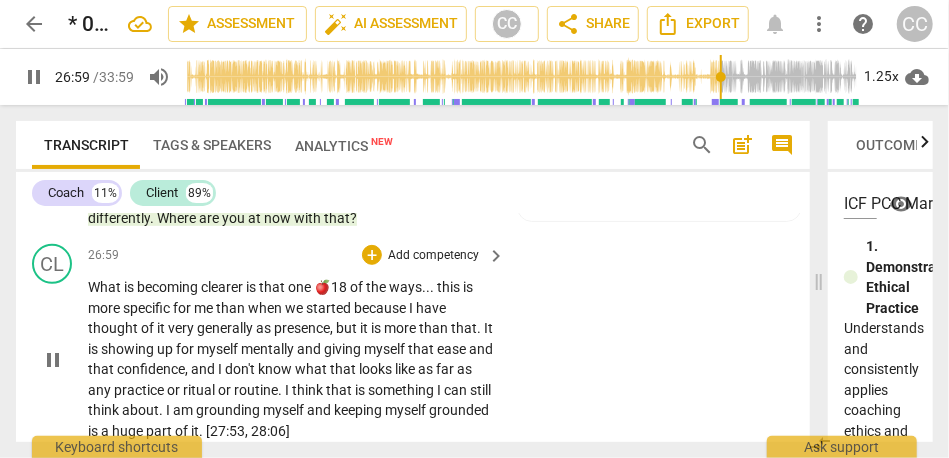 click on "CL play_arrow pause 26:59 + Add competency keyboard_arrow_right What   is   becoming   clearer   is   that   one   🍎18   of   the   ways . . .   this   is   more   specific   for   me   than   when   we   started   because   I   have   thought   of   it   very   generally   as   presence ,   but   it   is   more   than   that .   It   is   showing   up   for   myself   mentally   and   giving   myself   that   ease   and   that   confidence ,   and   I   don't   know   what   that   looks   like   as   far   as   any   practice   or   ritual   or   routine .   I   think   that   is   something   I   can   still   think   about .   I   am   grounding   myself   and   keeping   myself   grounded   is   a   huge   part   of   it .   [27:53 ,   28:06]" at bounding box center [413, 342] 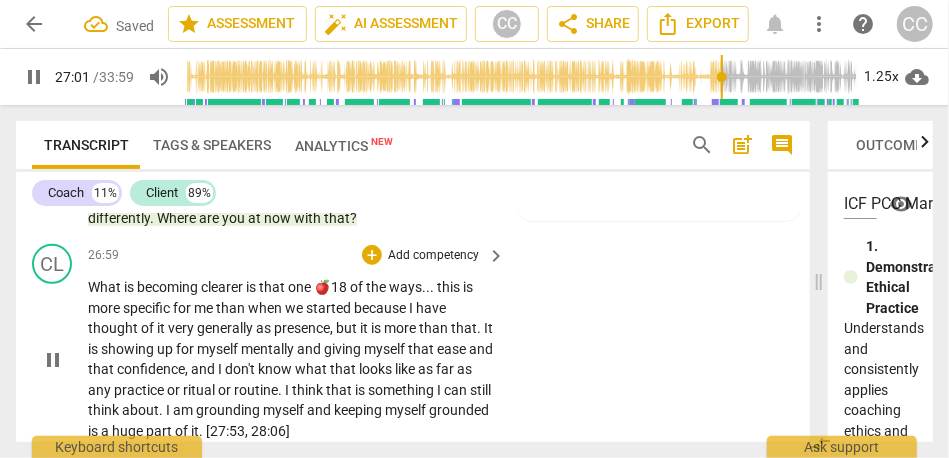 click on "What" at bounding box center (106, 287) 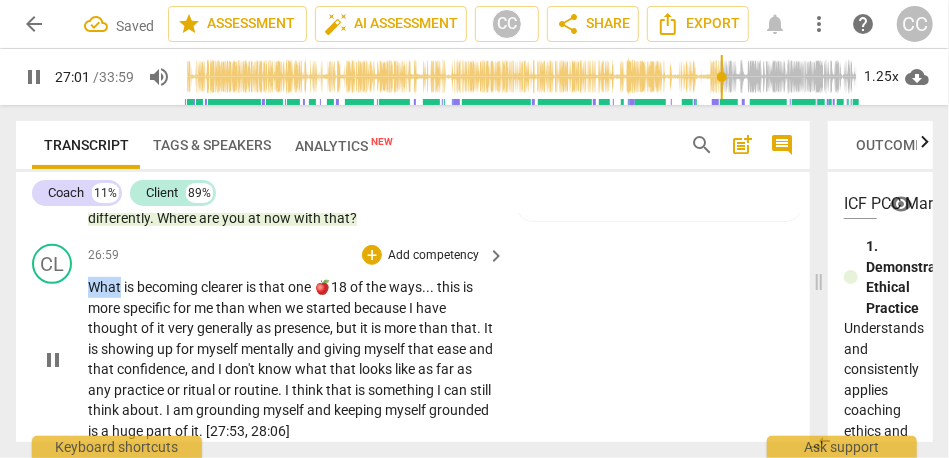 click on "What" at bounding box center (106, 287) 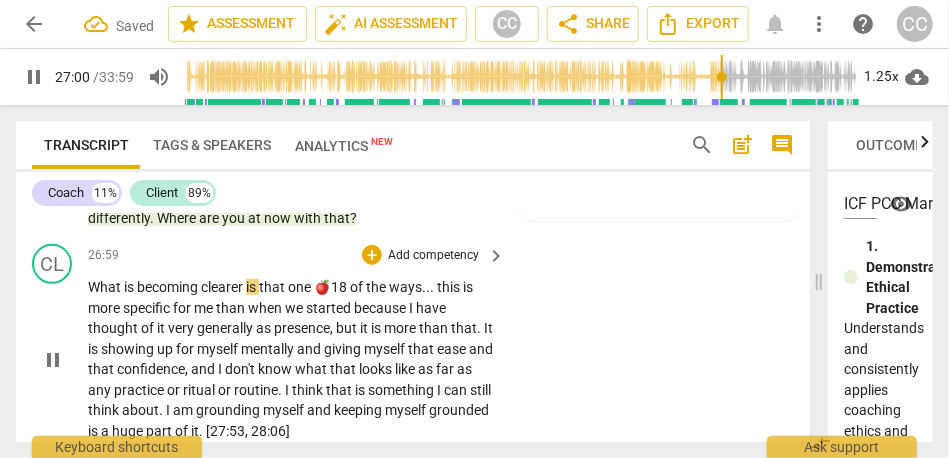 click on "26:59 + Add competency keyboard_arrow_right" at bounding box center [297, 255] 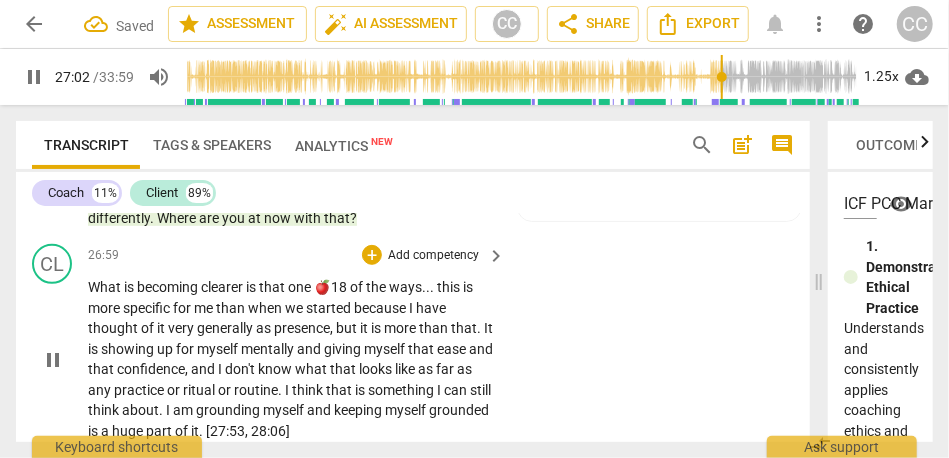 click on "of" at bounding box center [358, 287] 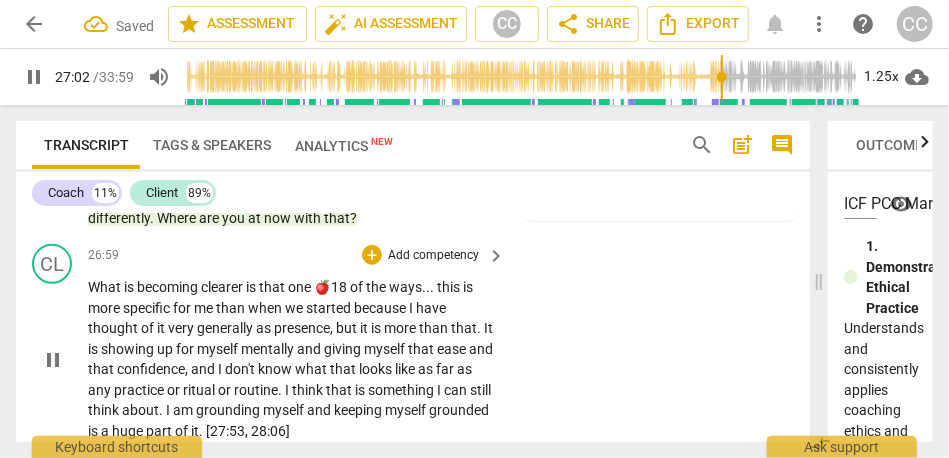 type 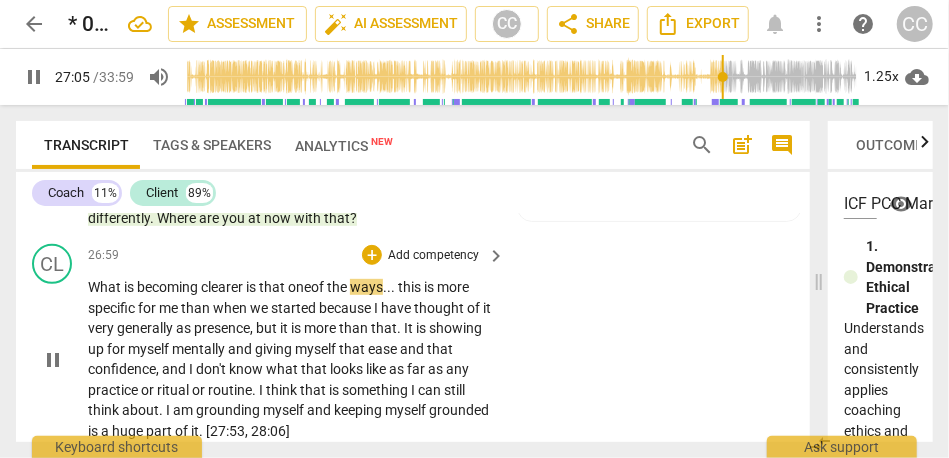 click on "clearer" at bounding box center (223, 287) 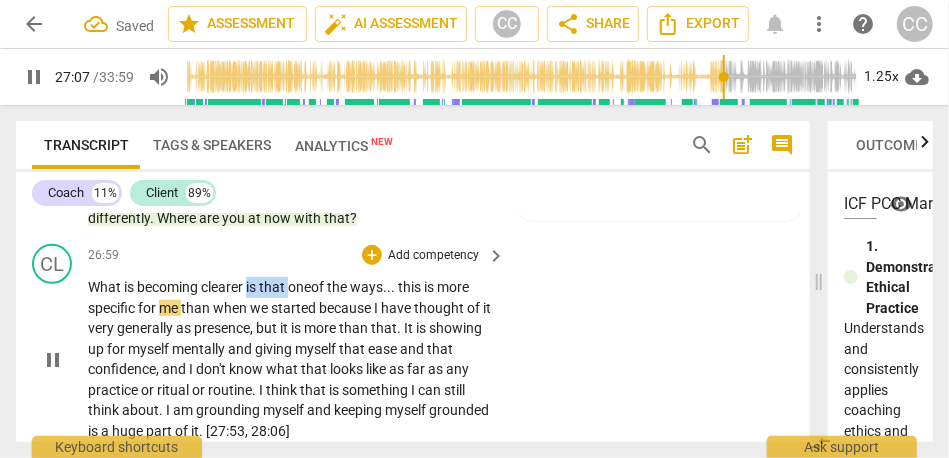 drag, startPoint x: 293, startPoint y: 329, endPoint x: 250, endPoint y: 330, distance: 43.011627 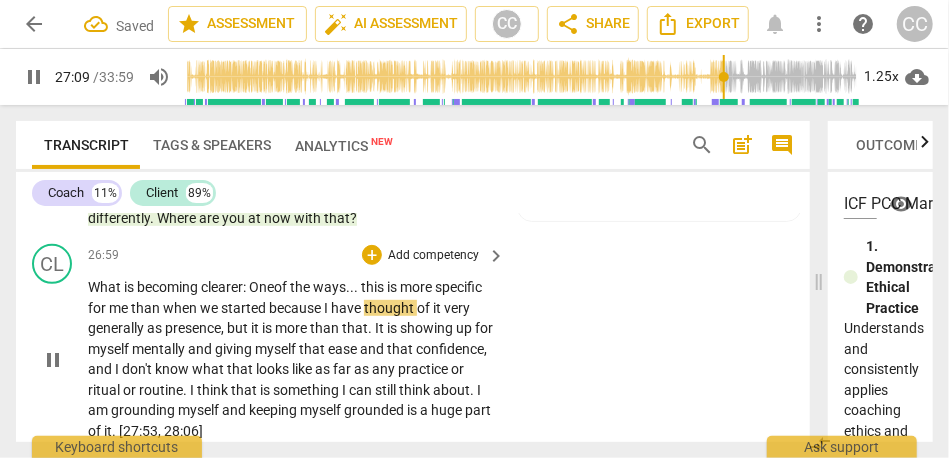 click on "What   is   becoming   clearer: O ne  of   the   ways . . .   this   is   more   specific   for   me   than   when   we   started   because   I   have   thought   of   it   very   generally   as   presence ,   but   it   is   more   than   that .   It   is   showing   up   for   myself   mentally   and   giving   myself   that   ease   and   that   confidence ,   and   I   don't   know   what   that   looks   like   as   far   as   any   practice   or   ritual   or   routine .   I   think   that   is   something   I   can   still   think   about .   I   am   grounding   myself   and   keeping   myself   grounded   is   a   huge   part   of   it .   [27:53 ,   28:06]" at bounding box center [291, 359] 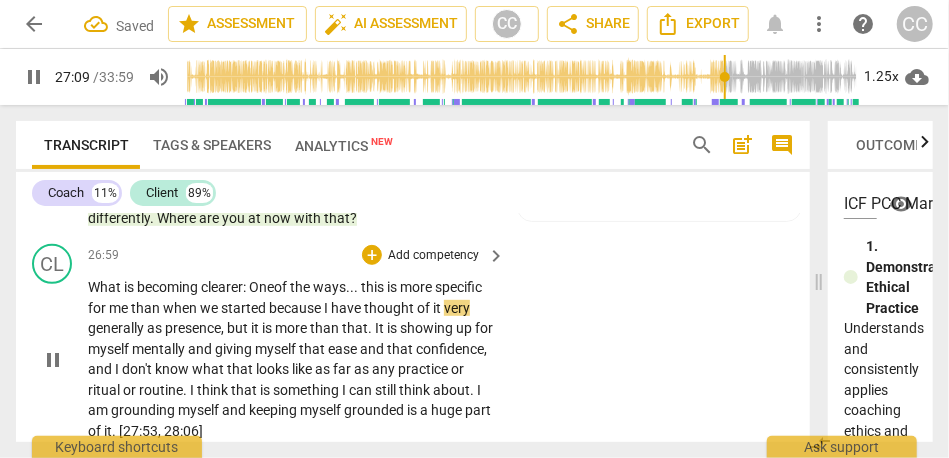 click on "What   is   becoming   clearer: O ne  of   the   ways . . .   this   is   more   specific   for   me   than   when   we   started   because   I   have   thought   of   it   very   generally   as   presence ,   but   it   is   more   than   that .   It   is   showing   up   for   myself   mentally   and   giving   myself   that   ease   and   that   confidence ,   and   I   don't   know   what   that   looks   like   as   far   as   any   practice   or   ritual   or   routine .   I   think   that   is   something   I   can   still   think   about .   I   am   grounding   myself   and   keeping   myself   grounded   is   a   huge   part   of   it .   [27:53 ,   28:06]" at bounding box center [291, 359] 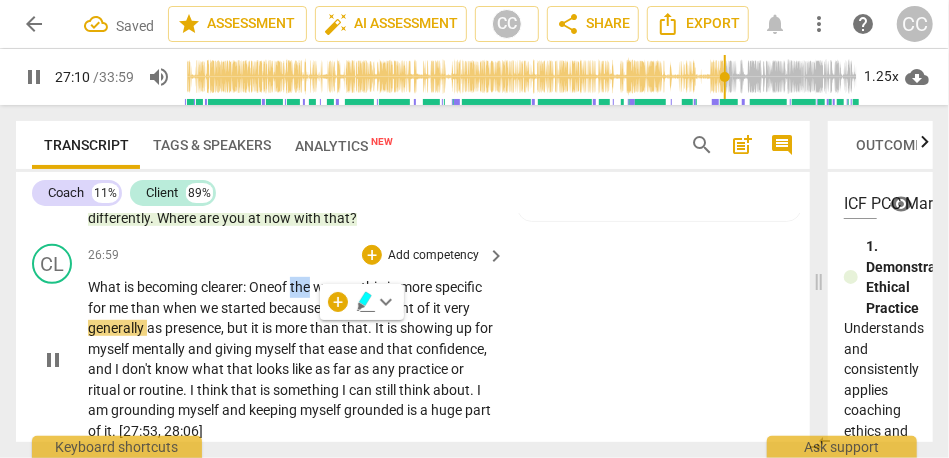 click on "the" at bounding box center (301, 287) 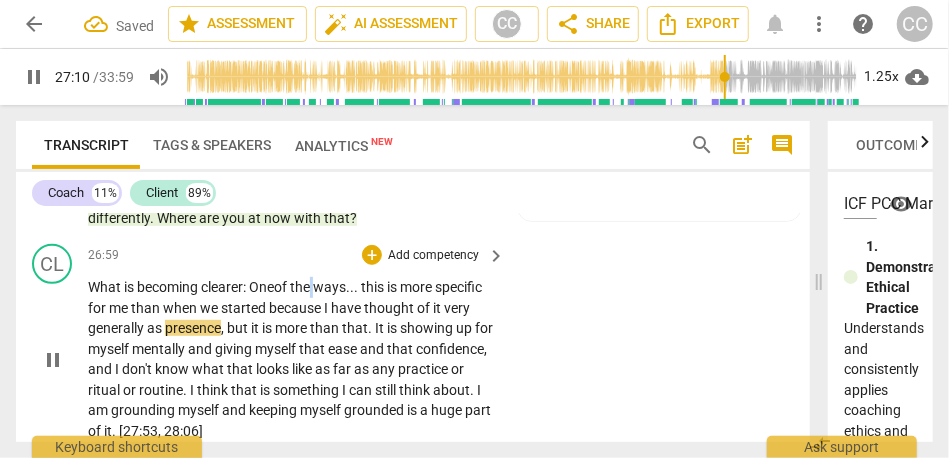 click on "the" at bounding box center [301, 287] 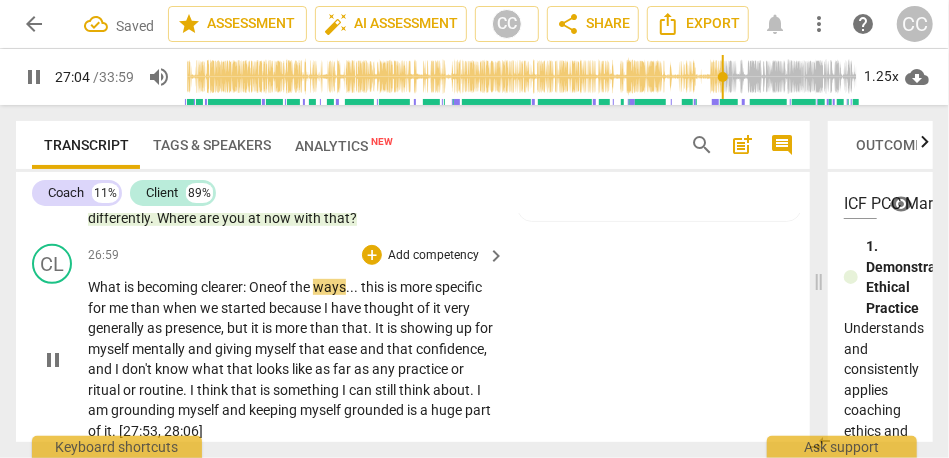click on "this" at bounding box center (374, 287) 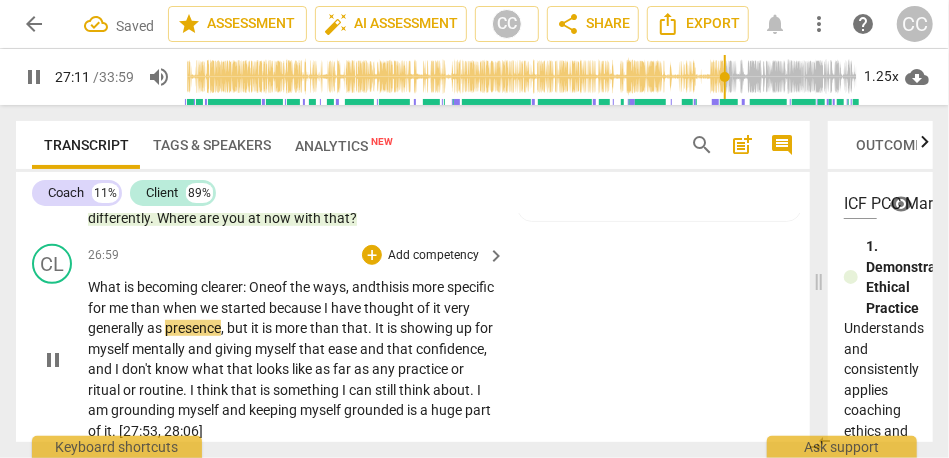 click on "have" at bounding box center [347, 308] 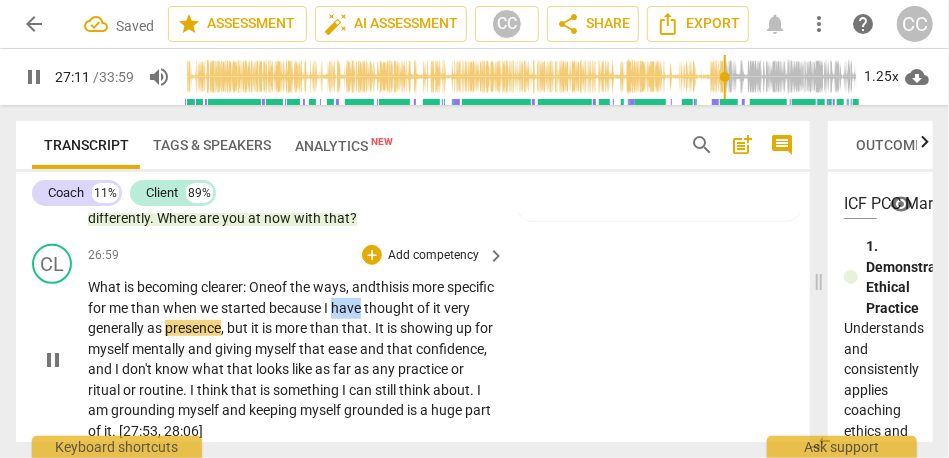 click on "have" at bounding box center (347, 308) 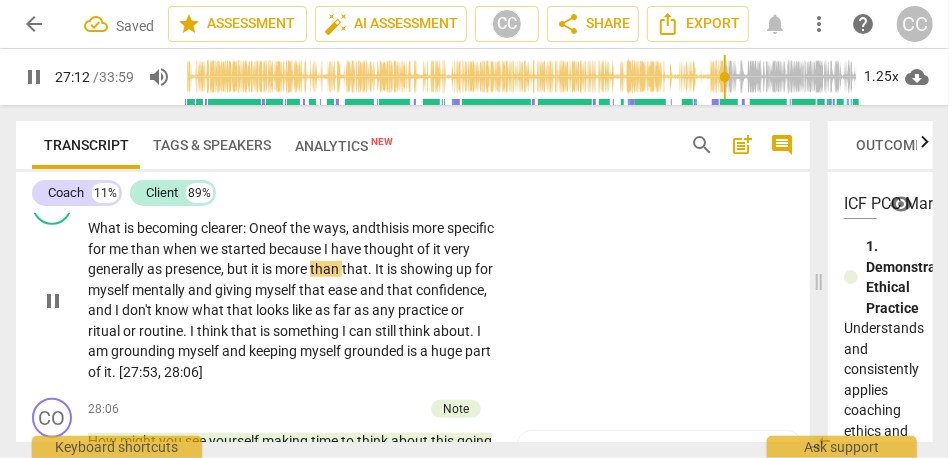 scroll, scrollTop: 6202, scrollLeft: 0, axis: vertical 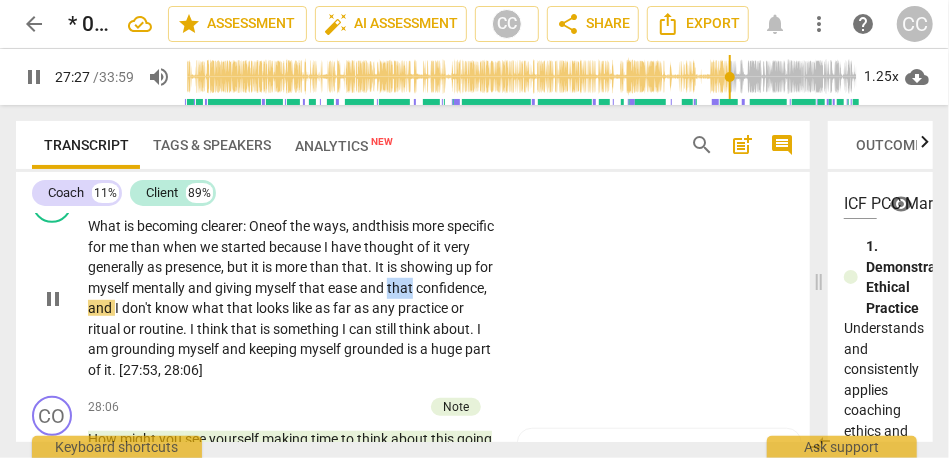drag, startPoint x: 113, startPoint y: 349, endPoint x: 61, endPoint y: 351, distance: 52.03845 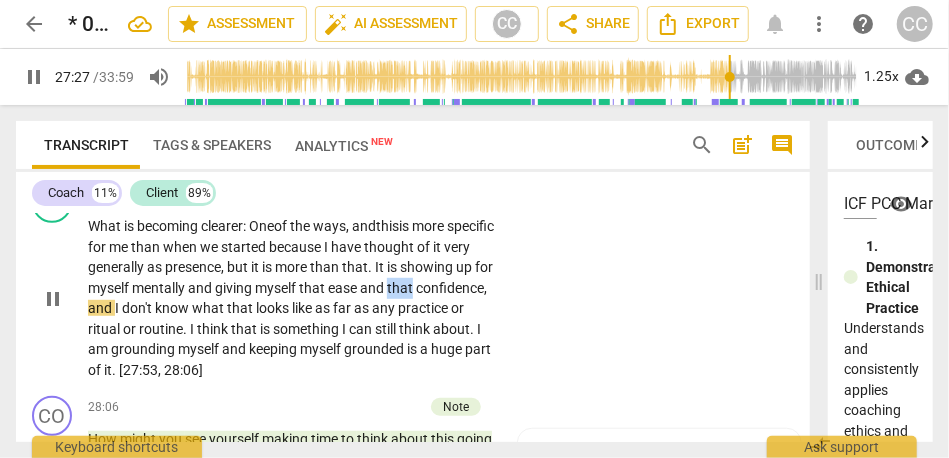 click on "CL play_arrow pause 26:59 + Add competency keyboard_arrow_right What   is   becoming   clearer: O ne  of   the   ways, and  this  is   more   specific   for   me   than   when   we   started   because   I   have   thought   of   it   very   generally   as   presence ,   but   it   is   more   than   that .   It   is   showing   up   for   myself   mentally   and   giving   myself   that   ease   and   that   confidence ,   and   I   don't   know   what   that   looks   like   as   far   as   any   practice   or   ritual   or   routine .   I   think   that   is   something   I   can   still   think   about .   I   am   grounding   myself   and   keeping   myself   grounded   is   a   huge   part   of   it .   [27:53 ,   28:06]" at bounding box center (413, 281) 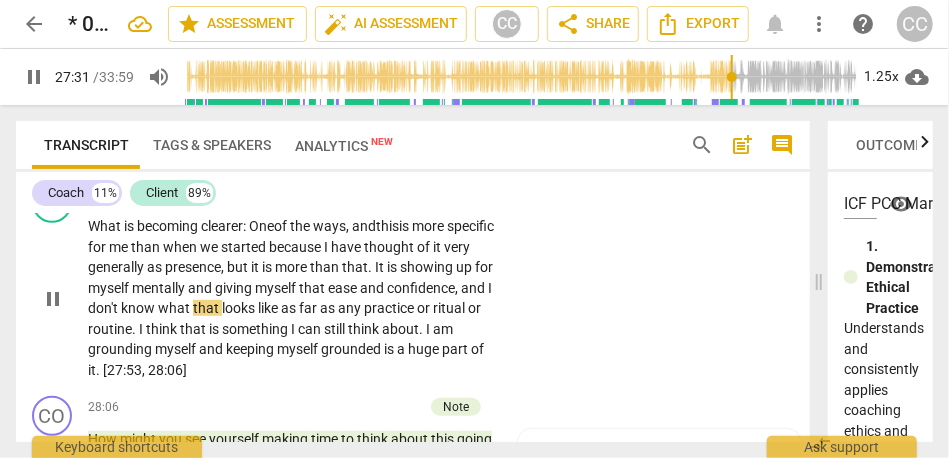 click on "I" at bounding box center (490, 288) 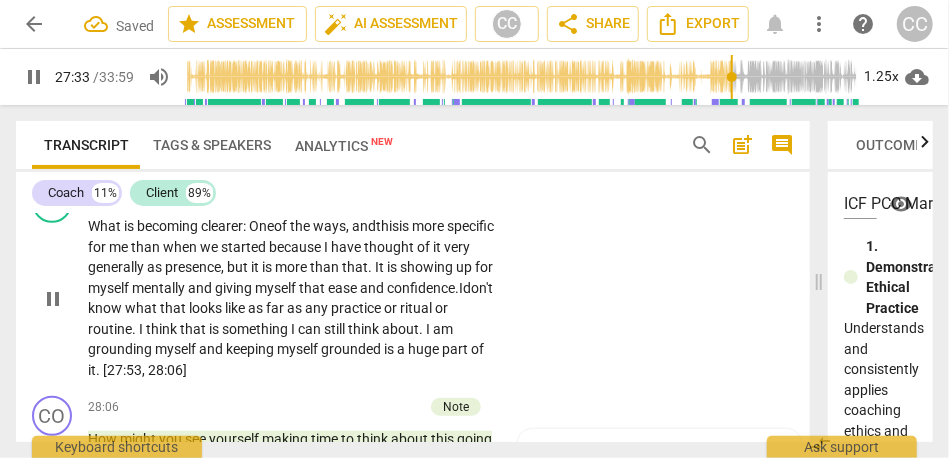 click on "don't" at bounding box center [478, 288] 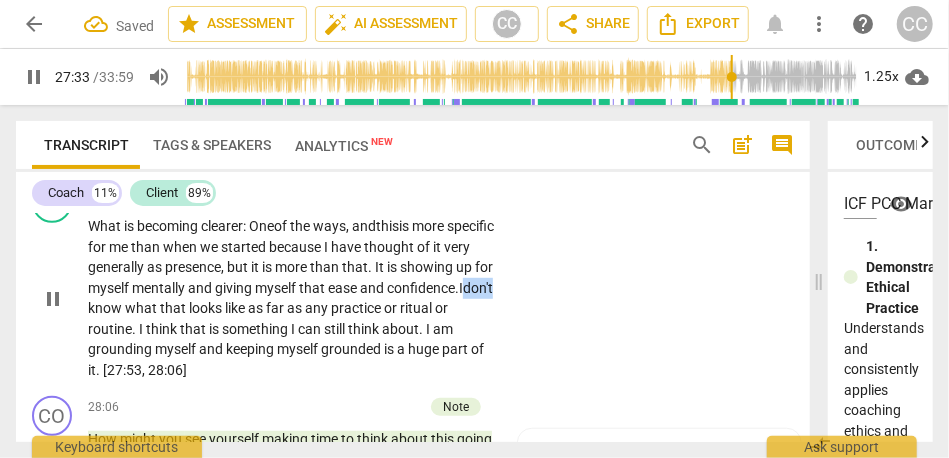 click on "don't" at bounding box center (478, 288) 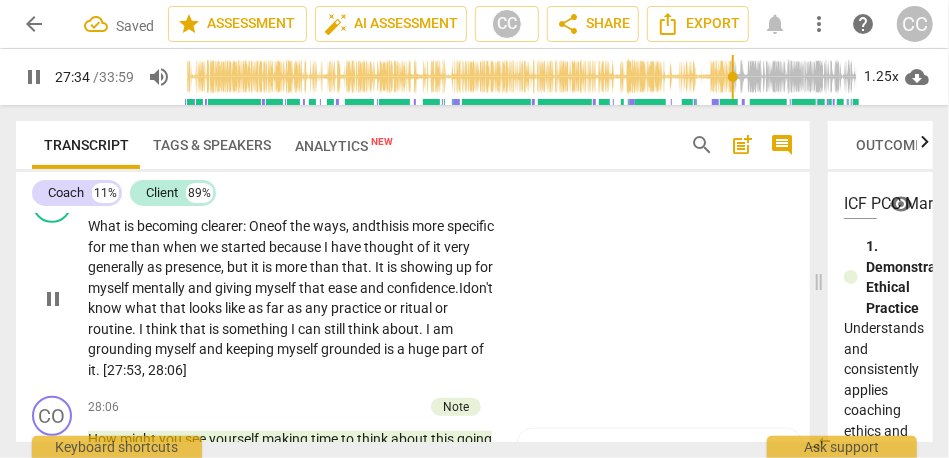 click on "or" at bounding box center (392, 308) 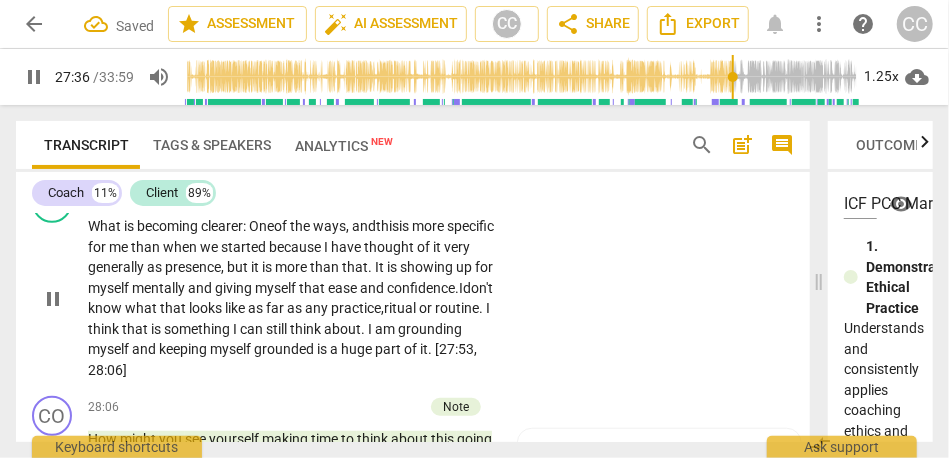 click on "routine" at bounding box center [457, 308] 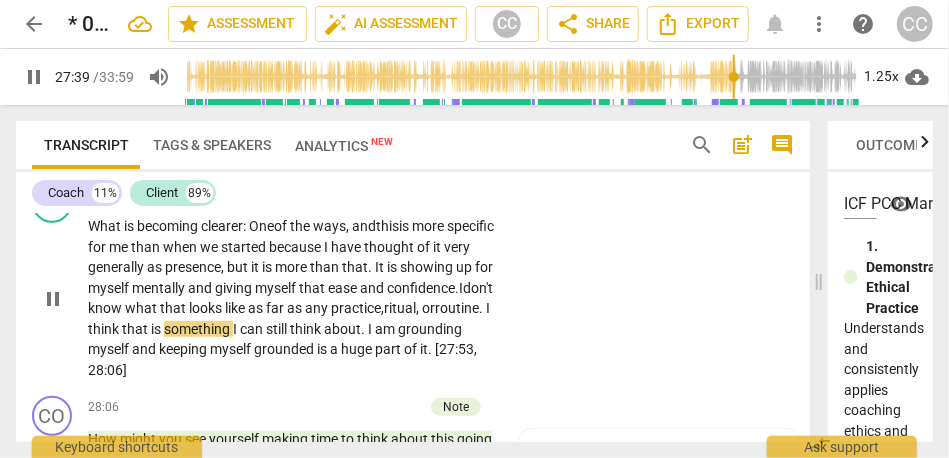 click on "that" at bounding box center [136, 329] 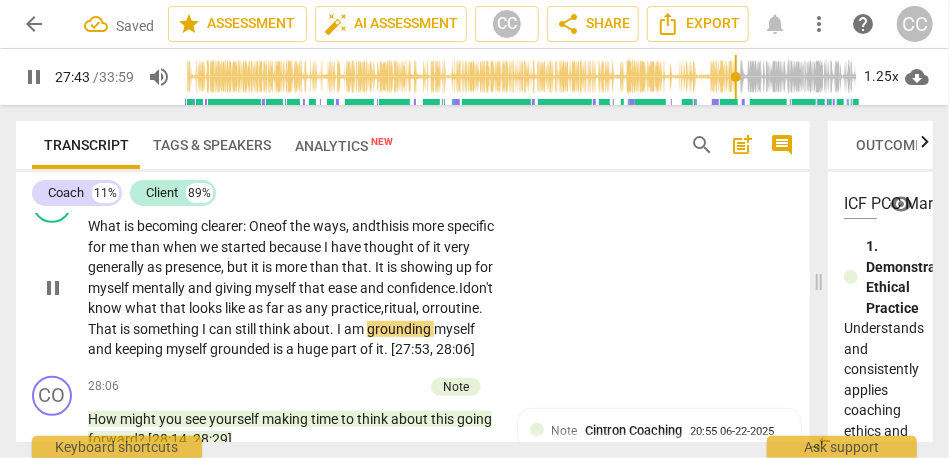 click on "hat" at bounding box center (108, 329) 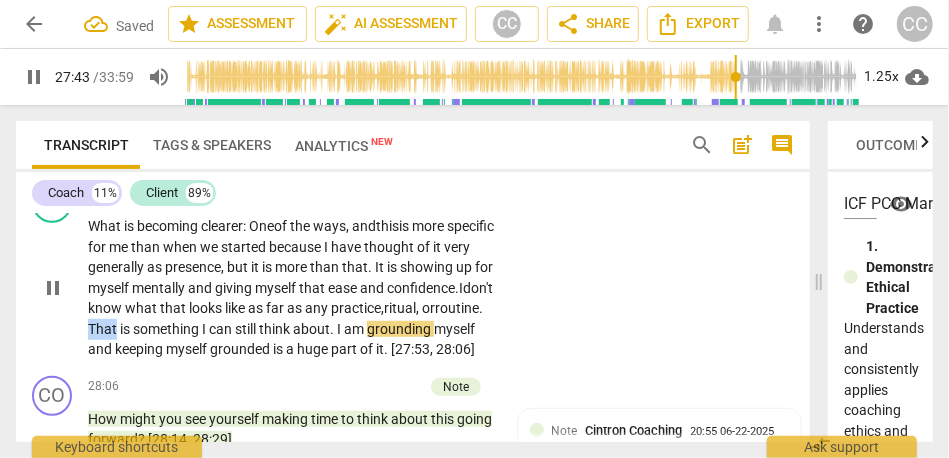click on "hat" at bounding box center [108, 329] 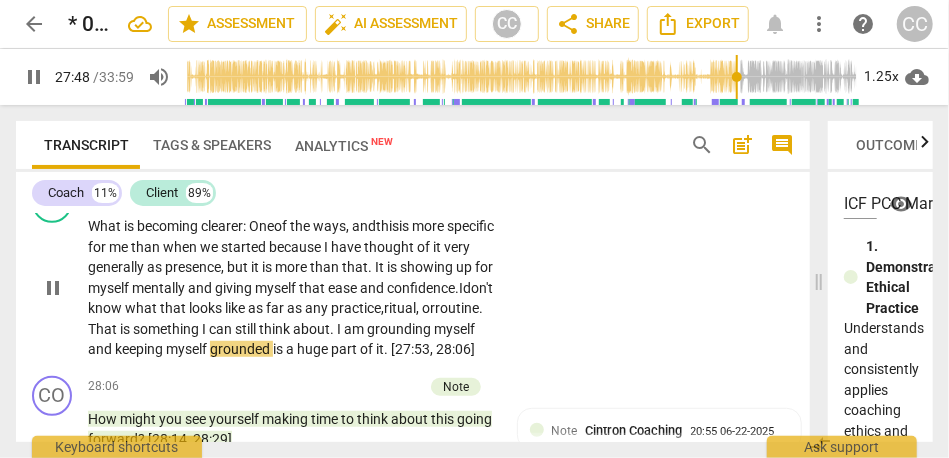 click on "and" at bounding box center (101, 349) 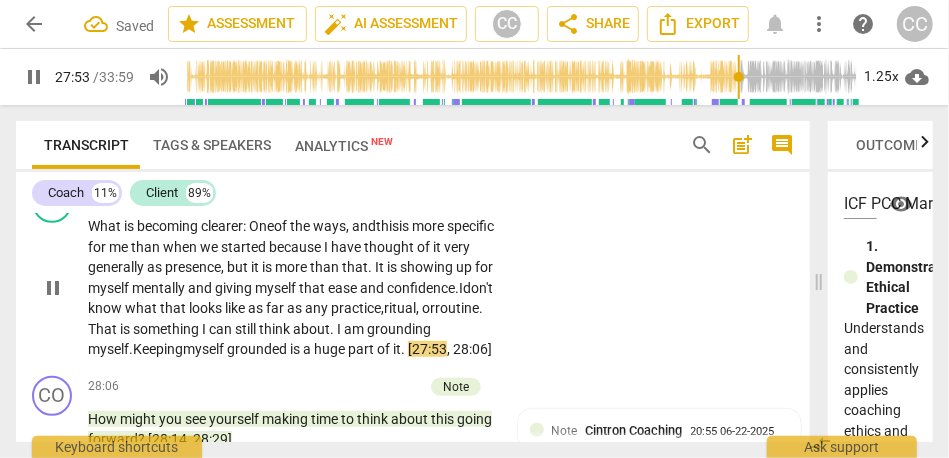 click on "pause" at bounding box center (53, 288) 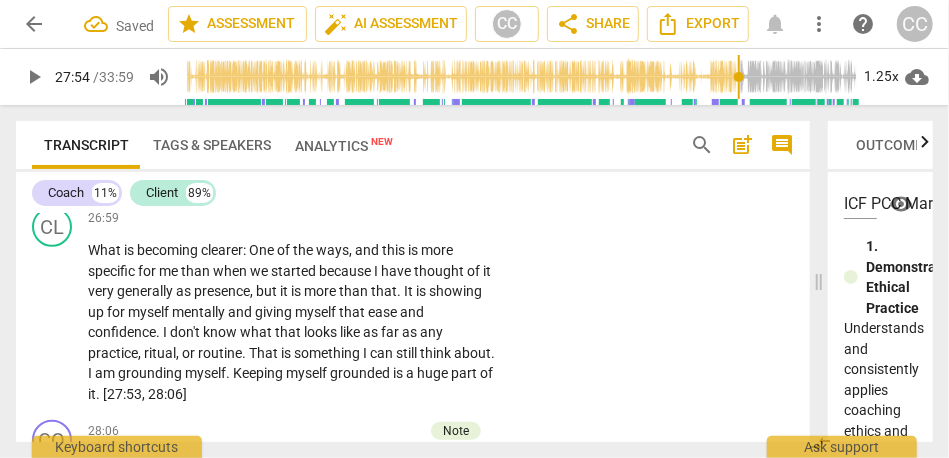 scroll, scrollTop: 6174, scrollLeft: 0, axis: vertical 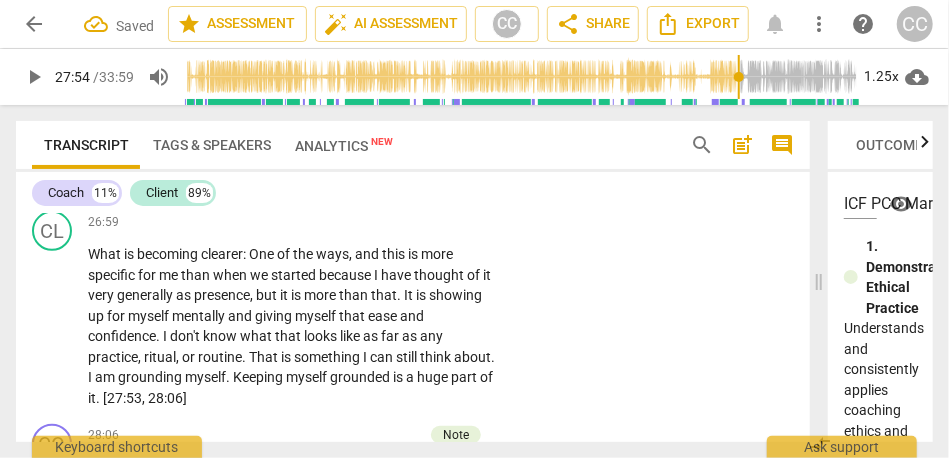 click on "Add competency" at bounding box center [433, 223] 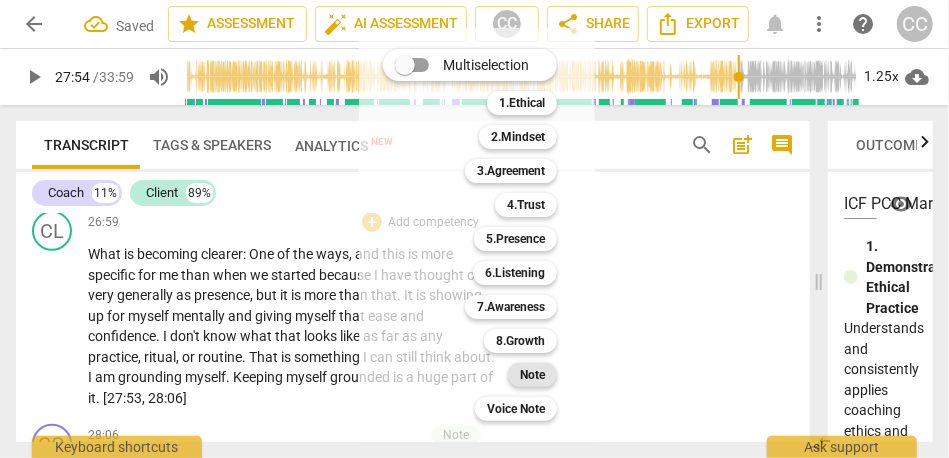 click on "Note" at bounding box center [532, 375] 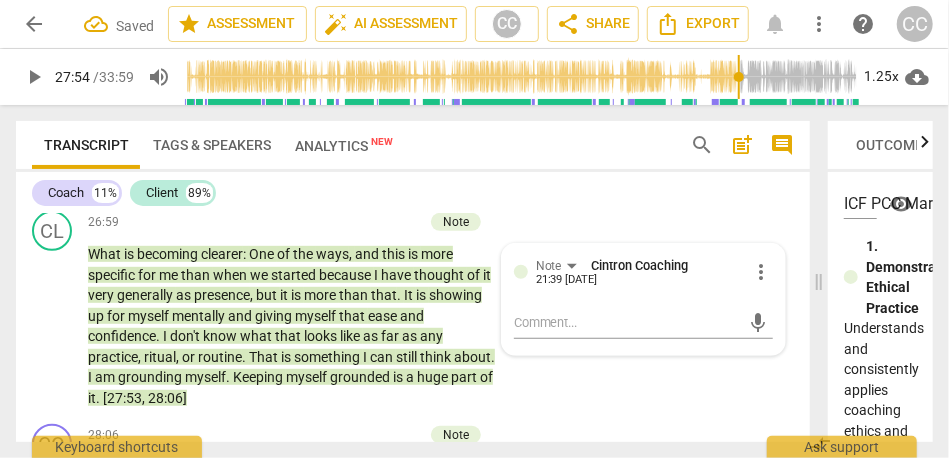click on "Coach 11% Client 89%" at bounding box center [413, 193] 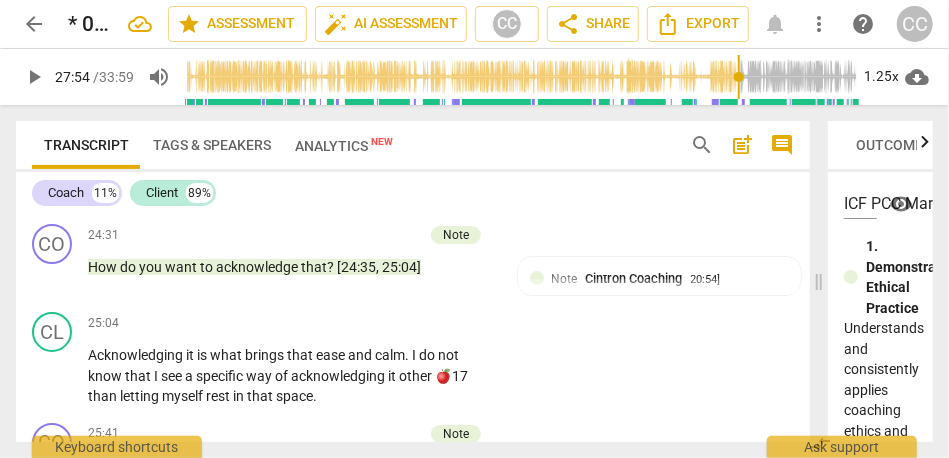 scroll, scrollTop: 5672, scrollLeft: 0, axis: vertical 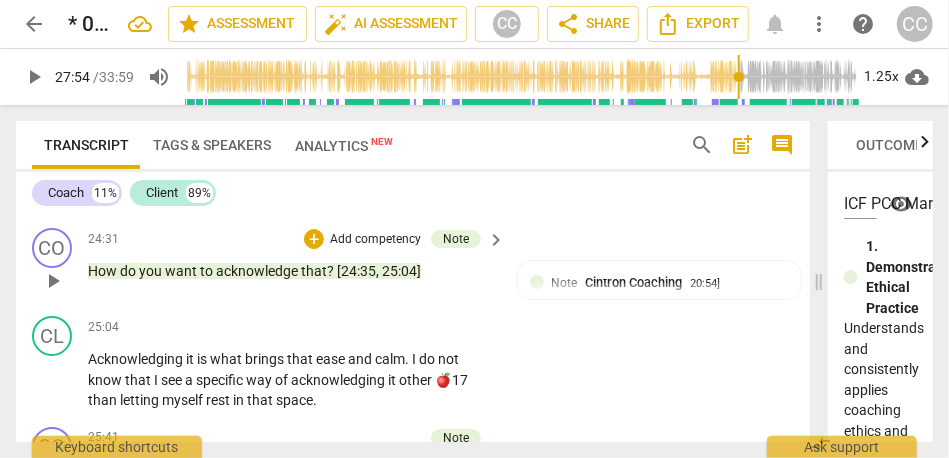 click on "that" at bounding box center [314, 271] 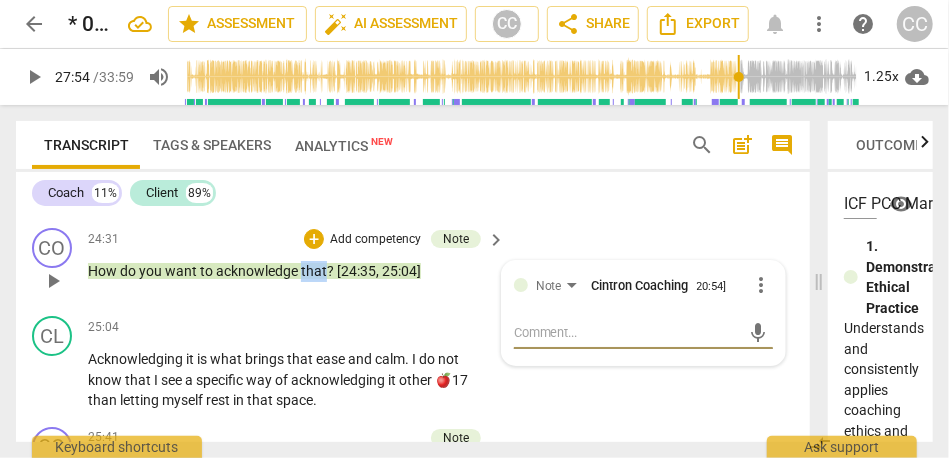 click on "that" at bounding box center [314, 271] 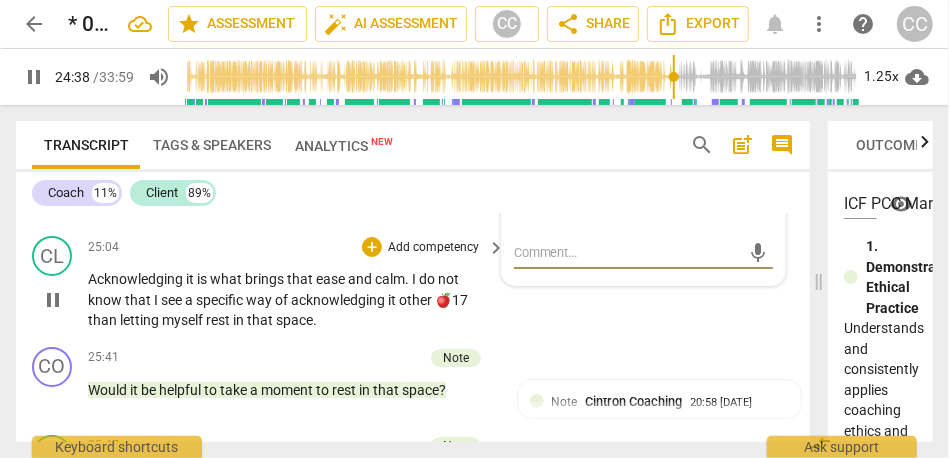 scroll, scrollTop: 5760, scrollLeft: 0, axis: vertical 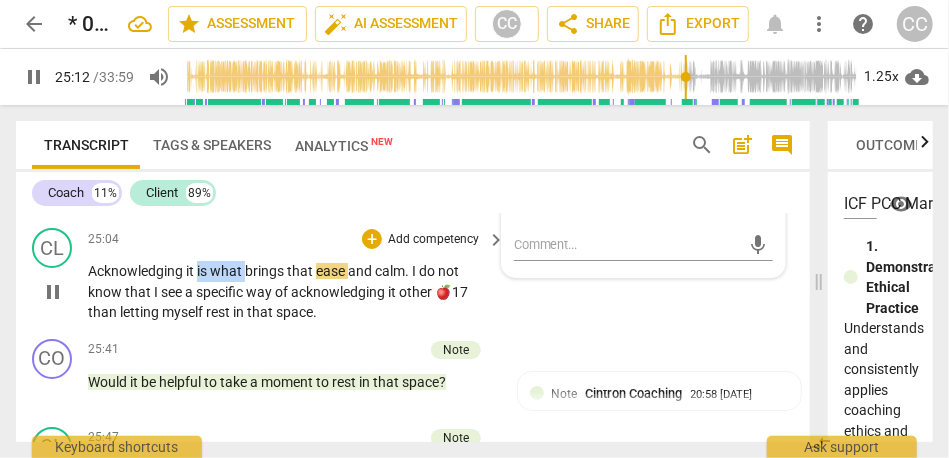 drag, startPoint x: 247, startPoint y: 308, endPoint x: 198, endPoint y: 310, distance: 49.0408 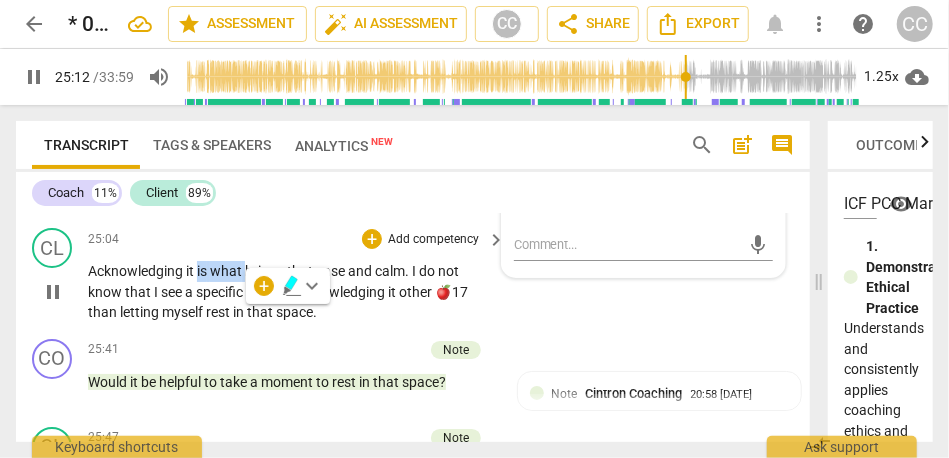 type 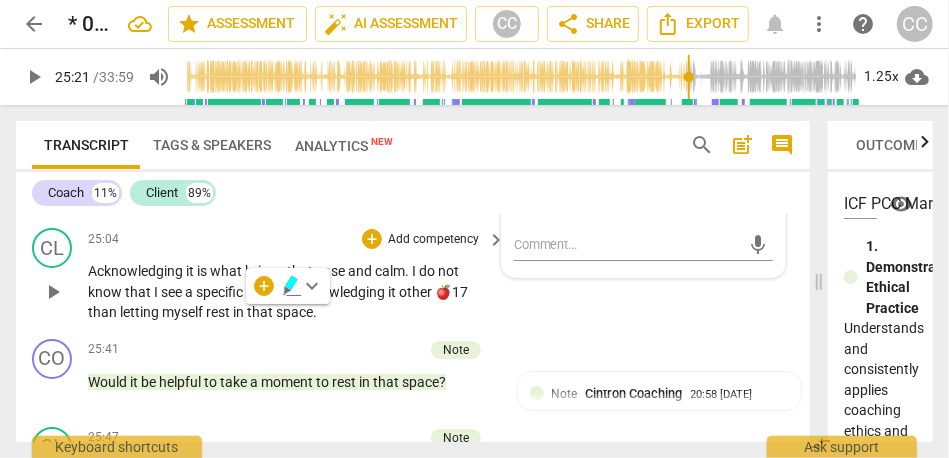 click on "Acknowledging" at bounding box center (137, 271) 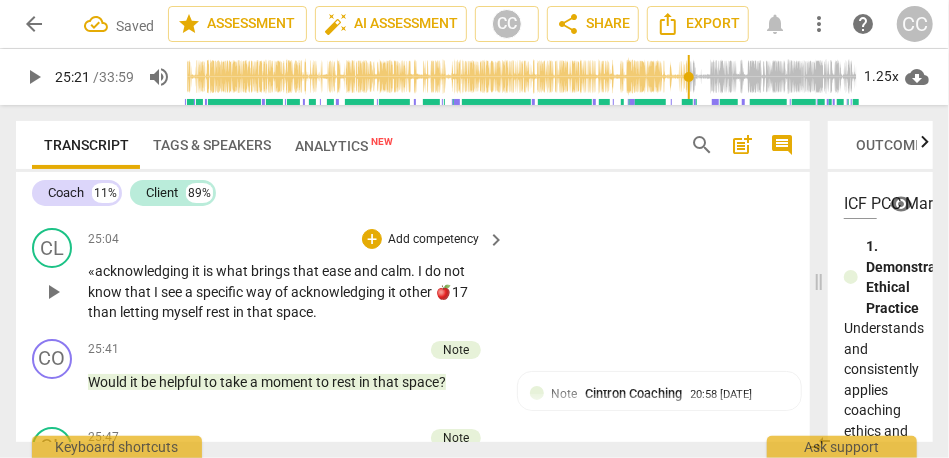 click on "it" at bounding box center (197, 271) 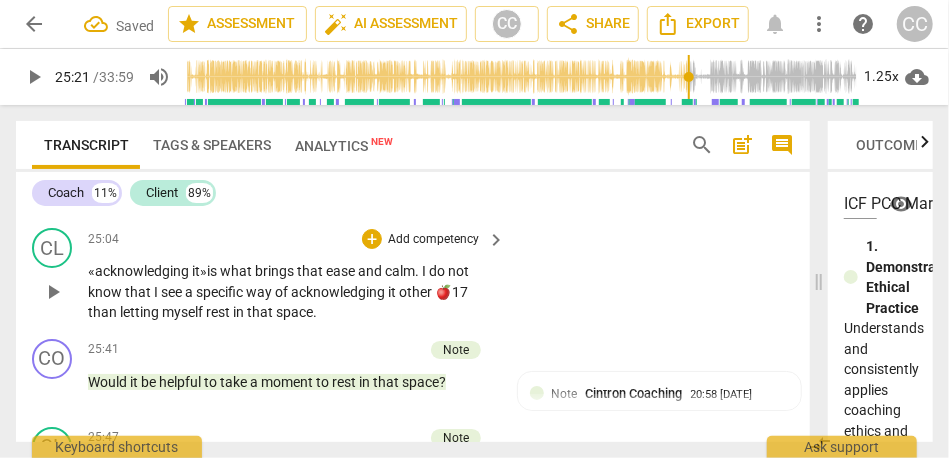 click on "what" at bounding box center (237, 271) 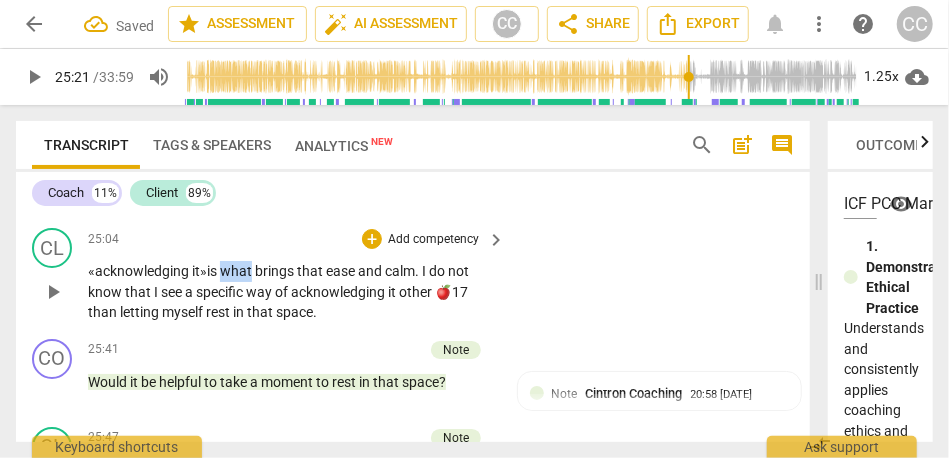 click on "what" at bounding box center (237, 271) 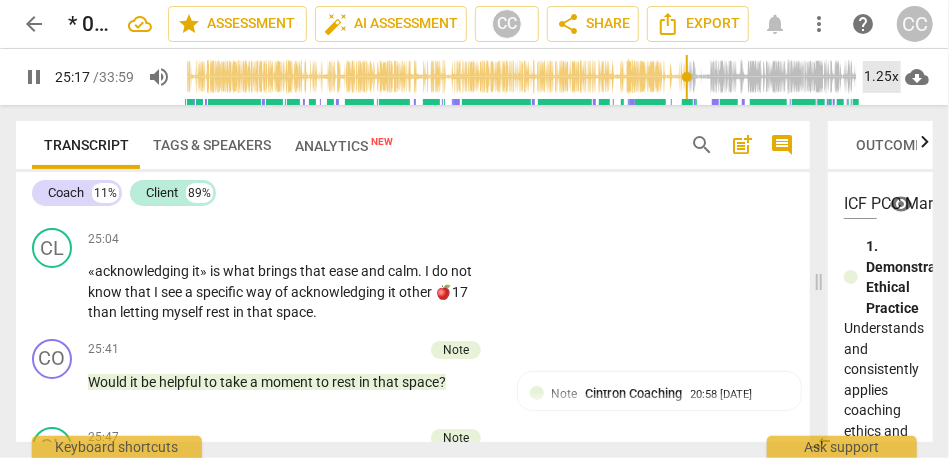 click on "1.25x" at bounding box center (882, 77) 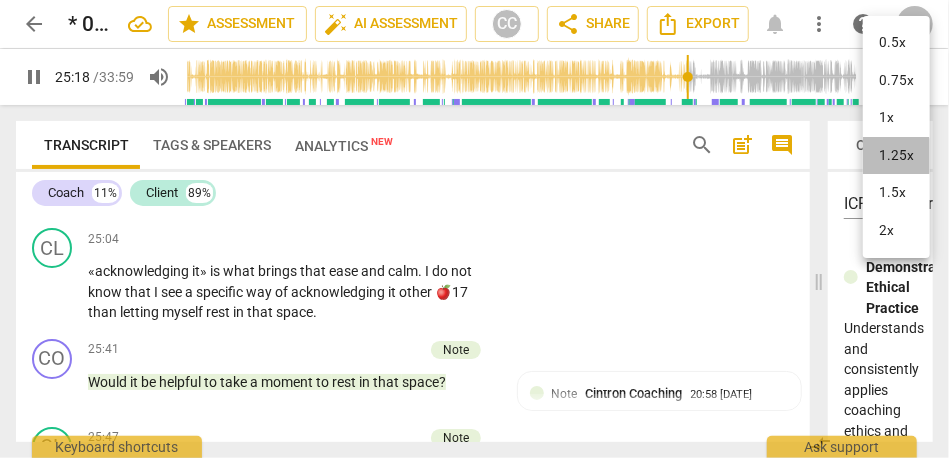 click on "1.25x" at bounding box center (896, 156) 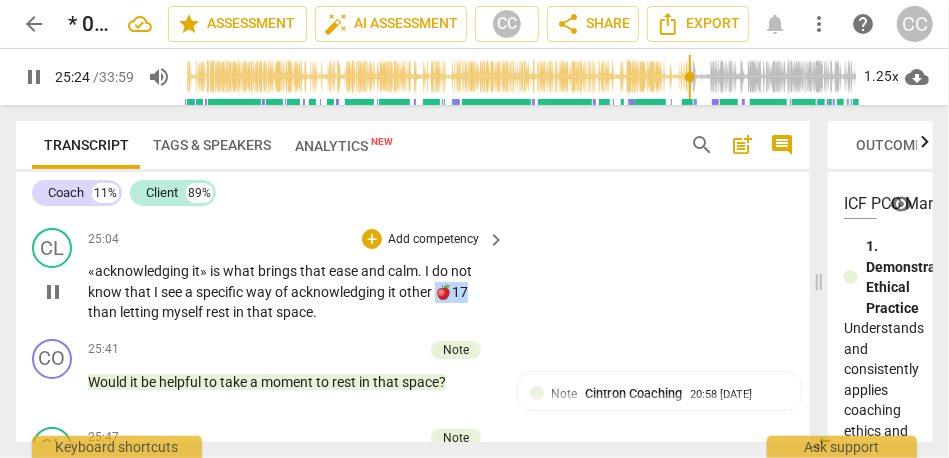 drag, startPoint x: 439, startPoint y: 334, endPoint x: 478, endPoint y: 333, distance: 39.012817 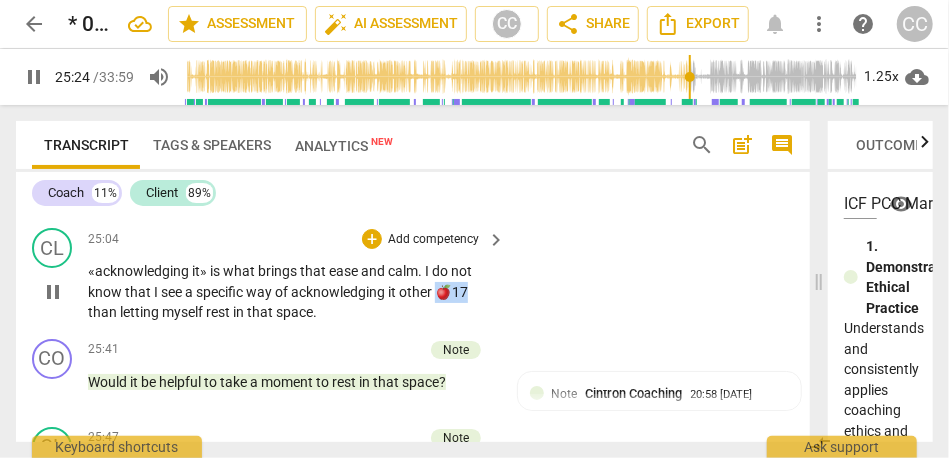 click on "«acknowledging it» is what brings that ease and calm . I do not know that I see a specific way of acknowledging it other 🍎17 than letting myself rest in that space ." at bounding box center [291, 292] 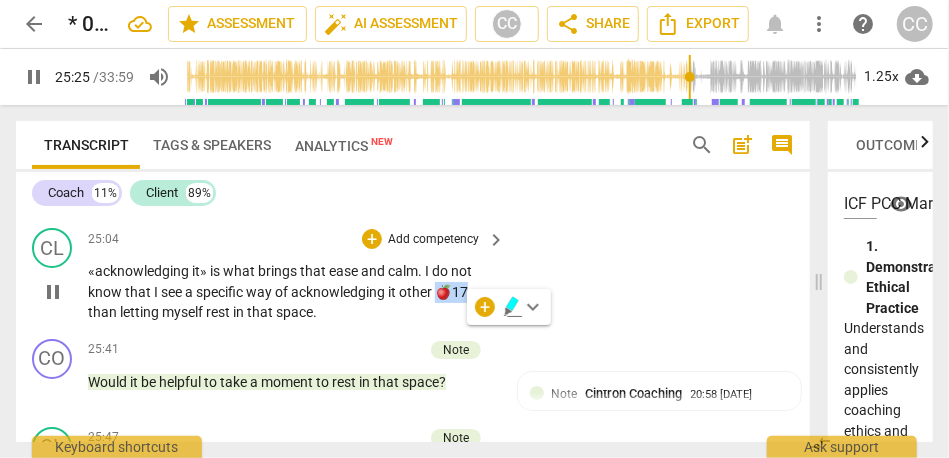 type on "1525" 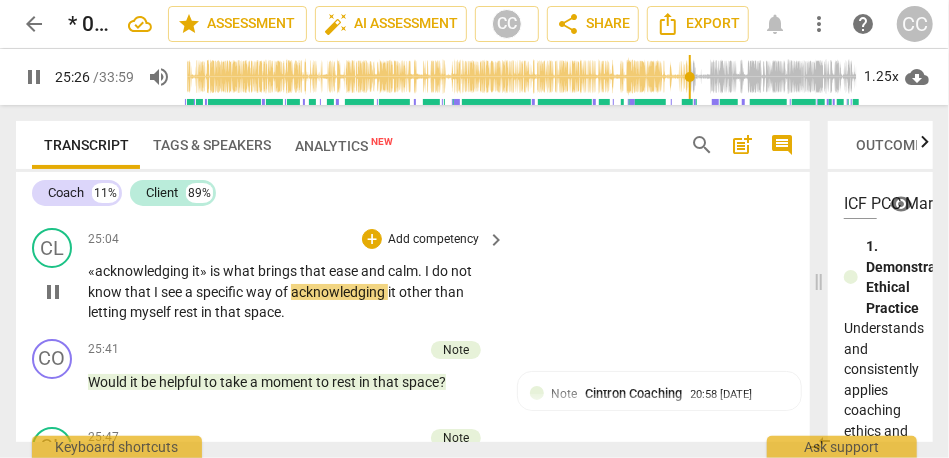click on "CL play_arrow pause 25:04 + Add competency keyboard_arrow_right «acknowledging   it»   is   what   brings   that   ease   and   calm .   I   do   not   know   that   I   see   a   specific   way   of   acknowledging   it   other   than   letting   myself   rest   in   that   space ." at bounding box center (413, 275) 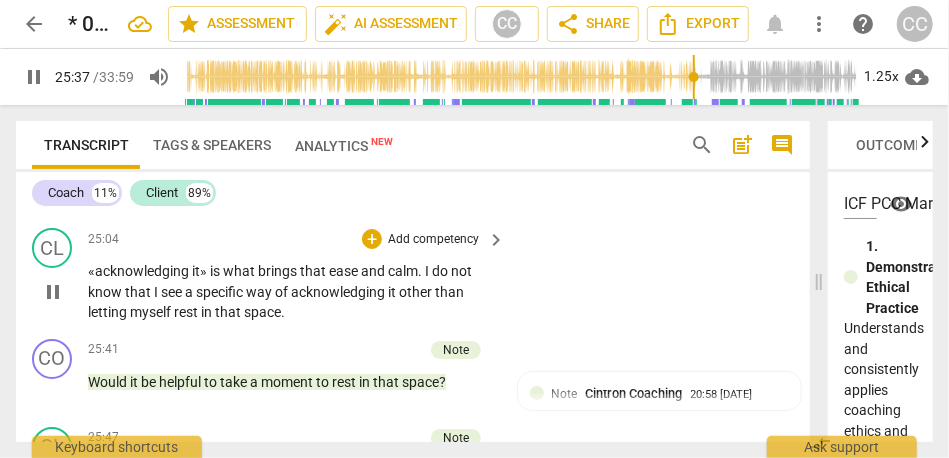 click on "pause" at bounding box center [53, 292] 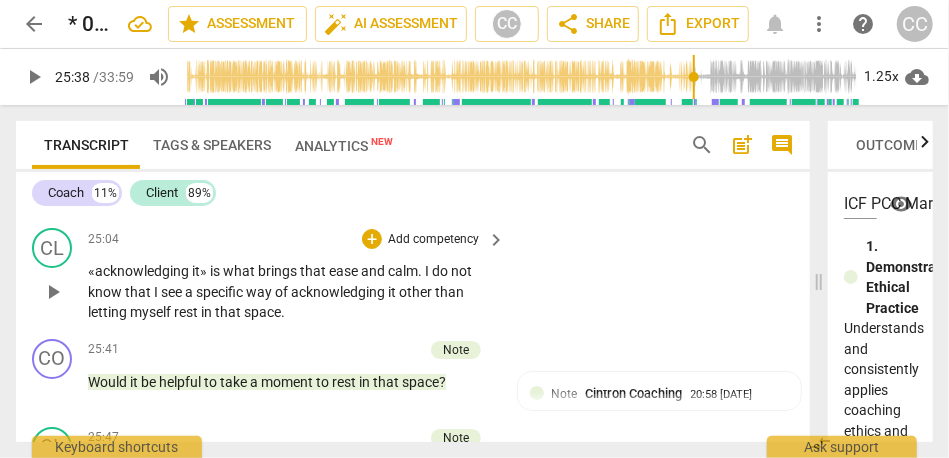 click on "rest" at bounding box center (187, 312) 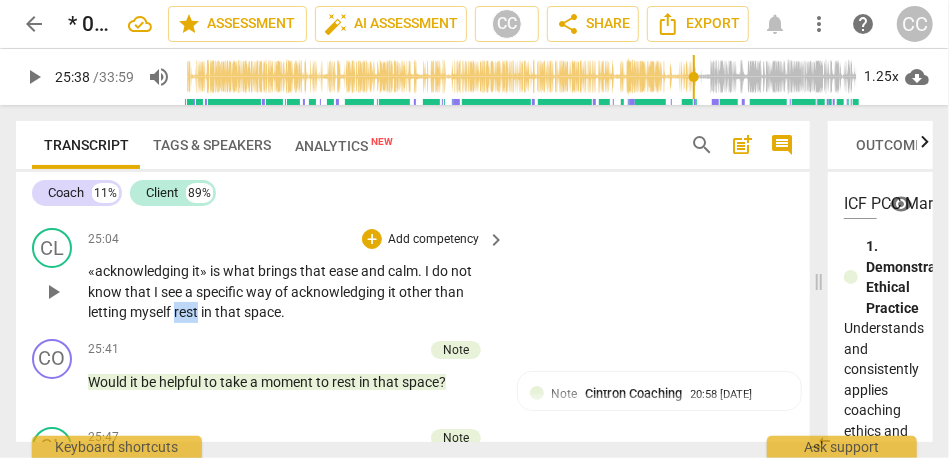 click on "rest" at bounding box center [187, 312] 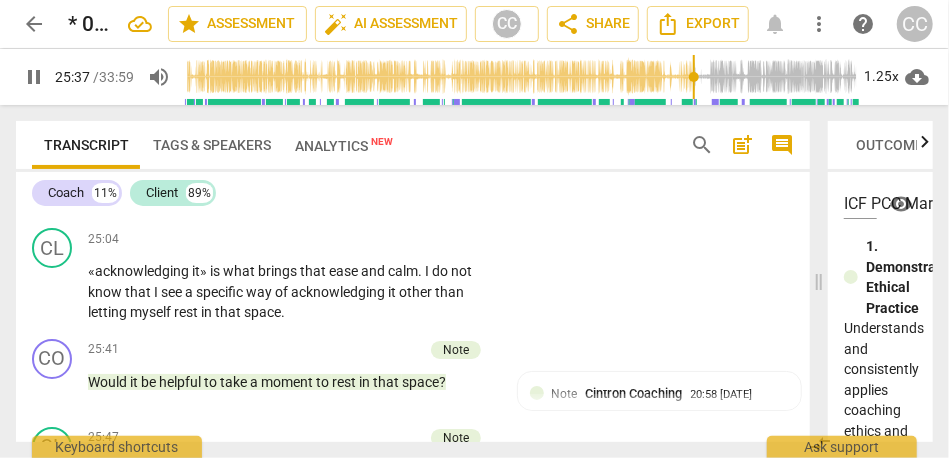 click on "pause" at bounding box center (34, 77) 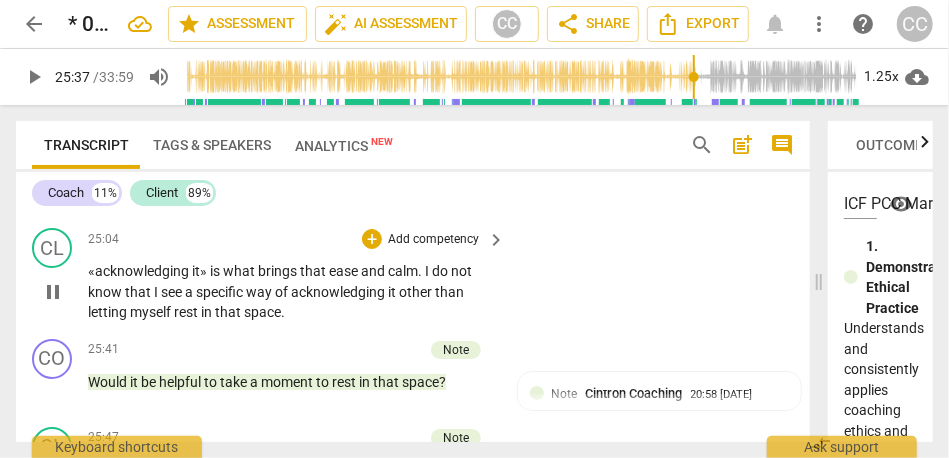 type on "1538" 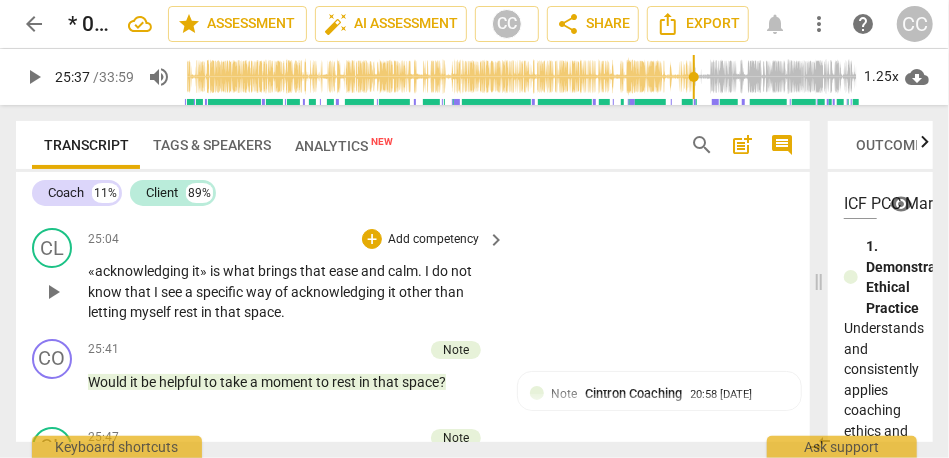click on "space" at bounding box center [262, 312] 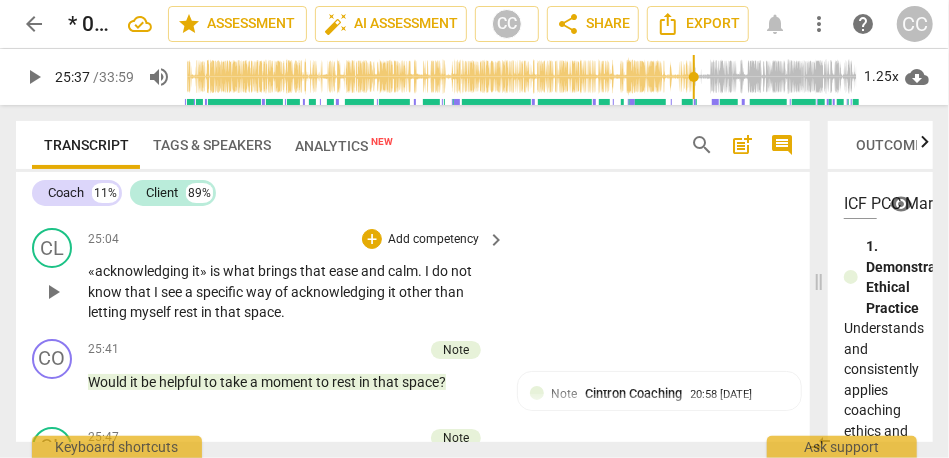 click on "rest" at bounding box center [187, 312] 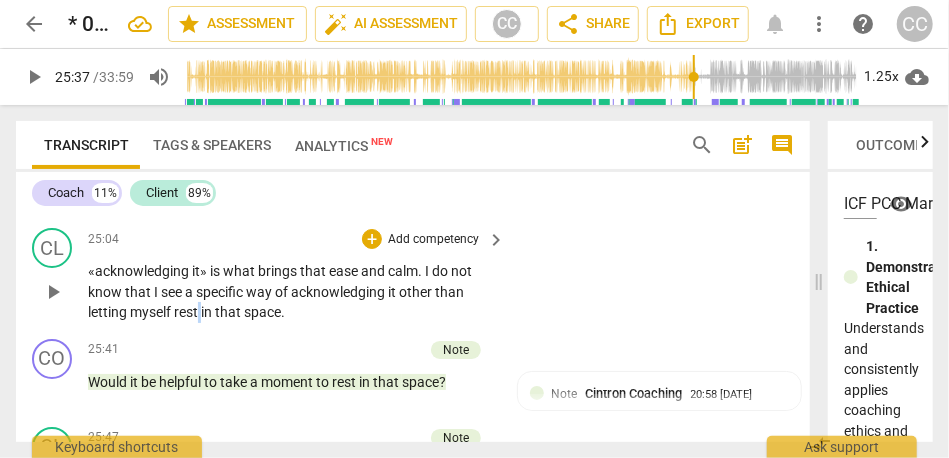 click on "rest" at bounding box center (187, 312) 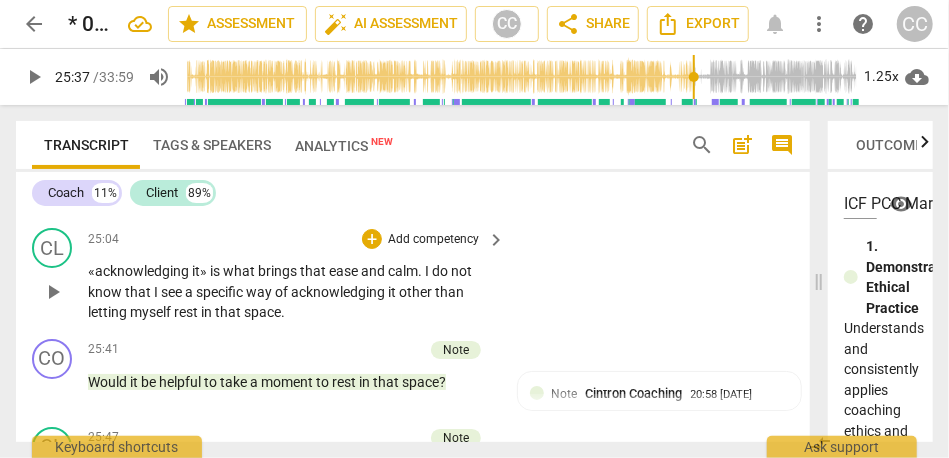 click on "Add competency" at bounding box center (433, 240) 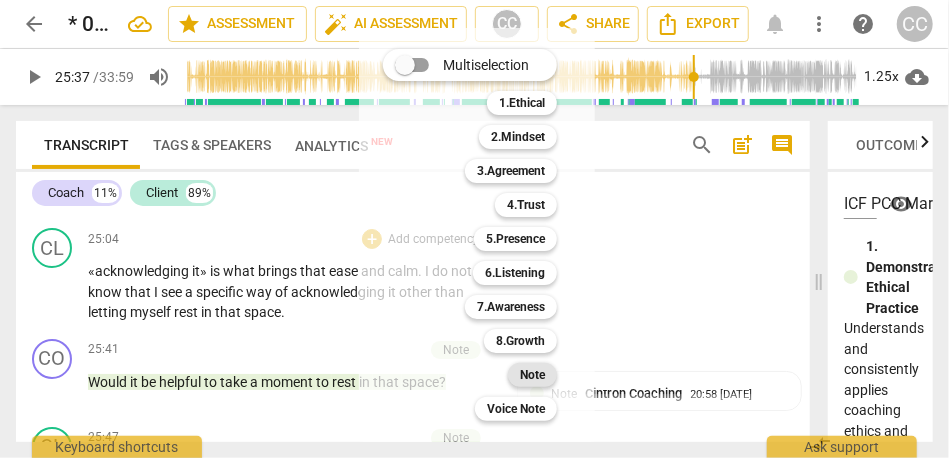 click on "Note" at bounding box center [532, 375] 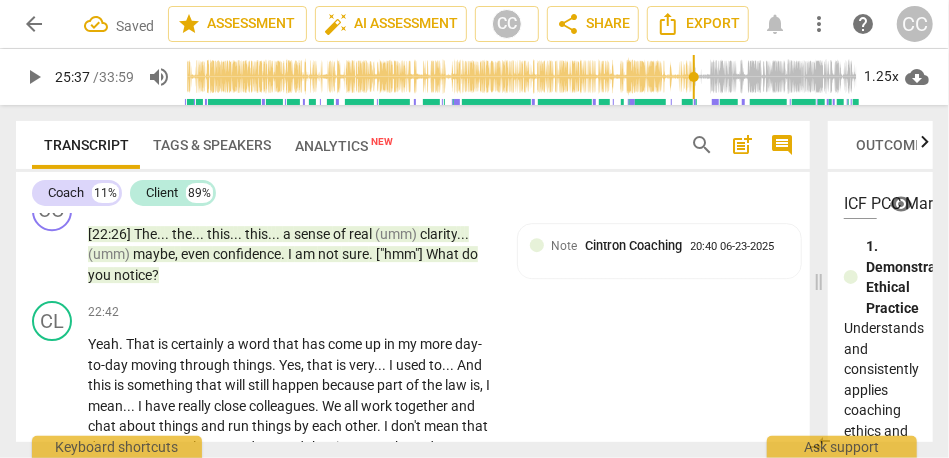 scroll, scrollTop: 5241, scrollLeft: 0, axis: vertical 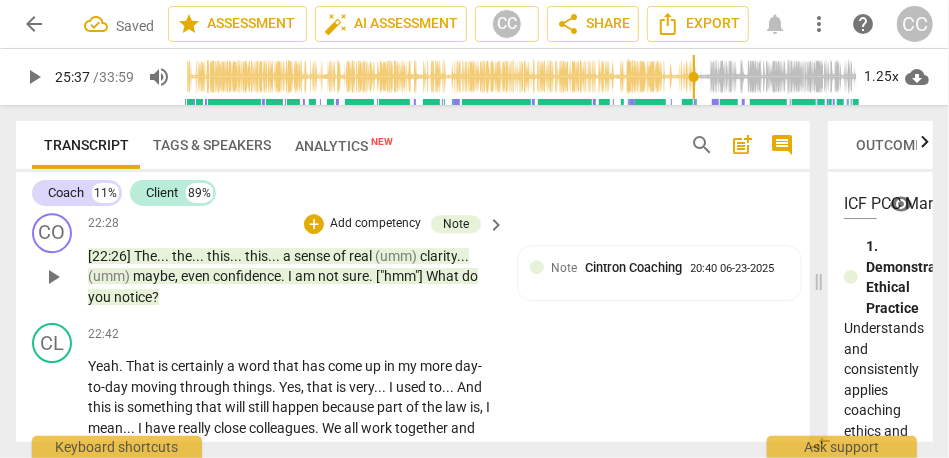click on "confidence" at bounding box center [247, 276] 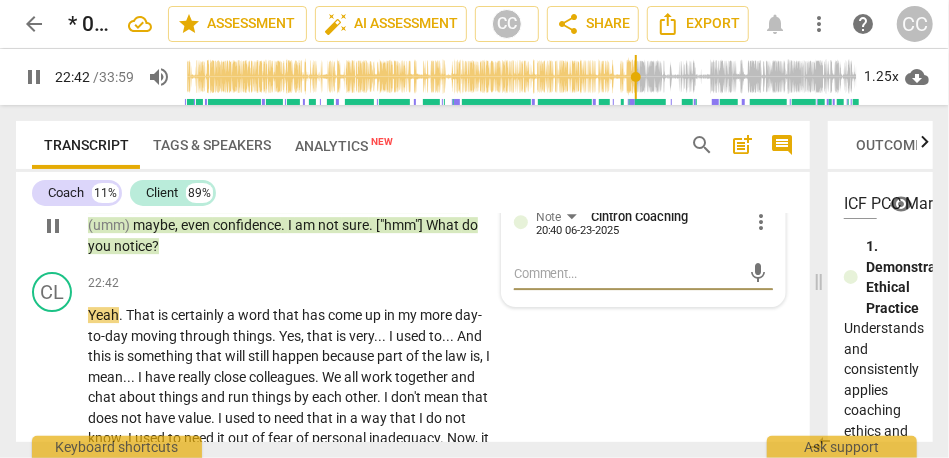 scroll, scrollTop: 5330, scrollLeft: 0, axis: vertical 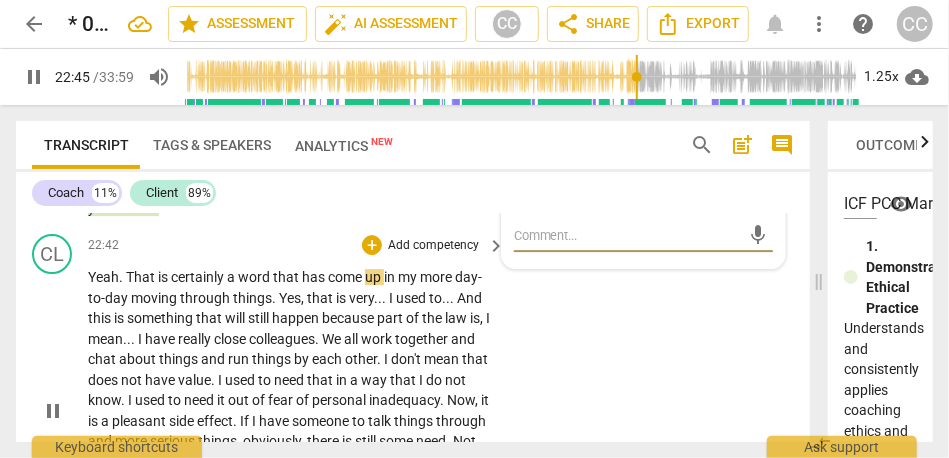 click on "is" at bounding box center [164, 277] 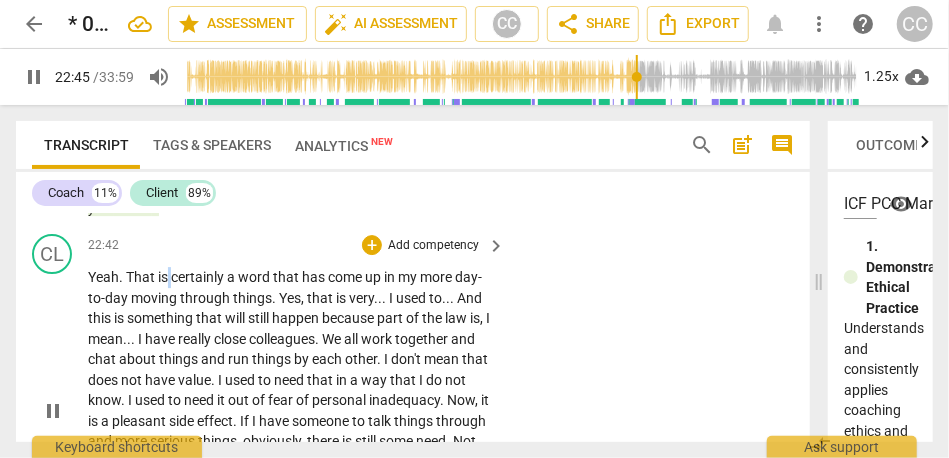 click on "is" at bounding box center (164, 277) 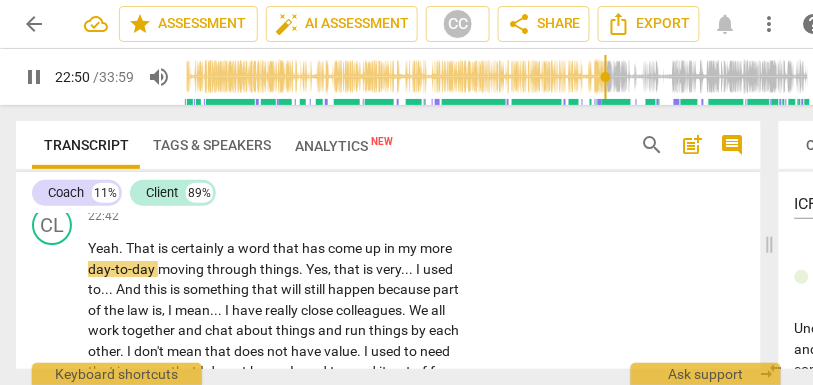 scroll, scrollTop: 5604, scrollLeft: 0, axis: vertical 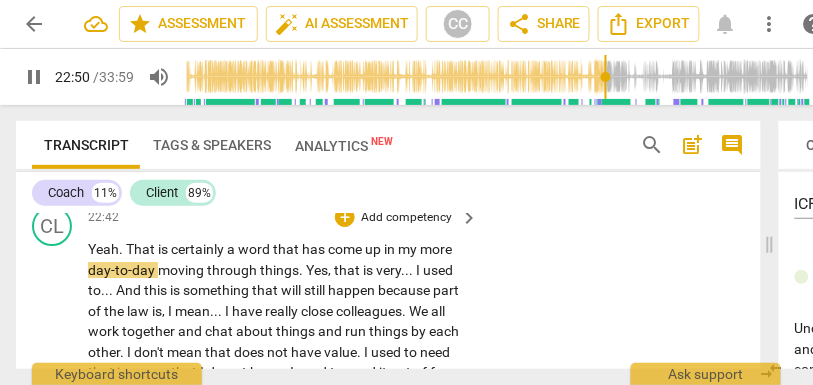 click on "certainly" at bounding box center (199, 249) 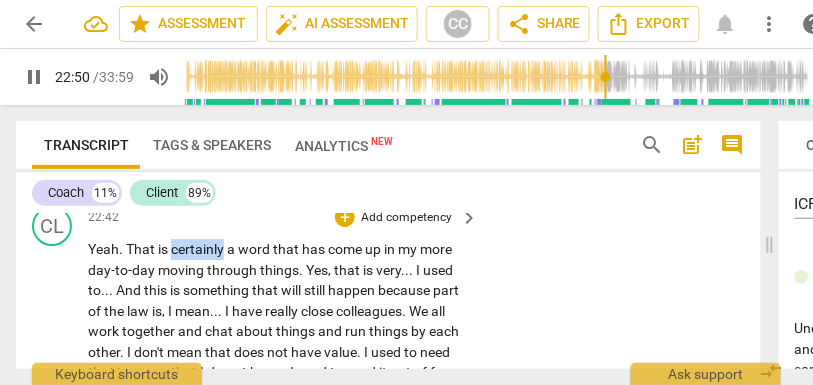 click on "certainly" at bounding box center [199, 249] 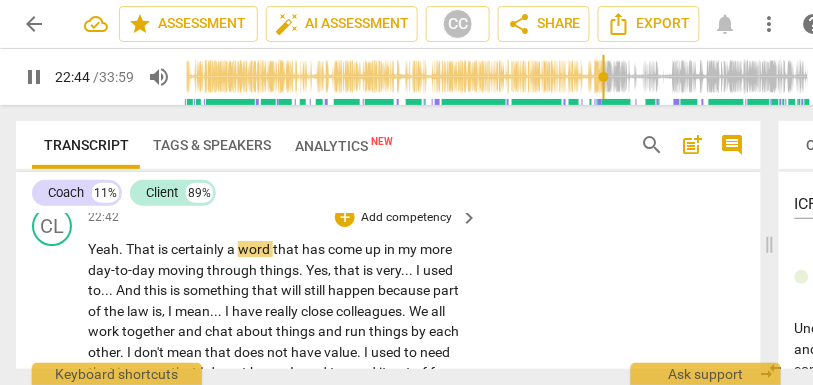 scroll, scrollTop: 5635, scrollLeft: 0, axis: vertical 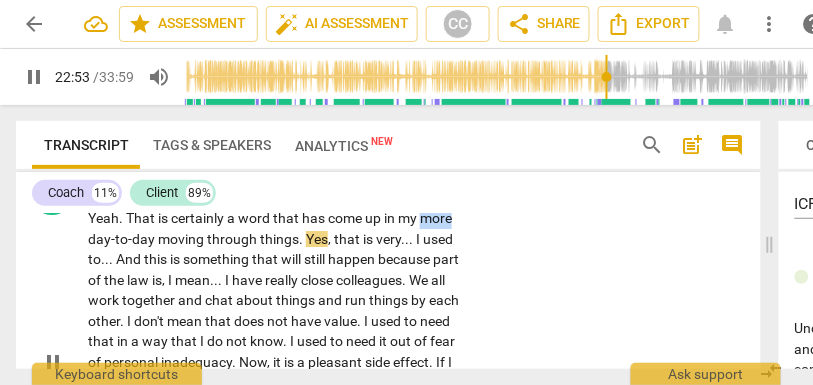 drag, startPoint x: 424, startPoint y: 261, endPoint x: 485, endPoint y: 261, distance: 61 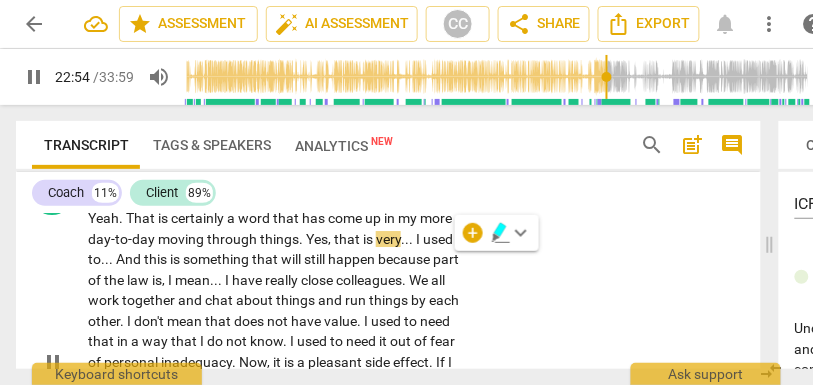 click on "up" at bounding box center (374, 218) 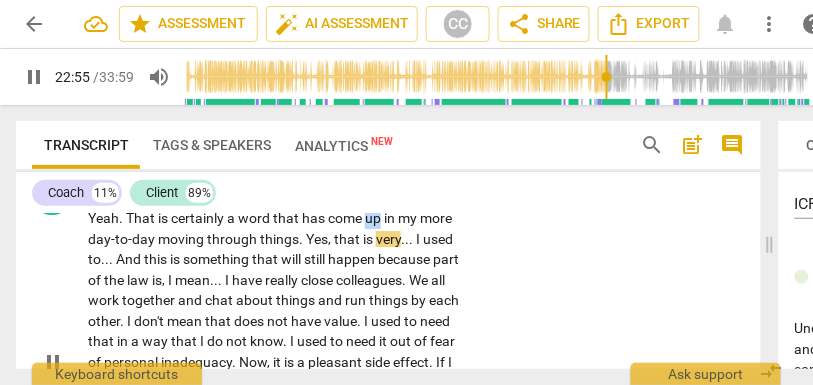 click on "up" at bounding box center (374, 218) 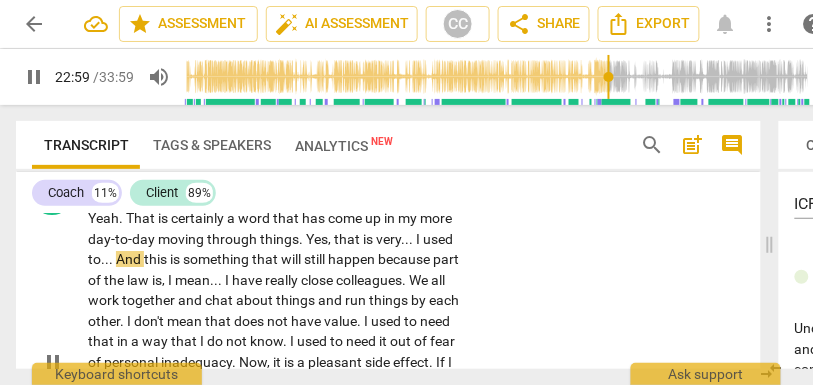 click on "And" at bounding box center (130, 259) 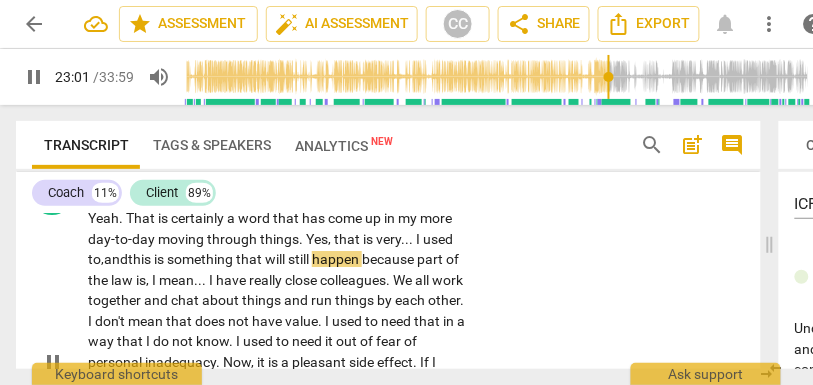 click on "this" at bounding box center (141, 259) 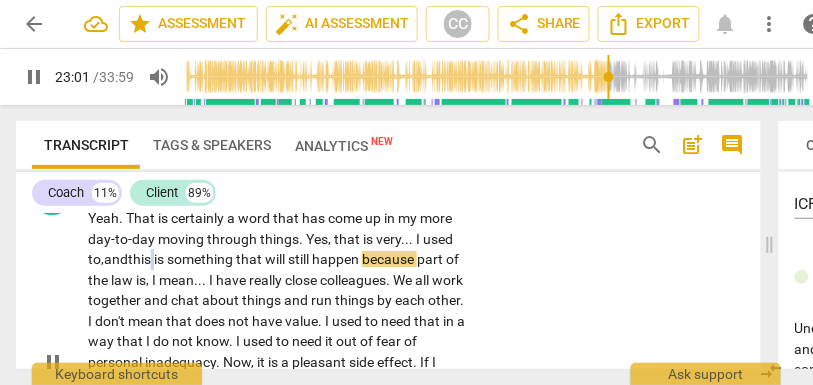 click on "this" at bounding box center [141, 259] 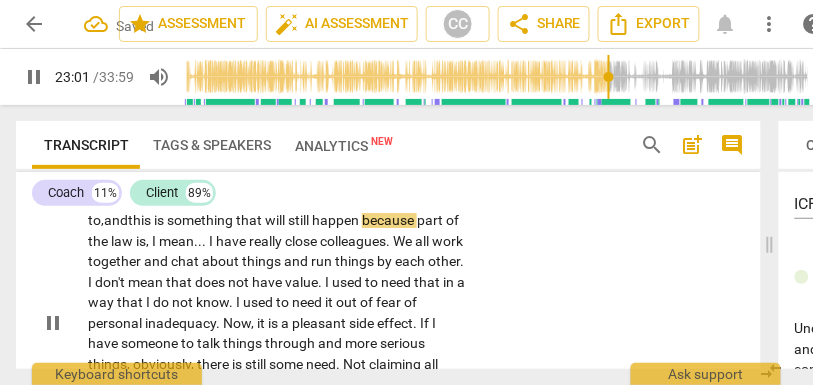 scroll, scrollTop: 5675, scrollLeft: 0, axis: vertical 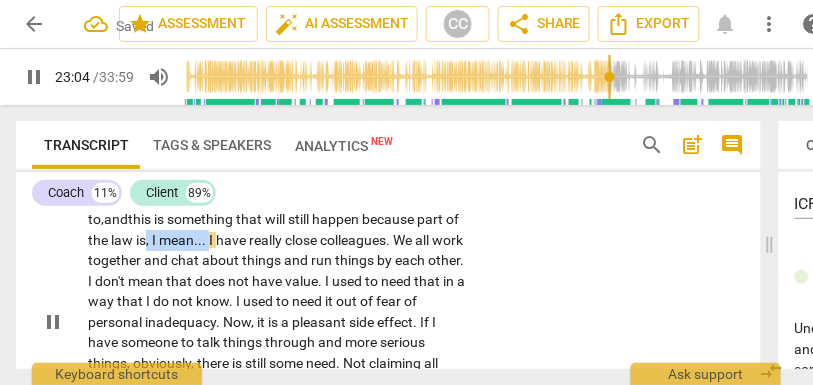 drag, startPoint x: 226, startPoint y: 279, endPoint x: 163, endPoint y: 280, distance: 63.007935 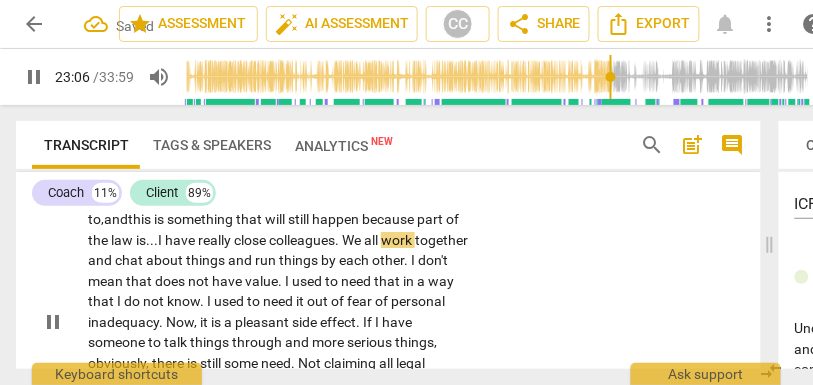 click on "CL play_arrow pause 22:42 + Add competency keyboard_arrow_right Yeah .   That   is   certainly   a   word   that   has   come   up   in   my   more   day-to-day   moving   through   things .   Yes ,   that   is   very . . .   I   used   to,  and  this   is   something   that   will   still   happen   because   part   of   the   law   is...  I   have   really   close   colleagues .   We   all   work   together   and   chat   about   things   and   run   things   by   each   other .   I   don't   mean   that   does   not   have   value .   I   used   to   need   that   in   a   way   that   I   do   not   know .   I   used   to   need   it   out   of   fear   of   personal   inadequacy .   Now ,   it   is   a   pleasant   side   effect .   If   I   have   someone   to   talk   things   through   and   more   serious   things ,   obviously ,   there   is   still   some   need .   Not   claiming   all   legal   knowledge   or   anything   like   that .   But   I   am   learning   that   I   am   perfectly . ." at bounding box center (388, 305) 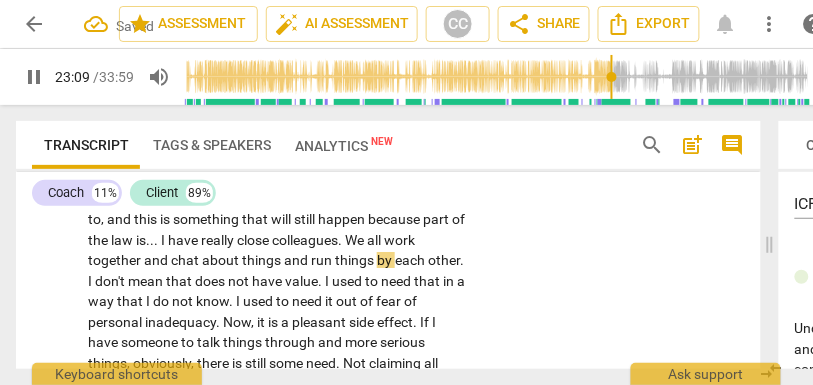click on "all" at bounding box center (375, 240) 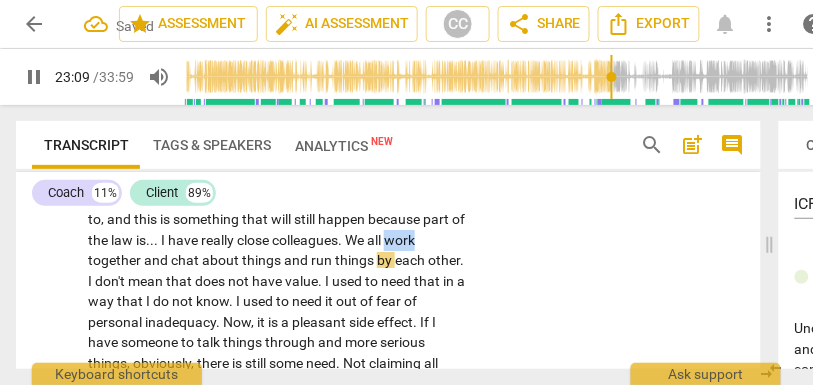 click on "all" at bounding box center [375, 240] 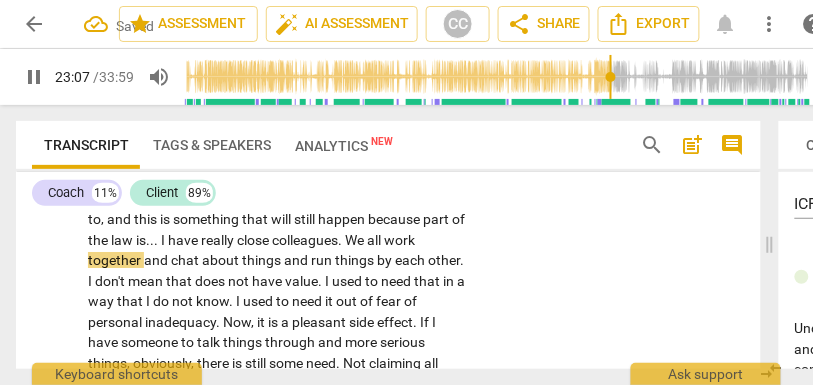 click on "chat" at bounding box center [186, 260] 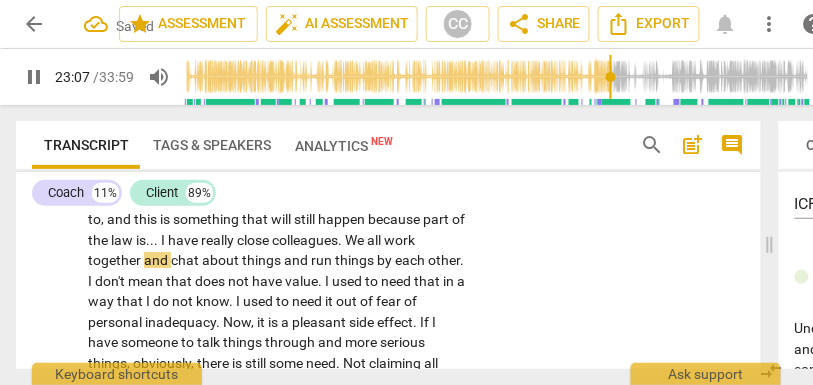 type on "1388" 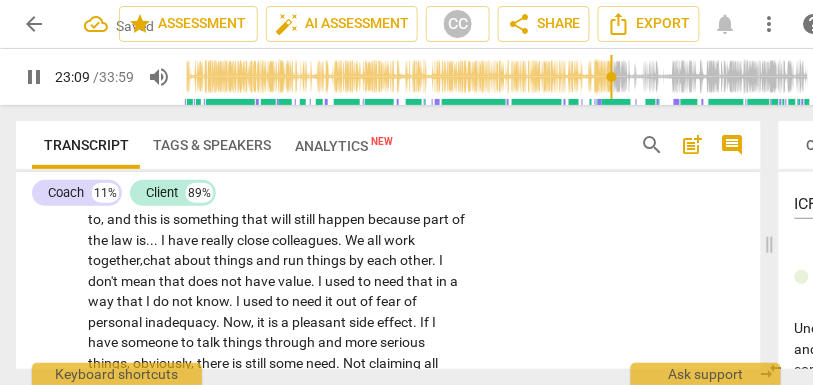 click on "things" at bounding box center [235, 260] 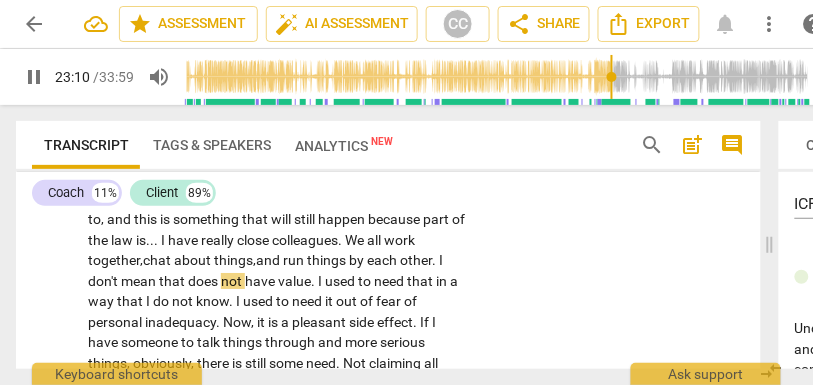 click on "things," at bounding box center (235, 260) 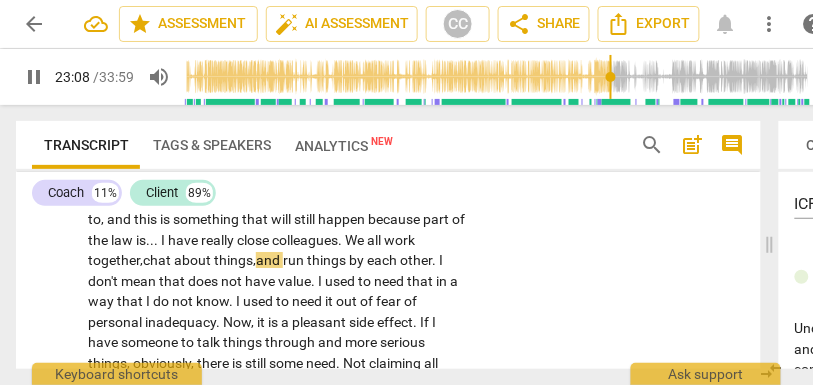 scroll, scrollTop: 5714, scrollLeft: 0, axis: vertical 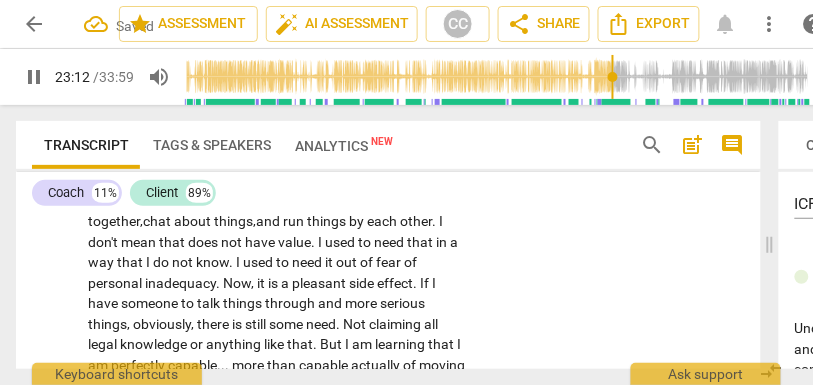 click on "don't" at bounding box center [104, 242] 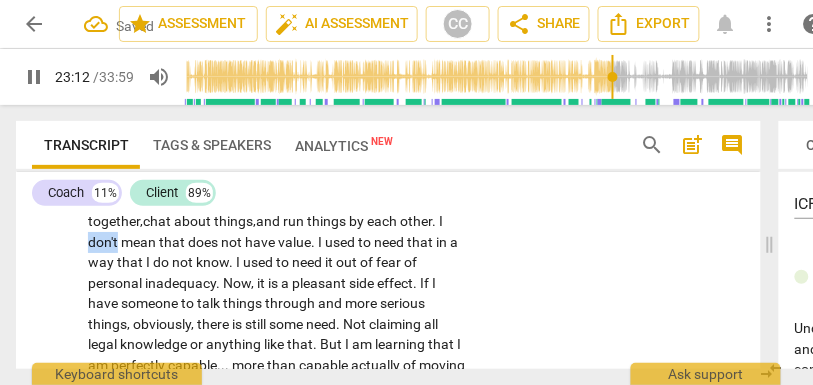 click on "don't" at bounding box center (104, 242) 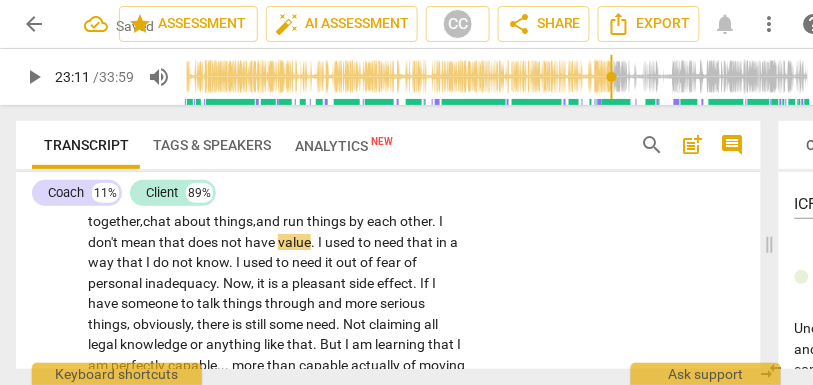 click on "that" at bounding box center (173, 242) 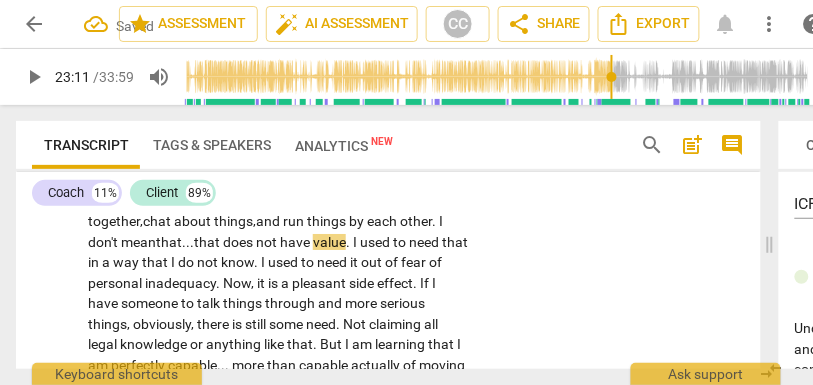 click on "that" at bounding box center [208, 242] 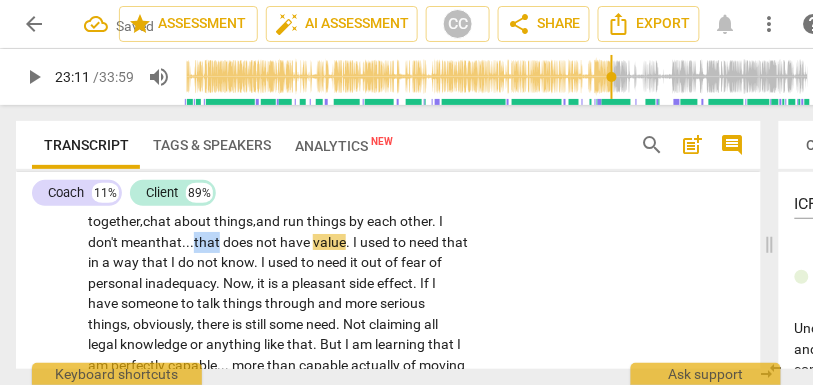 click on "that" at bounding box center [208, 242] 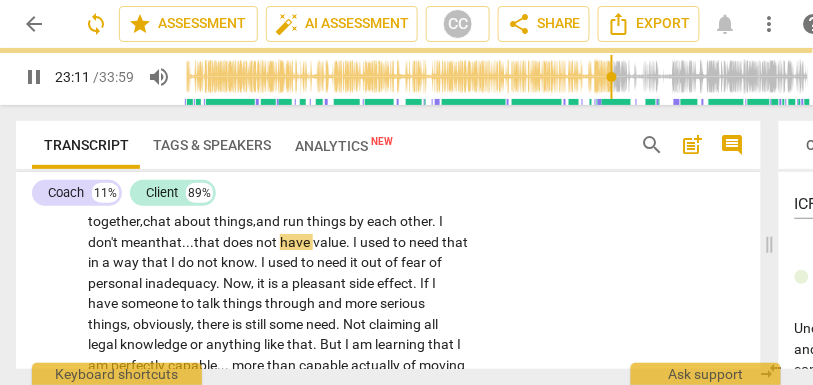 scroll, scrollTop: 5757, scrollLeft: 0, axis: vertical 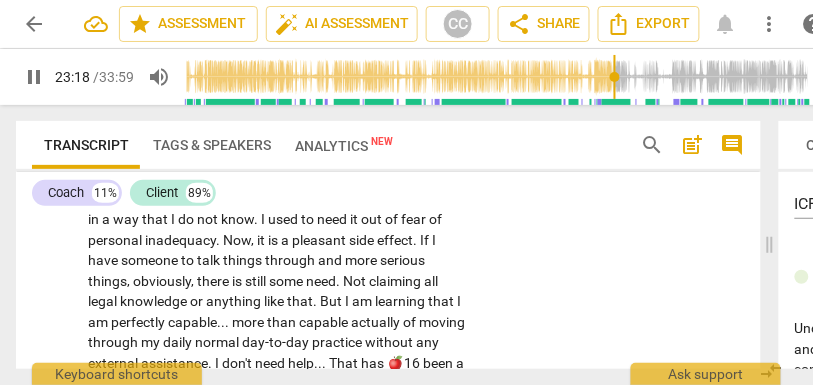 click on "do" at bounding box center (187, 219) 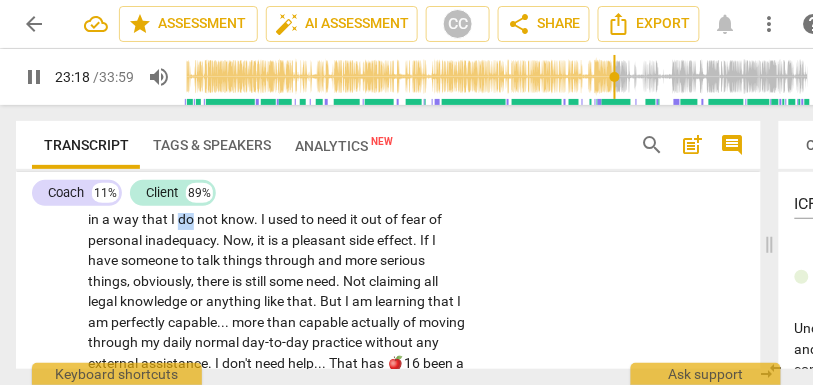 click on "do" at bounding box center (187, 219) 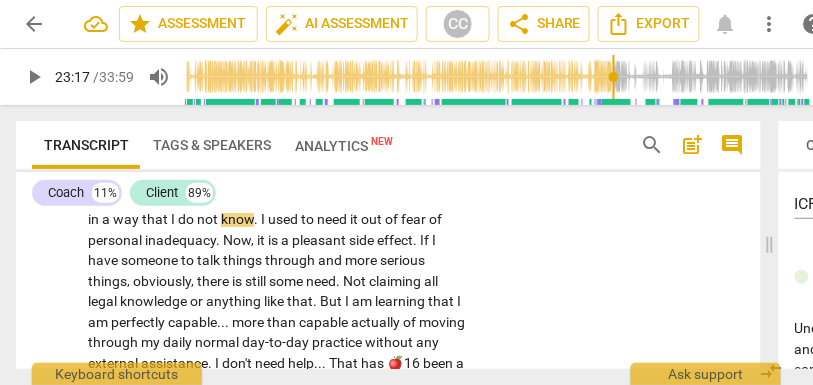 click on "know" at bounding box center [237, 219] 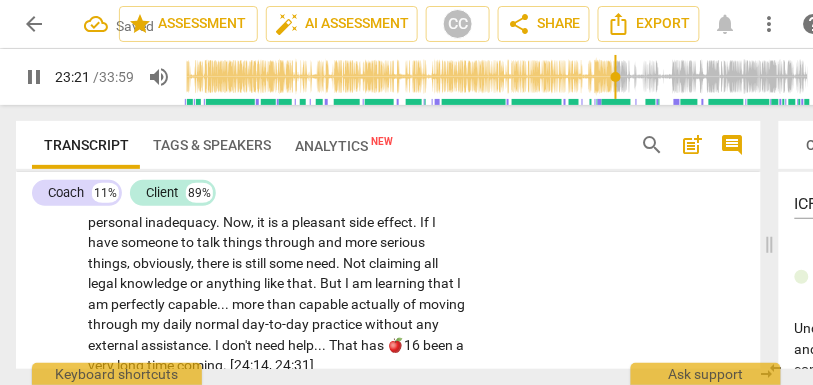 scroll, scrollTop: 5776, scrollLeft: 0, axis: vertical 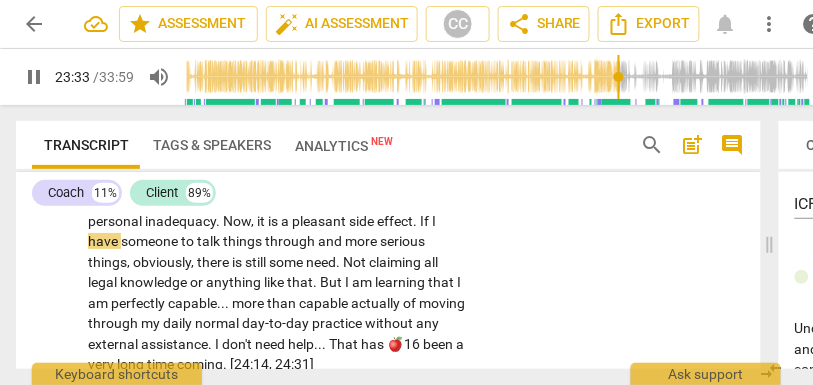click on "If" at bounding box center [426, 221] 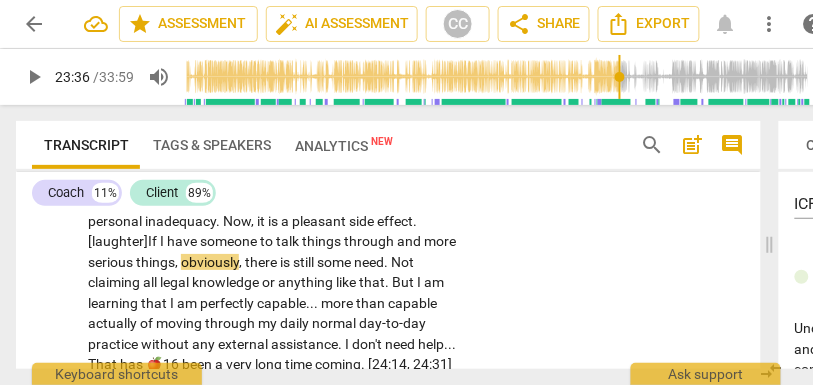 click on ".  [laughter]" at bounding box center (252, 231) 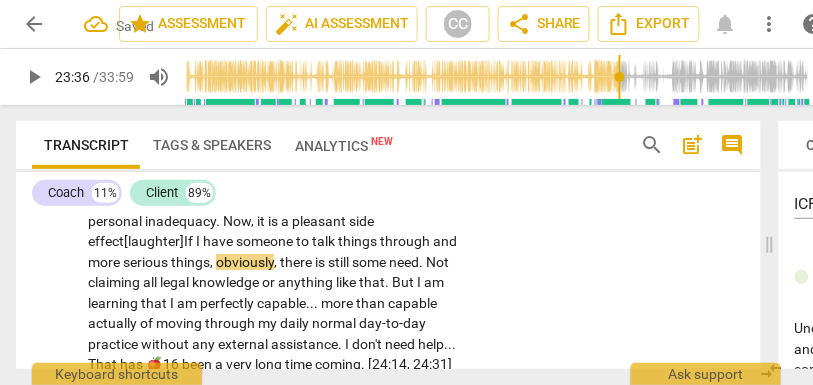 click on "someone" at bounding box center (266, 241) 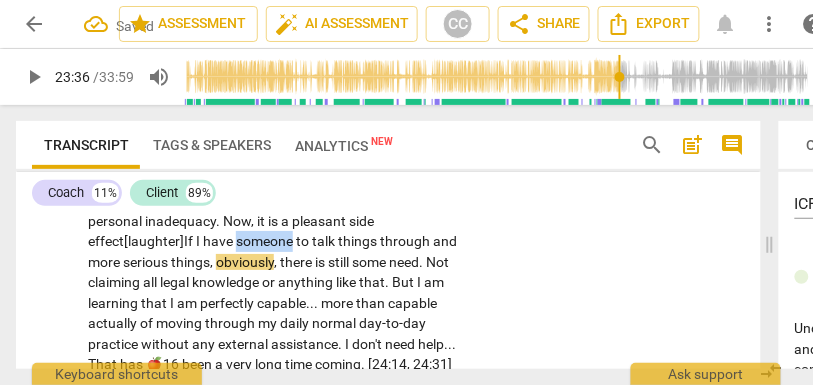 click on "someone" at bounding box center [266, 241] 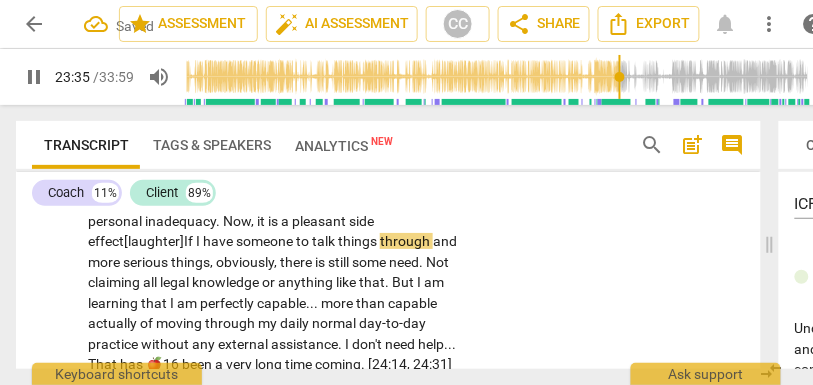 click on "and" at bounding box center [445, 241] 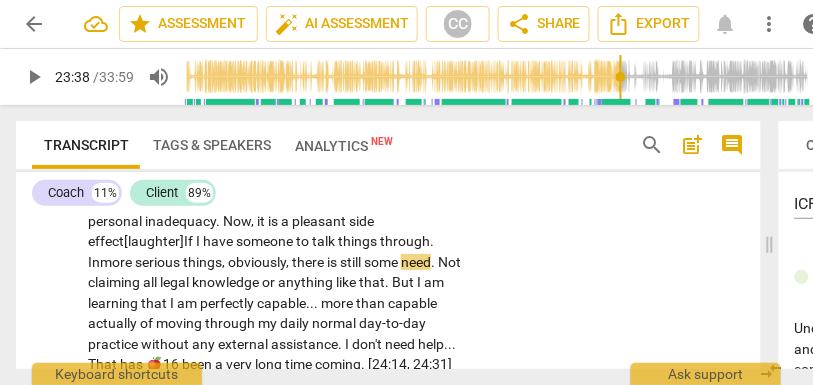 click on "to" at bounding box center (304, 241) 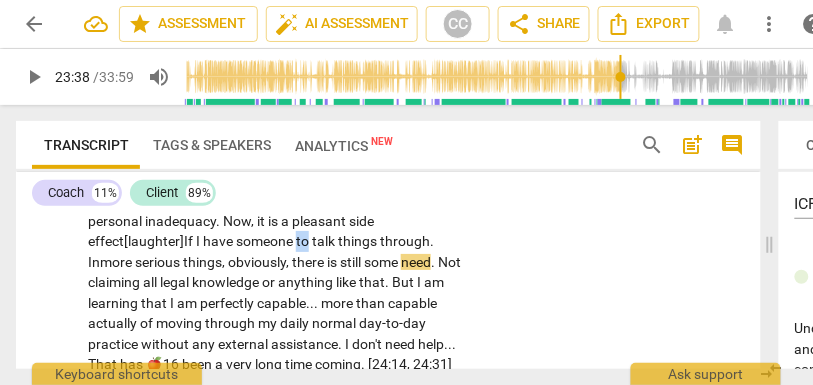 click on "to" at bounding box center [304, 241] 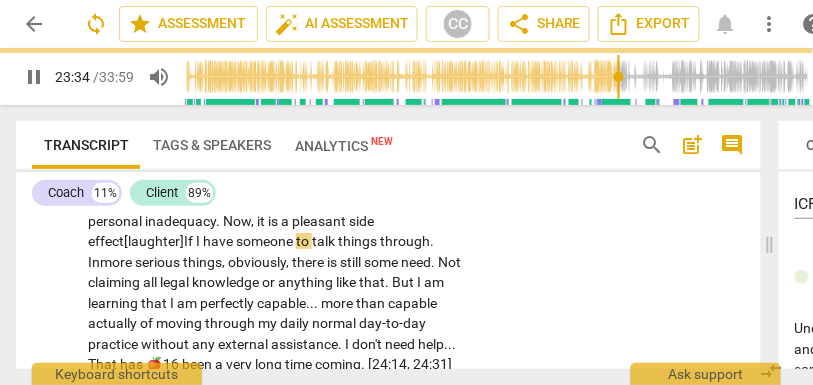 scroll, scrollTop: 5799, scrollLeft: 0, axis: vertical 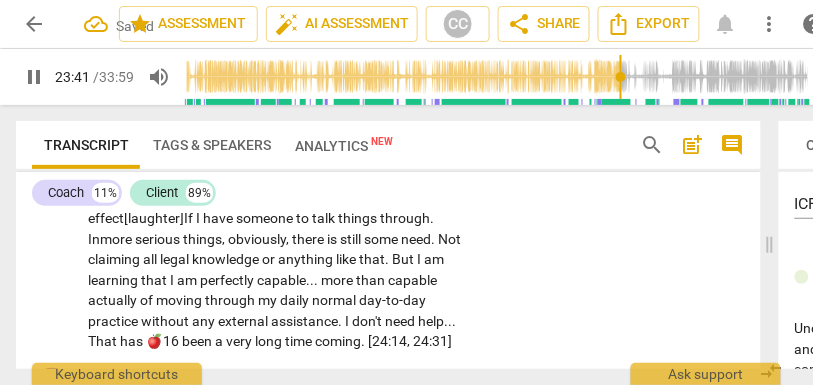 click on "Not" at bounding box center (449, 239) 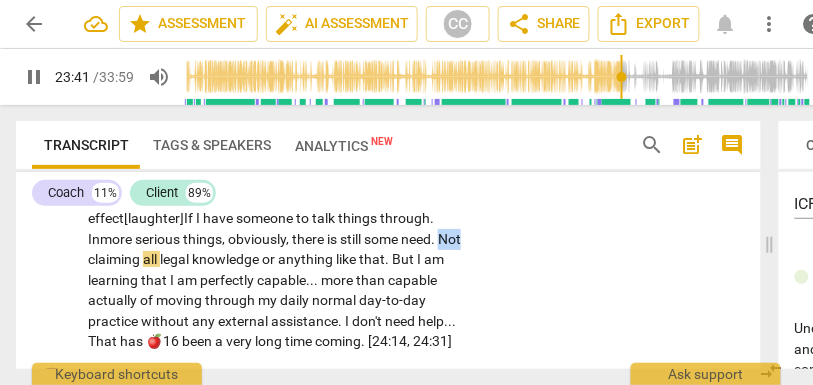click on "Not" at bounding box center (449, 239) 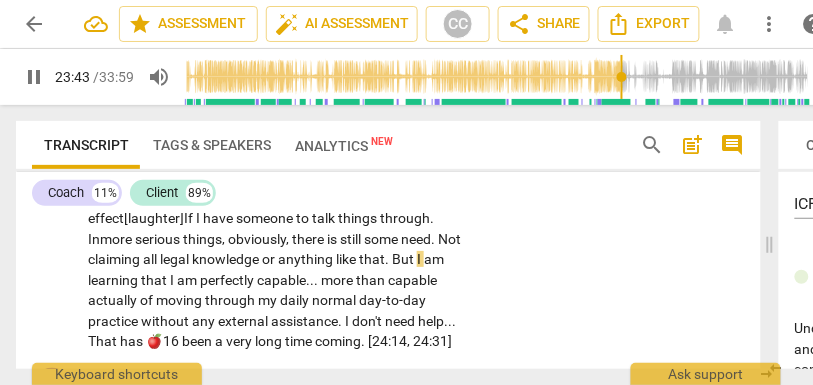 click on "Yeah .   That   is   certainly   a   word   that   has   come   up   in   my   more   day-to-day   moving   through   things .   Yes ,   that   is   very . . .   I   used   to ,   and   this   is   something   that   will   still   happen   because   part   of   the   law   is . . .   I   have   really   close   colleagues .   We   all   work   together,  chat   about   things,  and   run   things   by   each   other .   I   don't   mean  that...  that   does   not   have   value .   I   used   to   need   that   in   a   way   that   I   do   not, now.   I  used   to   need   it   out   of   fear   of   personal   inadequacy .   Now ,   it   is   a   pleasant   side   effect  [laughter]  If   I   have   someone   to   talk   things   through. In  more   serious   things ,   obviously ,   there   is   still   some   need .   Not   claiming   all   legal   knowledge   or   anything   like   that .   But   I   am   learning   that   I   am   perfectly   capable . . .   more   than   capable   actually" at bounding box center [278, 198] 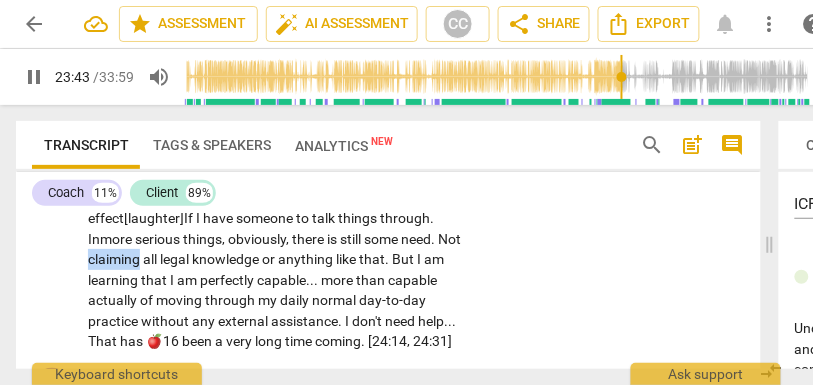 click on "Yeah .   That   is   certainly   a   word   that   has   come   up   in   my   more   day-to-day   moving   through   things .   Yes ,   that   is   very . . .   I   used   to ,   and   this   is   something   that   will   still   happen   because   part   of   the   law   is . . .   I   have   really   close   colleagues .   We   all   work   together,  chat   about   things,  and   run   things   by   each   other .   I   don't   mean  that...  that   does   not   have   value .   I   used   to   need   that   in   a   way   that   I   do   not, now.   I  used   to   need   it   out   of   fear   of   personal   inadequacy .   Now ,   it   is   a   pleasant   side   effect  [laughter]  If   I   have   someone   to   talk   things   through. In  more   serious   things ,   obviously ,   there   is   still   some   need .   Not   claiming   all   legal   knowledge   or   anything   like   that .   But   I   am   learning   that   I   am   perfectly   capable . . .   more   than   capable   actually" at bounding box center (278, 198) 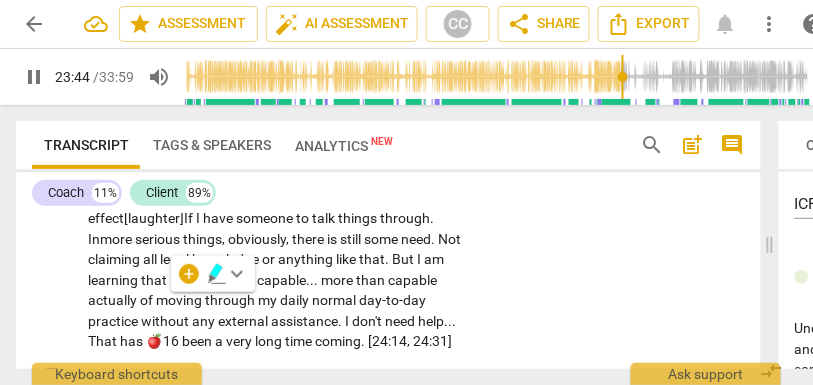 click on "claiming" at bounding box center (115, 259) 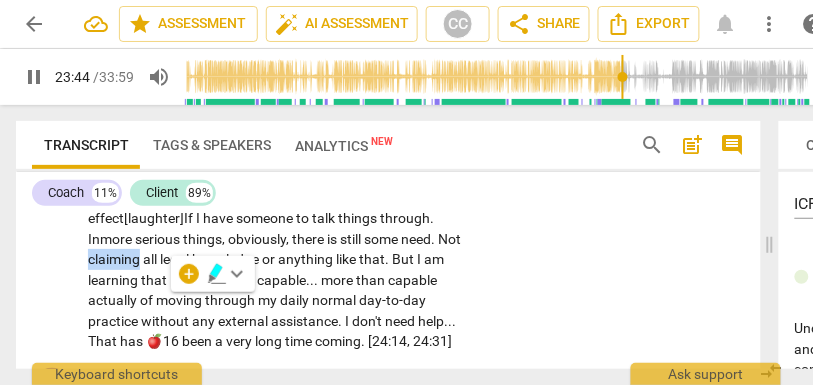 click on "claiming" at bounding box center [115, 259] 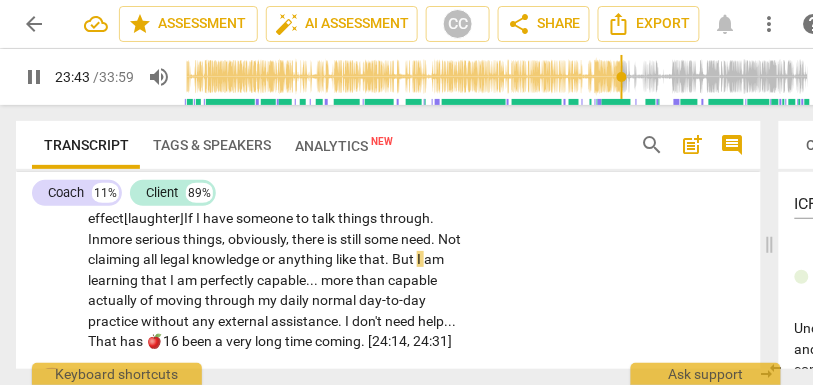 click on "." at bounding box center [388, 259] 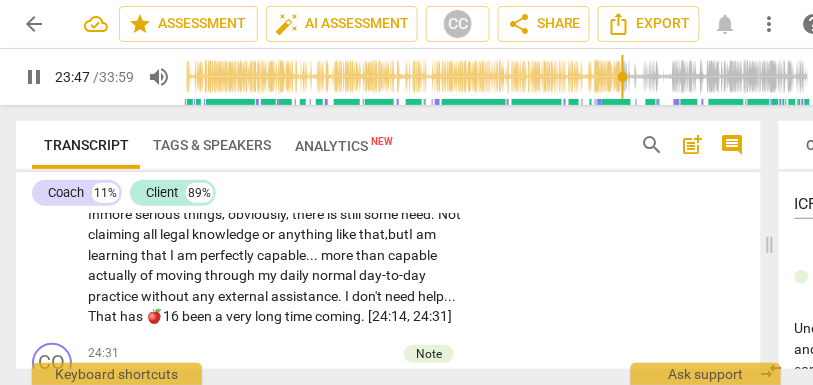 scroll, scrollTop: 5853, scrollLeft: 0, axis: vertical 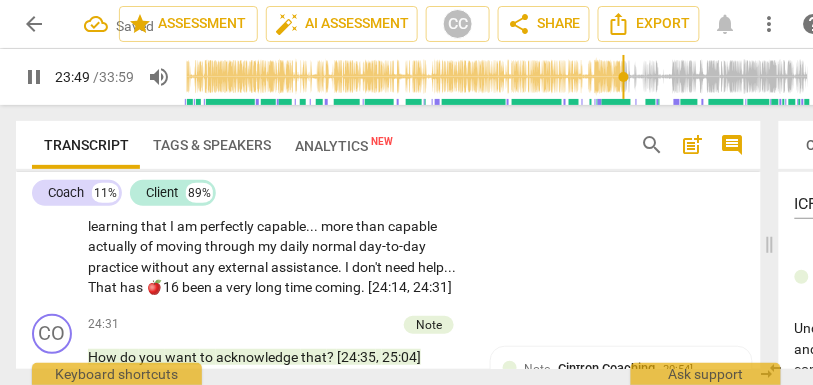 click on "more" at bounding box center [338, 226] 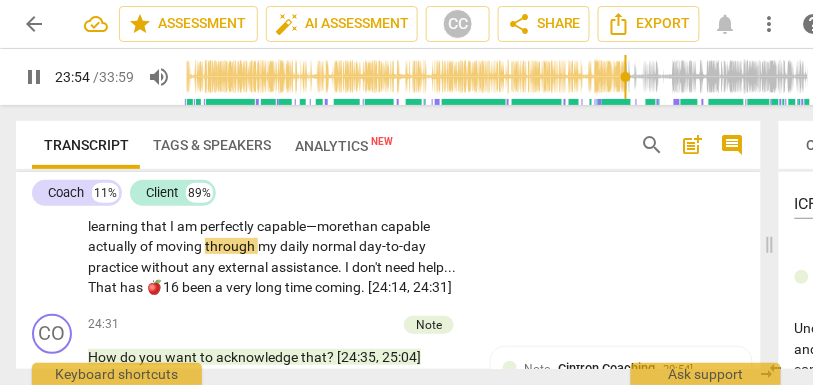 click on "actually" at bounding box center (114, 246) 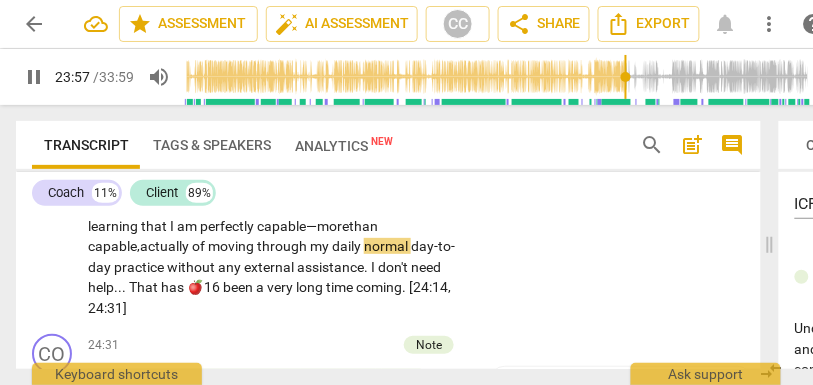 click on "of" at bounding box center [200, 246] 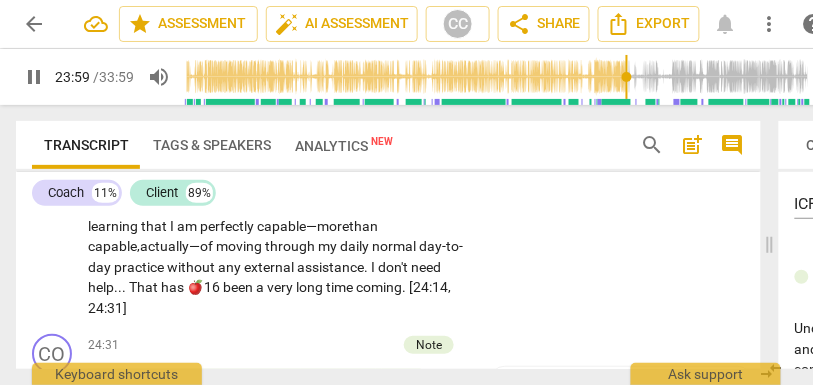 click on "actually—" at bounding box center [170, 246] 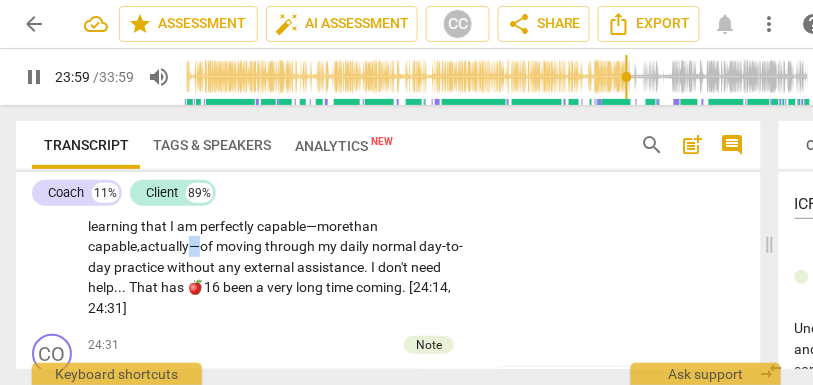 click on "actually—" at bounding box center (170, 246) 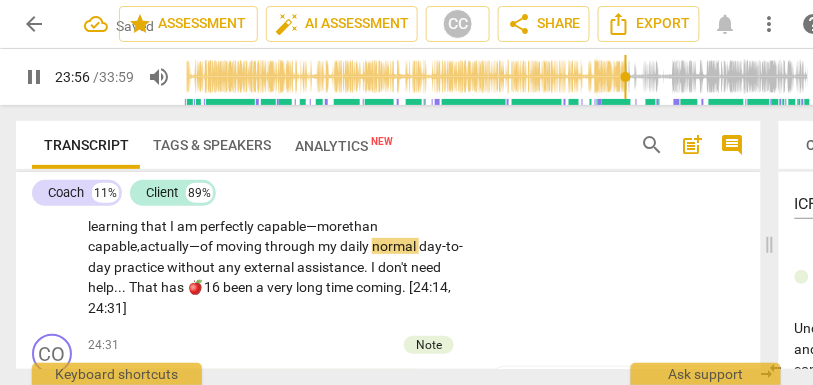 click on "normal" at bounding box center [395, 246] 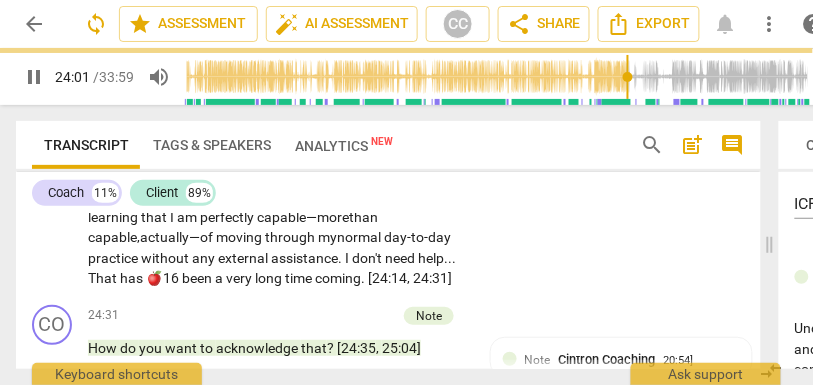 scroll, scrollTop: 5867, scrollLeft: 0, axis: vertical 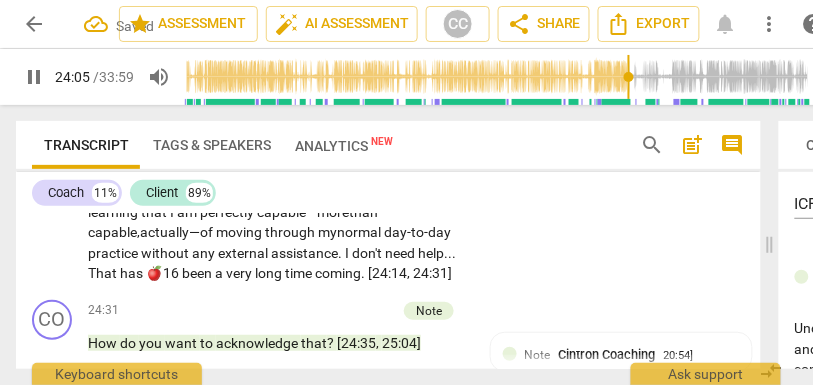 click on "." at bounding box center (341, 253) 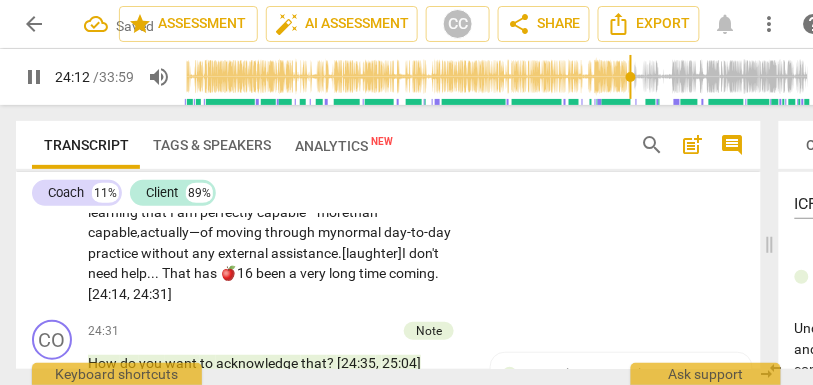 click on ".  [laughter]" at bounding box center (370, 253) 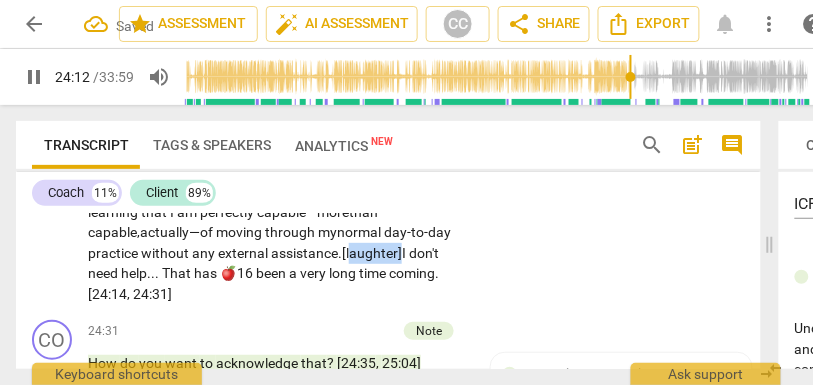 click on ".  [laughter]" at bounding box center [370, 253] 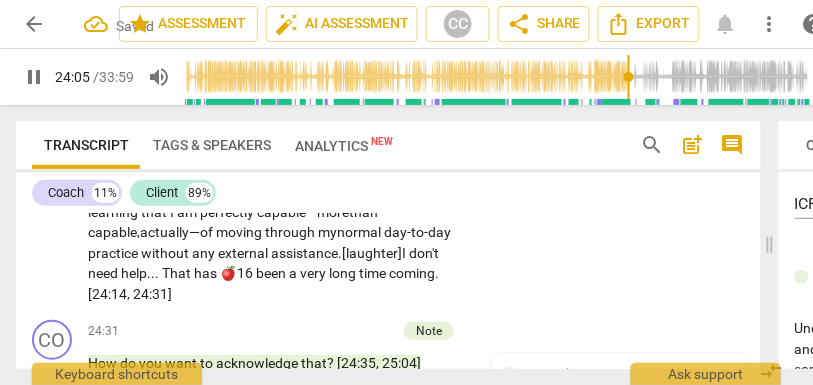 click on "That" at bounding box center (178, 273) 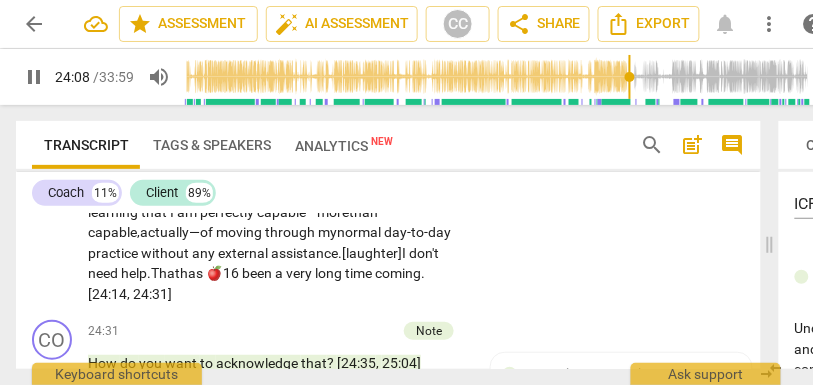 click on "been" at bounding box center [258, 273] 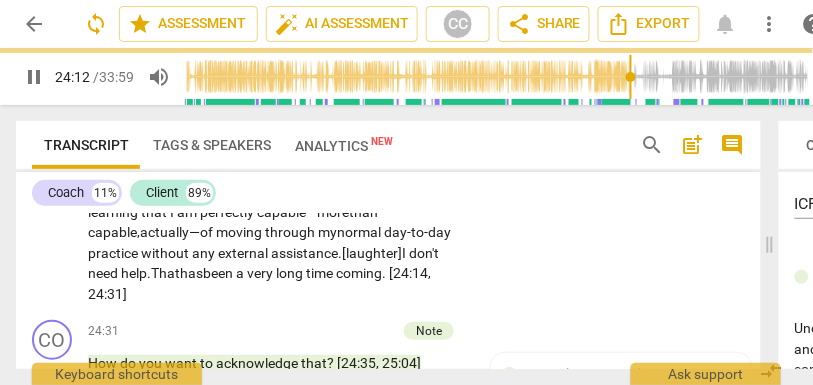 click on "need" at bounding box center (104, 273) 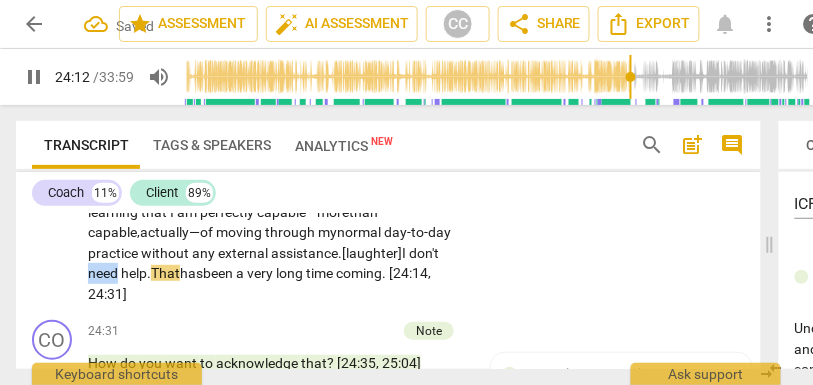 click on "need" at bounding box center (104, 273) 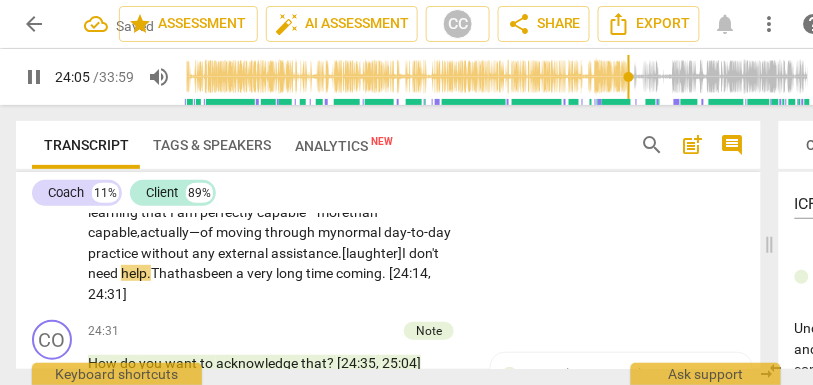 click on "That" at bounding box center [165, 273] 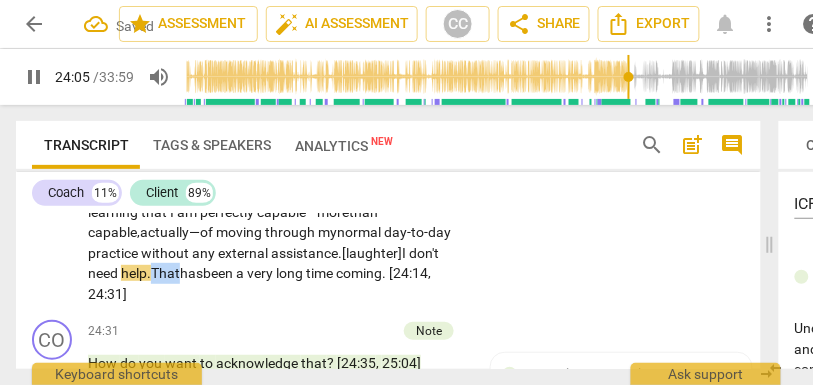 click on "That" at bounding box center [165, 273] 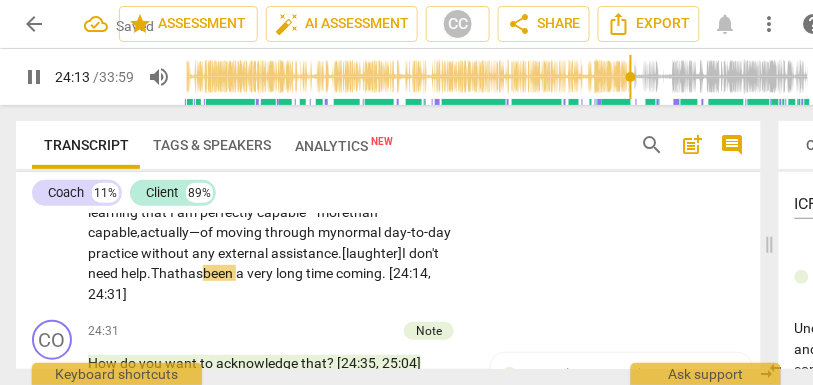 click on "need" at bounding box center [104, 273] 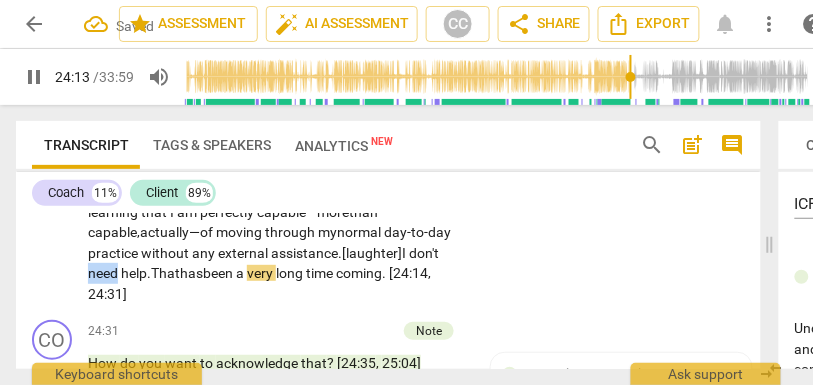 click on "need" at bounding box center (104, 273) 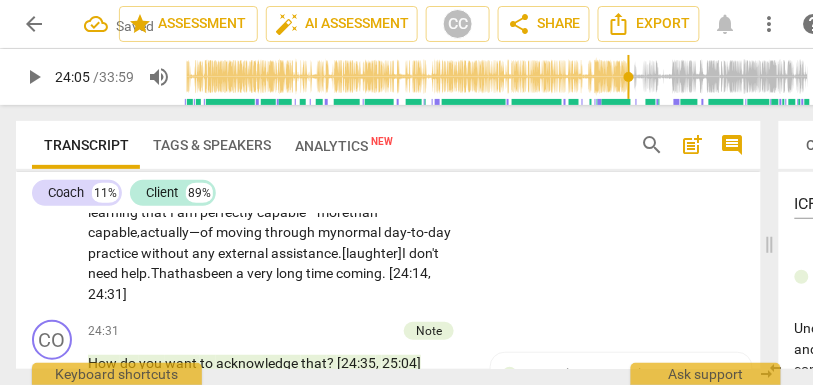click on "help." at bounding box center (136, 273) 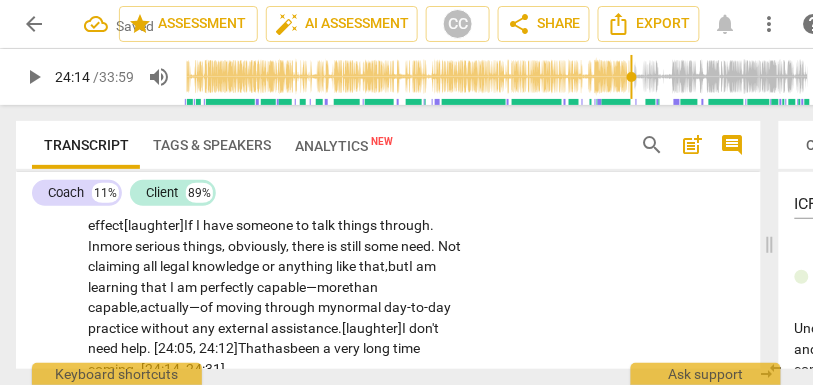 click on "pleasant" at bounding box center (320, 205) 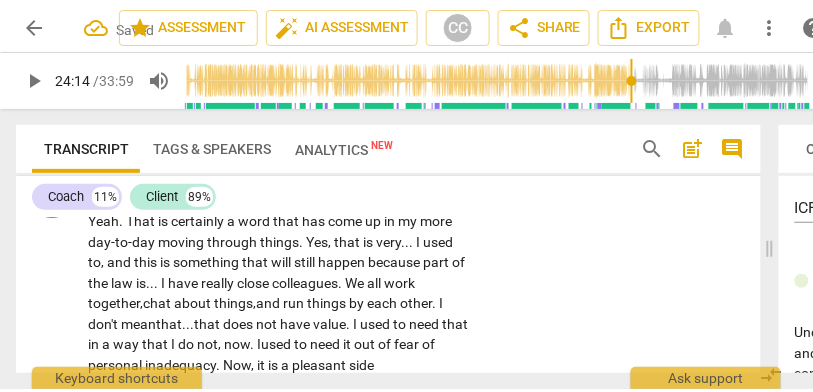 scroll, scrollTop: 5636, scrollLeft: 0, axis: vertical 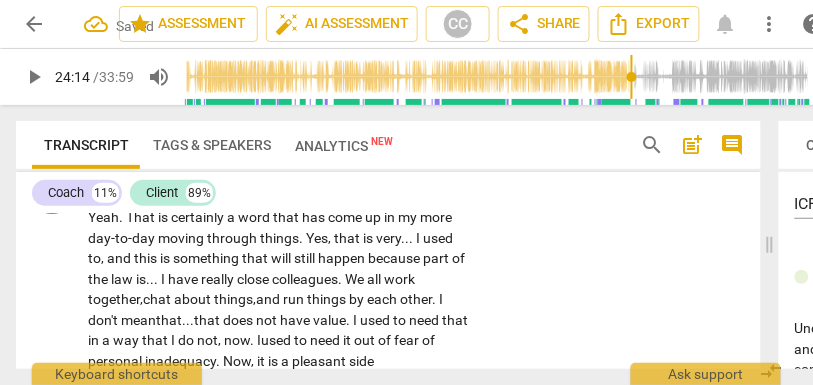 click on "Add competency" at bounding box center [406, 186] 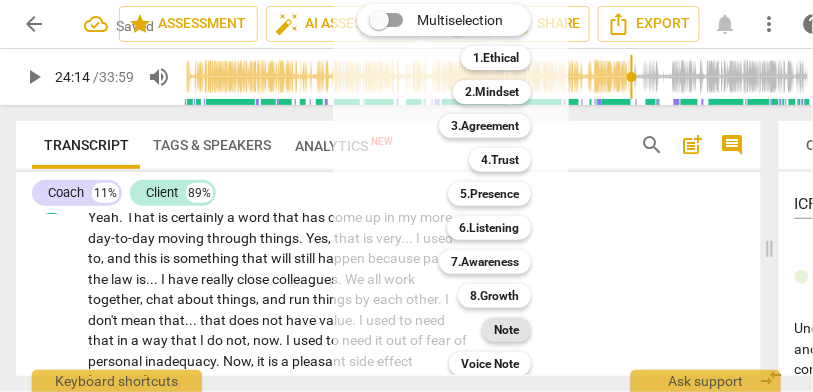 click on "Note" at bounding box center (506, 330) 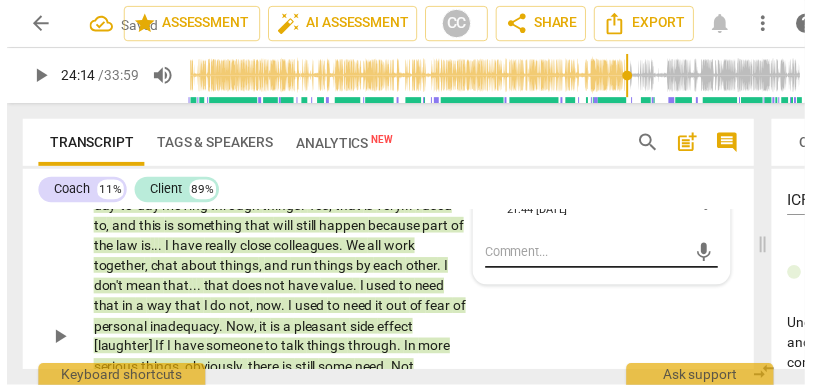 scroll, scrollTop: 5736, scrollLeft: 0, axis: vertical 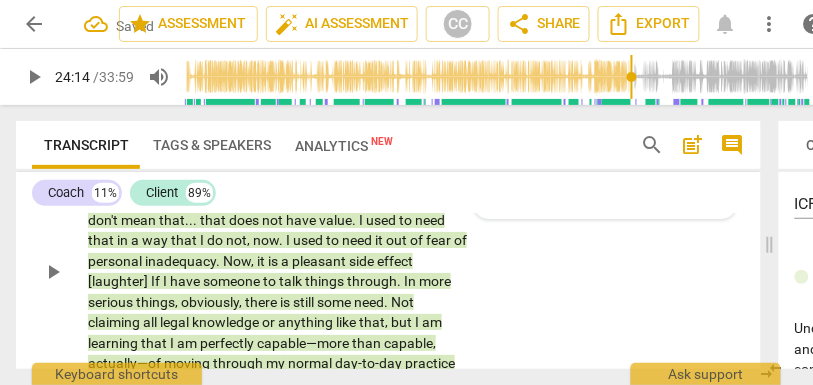 click on "CL play_arrow pause 22:42 + Add competency Note keyboard_arrow_right Yeah . That is certainly a word that has come up in my more day-to-day moving through things . Yes , that is very . . . I used to , and this is something that will still happen because part of the law is . . . I have really close colleagues . We all work together , chat about things , and run things by each other . I don't mean that . . . that does not have value . I used to need that in a way that I do not , now . I used to need it out of fear of personal inadequacy . Now , it is a pleasant side effect [laughter] If I have someone to talk things through . In more serious things , obviously , there is still some need . Not claiming all legal knowledge or anything like that , but I am learning" at bounding box center (388, 254) 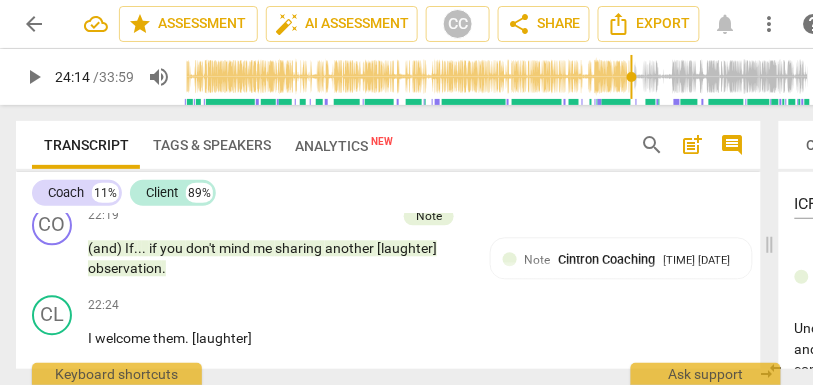 scroll, scrollTop: 5329, scrollLeft: 0, axis: vertical 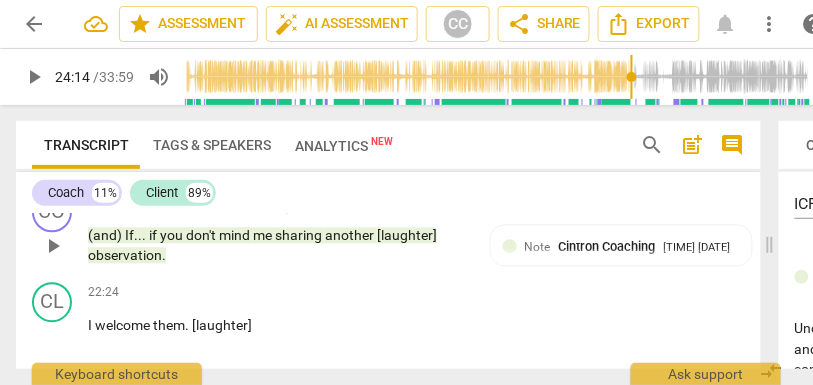 click on "observation" at bounding box center (125, 256) 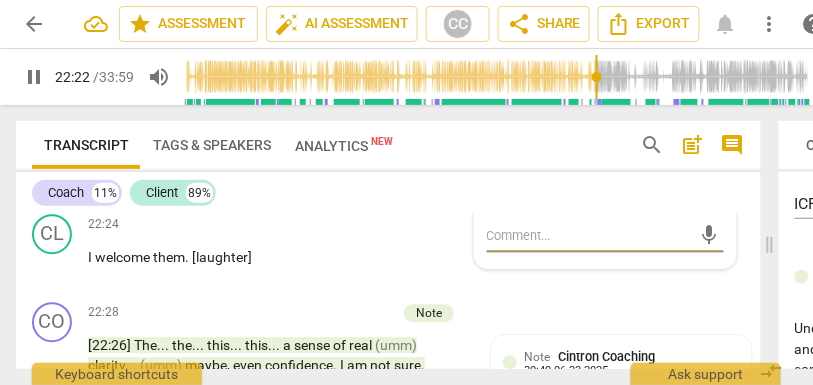 scroll, scrollTop: 5403, scrollLeft: 0, axis: vertical 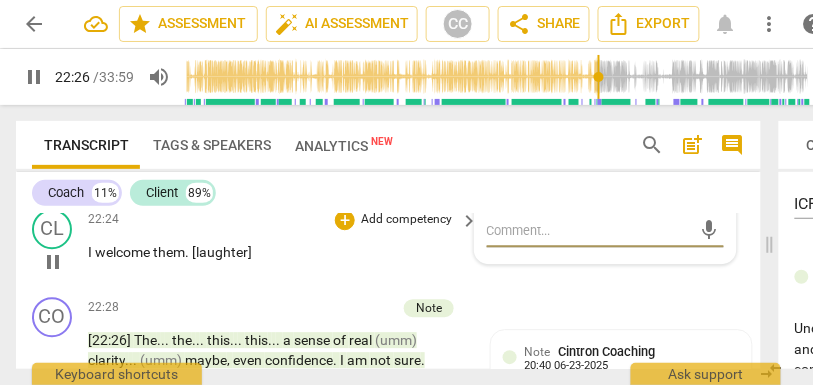 click on "pause" at bounding box center (53, 262) 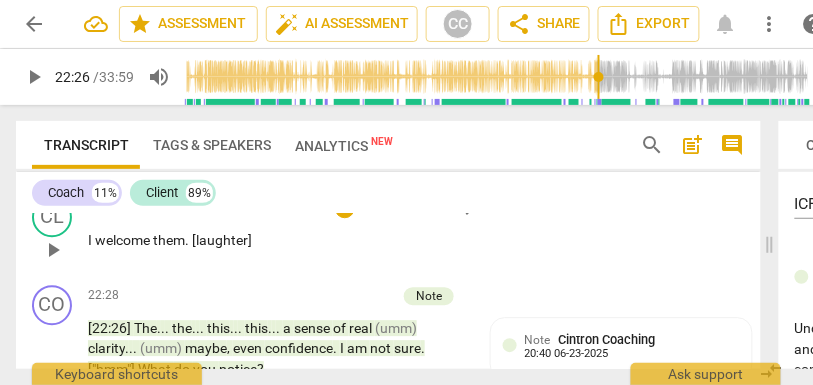 scroll, scrollTop: 5406, scrollLeft: 0, axis: vertical 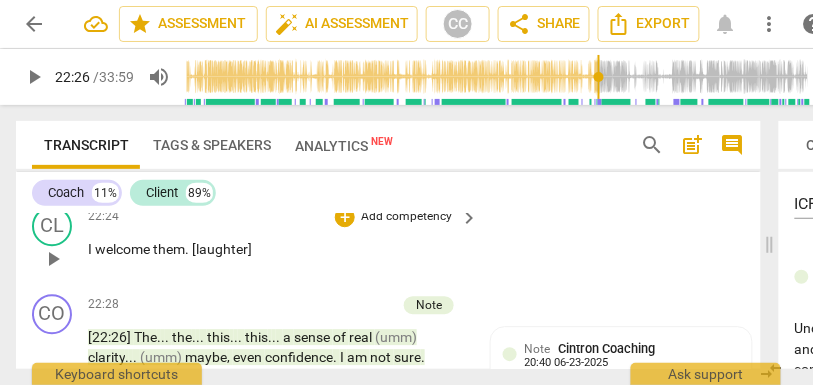 click on "Add competency" at bounding box center (406, 217) 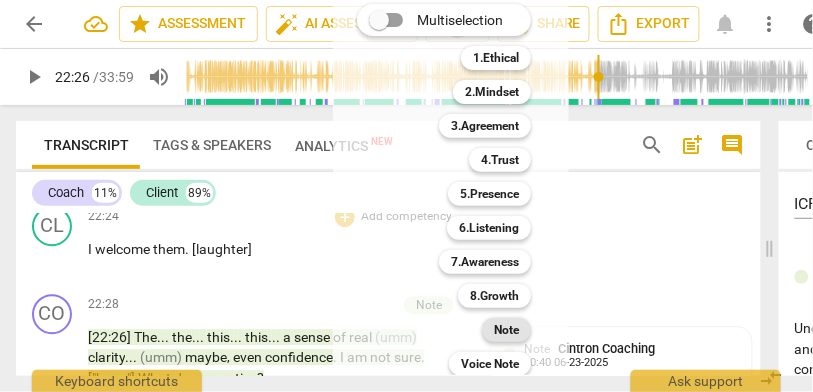 click on "Note" at bounding box center (506, 330) 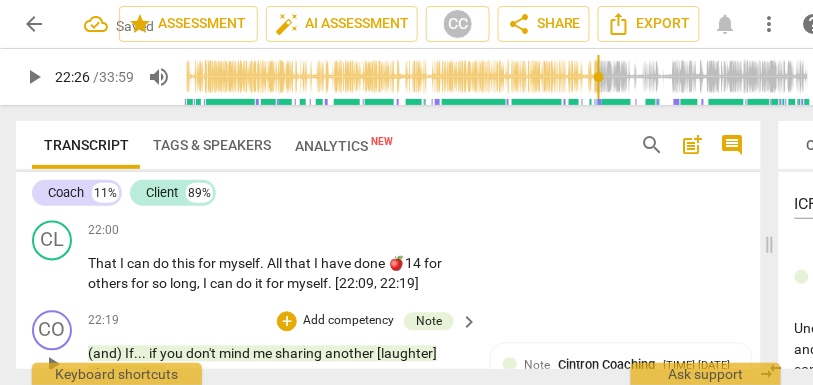 scroll, scrollTop: 5207, scrollLeft: 0, axis: vertical 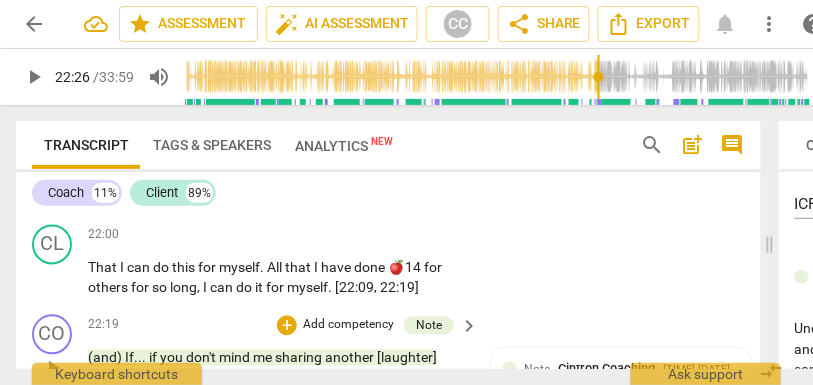 click on "yourself" at bounding box center [292, 180] 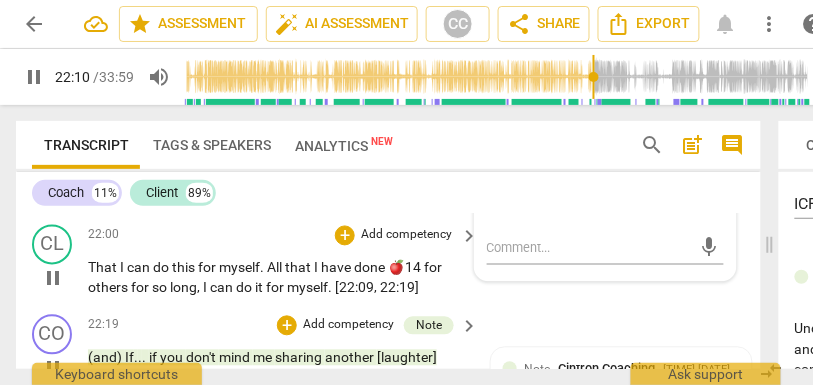 click on "can" at bounding box center (140, 268) 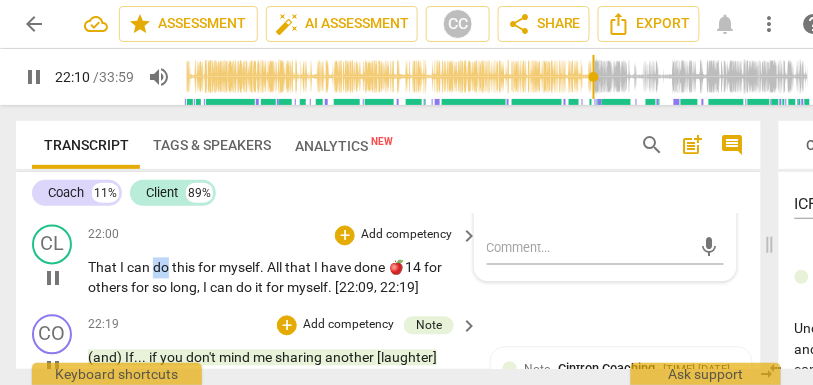 click on "can" at bounding box center [140, 268] 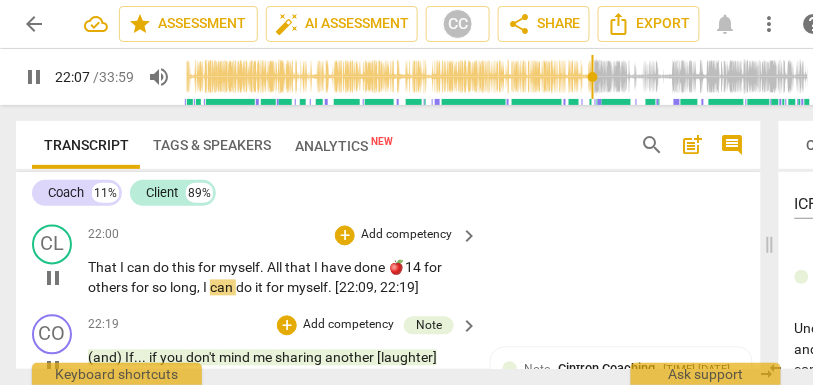 click on "for" at bounding box center (433, 268) 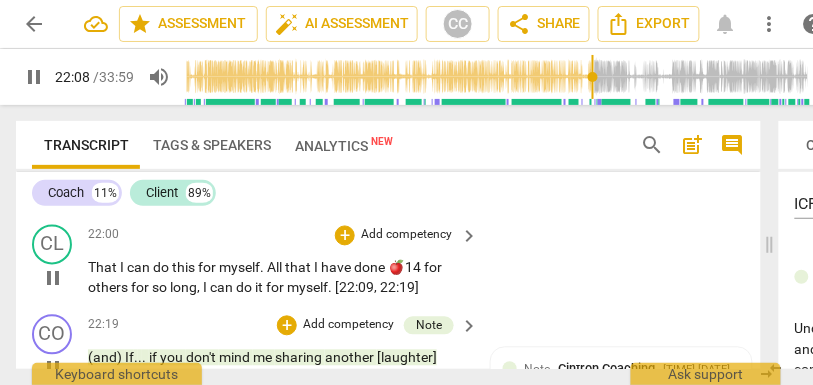 type on "1329" 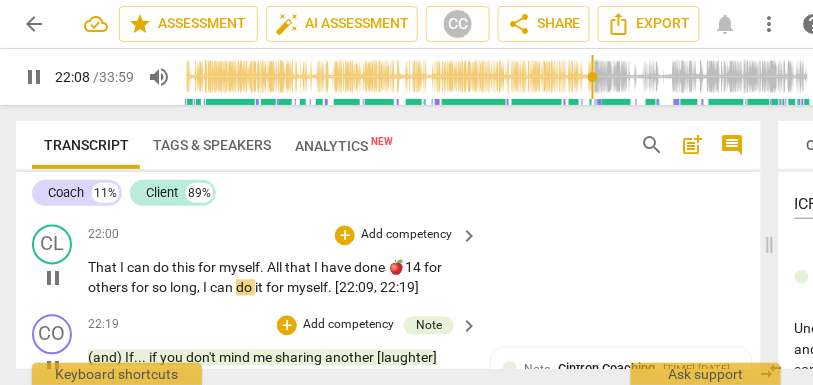 type 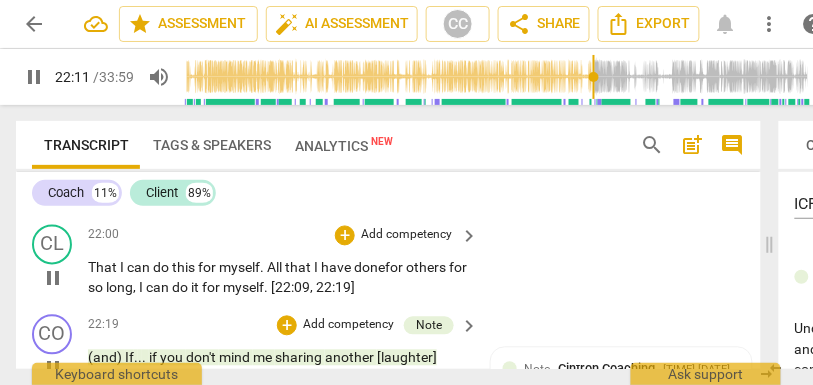click on "Add competency" at bounding box center [406, 236] 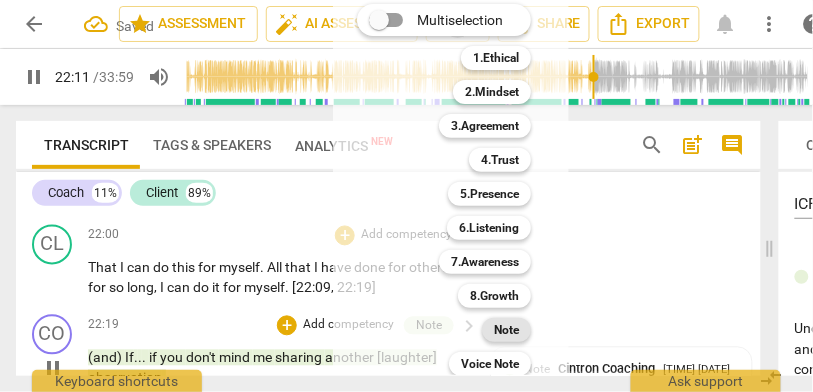 click on "Note" at bounding box center (506, 330) 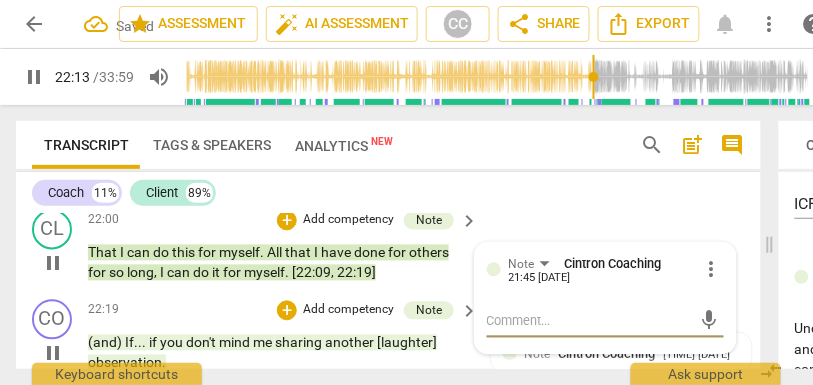 click on "pause" at bounding box center [53, 264] 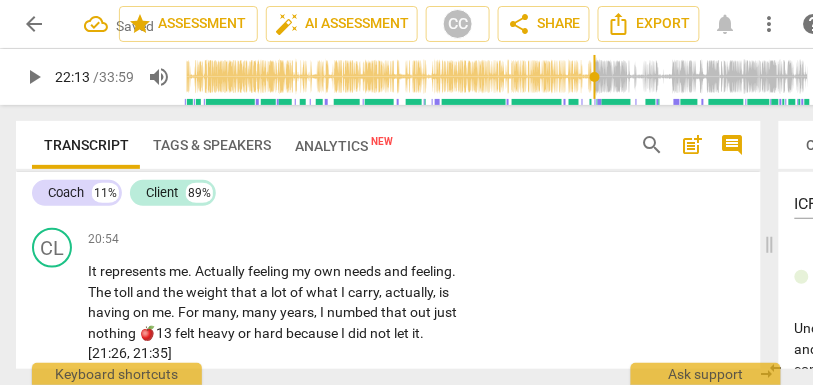 scroll, scrollTop: 4952, scrollLeft: 0, axis: vertical 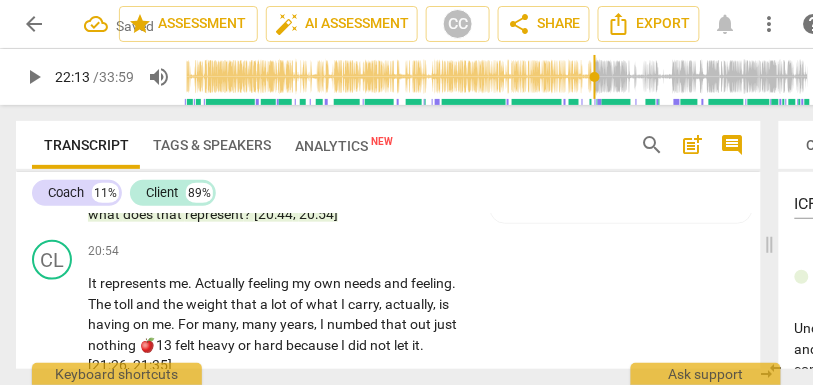 click on "represent" at bounding box center [214, 214] 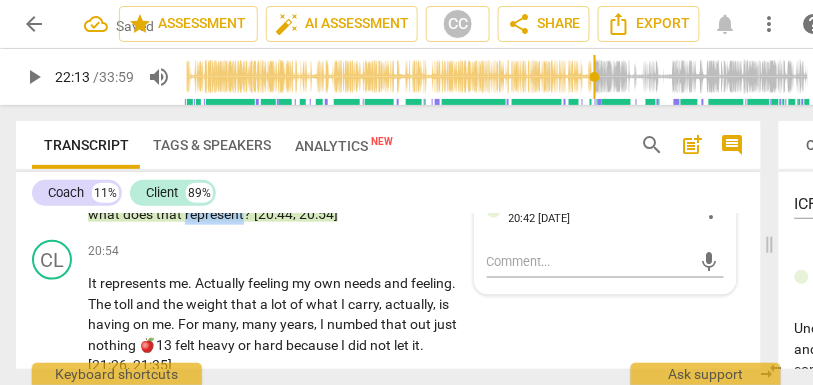 click on "represent" at bounding box center [214, 214] 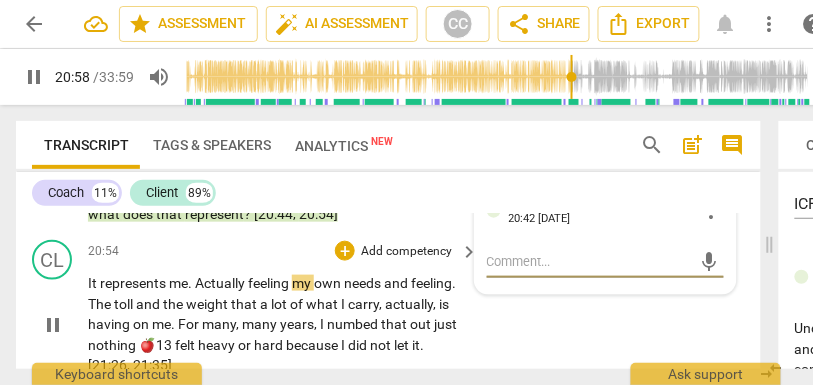click on "Actually" at bounding box center [221, 283] 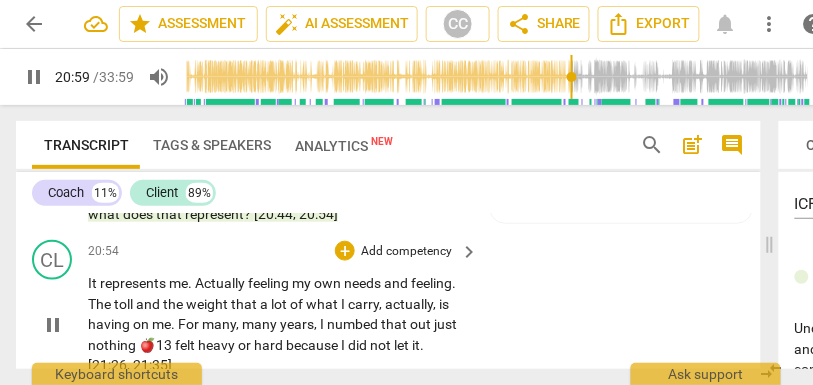 type on "1260" 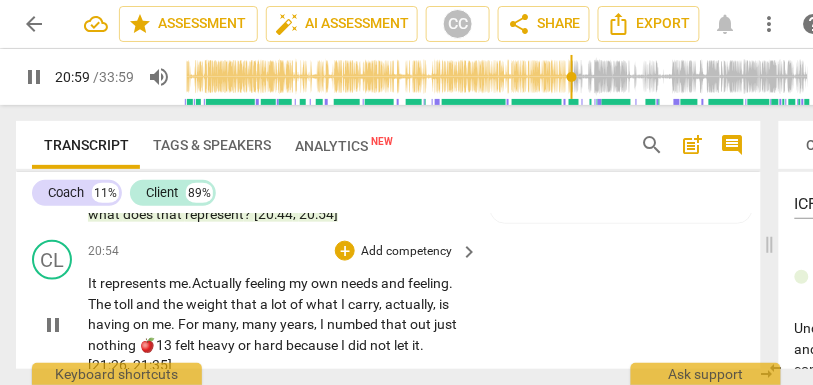 type 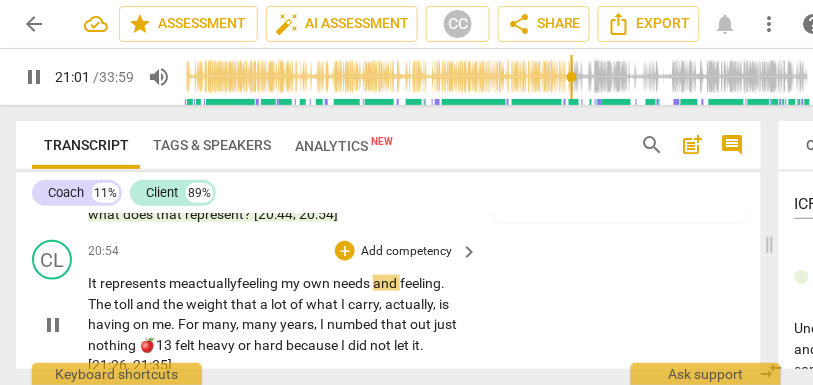 click on "me" at bounding box center (178, 283) 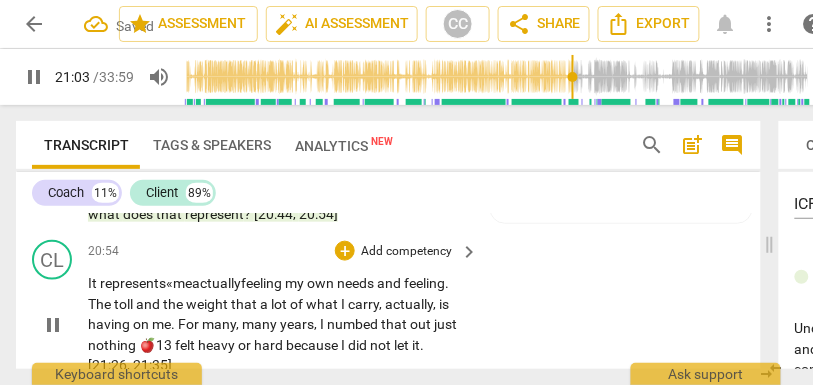 click on "actually" at bounding box center [216, 283] 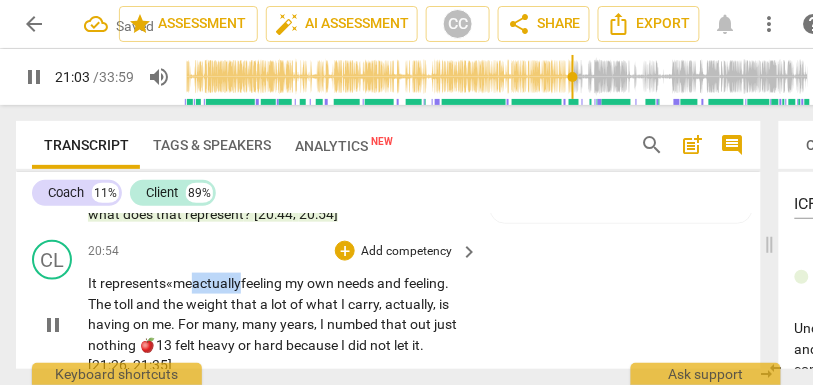 click on "actually" at bounding box center (216, 283) 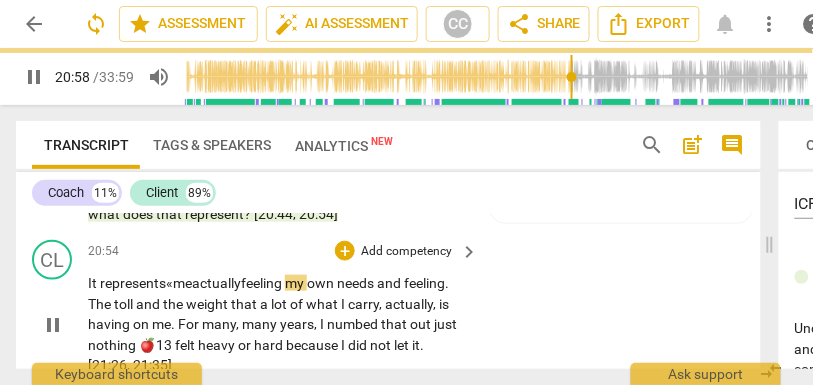 click on "needs" at bounding box center (357, 283) 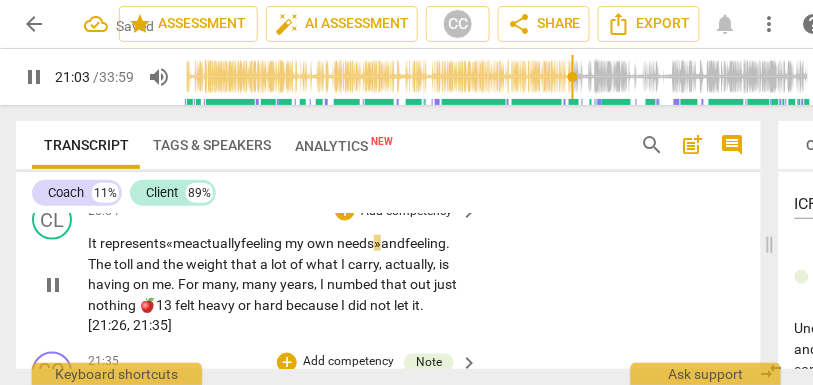 scroll, scrollTop: 4994, scrollLeft: 0, axis: vertical 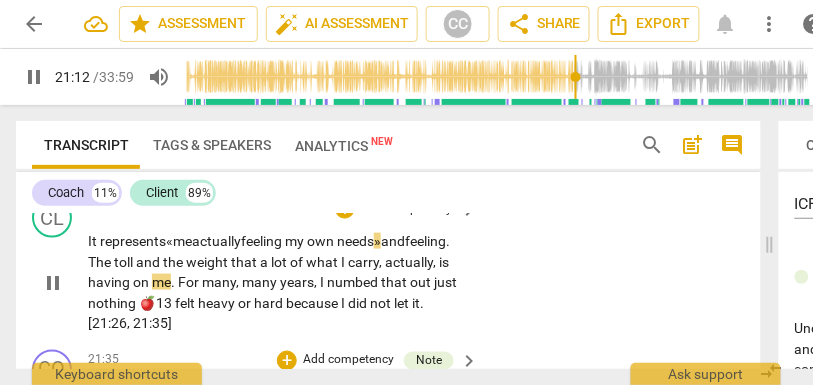 click on "represents  «" at bounding box center [136, 241] 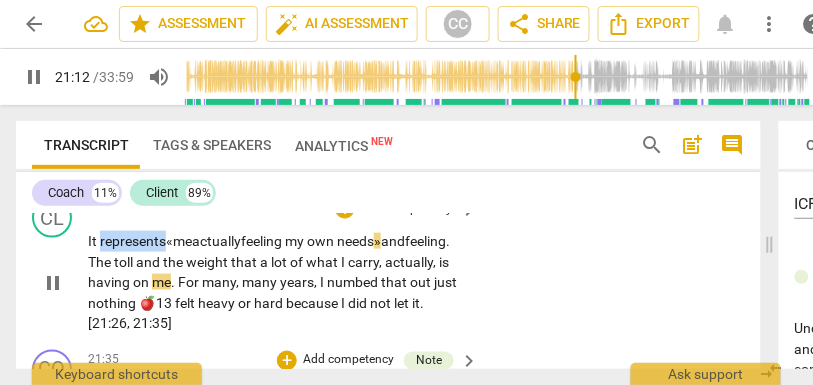 click on "represents  «" at bounding box center (136, 241) 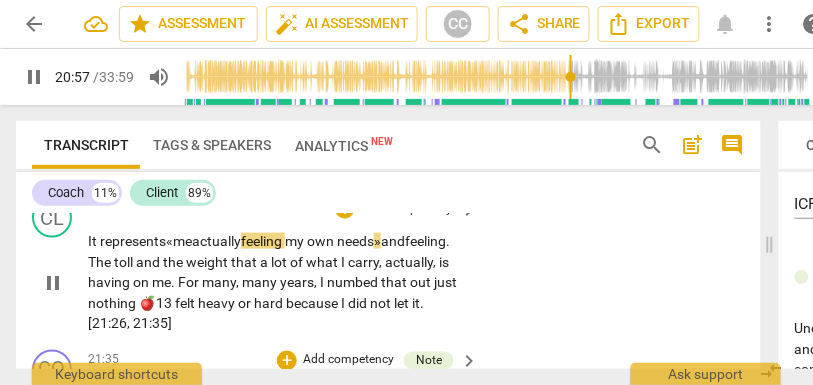 click on "The" at bounding box center (101, 262) 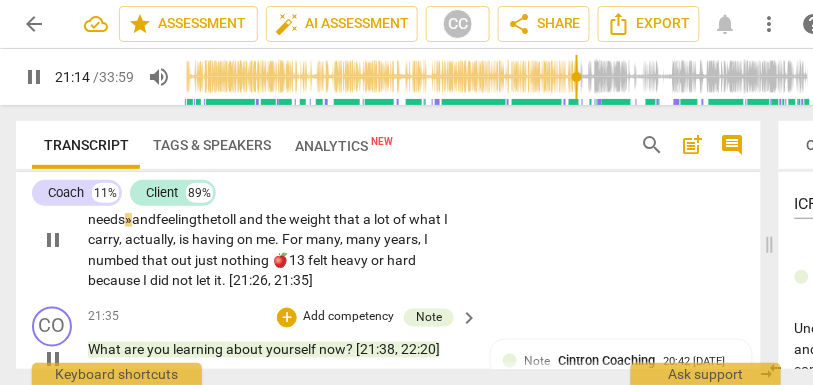 scroll, scrollTop: 5043, scrollLeft: 0, axis: vertical 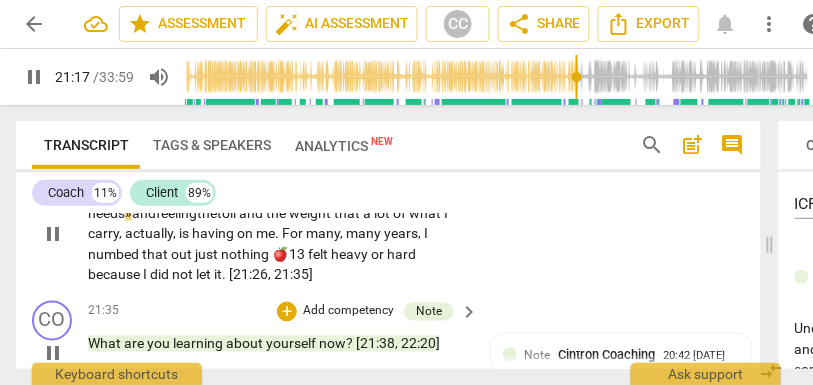 click on "felt" at bounding box center [319, 254] 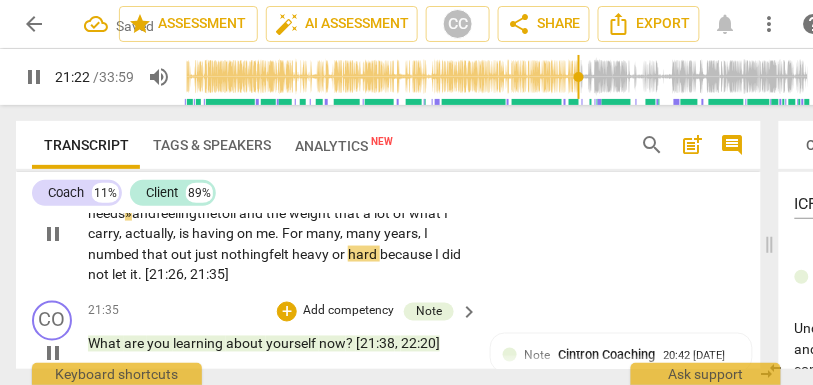 click on "nothing" at bounding box center [245, 254] 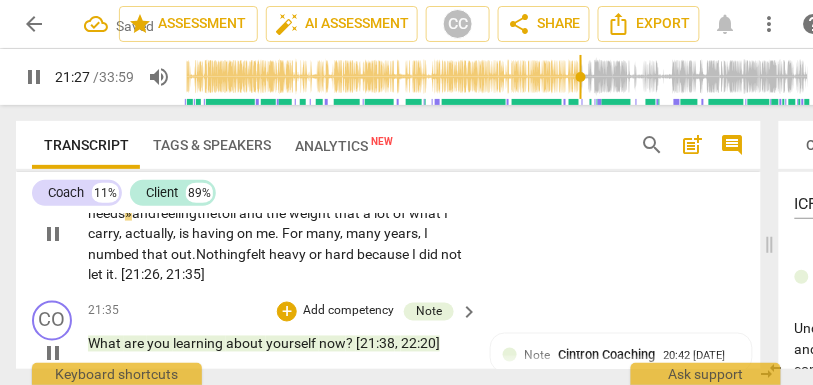 click on "pause" at bounding box center (53, 234) 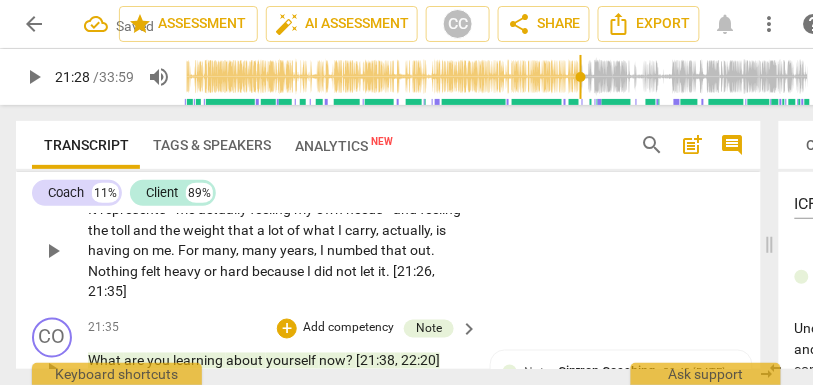 scroll, scrollTop: 5022, scrollLeft: 0, axis: vertical 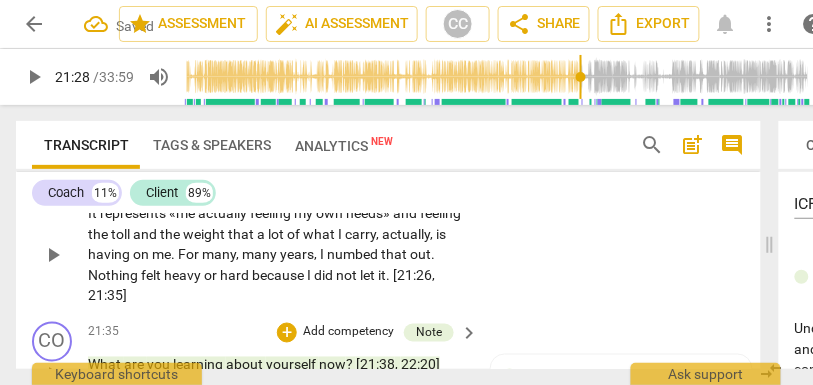 click on "Add competency" at bounding box center (406, 182) 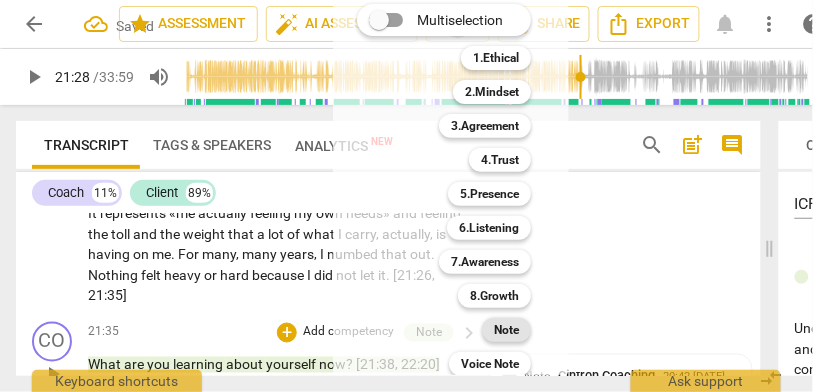 click on "Note" at bounding box center (506, 330) 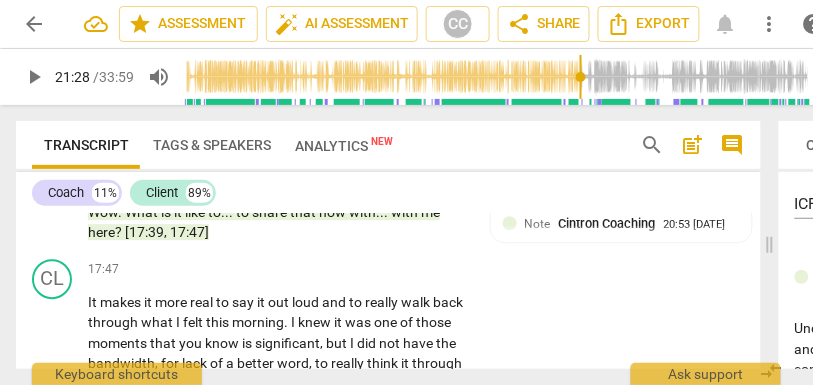 scroll, scrollTop: 4323, scrollLeft: 0, axis: vertical 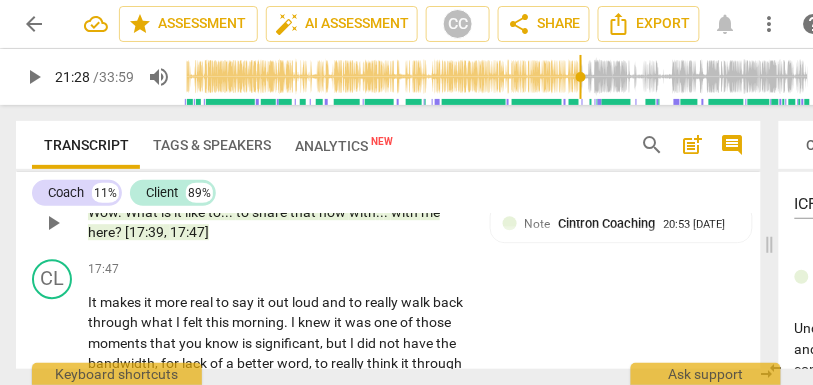 click on "17:47]" at bounding box center [189, 232] 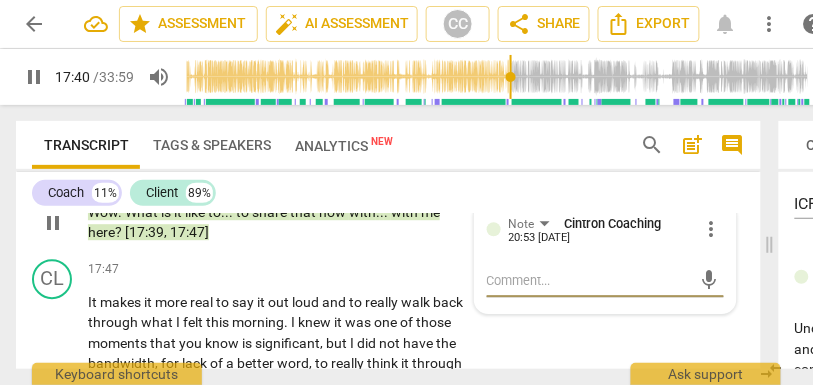 click on "with" at bounding box center (362, 212) 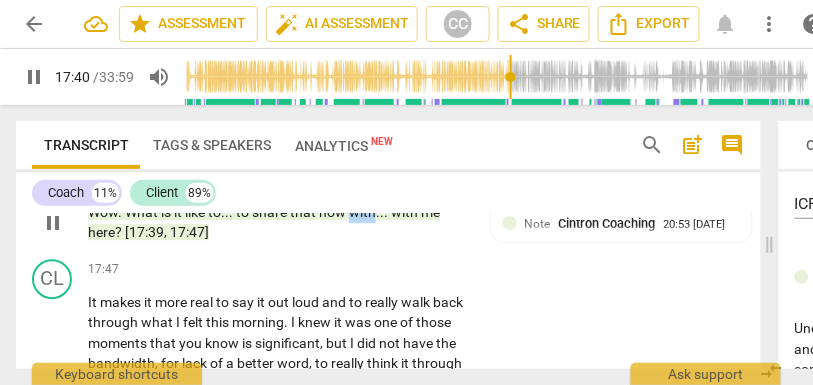 click on "with" at bounding box center (362, 212) 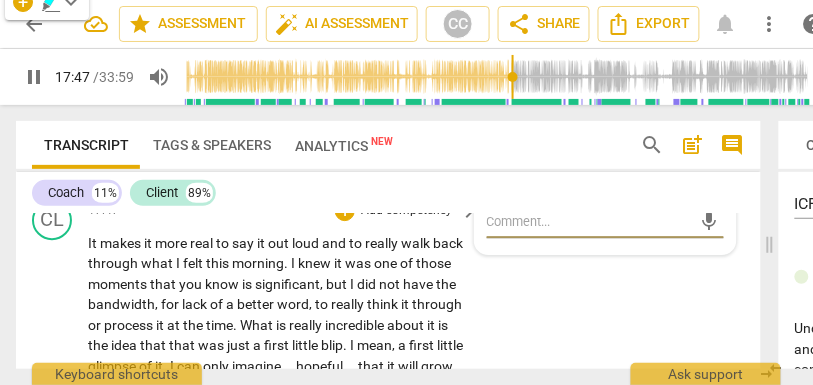 scroll, scrollTop: 4408, scrollLeft: 0, axis: vertical 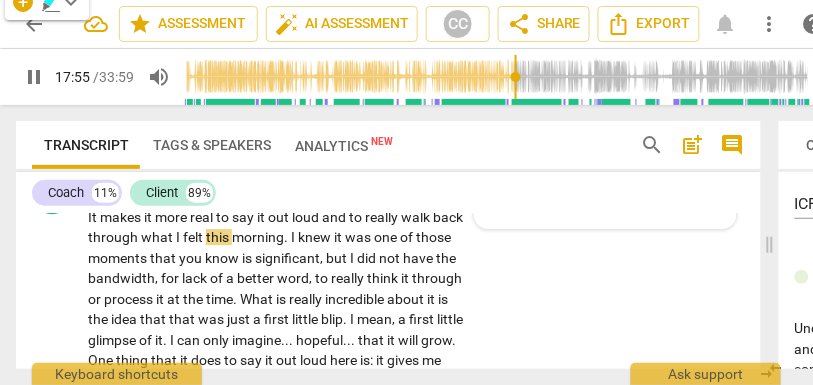 click on "and" at bounding box center [335, 217] 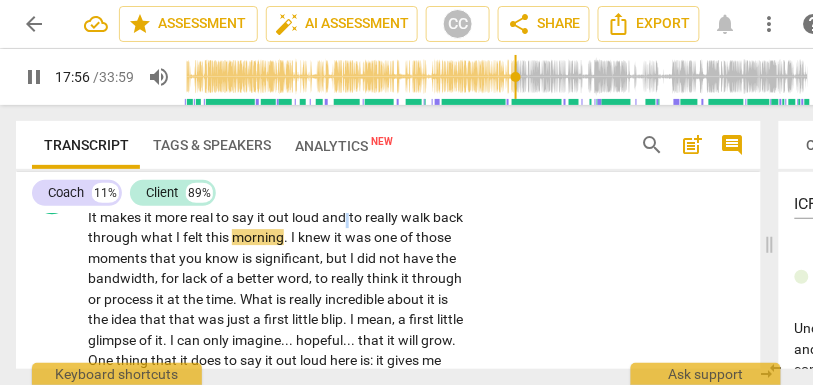 click on "and" at bounding box center (335, 217) 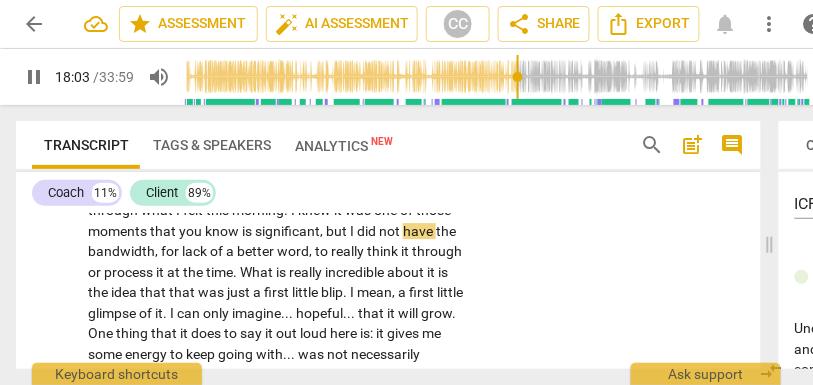 scroll, scrollTop: 4454, scrollLeft: 0, axis: vertical 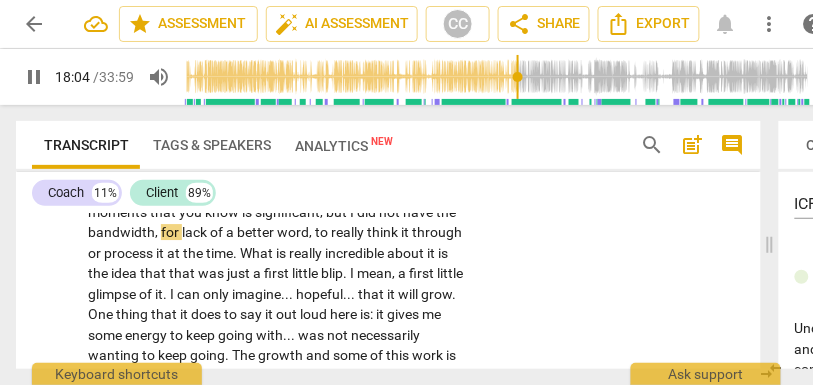 click on "for" at bounding box center (171, 232) 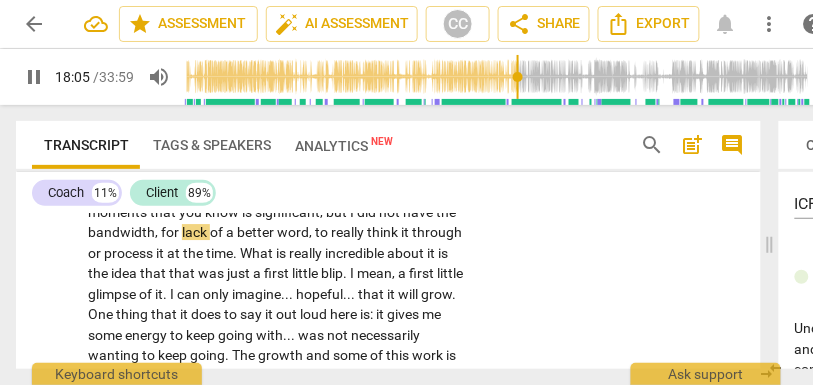type on "1085" 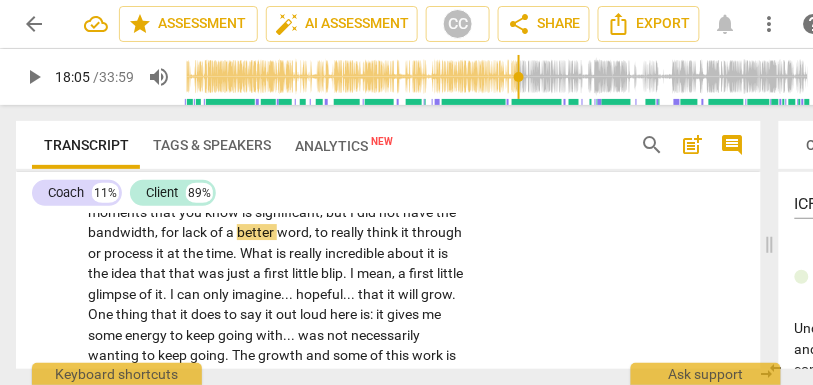 type 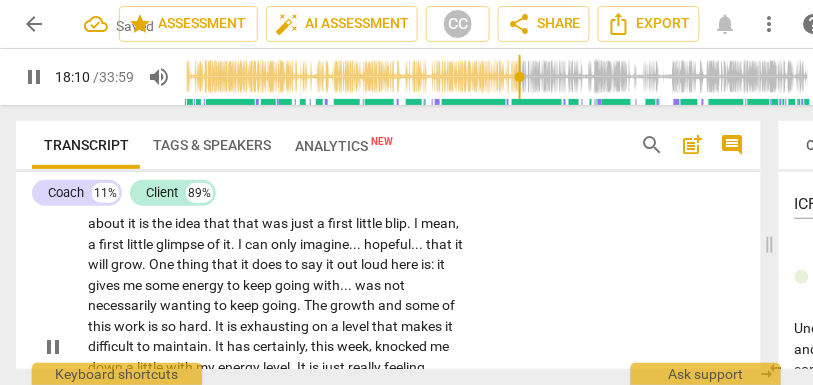scroll, scrollTop: 4506, scrollLeft: 0, axis: vertical 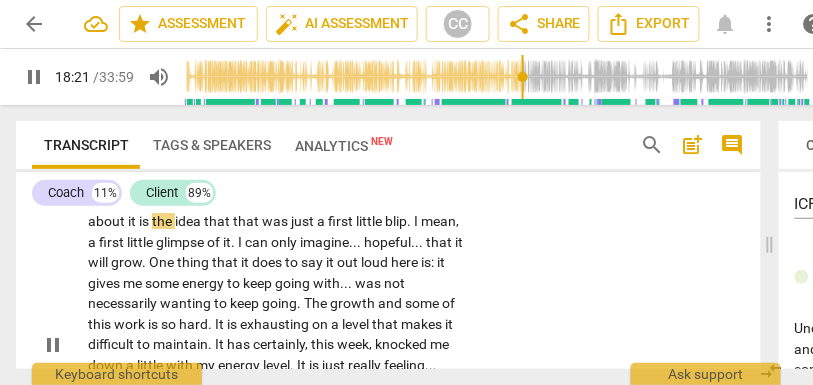 click on "is" at bounding box center [145, 221] 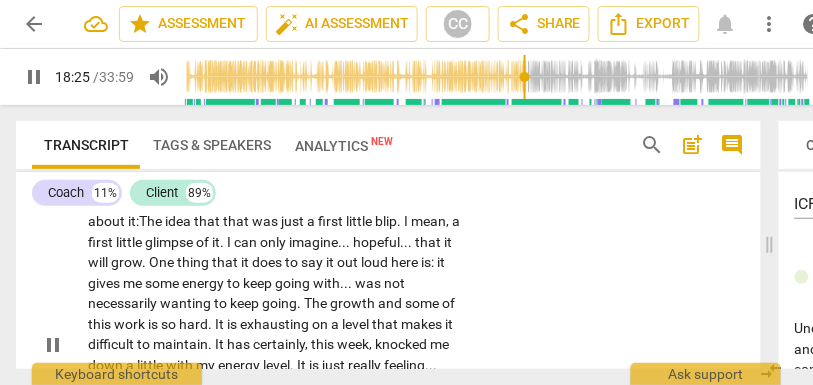 click on "that" at bounding box center (208, 221) 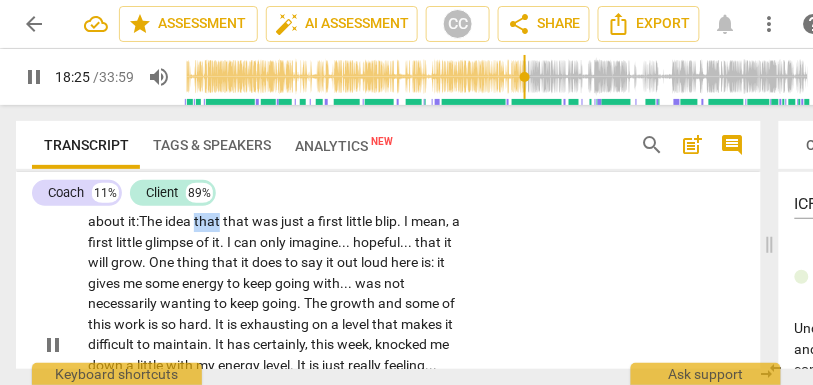 click on "that" at bounding box center [208, 221] 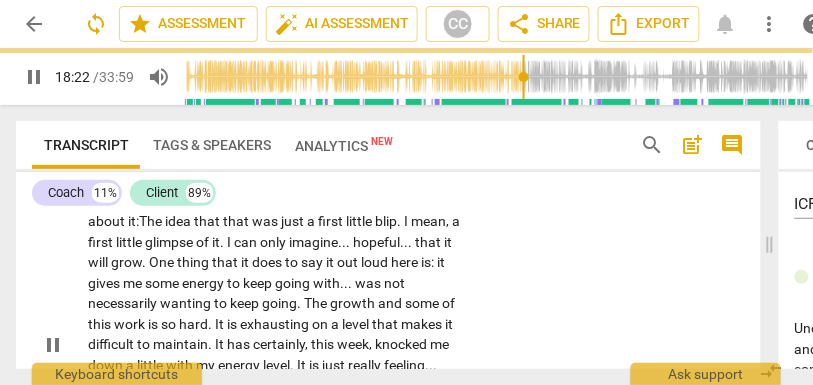 click on "just" at bounding box center (294, 221) 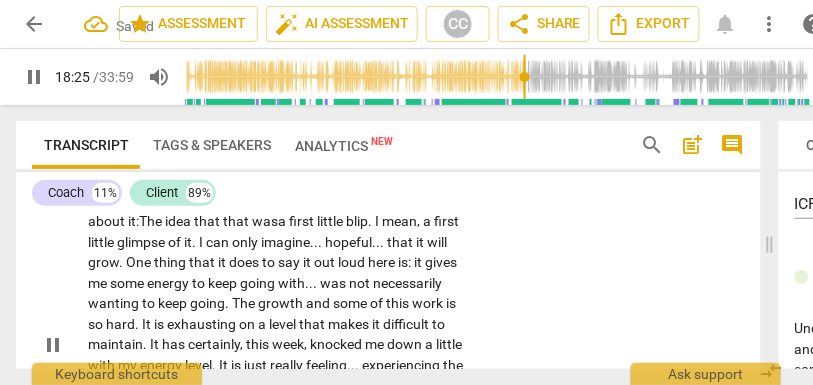 click on "that" at bounding box center (208, 221) 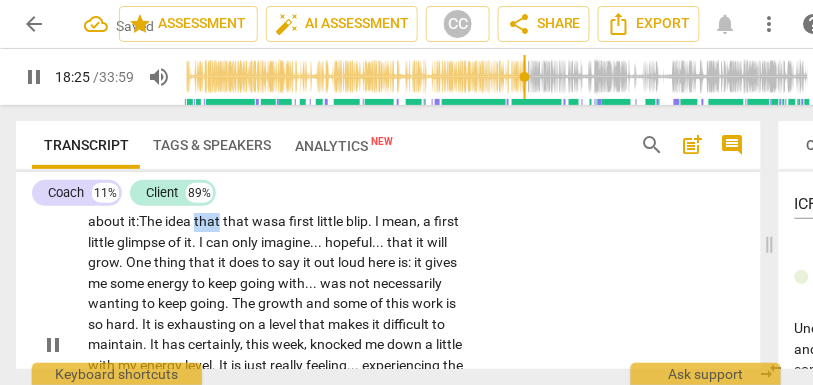 click on "that" at bounding box center [208, 221] 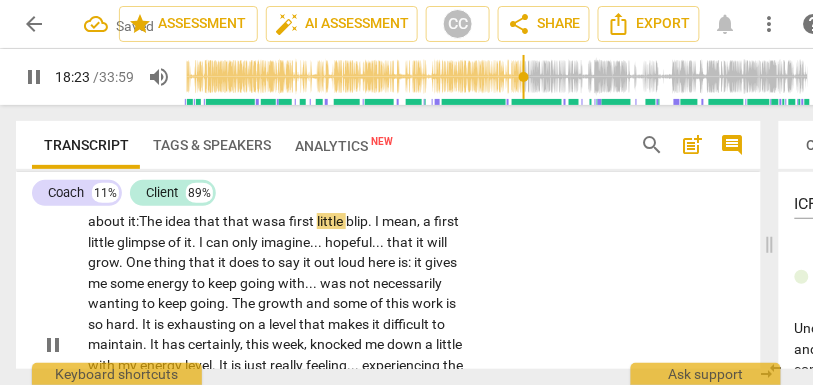 click on "that" at bounding box center (237, 221) 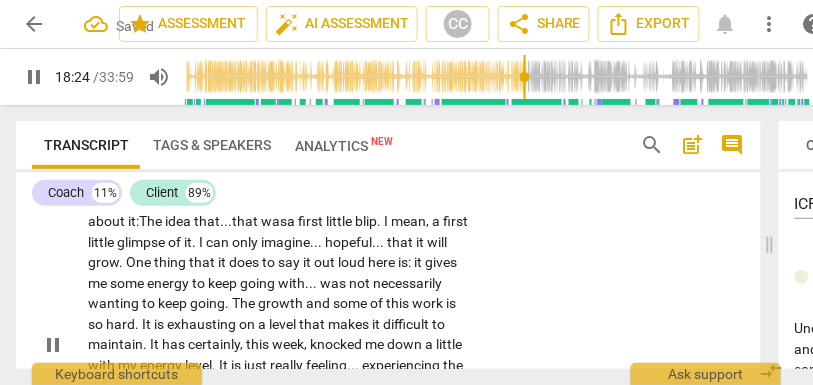 click on "that..." at bounding box center (213, 221) 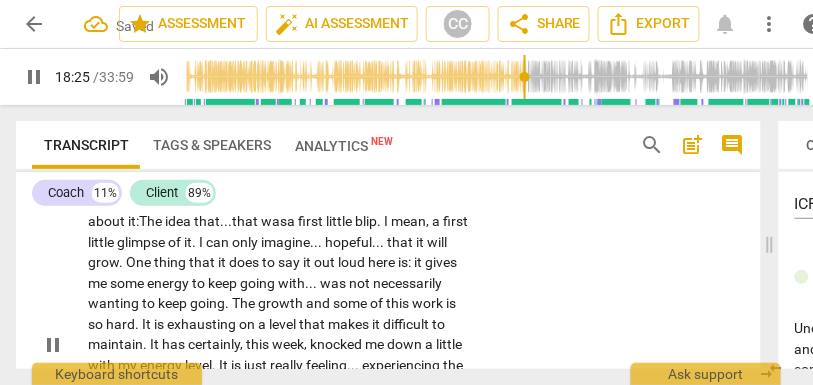 click on "that..." at bounding box center [213, 221] 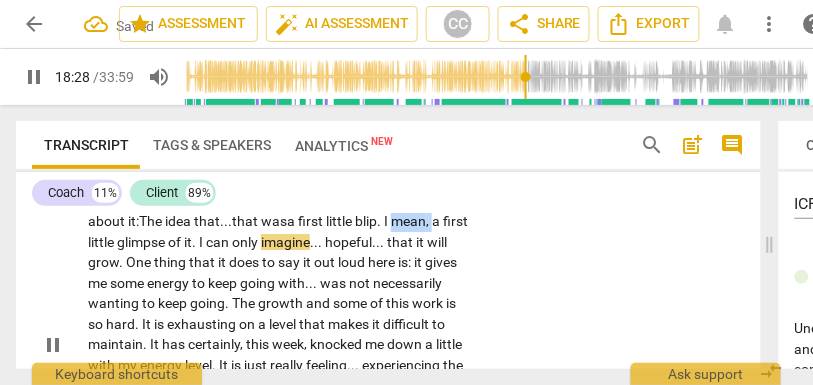 drag, startPoint x: 130, startPoint y: 283, endPoint x: 69, endPoint y: 282, distance: 61.008198 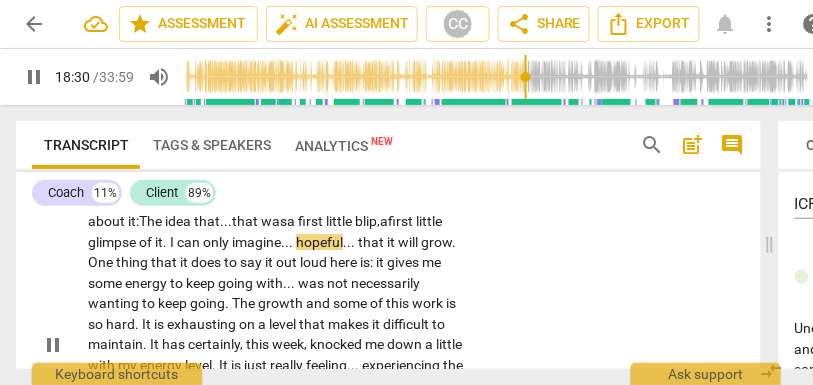 click on "little" at bounding box center (429, 221) 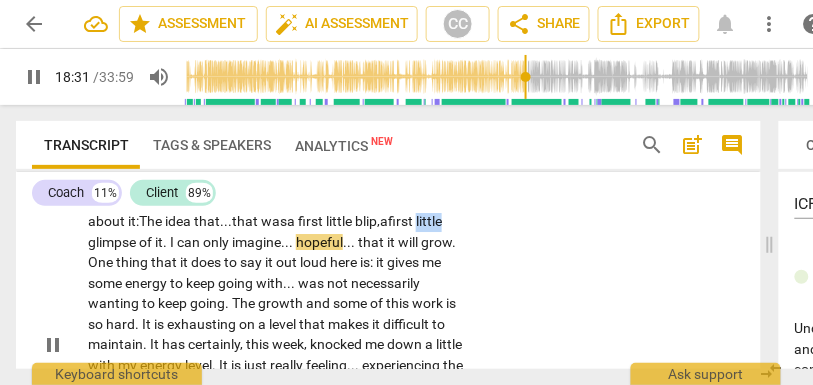 click on "little" at bounding box center (429, 221) 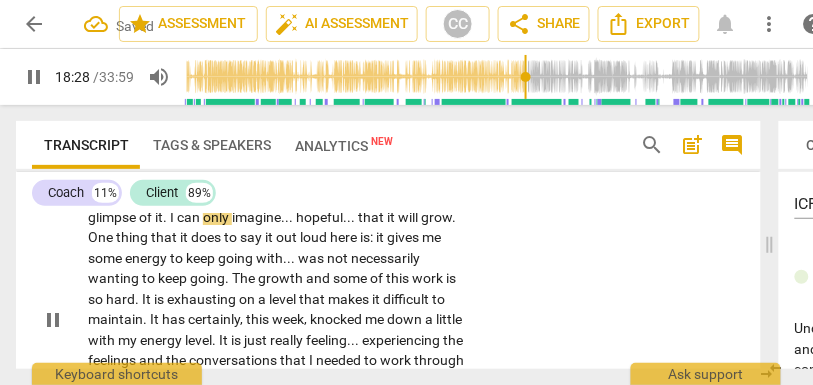 scroll, scrollTop: 4536, scrollLeft: 0, axis: vertical 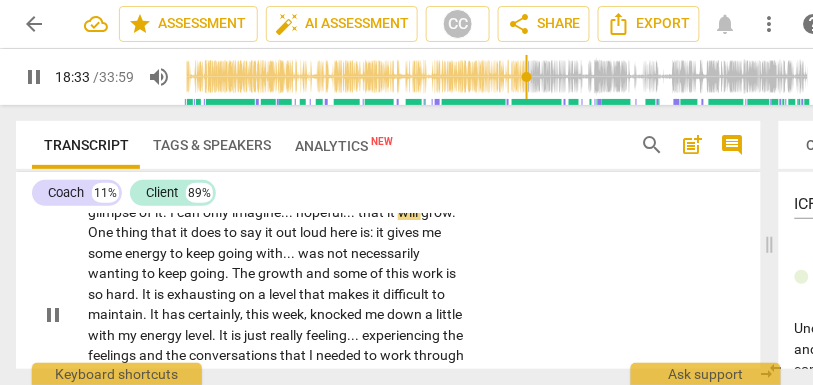 click on "." at bounding box center [292, 212] 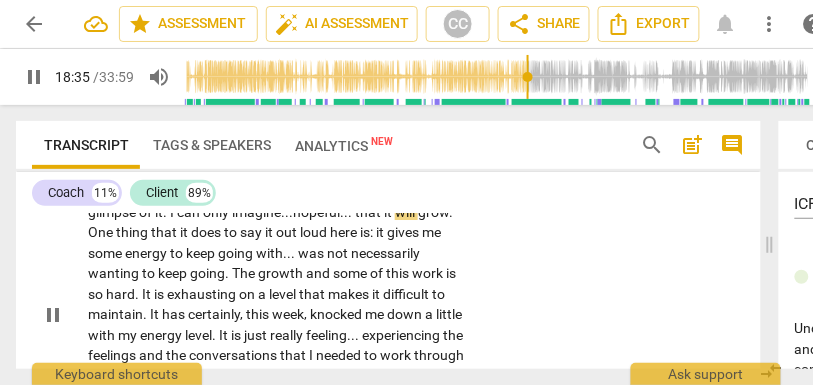 click on "only" at bounding box center (217, 212) 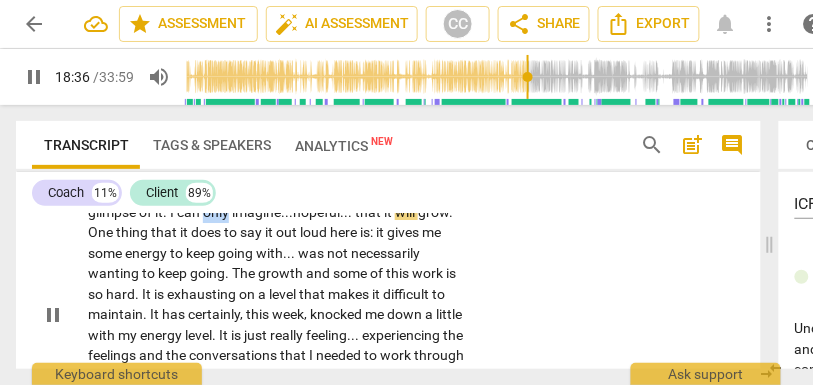 click on "only" at bounding box center (217, 212) 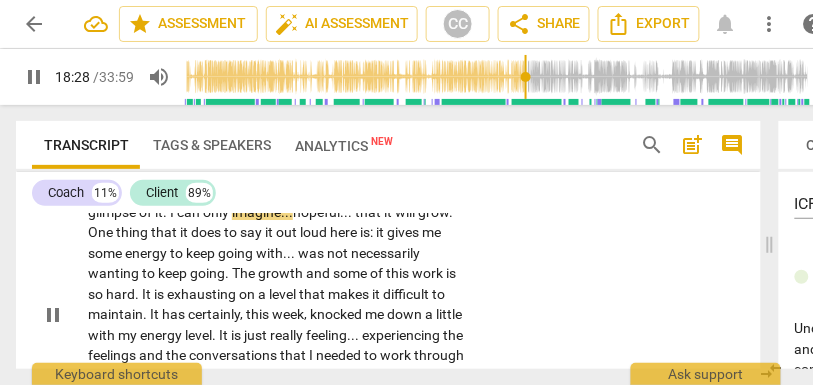 click on "that" at bounding box center (369, 212) 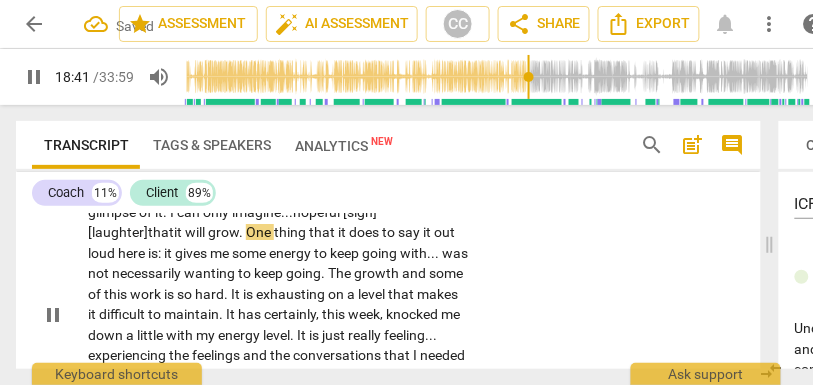 click on "thing" at bounding box center [291, 232] 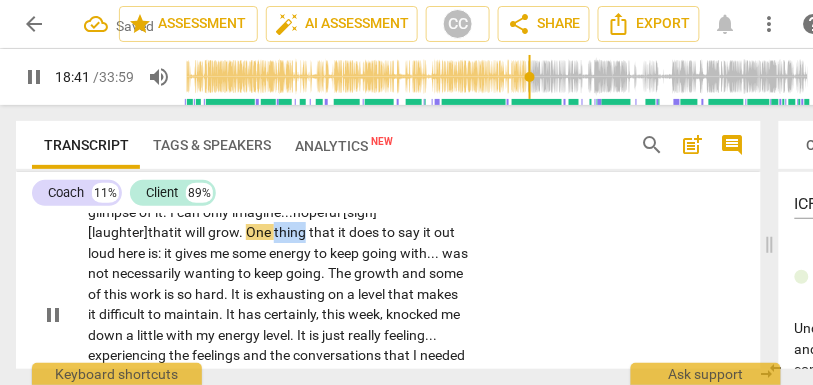 click on "thing" at bounding box center (291, 232) 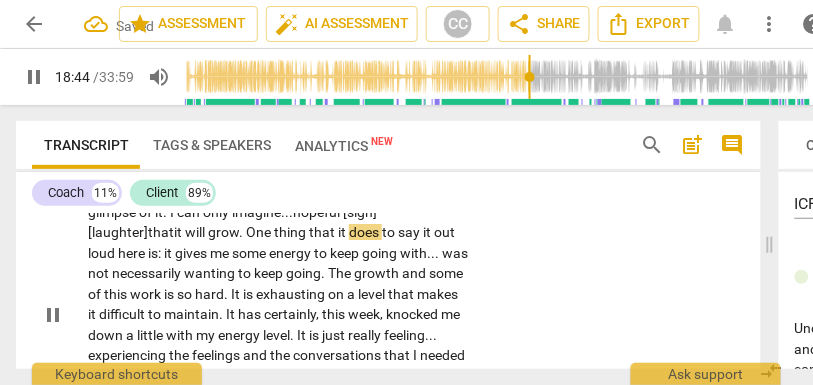 click on "grow" at bounding box center (223, 232) 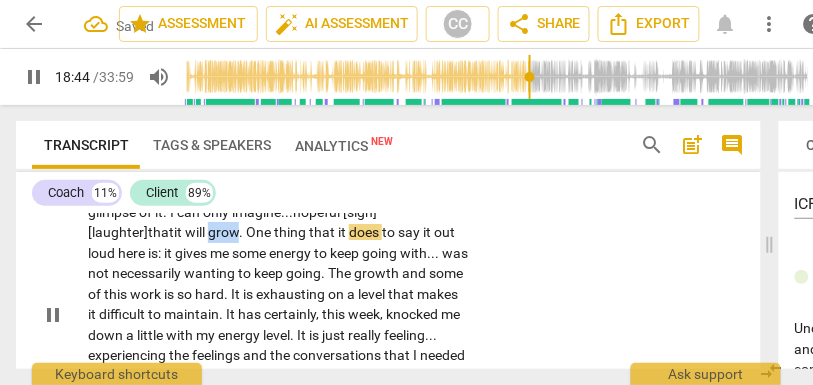 click on "grow" at bounding box center [223, 232] 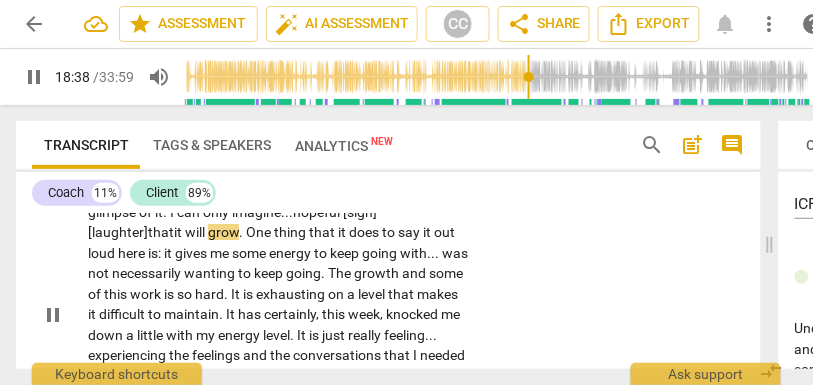 click on "that" at bounding box center (161, 232) 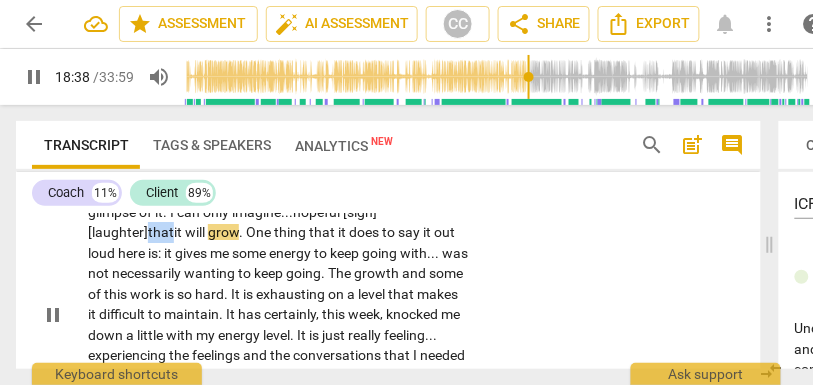 click on "that" at bounding box center (161, 232) 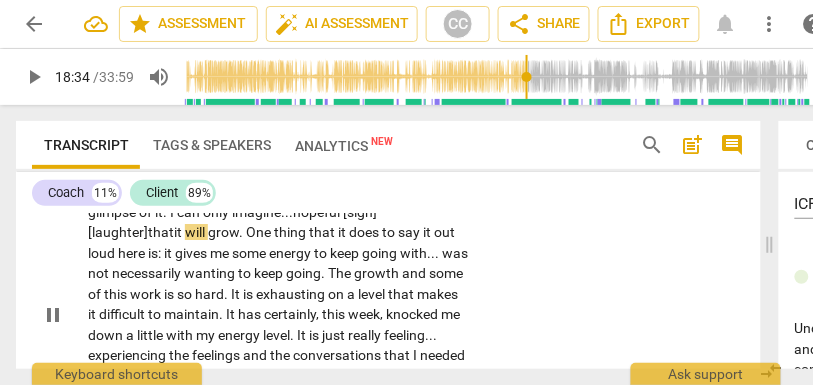 click on "." at bounding box center (242, 232) 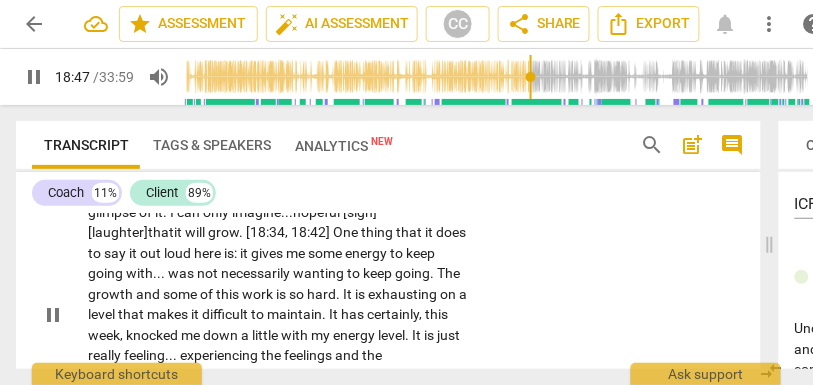 click on "it" at bounding box center [245, 253] 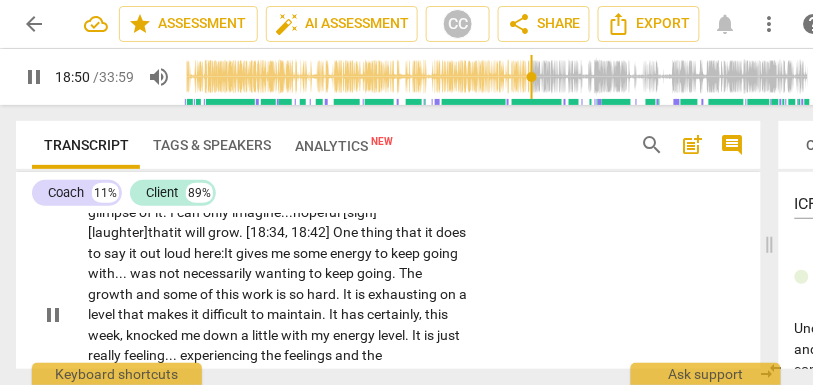 click on "CL play_arrow pause 17:47 + Add competency keyboard_arrow_right It makes it more real to say it out loud and to really walk back through what I felt this morning . I knew it was one of those moments that you know is significant , but I did not have the bandwidth, [laughter] for lack of a better word , to really think it through or process it at the time . What is really incredible about it: The idea that... that was a first little blip, a first little glimpse of it . I can only imagine... hopeful [sigh] [laughter] that it will grow . [18:34, 18:42] One thing that it does to say it out loud here: It gives me some energy to keep going with . . . was not necessarily wanting to keep going . The growth and some of this work is so hard . It is exhausting on a" at bounding box center [388, 298] 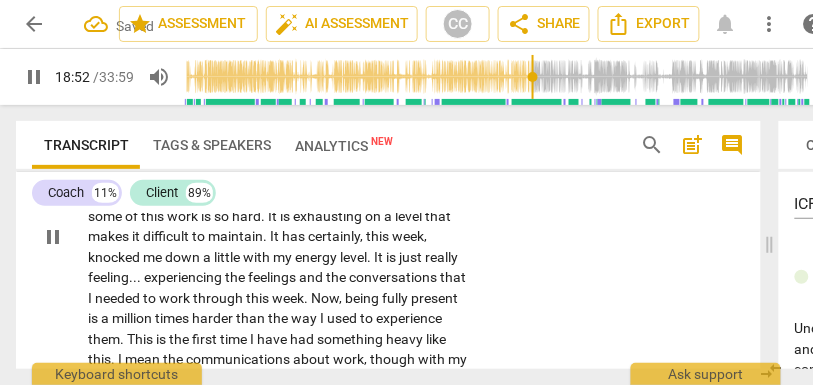 scroll, scrollTop: 4574, scrollLeft: 0, axis: vertical 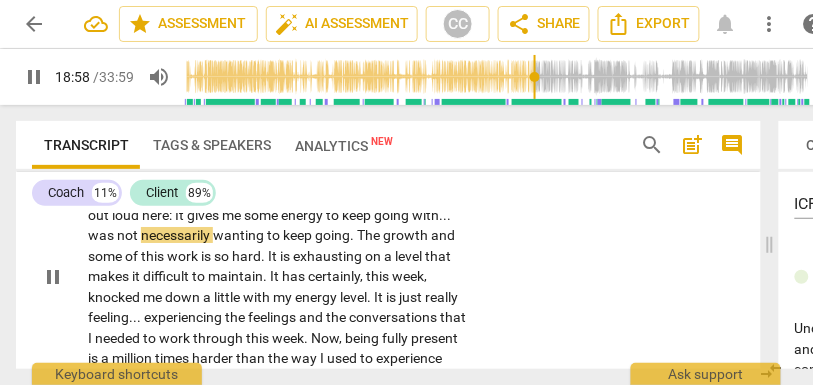 click on "was" at bounding box center [102, 235] 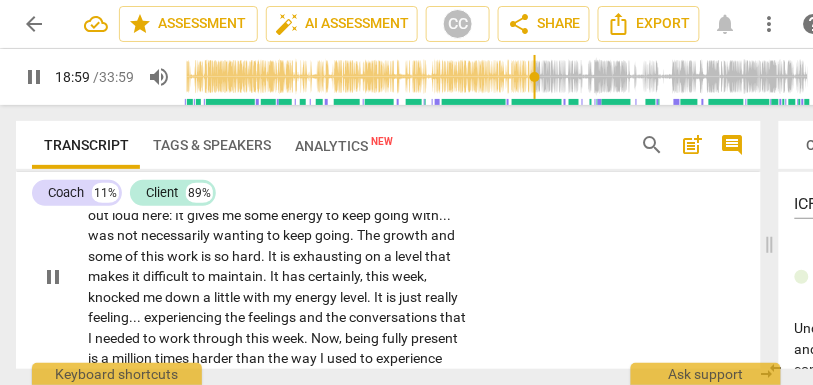 type on "1140" 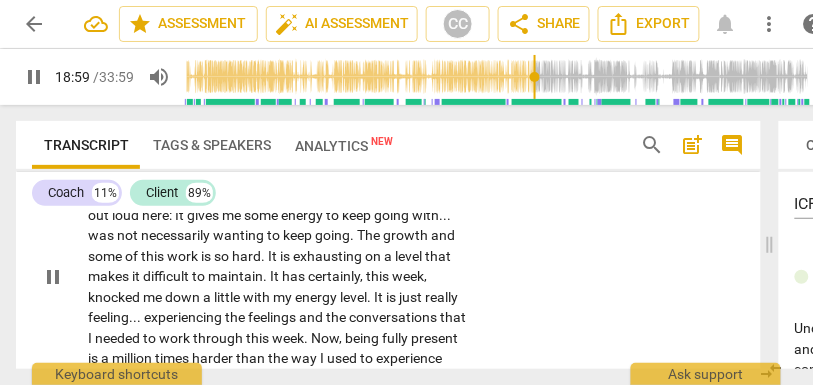 type 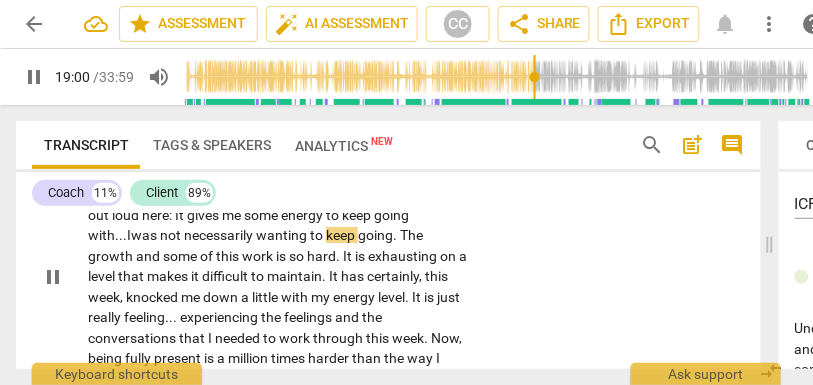 click on "was" at bounding box center (145, 235) 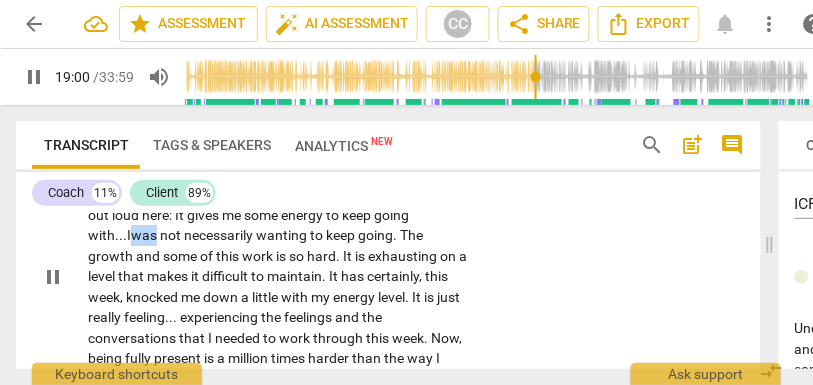 click on "was" at bounding box center (145, 235) 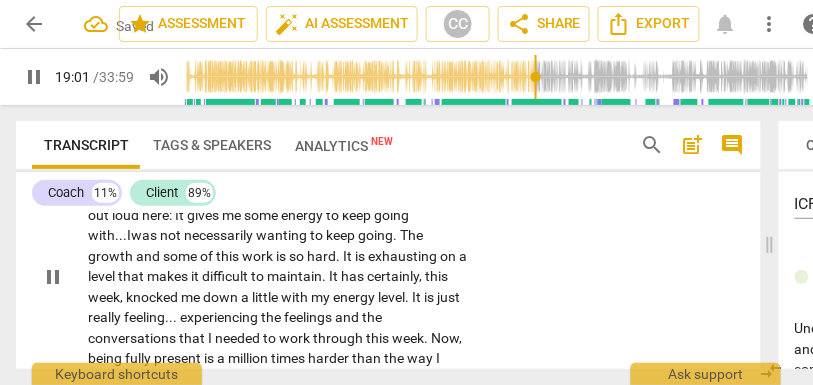 click on "The" at bounding box center [411, 235] 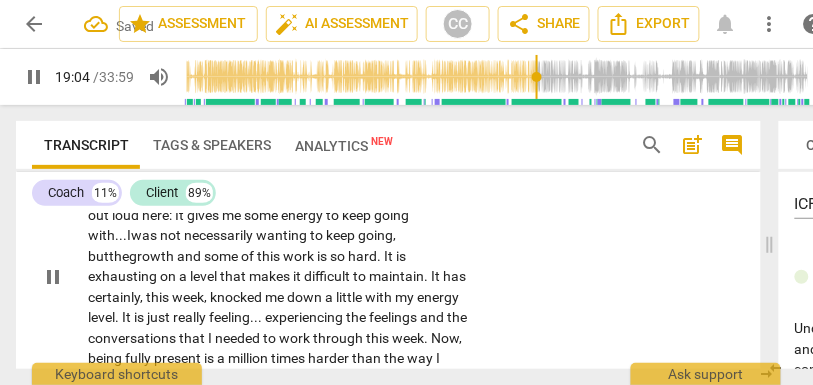 click on "growth" at bounding box center [153, 256] 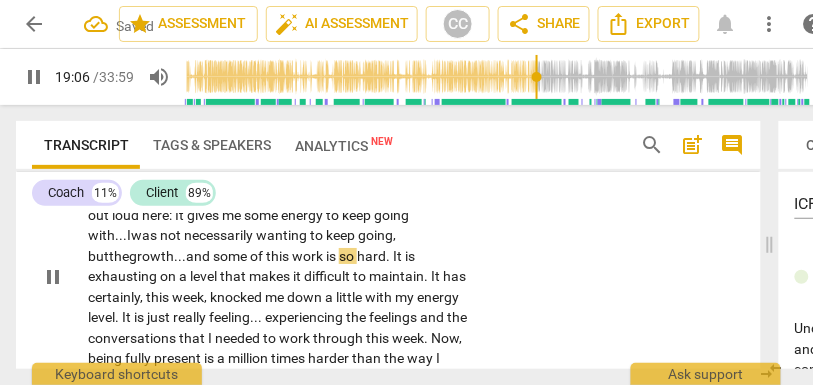 scroll, scrollTop: 4587, scrollLeft: 0, axis: vertical 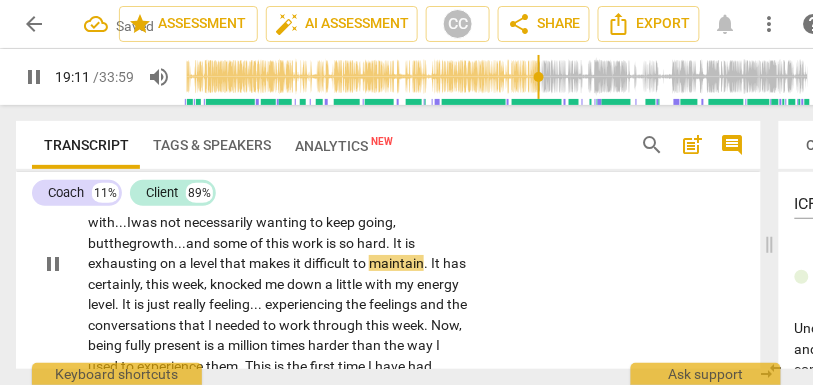 click on "It   makes   it   more   real   to   say   it   out   loud   and   to   really   walk   back   through   what   I   felt   this   morning .   I   knew   it   was   one   of   those   moments   that   you   know   is   significant ,   but   I   did   not   have   the   bandwidth ,   [laughter]   for   lack   of   a   better   word ,   to   really   think   it   through   or   process   it   at   the   time .   What   is   really   incredible   about   it :   The   idea   that . . .   that   was   a   first   little   blip ,   a   first   little   glimpse   of   it .   I   can   only   imagine . . .   hopeful   [sigh]   [laughter]   that   it   will   grow .   [18:34 ,   18:42]   One   thing   that   it   does   to   say   it   out   loud   here :   It   gives   me   some   energy   to   keep   going   with . . .  I  was   not   necessarily   wanting   to   keep   going, but  the  growth...  and   some   of   this   work   is   so   hard .   It   is   exhausting   on   a   level   that   makes   it     to" at bounding box center [278, 264] 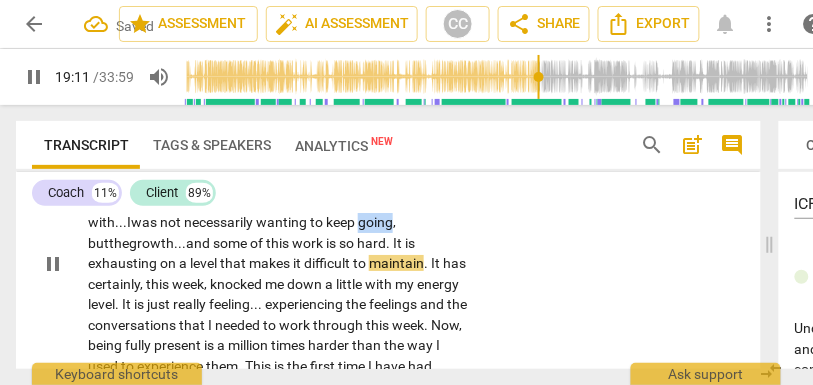 click on "It   makes   it   more   real   to   say   it   out   loud   and   to   really   walk   back   through   what   I   felt   this   morning .   I   knew   it   was   one   of   those   moments   that   you   know   is   significant ,   but   I   did   not   have   the   bandwidth ,   [laughter]   for   lack   of   a   better   word ,   to   really   think   it   through   or   process   it   at   the   time .   What   is   really   incredible   about   it :   The   idea   that . . .   that   was   a   first   little   blip ,   a   first   little   glimpse   of   it .   I   can   only   imagine . . .   hopeful   [sigh]   [laughter]   that   it   will   grow .   [18:34 ,   18:42]   One   thing   that   it   does   to   say   it   out   loud   here :   It   gives   me   some   energy   to   keep   going   with . . .  I  was   not   necessarily   wanting   to   keep   going, but  the  growth...  and   some   of   this   work   is   so   hard .   It   is   exhausting   on   a   level   that   makes   it     to" at bounding box center (278, 264) 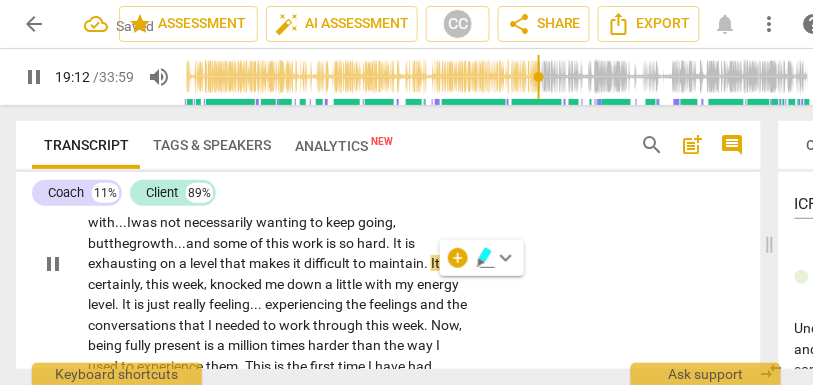click on "It" at bounding box center [399, 243] 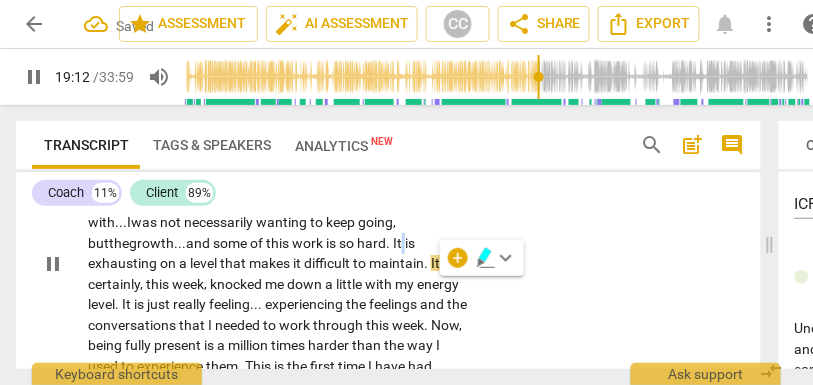 click on "It" at bounding box center (399, 243) 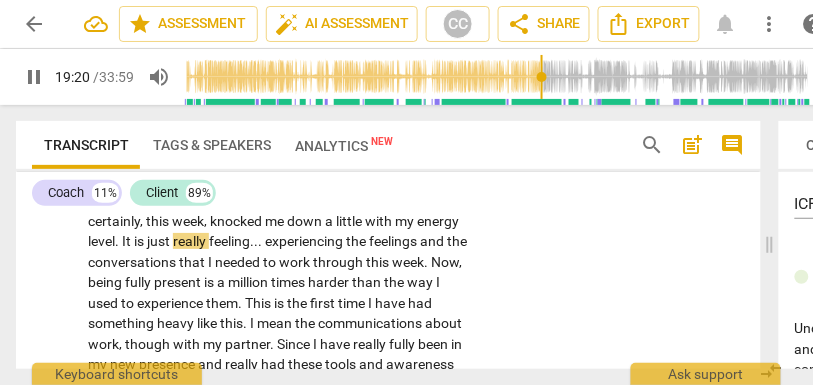 scroll, scrollTop: 4656, scrollLeft: 0, axis: vertical 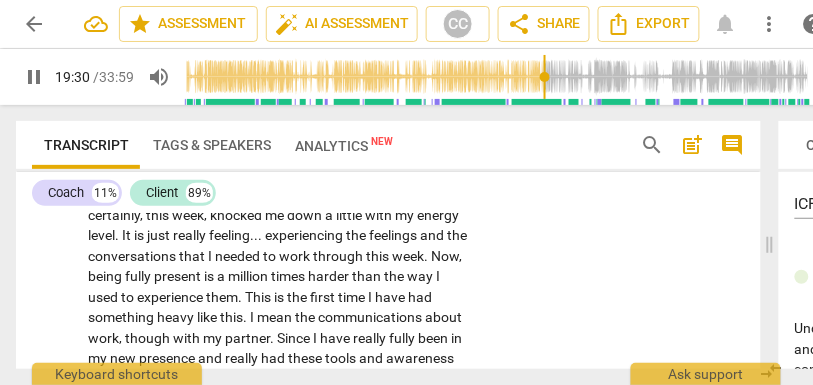 click on "just" at bounding box center (160, 235) 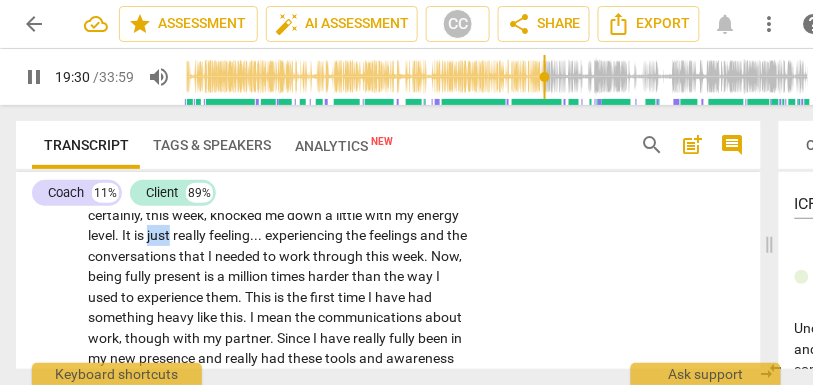 click on "just" at bounding box center (160, 235) 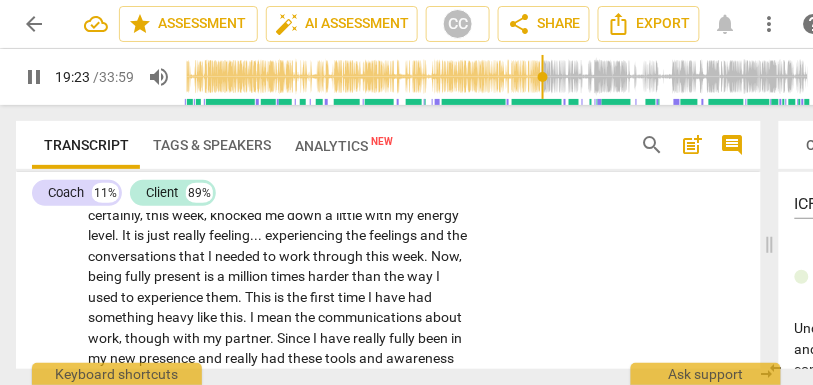 click on "experiencing" at bounding box center [305, 235] 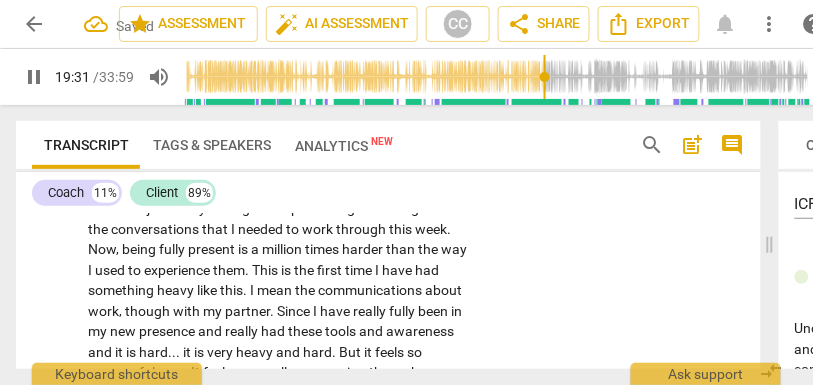 scroll, scrollTop: 4683, scrollLeft: 0, axis: vertical 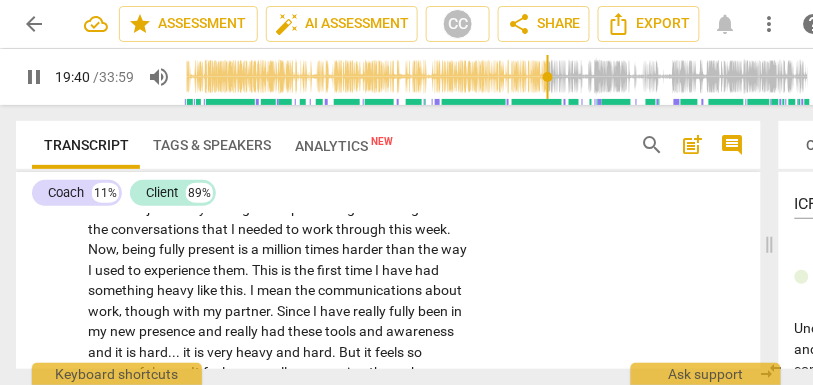 click on "," at bounding box center (119, 249) 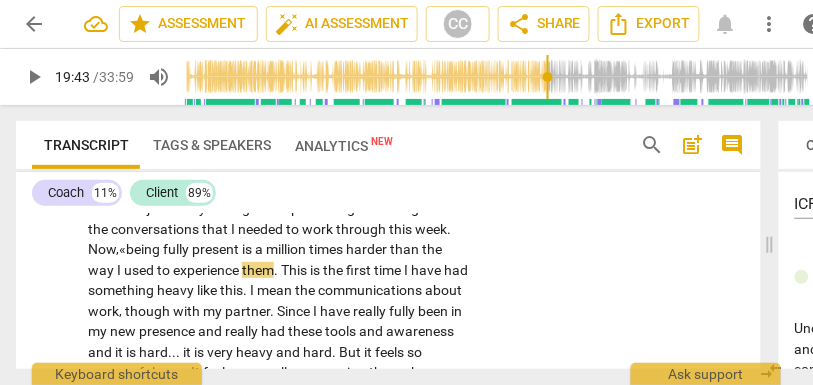click on "is" at bounding box center (248, 249) 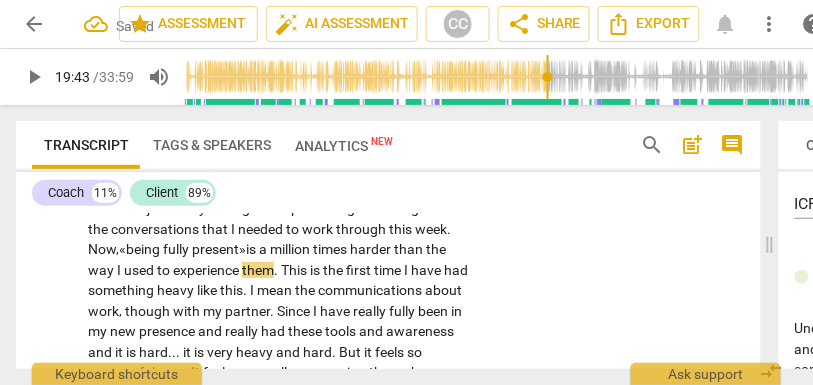 click on "present»" at bounding box center [219, 249] 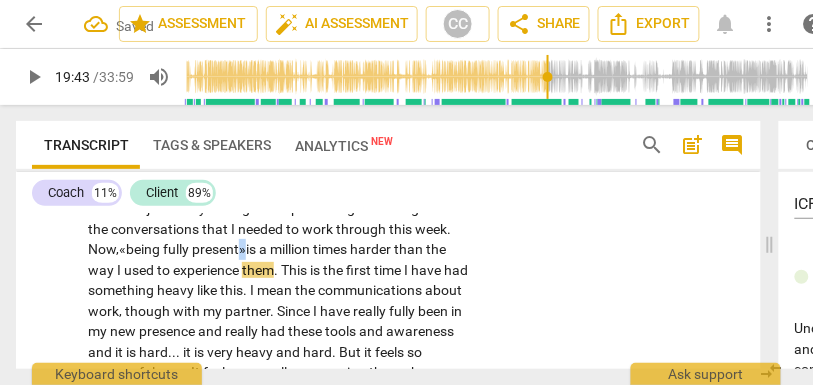 click on "present»" at bounding box center [219, 249] 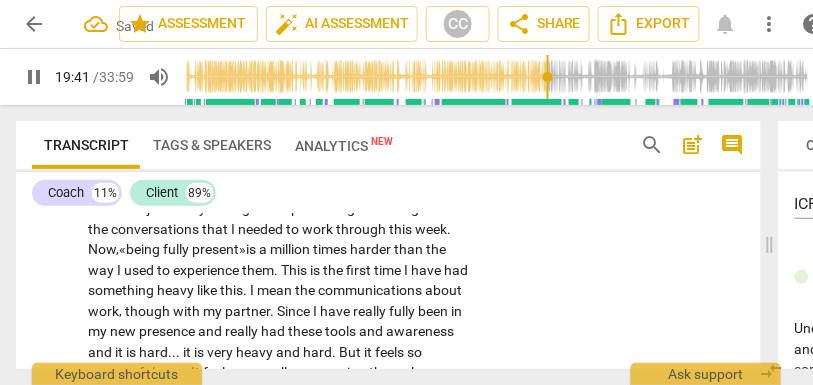 click on "harder" at bounding box center [372, 249] 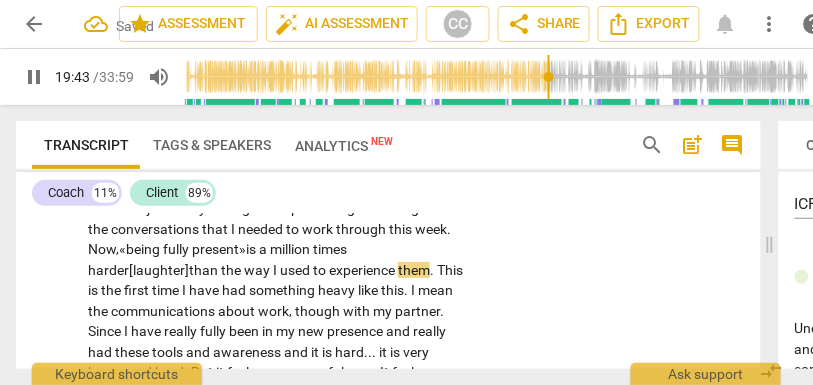 click on "harder [laughter]" at bounding box center (138, 270) 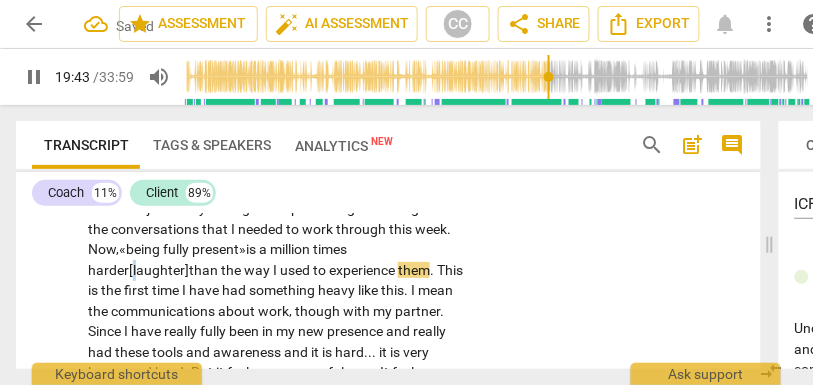 click on "harder [laughter]" at bounding box center (138, 270) 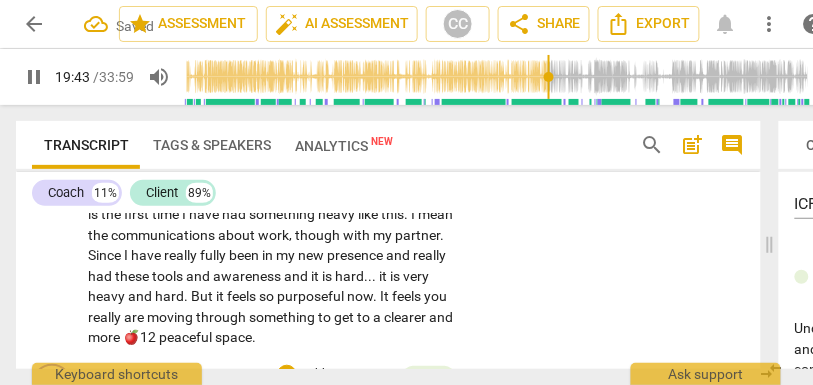 scroll, scrollTop: 4760, scrollLeft: 0, axis: vertical 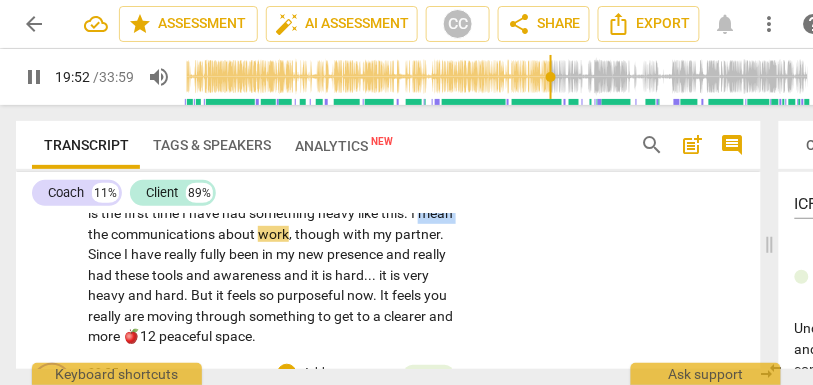 drag, startPoint x: 127, startPoint y: 273, endPoint x: 66, endPoint y: 271, distance: 61.03278 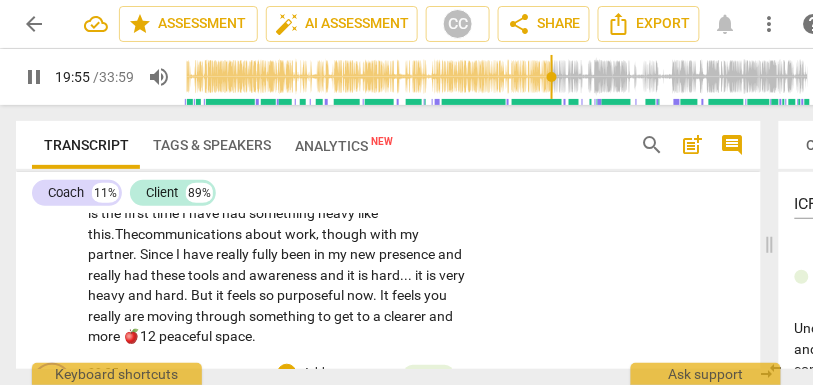 click on "communications" at bounding box center [191, 234] 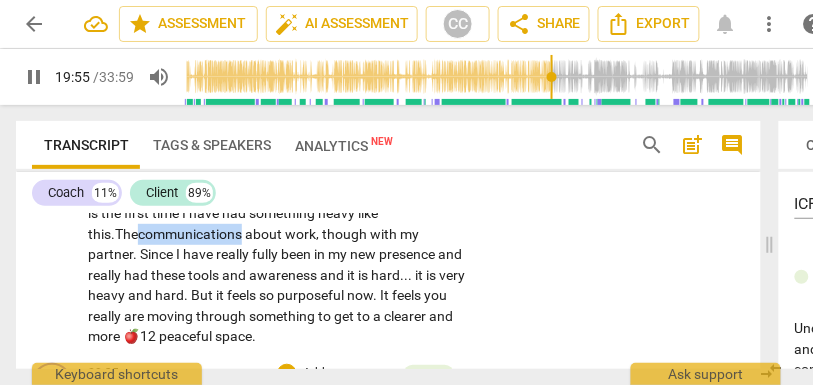 click on "communications" at bounding box center (191, 234) 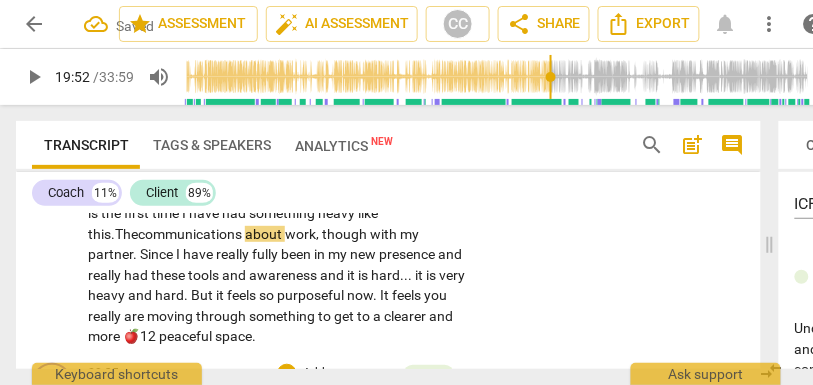 click on "heavy" at bounding box center [338, 213] 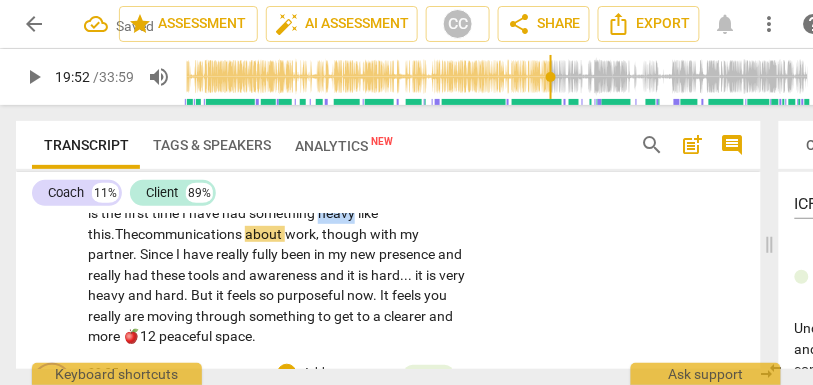 click on "heavy" at bounding box center [338, 213] 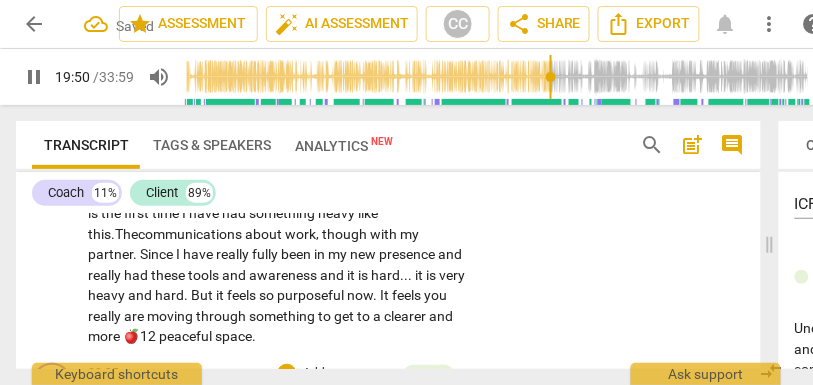 click on "this." at bounding box center [101, 234] 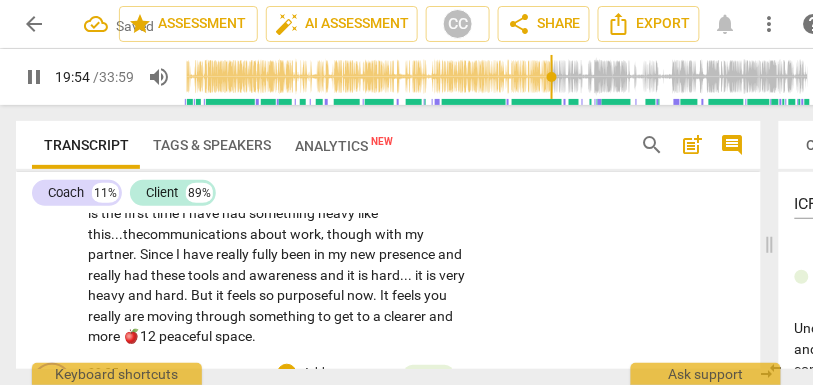 click on "about" at bounding box center [270, 234] 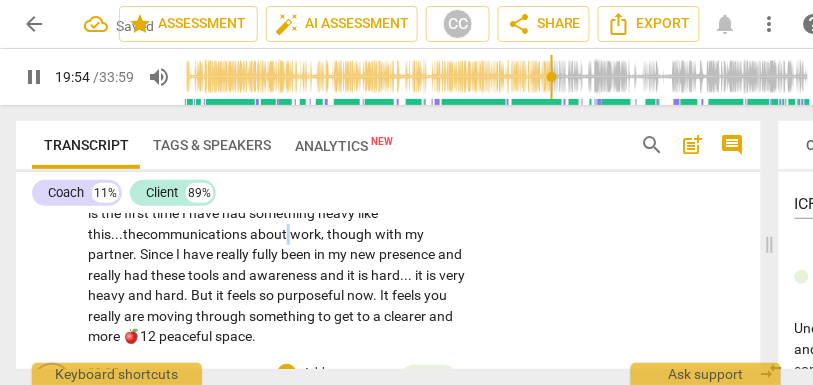 click on "about" at bounding box center [270, 234] 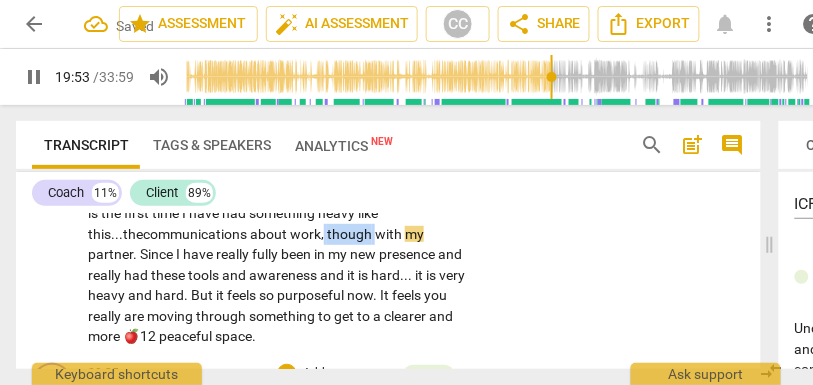 drag, startPoint x: 380, startPoint y: 277, endPoint x: 328, endPoint y: 277, distance: 52 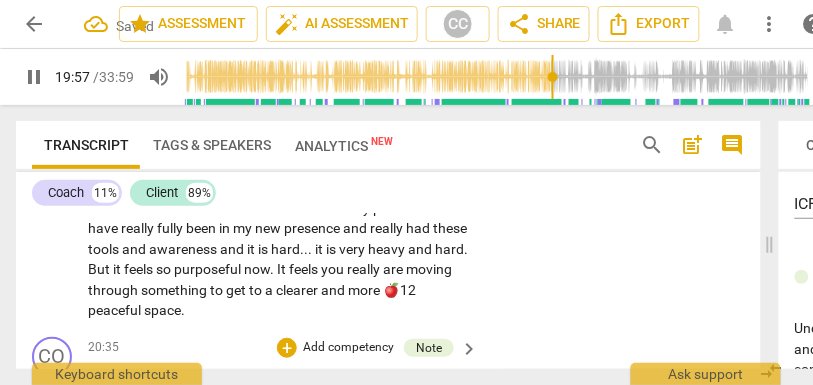 scroll, scrollTop: 4787, scrollLeft: 0, axis: vertical 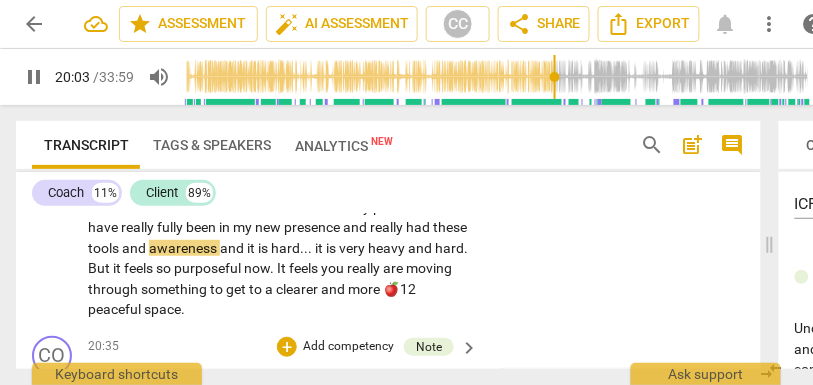 click on "awareness" at bounding box center [184, 248] 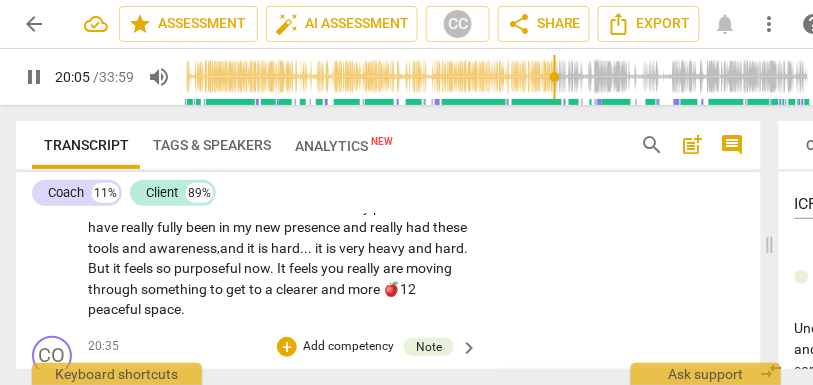 click on "." at bounding box center [311, 248] 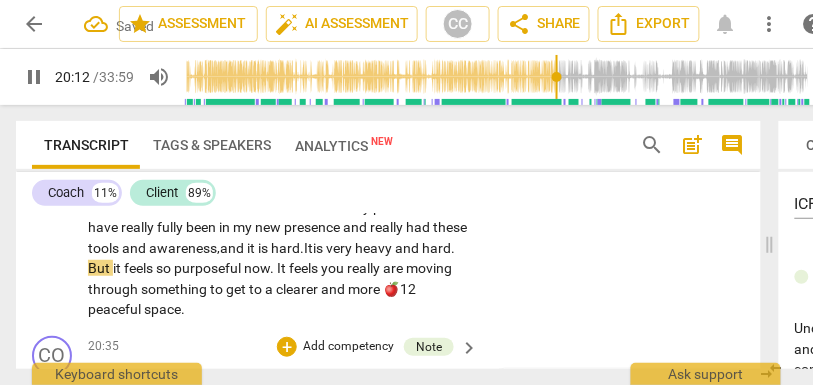 click on "But" at bounding box center (100, 268) 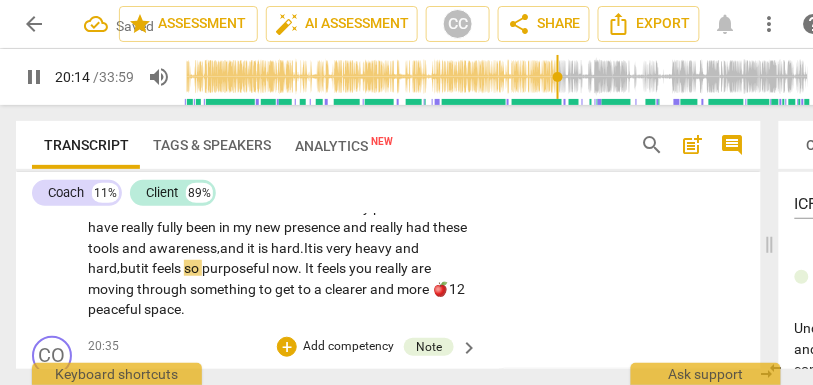 scroll, scrollTop: 4823, scrollLeft: 0, axis: vertical 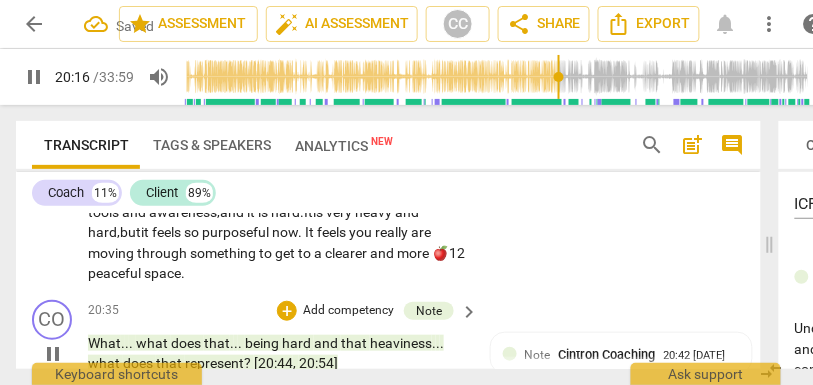 click on "you" at bounding box center [362, 232] 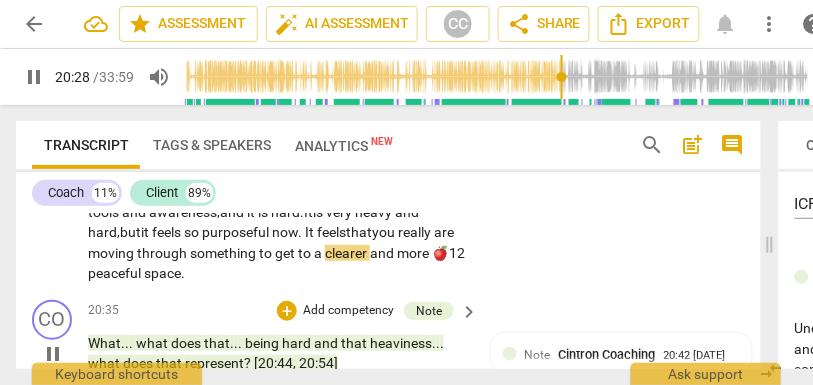 click on "peaceful" at bounding box center (116, 273) 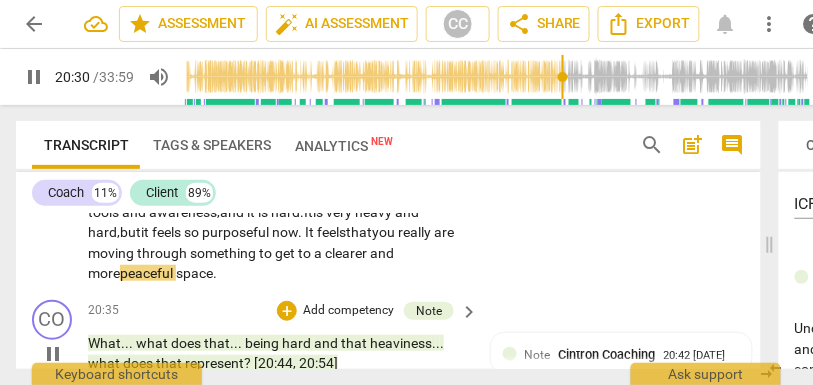 click on "get" at bounding box center (286, 253) 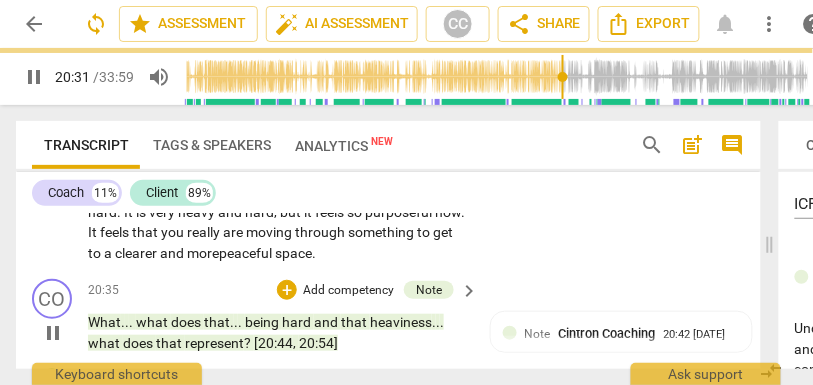 click on "CL play_arrow pause 17:47 + Add competency keyboard_arrow_right It   makes   it   more   real   to   say   it   out   loud   and   to   really   walk   back   through   what   I   felt   this   morning .   I   knew   it   was   one   of   those   moments   that   you   know   is   significant ,   but   I   did   not   have   the   bandwidth ,   [laughter]   for   lack   of   a   better   word ,   to   really   think   it   through   or   process   it   at   the   time .   What   is   really   incredible   about   it :   The   idea   that . . .   that   was   a   first   little   blip ,   a   first   little   glimpse   of   it .   I   can   only   imagine . . .   hopeful   [sigh]   [laughter]   that   it   will   grow .   [18:34 ,   18:42]   One   thing   that   it   does   to   say   it   out   loud   here :   It   gives   me   some   energy   to   keep   going   with . . .   I   was   not   necessarily   wanting   to   keep   going ,   but   the   growth . . .   and   some   of   this   work   is   so   hard" at bounding box center (388, 11) 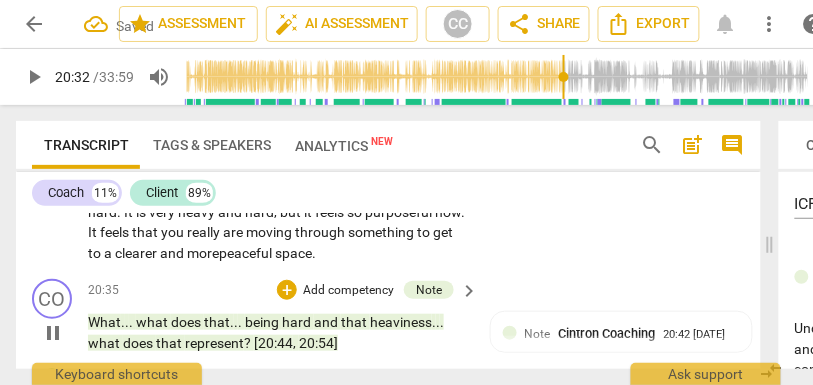 type on "1233" 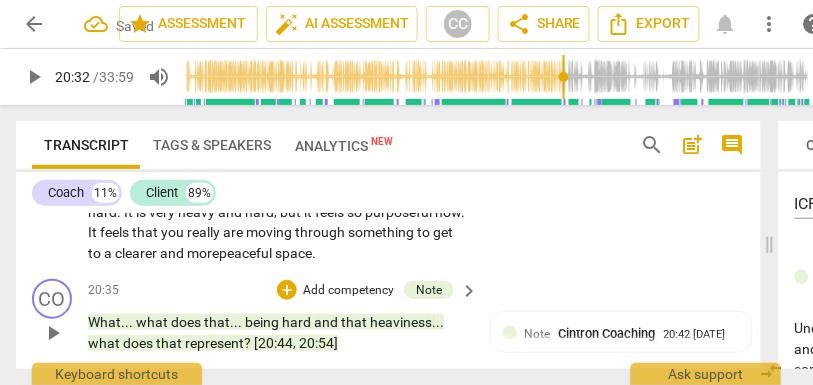 type 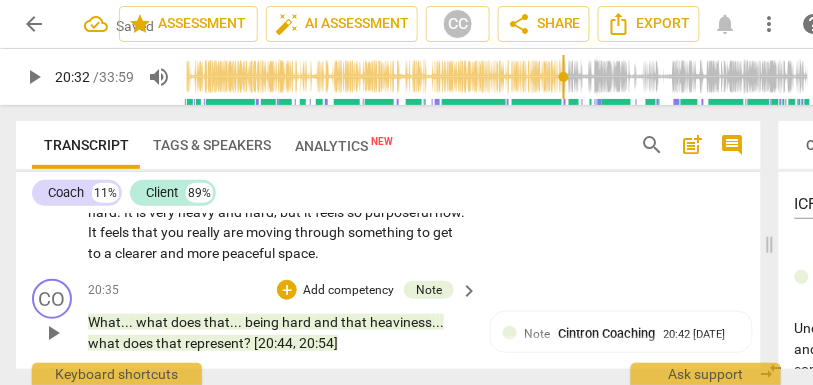 click on "and" at bounding box center [173, 253] 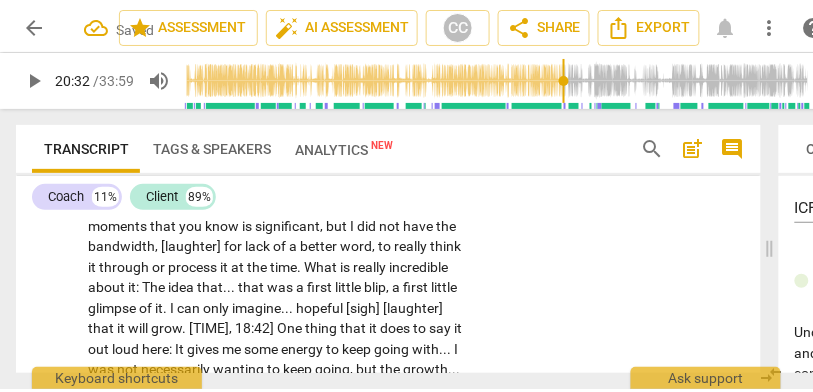 scroll, scrollTop: 4383, scrollLeft: 0, axis: vertical 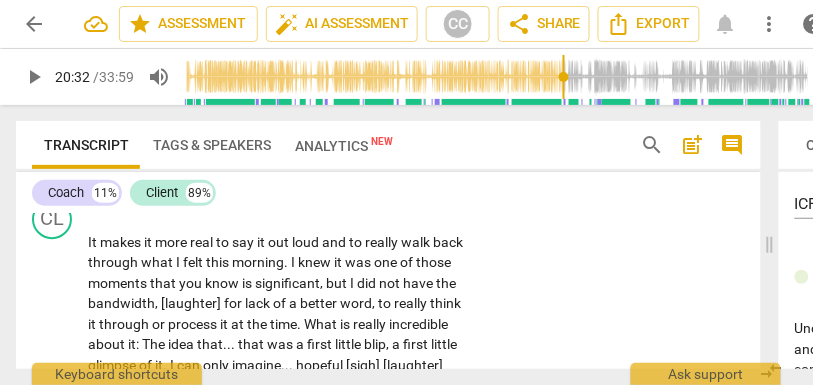 click on "Add competency" at bounding box center [406, 210] 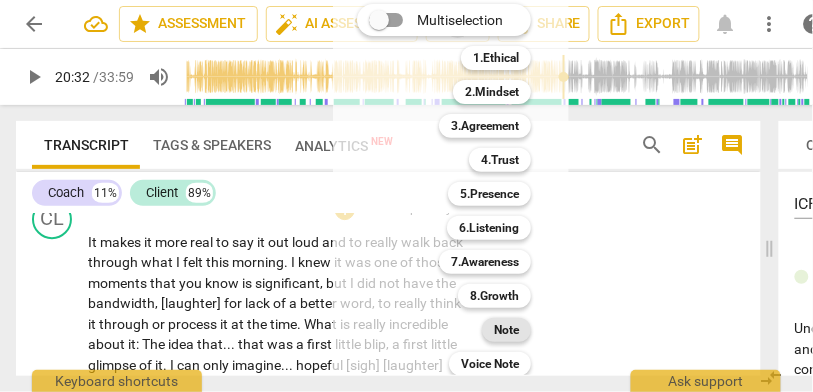 click on "Note" at bounding box center [506, 330] 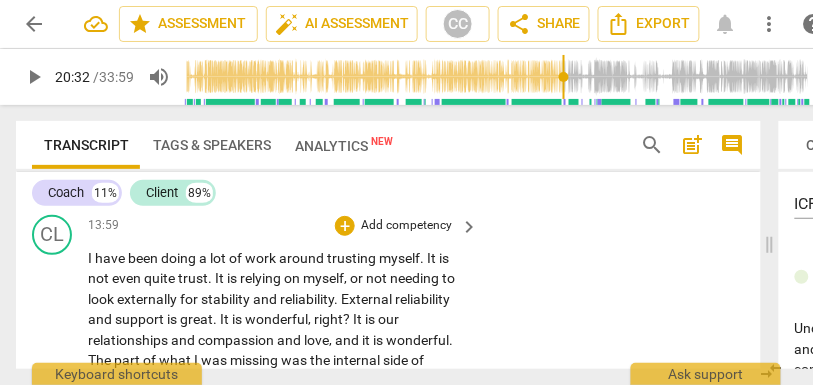scroll, scrollTop: 3594, scrollLeft: 0, axis: vertical 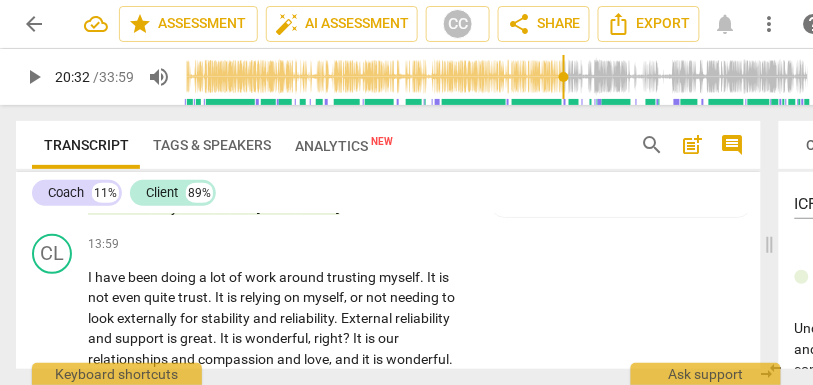 click on "me" at bounding box center [239, 207] 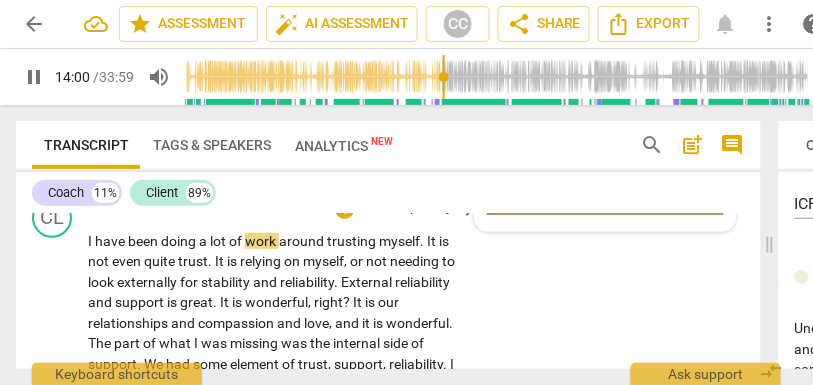 scroll, scrollTop: 3646, scrollLeft: 0, axis: vertical 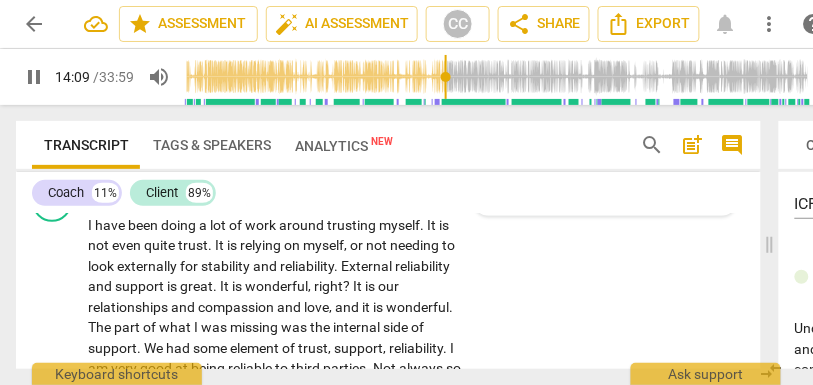 click on "It" at bounding box center (433, 225) 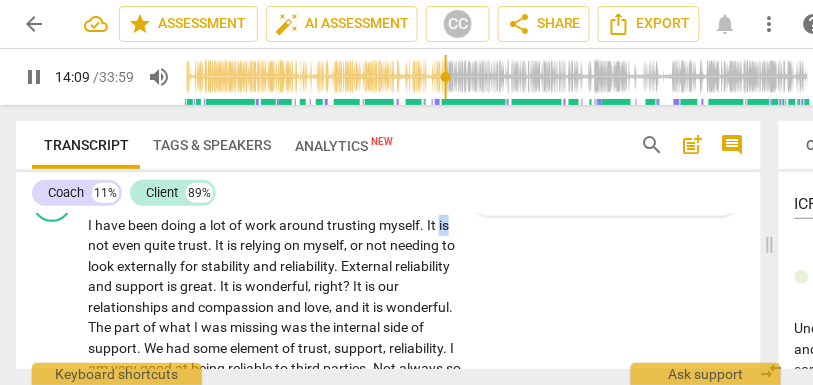 click on "It" at bounding box center [433, 225] 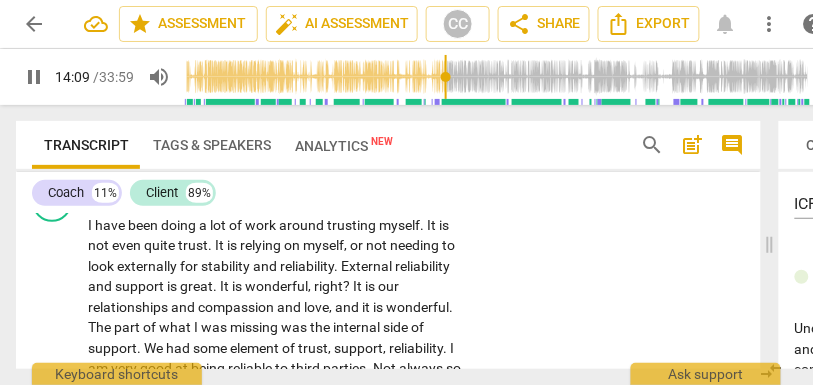 click on "not" at bounding box center [100, 245] 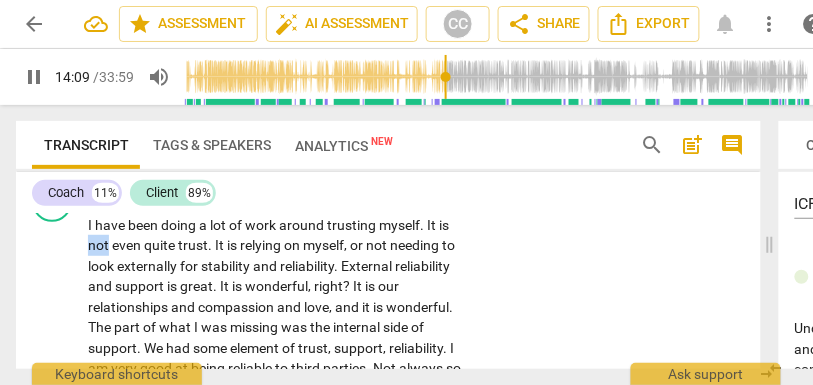 click on "not" at bounding box center (100, 245) 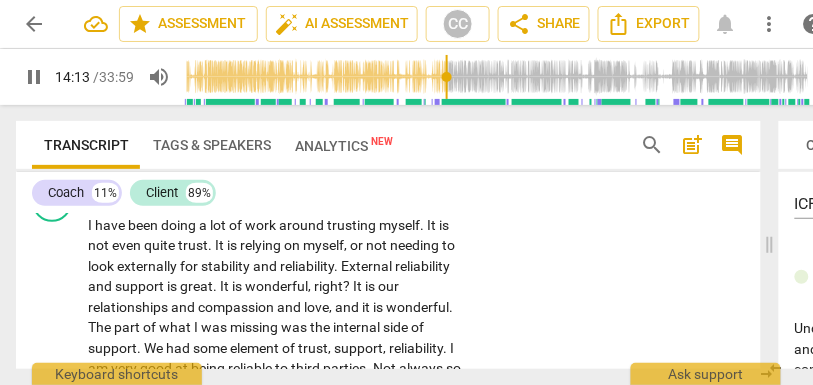 click on "or" at bounding box center [358, 245] 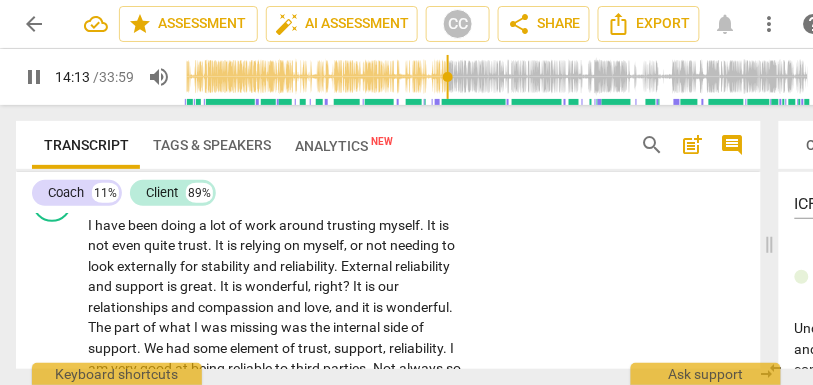 type 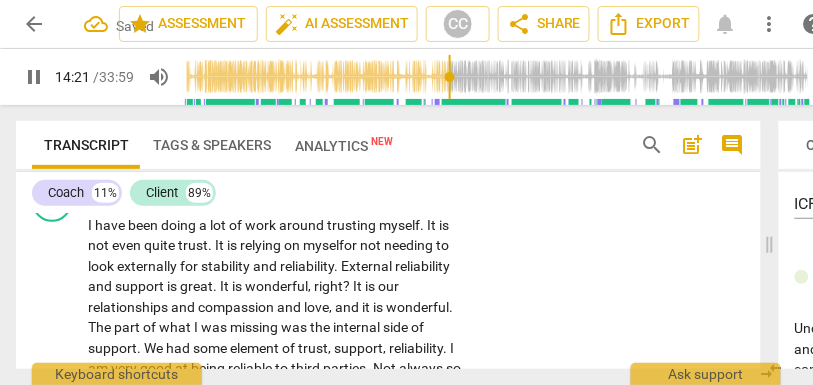 scroll, scrollTop: 3676, scrollLeft: 0, axis: vertical 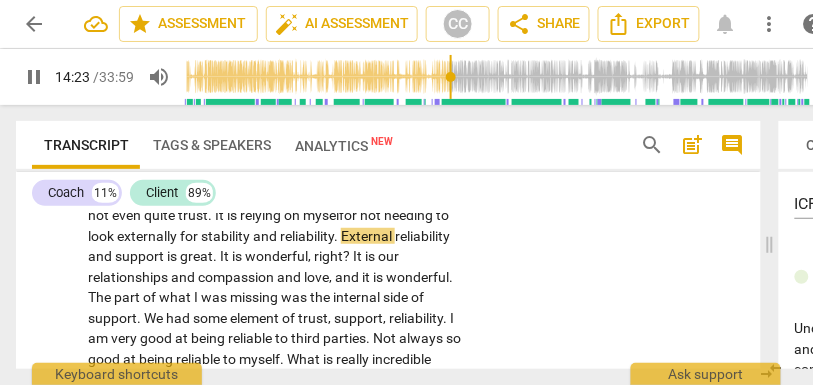 click on "is" at bounding box center [173, 256] 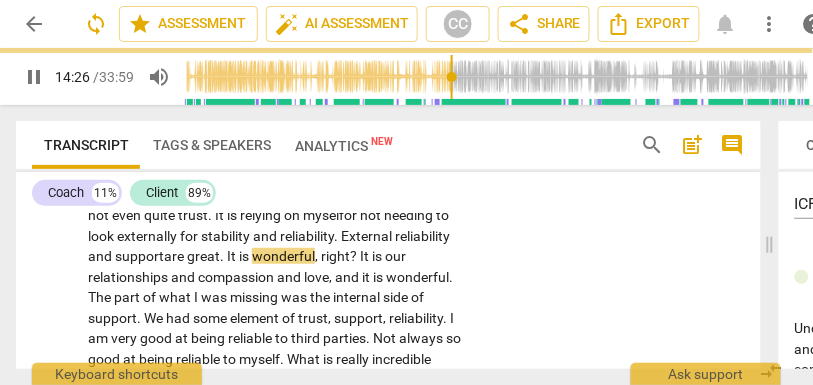 scroll, scrollTop: 3717, scrollLeft: 0, axis: vertical 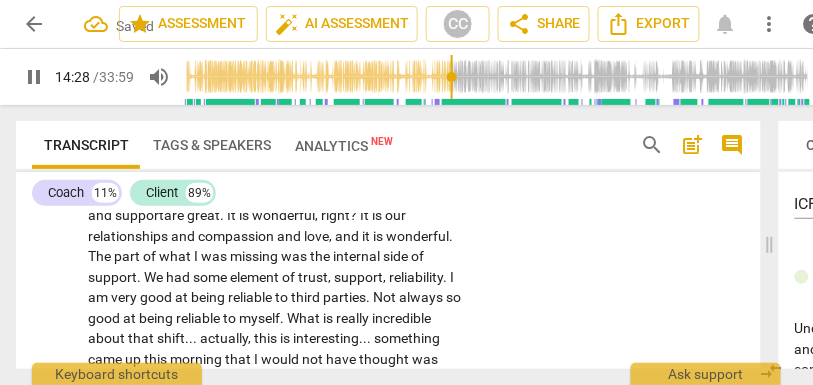 click on "wonderful" at bounding box center (283, 215) 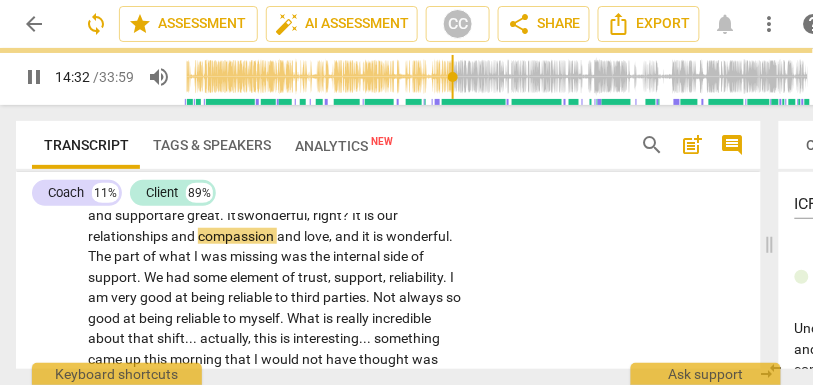 click on "right" at bounding box center [327, 215] 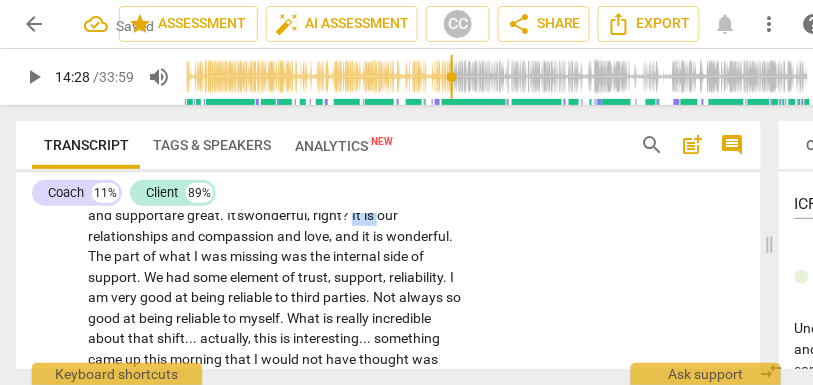 drag, startPoint x: 358, startPoint y: 257, endPoint x: 383, endPoint y: 254, distance: 25.179358 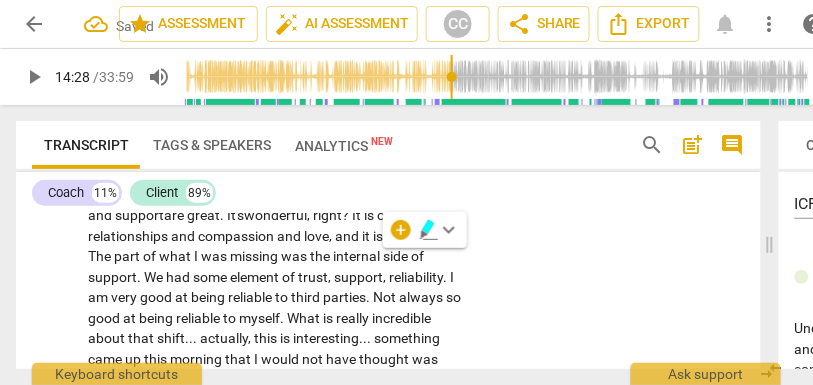 click on "great" at bounding box center (203, 215) 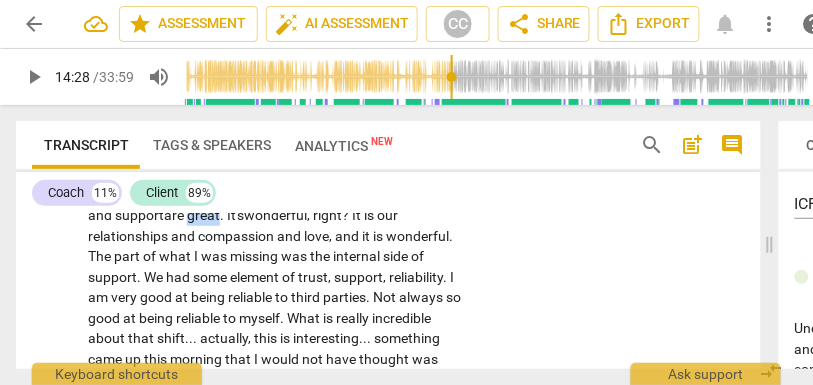 click on "great" at bounding box center (203, 215) 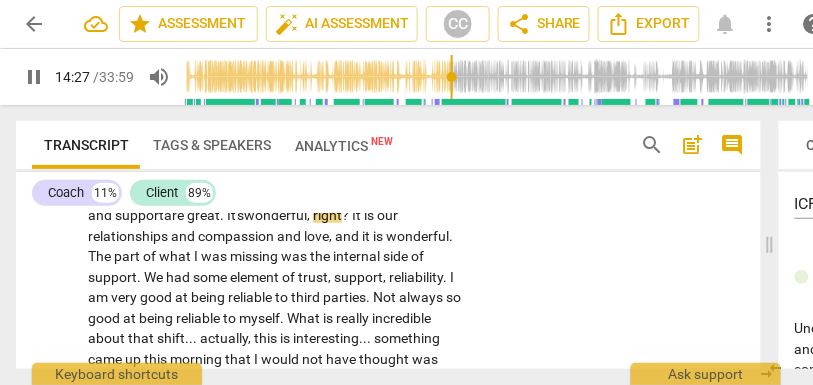 drag, startPoint x: 250, startPoint y: 251, endPoint x: 228, endPoint y: 254, distance: 22.203604 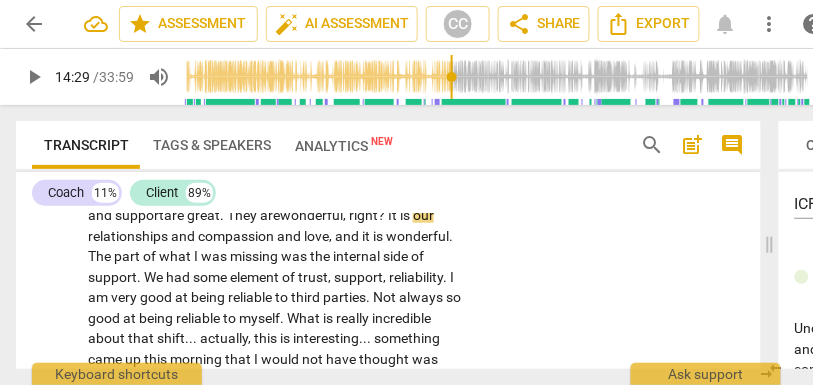 click on "?" at bounding box center [383, 215] 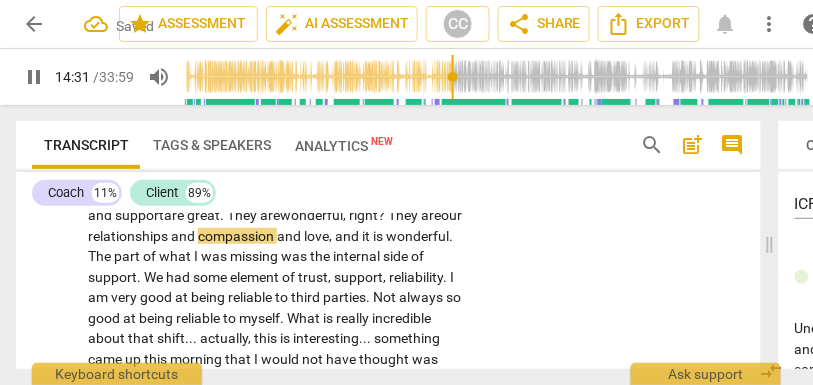 click on "relationships" at bounding box center (129, 236) 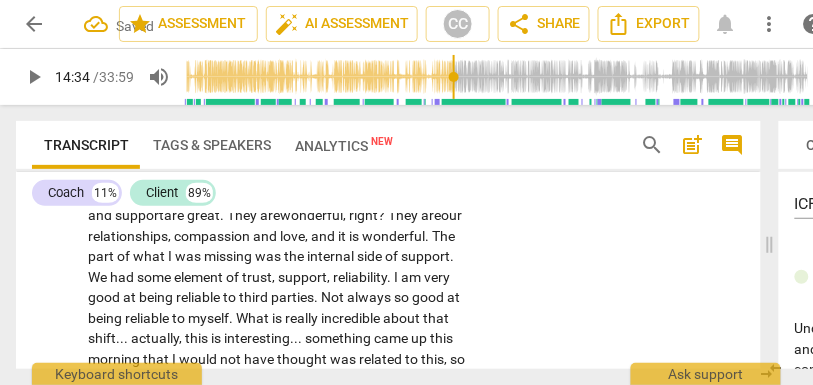 click on "and" at bounding box center (266, 236) 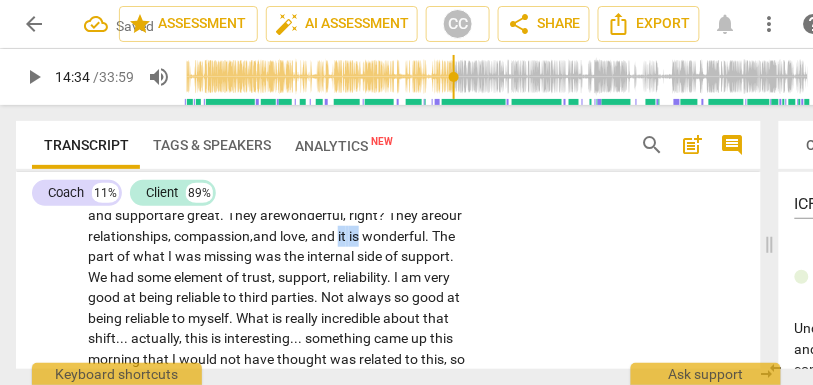 drag, startPoint x: 390, startPoint y: 279, endPoint x: 415, endPoint y: 277, distance: 25.079872 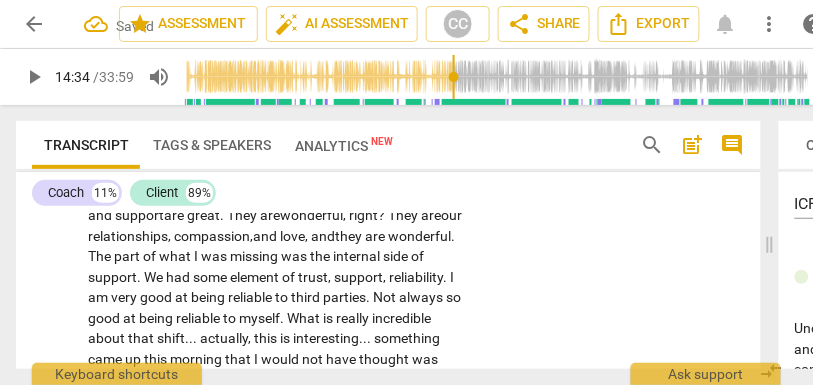 click on "I   have   been   doing   a   lot   of   work   around   trusting   myself .   It   is   not   even   quite   trust .   It   is   relying   on   myself  or   not   needing   to   look   externally   for   stability   and   reliability .   External   reliability   and   support  are   great .   They are  wonderful ,   right ? They are  our   relationships, c ompassion,  and   love ,   and  they are   wonderful .   The   part   of   what   I   was   missing   was   the   internal   side   of   support .   We   had   some   element   of   trust ,   support ,   reliability .   I   am   very   good   at   being   reliable   to   third   parties .   Not   always   so   good   at   being   reliable   to   myself .   What   is   really   incredible   about   that   shift . . .   actually ,   this   is   interesting . . .   something   came   up   this   morning   that   I   would   not   have   thought   was   related   to   this ,   so   this   should   be   interesting .   I   had   some   heavy . . .   I" at bounding box center [278, 451] 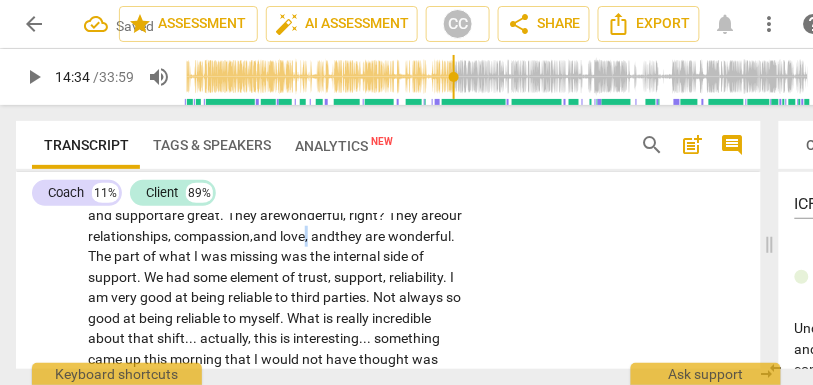 click on "love" at bounding box center (292, 236) 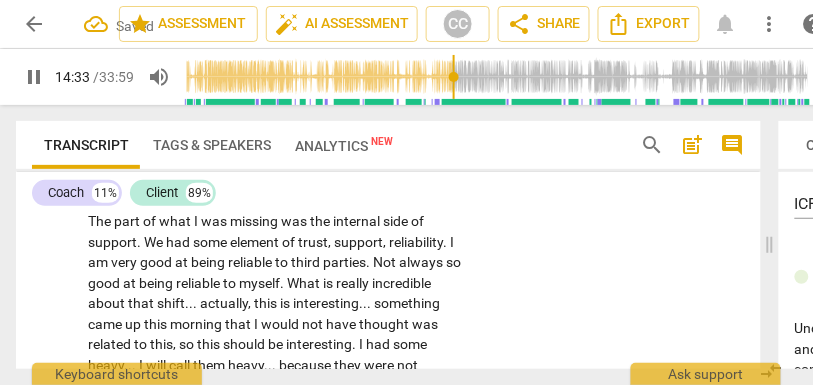 scroll, scrollTop: 3753, scrollLeft: 0, axis: vertical 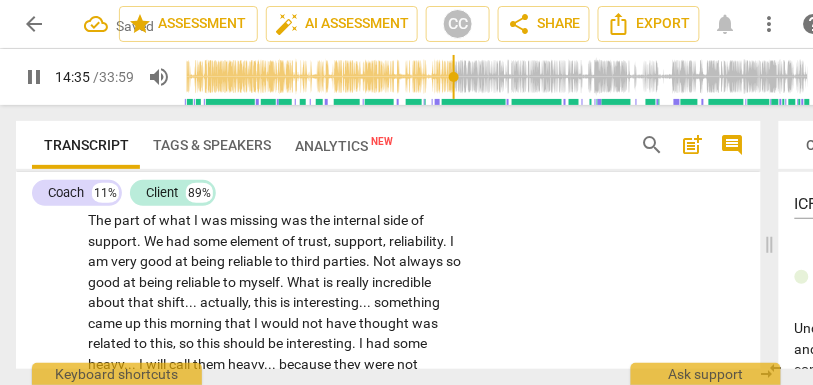 click on "and  they are" at bounding box center [348, 200] 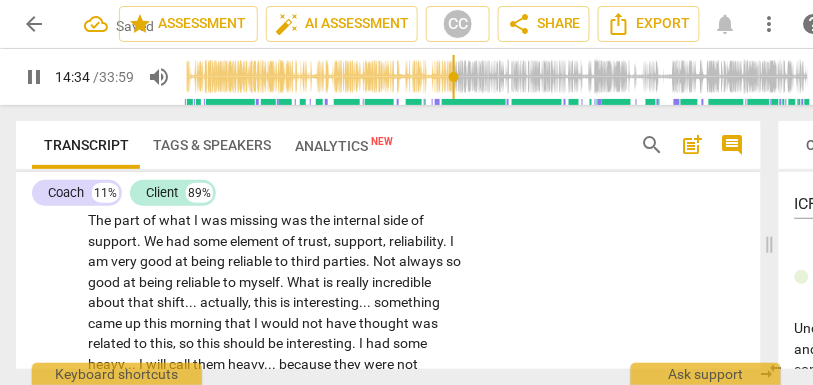 click on "I   have   been   doing   a   lot   of   work   around   trusting   myself .   It   is   not   even   quite   trust .   It   is   relying   on   myself  or   not   needing   to   look   externally   for   stability   and   reliability .   External   reliability   and   support  are   great .   They are  wonderful ,   right ? They are  our   relationships, c ompassion,  and   love ,   and  they are   wonderful .   The   part   of   what   I   was   missing   was   the   internal   side   of   support .   We   had   some   element   of   trust ,   support ,   reliability .   I   am   very   good   at   being   reliable   to   third   parties .   Not   always   so   good   at   being   reliable   to   myself .   What   is   really   incredible   about   that   shift . . .   actually ,   this   is   interesting . . .   something   came   up   this   morning   that   I   would   not   have   thought   was   related   to   this ,   so   this   should   be   interesting .   I   had   some   heavy . . .   I" at bounding box center [278, 415] 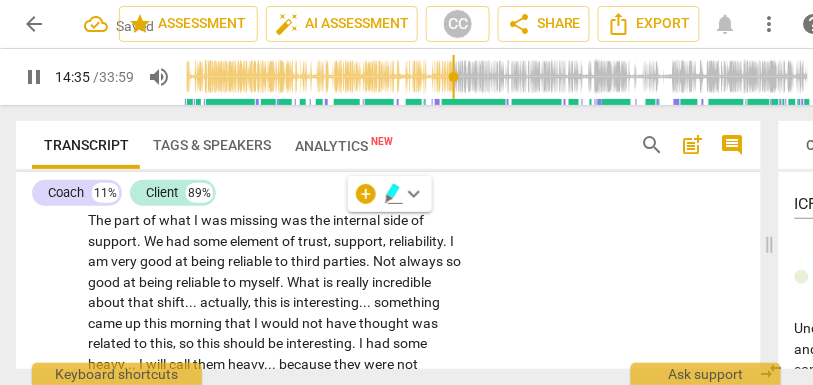 click on "ompassion," at bounding box center (217, 200) 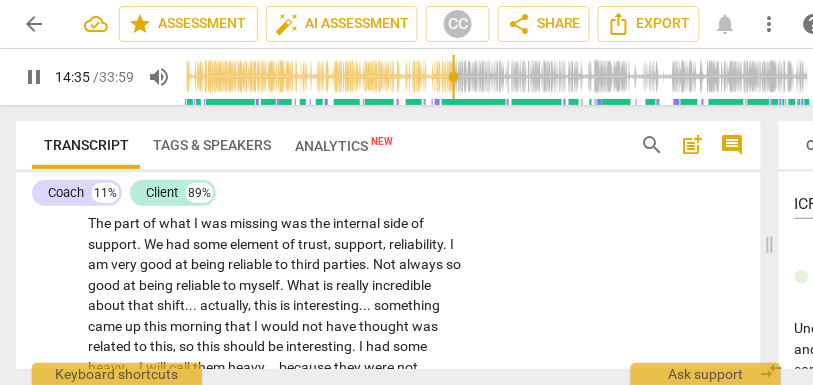scroll, scrollTop: 3734, scrollLeft: 0, axis: vertical 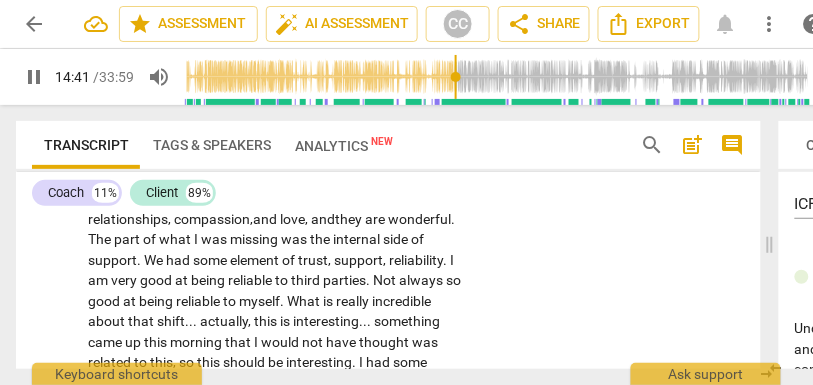 click on "? They are" at bounding box center (409, 198) 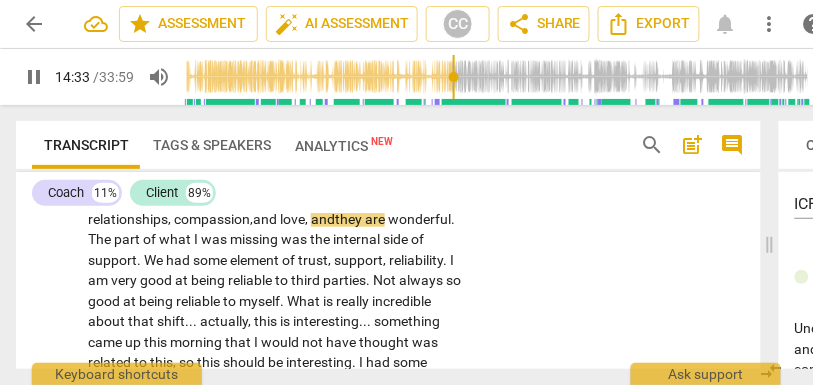 click on "and  they are" at bounding box center (348, 219) 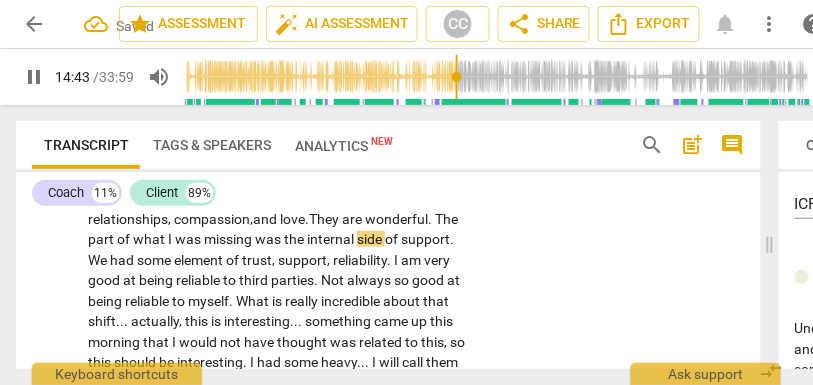click on "was" at bounding box center (269, 239) 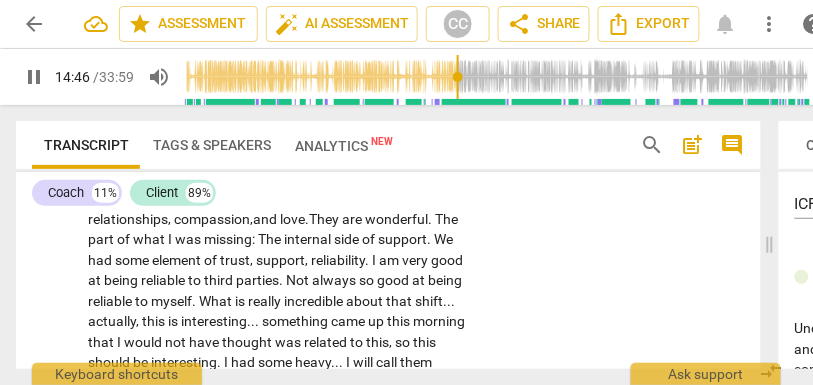 click on "internal" at bounding box center [309, 239] 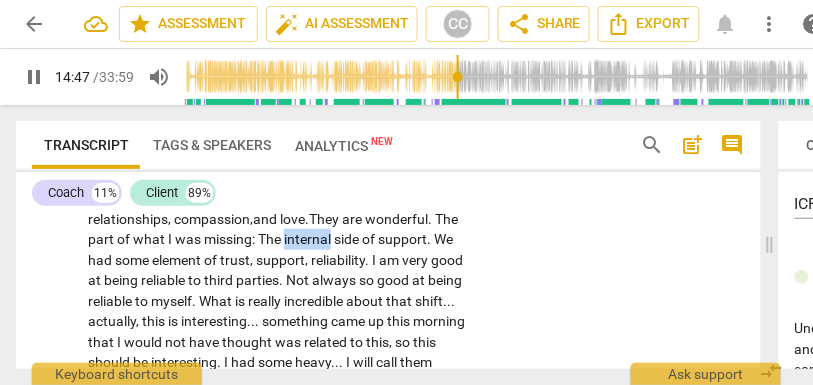 click on "internal" at bounding box center [309, 239] 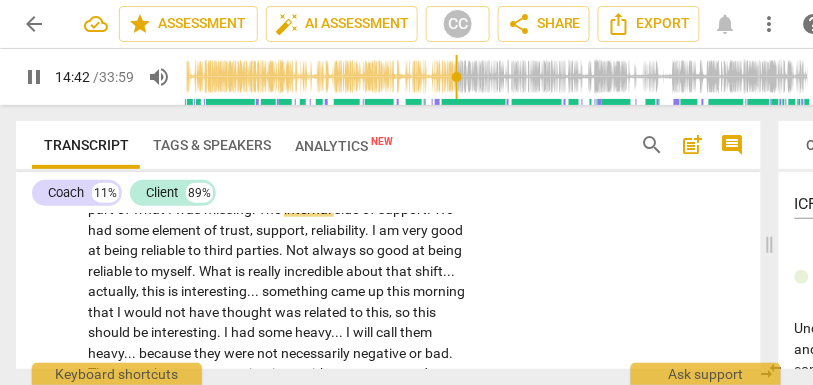scroll, scrollTop: 3768, scrollLeft: 0, axis: vertical 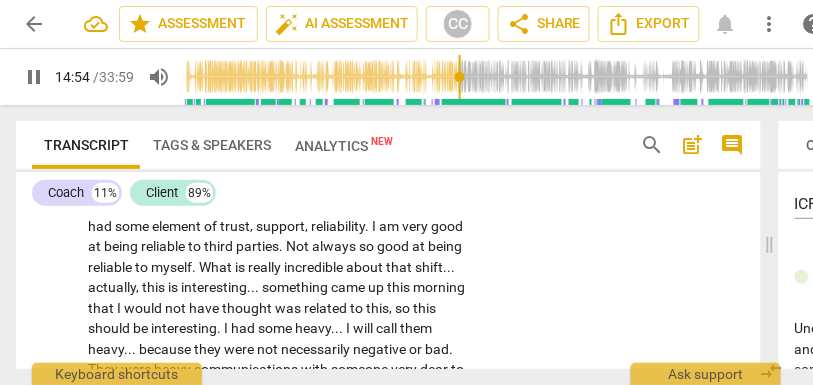 click on "support" at bounding box center [402, 205] 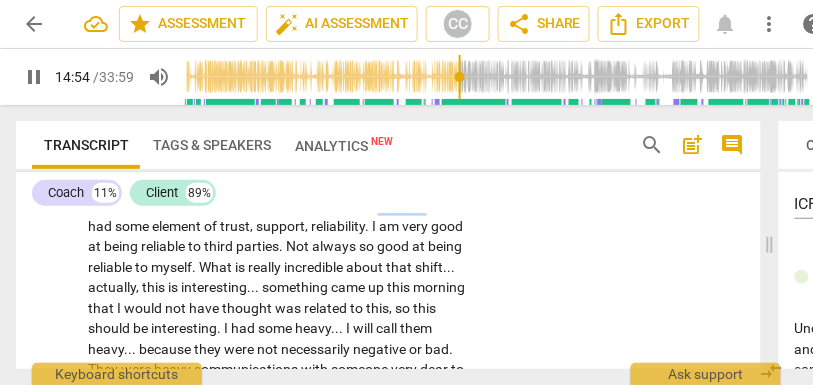 click on "support" at bounding box center [402, 205] 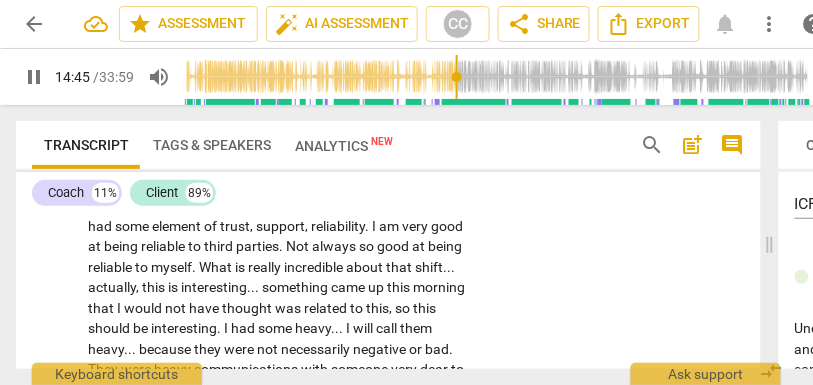 click on "had" at bounding box center [101, 226] 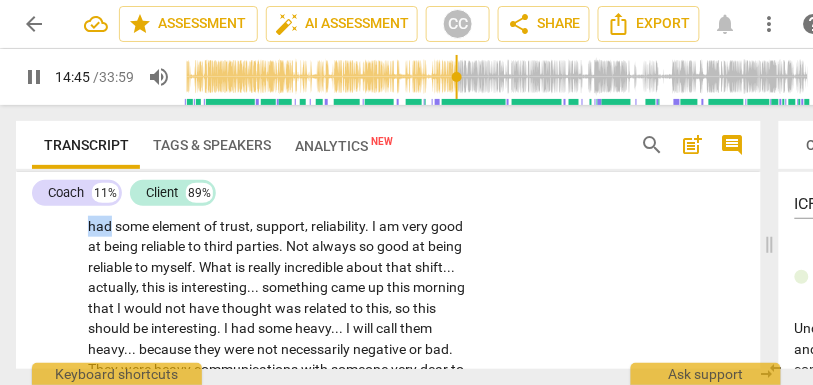 click on "had" at bounding box center (101, 226) 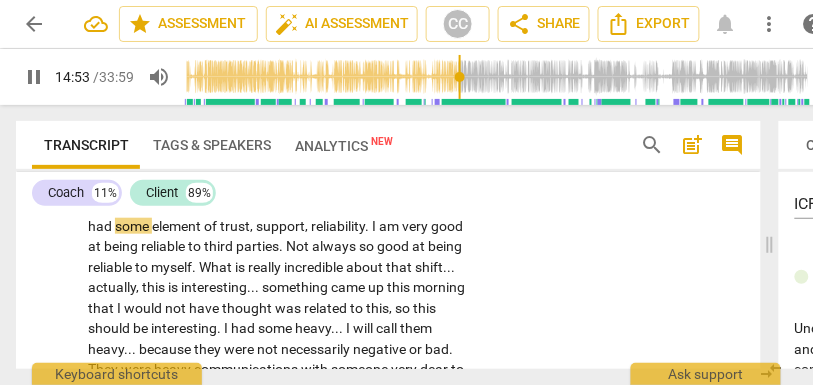 click on "support" at bounding box center [402, 205] 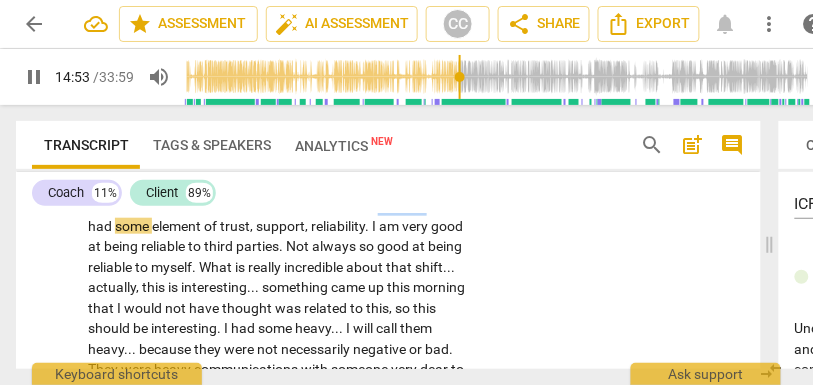 click on "support" at bounding box center (402, 205) 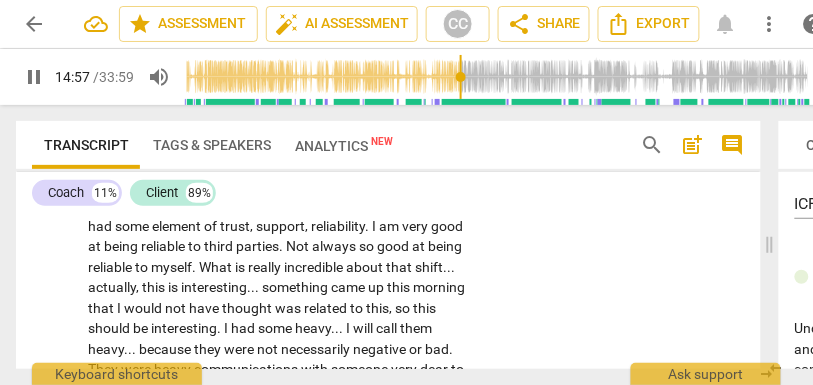 click on "some" at bounding box center (133, 226) 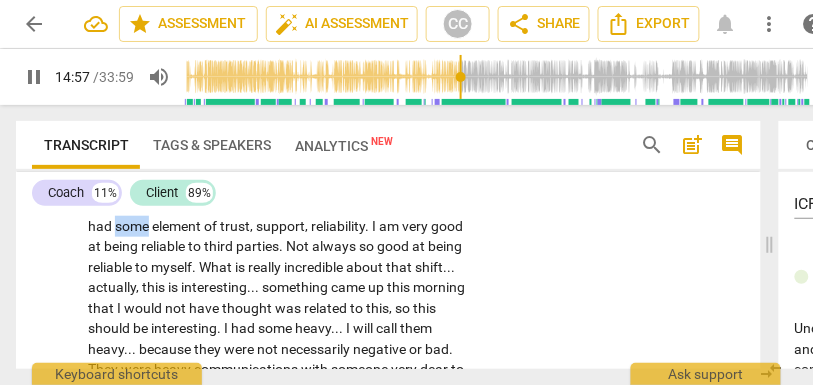 click on "some" at bounding box center [133, 226] 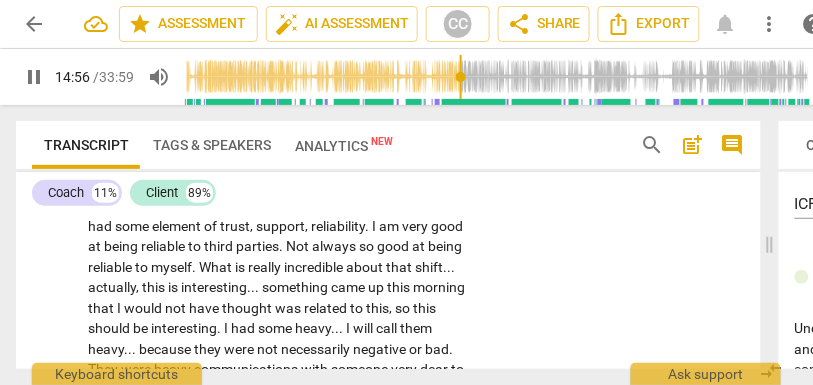 click on "some" at bounding box center (133, 226) 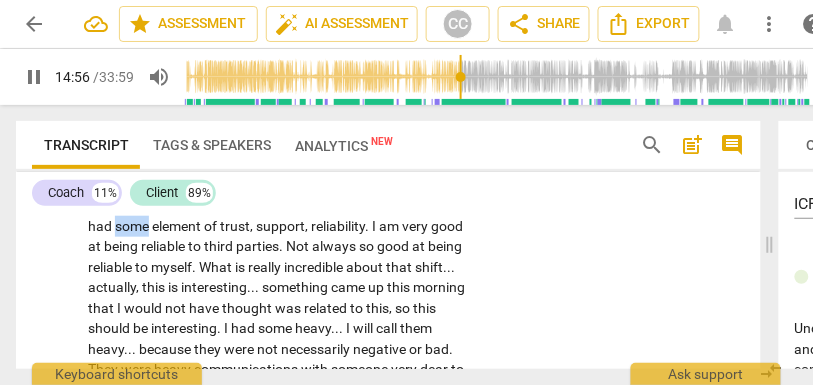 click on "some" at bounding box center (133, 226) 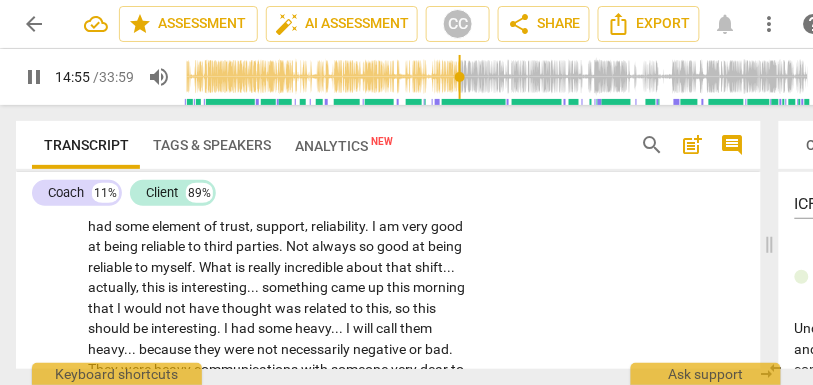 click on "support" at bounding box center (280, 226) 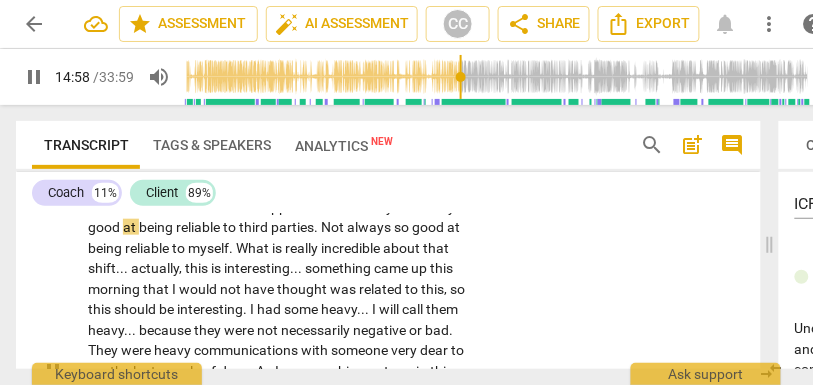 scroll, scrollTop: 3793, scrollLeft: 0, axis: vertical 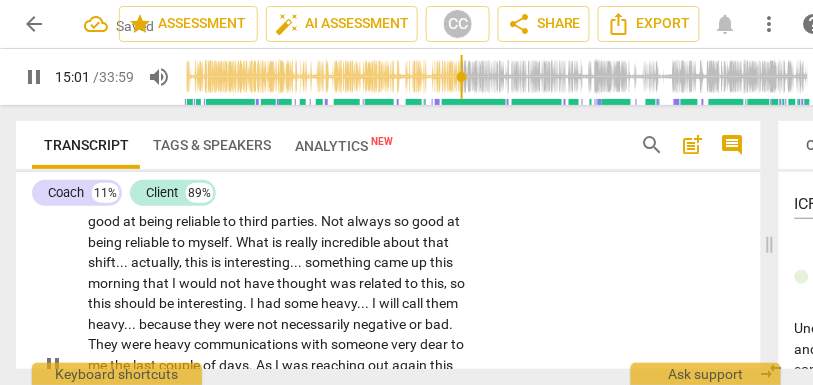 click on "Not" at bounding box center [334, 221] 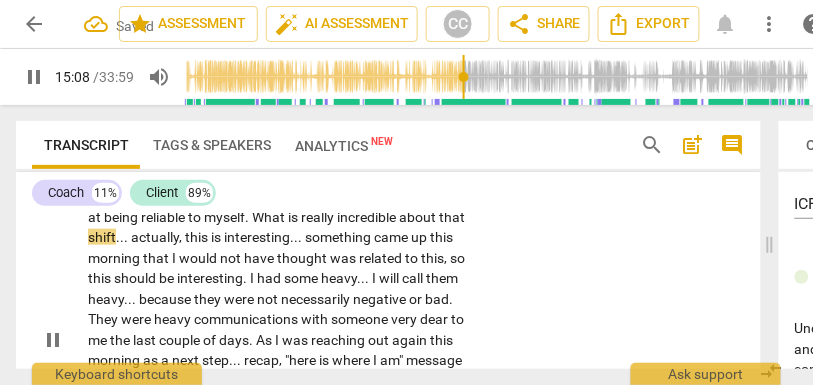 scroll, scrollTop: 3820, scrollLeft: 0, axis: vertical 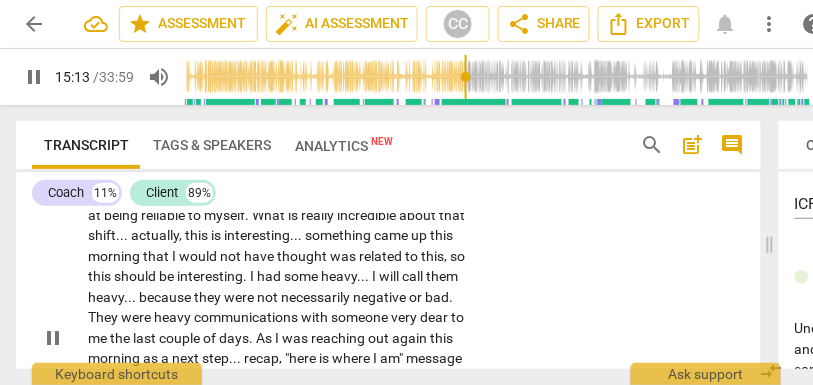 click on "." at bounding box center (301, 235) 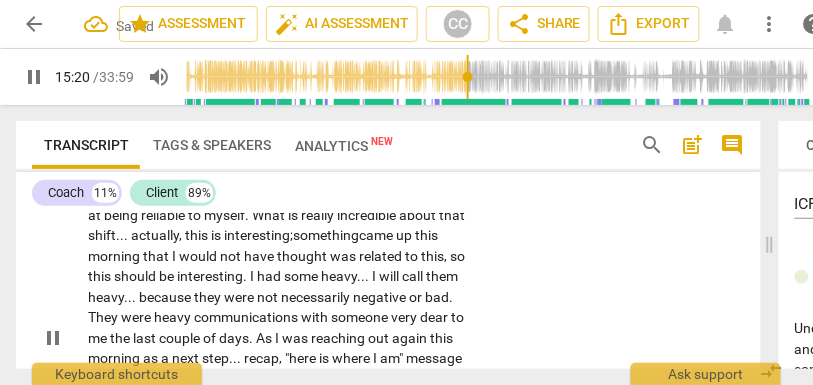 click on "something" at bounding box center [326, 235] 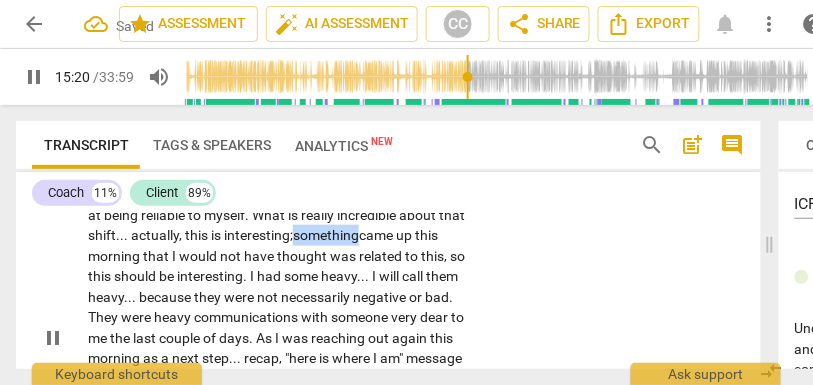 click on "something" at bounding box center [326, 235] 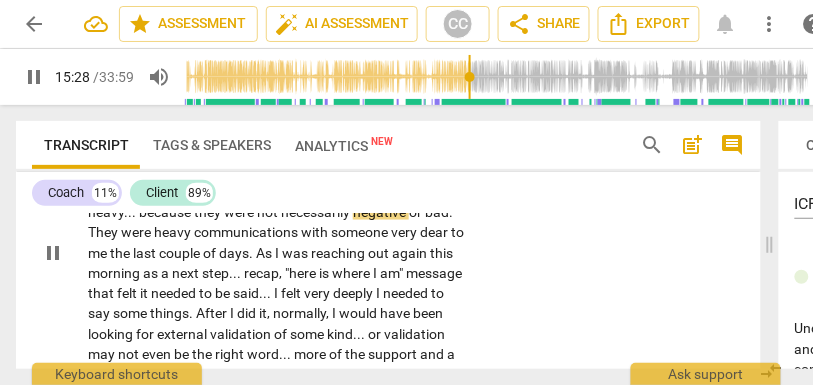 scroll, scrollTop: 3917, scrollLeft: 0, axis: vertical 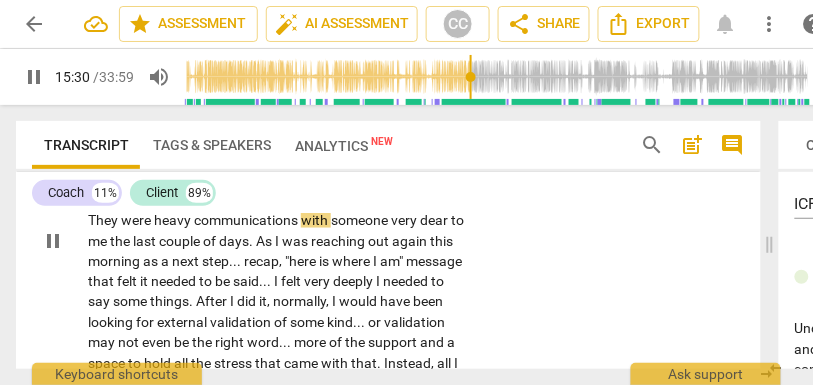 click on "." at bounding box center (451, 200) 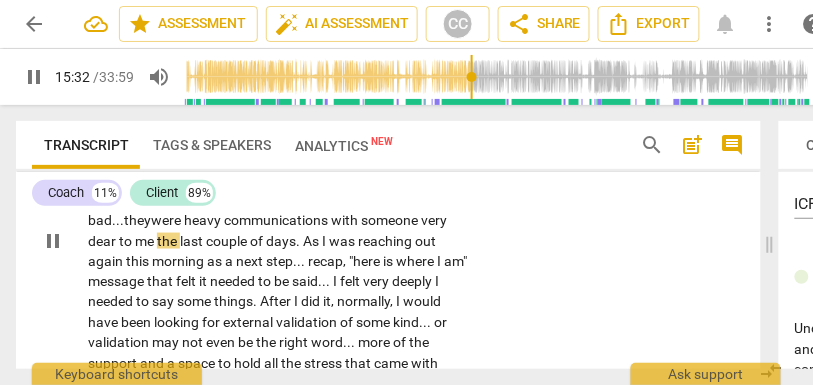 click on "they" at bounding box center [137, 220] 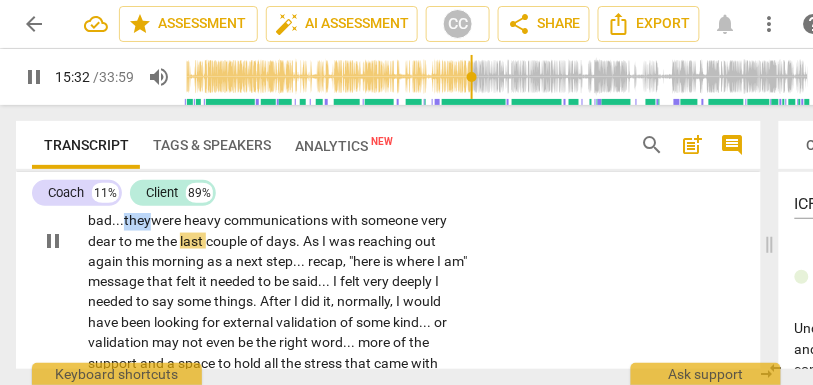 click on "they" at bounding box center [137, 220] 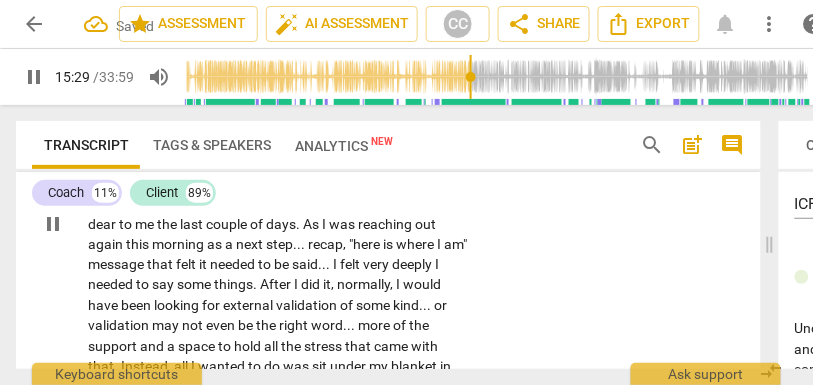 scroll, scrollTop: 3934, scrollLeft: 0, axis: vertical 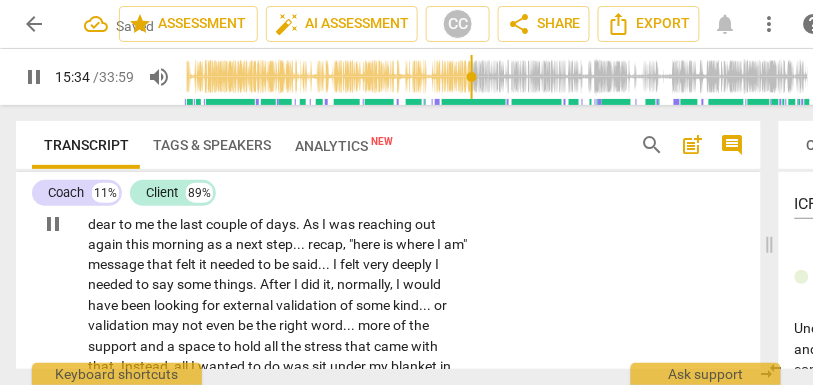 click on "me" at bounding box center (146, 224) 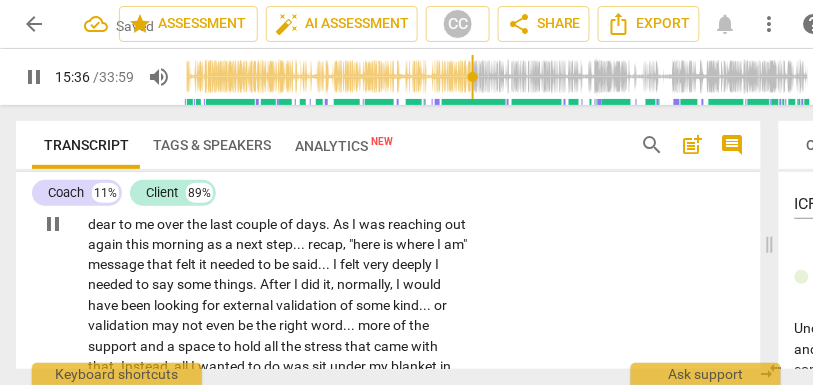 click on "last" at bounding box center [223, 224] 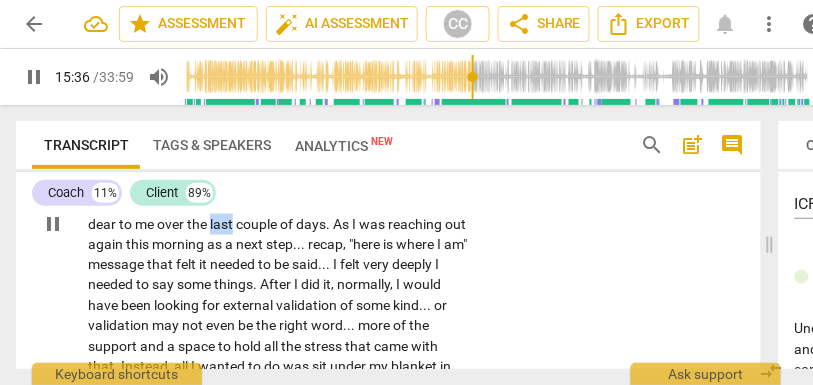 click on "last" at bounding box center (223, 224) 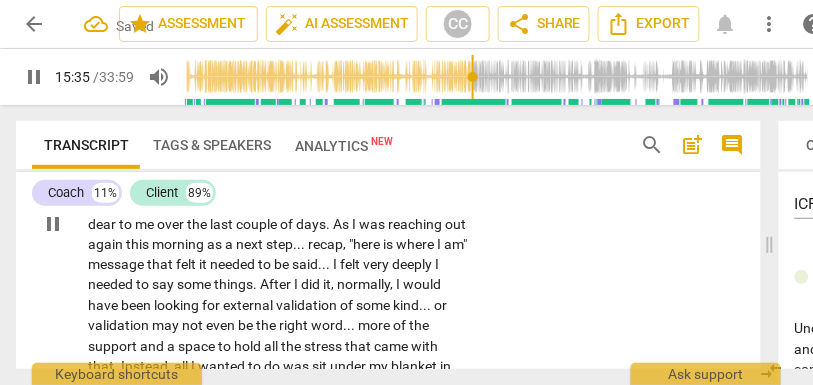 click on "this" at bounding box center (139, 244) 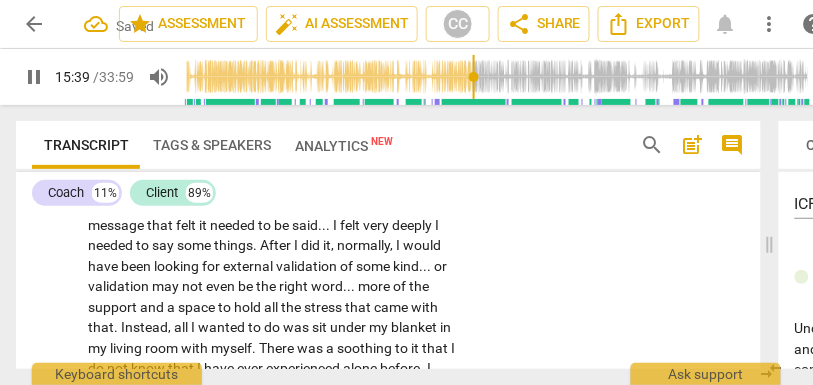 scroll, scrollTop: 3995, scrollLeft: 0, axis: vertical 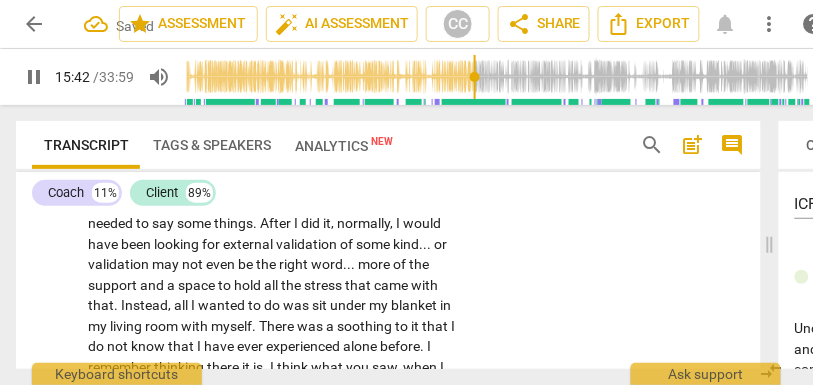 click on "as" at bounding box center [213, 183] 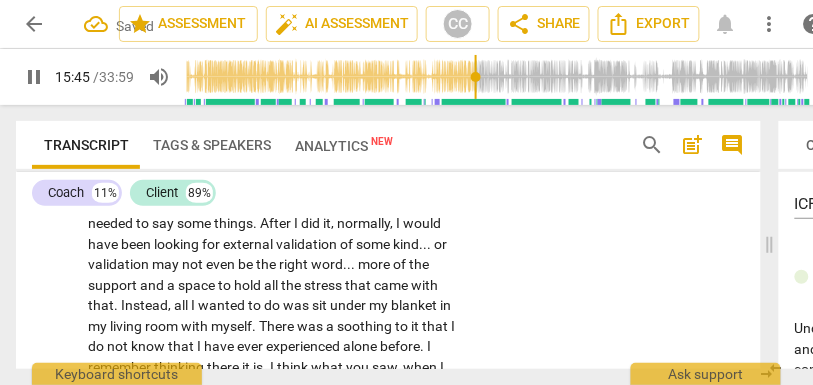 click on "." at bounding box center [301, 183] 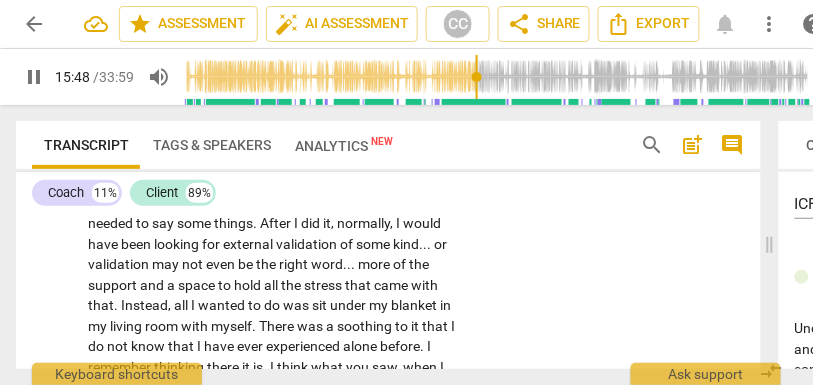 click on "," at bounding box center (334, 183) 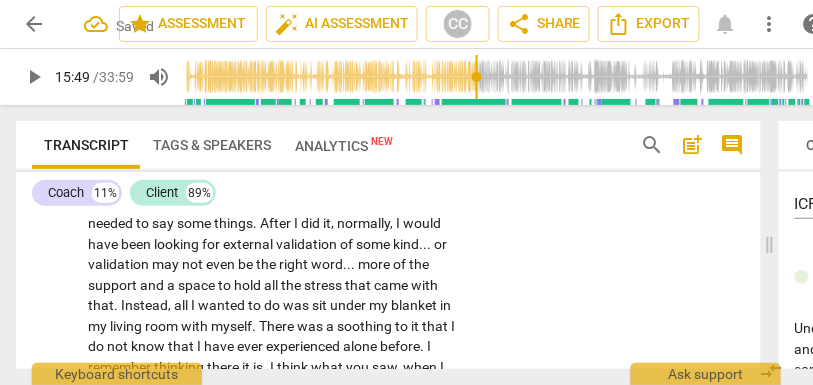 click on "I   have   been   doing   a   lot   of   work   around   trusting   myself .   It   is   not   even   quite   trust .   It   is   relying   on   myself  or   not   needing   to   look   externally   for   stability   and   reliability .   External   reliability   and   support  are   great .   They are  wonderful ,   right ? They are  our   relationships, c ompassion,  and   love.  They are   wonderful .   The   part   of   what   I   was   missing: T he   internal   side   of   support .   We   had   some   element   of   trust ,   support , and   reliability .   I   am   very   good   at   being   reliable   to   third   parties, but  not  always   so   good   at   being   reliable   to   myself .   What   is   really   incredible   about   that   shift . . .   actually ,   this   is   interesting;  something  came   up   this   morning   that   I   would   not   have   thought   was   related   to   this ,   so   this   should   be   interesting .   I   had   some   heavy . . .   I   will   call" at bounding box center [278, 163] 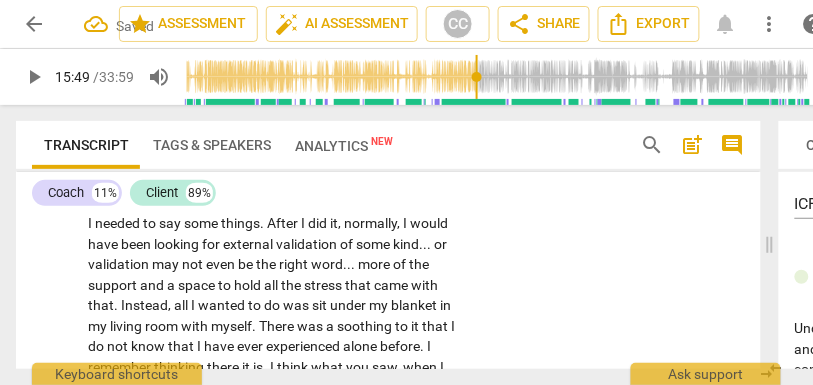 click on "I   have   been   doing   a   lot   of   work   around   trusting   myself .   It   is   not   even   quite   trust .   It   is   relying   on   myself  or   not   needing   to   look   externally   for   stability   and   reliability .   External   reliability   and   support  are   great .   They are  wonderful ,   right ? They are  our   relationships, c ompassion,  and   love.  They are   wonderful .   The   part   of   what   I   was   missing: T he   internal   side   of   support .   We   had   some   element   of   trust ,   support , and   reliability .   I   am   very   good   at   being   reliable   to   third   parties, but  not  always   so   good   at   being   reliable   to   myself .   What   is   really   incredible   about   that   shift . . .   actually ,   this   is   interesting;  something  came   up   this   morning   that   I   would   not   have   thought   was   related   to   this ,   so   this   should   be   interesting .   I   had   some   heavy . . .   I   will   call" at bounding box center [278, 163] 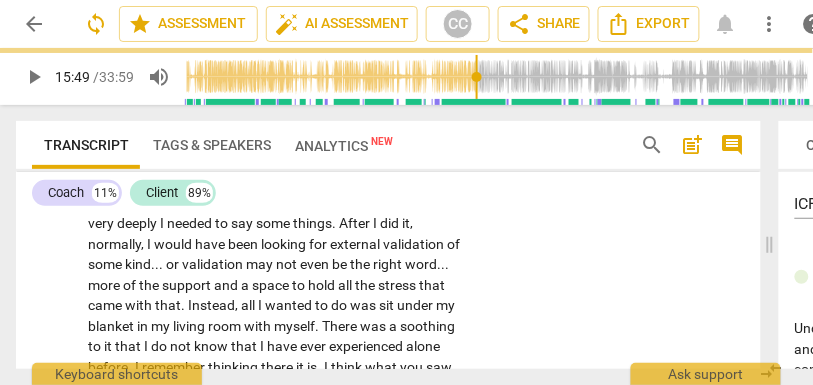 click on "CL play_arrow pause 13:59 + Add competency keyboard_arrow_right I have been doing a lot of work around trusting myself . It is not even quite trust . It is relying on myself or not needing to look externally for stability and reliability . External reliability and support are great . They are wonderful , right ? They are our relationships , compassion , and love . They are wonderful . The part of what I was missing : The internal side of support . We had some element of trust , support , and reliability . I am very good at being reliable to third parties , but not always so good at being reliable to myself . What is really incredible about that shift . . . actually , this is interesting ; something came up this morning that I would not have thought was related to this , so" at bounding box center (388, 157) 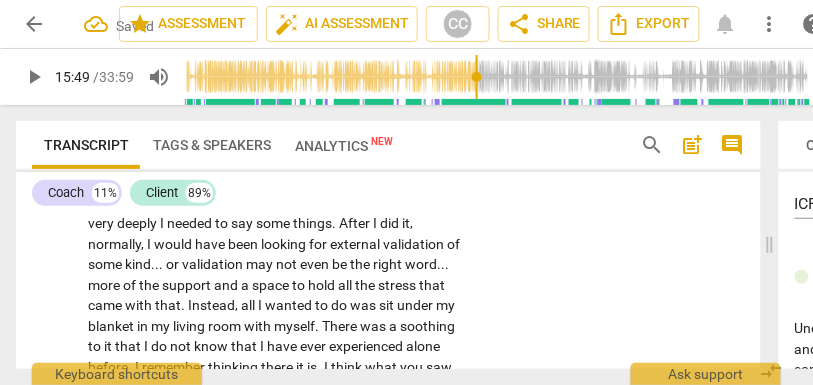 click on "where" at bounding box center [121, 204] 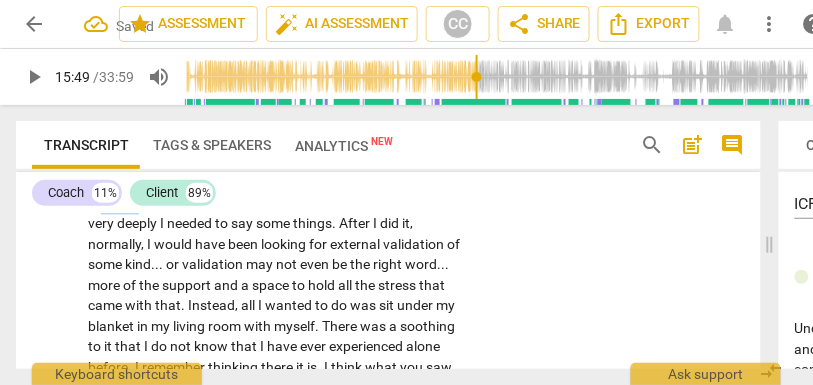click on "where" at bounding box center [121, 204] 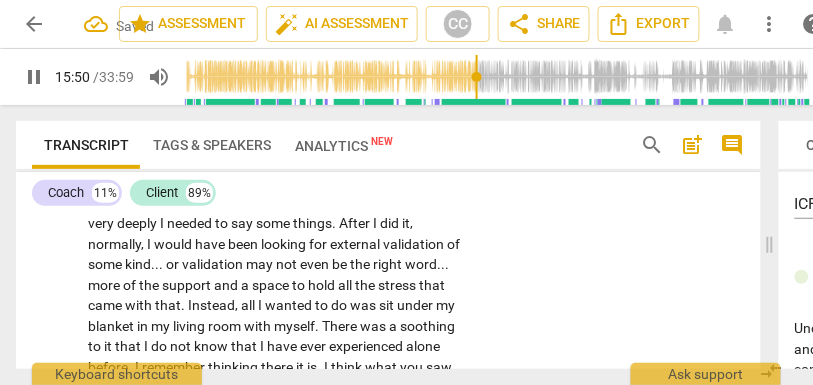 click on "felt" at bounding box center [278, 204] 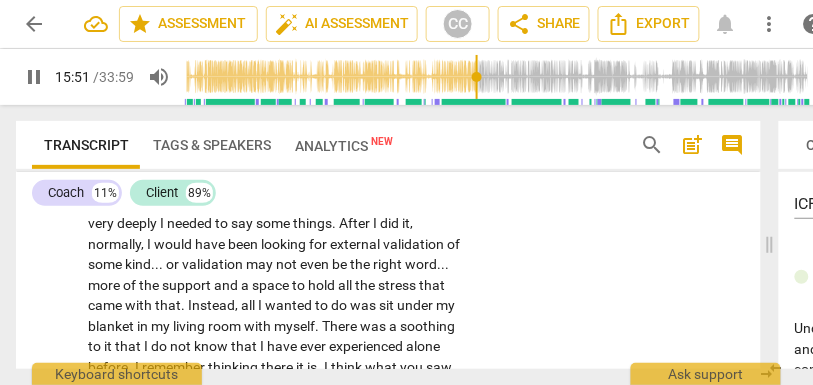 type on "951" 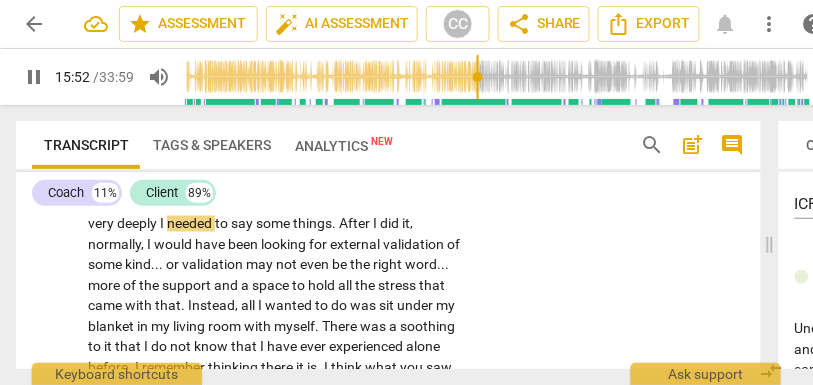 click on "to" at bounding box center (374, 204) 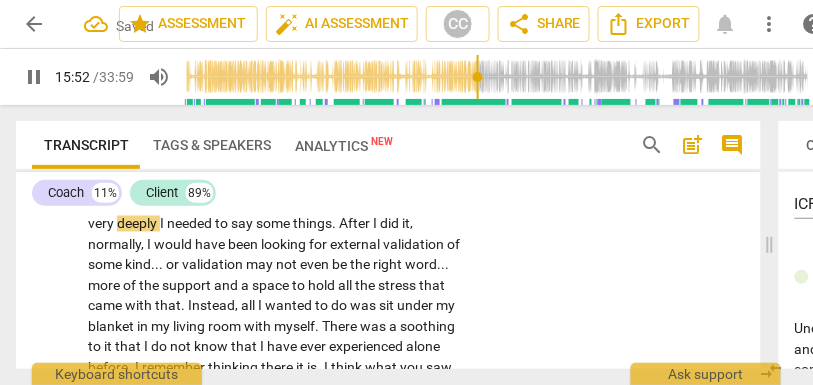 click on "as" at bounding box center (300, 183) 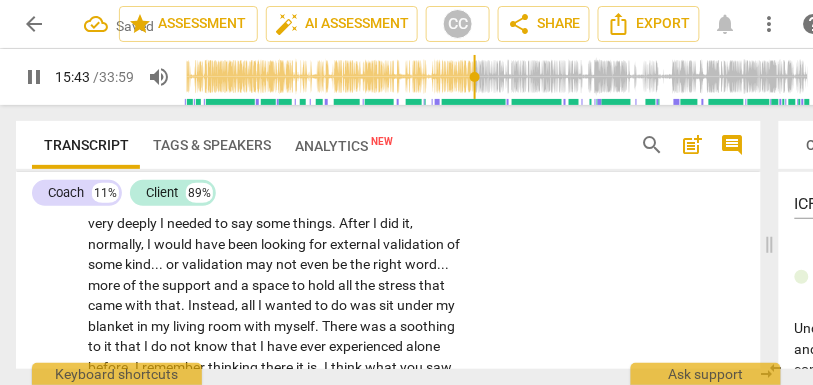 click on "«Here" at bounding box center (442, 183) 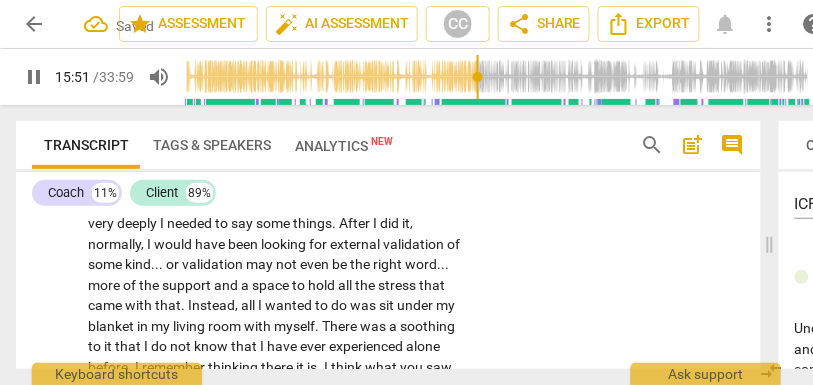 click on "I" at bounding box center [431, 204] 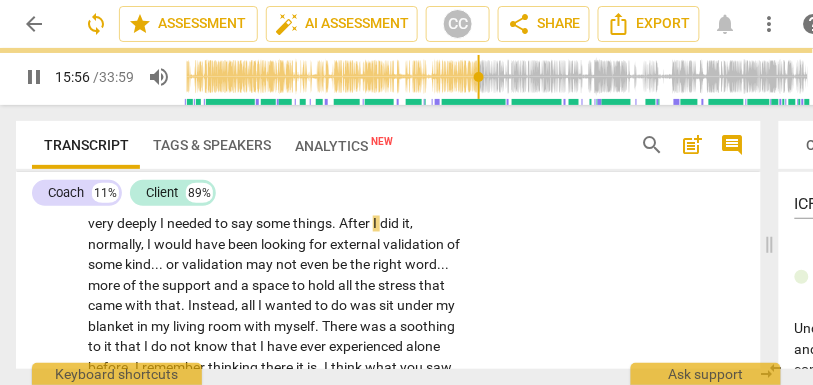 click on "After" at bounding box center (356, 224) 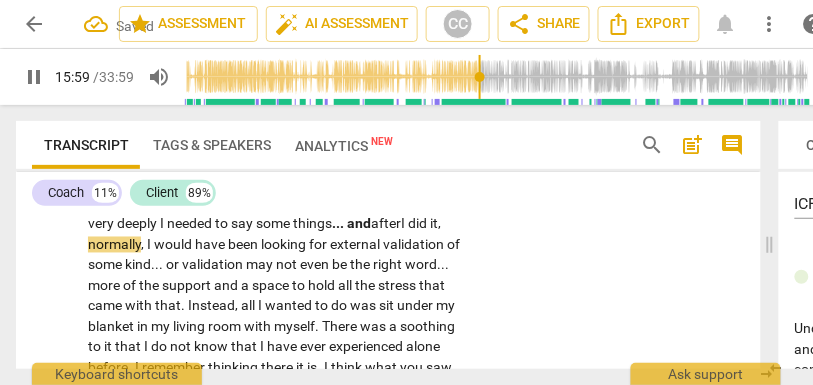 click on "I   have   been   doing   a   lot   of   work   around   trusting   myself .   It   is   not   even   quite   trust .   It   is   relying   on   myself   or   not   needing   to   look   externally   for   stability   and   reliability .   External   reliability   and   support   are   great .   They   are   wonderful ,   right ?   They   are   our   relationships ,   compassion ,   and   love .   They   are   wonderful .   The   part   of   what   I   was   missing :   The   internal   side   of   support .   We   had   some   element   of   trust ,   support ,   and   reliability .   I   am   very   good   at   being   reliable   to   third   parties ,   but   not   always   so   good   at   being   reliable   to   myself .   What   is   really   incredible   about   that   shift . . .   actually ,   this   is   interesting ;   something   came   up   this   morning   that   I   would   not   have   thought   was   related   to   this ,   so   this   should   be   interesting .   I   had   some   heavy . ." at bounding box center (278, 173) 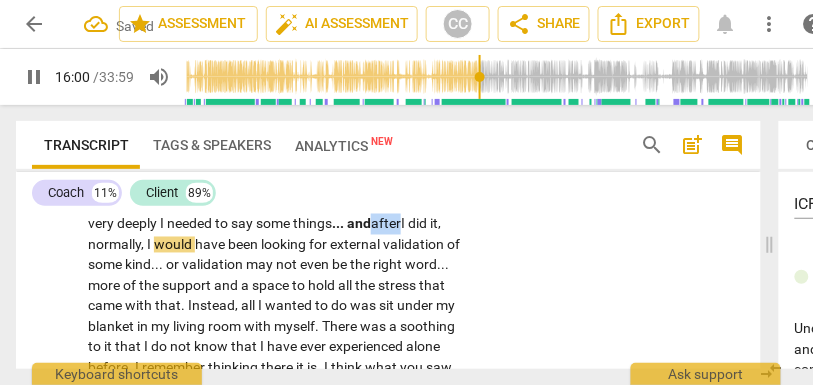 click on "I   have   been   doing   a   lot   of   work   around   trusting   myself .   It   is   not   even   quite   trust .   It   is   relying   on   myself   or   not   needing   to   look   externally   for   stability   and   reliability .   External   reliability   and   support   are   great .   They   are   wonderful ,   right ?   They   are   our   relationships ,   compassion ,   and   love .   They   are   wonderful .   The   part   of   what   I   was   missing :   The   internal   side   of   support .   We   had   some   element   of   trust ,   support ,   and   reliability .   I   am   very   good   at   being   reliable   to   third   parties ,   but   not   always   so   good   at   being   reliable   to   myself .   What   is   really   incredible   about   that   shift . . .   actually ,   this   is   interesting ;   something   came   up   this   morning   that   I   would   not   have   thought   was   related   to   this ,   so   this   should   be   interesting .   I   had   some   heavy . ." at bounding box center [278, 173] 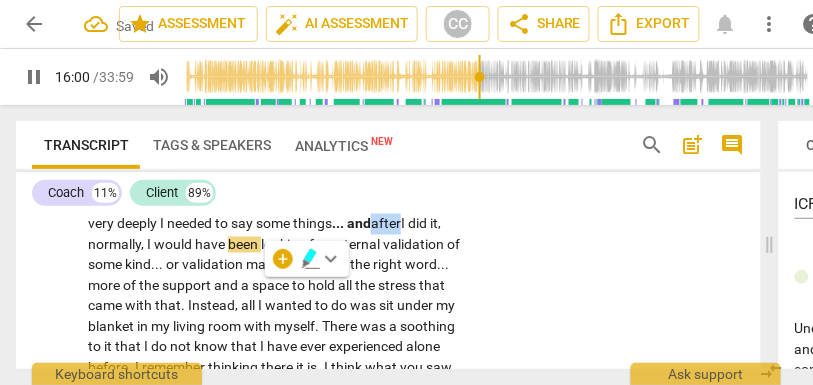 click on "CL play_arrow pause 13:59 + Add competency keyboard_arrow_right I have been doing a lot of work around trusting myself . It is not even quite trust . It is relying on myself or not needing to look externally for stability and reliability . External reliability and support are great . They are wonderful , right ? They are our relationships , compassion , and love . They are wonderful . The part of what I was missing : The internal side of support . We had some element of trust , support , and reliability . I am very good at being reliable to third parties , but not always so good at being reliable to myself . What is really incredible about that shift . . . actually , this is interesting ; something came up this morning that I would not have thought was related to this , so" at bounding box center [388, 157] 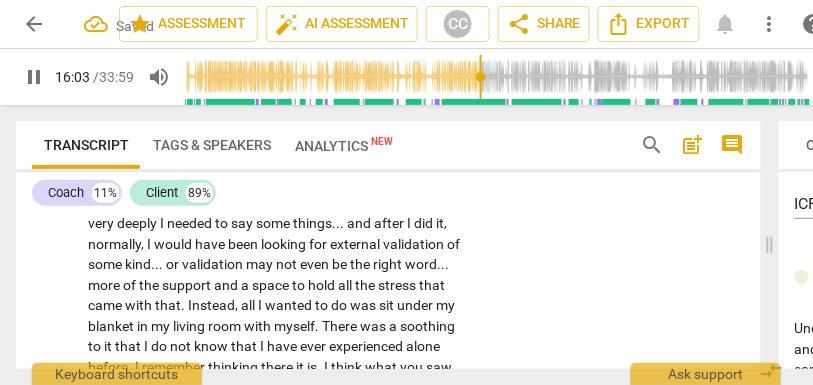 click on "and" at bounding box center [360, 224] 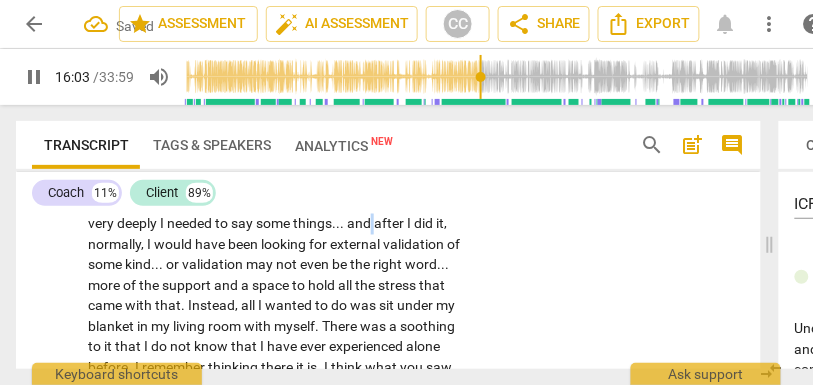 click on "and" at bounding box center [360, 224] 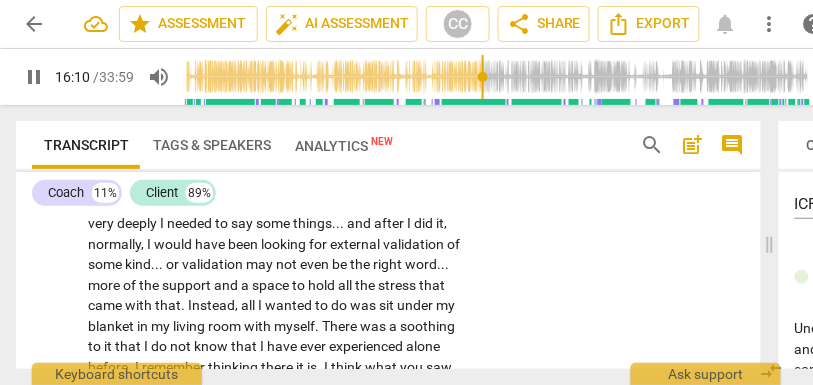 click on "or" at bounding box center [174, 265] 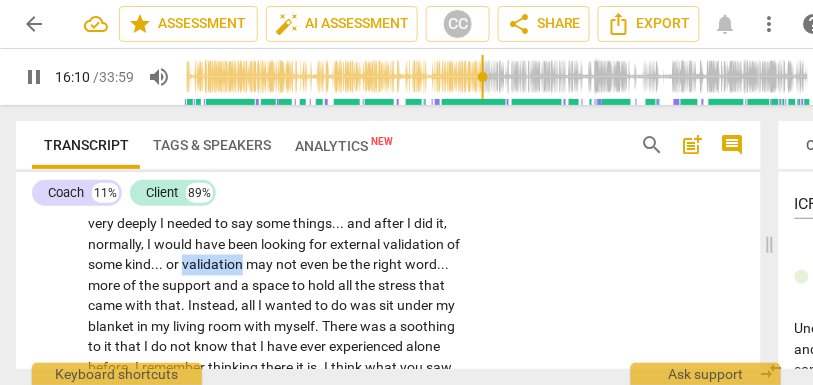 click on "or" at bounding box center (174, 265) 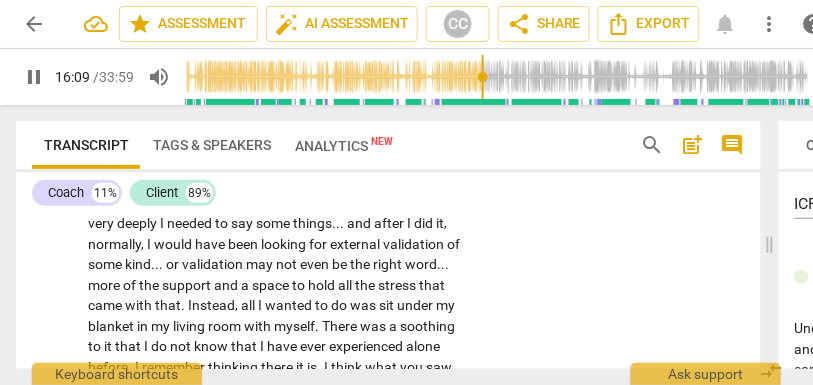 click on "validation" at bounding box center [214, 265] 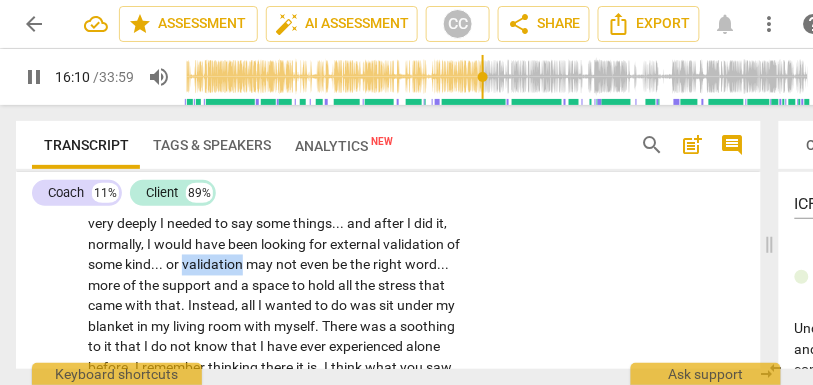 click on "validation" at bounding box center (214, 265) 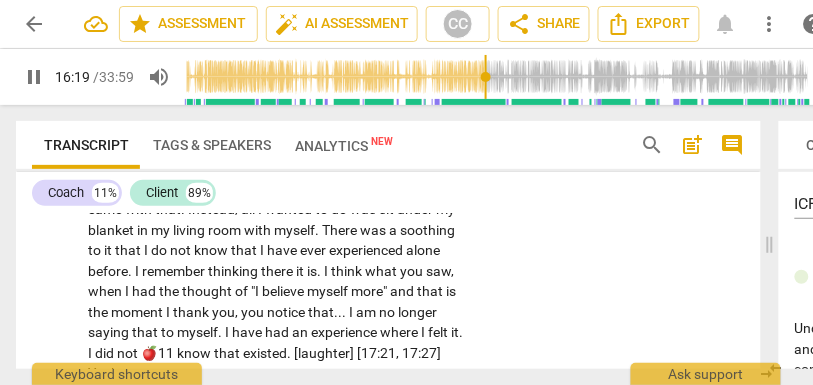 scroll, scrollTop: 4092, scrollLeft: 0, axis: vertical 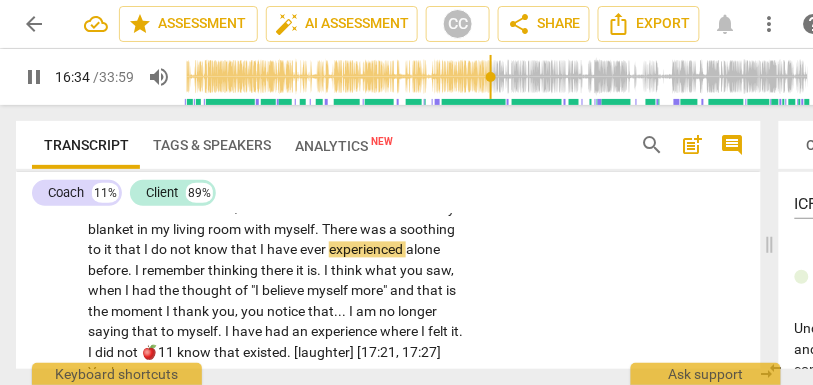 click on "that" at bounding box center (129, 250) 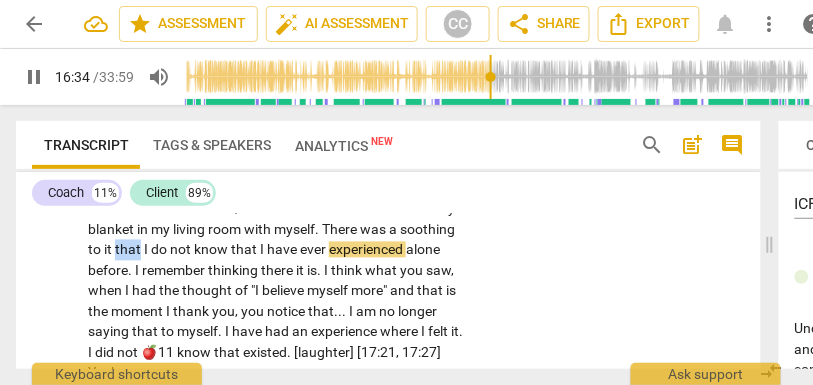 click on "that" at bounding box center (129, 250) 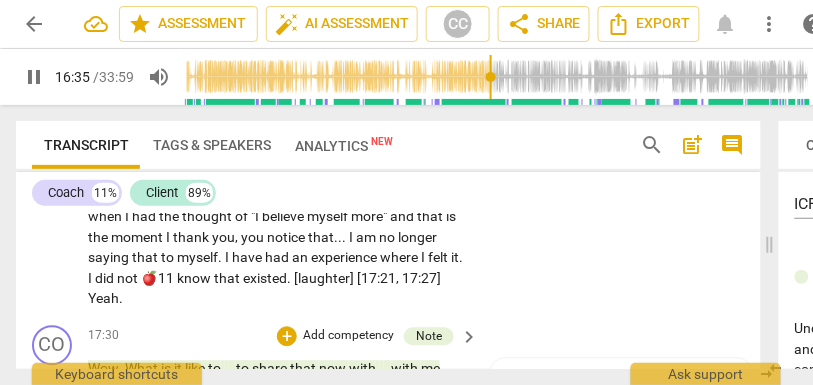 scroll, scrollTop: 4167, scrollLeft: 0, axis: vertical 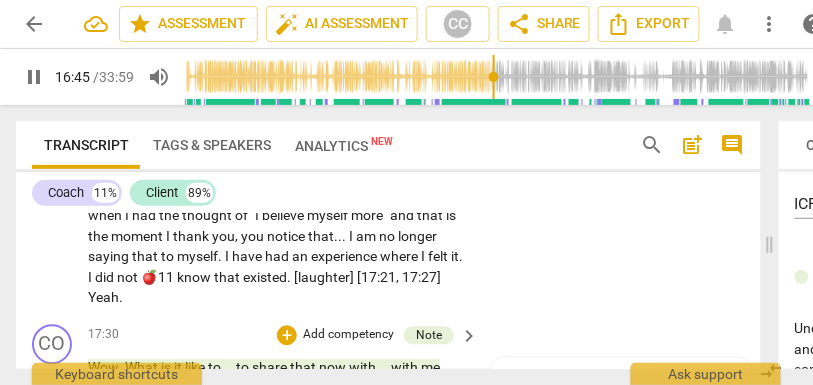 click on "thinking" at bounding box center [234, 196] 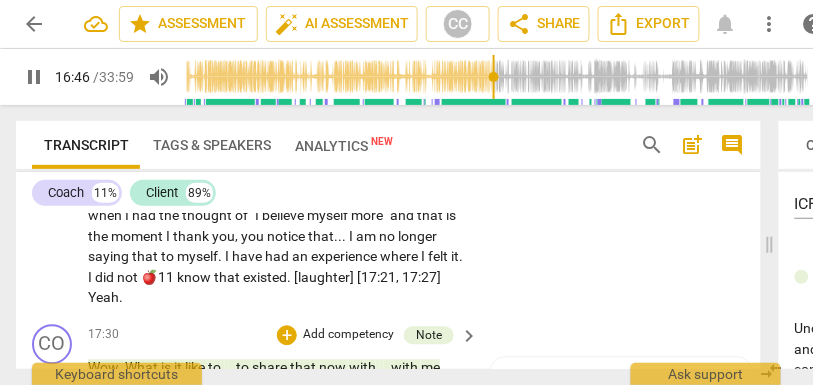 type on "1007" 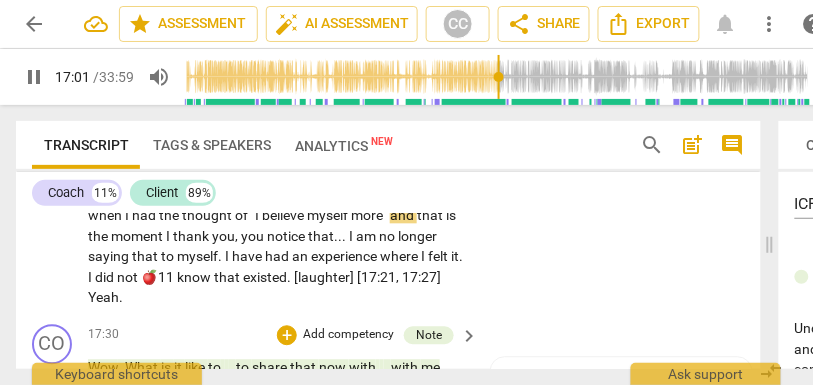 click on "you" at bounding box center [399, 196] 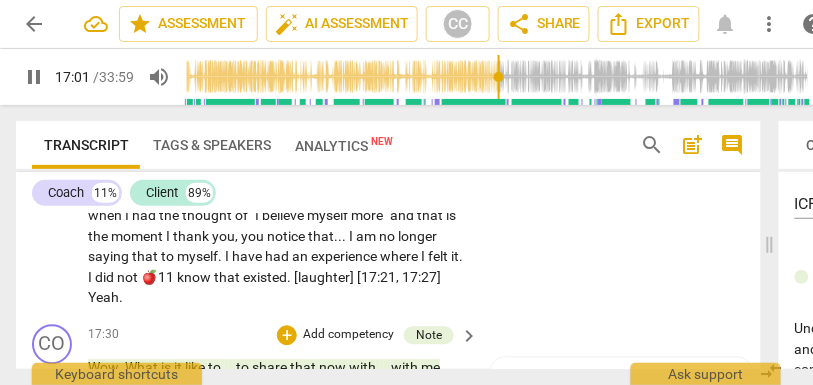 click on "you" at bounding box center (399, 196) 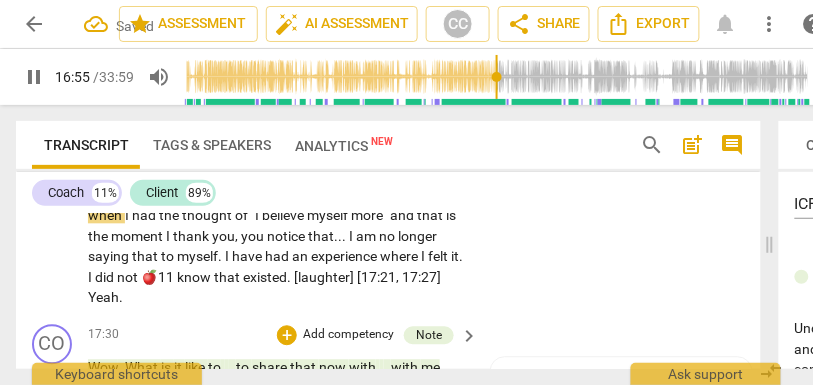 click on "of" at bounding box center (243, 216) 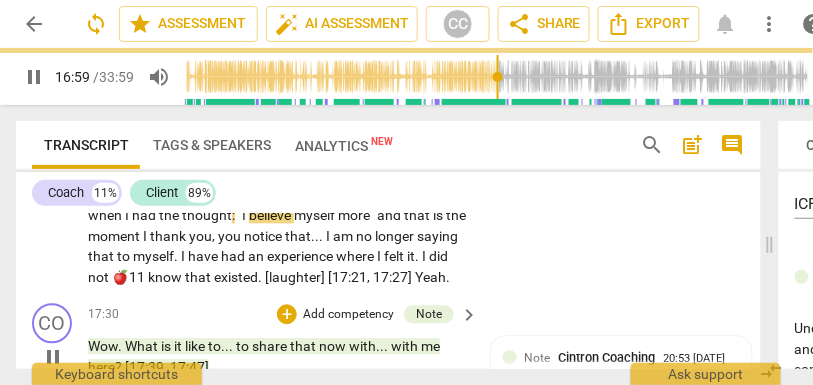 click on "I   have   been   doing   a   lot   of   work   around   trusting   myself .   It   is   not   even   quite   trust .   It   is   relying   on   myself   or   not   needing   to   look   externally   for   stability   and   reliability .   External   reliability   and   support   are   great .   They   are   wonderful ,   right ?   They   are   our   relationships ,   compassion ,   and   love .   They   are   wonderful .   The   part   of   what   I   was   missing :   The   internal   side   of   support .   We   had   some   element   of   trust ,   support ,   and   reliability .   I   am   very   good   at   being   reliable   to   third   parties ,   but   not   always   so   good   at   being   reliable   to   myself .   What   is   really   incredible   about   that   shift . . .   actually ,   this   is   interesting ;   something   came   up   this   morning   that   I   would   not   have   thought   was   related   to   this ,   so   this   should   be   interesting .   I   had   some   heavy . ." at bounding box center [278, -9] 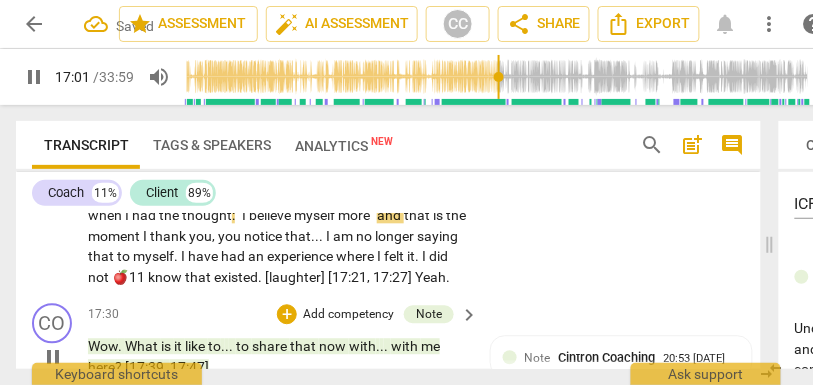 click on "more"" at bounding box center [357, 216] 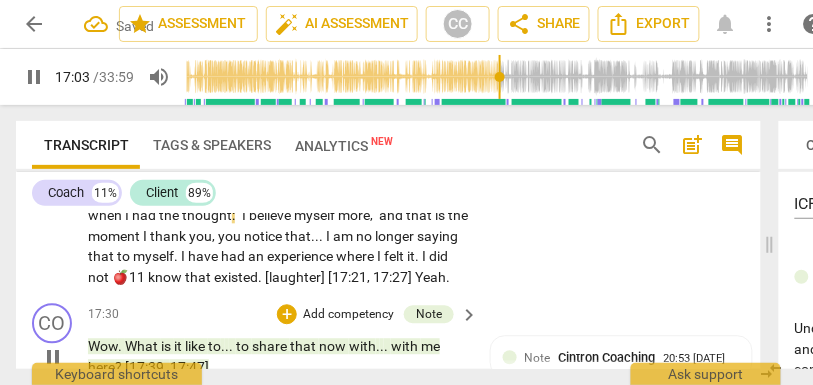 click on "moment" at bounding box center (115, 237) 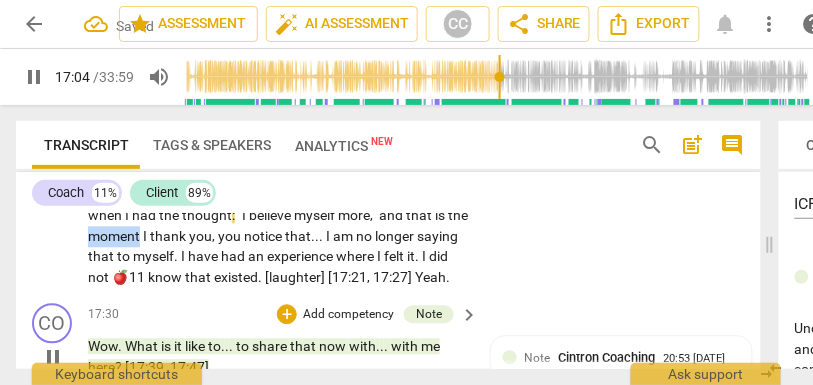 click on "moment" at bounding box center (115, 237) 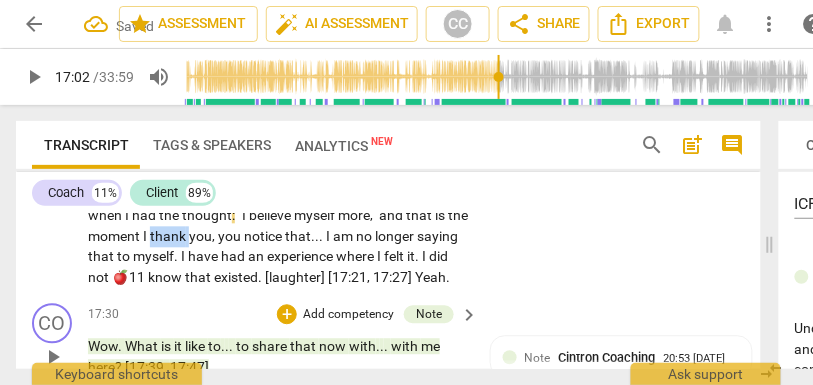 drag, startPoint x: 127, startPoint y: 298, endPoint x: 80, endPoint y: 298, distance: 47 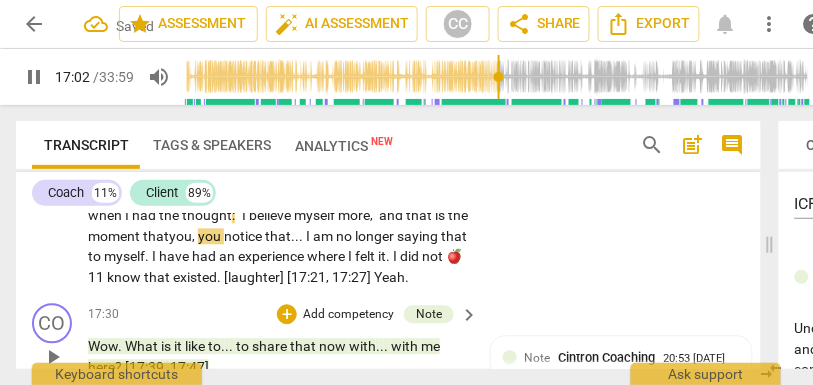click on "," at bounding box center [195, 237] 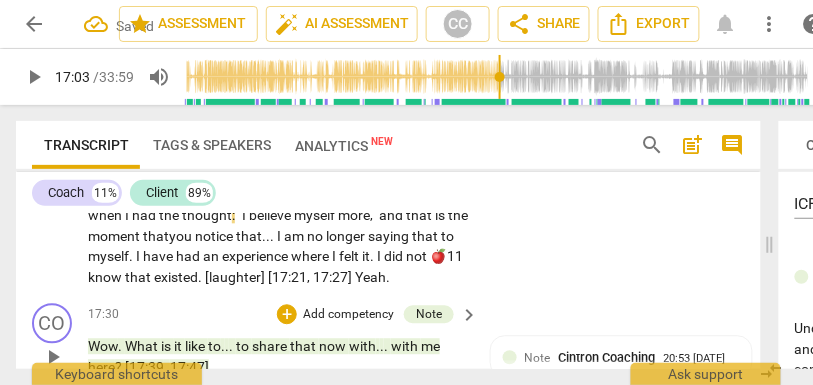 click on "that" at bounding box center [420, 216] 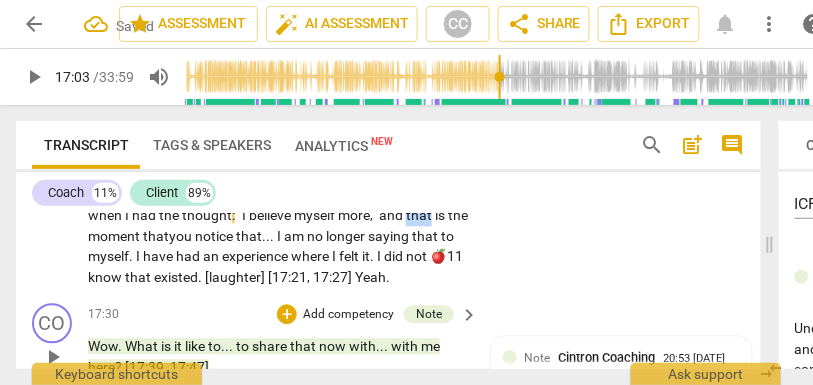 click on "that" at bounding box center [420, 216] 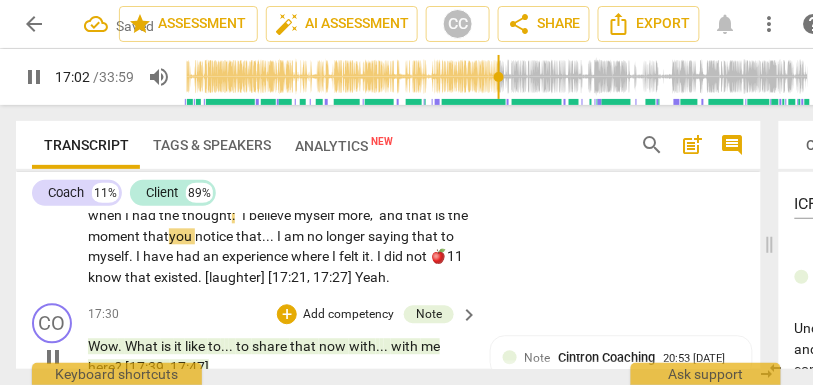 click on "notice" at bounding box center [215, 237] 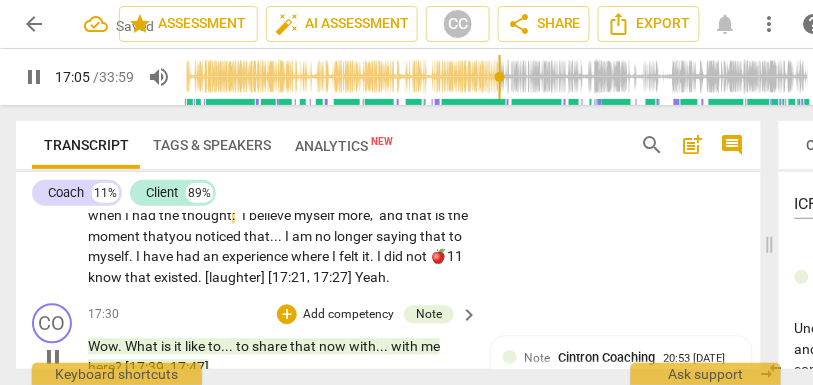 click on "I" at bounding box center (288, 237) 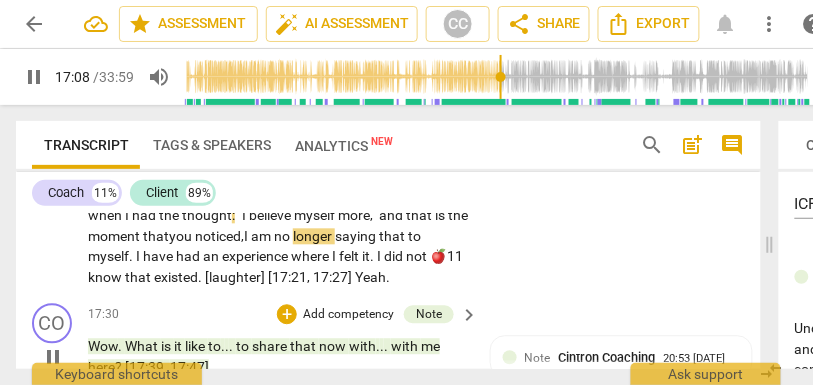 drag, startPoint x: 348, startPoint y: 262, endPoint x: 310, endPoint y: 260, distance: 38.052597 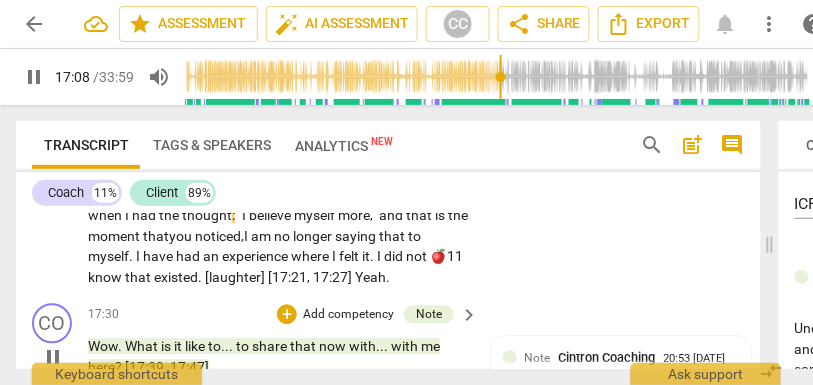 click on "you" at bounding box center (399, 196) 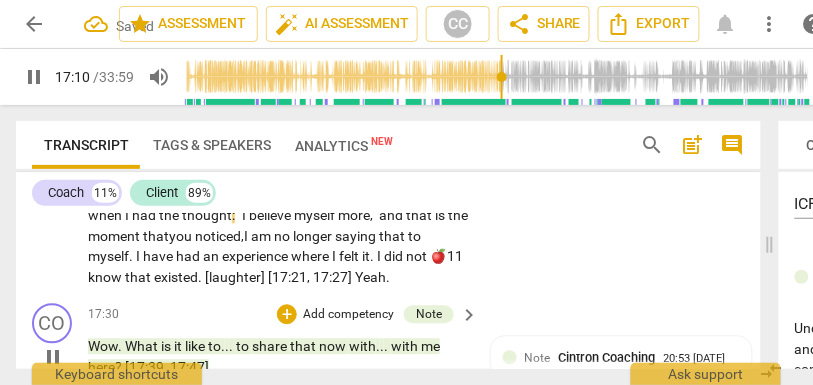 click on "what" at bounding box center (368, 196) 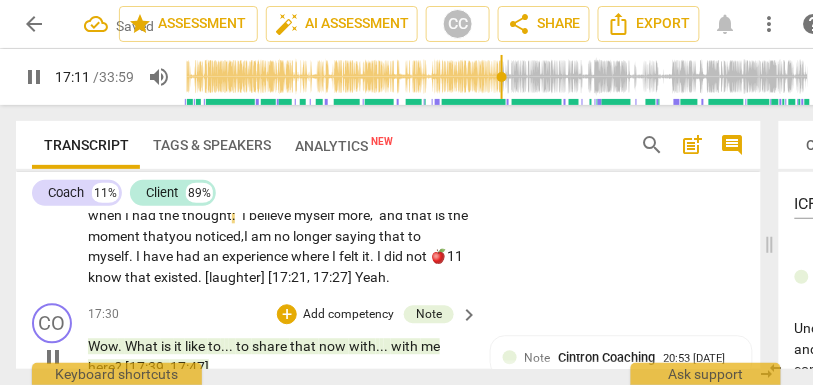 click on "what" at bounding box center (368, 196) 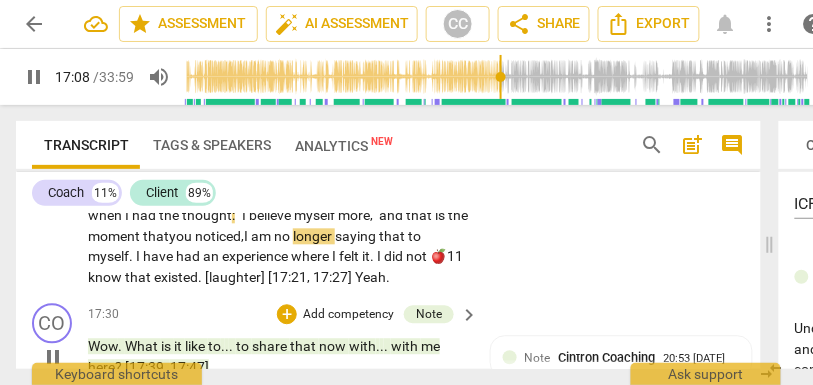 click on "noticed," at bounding box center (219, 237) 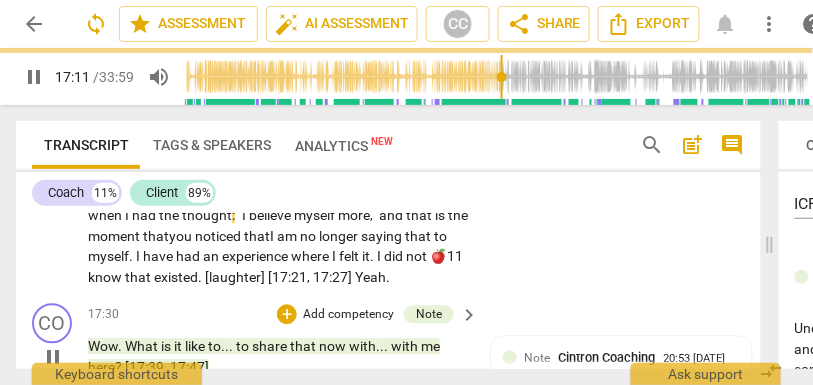scroll, scrollTop: 4202, scrollLeft: 0, axis: vertical 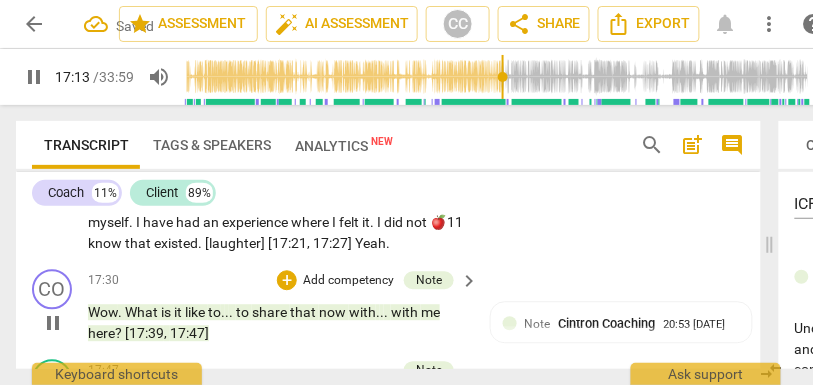 click on "know" at bounding box center (106, 243) 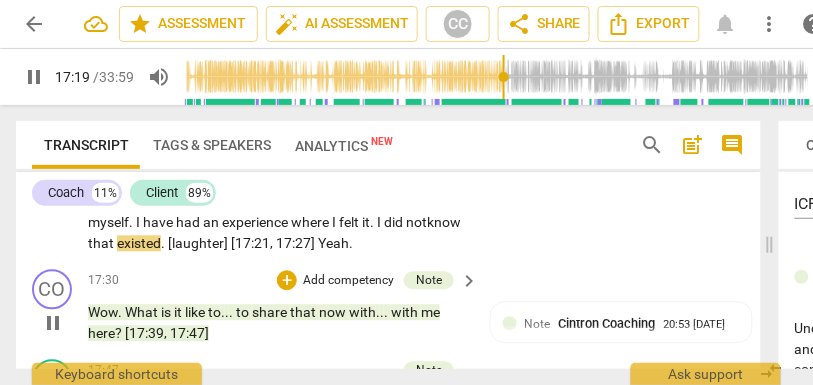 click on "CL play_arrow pause 13:59 + Add competency keyboard_arrow_right I have been doing a lot of work around trusting myself . It is not even quite trust . It is relying on myself or not needing to look externally for stability and reliability . External reliability and support are great . They are wonderful , right ? They are our relationships , compassion , and love . They are wonderful . The part of what I was missing : The internal side of support . We had some element of trust , support , and reliability . I am very good at being reliable to third parties , but not always so good at being reliable to myself . What is really incredible about that shift . . . actually , this is interesting ; something came up this morning that I would not have thought was related to this , so" at bounding box center [388, -60] 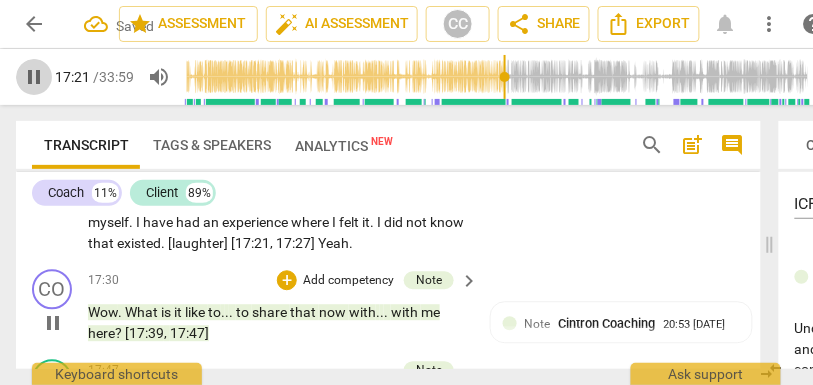 click on "pause" at bounding box center [34, 77] 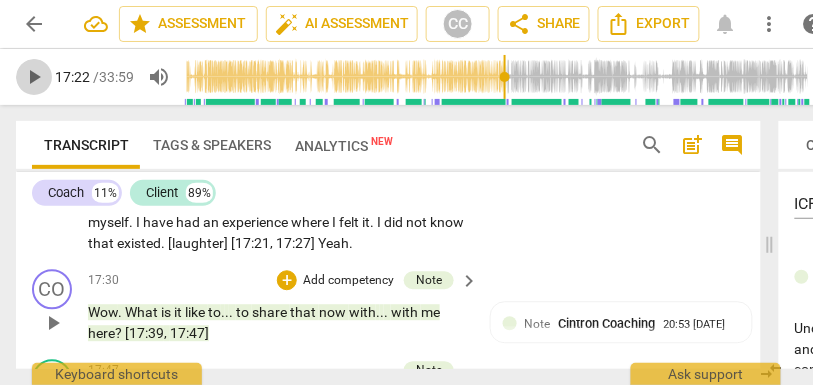 click on "play_arrow" at bounding box center (34, 77) 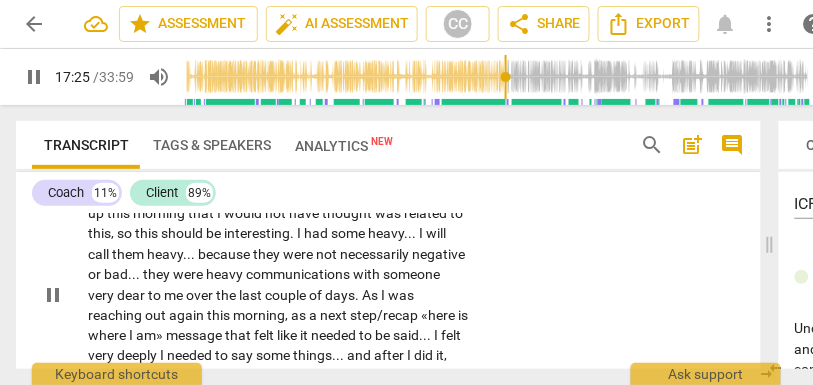 click on "CL play_arrow pause 13:59 + Add competency keyboard_arrow_right I have been doing a lot of work around trusting myself . It is not even quite trust . It is relying on myself or not needing to look externally for stability and reliability . External reliability and support are great . They are wonderful , right ? They are our relationships , compassion , and love . They are wonderful . The part of what I was missing : The internal side of support . We had some element of trust , support , and reliability . I am very good at being reliable to third parties , but not always so good at being reliable to myself . What is really incredible about that shift . . . actually , this is interesting ; something came up this morning that I would not have thought was related to this , so" at bounding box center (388, 279) 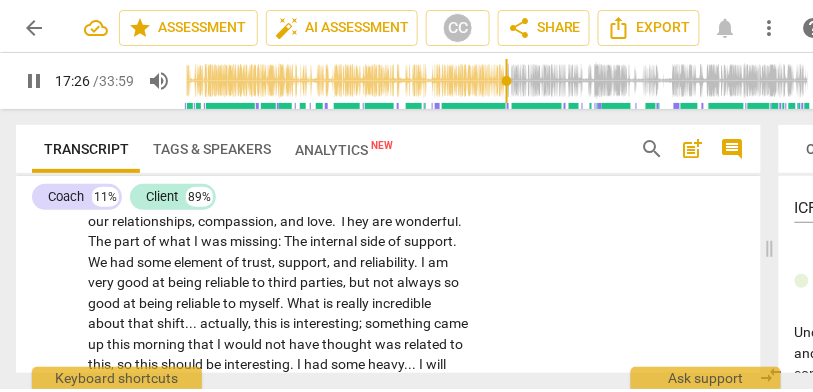scroll, scrollTop: 3625, scrollLeft: 0, axis: vertical 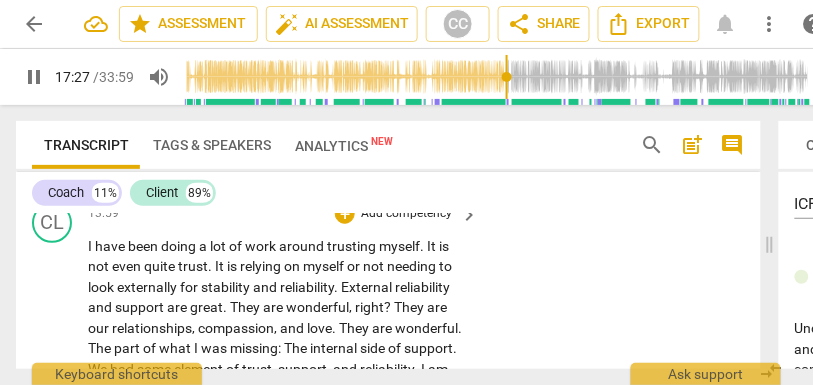 click on "Add competency" at bounding box center (406, 214) 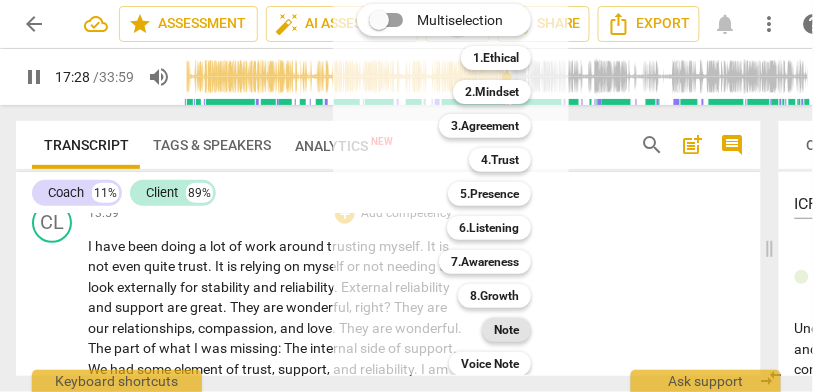 click on "Note" at bounding box center [506, 330] 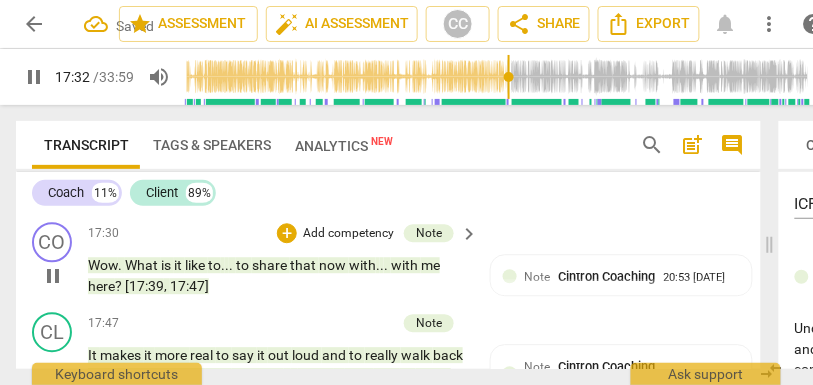 scroll, scrollTop: 4254, scrollLeft: 0, axis: vertical 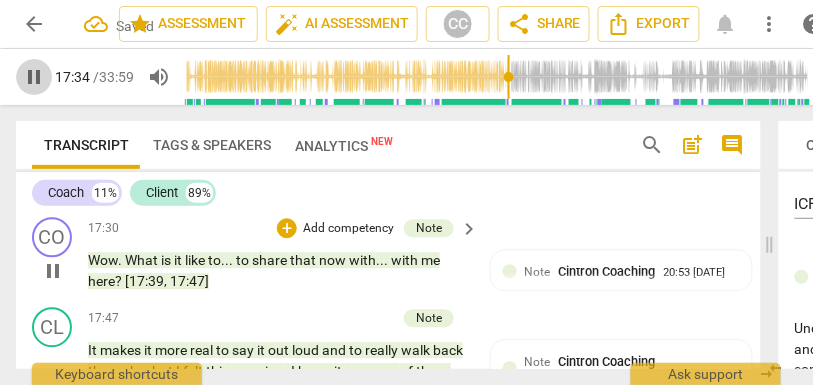 click on "pause" at bounding box center (34, 77) 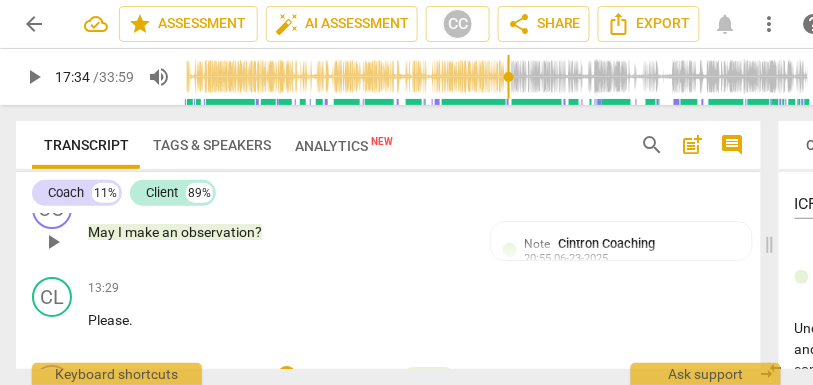 scroll, scrollTop: 3351, scrollLeft: 0, axis: vertical 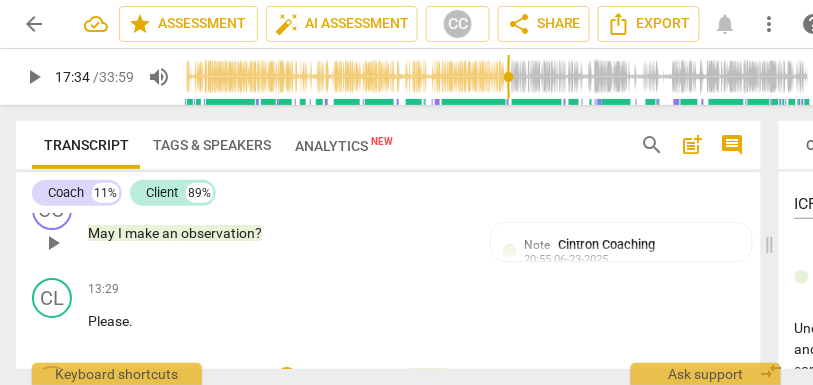 click on "observation" at bounding box center [218, 233] 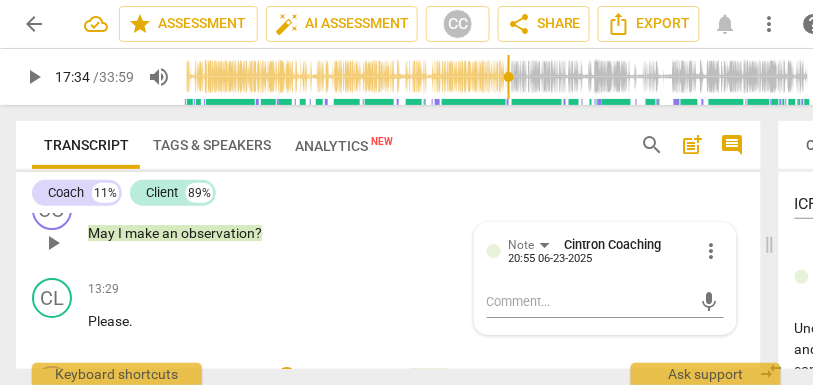 click on "observation" at bounding box center (218, 233) 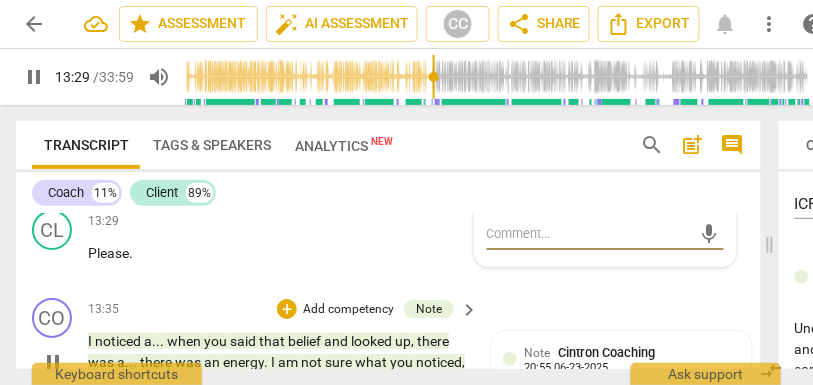scroll, scrollTop: 3440, scrollLeft: 0, axis: vertical 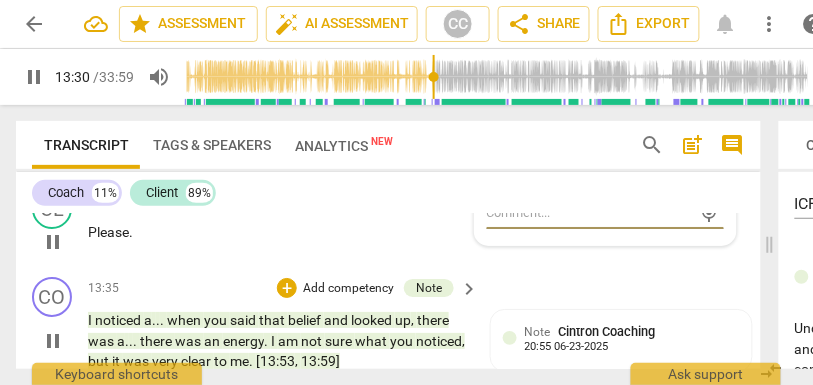 click on "Add competency" at bounding box center (406, 201) 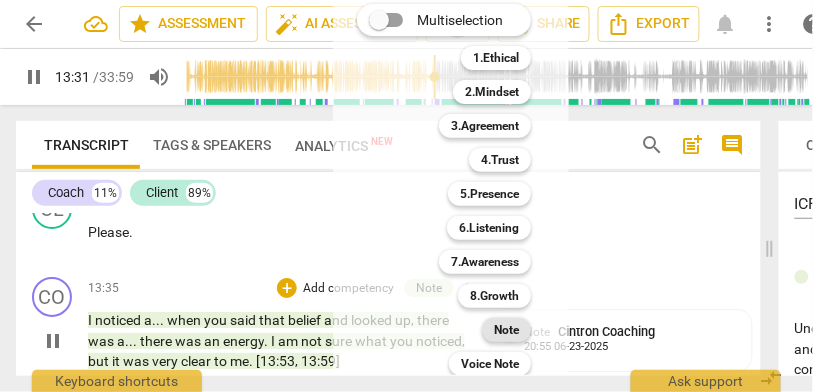 click on "Note" at bounding box center [506, 330] 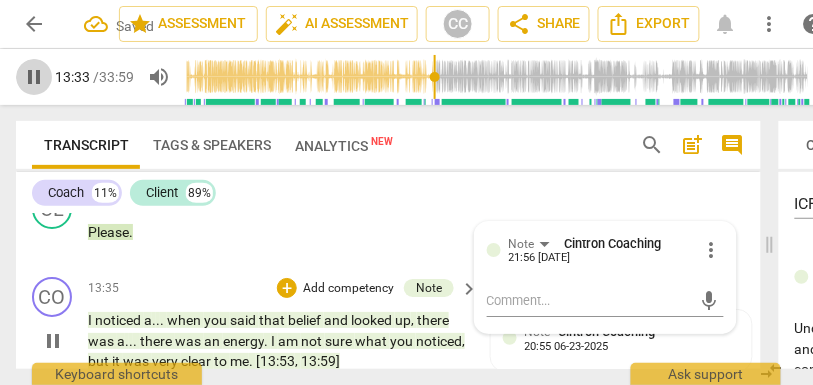 click on "pause" at bounding box center (34, 77) 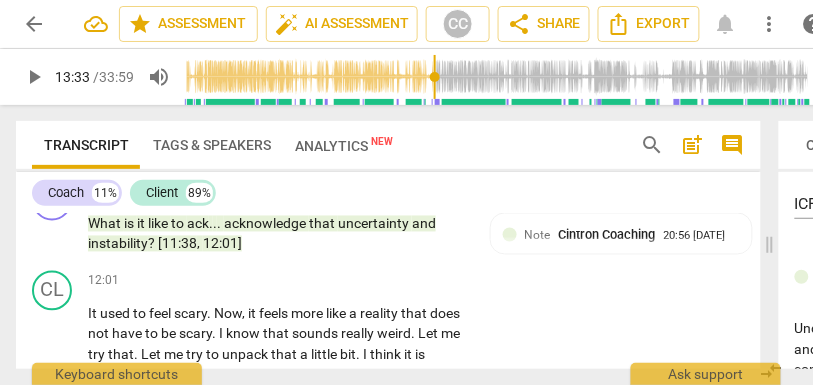 scroll, scrollTop: 2899, scrollLeft: 0, axis: vertical 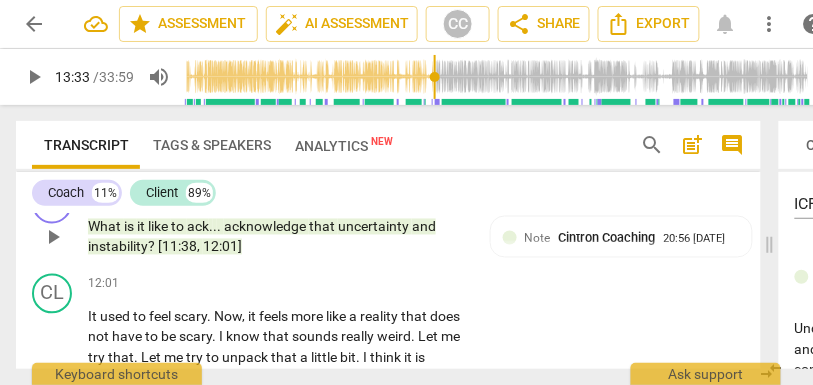click on "instability" at bounding box center [118, 247] 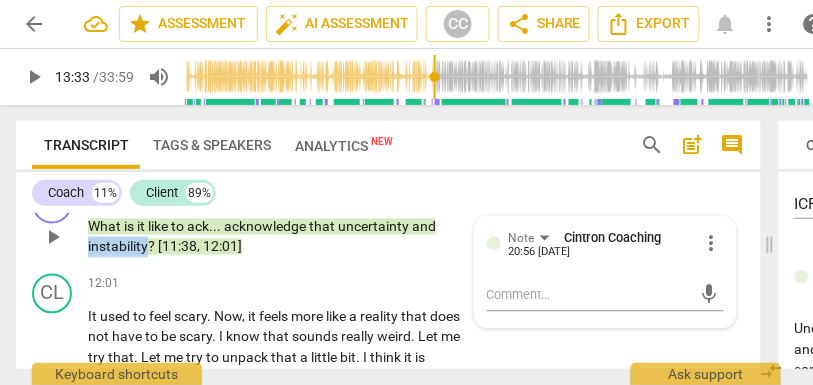 click on "instability" at bounding box center [118, 247] 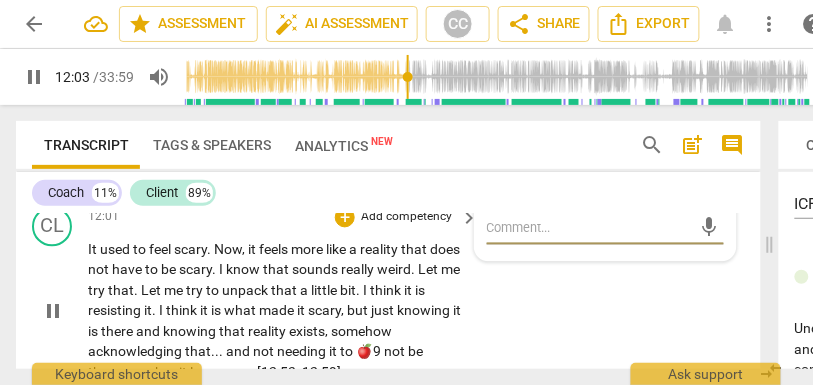 scroll, scrollTop: 2988, scrollLeft: 0, axis: vertical 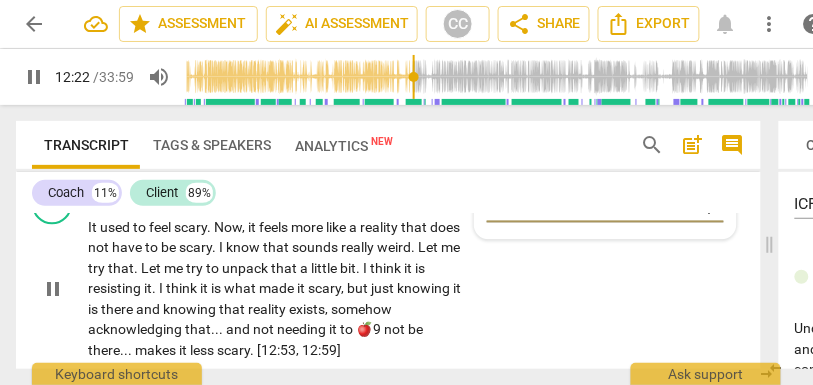 click on "more" at bounding box center (308, 228) 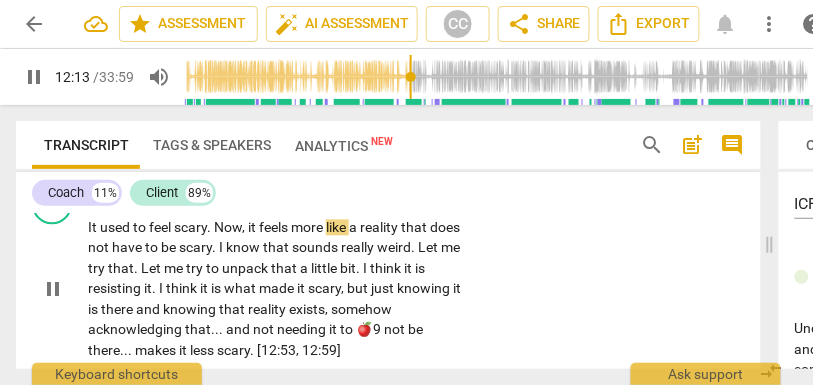 click on "that" at bounding box center (415, 228) 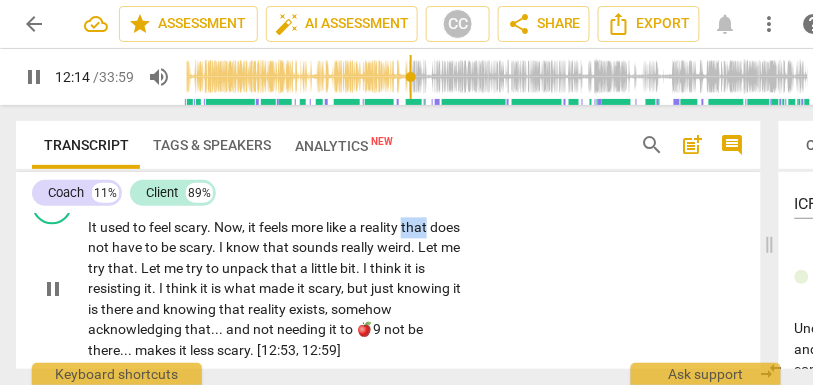 click on "that" at bounding box center [415, 228] 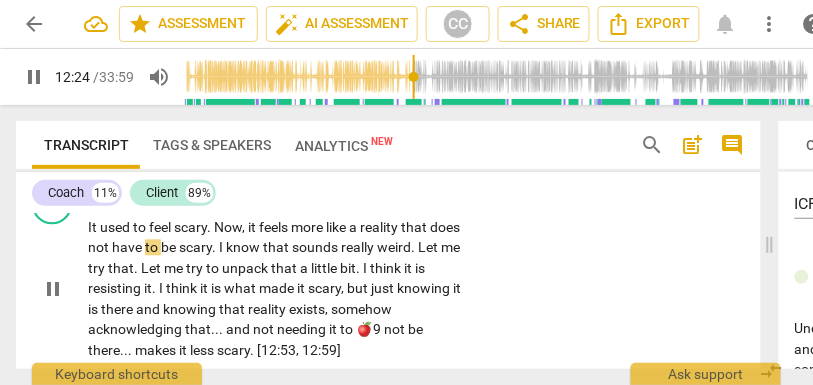 click on "feels" at bounding box center (275, 228) 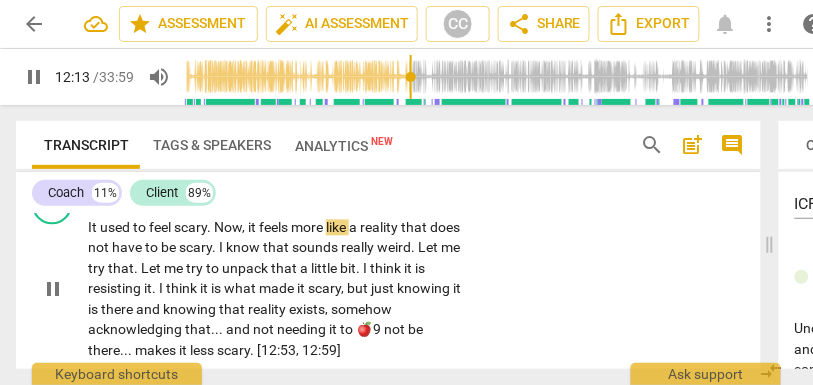 click on "a" at bounding box center [354, 228] 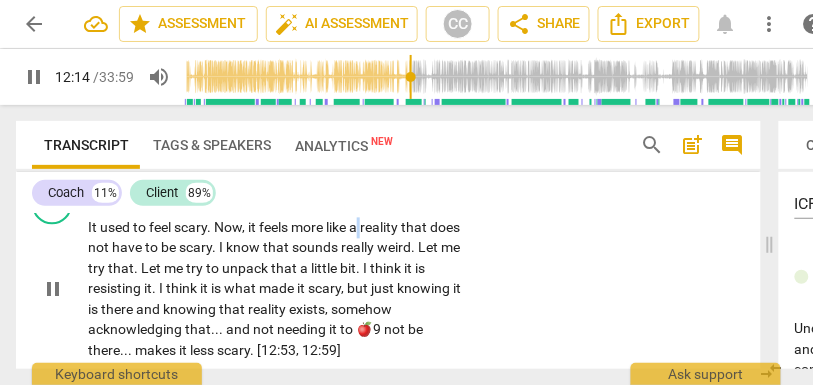 click on "a" at bounding box center (354, 228) 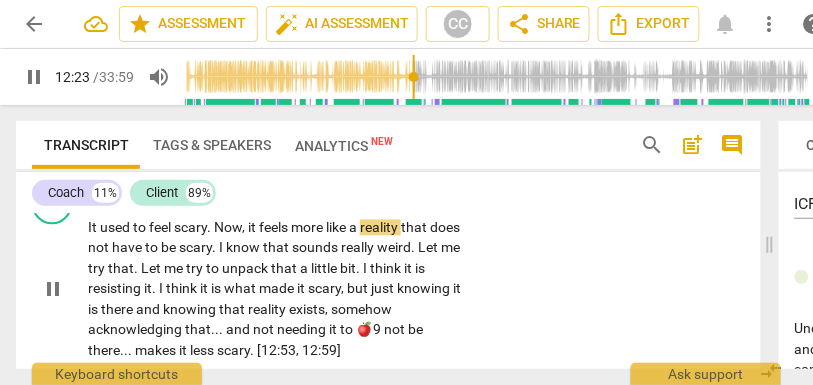 click on "more" at bounding box center (308, 228) 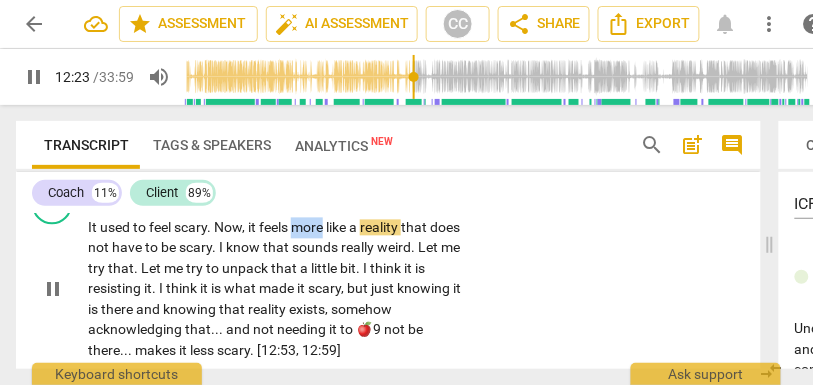click on "more" at bounding box center [308, 228] 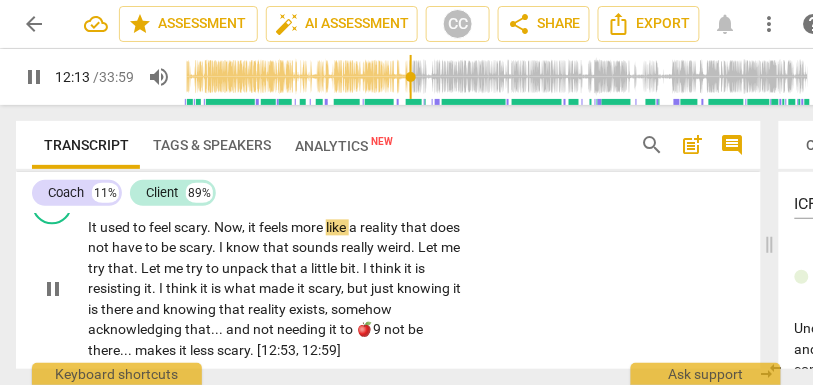 click on "like" at bounding box center (337, 228) 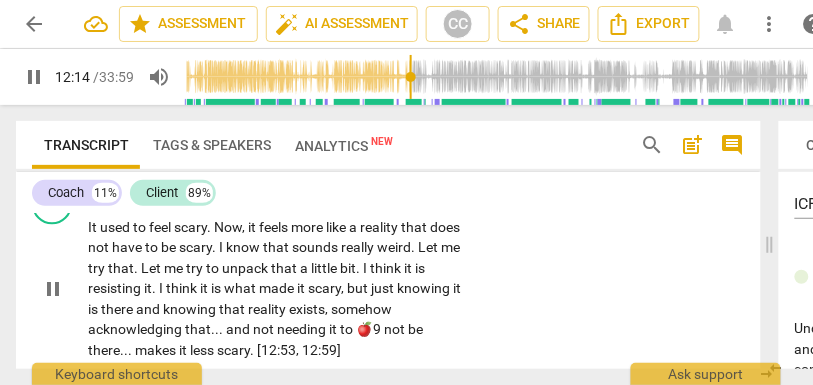 type on "735" 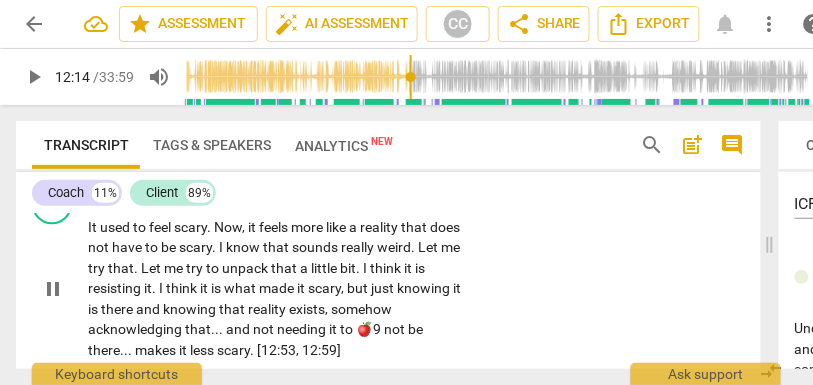 type 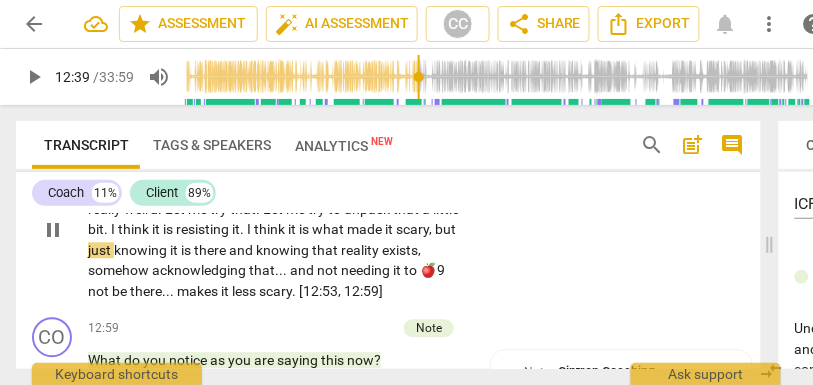scroll, scrollTop: 3041, scrollLeft: 0, axis: vertical 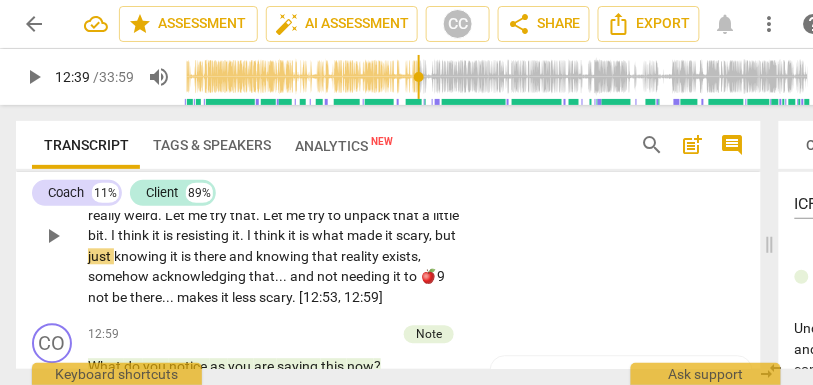 click on "I" at bounding box center [114, 236] 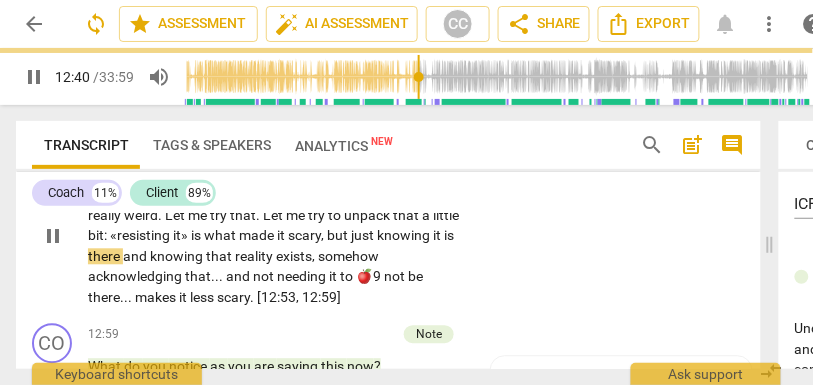 click on "is" at bounding box center (197, 236) 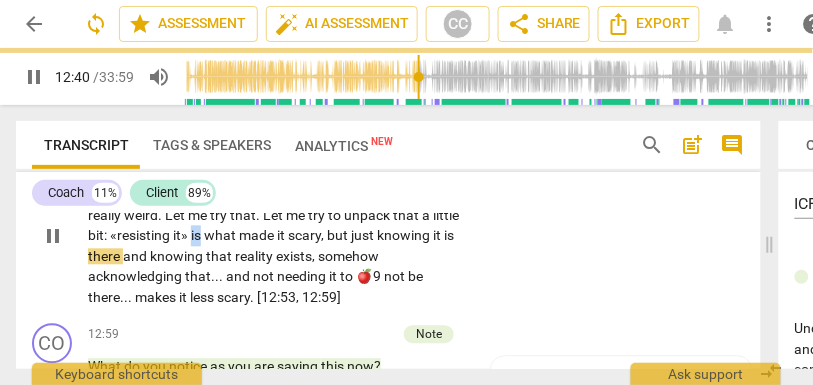 click on "is" at bounding box center [197, 236] 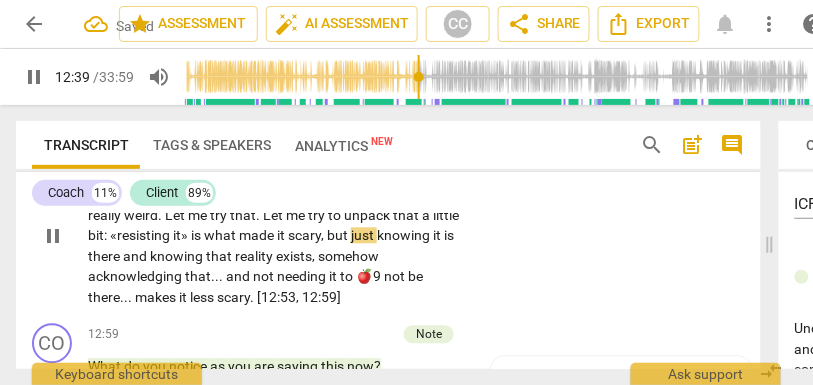 click on "knowing" at bounding box center (405, 236) 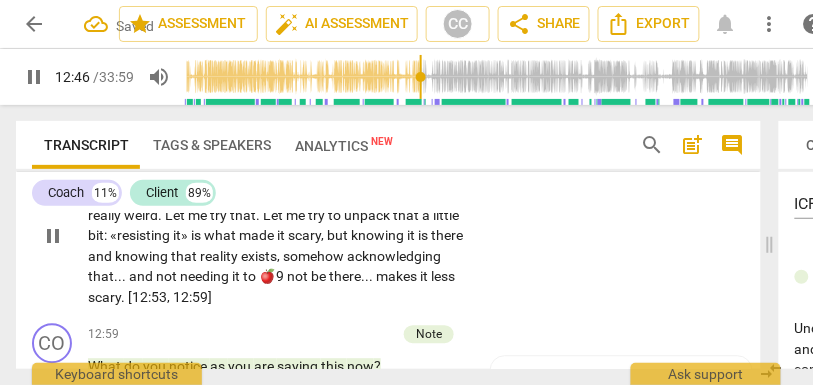 click on "and" at bounding box center [101, 257] 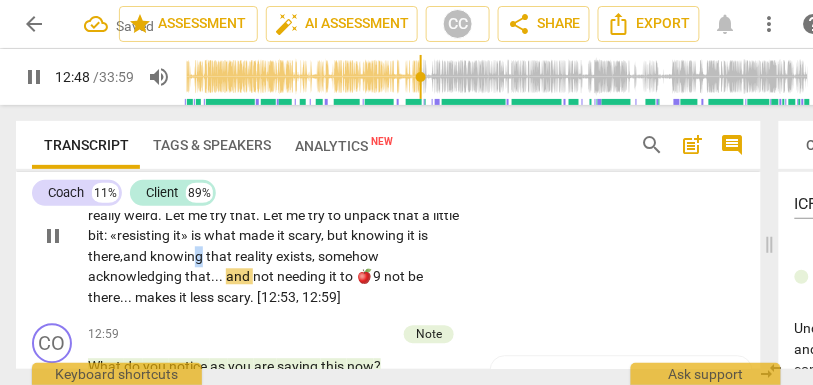 click on "knowing" at bounding box center [178, 257] 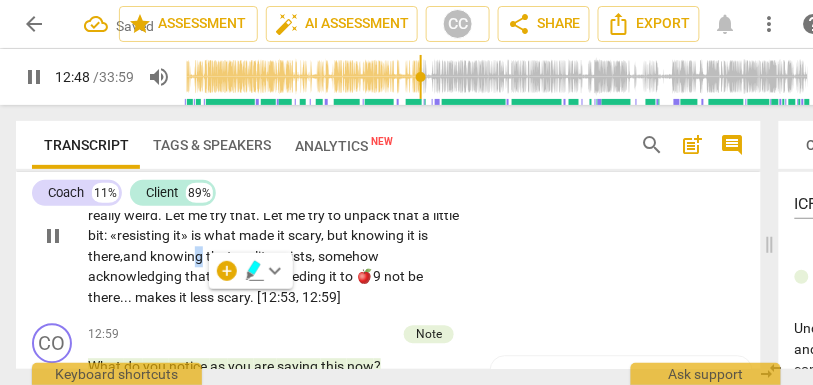 click on "knowing" at bounding box center (178, 257) 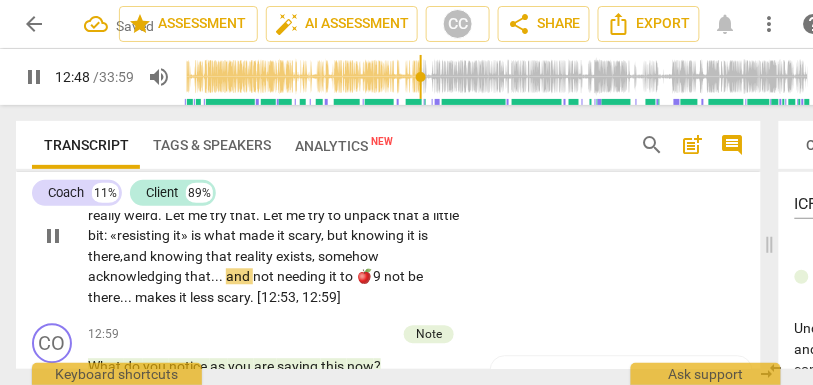 click on "and" at bounding box center (239, 277) 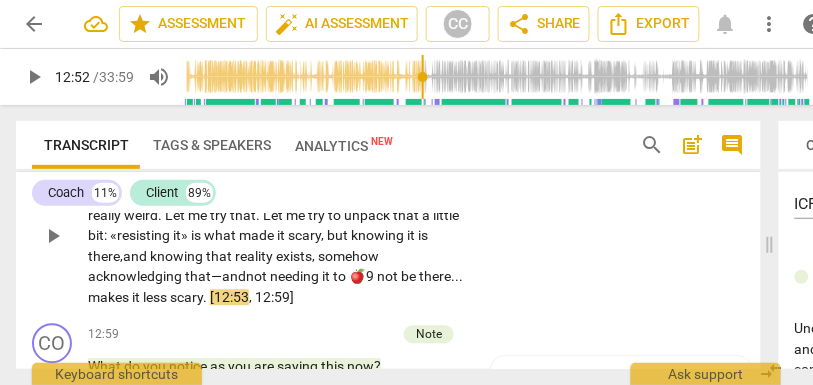 click on "it" at bounding box center [137, 298] 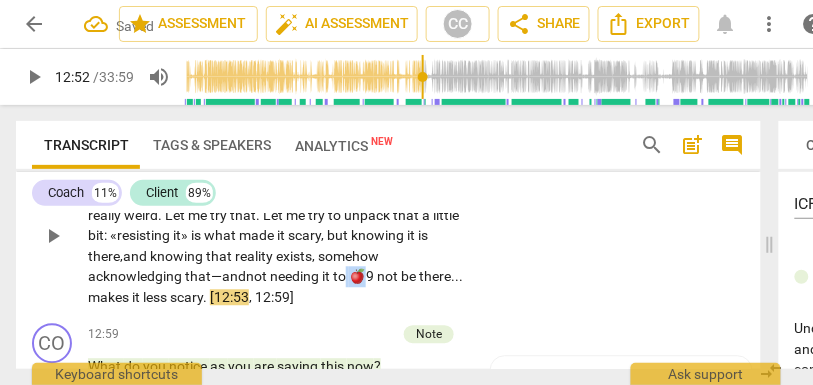 drag, startPoint x: 347, startPoint y: 317, endPoint x: 363, endPoint y: 317, distance: 16 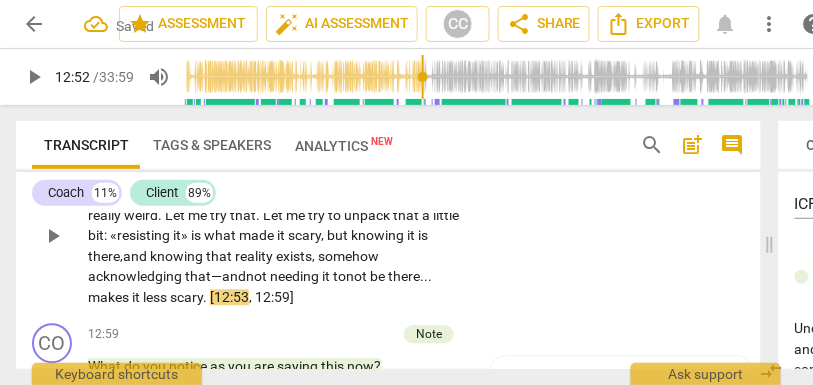 click on "there" at bounding box center (404, 277) 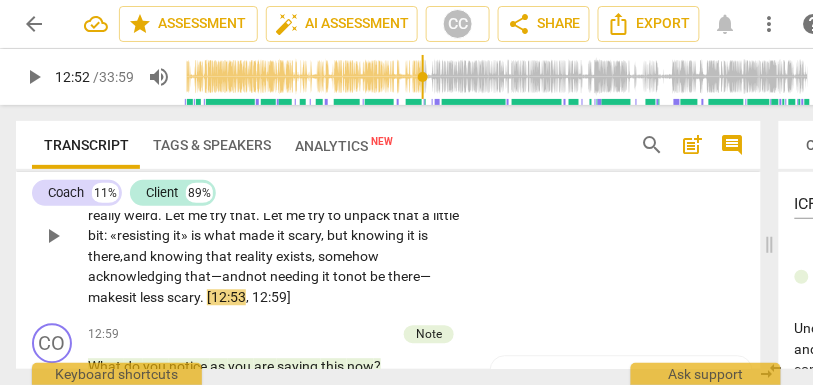 click on "CL play_arrow pause 12:01 + Add competency keyboard_arrow_right It used to feel scary . Now , it feels more like [12:14, 12:23] a reality that does not have to be scary . I know that sounds really weird . Let me try that . Let me try to unpack that a little bit: «r esisting it» is what made it scary , but knowing it is there, and knowing that reality exists , somehow acknowledging that— and not needing it to not be there— makes it less scary . [12:53 , 12:59]" at bounding box center (388, 220) 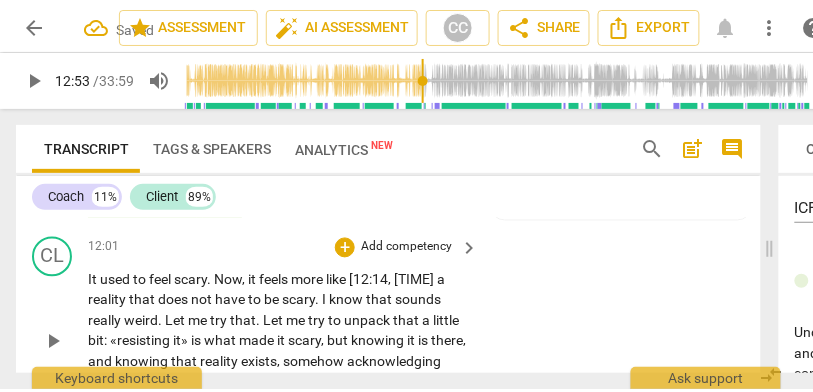scroll, scrollTop: 2937, scrollLeft: 0, axis: vertical 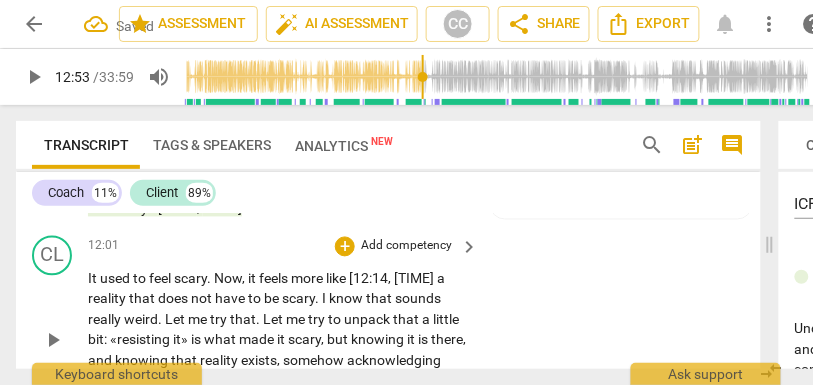 click on "Add competency" at bounding box center (406, 247) 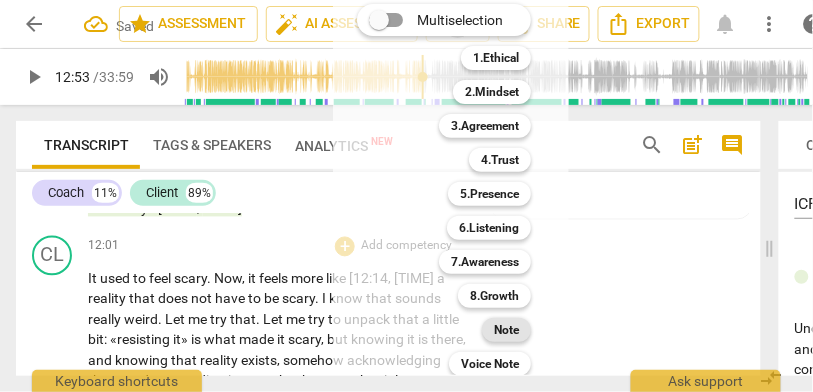 click on "Note" at bounding box center (506, 330) 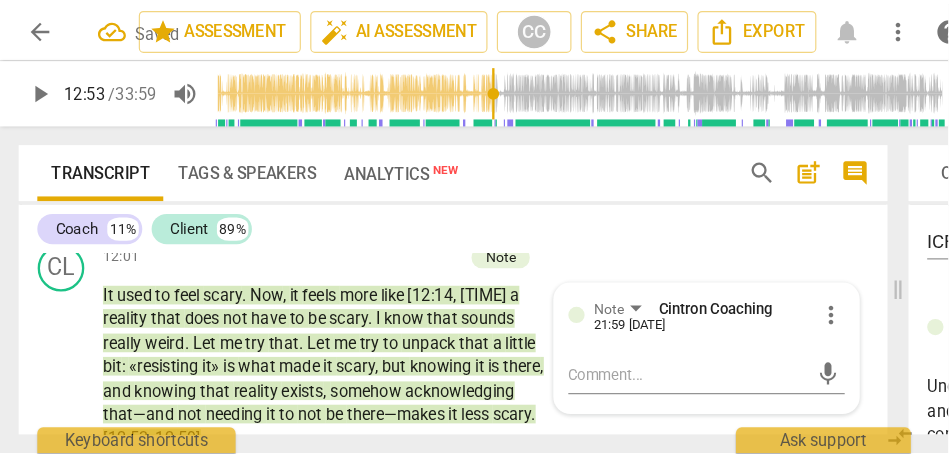 scroll, scrollTop: 3006, scrollLeft: 0, axis: vertical 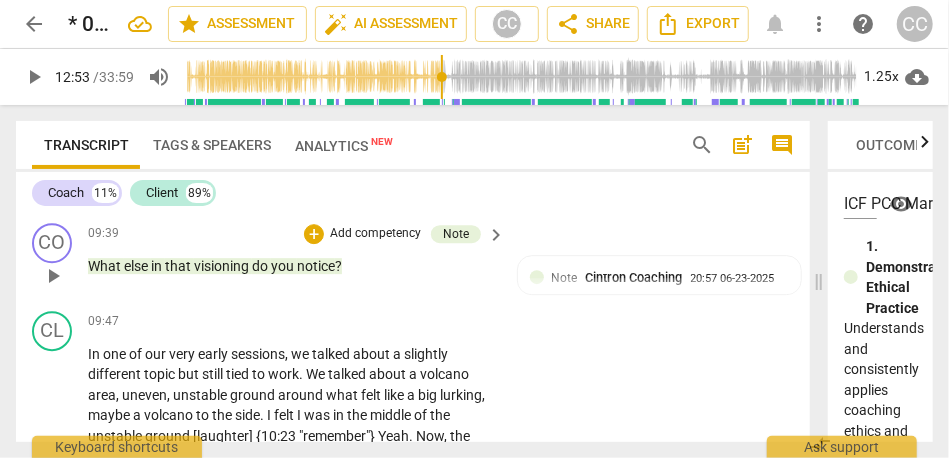 click on "notice" at bounding box center (316, 266) 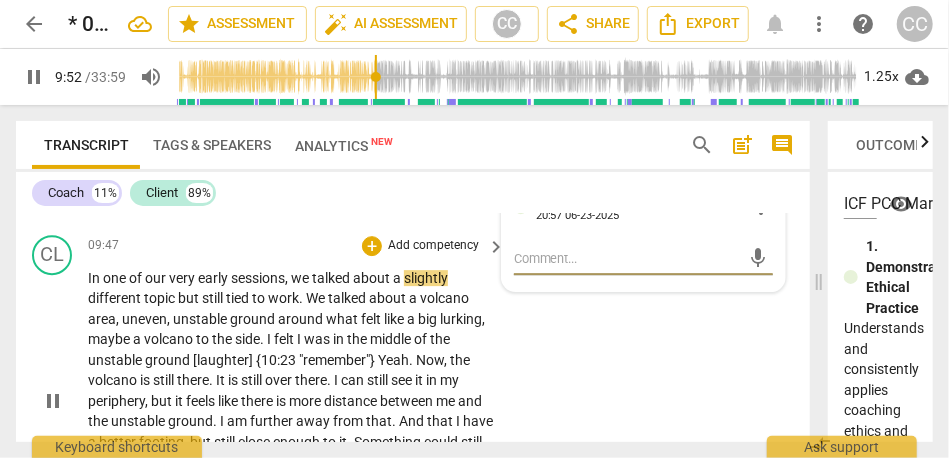 scroll, scrollTop: 2472, scrollLeft: 0, axis: vertical 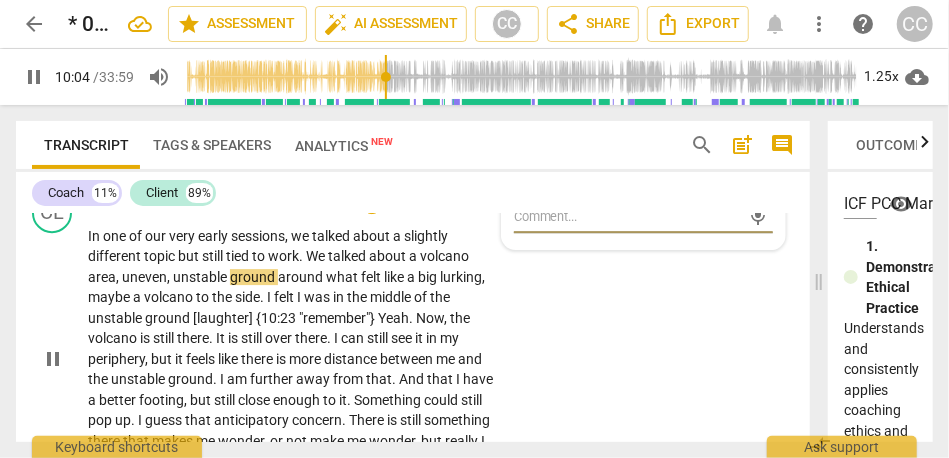 click on "uneven" at bounding box center (144, 277) 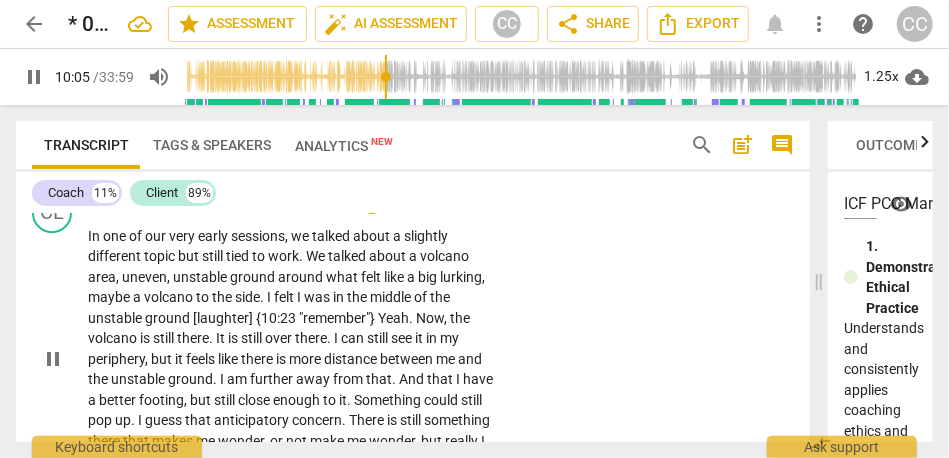 type 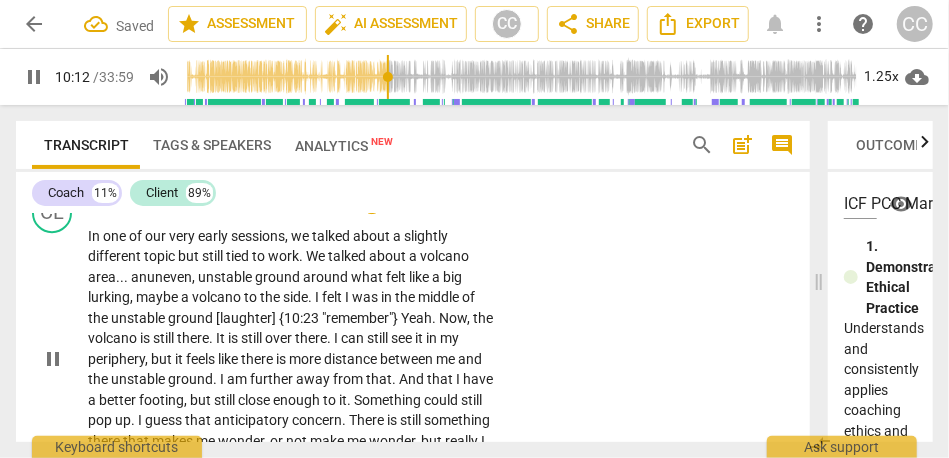 click on "maybe" at bounding box center (158, 297) 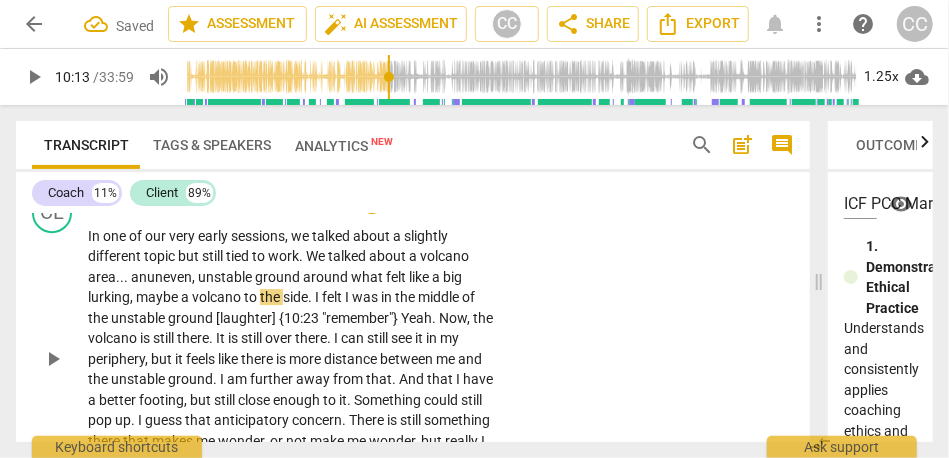 click on "a" at bounding box center (186, 297) 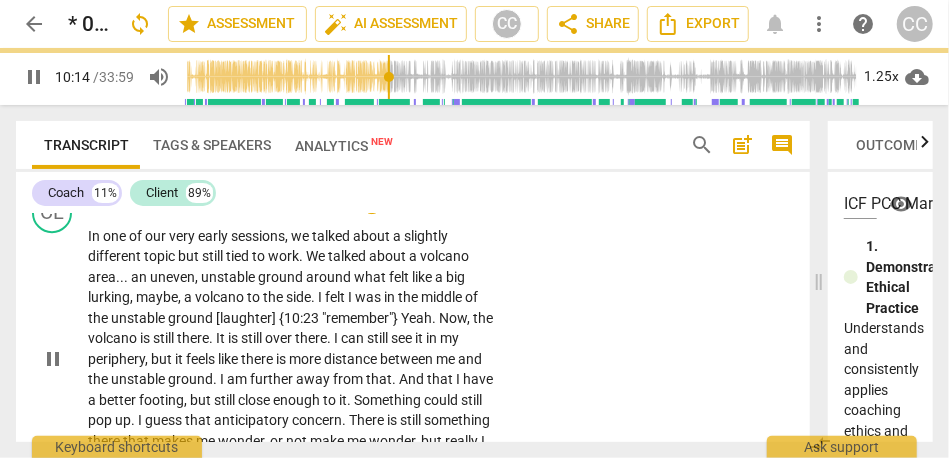 click on "In   one   of   our   very   early   sessions ,   we   talked   about   a   slightly   different   topic   but   still   tied   to   work .   We   talked   about   a   volcano   area . . .   an   uneven ,   unstable   ground   around   what   felt   like   a   big   lurking ,   maybe ,   a   volcano   to   the   side .   I   felt   I   was   in   the   middle   of   the   unstable   ground   [laughter]   {10:23   "remember"}   Yeah .   Now ,   the   volcano   is   still   there .   It   is   still   over   there .   I   can   still   see   it   in   my   periphery ,   but   it   feels   like   there   is   more   distance   between   me   and   the   unstable   ground .   I   am   further   away   from   that .   And   that   I   have   a   better   footing ,   but   still   close   enough   to   it .   Something   could   still   pop   up .   I   guess   that   anticipatory   concern .   There   is   still   something   there   that   makes   me   wonder ,   or   not   make   me   wonder ,   but   really   I" at bounding box center (297, 359) 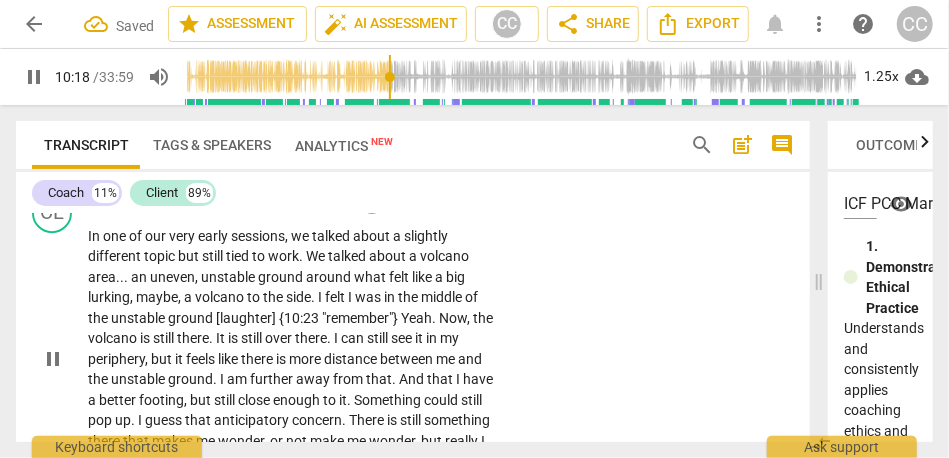 click on "felt" at bounding box center [336, 297] 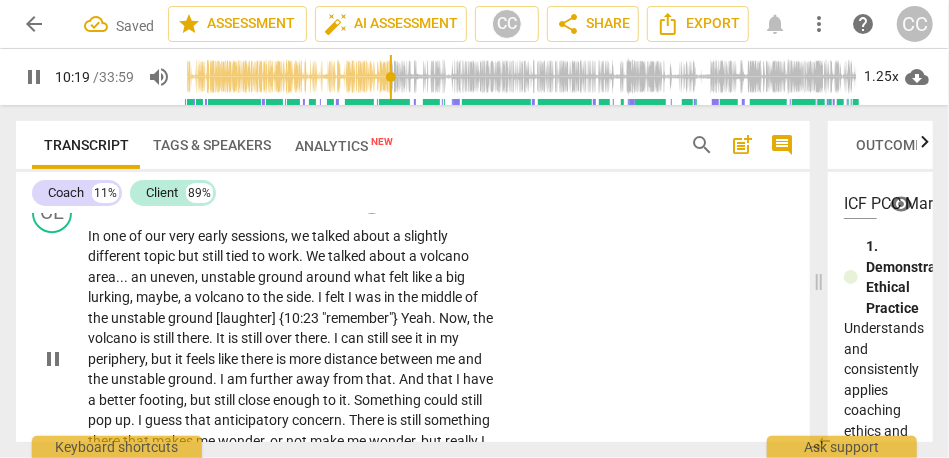 type 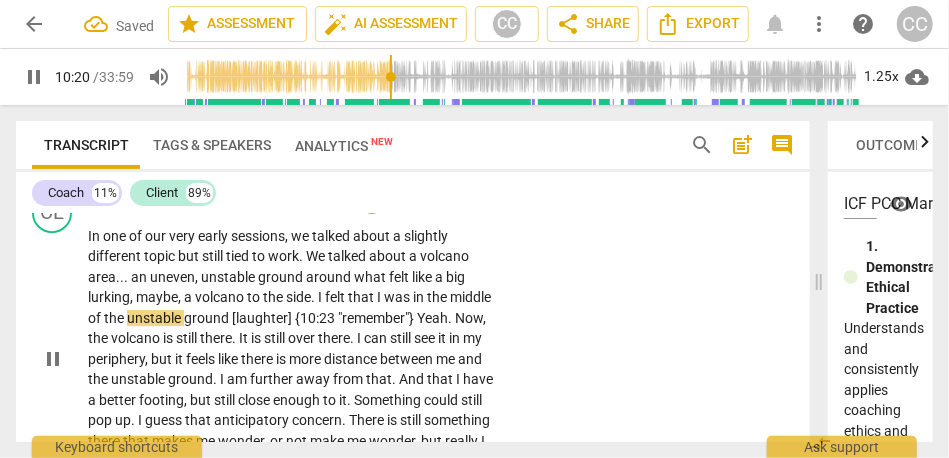 click on "felt that" at bounding box center [351, 297] 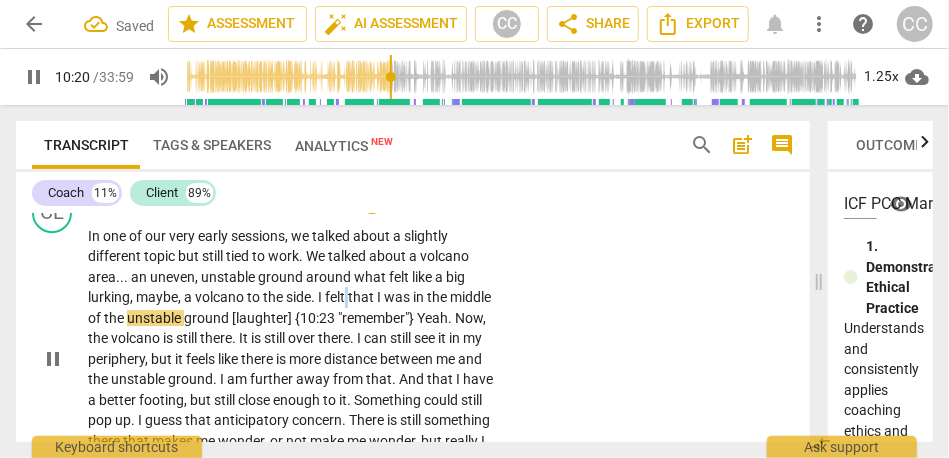 click on "felt that" at bounding box center (351, 297) 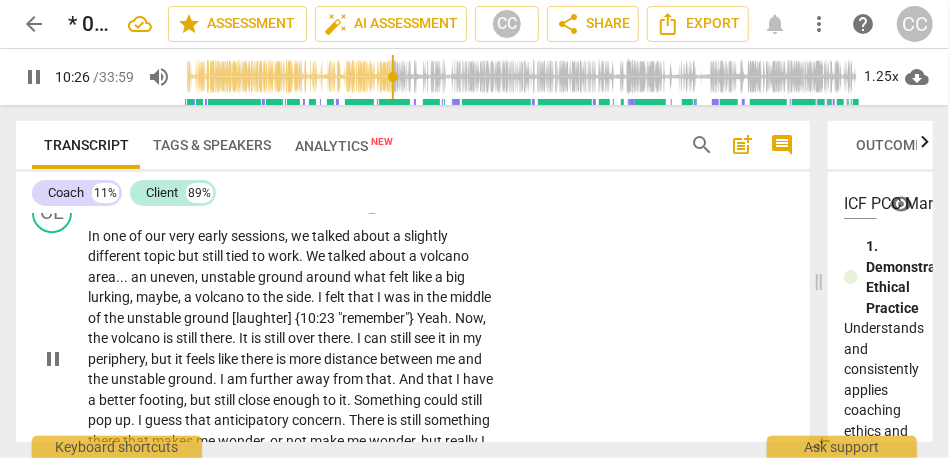 click on "Now" at bounding box center (469, 318) 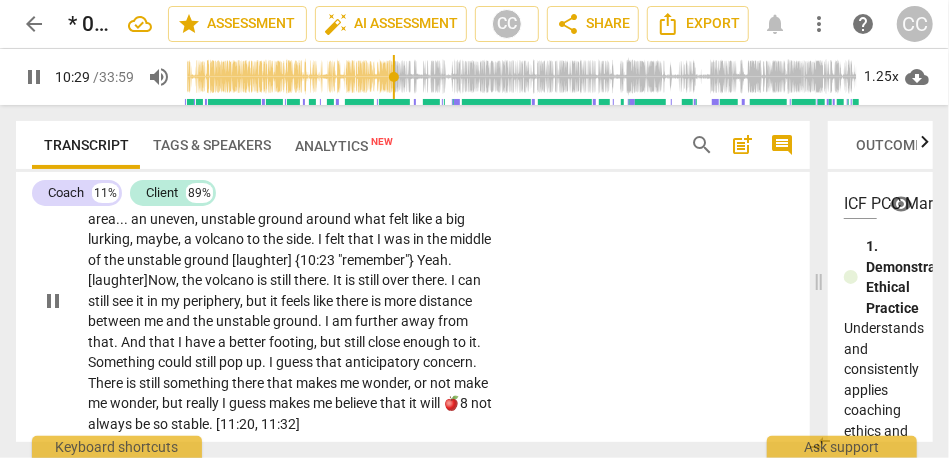 scroll, scrollTop: 2530, scrollLeft: 0, axis: vertical 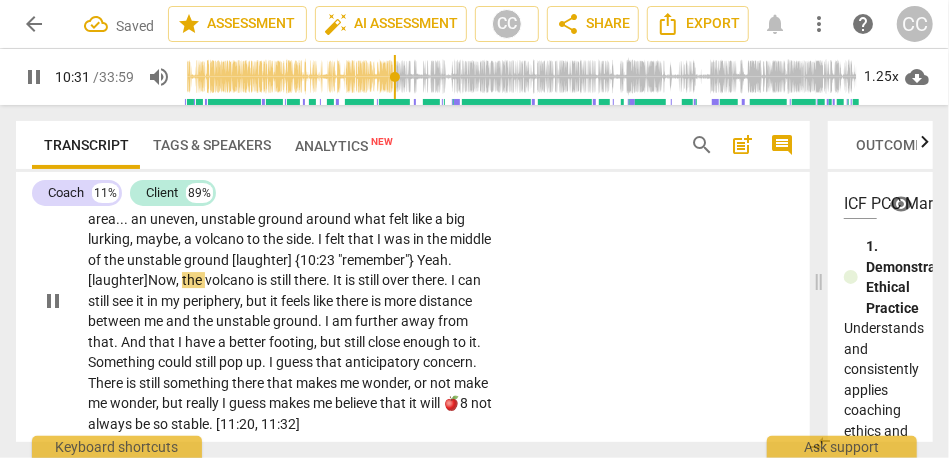 click on ""remember"}" at bounding box center (377, 260) 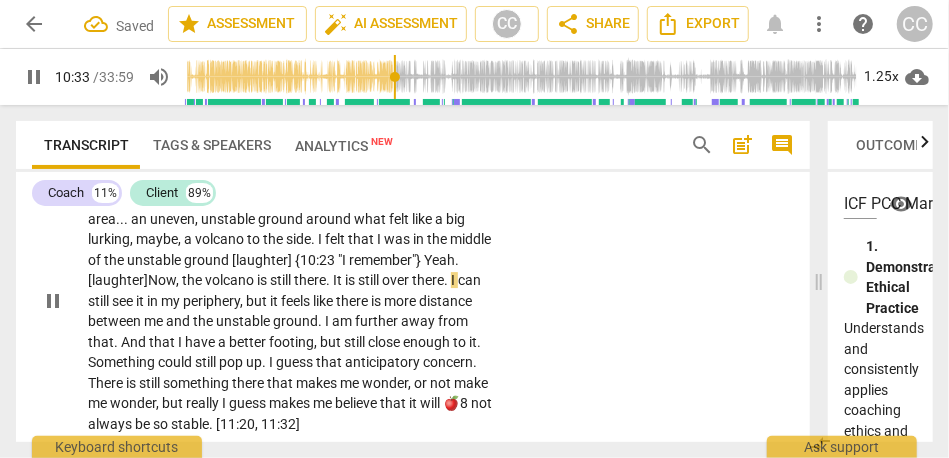click on "{10:23" at bounding box center (316, 260) 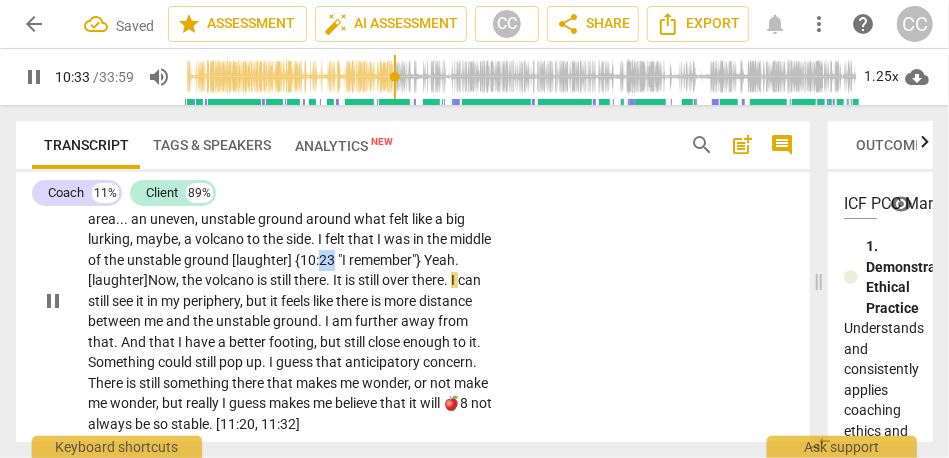 click on "{10:23" at bounding box center [316, 260] 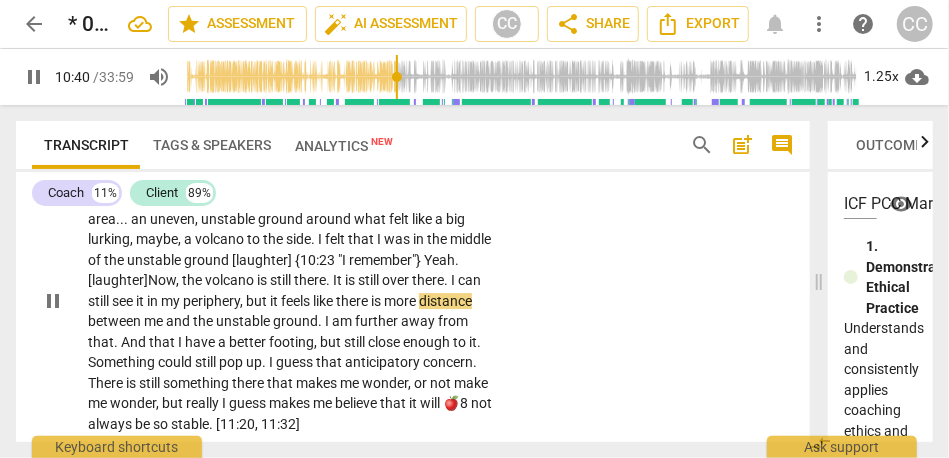 scroll, scrollTop: 2576, scrollLeft: 0, axis: vertical 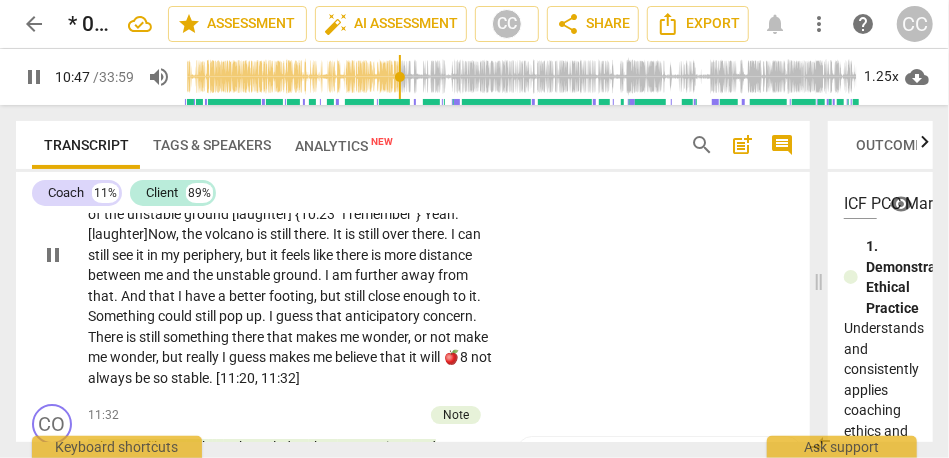 click on "And" at bounding box center (135, 296) 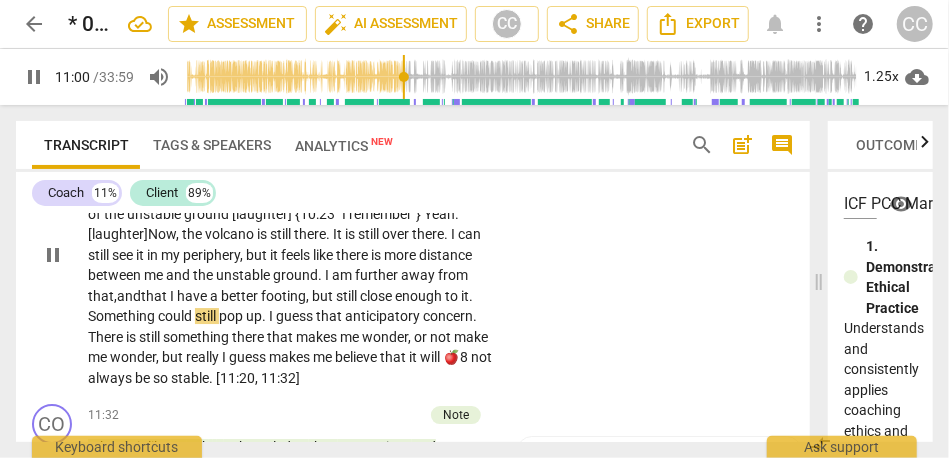 click on "Something" at bounding box center (123, 316) 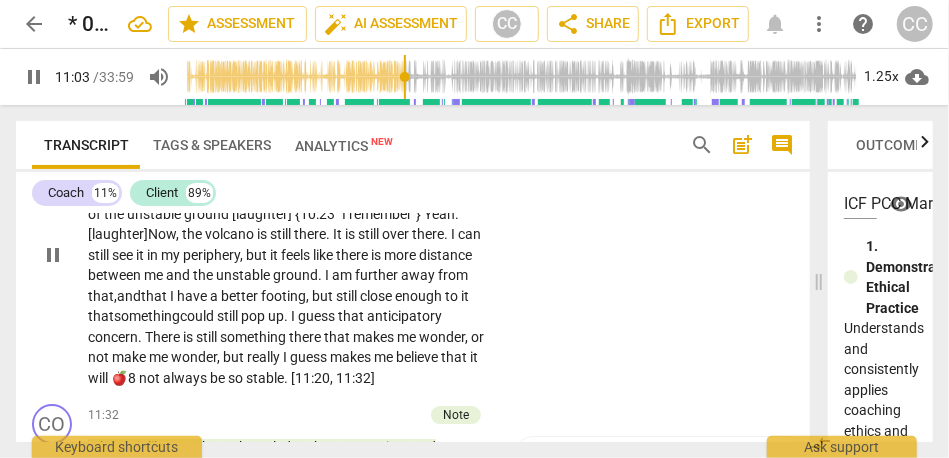 click on "that," at bounding box center (102, 296) 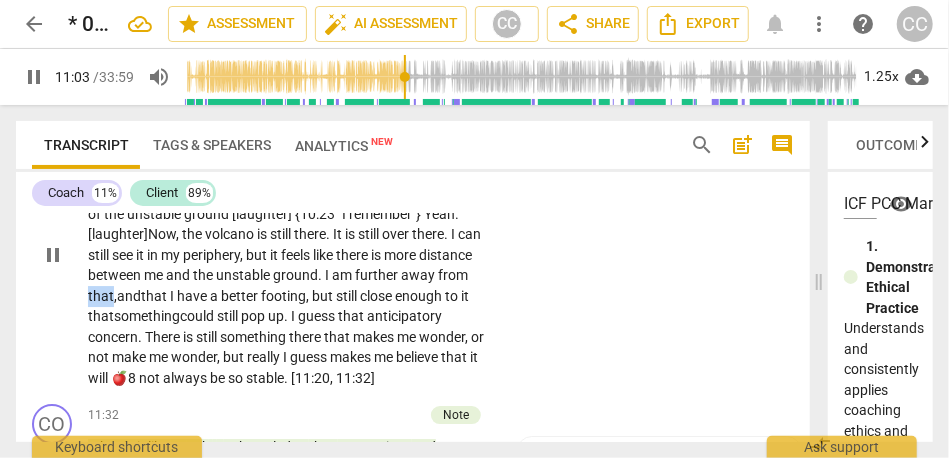 click on "that," at bounding box center (102, 296) 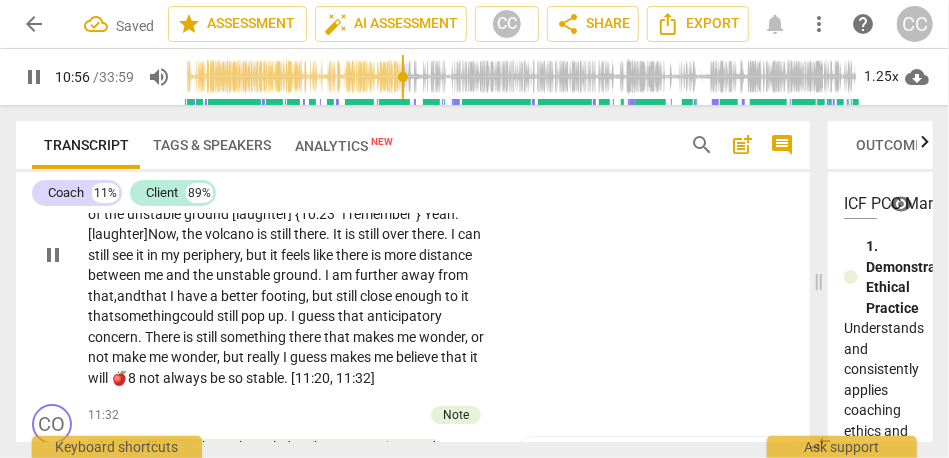 click on "but" at bounding box center (324, 296) 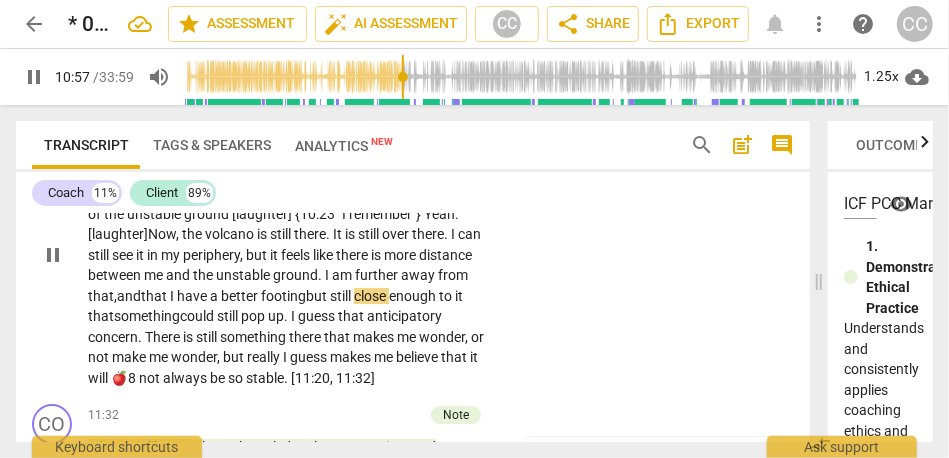 click on "CL play_arrow pause 09:47 + Add competency keyboard_arrow_right In   one   of   our   very   early   sessions ,   we   talked   about   a   slightly   different   topic   but   still   tied   to   work .   We   talked   about   a   volcano   area . . .   an   uneven ,   unstable   ground   around   what   felt   like   a   big   lurking ,   maybe ,   a   volcano   to   the   side .   I   felt that   I   was   in   the   middle   of   the   unstable   ground   [laughter]   {10:23   "I remember"}   Yeah .  [laughter]  Now ,   the   volcano   is   still   there .   It   is   still   over   there .   I   can   still   see   it   in   my   periphery ,   but   it   feels   like   there   is   more   distance   between   me   and   the   unstable   ground .   I   am   further   away   from   that,  and  that   I   have   a   better   footing  but   still   close   enough   to   it that  something  could   still   pop   up .   I   guess   that   anticipatory   concern .   There   is   still   something   there" at bounding box center [413, 239] 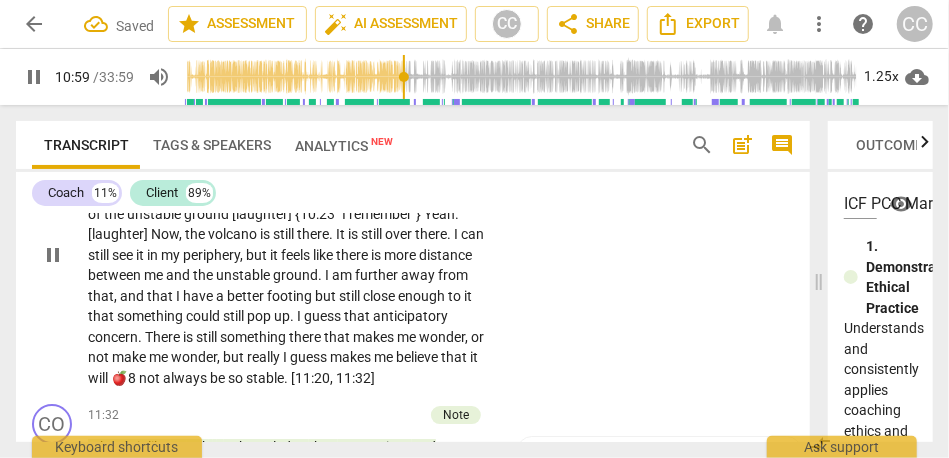 click on "still" at bounding box center (351, 296) 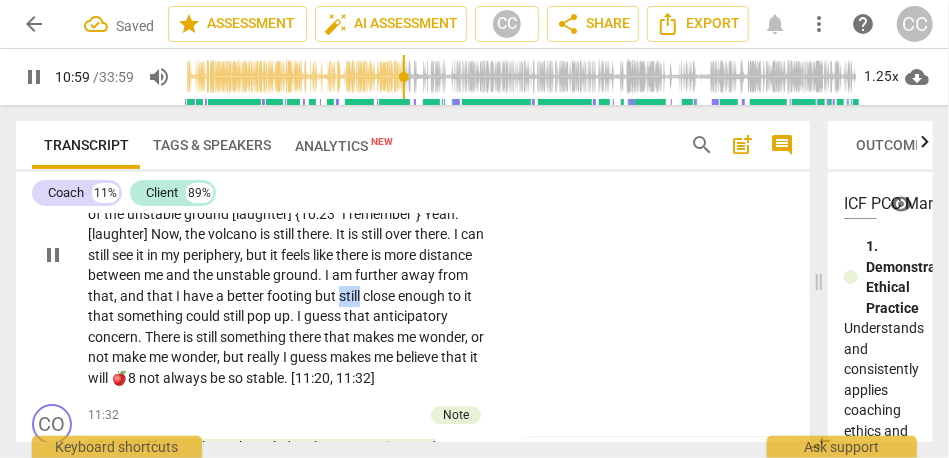 click on "still" at bounding box center (351, 296) 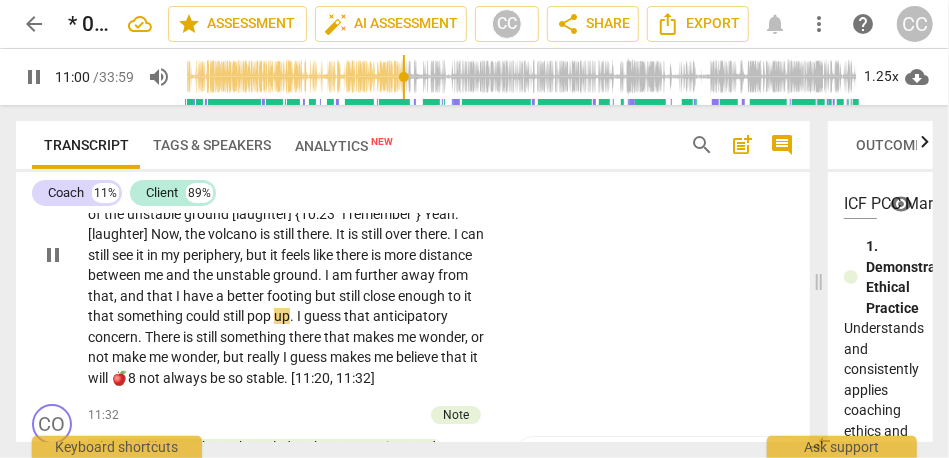 click on "enough" at bounding box center [423, 296] 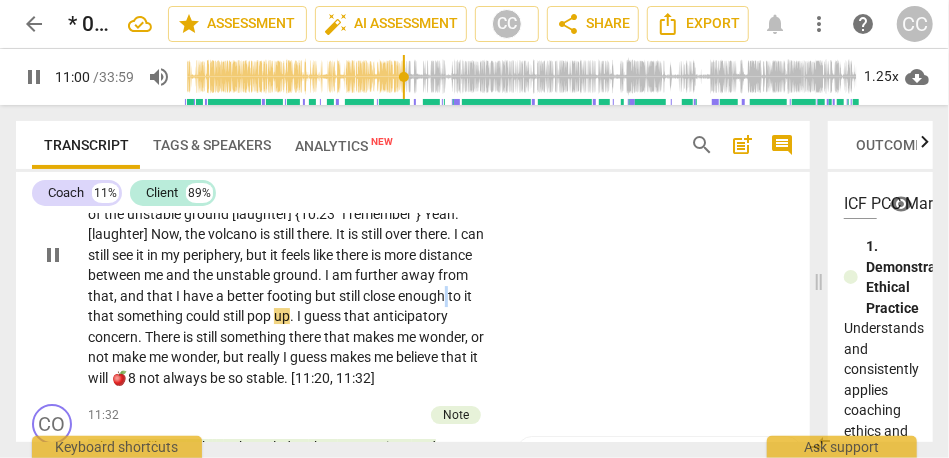 click on "enough" at bounding box center [423, 296] 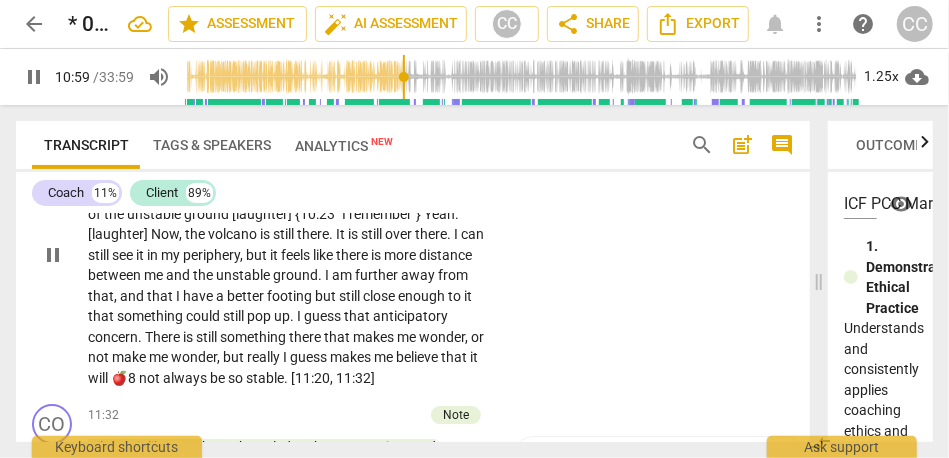 click on "that" at bounding box center [358, 316] 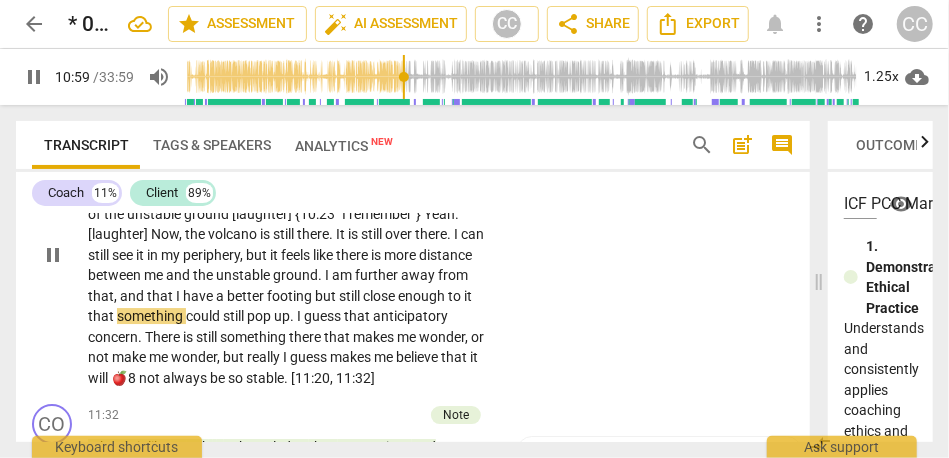 type on "660" 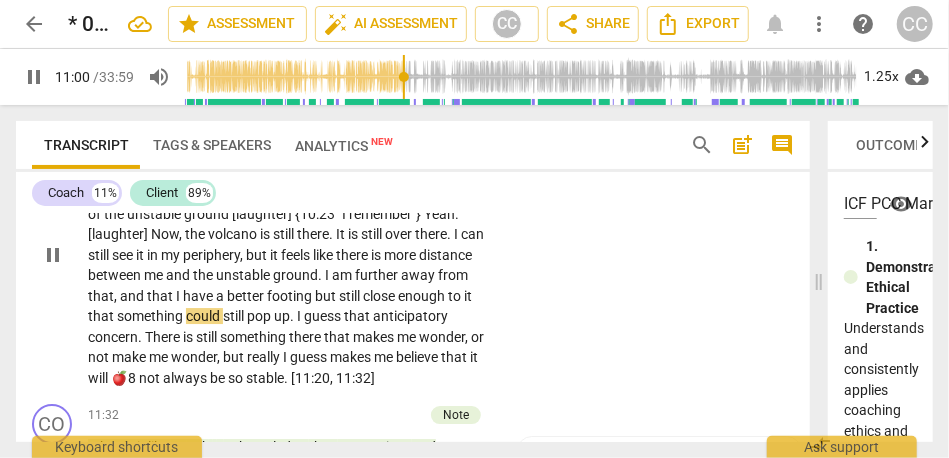 type 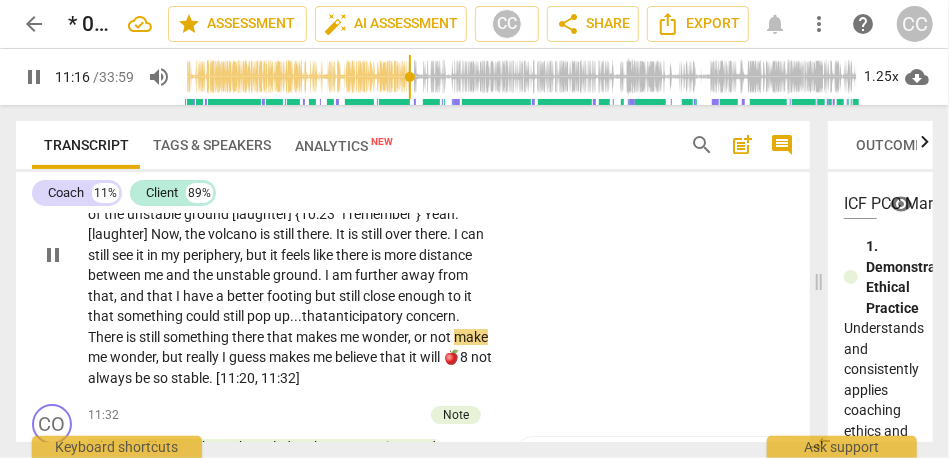 click on "or" at bounding box center [422, 337] 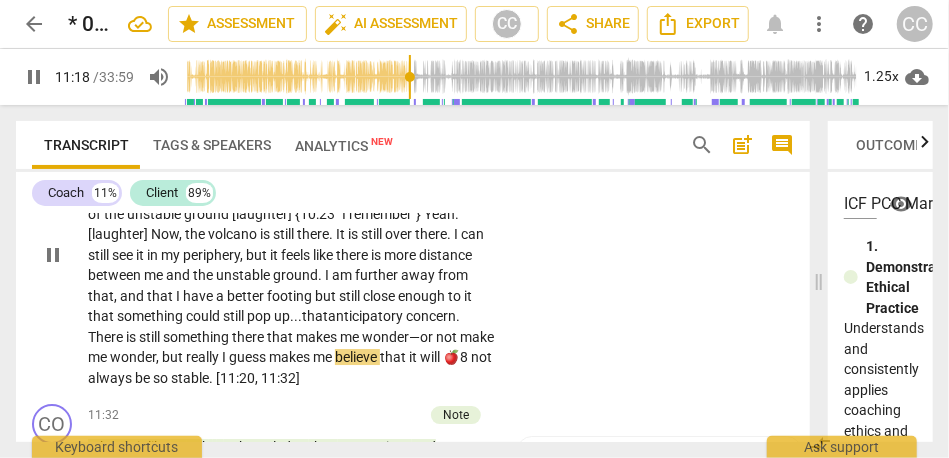 click on "wonder—" at bounding box center (391, 337) 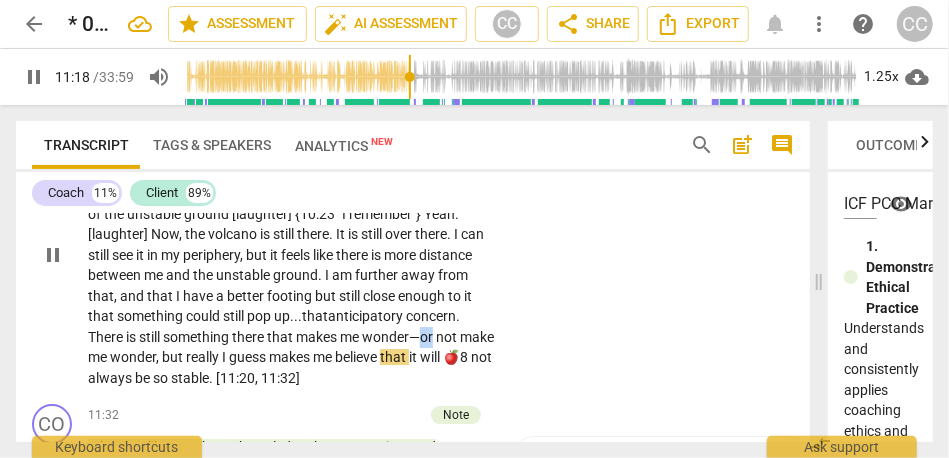 click on "wonder—" at bounding box center [391, 337] 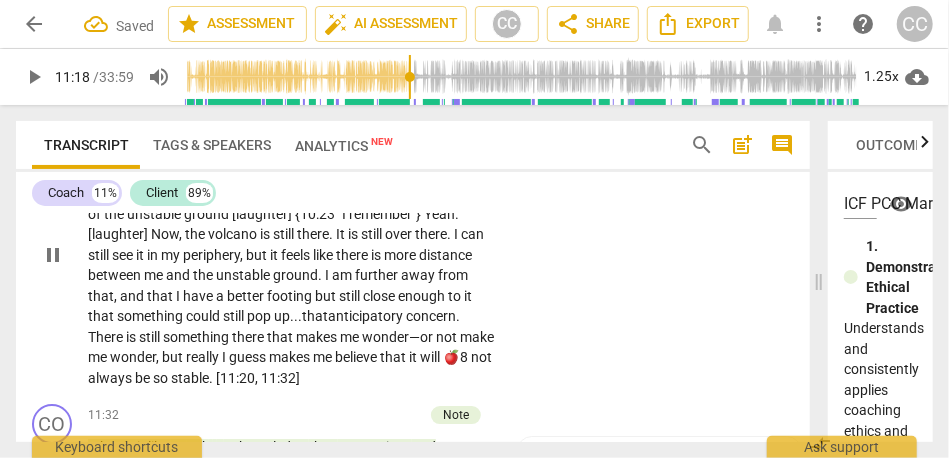 click on "I" at bounding box center (225, 357) 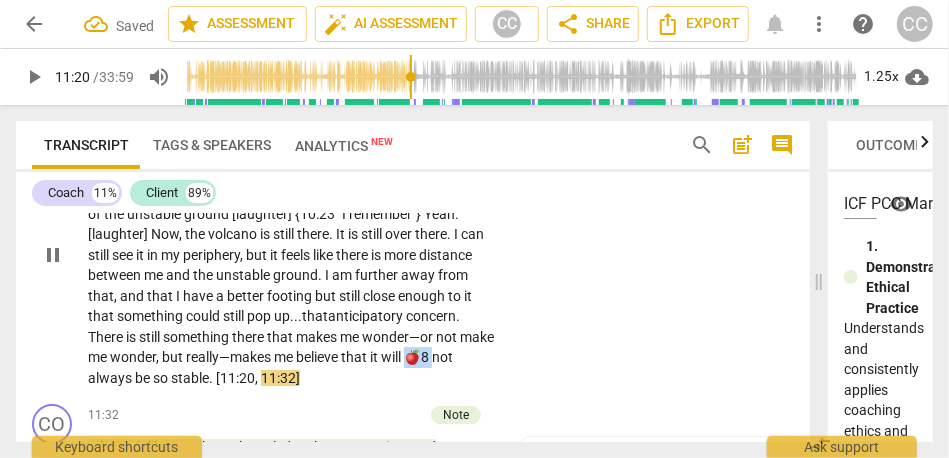 drag, startPoint x: 113, startPoint y: 378, endPoint x: 66, endPoint y: 375, distance: 47.095646 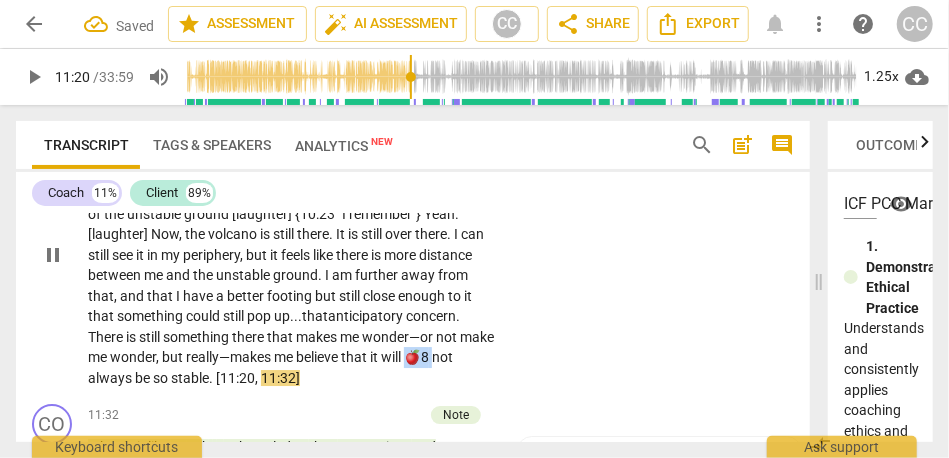 click on "CL play_arrow pause 09:47 + Add competency keyboard_arrow_right In one of our very early sessions , we talked about a slightly different topic but still tied to work . We talked about a volcano area . . . an uneven , unstable ground around what felt like a big lurking , maybe , a volcano to the side . I felt that I was in the middle of the unstable ground [laughter] {10:23 "I remember"} Yeah . [laughter] Now , the volcano is still there . It is still over there . I can still see it in my periphery , but it feels like there is more distance between me and the unstable ground . I am further away from that , and that I have a better footing but still close enough to it that something could still pop up... that anticipatory concern . There is still something there" at bounding box center [413, 239] 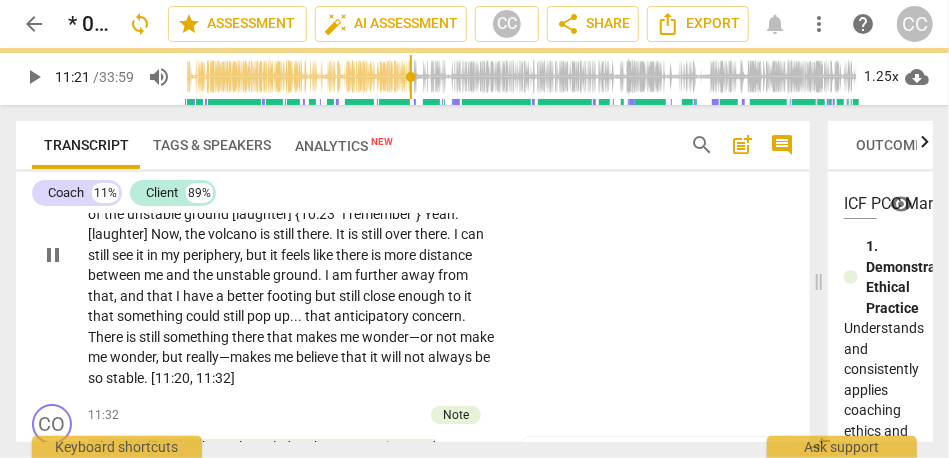 click on "CL play_arrow pause 09:47 + Add competency keyboard_arrow_right In   one   of   our   very   early   sessions ,   we   talked   about   a   slightly   different   topic   but   still   tied   to   work .   We   talked   about   a   volcano   area . . .   an   uneven ,   unstable   ground   around   what   felt   like   a   big   lurking ,   maybe ,   a   volcano   to   the   side .   I   felt   that   I   was   in   the   middle   of   the   unstable   ground   [laughter]   {10:23   "I   remember"}   Yeah .   [laughter]   Now ,   the   volcano   is   still   there .   It   is   still   over   there .   I   can   still   see   it   in   my   periphery ,   but   it   feels   like   there   is   more   distance   between   me   and   the   unstable   ground .   I   am   further   away   from   that ,   and   that   I   have   a   better   footing   but   still   close   enough   to   it   that   something   could   still   pop   up . . .   that   anticipatory   concern .   There   is   still   something   there" at bounding box center [413, 239] 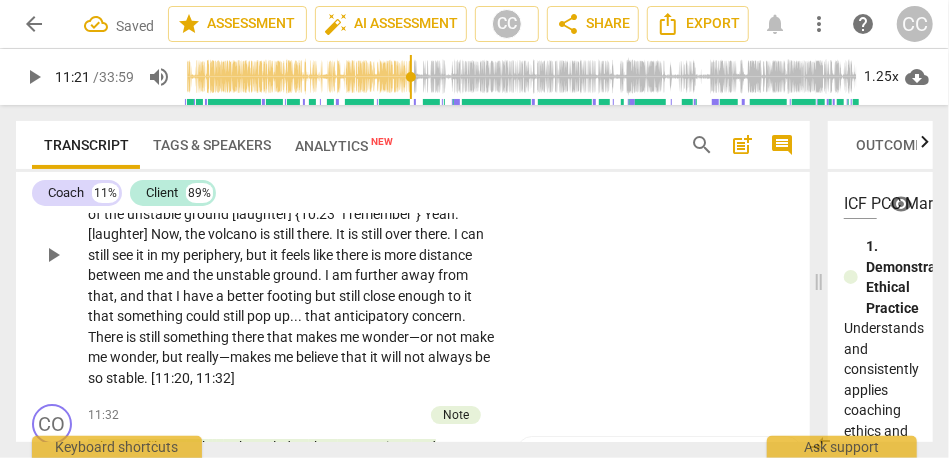 scroll, scrollTop: 1137, scrollLeft: 0, axis: vertical 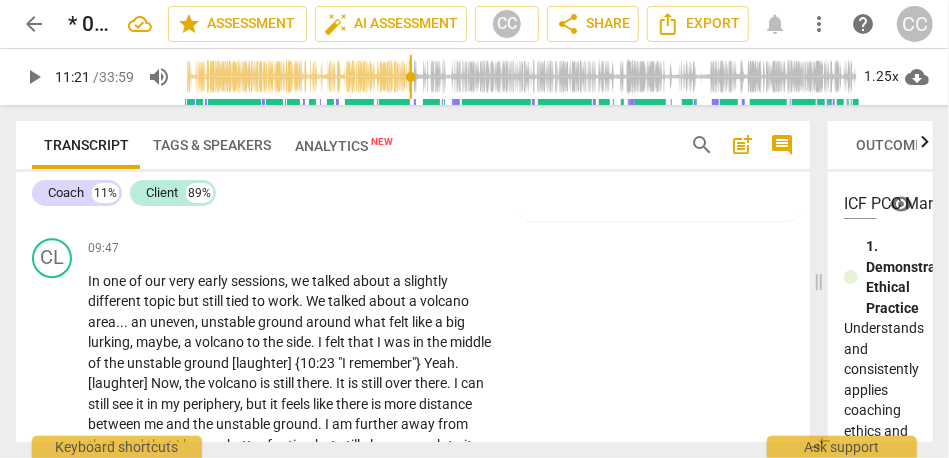 click on "Add competency" at bounding box center [433, 249] 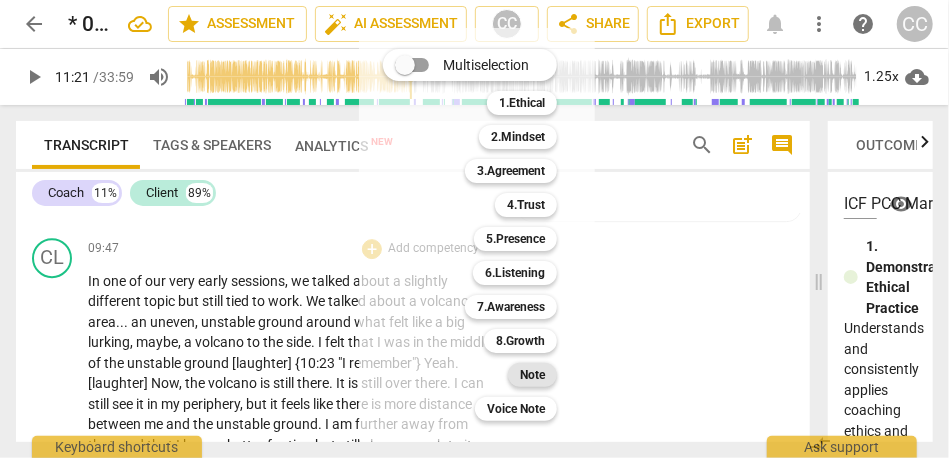 click on "Note" at bounding box center (532, 375) 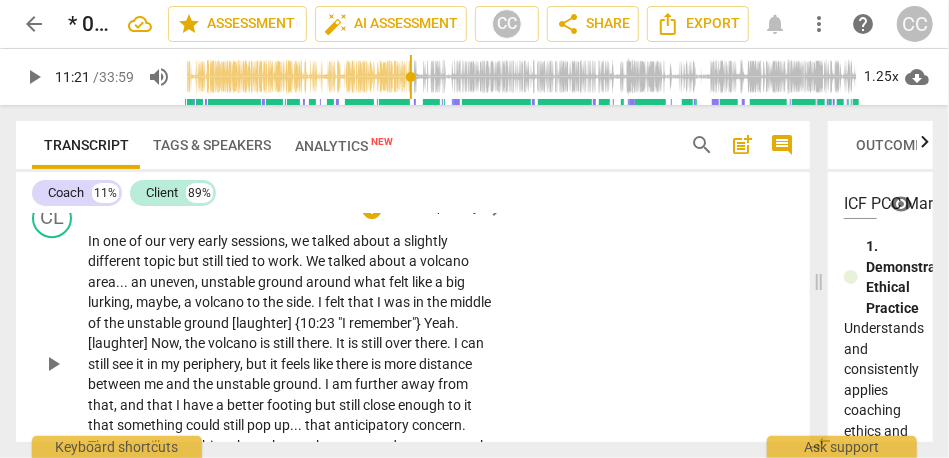 scroll, scrollTop: 2371, scrollLeft: 0, axis: vertical 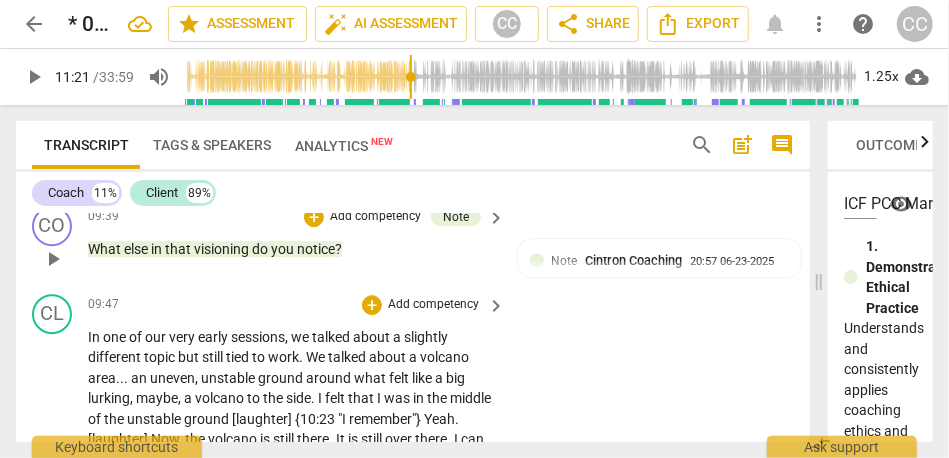 click on "Add competency" at bounding box center (433, 305) 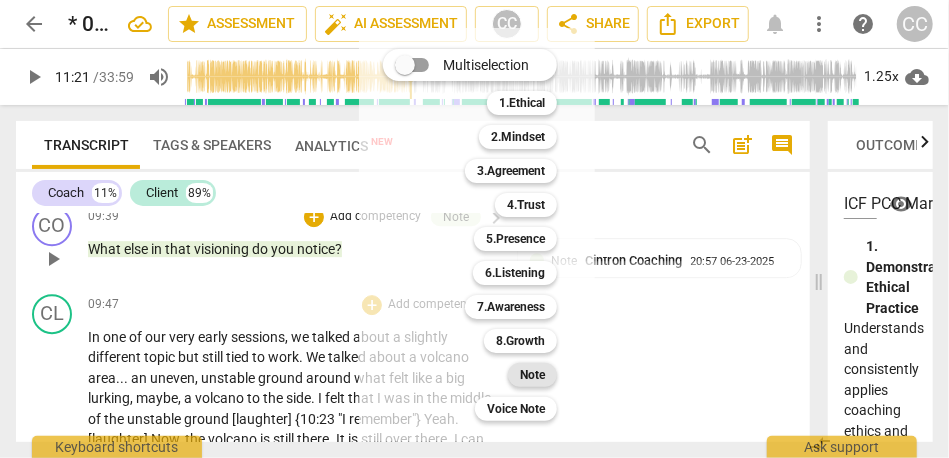 click on "Note" at bounding box center [532, 375] 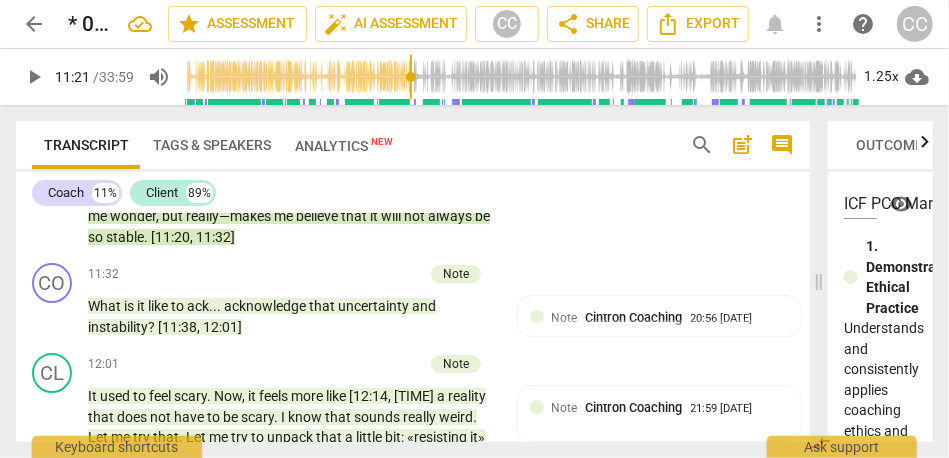 scroll, scrollTop: 2727, scrollLeft: 0, axis: vertical 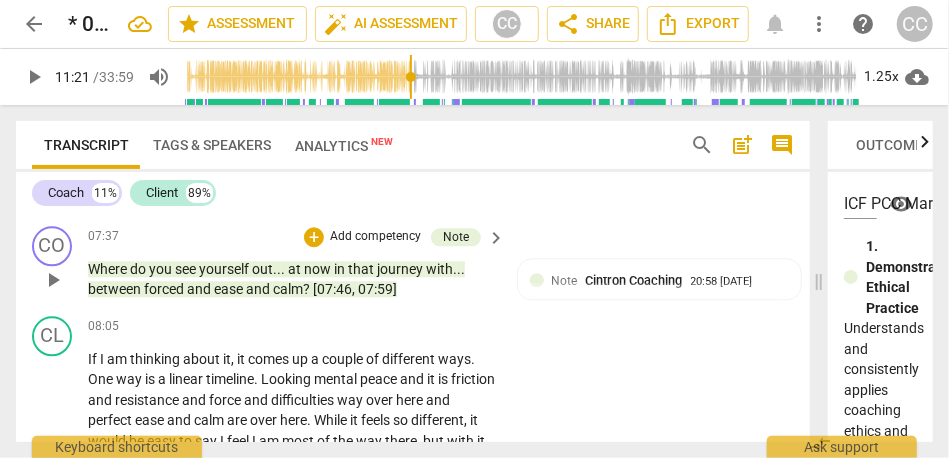 click on "calm" at bounding box center (288, 289) 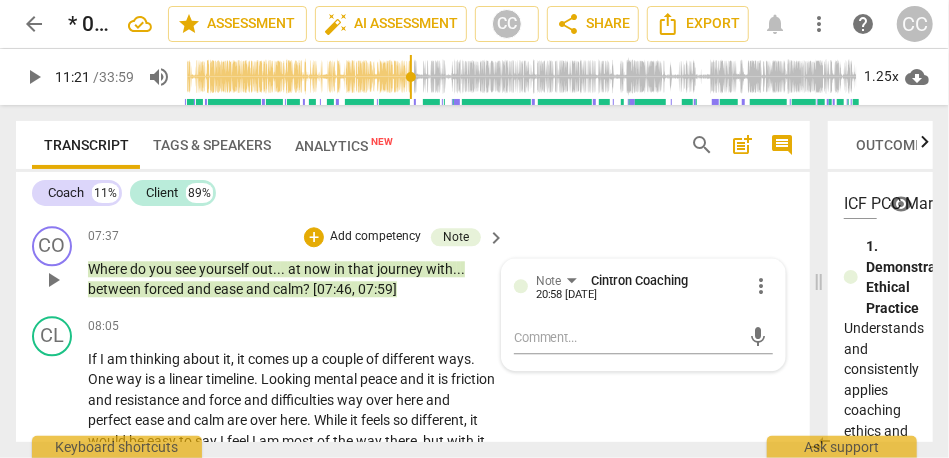 click on "calm" at bounding box center (288, 289) 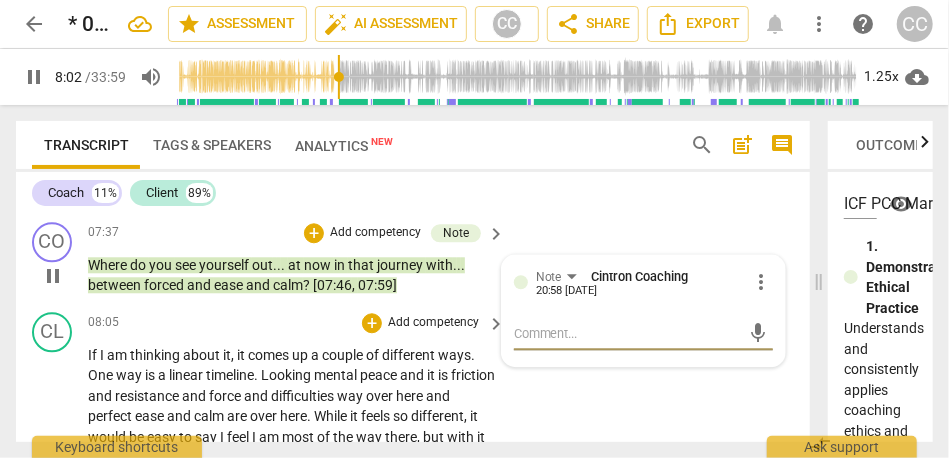 scroll, scrollTop: 2010, scrollLeft: 0, axis: vertical 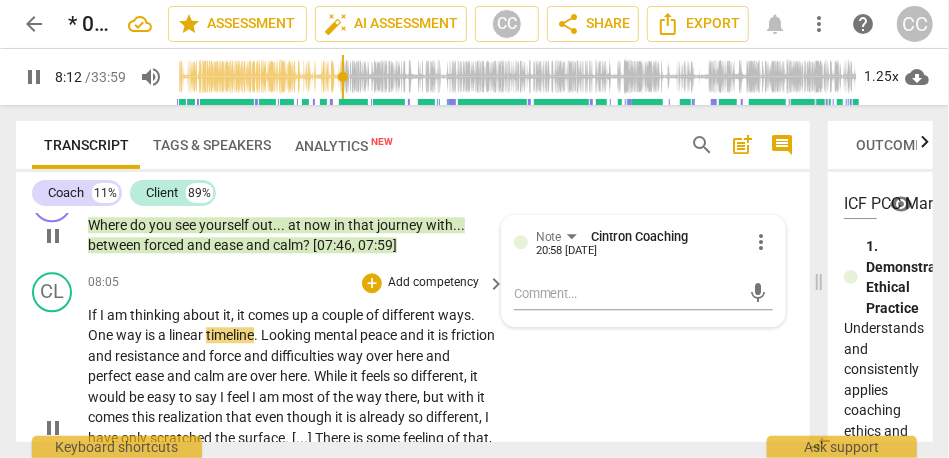 click on "couple" at bounding box center [344, 315] 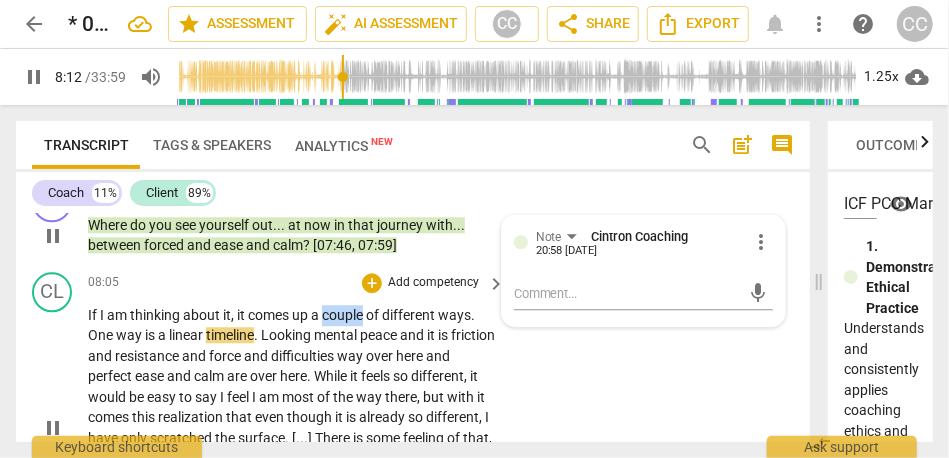 click on "couple" at bounding box center (344, 315) 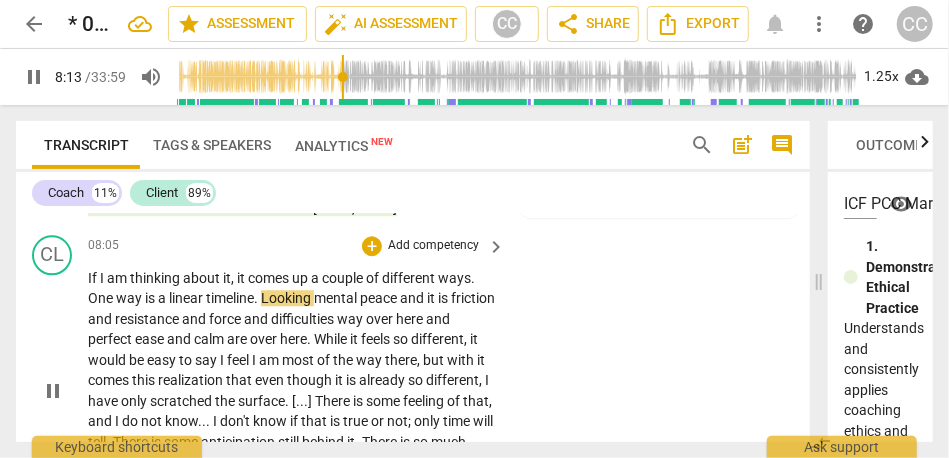 scroll, scrollTop: 2100, scrollLeft: 0, axis: vertical 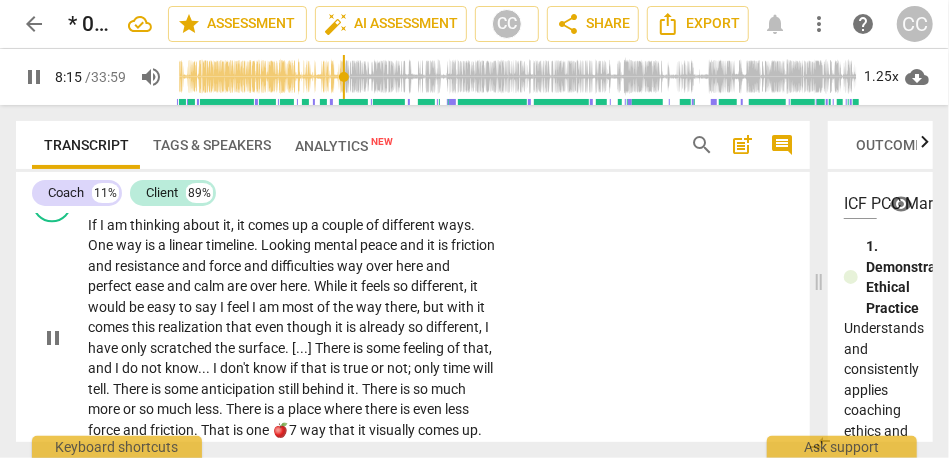 click on "Looking" at bounding box center (287, 245) 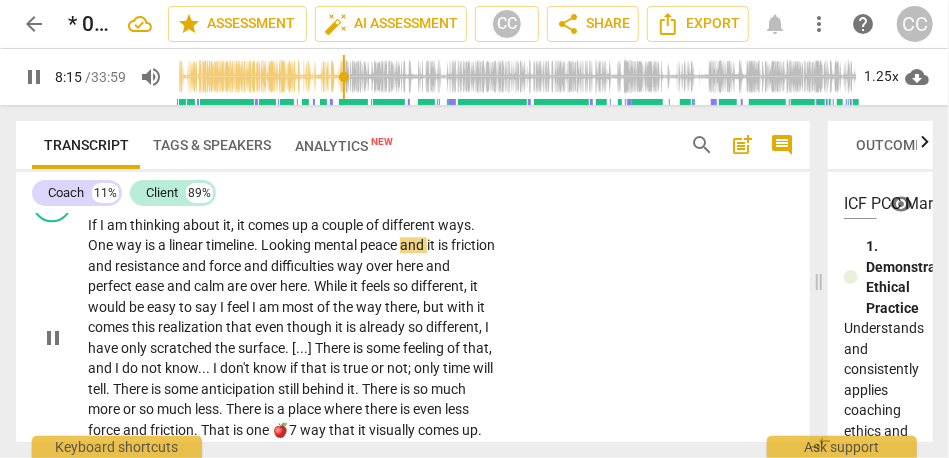 type on "496" 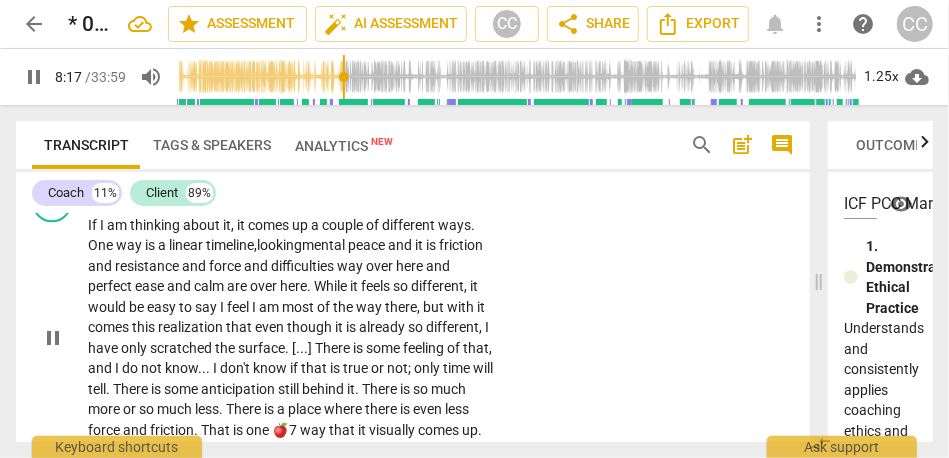 click on "looking" at bounding box center [279, 245] 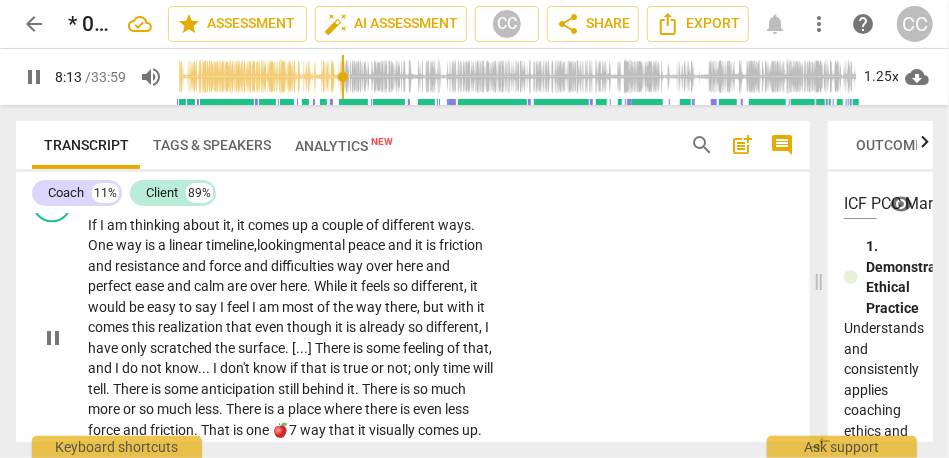 click on "looking" at bounding box center (279, 245) 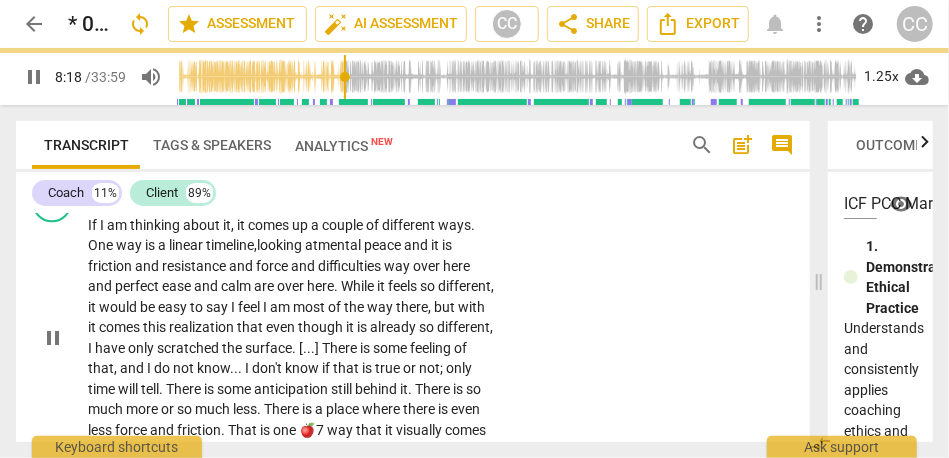 click on "it" at bounding box center [436, 245] 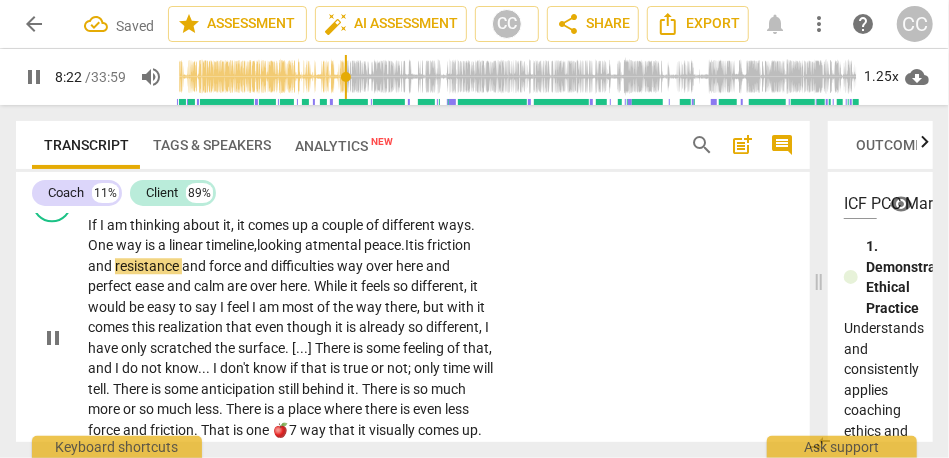 click on "resistance" at bounding box center [148, 266] 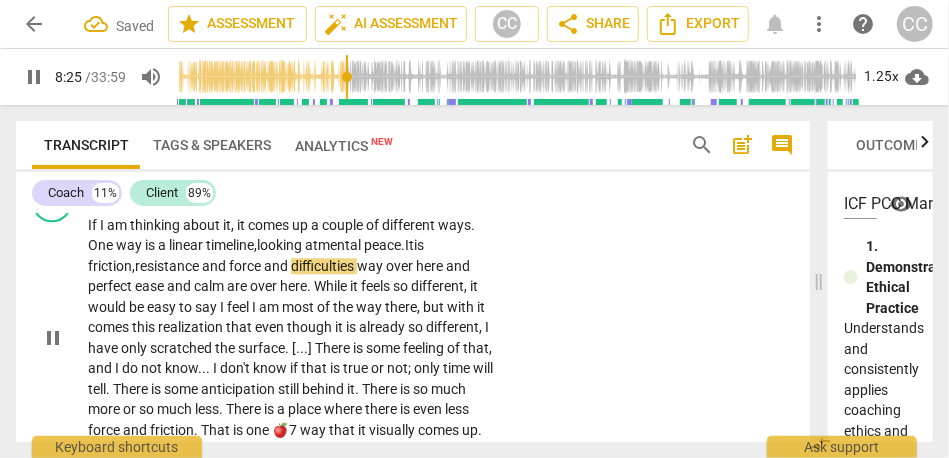 click on "and" at bounding box center [215, 266] 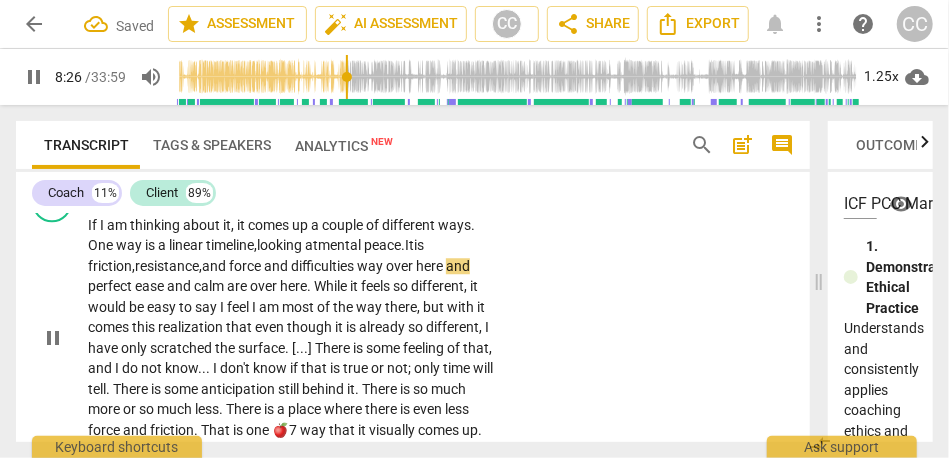 click on "resistance," at bounding box center (168, 266) 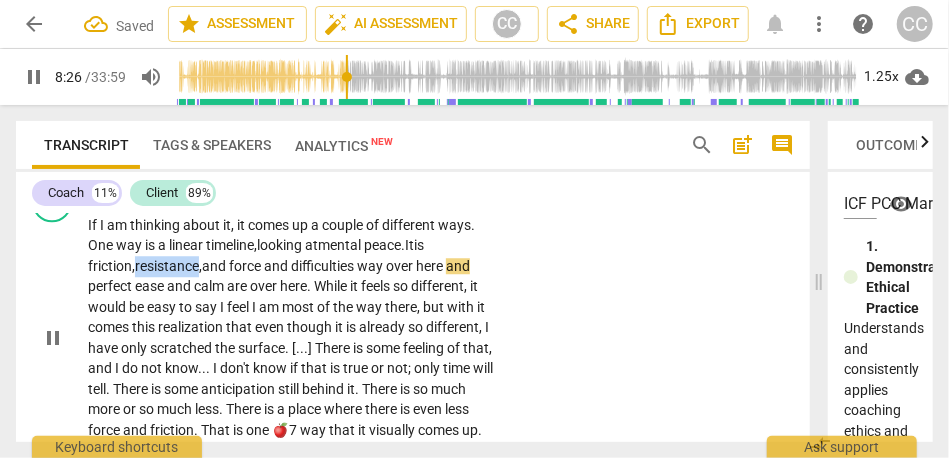 click on "resistance," at bounding box center [168, 266] 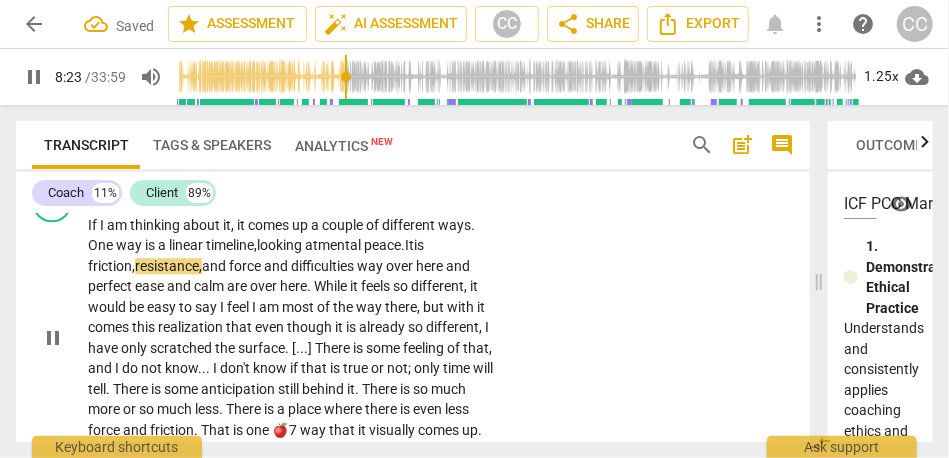 click on "and" at bounding box center [215, 266] 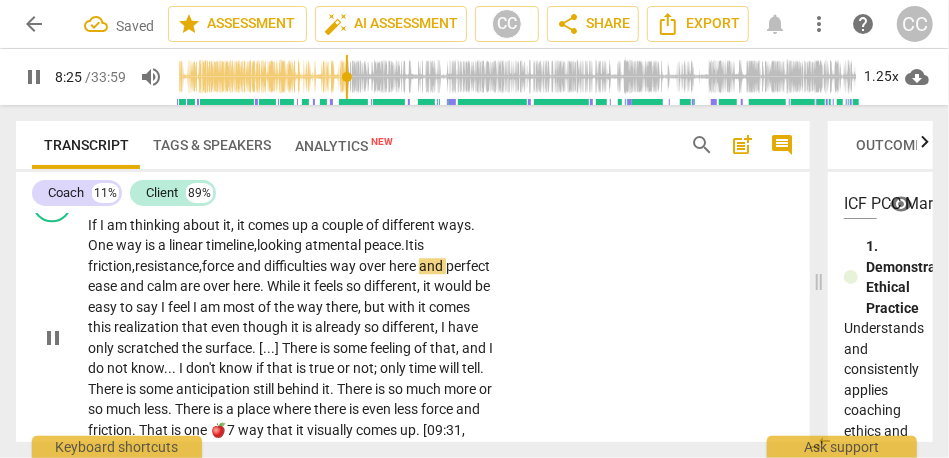 click on "and" at bounding box center [250, 266] 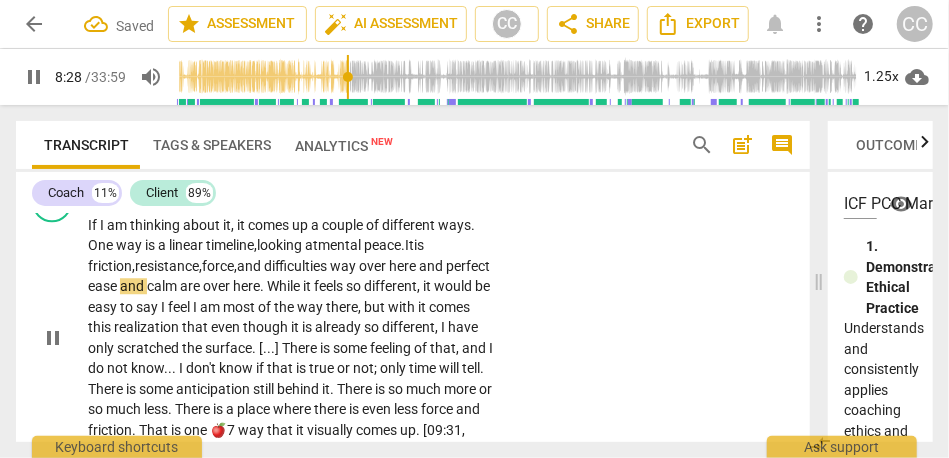 click on "and" at bounding box center (432, 266) 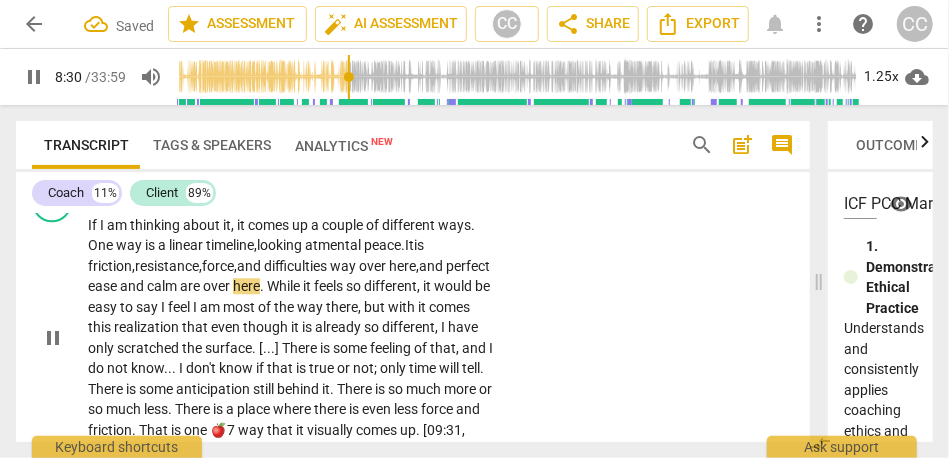 click on "ease" at bounding box center (104, 286) 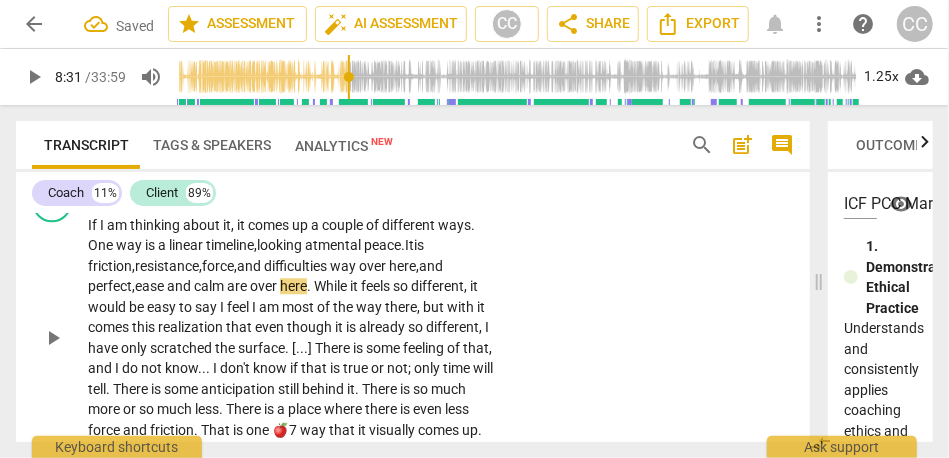 click on "and" at bounding box center (180, 286) 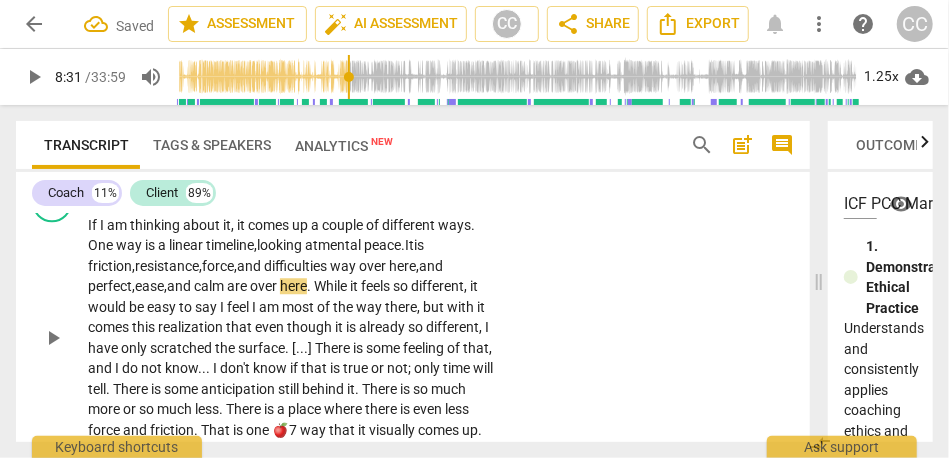click on "ease," at bounding box center [151, 286] 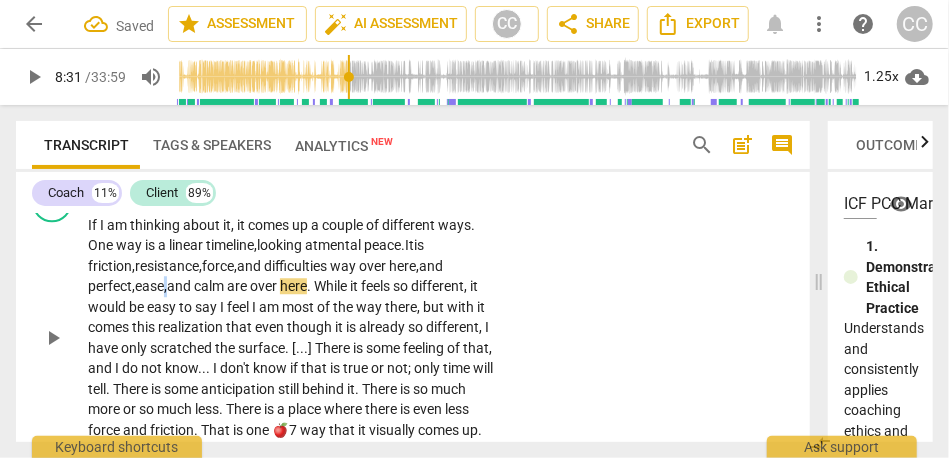 click on "ease," at bounding box center (151, 286) 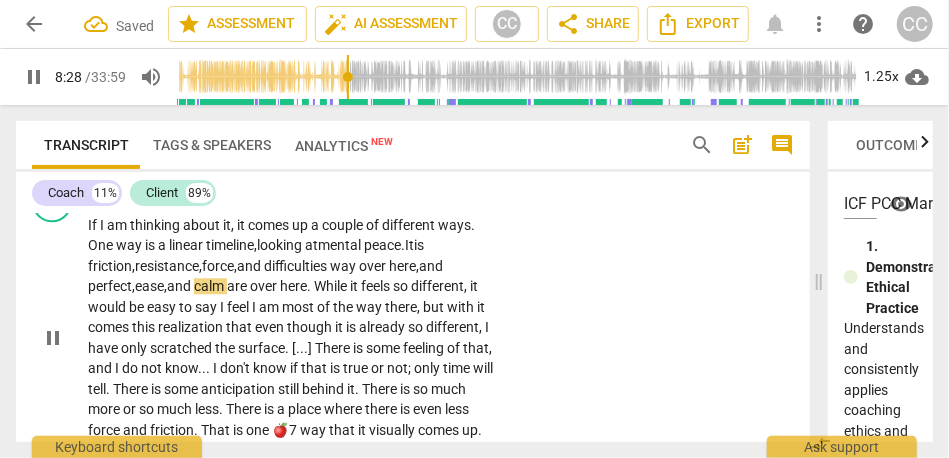 click on "While" at bounding box center (332, 286) 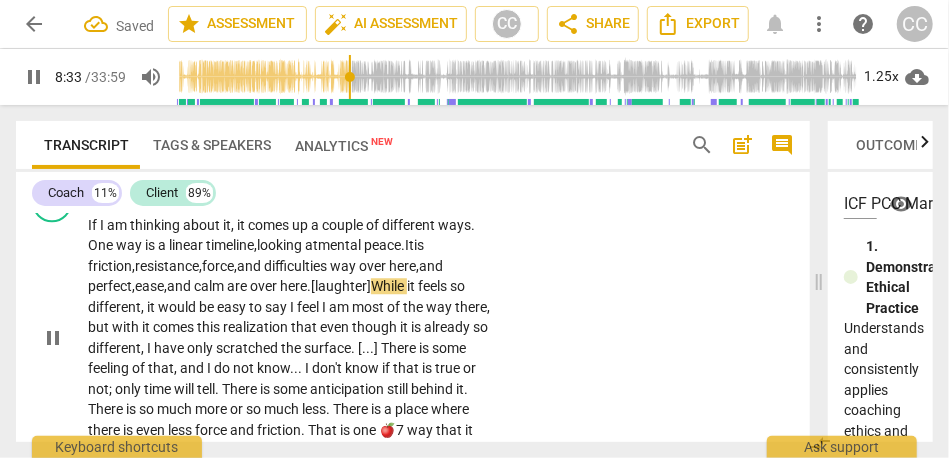 click on ".[laughter]" at bounding box center (339, 286) 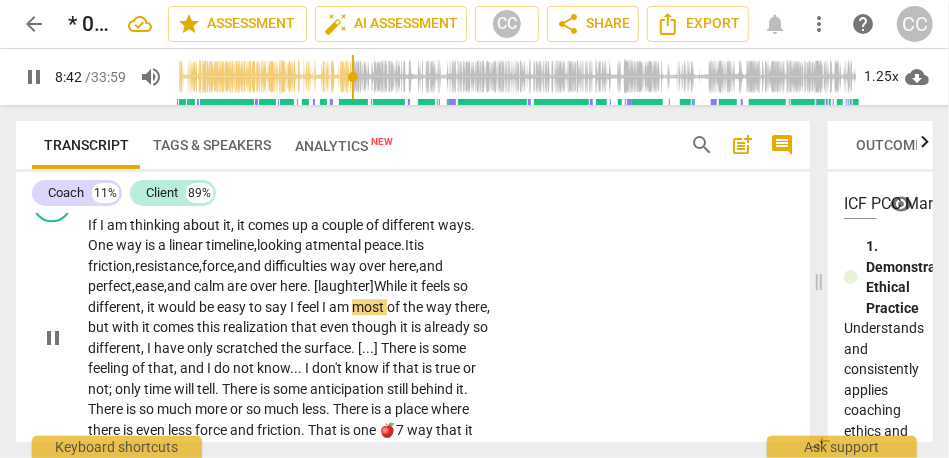 click on "I" at bounding box center (293, 307) 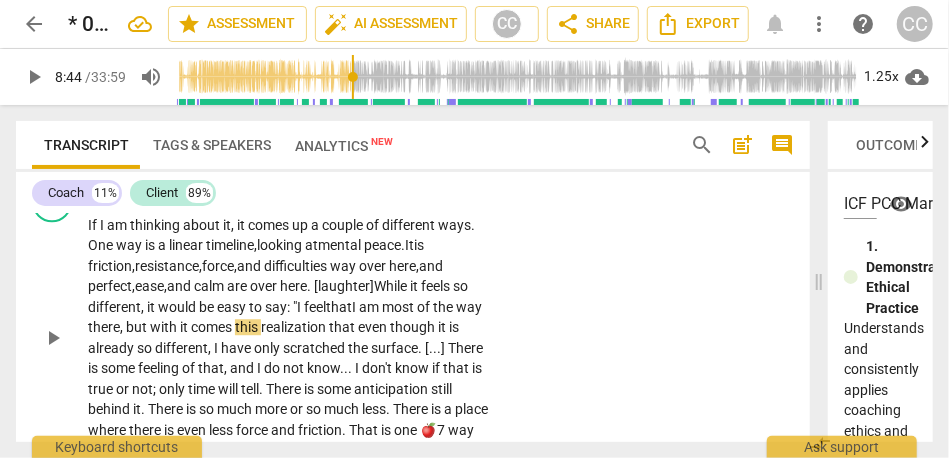 click on "but" at bounding box center [138, 327] 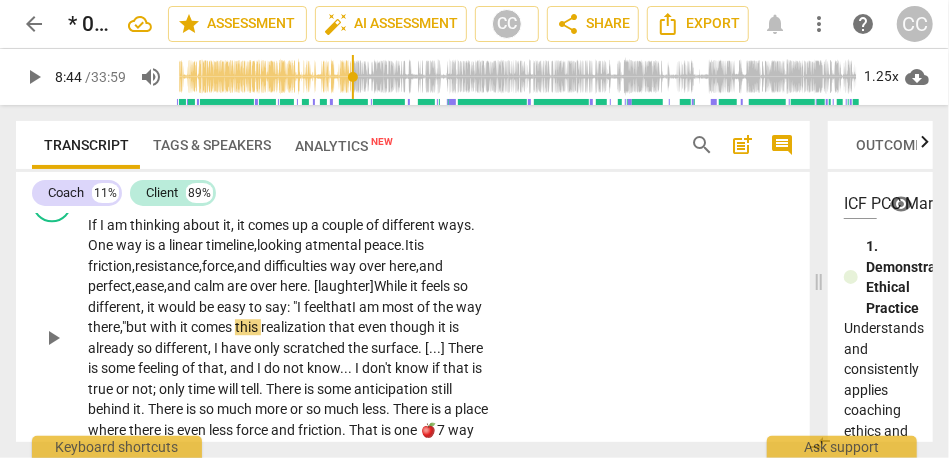 click on "but" at bounding box center [138, 327] 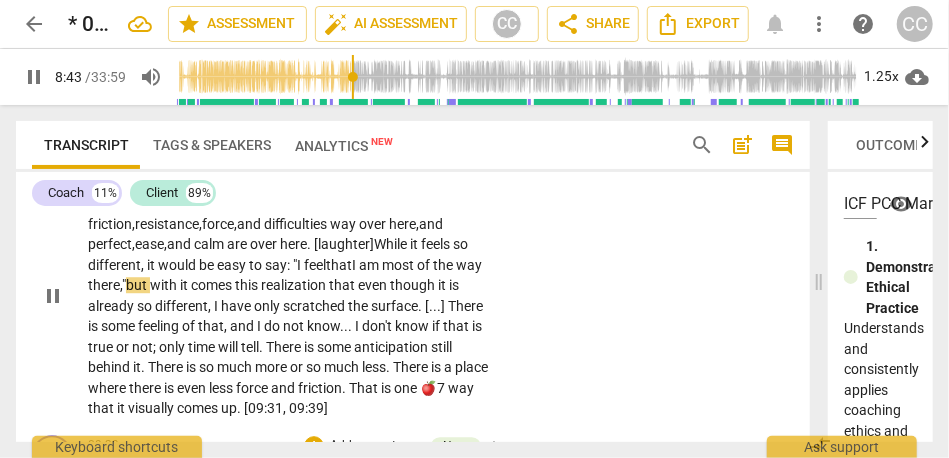 scroll, scrollTop: 2143, scrollLeft: 0, axis: vertical 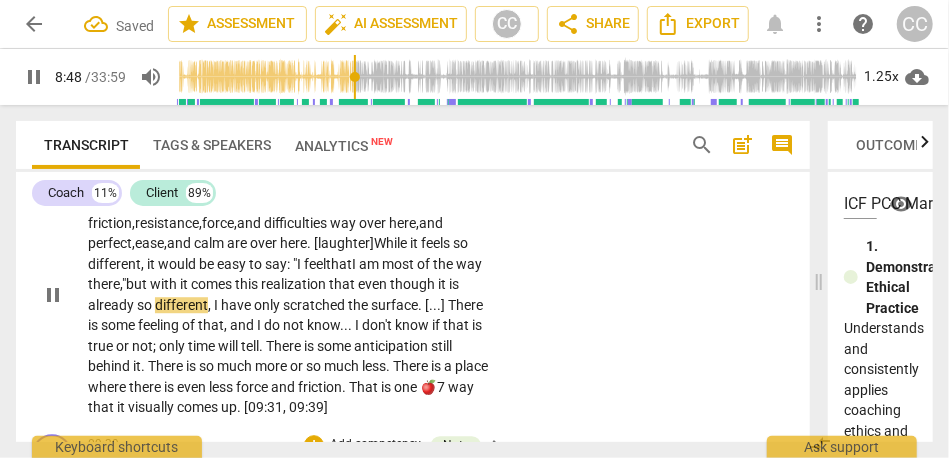 click on "even" at bounding box center [374, 284] 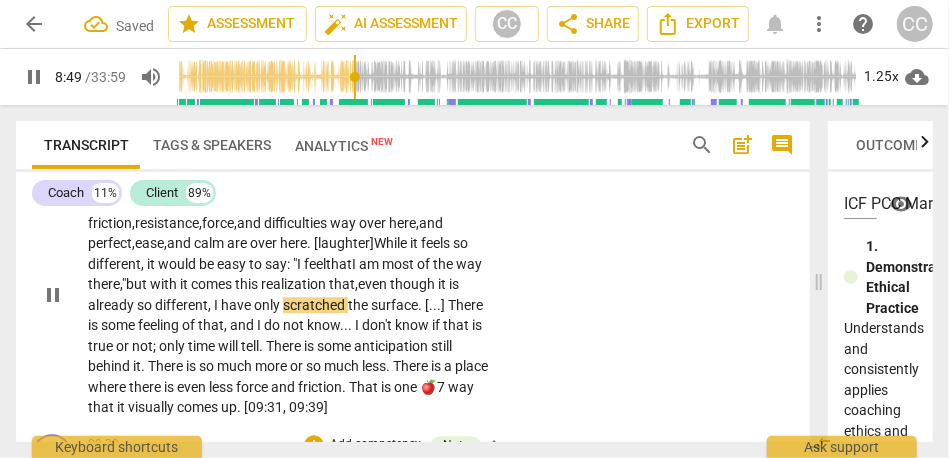 click on "even" at bounding box center [374, 284] 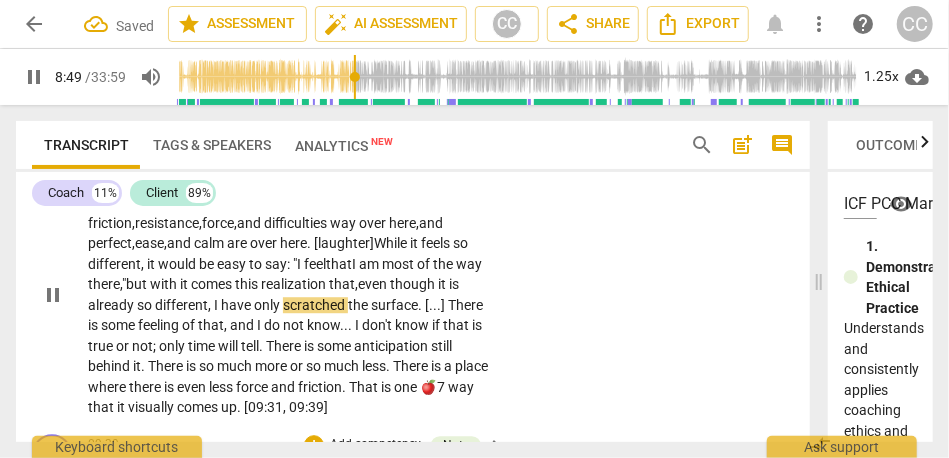 click on "even" at bounding box center [374, 284] 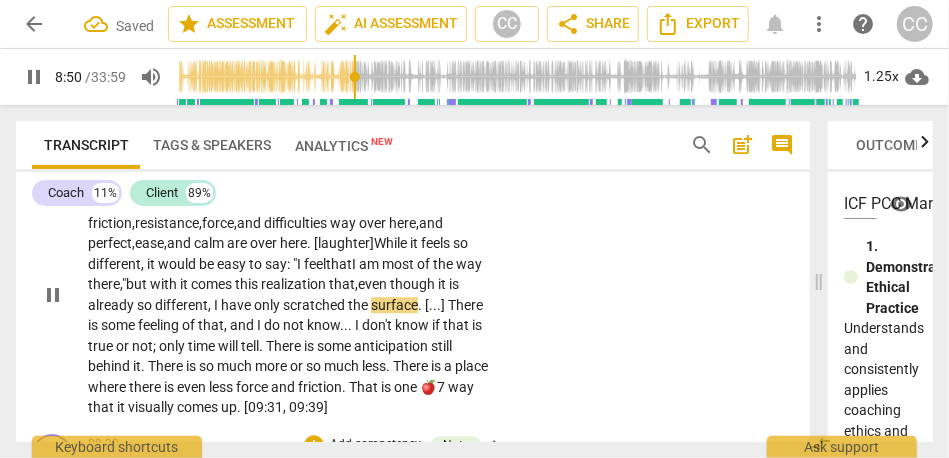 click on "]" at bounding box center (444, 305) 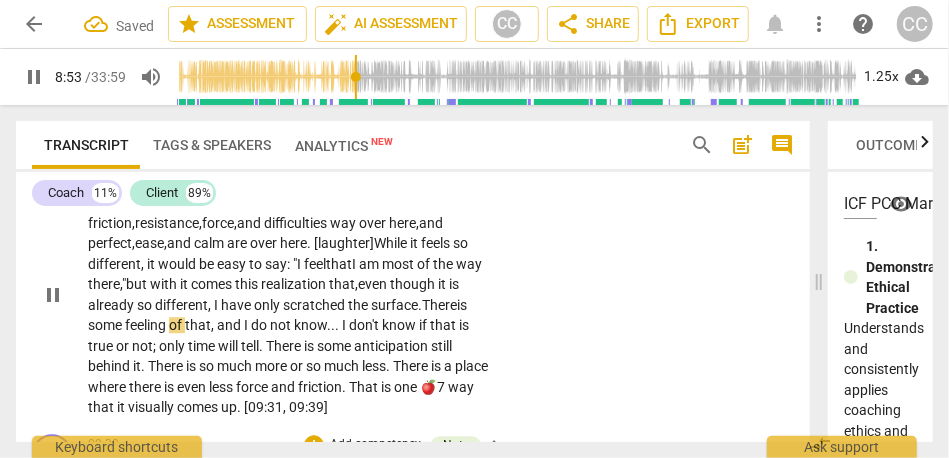click on "scratched" at bounding box center (315, 305) 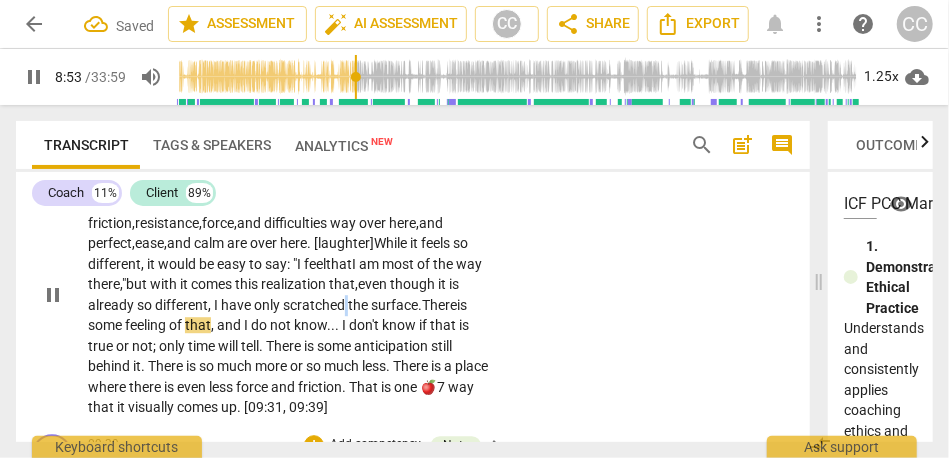click on "scratched" at bounding box center [315, 305] 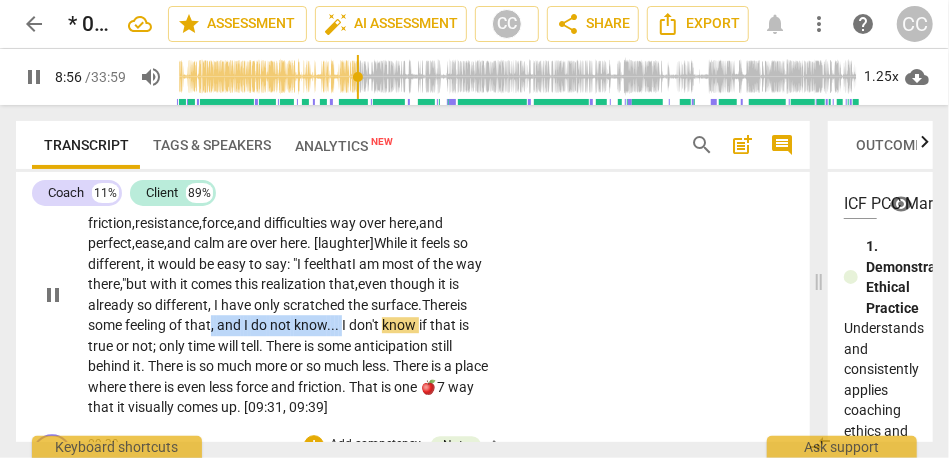 drag, startPoint x: 343, startPoint y: 322, endPoint x: 214, endPoint y: 321, distance: 129.00388 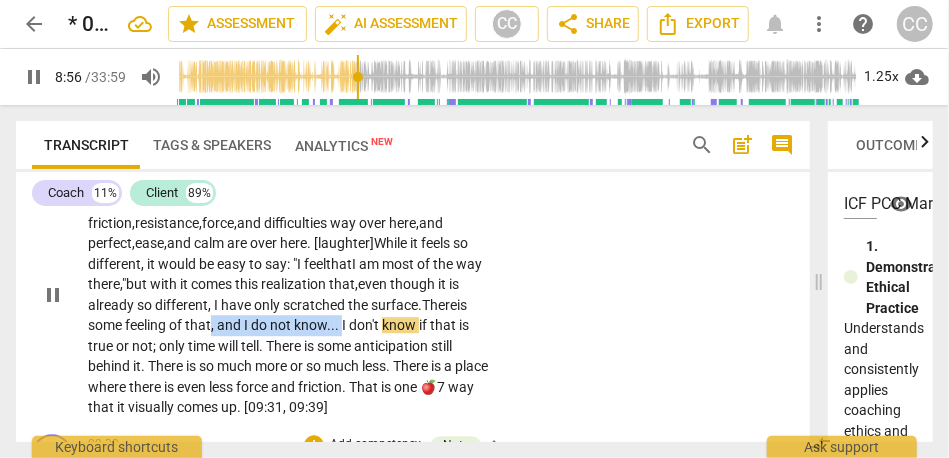 click on "If   I   am   thinking   about   it ,   it   comes   up   a   couple   of   different   ways .   One   way   is   a   linear   timeline,  looking at  mental   peace.  It  is   friction,  resistance,  force,  and   difficulties   way   over   here,  and   perfect,  ease,  and   calm   are   over   here . [laughter]  While   it   feels   so   different ,   it   would   be   easy   to   say: " I   feel  that  I   am   most   of   the   way   there ,"  but   with   it   comes   this   realization   that,  even   though   it   is   already   so   different ,   I   have   only   scratched   the   surface.  There  is   some   feeling   of   that ,   and   I   do   not   know . . .   I   don't   know   if   that   is   true   or   not ;   only   time   will   tell .   There   is   some   anticipation   still   behind   it .   There   is   so   much   more   or   so   much   less .   There   is   a   place   where   there   is   even   less   force   and   friction .   That   is   one   🍎7   way" at bounding box center (291, 295) 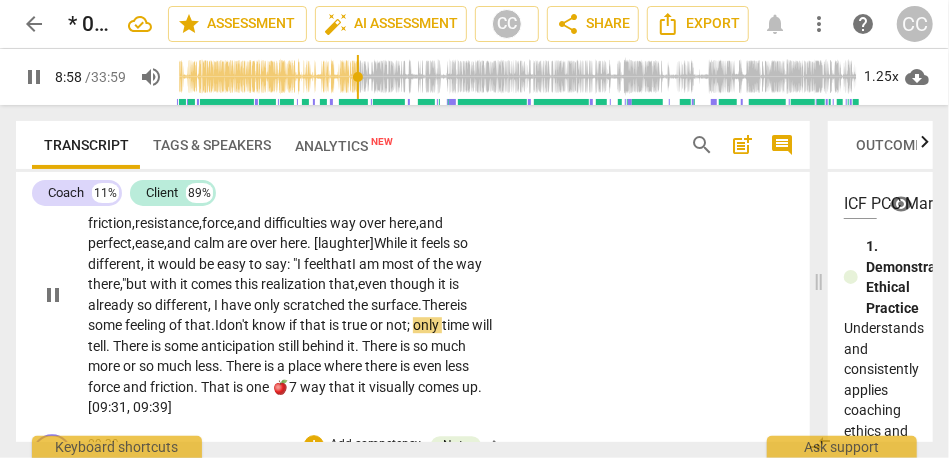 click on "that." at bounding box center [200, 325] 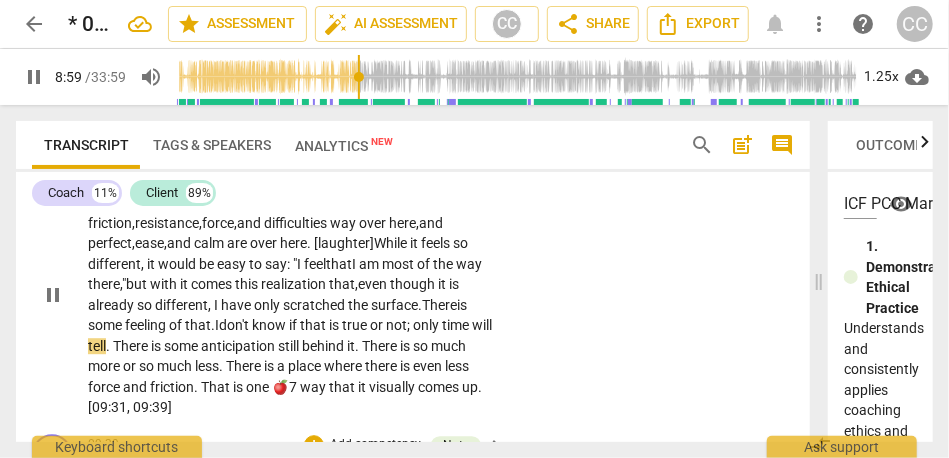 click on "don't" at bounding box center (235, 325) 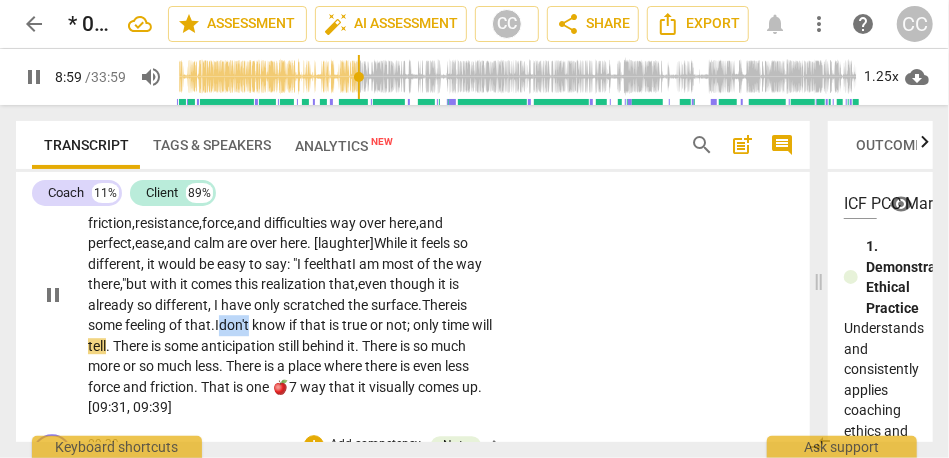 click on "don't" at bounding box center [235, 325] 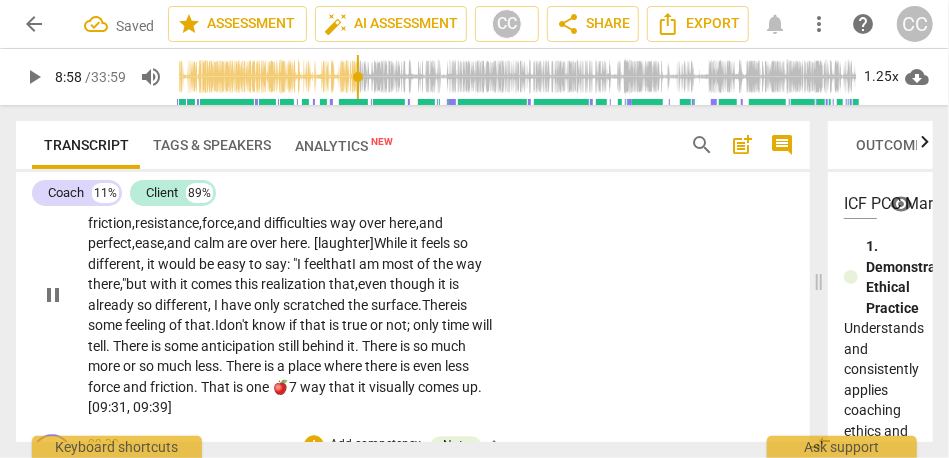 click on "true" at bounding box center (356, 325) 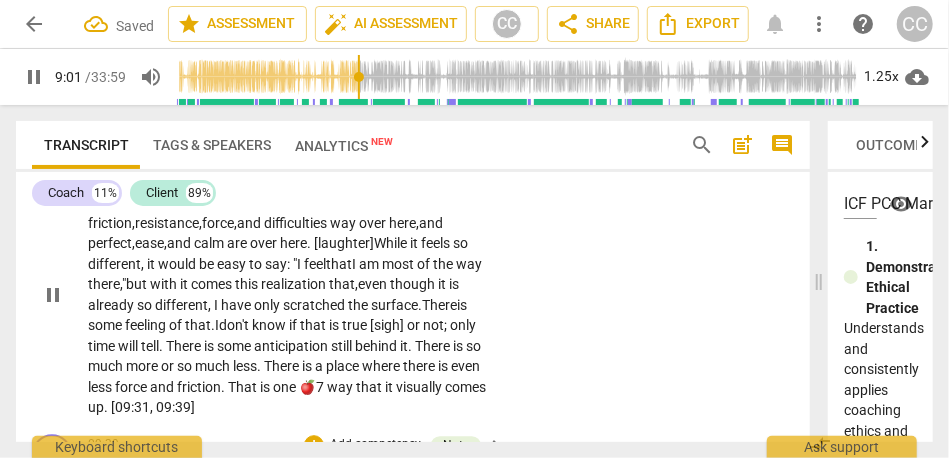click on "not" at bounding box center (433, 325) 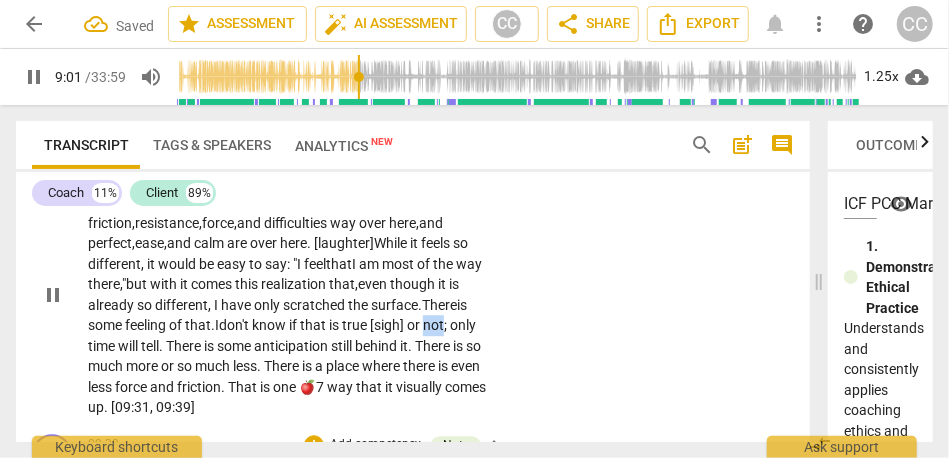 click on "not" at bounding box center (433, 325) 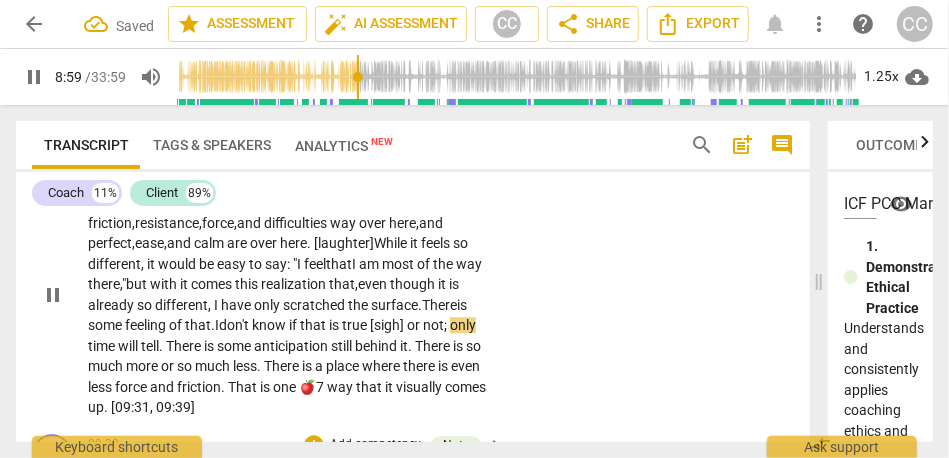 click on "There" at bounding box center (185, 346) 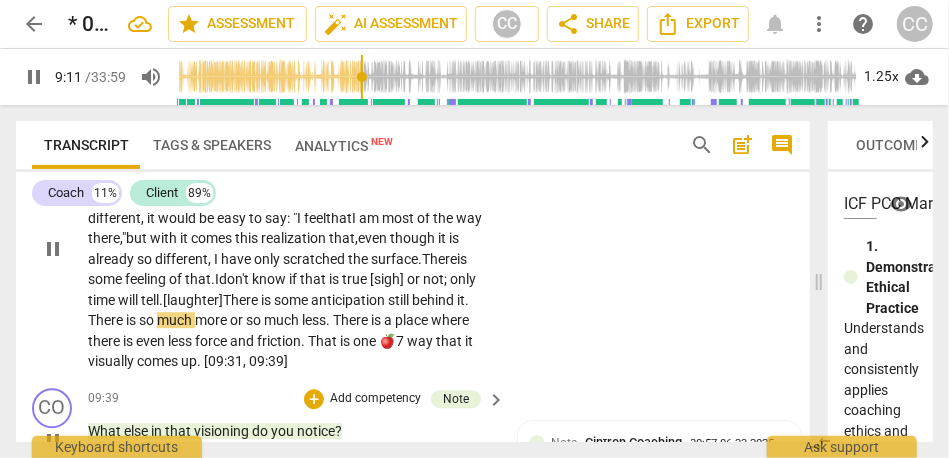 scroll, scrollTop: 2187, scrollLeft: 0, axis: vertical 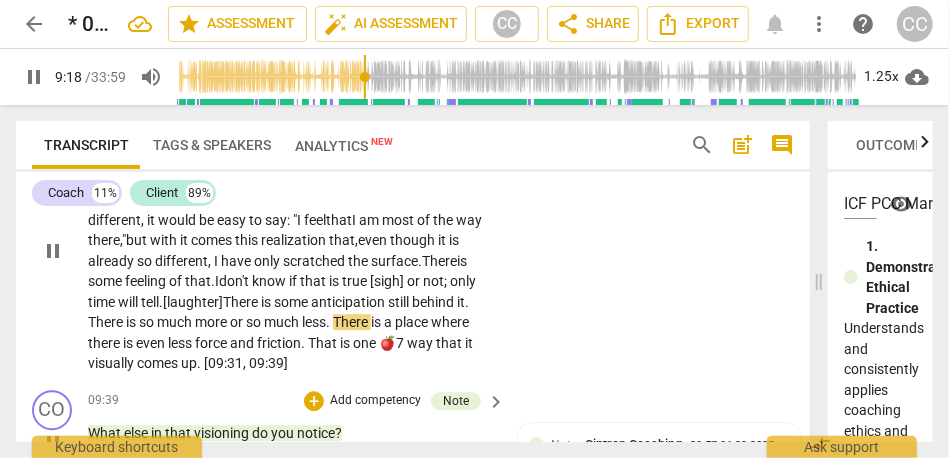 click on "so" at bounding box center [148, 322] 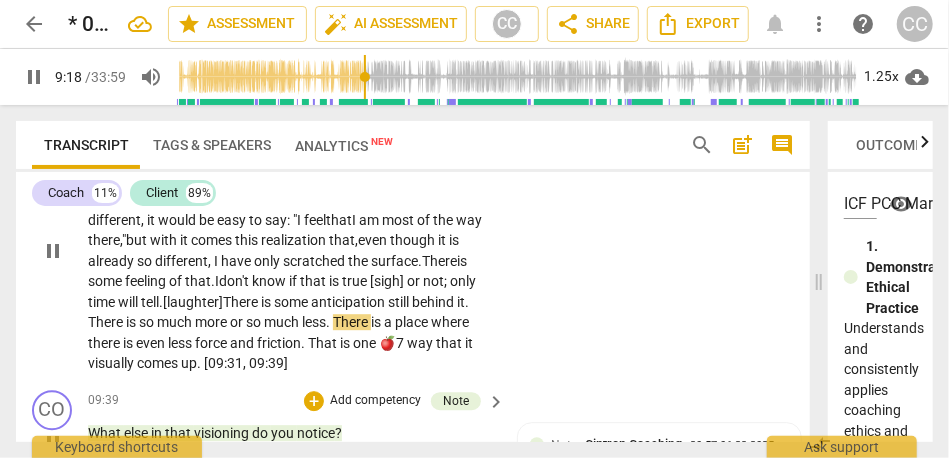 click on "so" at bounding box center (148, 322) 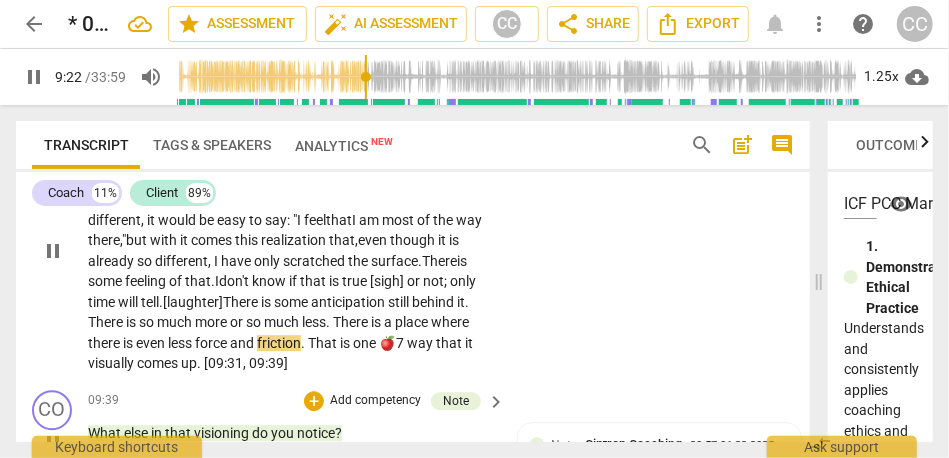 click on "🍎7" at bounding box center [393, 343] 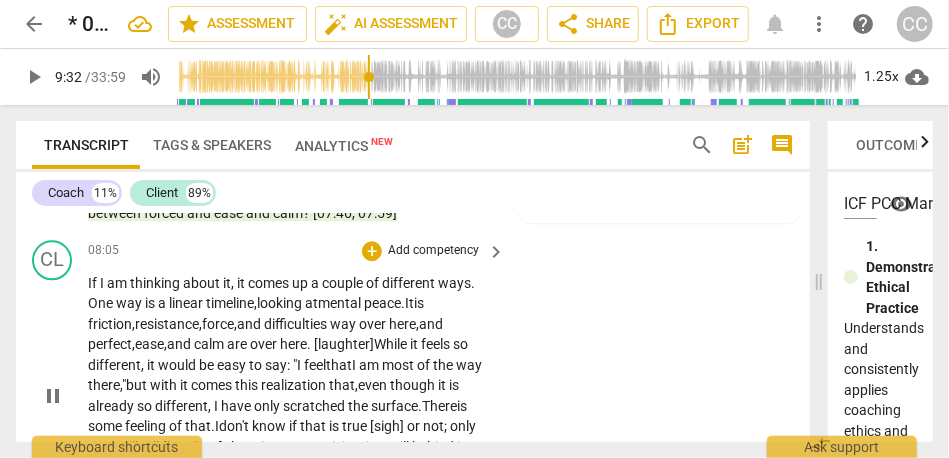 scroll, scrollTop: 2018, scrollLeft: 0, axis: vertical 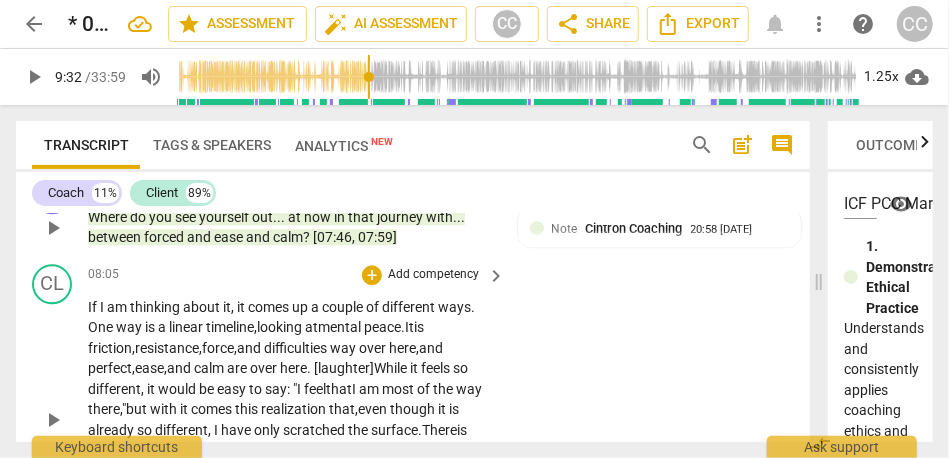 click on "CL play_arrow pause 08:05 + Add competency keyboard_arrow_right If   I   am   thinking   about   it ,   it   comes   up   a   couple   of   different   ways .   One   way   is   a   linear   timeline,  looking at  mental   peace.  It  is   friction,  resistance,  force,  and   difficulties   way   over   here,  and   perfect,  ease,  and   calm   are   over   here . [laughter]  While   it   feels   so   different ,   it   would   be   easy   to   say: " I   feel  that  I   am   most   of   the   way   there ,"  but   with   it   comes   this   realization   that,  even   though   it   is   already   so   different ,   I   have   only   scratched   the   surface.  There  is   some   feeling   of   that.  I  don't   know   if   that   is   true [sigh]   or   not ;   only   time   will   tell .  [laughter]  There   is   some   anticipation   still   behind   it .   There   is   so   much   more   or   so   much   less .   There   is   a   place   where   there   is   even   less   force   and" at bounding box center [413, 403] 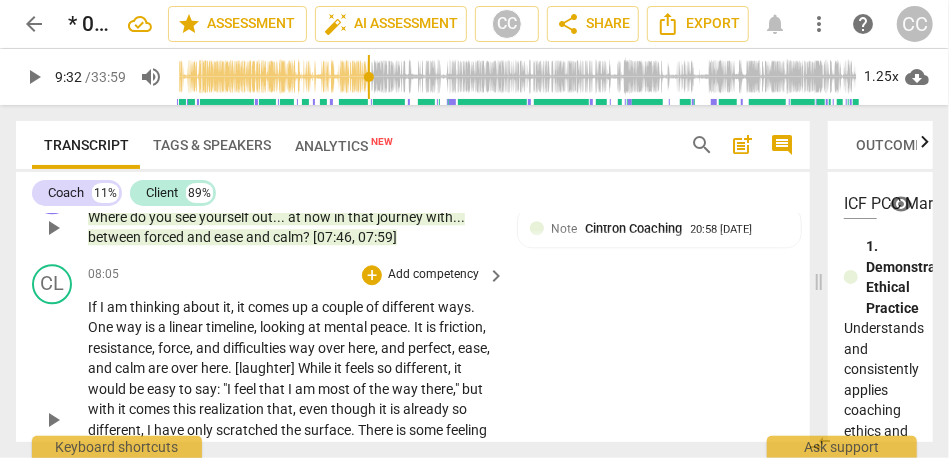 click on "Add competency" at bounding box center (433, 275) 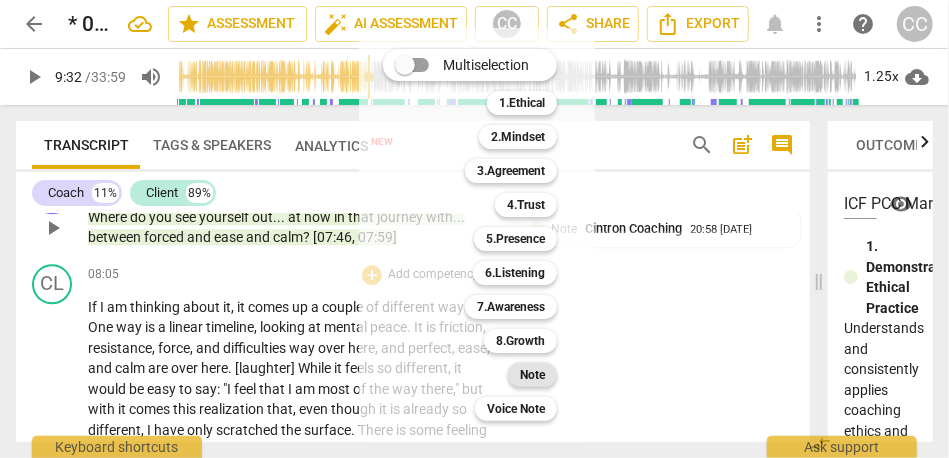 click on "Note" at bounding box center [532, 375] 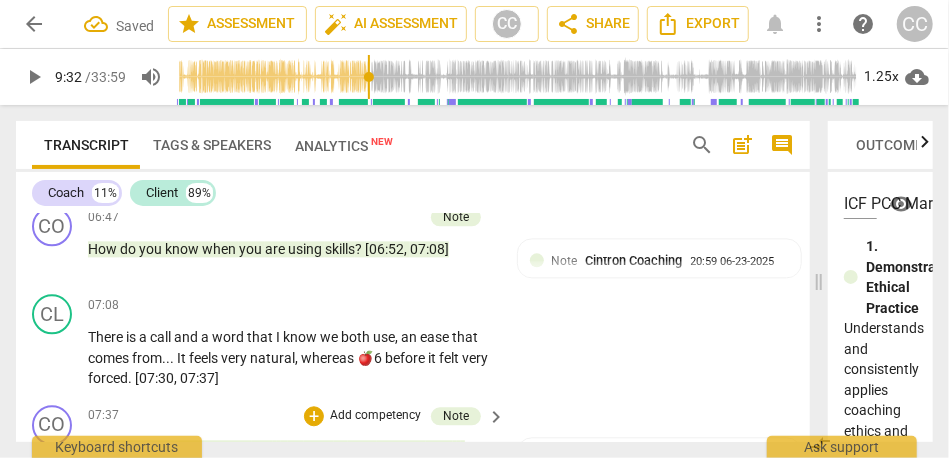 scroll, scrollTop: 1739, scrollLeft: 0, axis: vertical 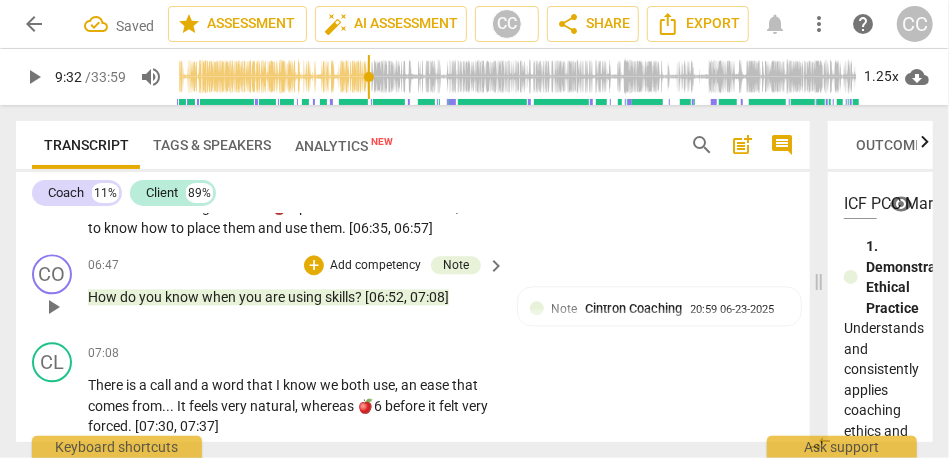 click on "using" at bounding box center [306, 297] 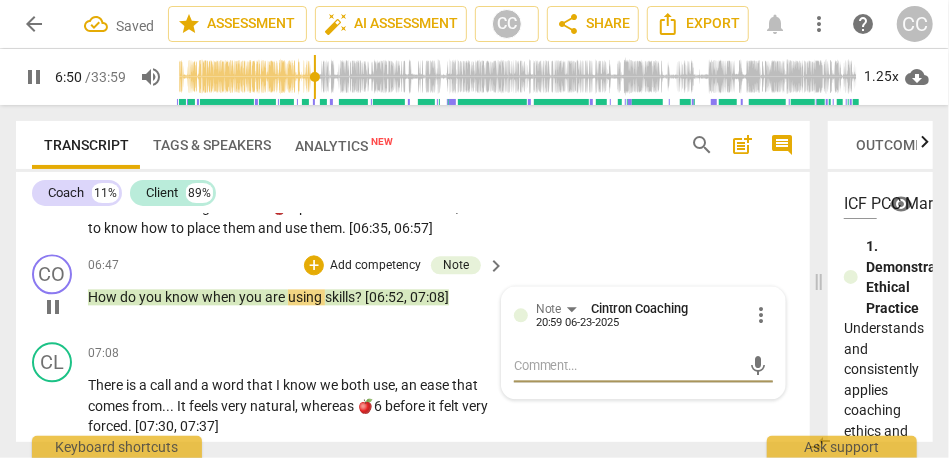 scroll, scrollTop: 1793, scrollLeft: 0, axis: vertical 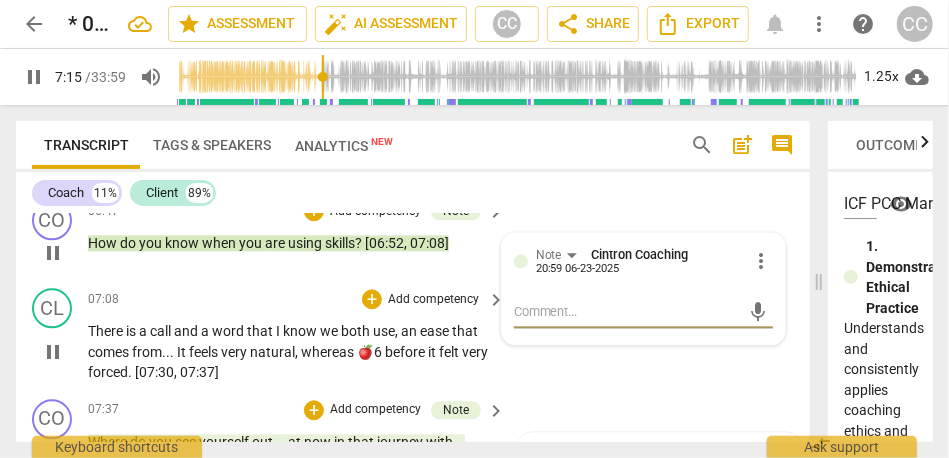 click on "is" at bounding box center [132, 331] 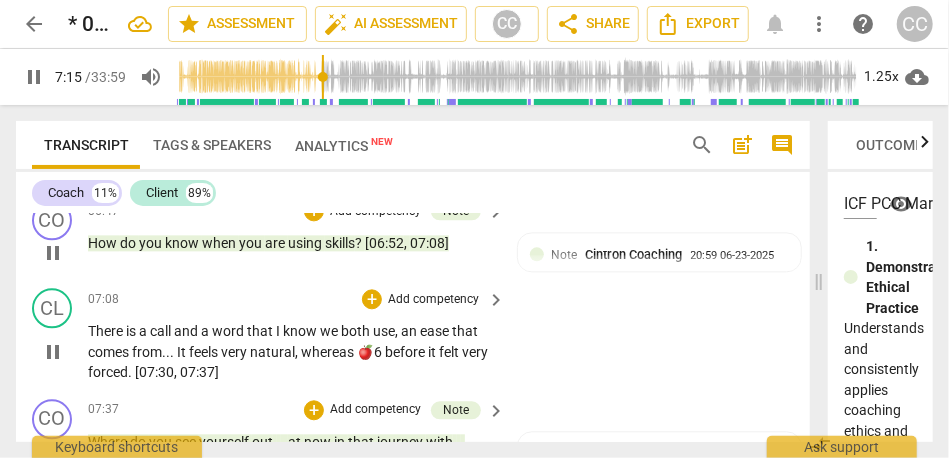 click on "is" at bounding box center [132, 331] 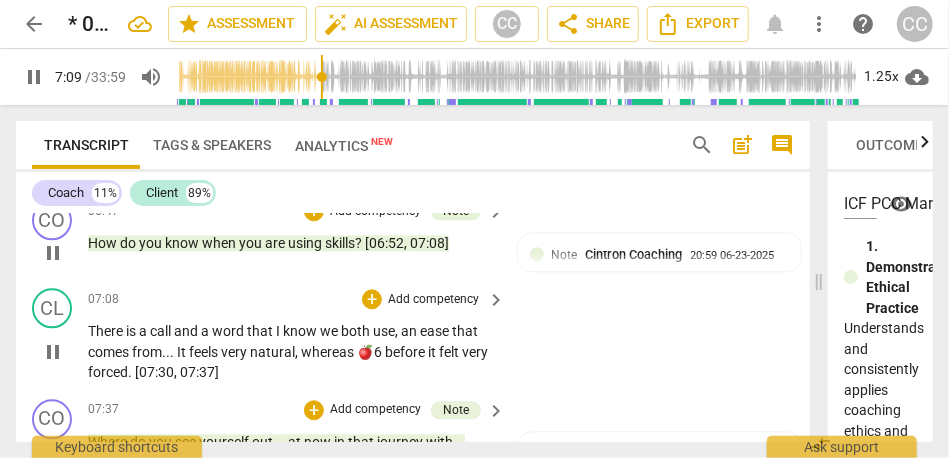 click on "and" at bounding box center [187, 331] 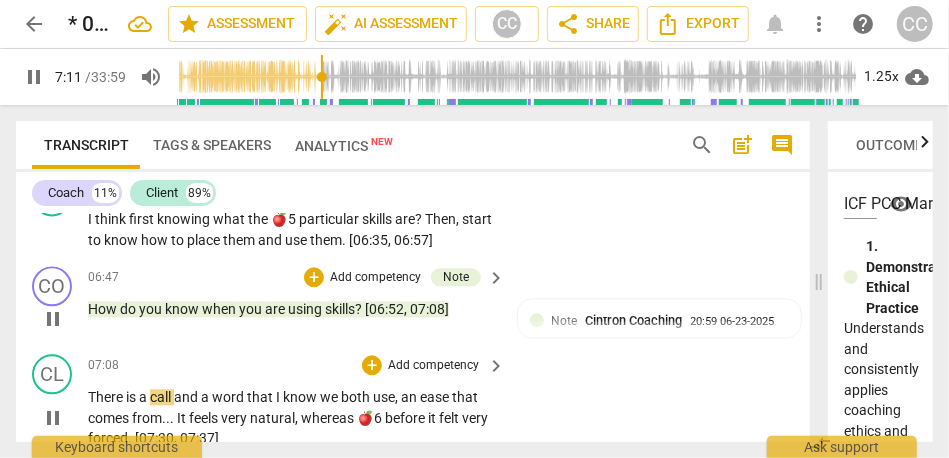 scroll, scrollTop: 1753, scrollLeft: 0, axis: vertical 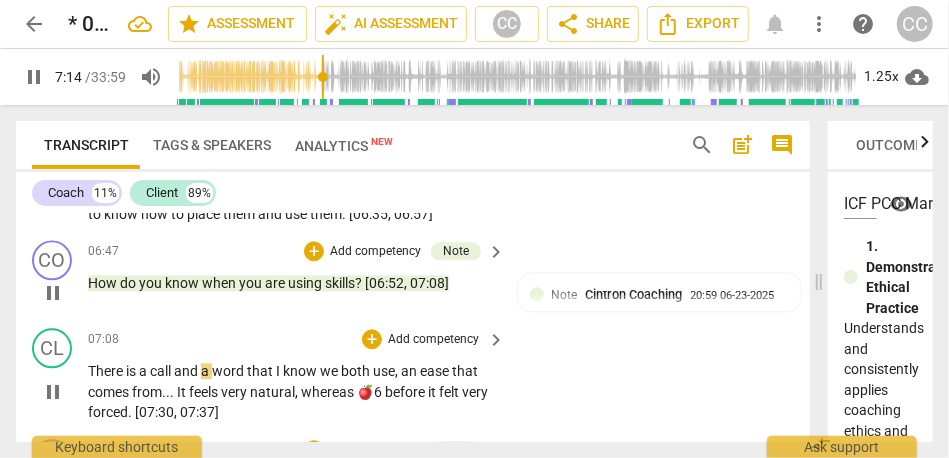 type on "435" 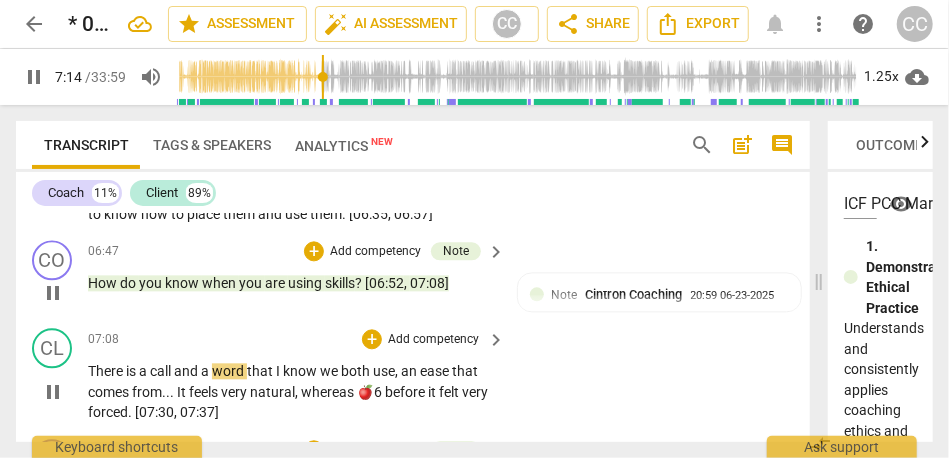type 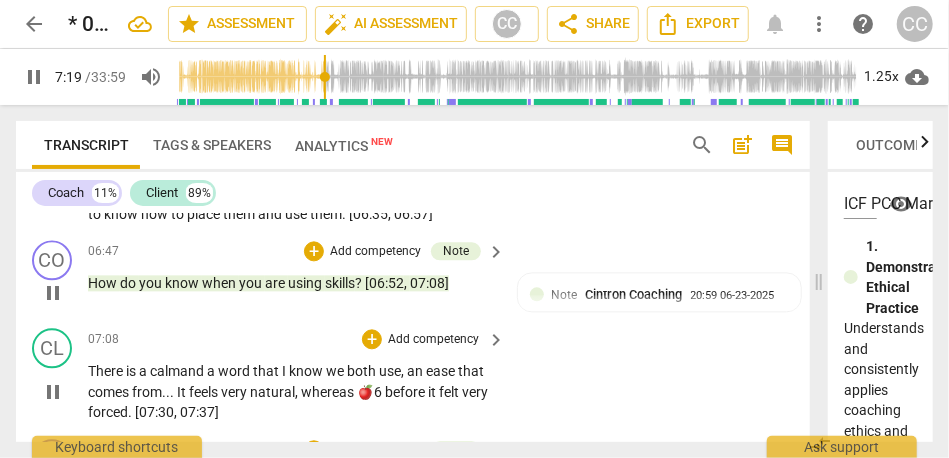 click on "calm" at bounding box center (165, 371) 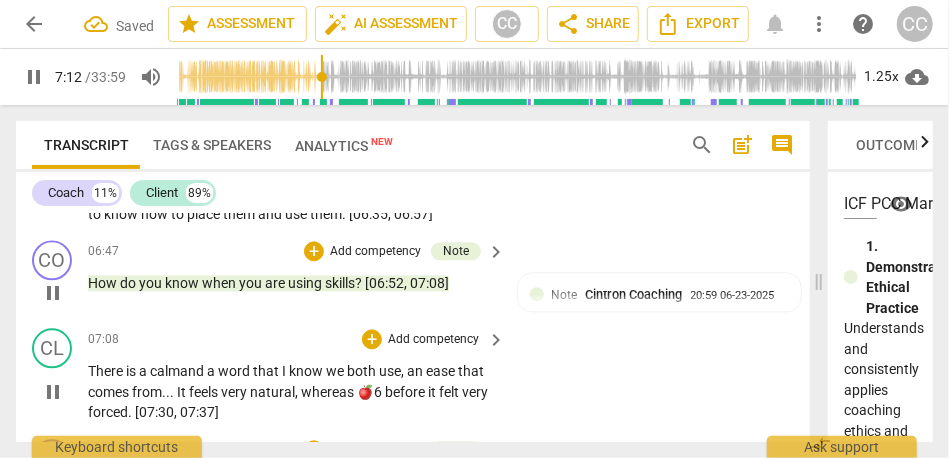 click on "calm" at bounding box center [165, 371] 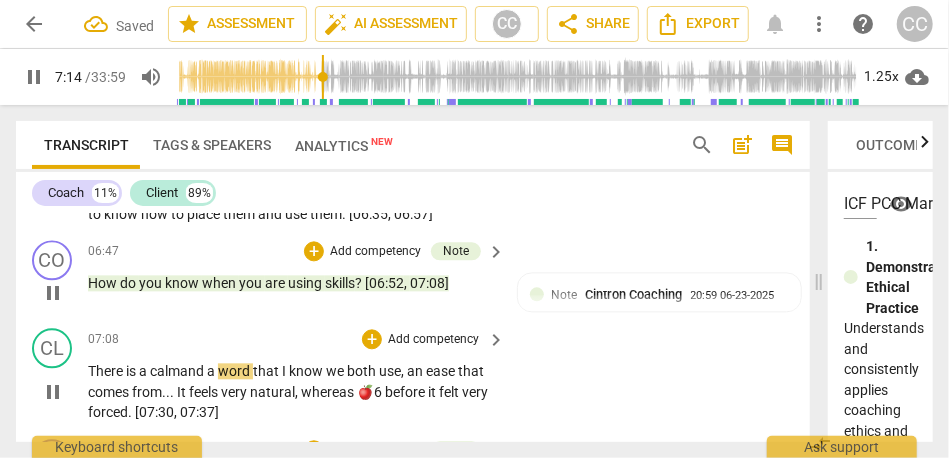 click on "a" at bounding box center [212, 371] 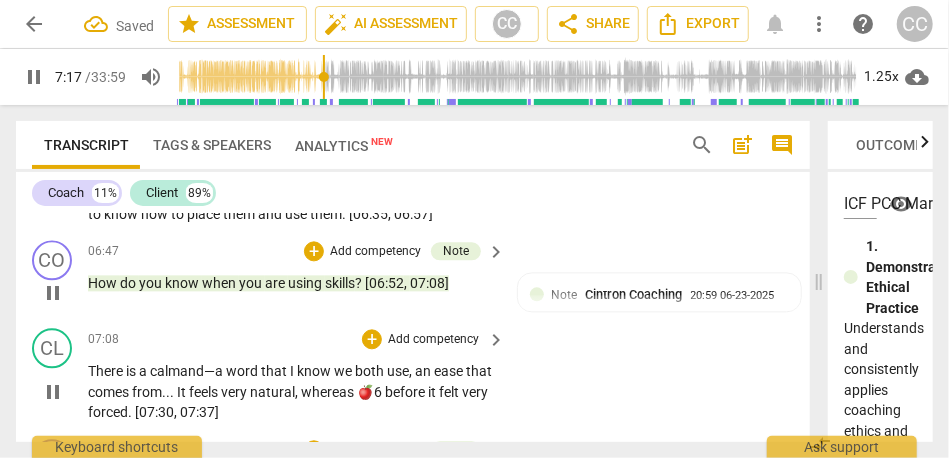 click on "an" at bounding box center [424, 371] 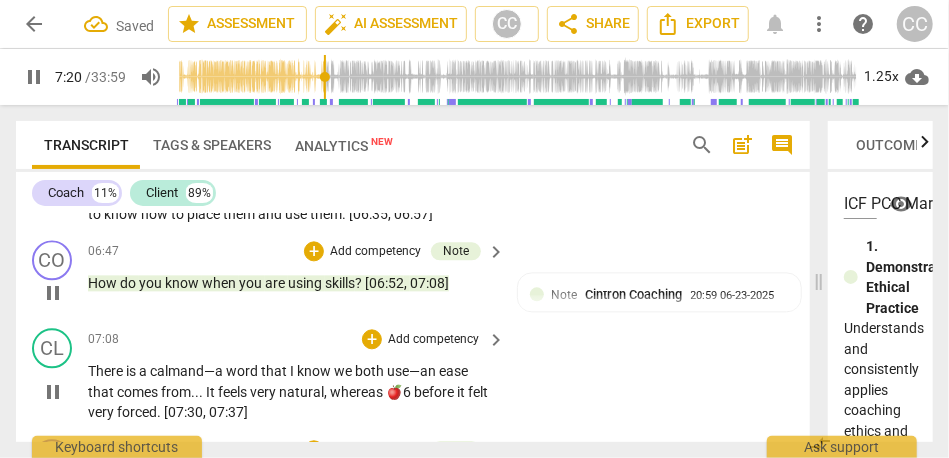 click on "use—" at bounding box center [403, 371] 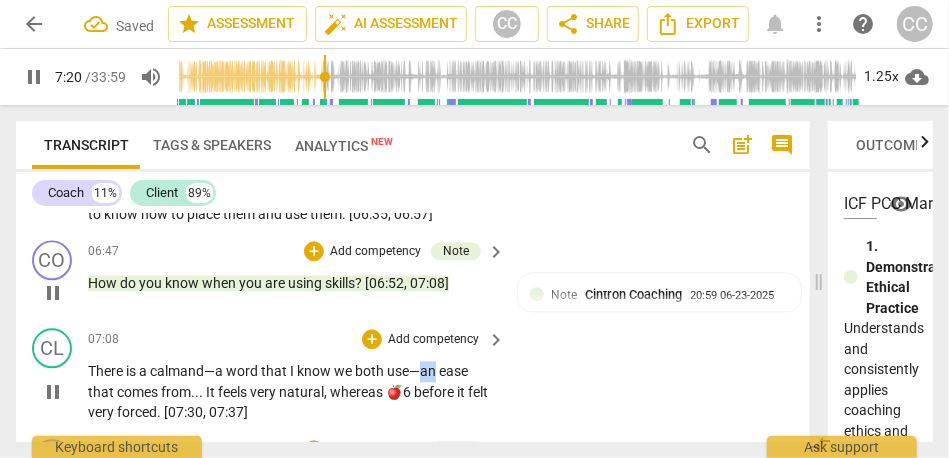 click on "use—" at bounding box center (403, 371) 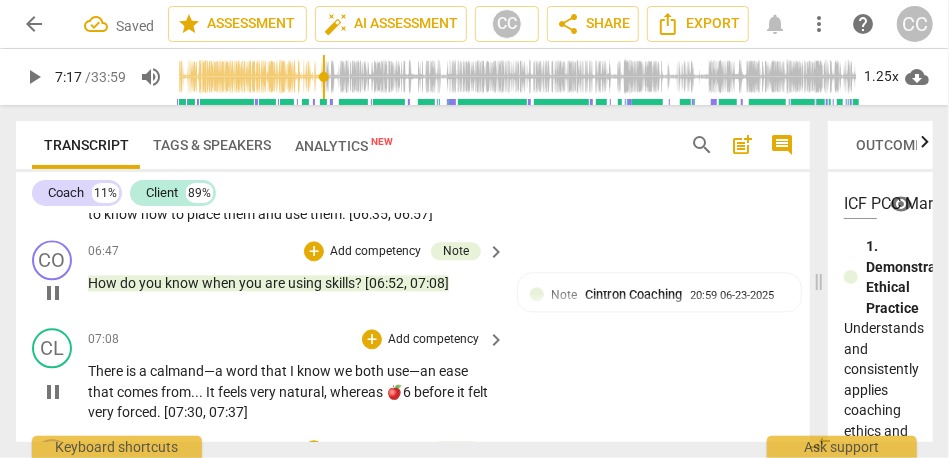 click on "ease" at bounding box center [453, 371] 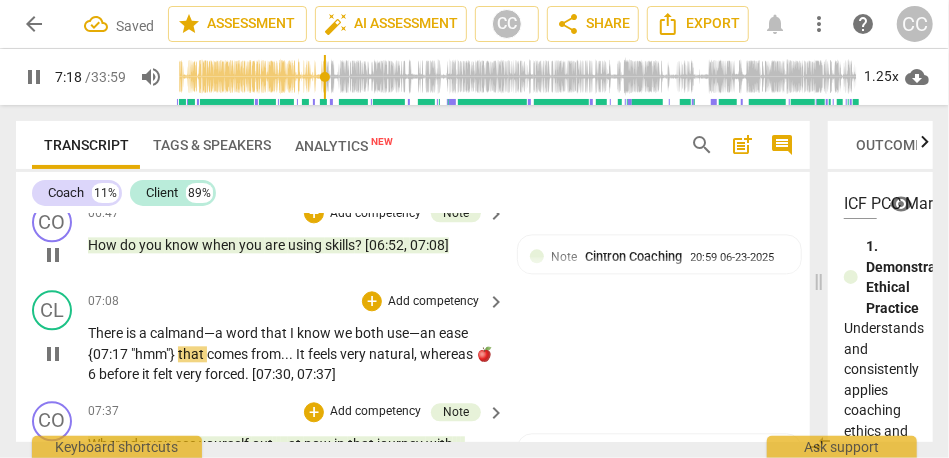 scroll, scrollTop: 1800, scrollLeft: 0, axis: vertical 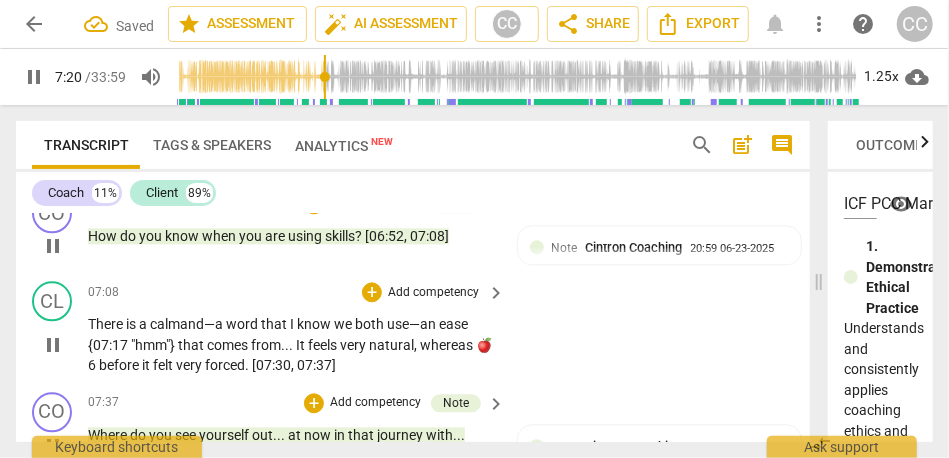 click on "It" at bounding box center [302, 345] 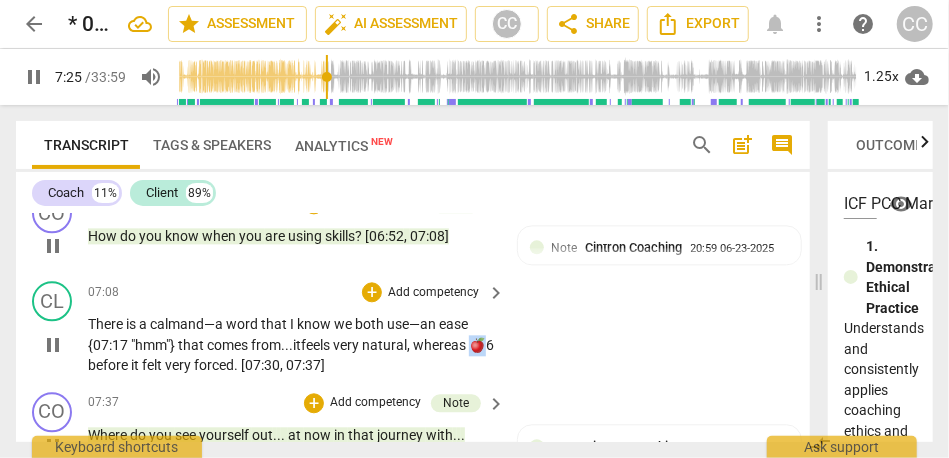 drag, startPoint x: 477, startPoint y: 339, endPoint x: 513, endPoint y: 339, distance: 36 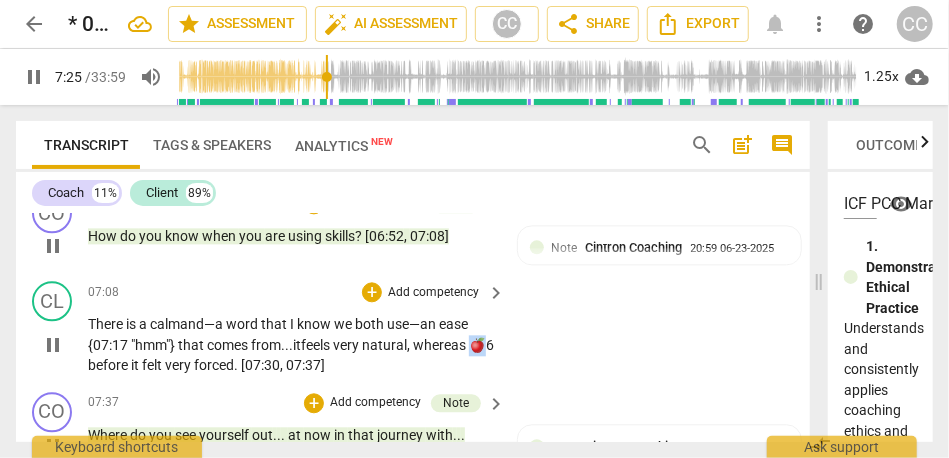 click on "CL play_arrow pause 07:08 + Add competency keyboard_arrow_right There   is   a   calm  and— a   word   that   I   know   we   both   use— an   ease {07:17 "hmm"}   that   comes   from...  it  feels   very   natural ,   whereas   🍎6   before   it   felt   very   forced .   [07:30 ,   07:37]" at bounding box center [413, 328] 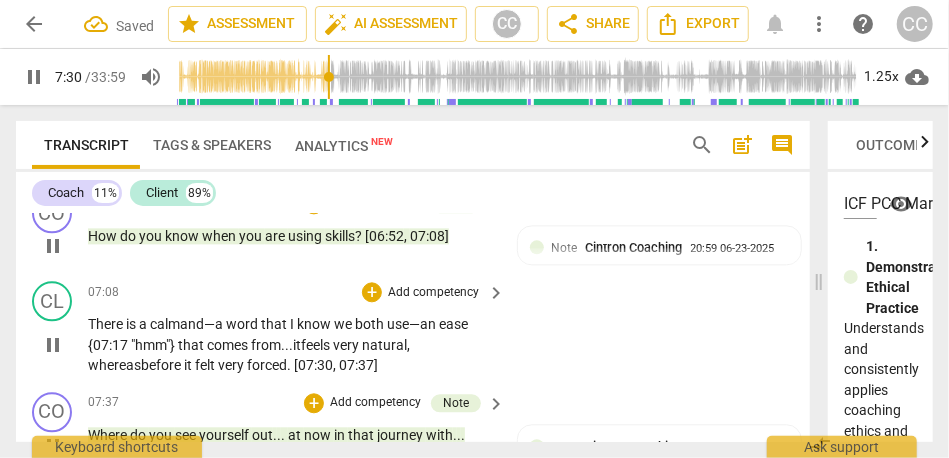 click on "before" at bounding box center (162, 365) 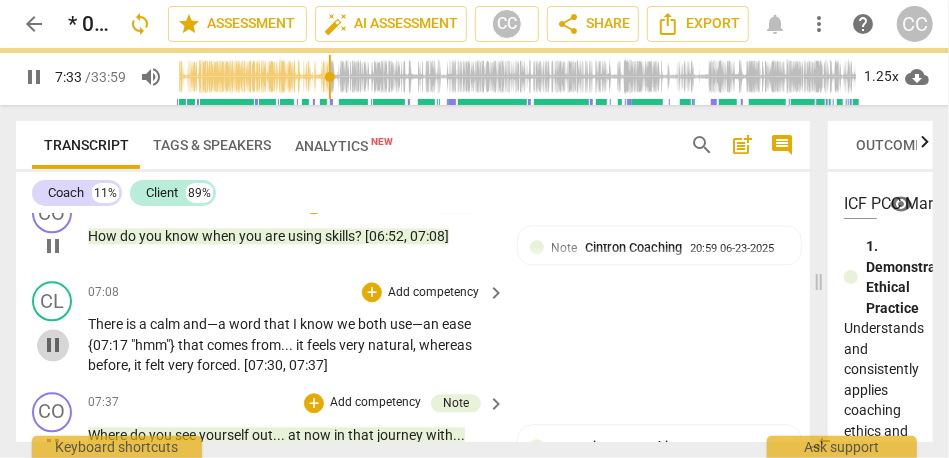 click on "pause" at bounding box center [53, 345] 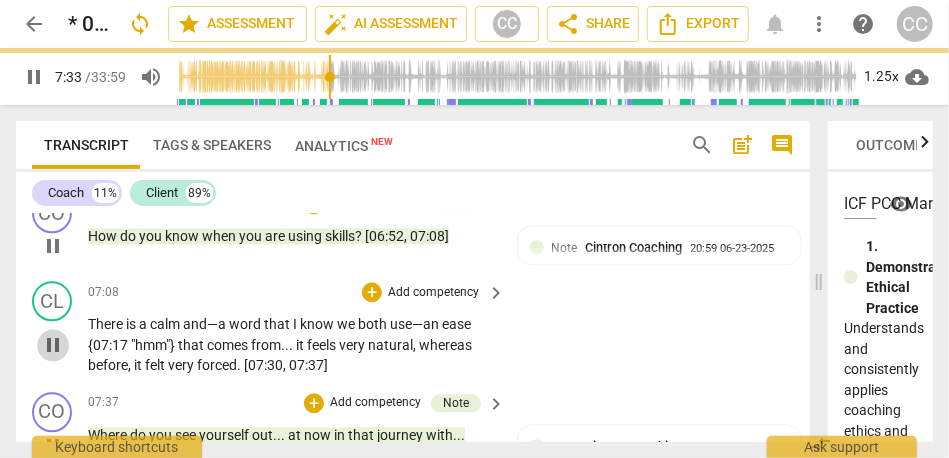 type on "454" 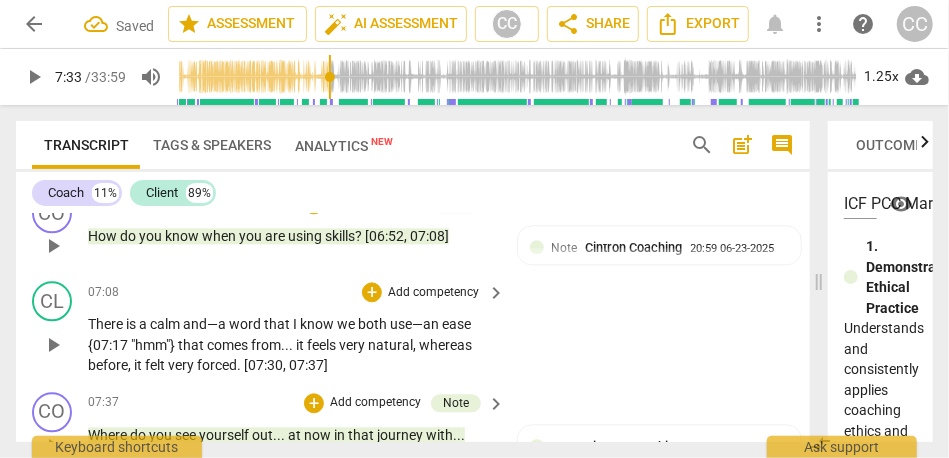 click on "Add competency" at bounding box center [433, 293] 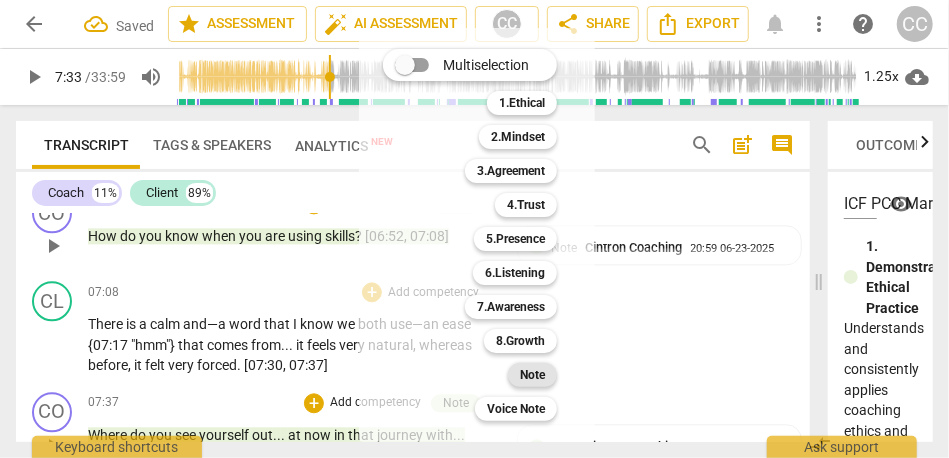 click on "Note" at bounding box center (532, 375) 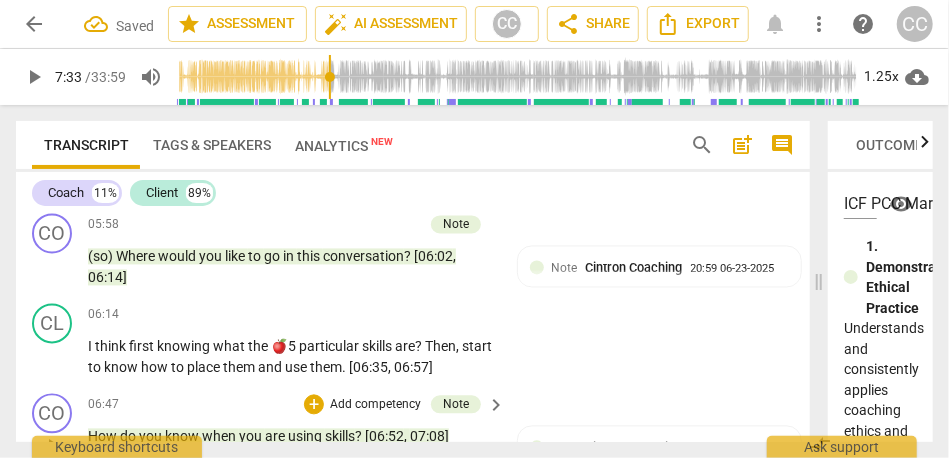 scroll, scrollTop: 1597, scrollLeft: 0, axis: vertical 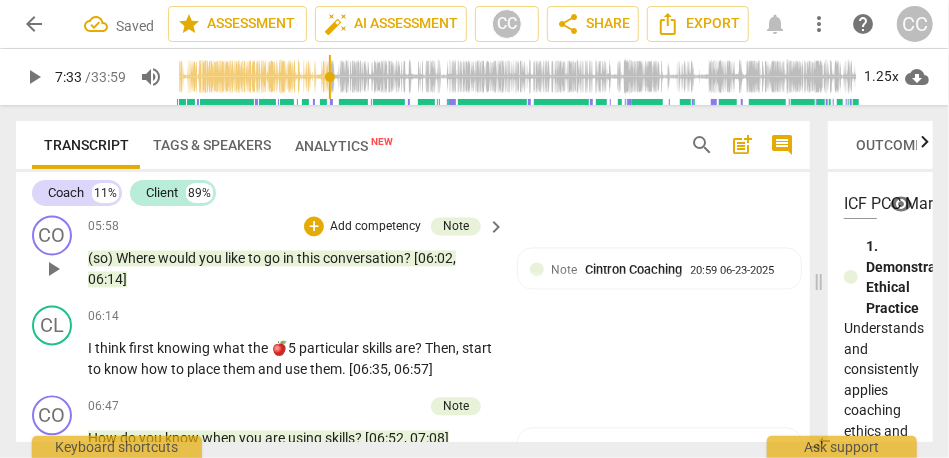 click on "conversation" at bounding box center (363, 259) 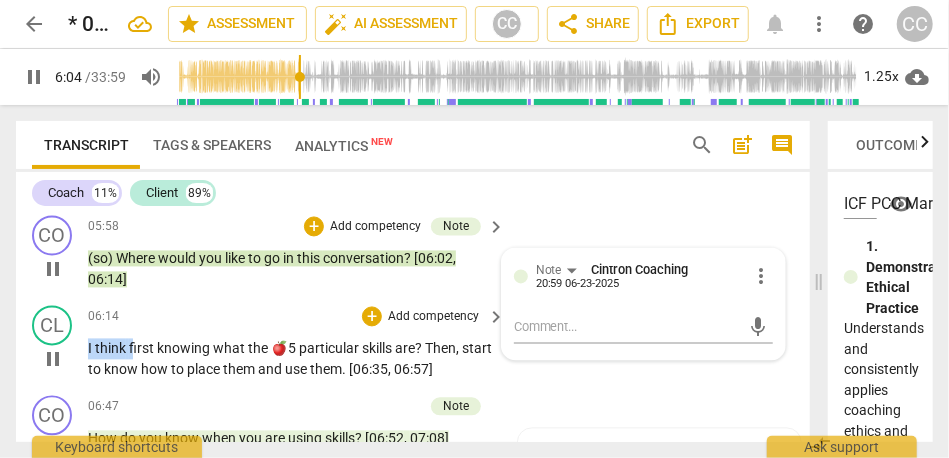 drag, startPoint x: 132, startPoint y: 349, endPoint x: 54, endPoint y: 349, distance: 78 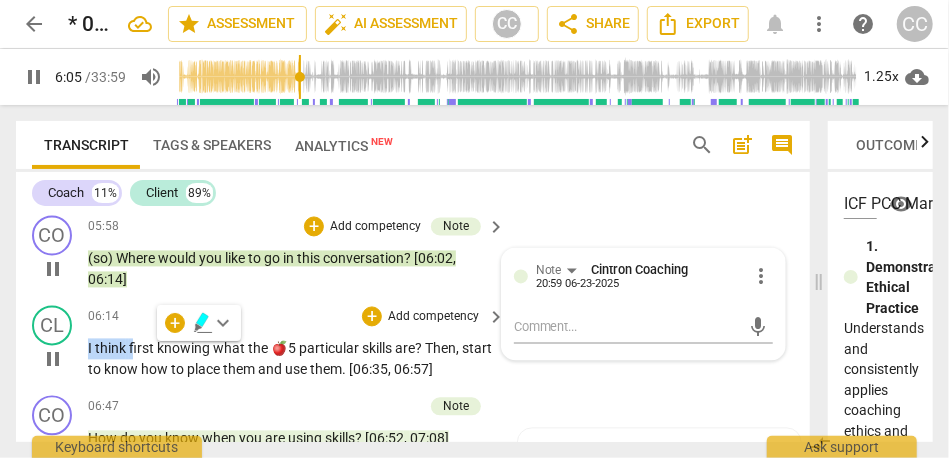 type on "366" 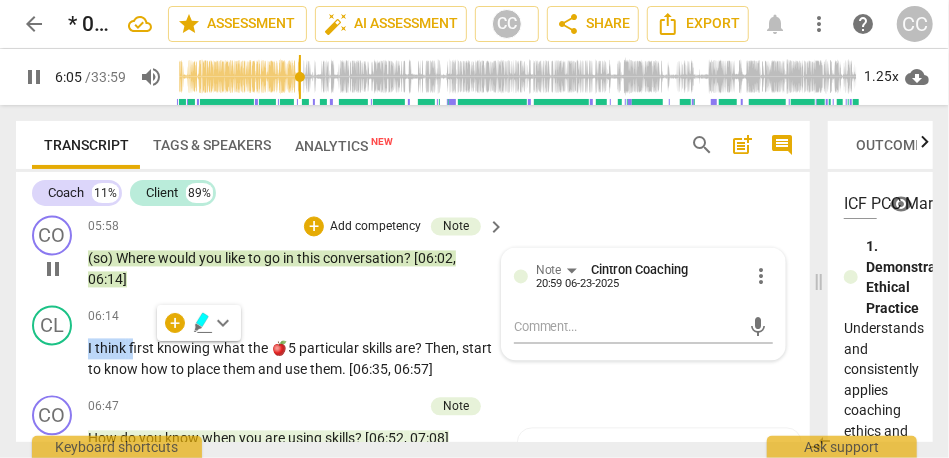 type 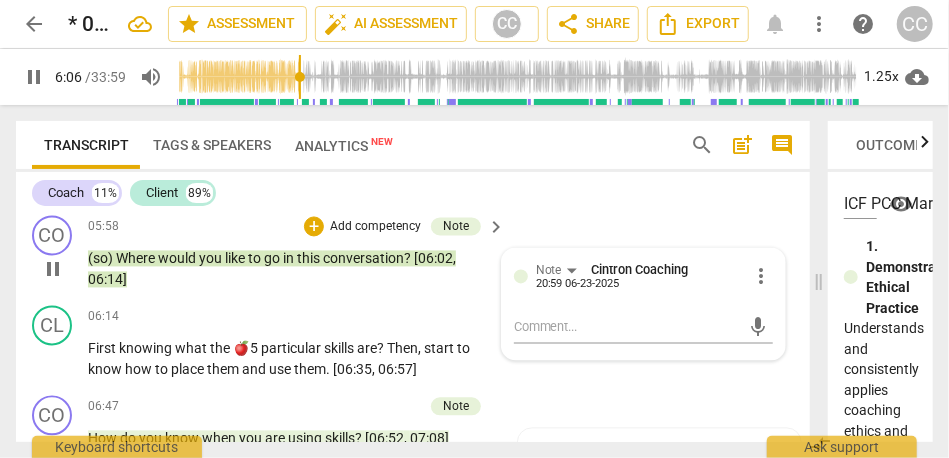 click on "05:58 + Add competency Note keyboard_arrow_right" at bounding box center [297, 227] 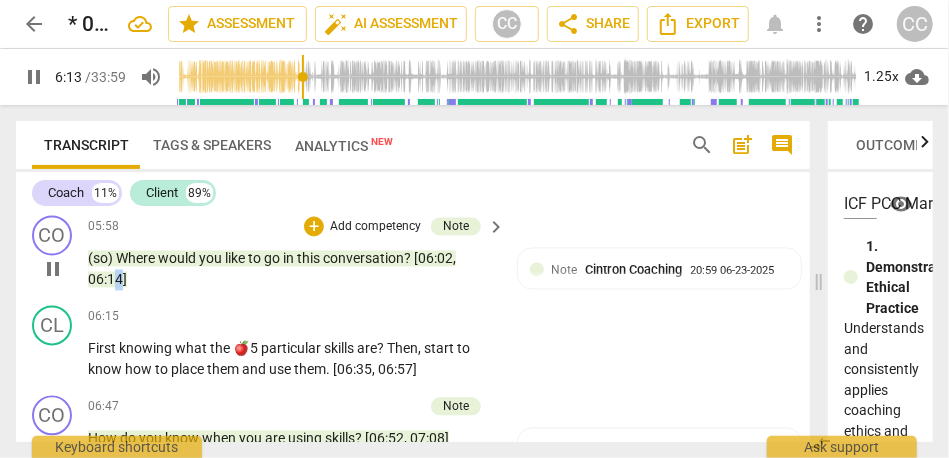 click on "06:14]" at bounding box center (107, 280) 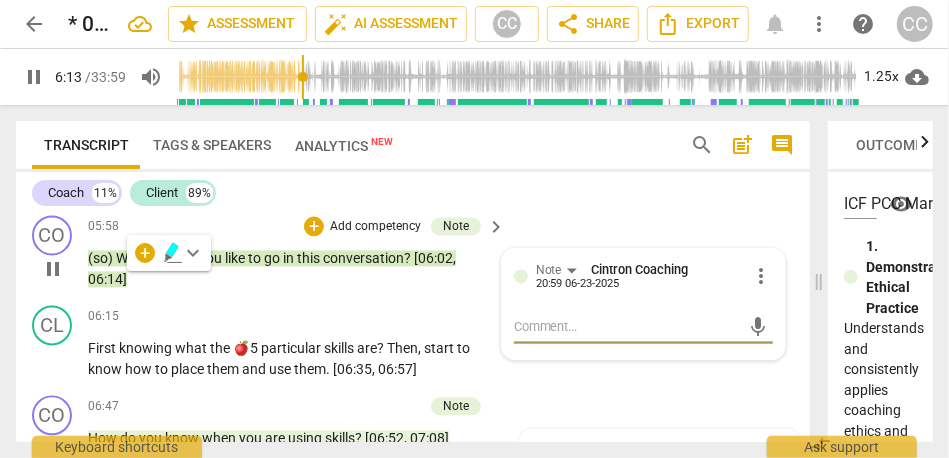type on "374" 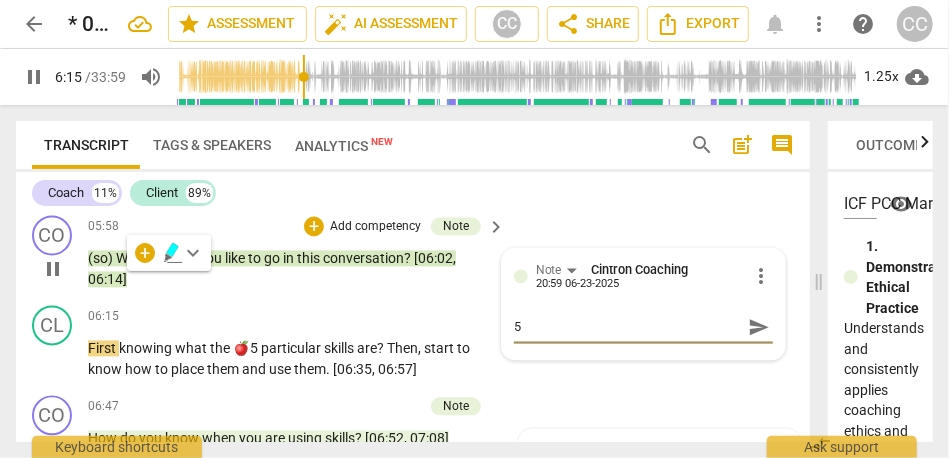 click on "06:14]" at bounding box center (107, 280) 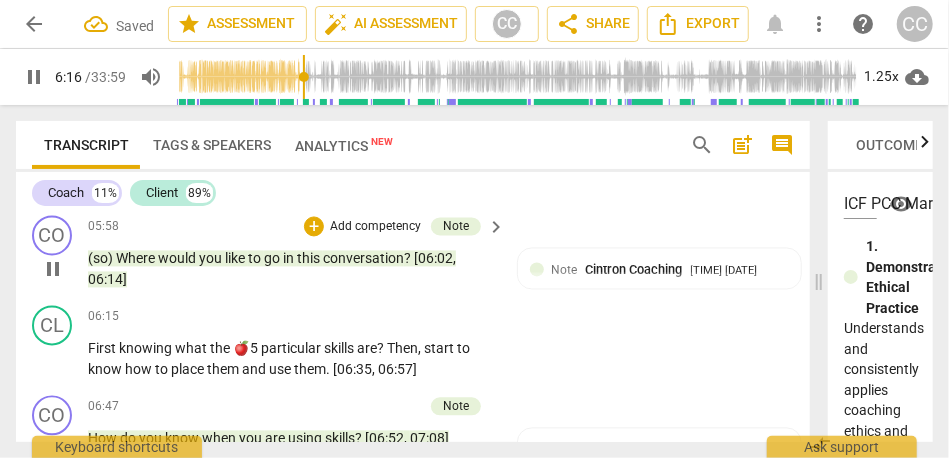 type on "377" 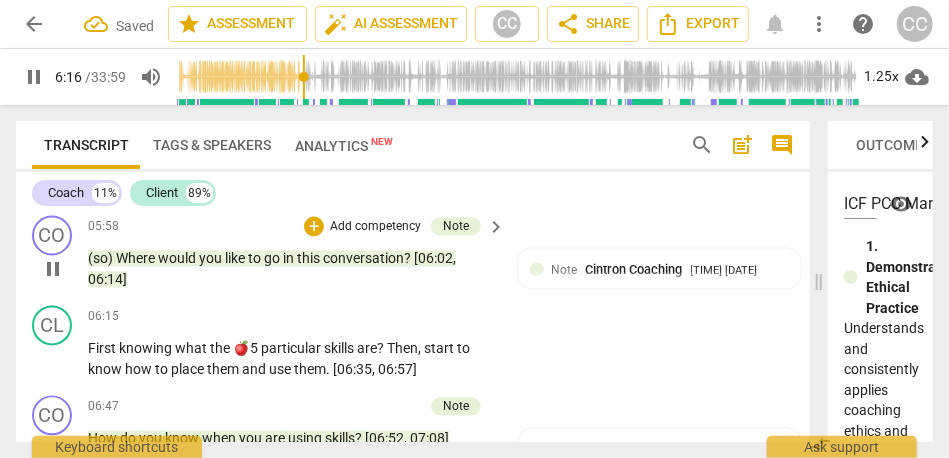type 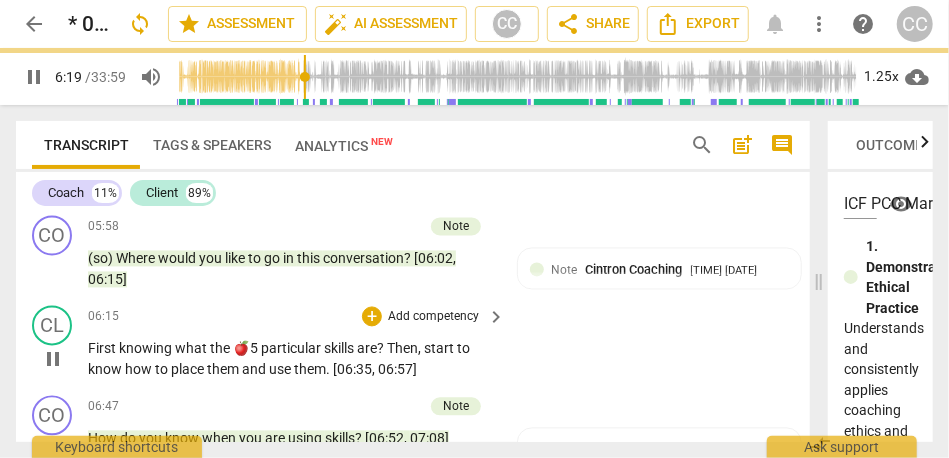 click on "First" at bounding box center (103, 349) 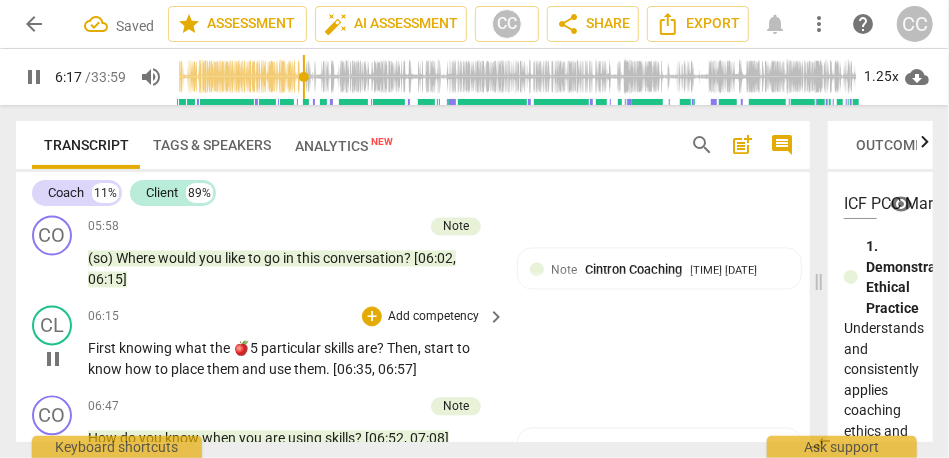 click on "what" at bounding box center (192, 349) 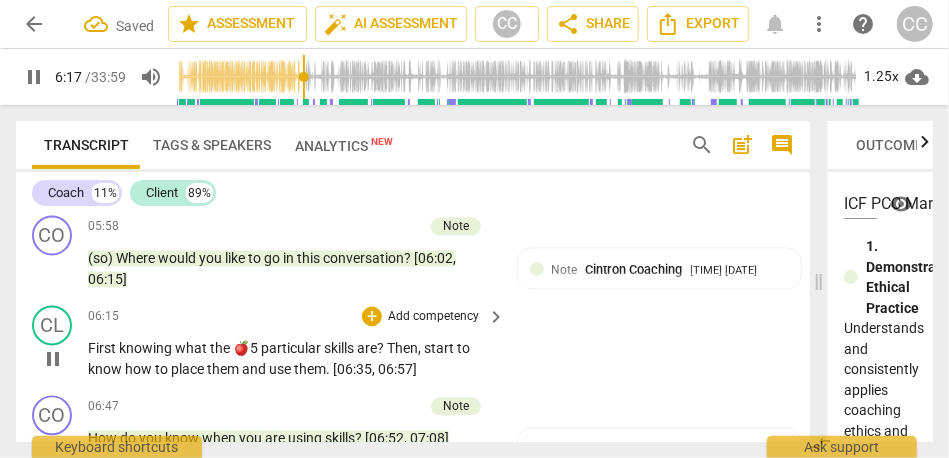type on "378" 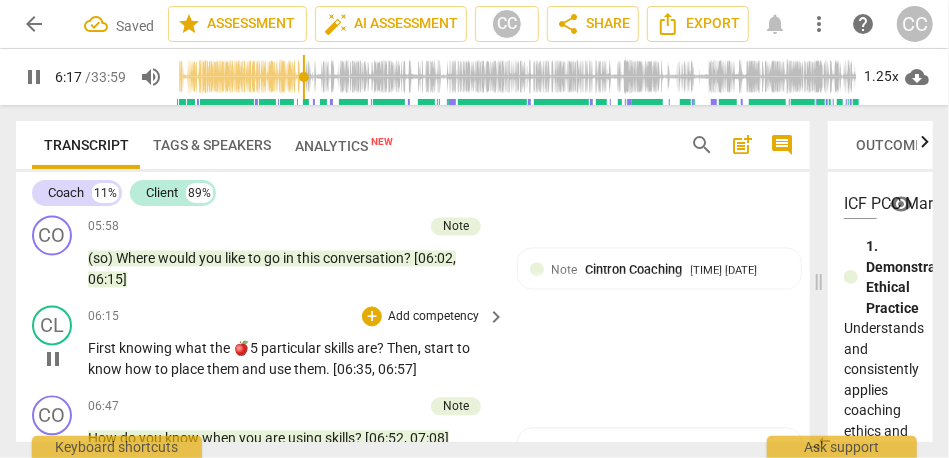 type 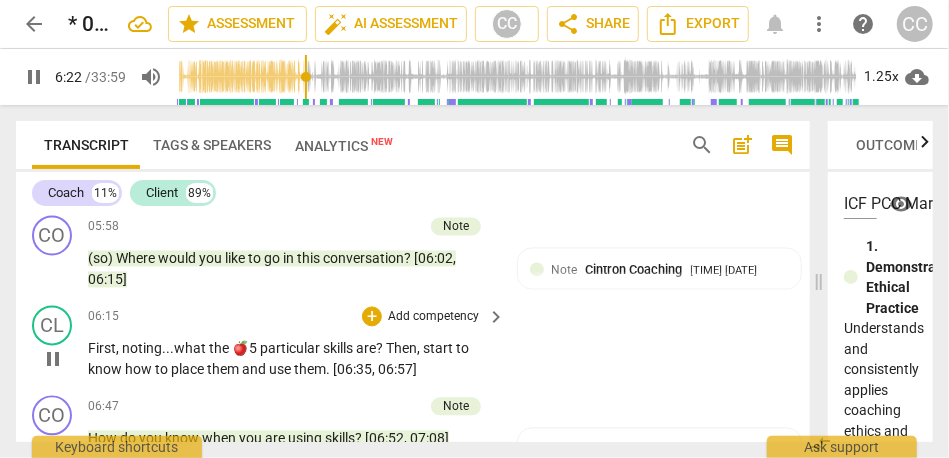 click on "particular" at bounding box center (291, 349) 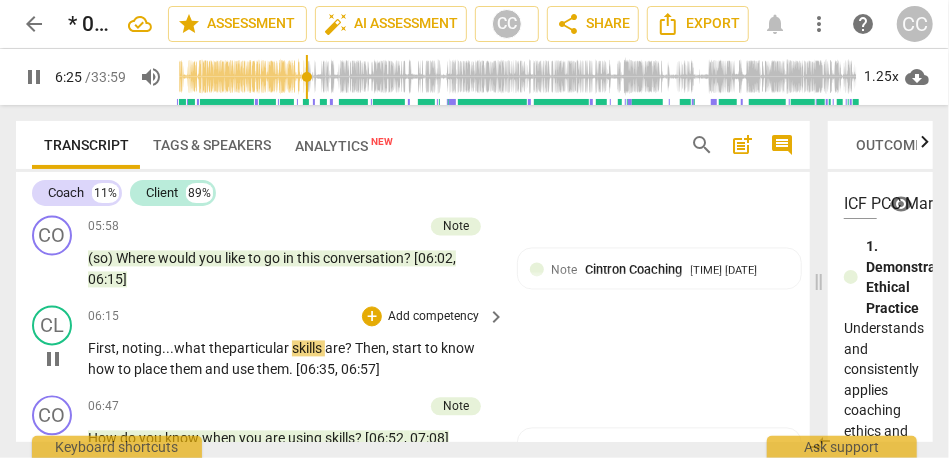 click on "First, noting...  what   the  particular   skills   are ?   Then ,   start   to   know   how   to   place   them   and   use   them .   [06:35 ,   06:57]" at bounding box center (291, 359) 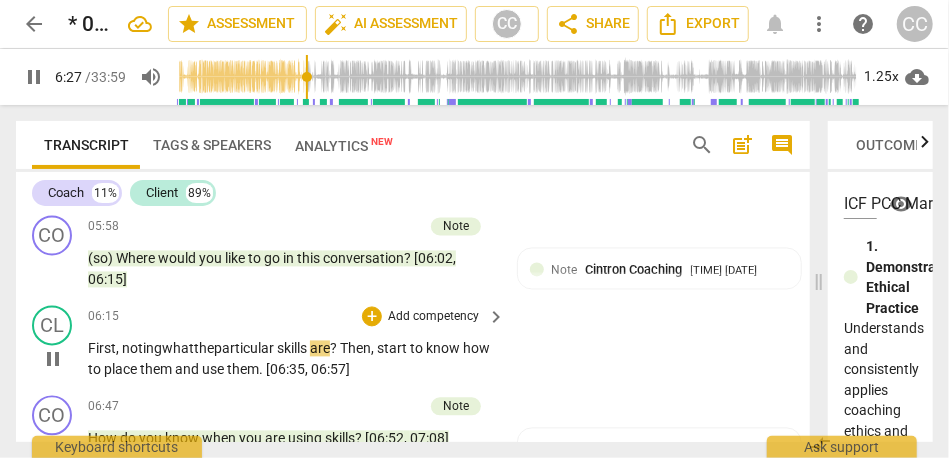 click on "Then" at bounding box center [355, 349] 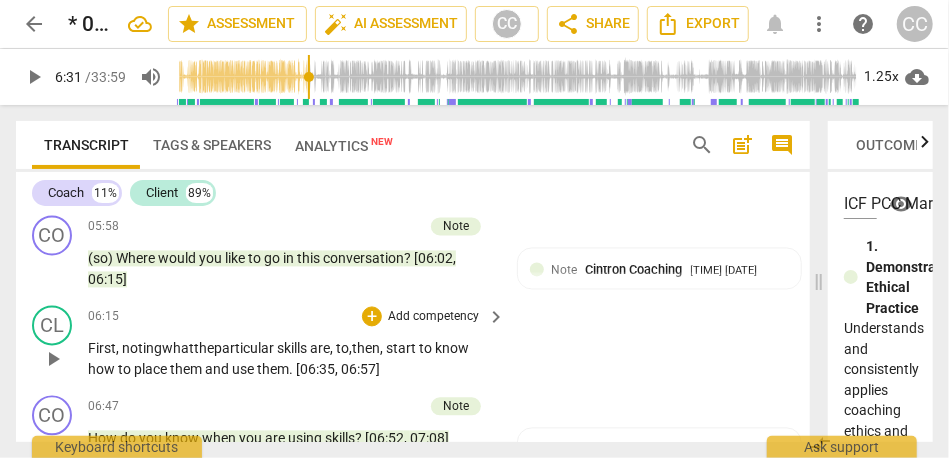 click on "are, to," at bounding box center (331, 349) 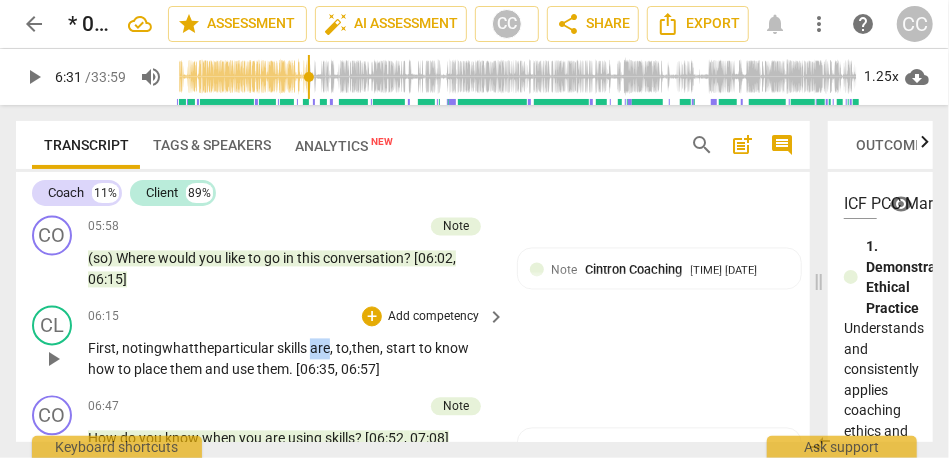 click on "are, to," at bounding box center [331, 349] 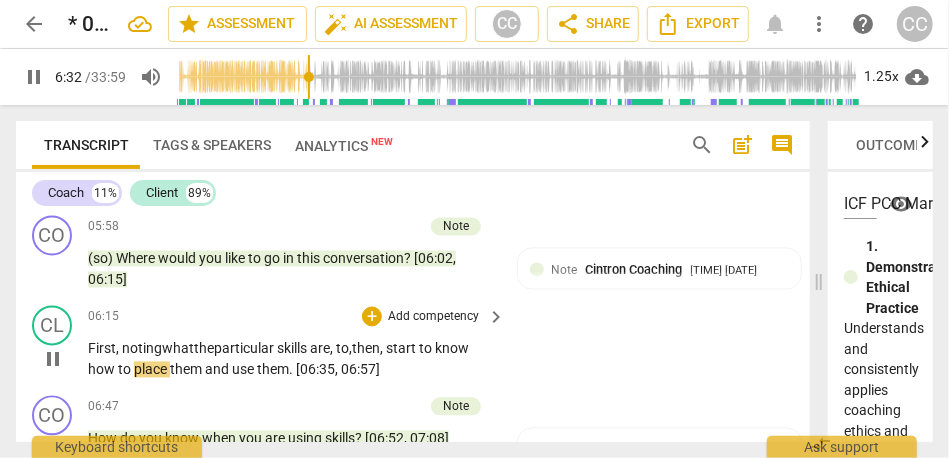 click on "are, to," at bounding box center (331, 349) 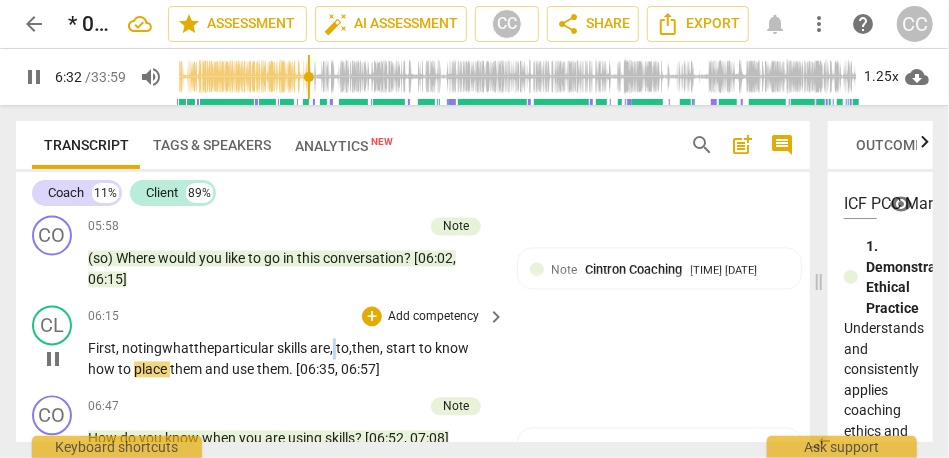 click on "are, to," at bounding box center [331, 349] 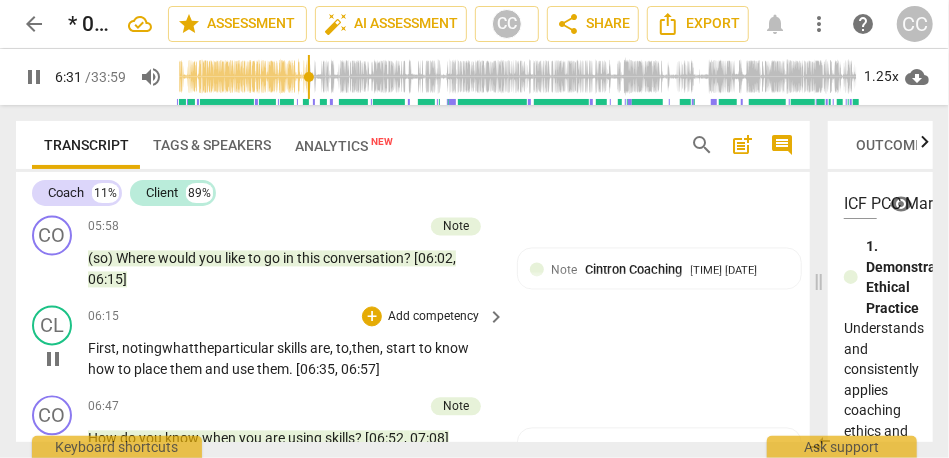 click on "skills" at bounding box center (293, 349) 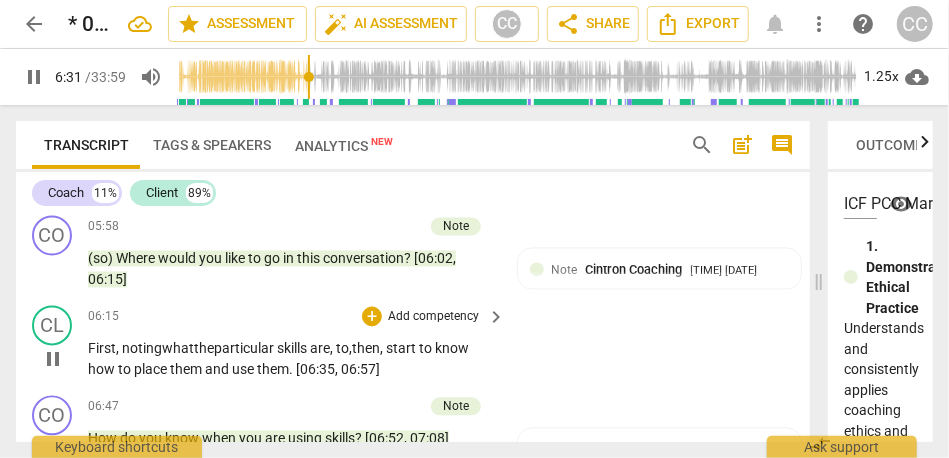click on "skills" at bounding box center [293, 349] 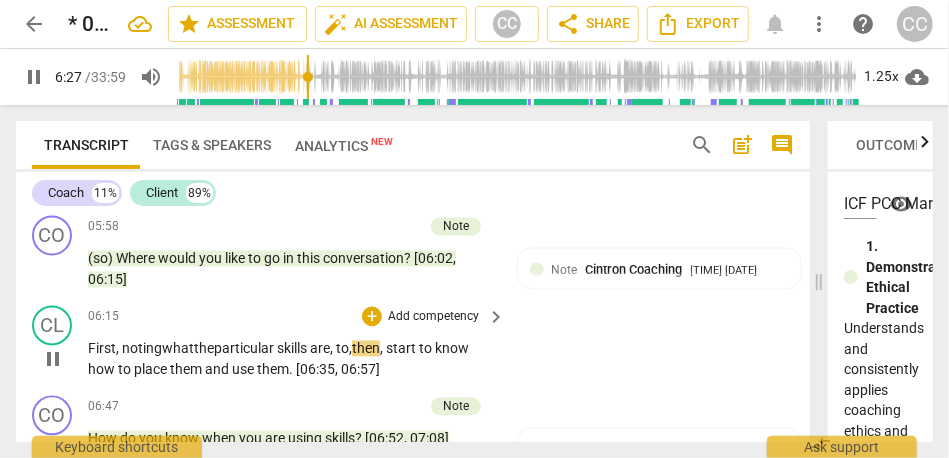 click on "then" at bounding box center (366, 349) 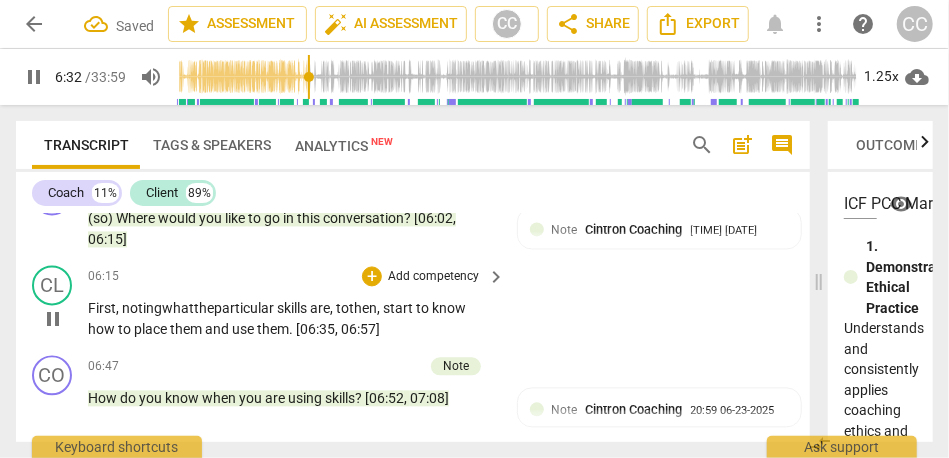 scroll, scrollTop: 1644, scrollLeft: 0, axis: vertical 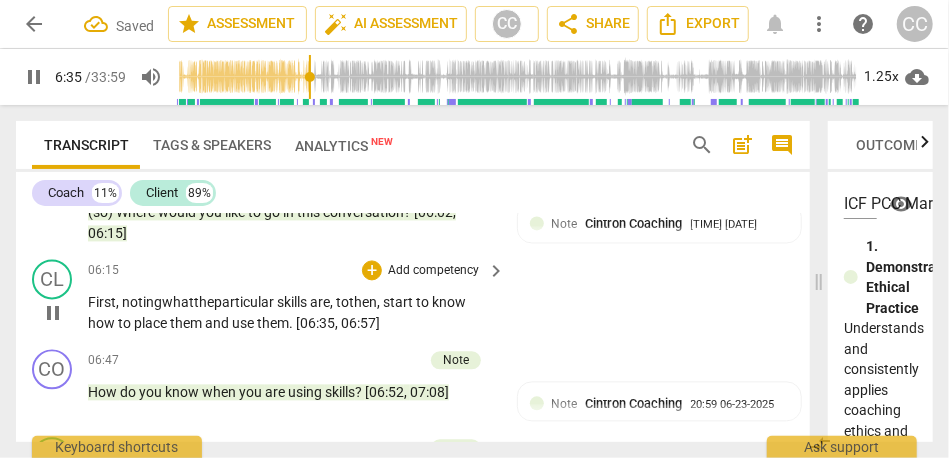 click on "pause" at bounding box center [53, 313] 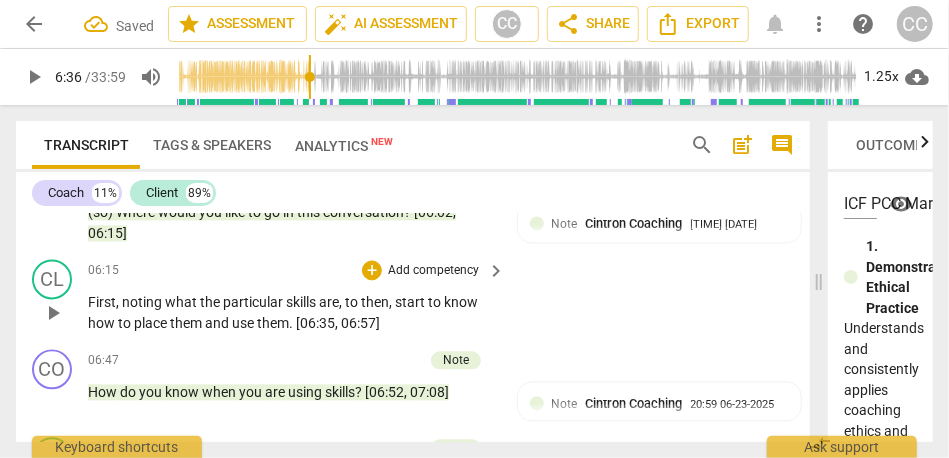 click on "Add competency" at bounding box center (433, 271) 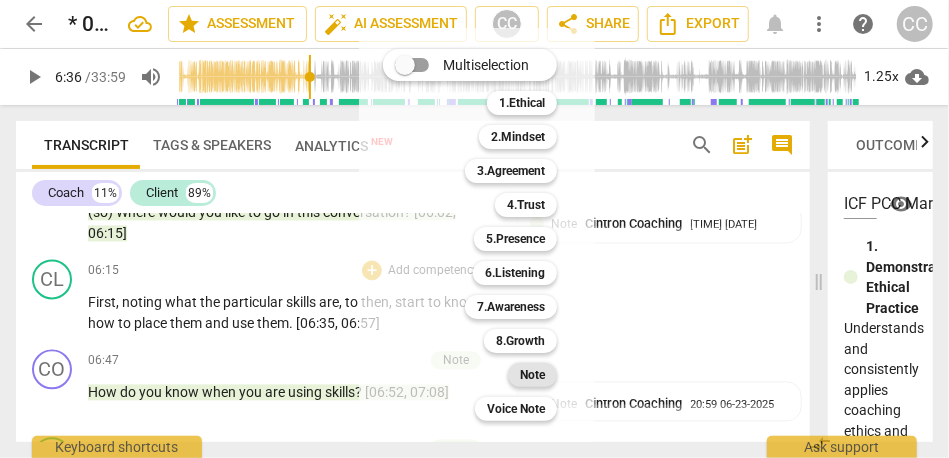 click on "Note" at bounding box center (532, 375) 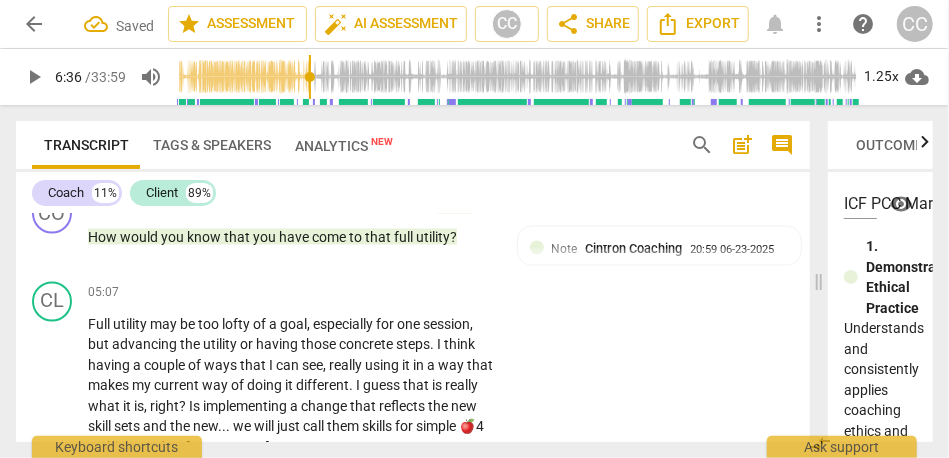 scroll, scrollTop: 1337, scrollLeft: 0, axis: vertical 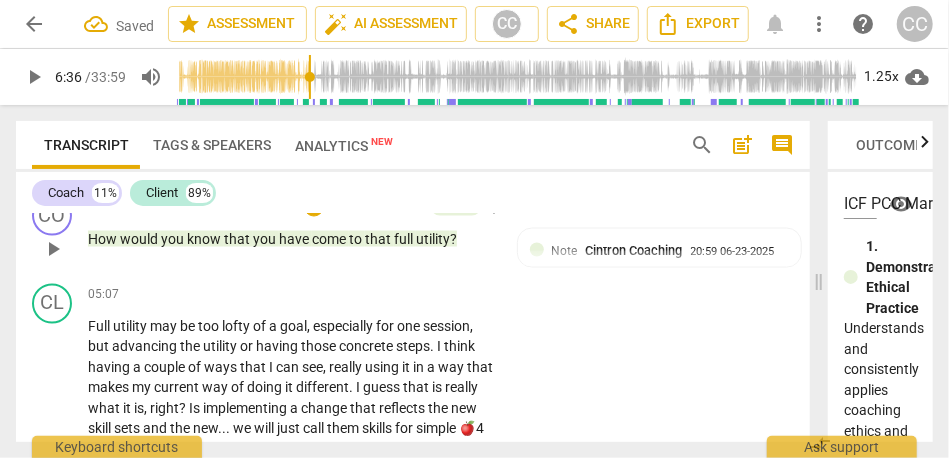 click on "to" at bounding box center (357, 239) 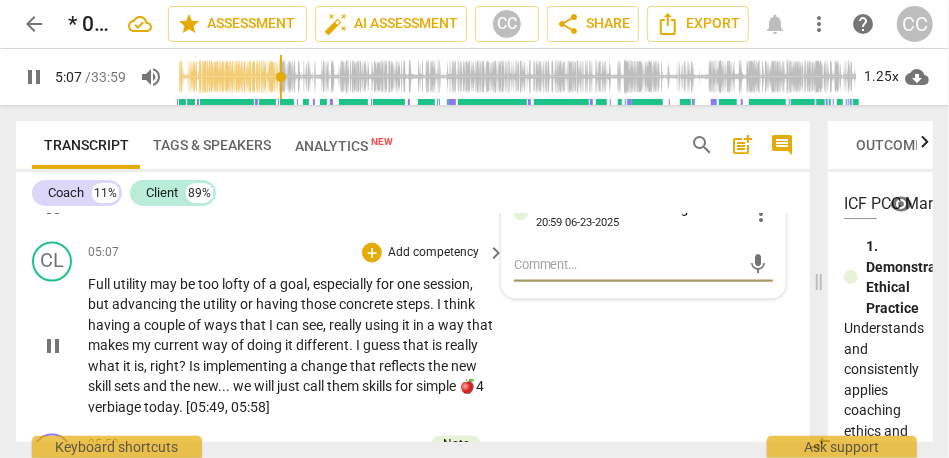 scroll, scrollTop: 1393, scrollLeft: 0, axis: vertical 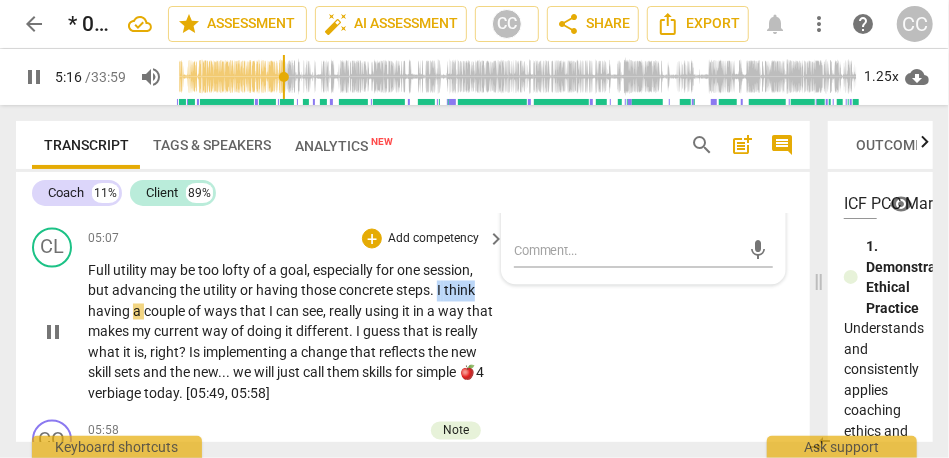 drag, startPoint x: 437, startPoint y: 287, endPoint x: 519, endPoint y: 287, distance: 82 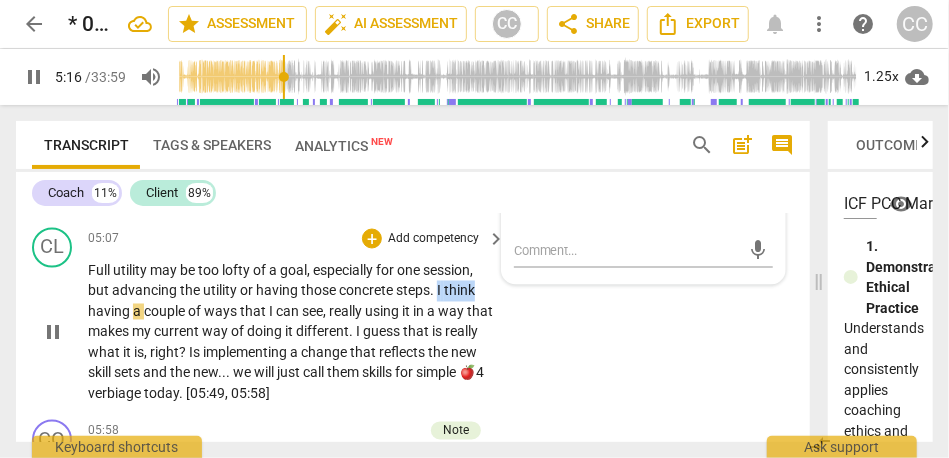 click on "CL play_arrow pause 05:07 + Add competency keyboard_arrow_right Full   utility   may   be   too   lofty   of   a   goal ,   especially   for   one   session ,   but   advancing   the   utility   or   having   those   concrete   steps .   I   think   having   a   couple   of   ways   that   I   can   see ,   really   using   it   in   a   way   that   makes   my   current   way   of   doing   it   different .   I   guess   that   is   really   what   it   is ,   right ?   Is   implementing   a   change   that   reflects   the   new   skill   sets   and   the   new . . .   we   will   just   call   them   skills   for   simple   🍎4   verbiage   today .   [05:49 ,   05:58]" at bounding box center [413, 316] 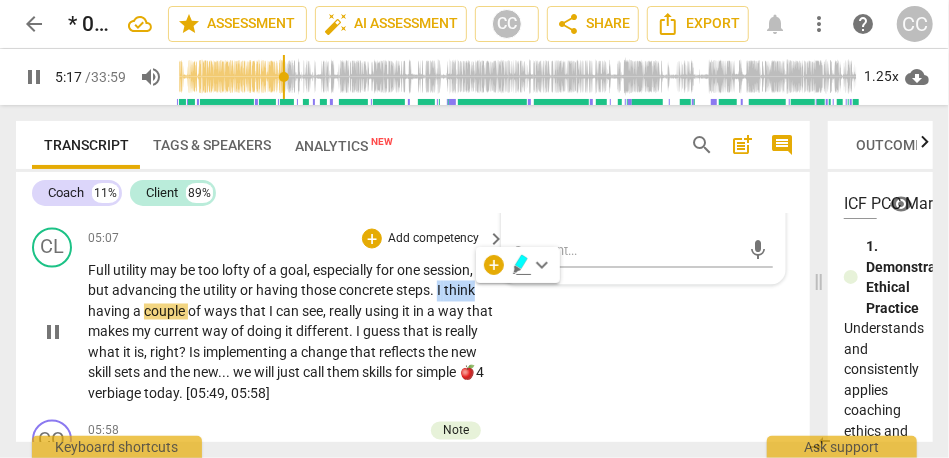 type 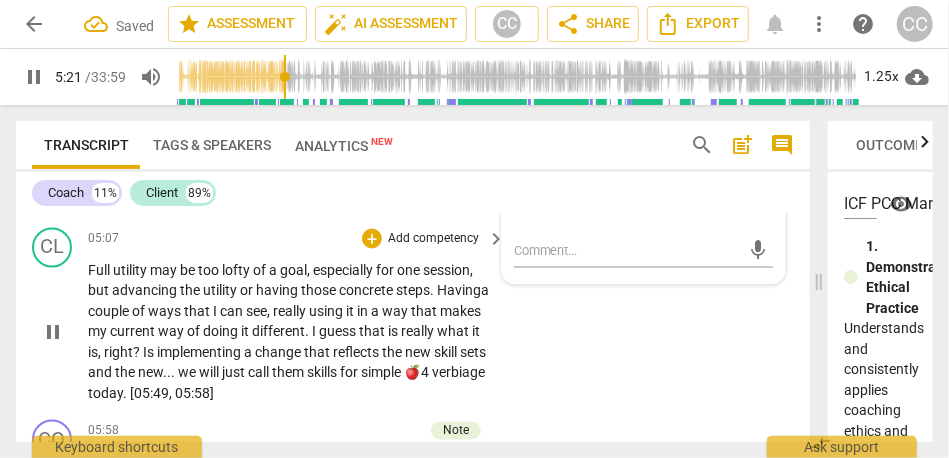 click on "really" at bounding box center (291, 312) 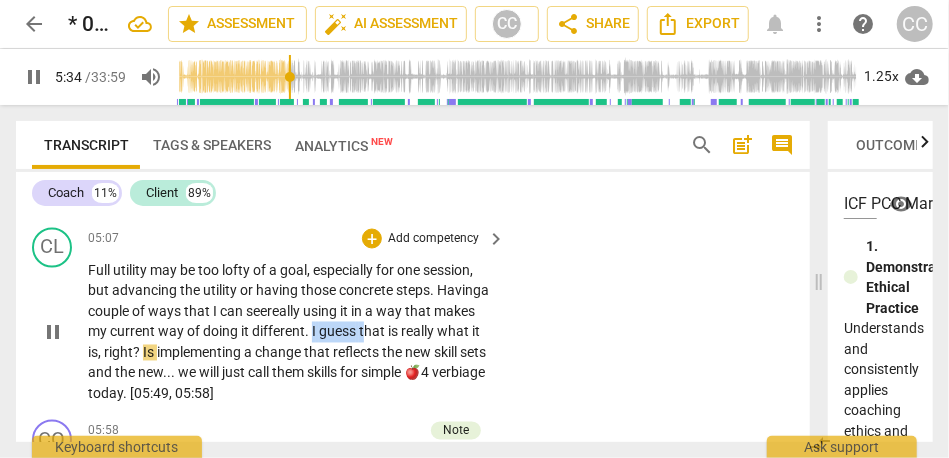 drag, startPoint x: 408, startPoint y: 334, endPoint x: 356, endPoint y: 335, distance: 52.009613 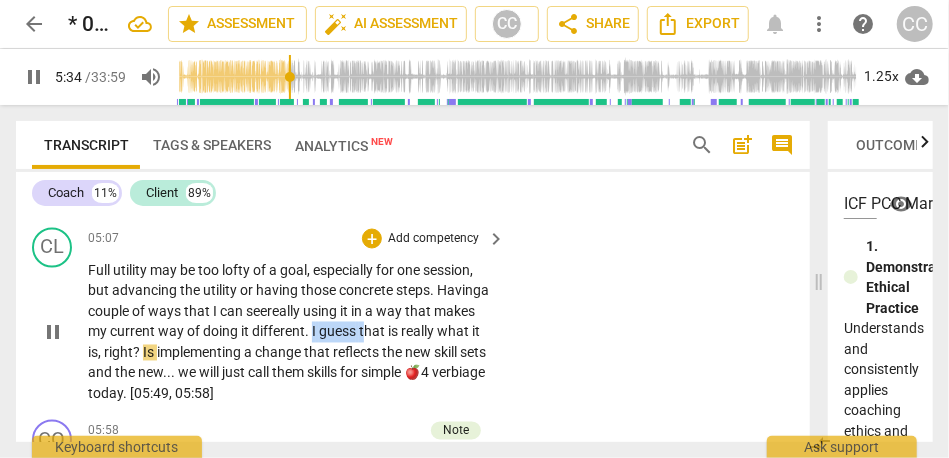 click on "Full   utility   may   be   too   lofty   of   a   goal ,   especially   for   one   session ,   but   advancing   the   utility   or   having   those   concrete   steps.   Having  a   couple   of   ways   that   I   can   see  really   using   it   in   a   way   that   makes   my   current   way   of   doing   it   different .   I   guess   that   is   really   what   it   is ,   right ?   Is   implementing   a   change   that   reflects   the   new   skill   sets   and   the   new . . .   we   will   just   call   them   skills   for   simple   🍎4   verbiage   today .   [05:49 ,   05:58]" at bounding box center (291, 333) 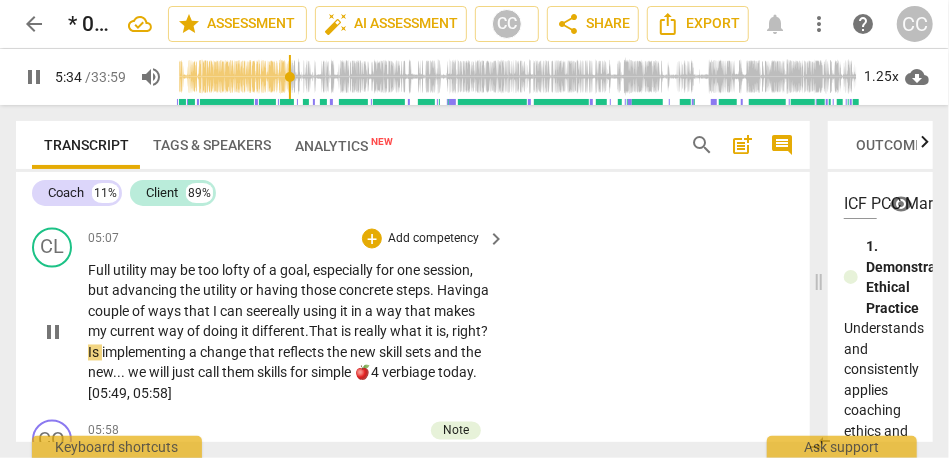 click on "hat" at bounding box center (329, 332) 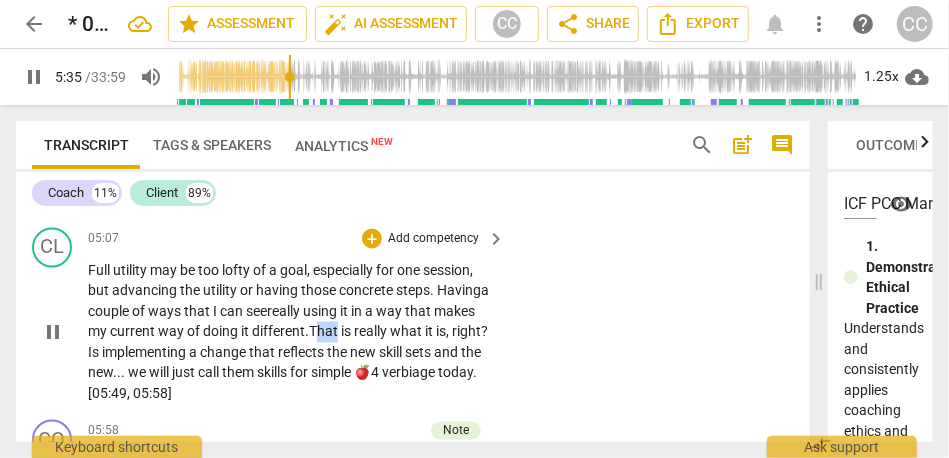 click on "hat" at bounding box center (329, 332) 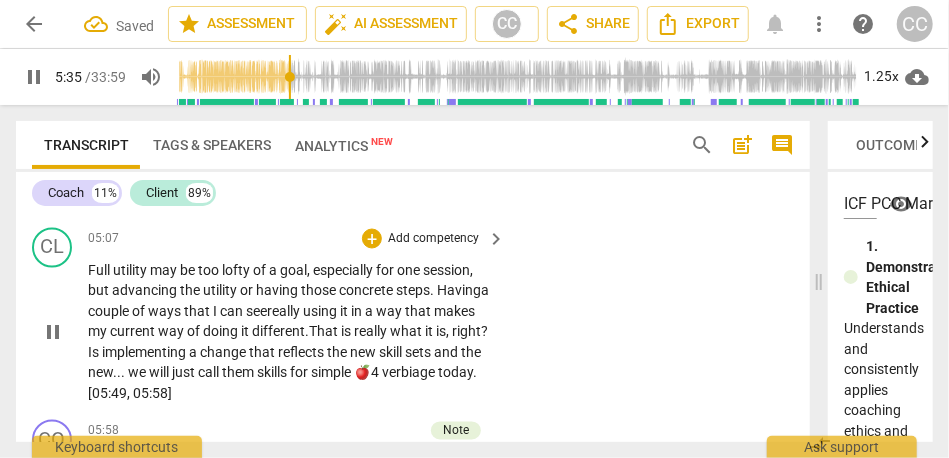 click on "Is" at bounding box center [95, 353] 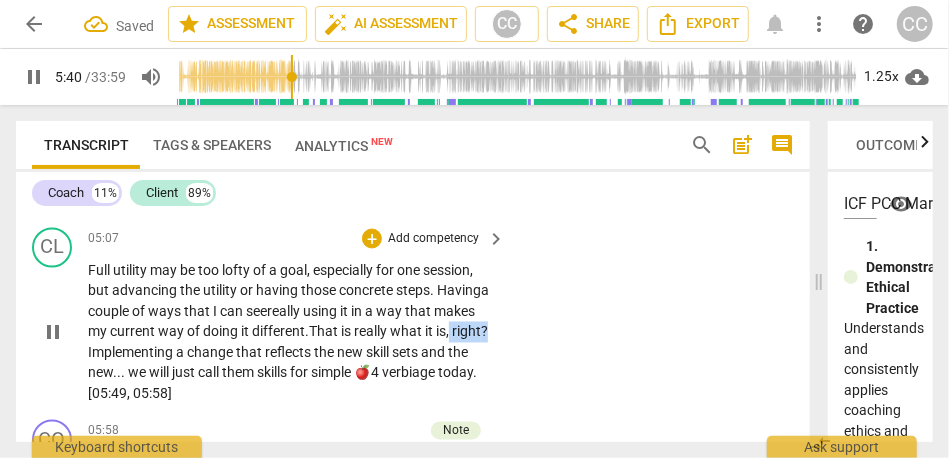 drag, startPoint x: 141, startPoint y: 352, endPoint x: 101, endPoint y: 350, distance: 40.04997 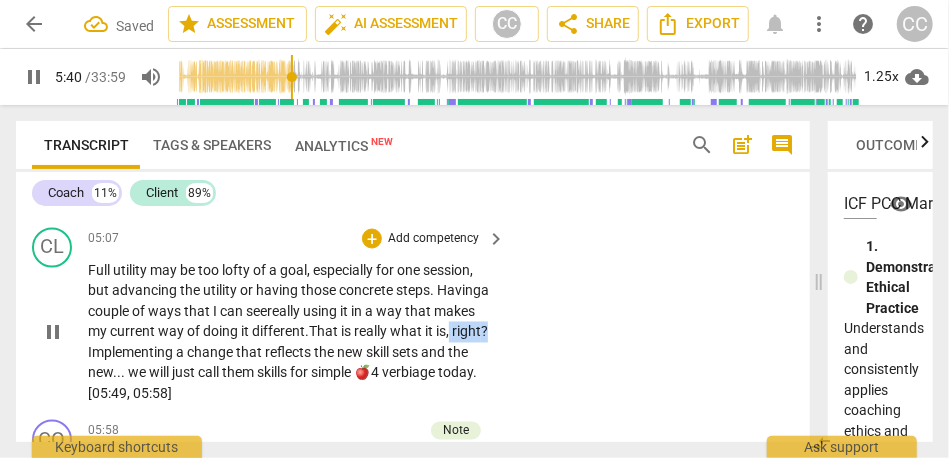 click on "Full   utility   may   be   too   lofty   of   a   goal ,   especially   for   one   session ,   but   advancing   the   utility   or   having   those   concrete   steps.   Having  a   couple   of   ways   that   I   can   see  really   using   it   in   a   way   that   makes   my   current   way   of   doing   it   different .  T hat   is   really   what   it   is ,   right ?  I mplementing   a   change   that   reflects   the   new   skill   sets   and   the   new . . .   we   will   just   call   them   skills   for   simple   🍎4   verbiage   today .   [05:49 ,   05:58]" at bounding box center (291, 333) 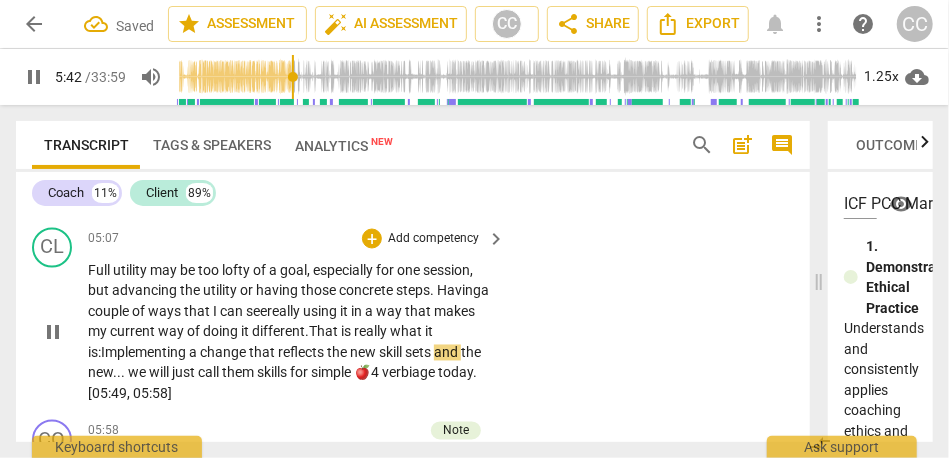 click on "Full   utility   may   be   too   lofty   of   a   goal ,   especially   for   one   session ,   but   advancing   the   utility   or   having   those   concrete   steps.   Having  a   couple   of   ways   that   I   can   see  really   using   it   in   a   way   that   makes   my   current   way   of   doing   it   different .  T hat   is   really   what   it   is:   I mplementing   a   change   that   reflects   the   new   skill   sets   and   the   new . . .   we   will   just   call   them   skills   for   simple   🍎4   verbiage   today .   [05:49 ,   05:58]" at bounding box center (297, 333) 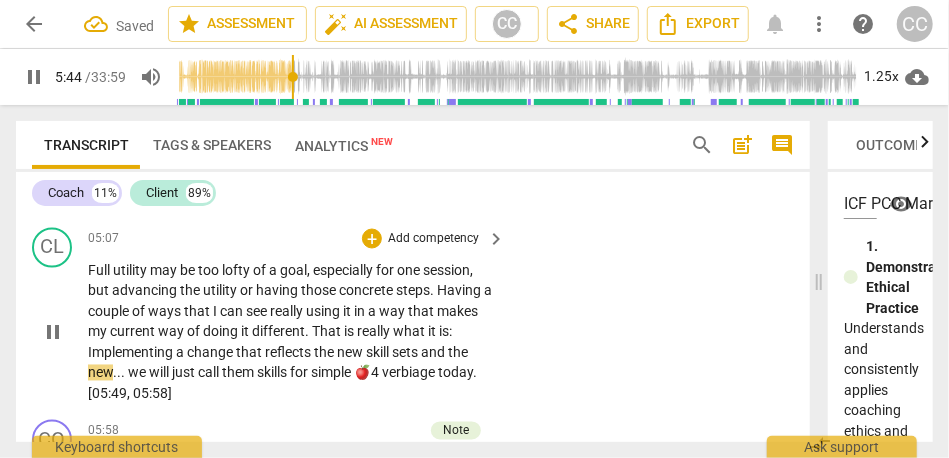 click on "Implementing" at bounding box center (132, 353) 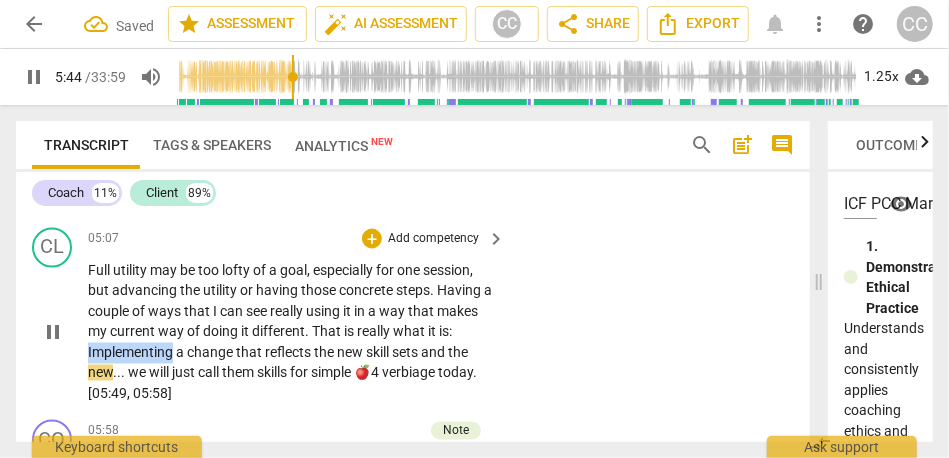 click on "Implementing" at bounding box center (132, 353) 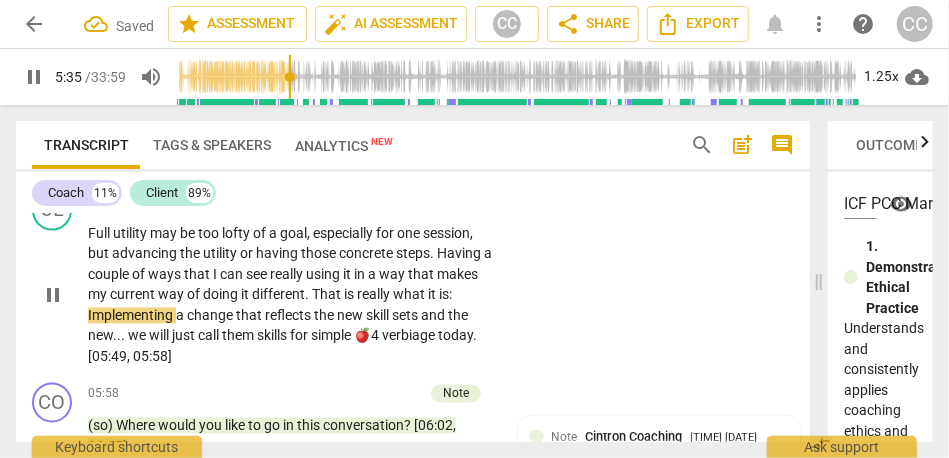 scroll, scrollTop: 1437, scrollLeft: 0, axis: vertical 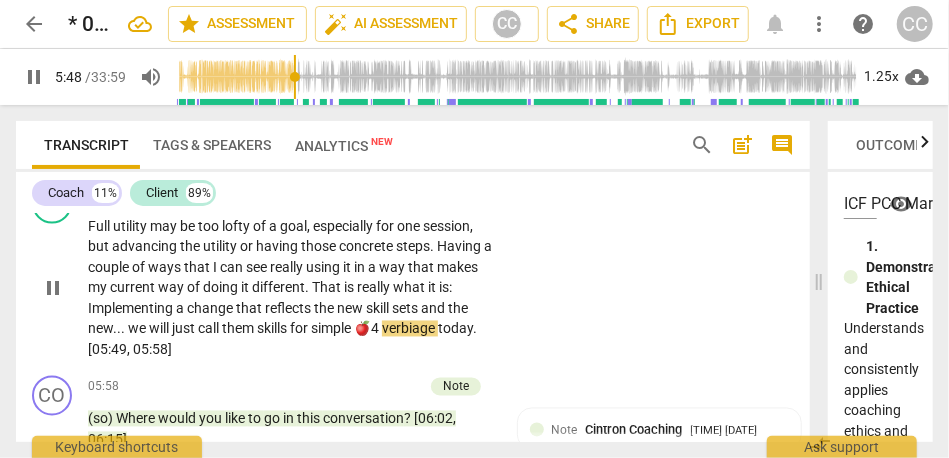 click on "for" at bounding box center [300, 329] 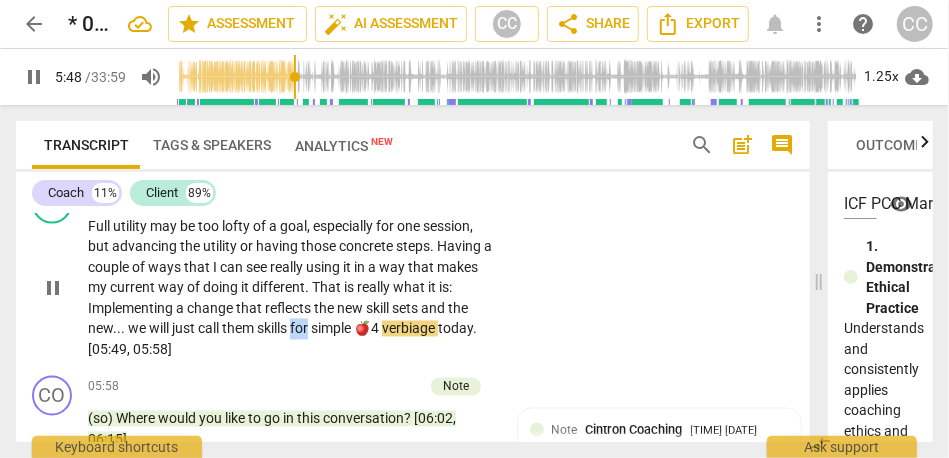 click on "for" at bounding box center (300, 329) 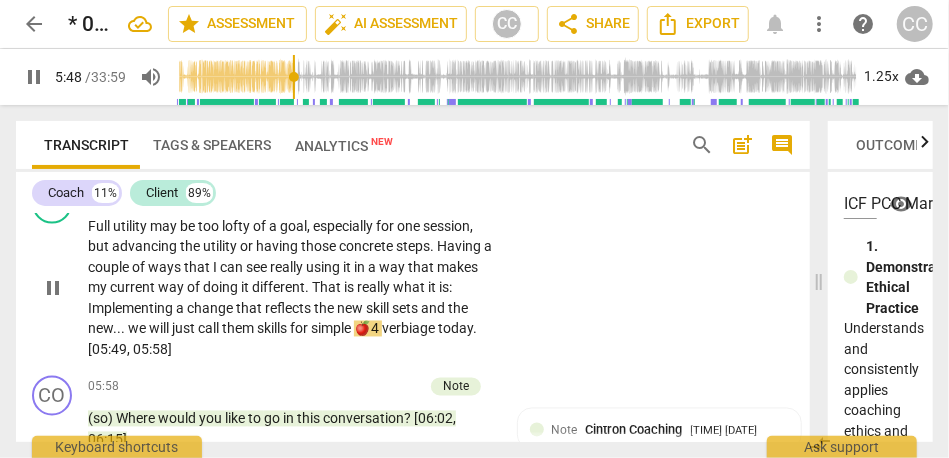 click on "verbiage" at bounding box center [410, 329] 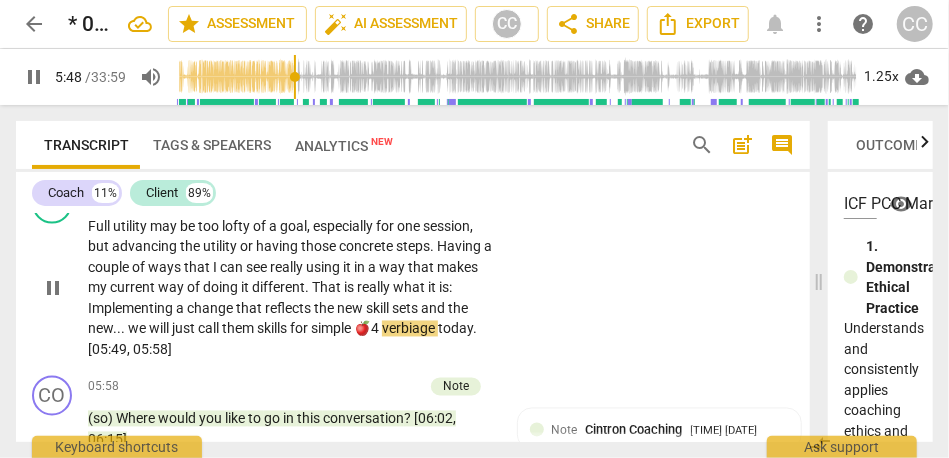type on "349" 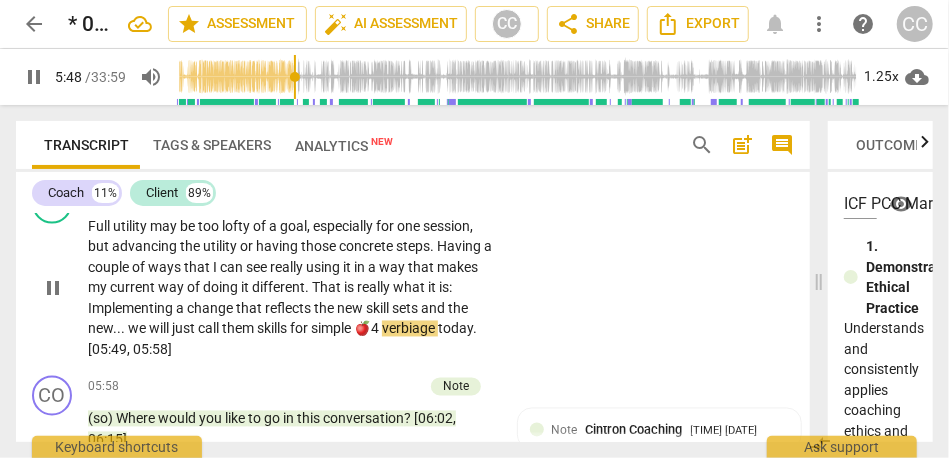 type 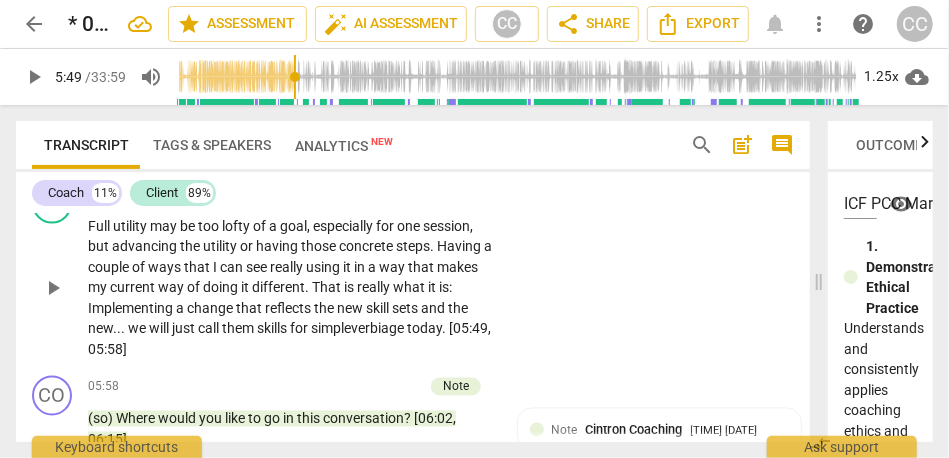 click on "will" at bounding box center (160, 329) 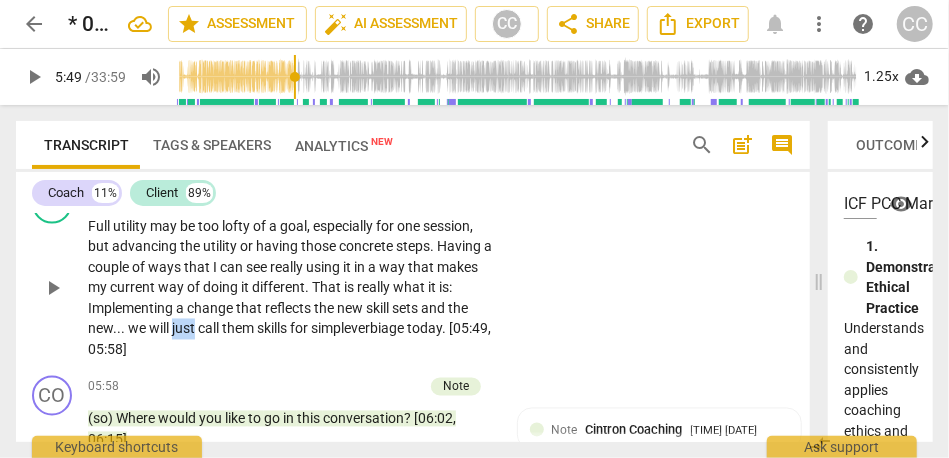 click on "will" at bounding box center (160, 329) 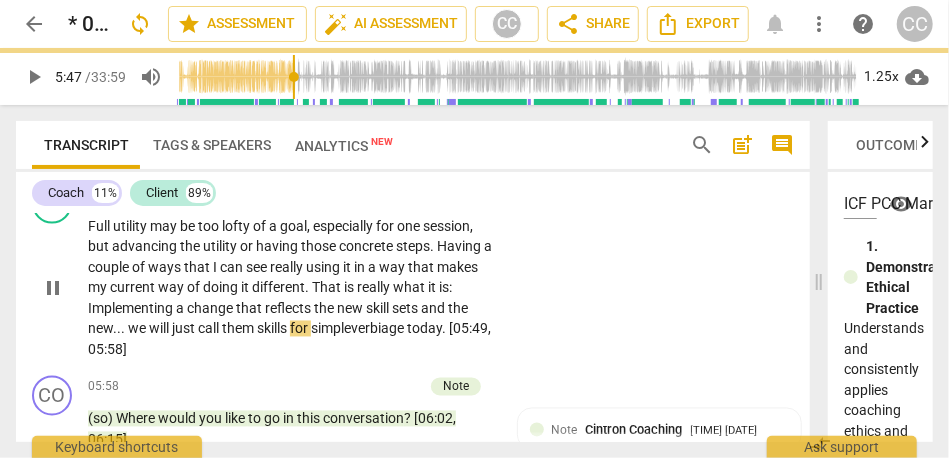 click on "skills" at bounding box center [273, 329] 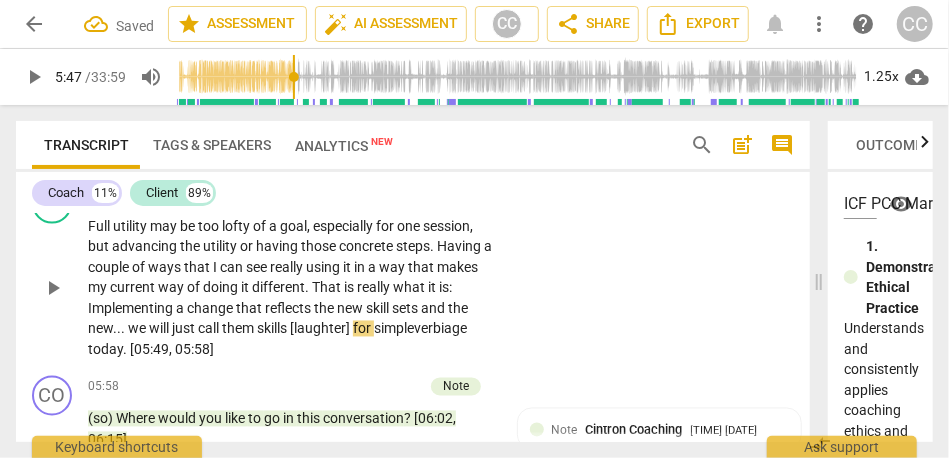 click on "skills [laughter]" at bounding box center (305, 329) 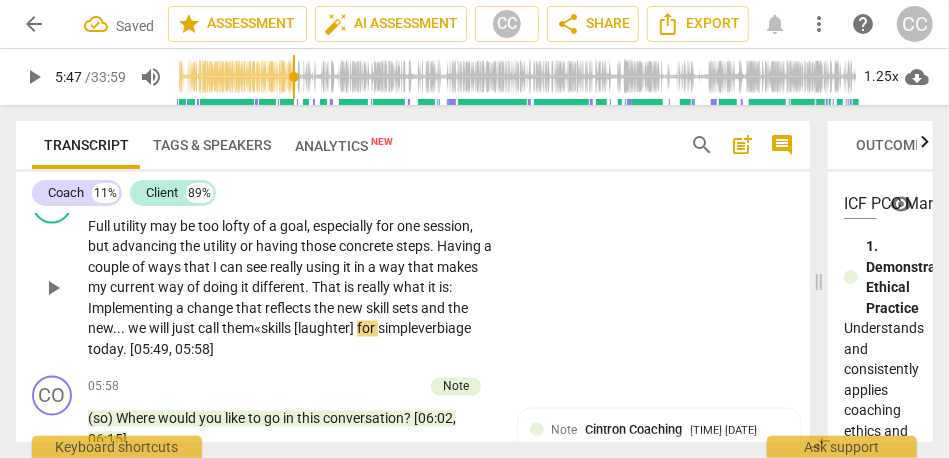 click on "Full   utility   may   be   too   lofty   of   a   goal ,   especially   for   one   session ,   but   advancing   the   utility   or   having   those   concrete   steps .   Having   a   couple   of   ways   that   I   can   see   really   using   it   in   a   way   that   makes   my   current   way   of   doing   it   different .   That   is   really   what   it   is :   Implementing   a   change   that   reflects   the   new   skill   sets   and   the   new . . .   we   will   just   call   them  « skills [laughter]   for   simple  verbiage   today .   [05:49 ,   05:58]" at bounding box center [291, 289] 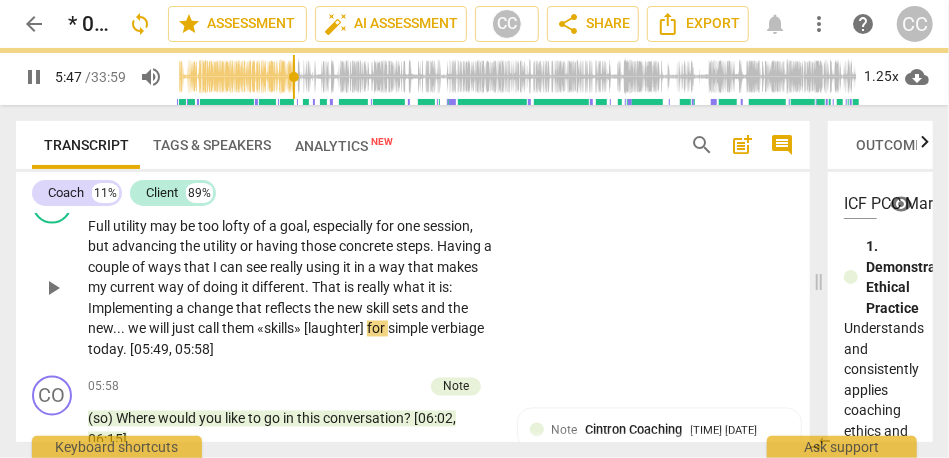 click on "CL play_arrow pause 05:07 + Add competency keyboard_arrow_right Full   utility   may   be   too   lofty   of   a   goal ,   especially   for   one   session ,   but   advancing   the   utility   or   having   those   concrete   steps .   Having   a   couple   of   ways   that   I   can   see   really   using   it   in   a   way   that   makes   my   current   way   of   doing   it   different .   That   is   really   what   it   is :   Implementing   a   change   that   reflects   the   new   skill   sets   and   the   new . . .   we   will   just   call   them   «skills»   [laughter]   for   simple   verbiage   today .   [05:49 ,   05:58]" at bounding box center (413, 272) 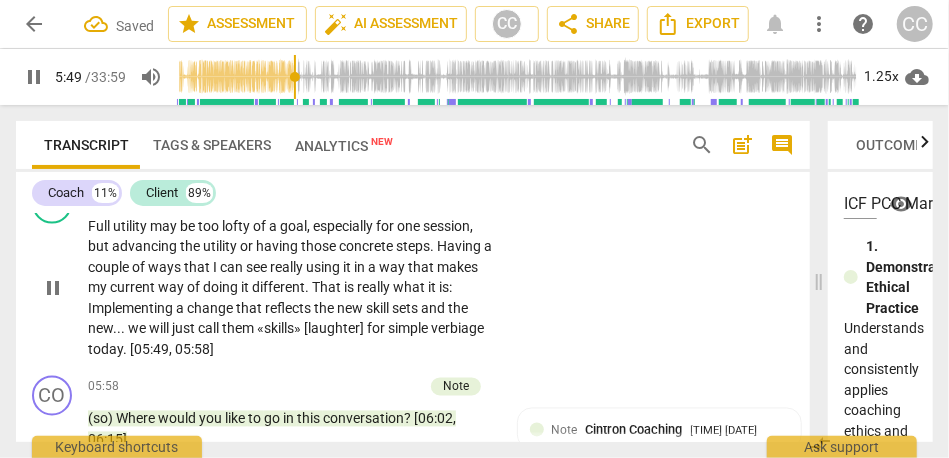 click on "pause" at bounding box center [53, 289] 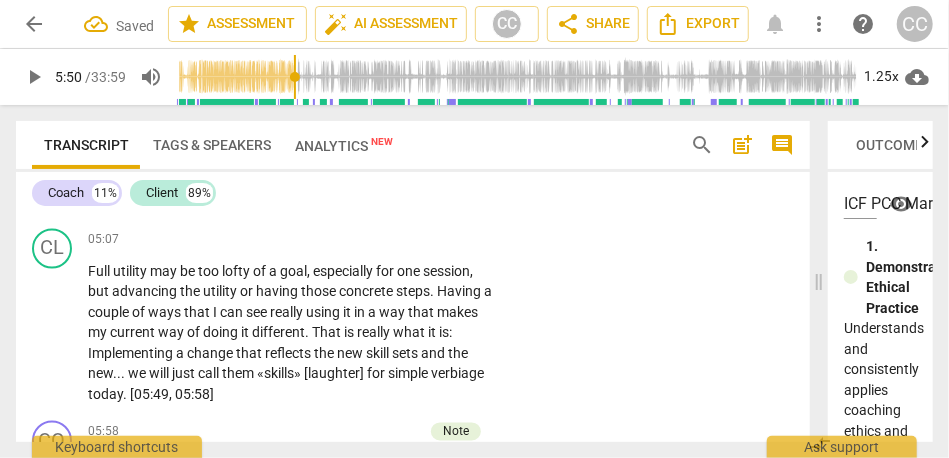scroll, scrollTop: 1383, scrollLeft: 0, axis: vertical 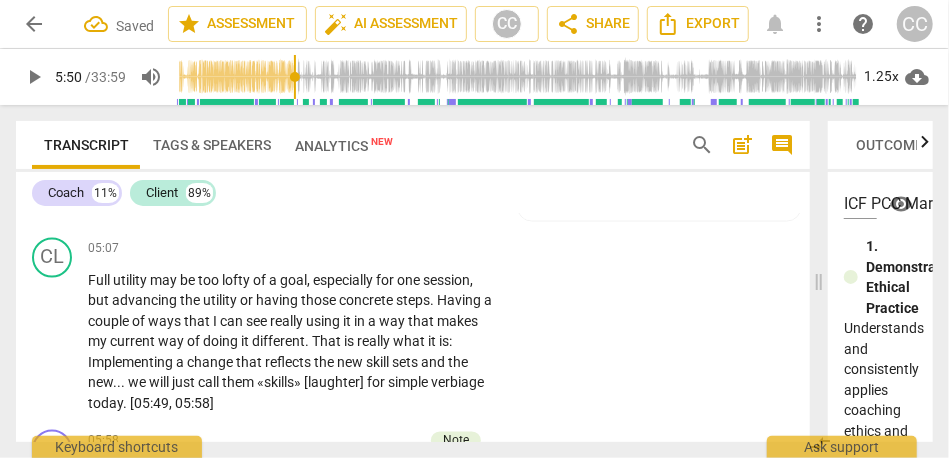 click on "Add competency" at bounding box center (433, 249) 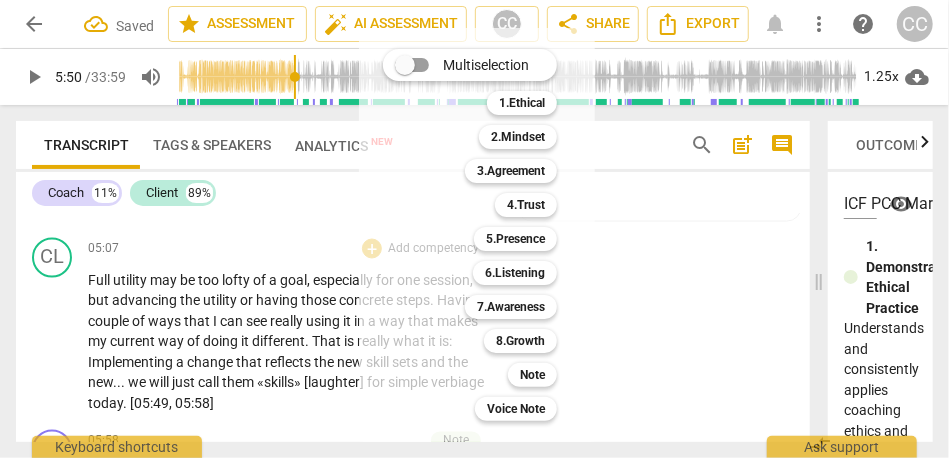 click on "Note 9" at bounding box center (543, 375) 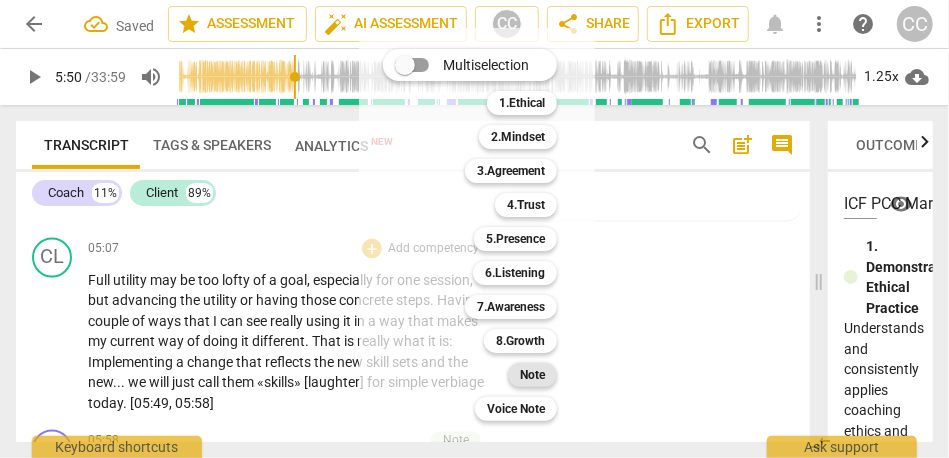 click on "Note" at bounding box center [532, 375] 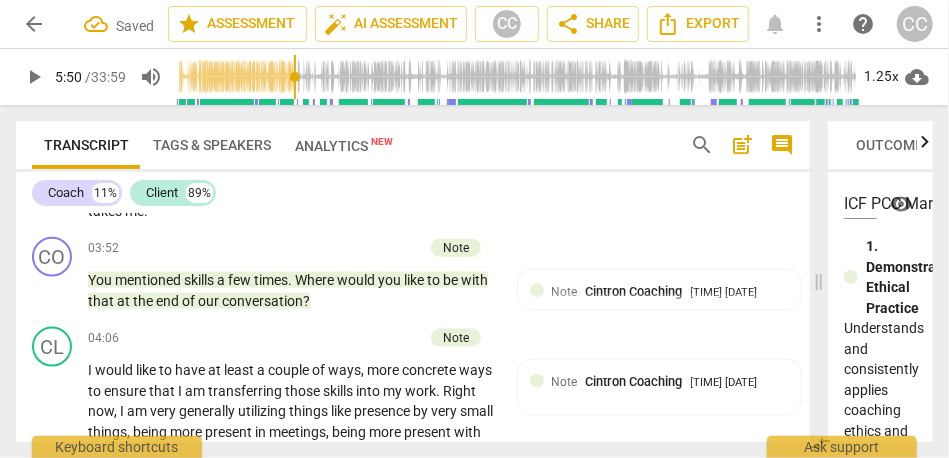 scroll, scrollTop: 1013, scrollLeft: 0, axis: vertical 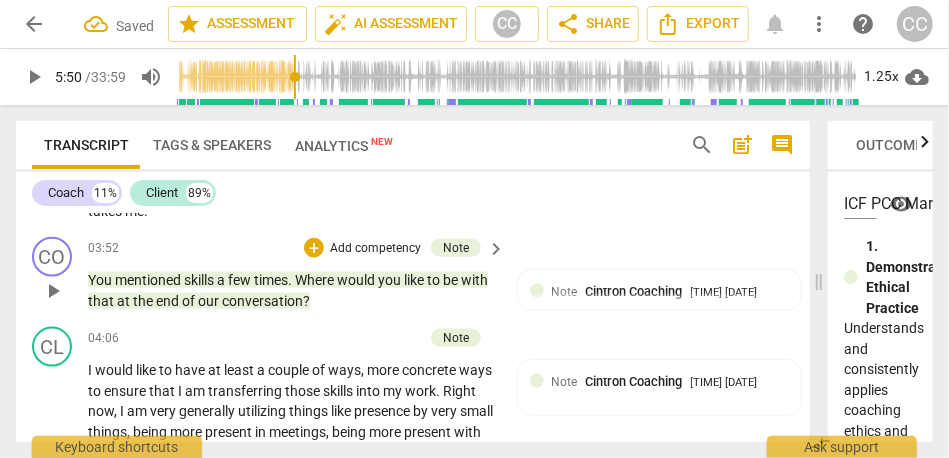 click on "conversation" at bounding box center [262, 301] 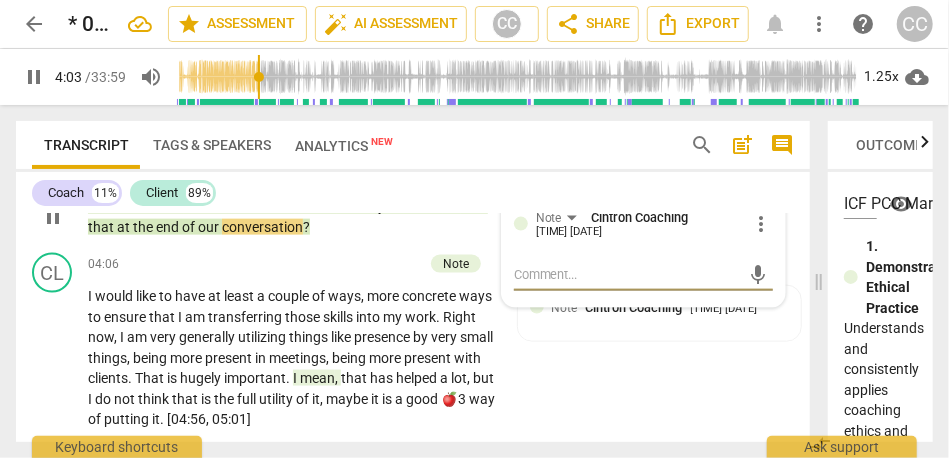scroll, scrollTop: 1103, scrollLeft: 0, axis: vertical 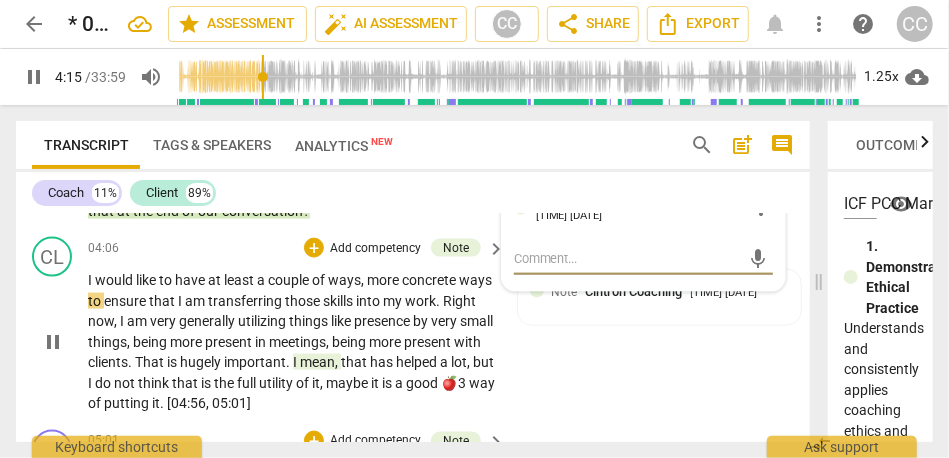 click on "," at bounding box center (364, 280) 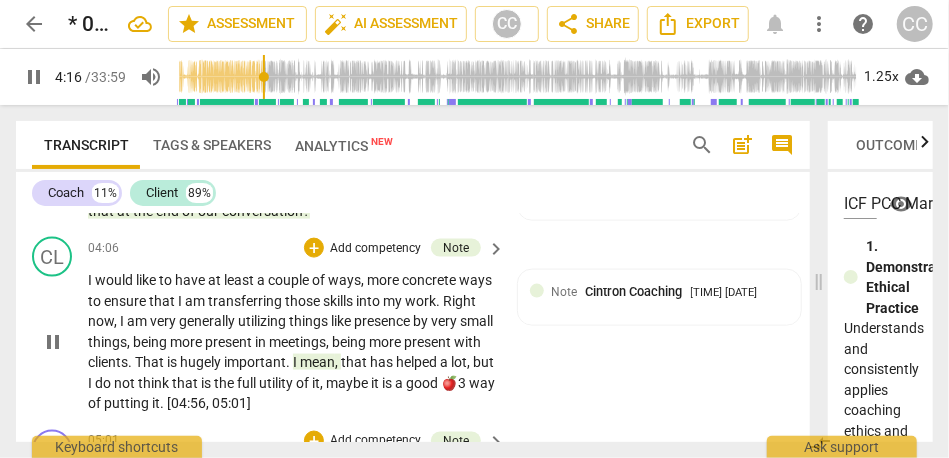 type on "257" 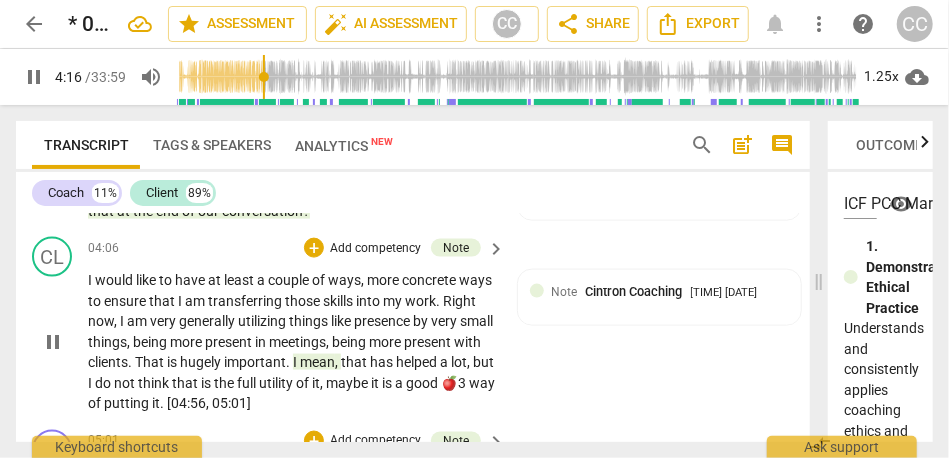 type 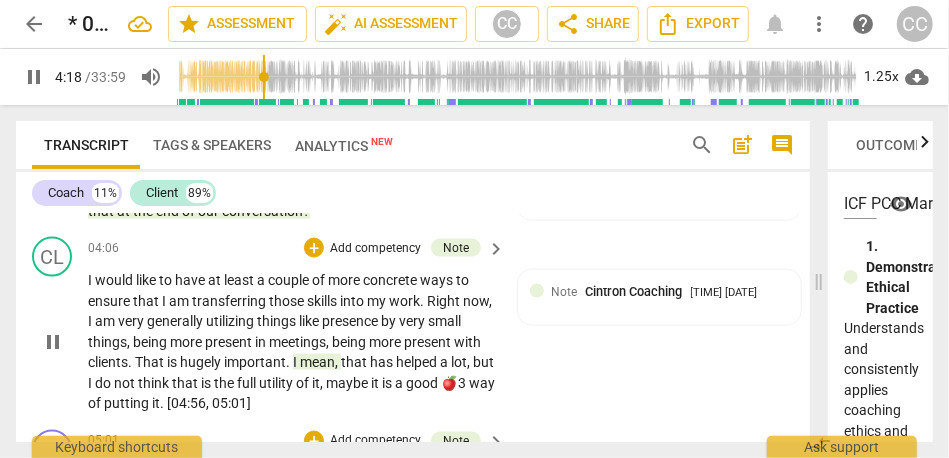click on "concrete" at bounding box center (391, 280) 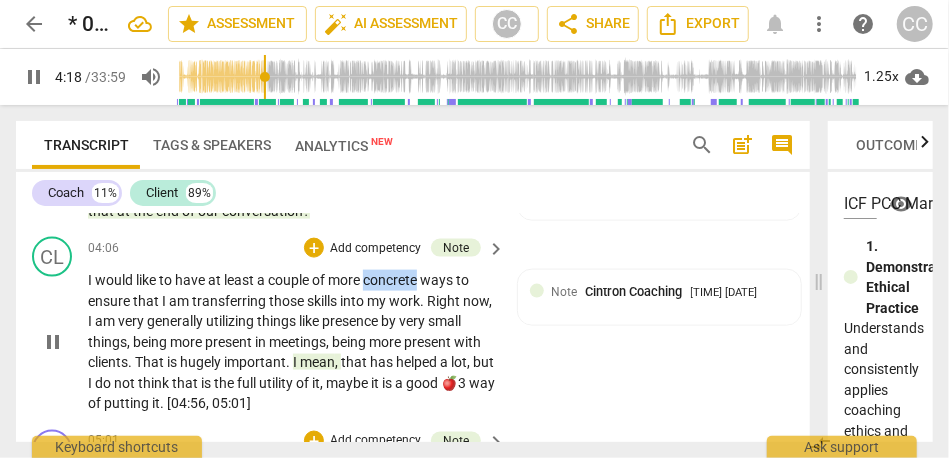 click on "concrete" at bounding box center [391, 280] 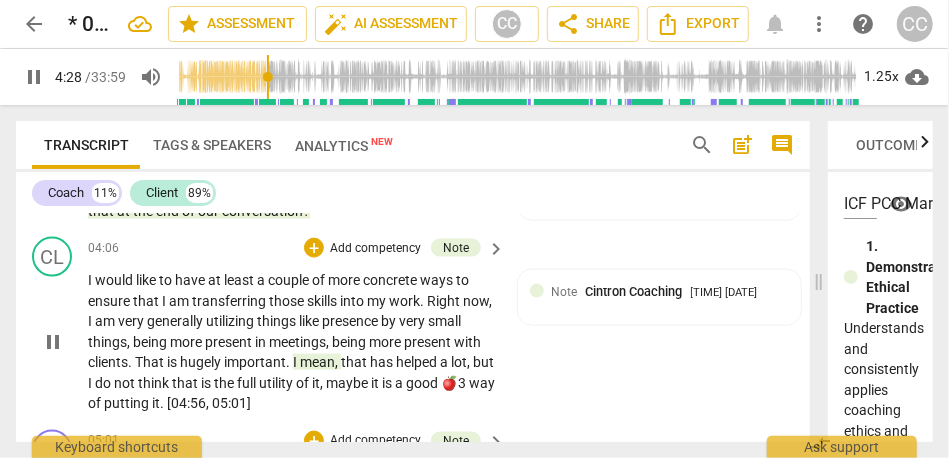 scroll, scrollTop: 1141, scrollLeft: 0, axis: vertical 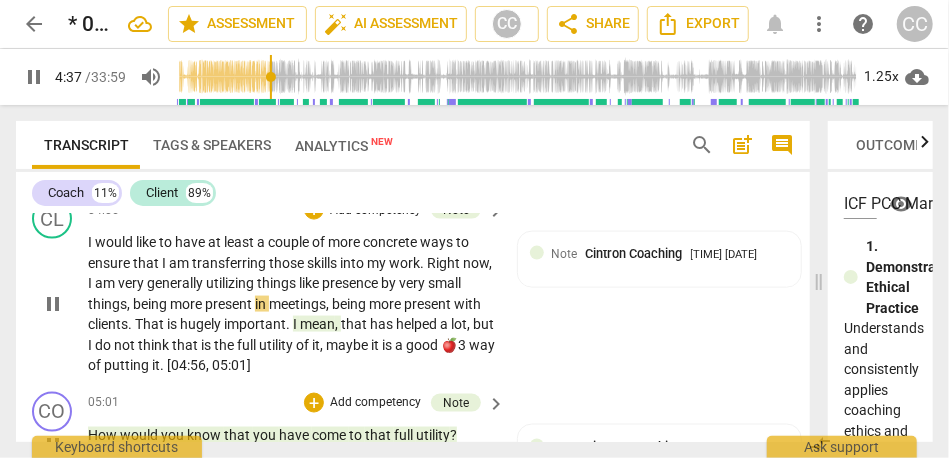 click on "presence" at bounding box center (351, 283) 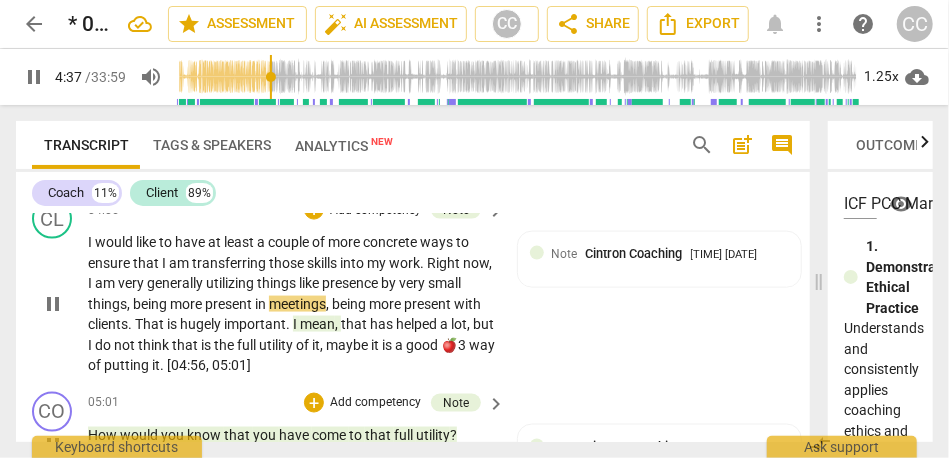 click on "presence" at bounding box center [351, 283] 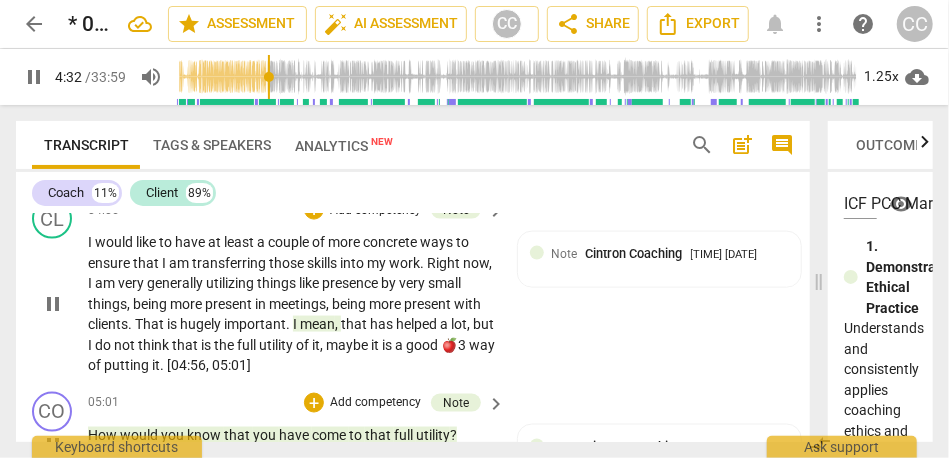 click on "being" at bounding box center [151, 304] 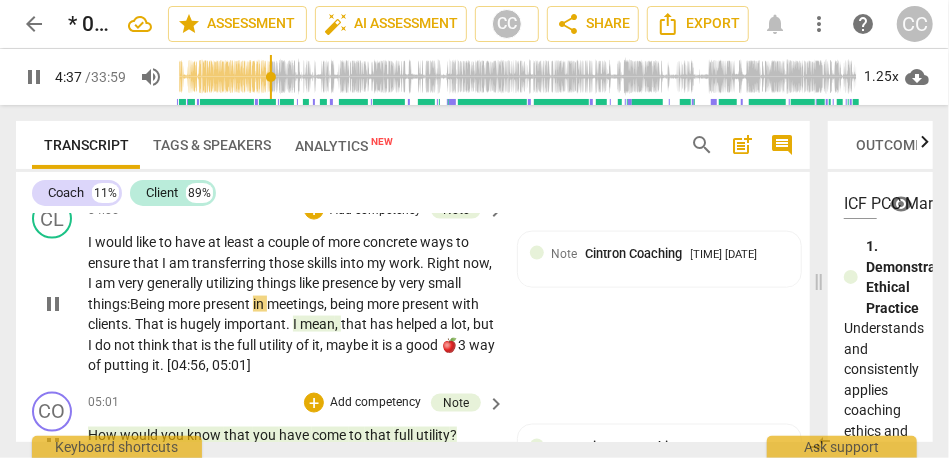 click on "things" at bounding box center [278, 283] 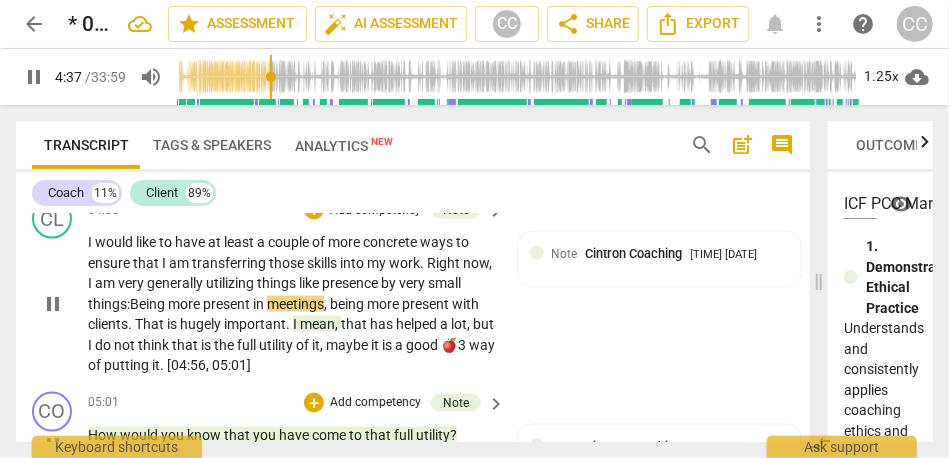click on "things" at bounding box center (278, 283) 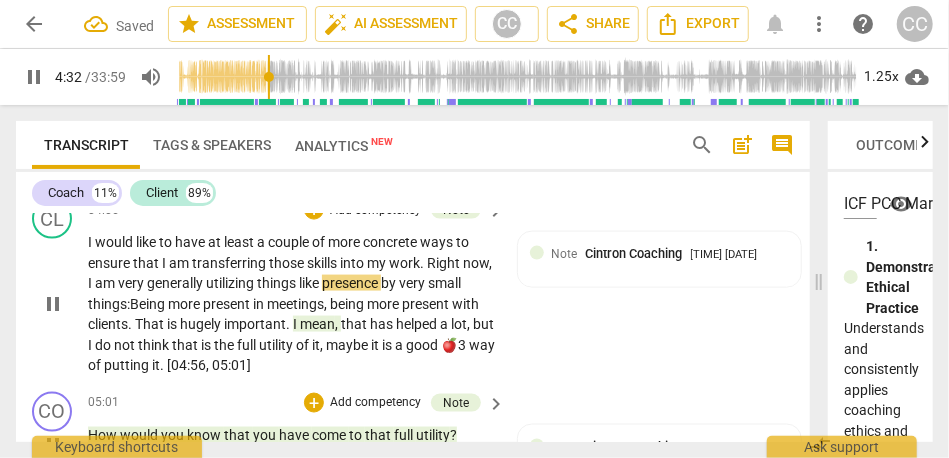 click on "more" at bounding box center [185, 304] 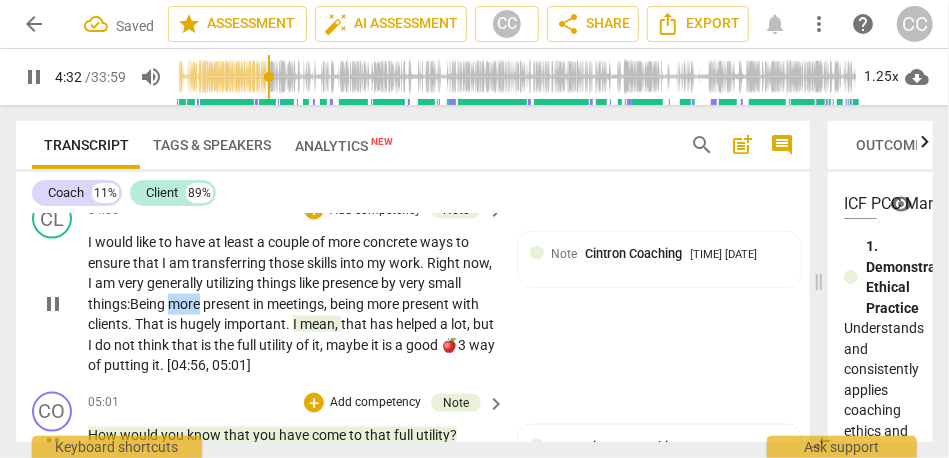 click on "more" at bounding box center [185, 304] 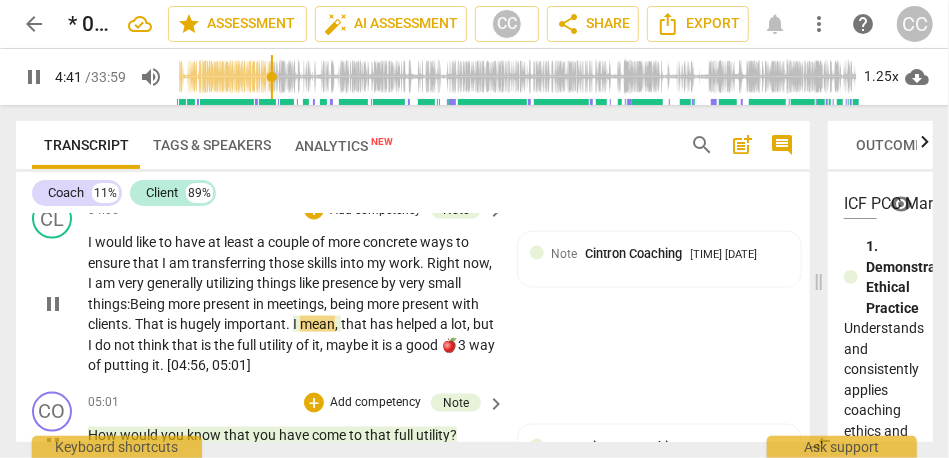 click on "That" at bounding box center [151, 324] 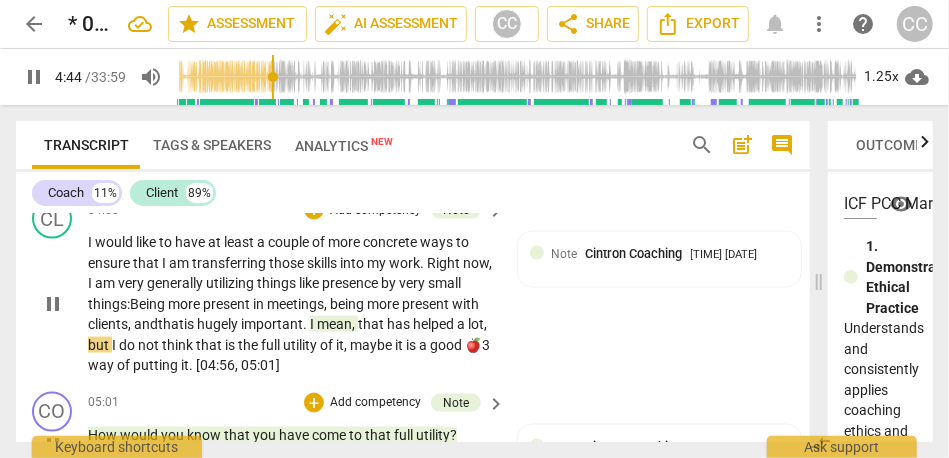 click on "clients, and" at bounding box center [123, 324] 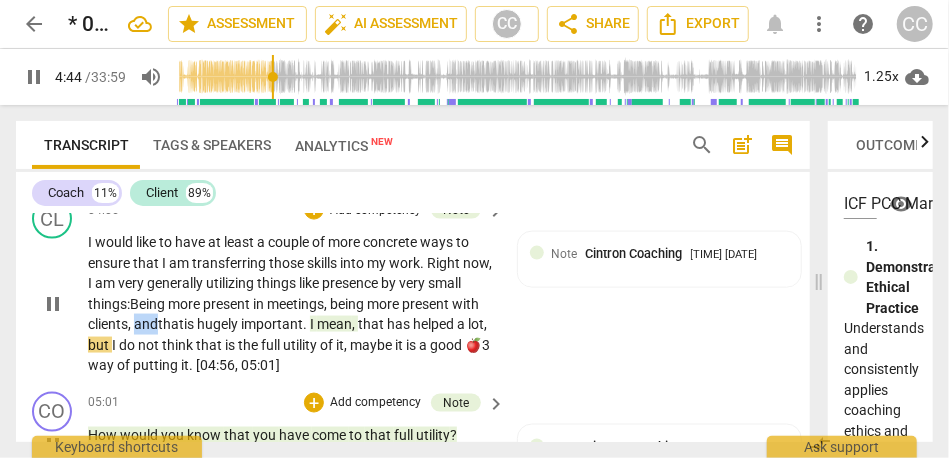 click on "clients, and" at bounding box center [123, 324] 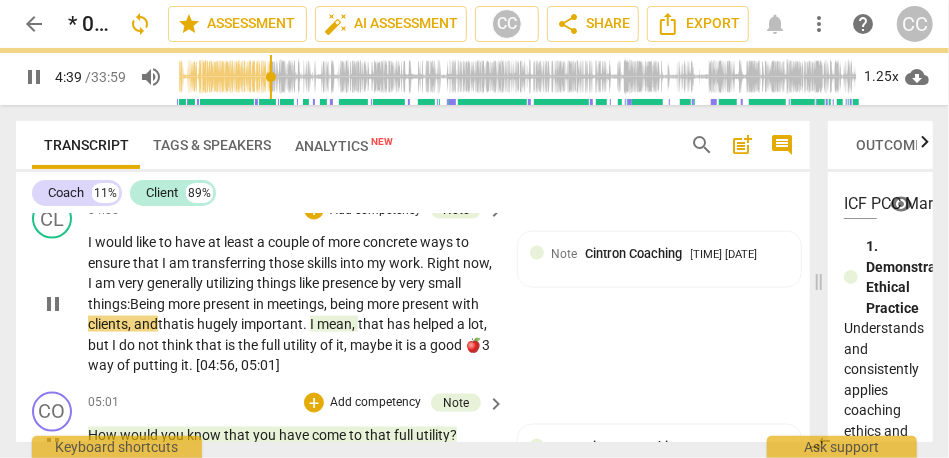 click on "mean" at bounding box center (334, 324) 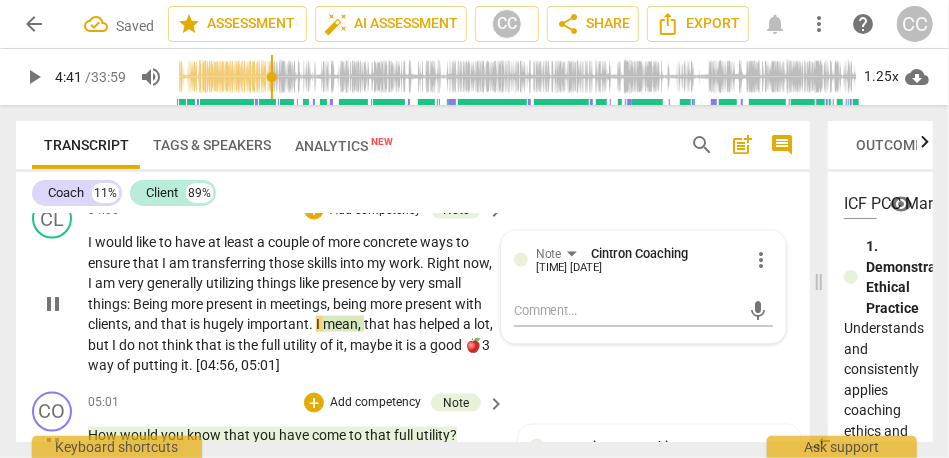 click on "Note Cintron Coaching 22:01 08-03-2025" at bounding box center [642, 259] 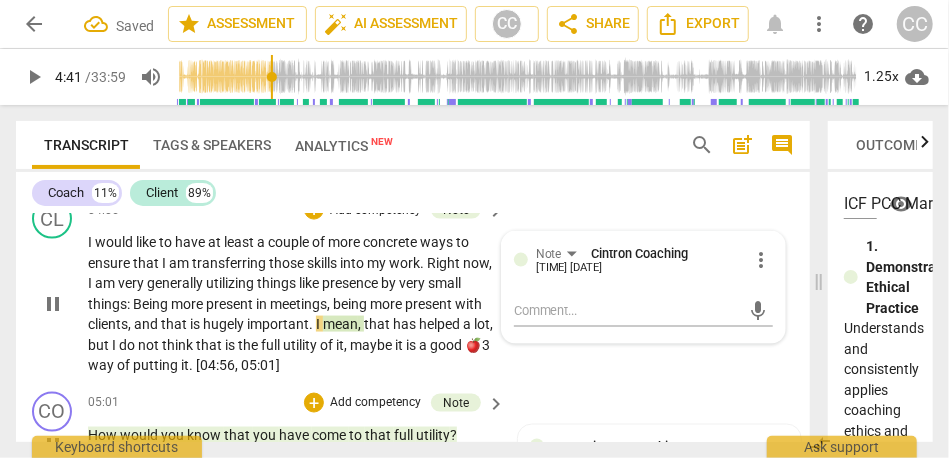 type on "282" 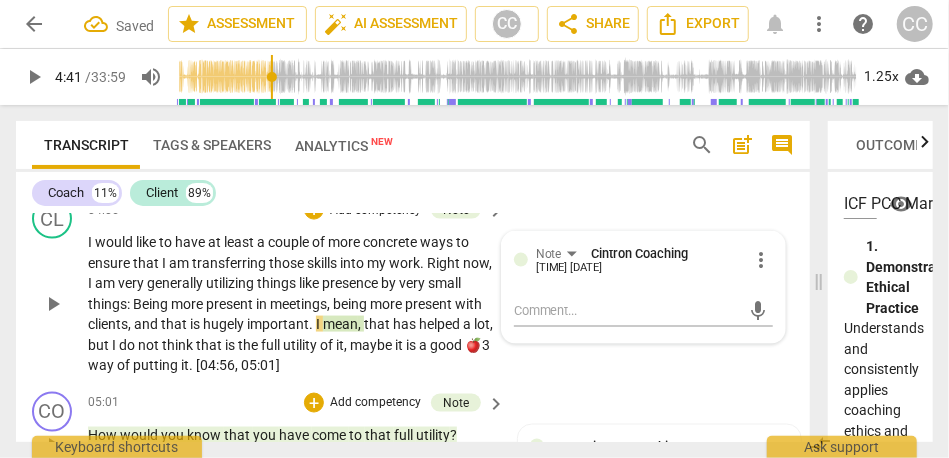 click on "more_vert" at bounding box center [761, 260] 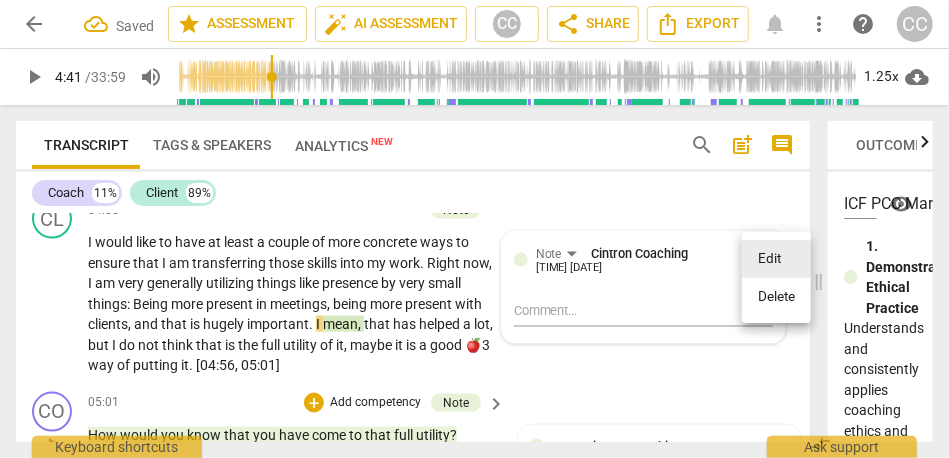 click on "Delete" at bounding box center [776, 297] 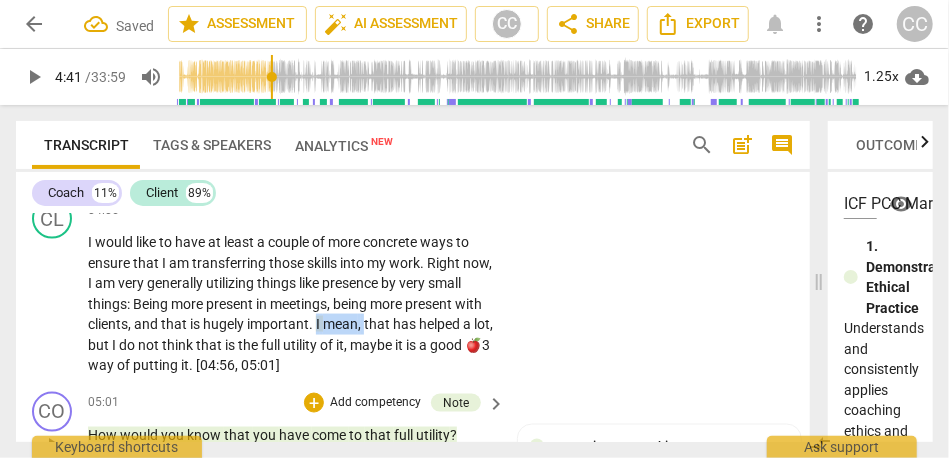 drag, startPoint x: 447, startPoint y: 326, endPoint x: 396, endPoint y: 327, distance: 51.009804 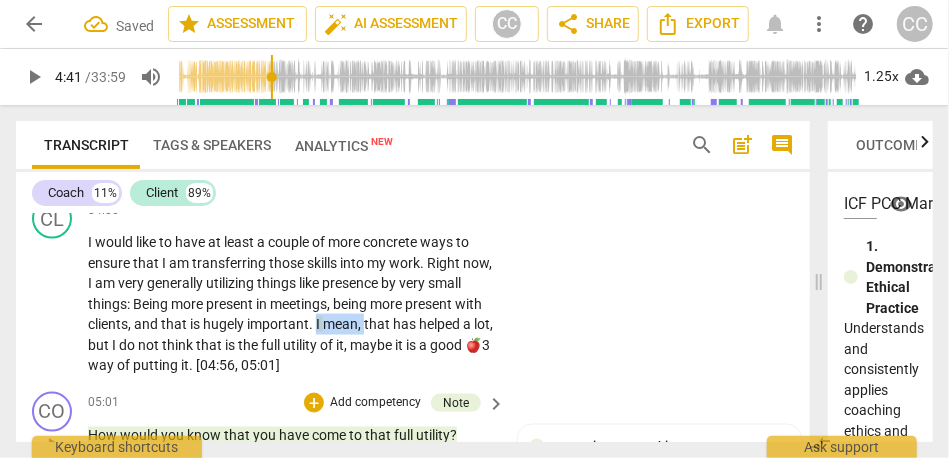 click on "I   would   like   to   have   at   least   a   couple   of   more   concrete   ways   to   ensure   that   I   am   transferring   those   skills   into   my   work .   Right   now ,   I   am   very   generally   utilizing   things   like   presence   by   very   small   things :   Being   more   present   in   meetings ,   being   more   present   with   clients ,   and   that   is   hugely   important .   I   mean ,   that   has   helped   a   lot ,   but   I   do   not   think   that   is   the   full   utility   of   it ,   maybe   it   is   a   good   🍎3   way   of   putting   it .   [04:56 ,   05:01]" at bounding box center (291, 304) 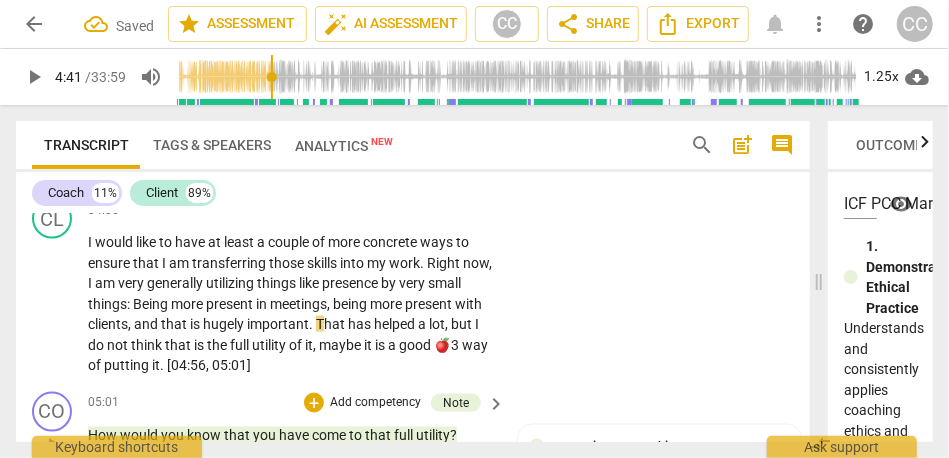 click on "T" at bounding box center (320, 324) 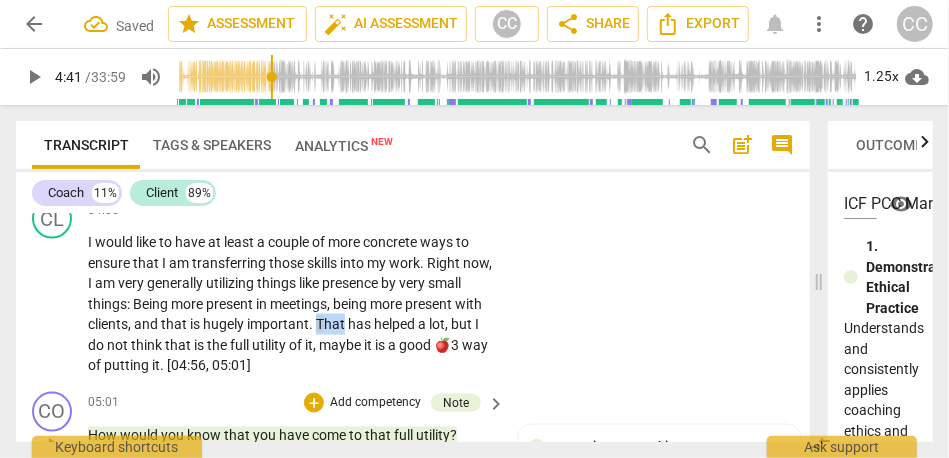 click on "T" at bounding box center [320, 324] 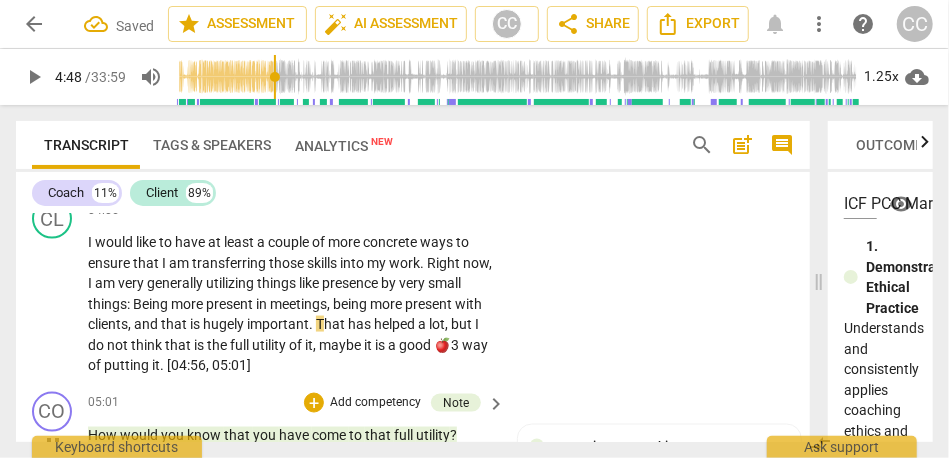 click on "not" at bounding box center (119, 345) 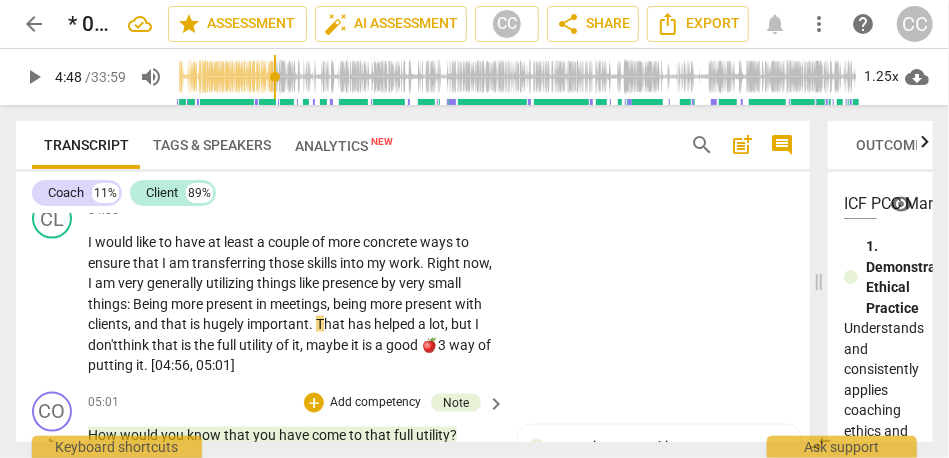 click on "don't" at bounding box center [103, 345] 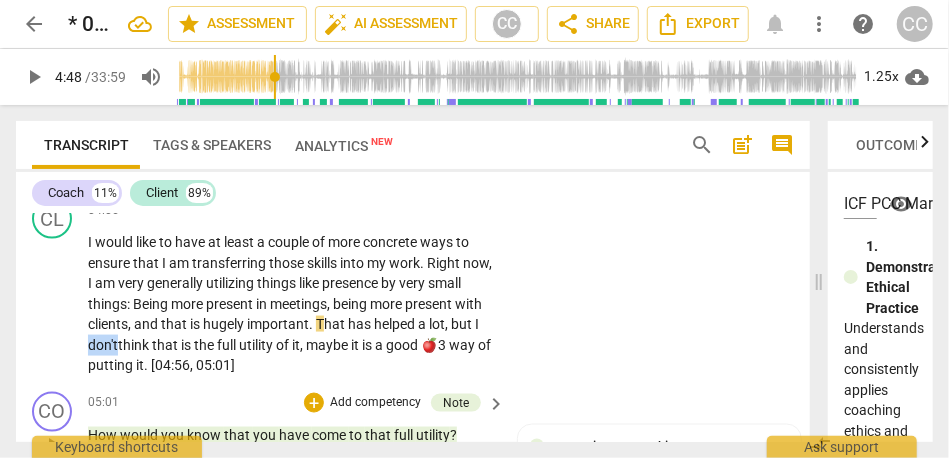 click on "don't" at bounding box center (103, 345) 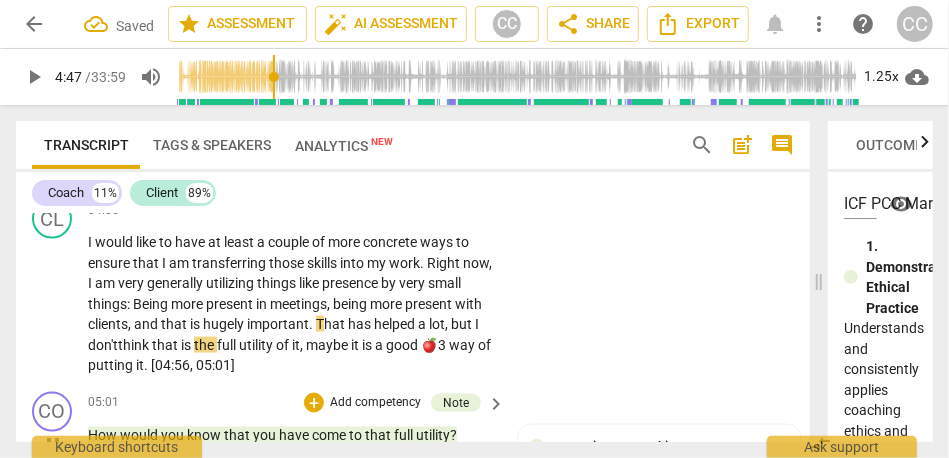 click on "is" at bounding box center [187, 345] 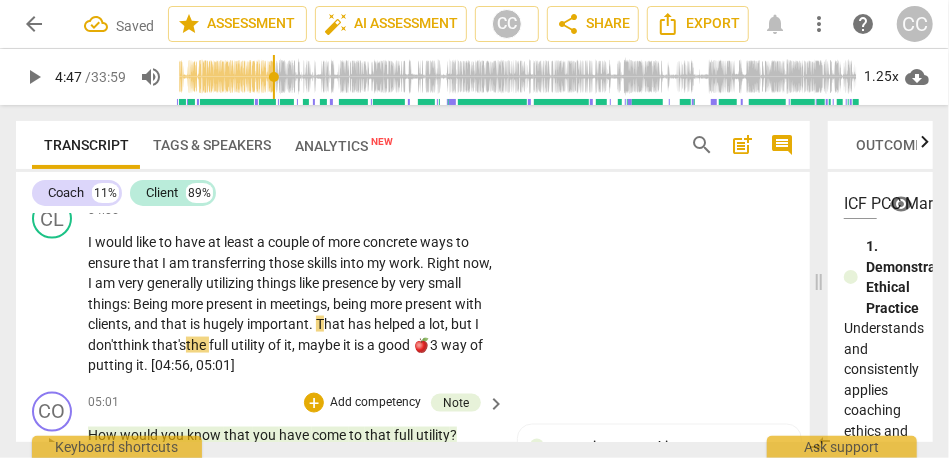 click on "think" at bounding box center (135, 345) 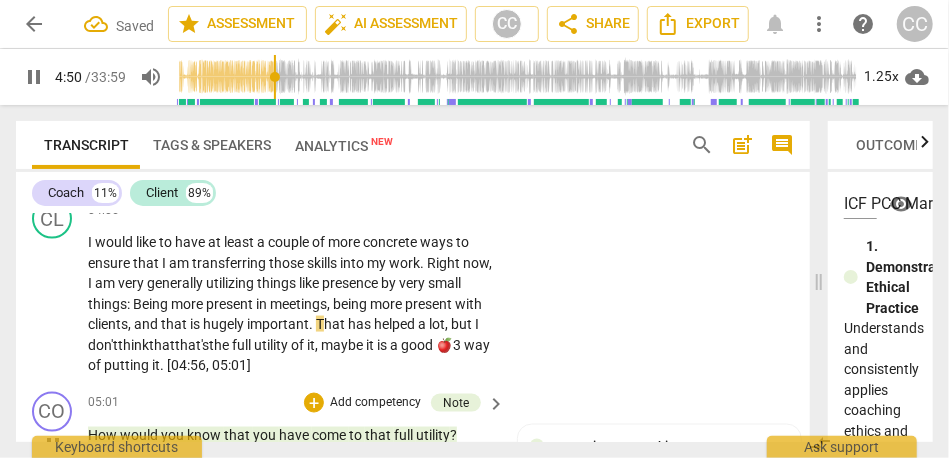 click on "maybe" at bounding box center [343, 345] 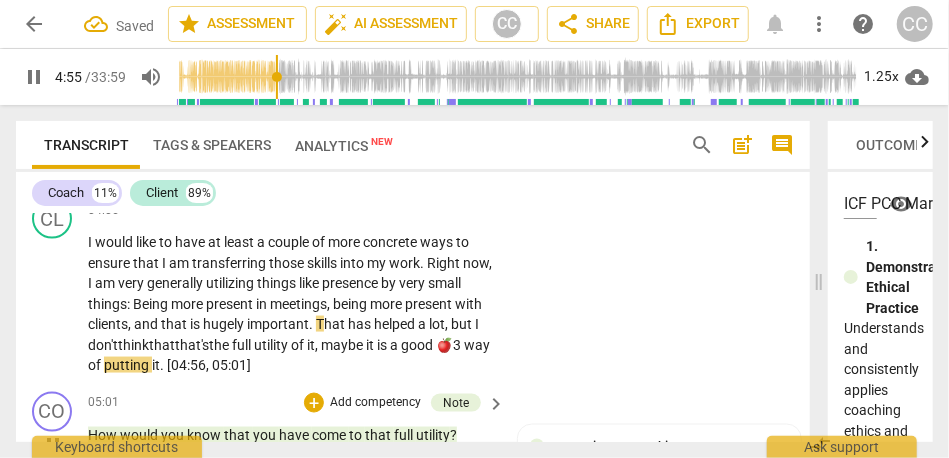 click on "I   would   like   to   have   at   least   a   couple   of   more   concrete   ways   to   ensure   that   I   am   transferring   those   skills   into   my   work .   Right   now ,   I   am   very   generally   utilizing   things   like   presence   by   very   small   things :   Being   more   present   in   meetings ,   being   more   present   with   clients ,   and   that   is   hugely   important .   T hat   has   helped   a   lot ,   but   I   don't  think  that  that's  the   full   utility   of   it ,   maybe   it   is   a   good   🍎3   way   of   putting   it .   [04:56 ,   05:01]" at bounding box center (297, 304) 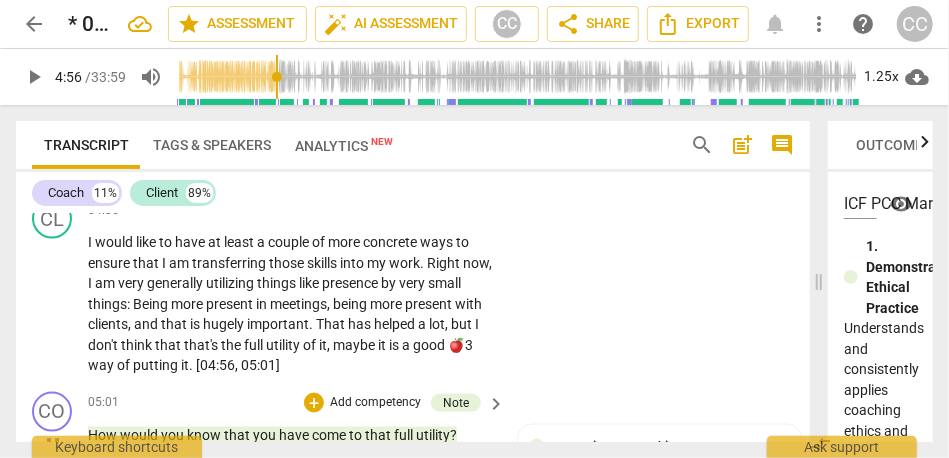 click on "maybe" at bounding box center [355, 345] 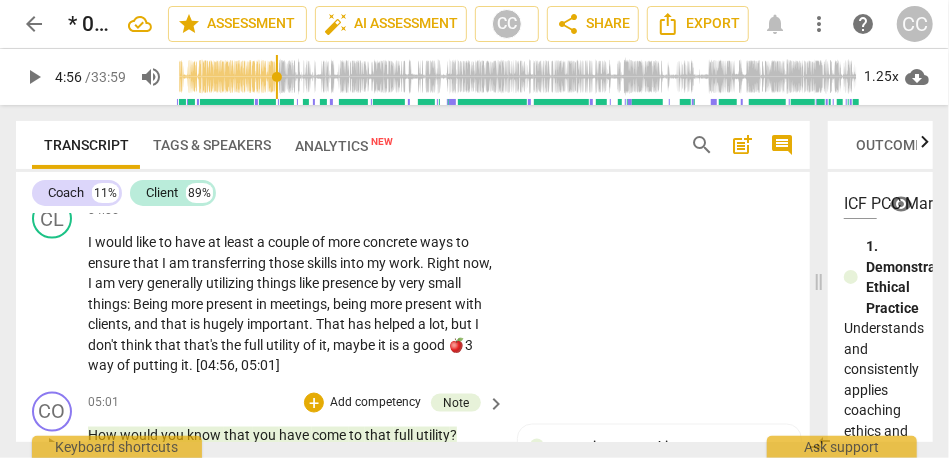 type 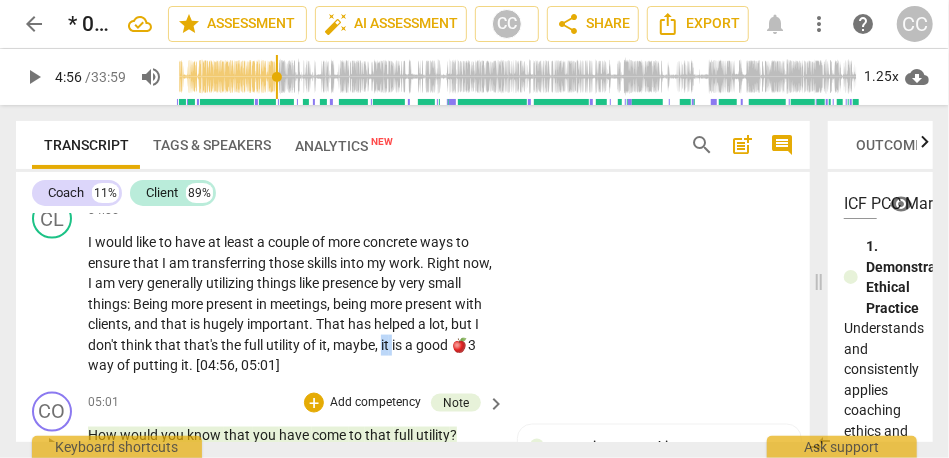 drag, startPoint x: 100, startPoint y: 367, endPoint x: 71, endPoint y: 368, distance: 29.017237 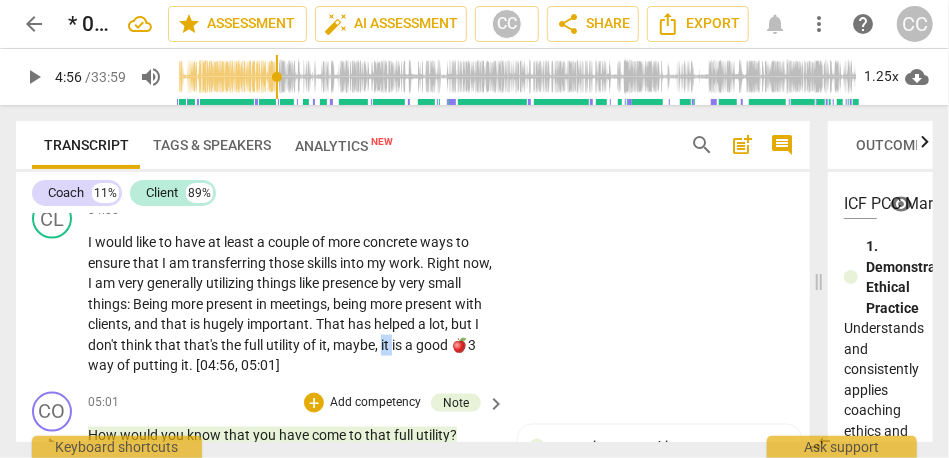 click on "CL play_arrow pause 04:06 + Add competency keyboard_arrow_right I   would   like   to   have   at   least   a   couple   of   more   concrete   ways   to   ensure   that   I   am   transferring   those   skills   into   my   work .   Right   now ,   I   am   very   generally   utilizing   things   like   presence   by   very   small   things :   Being   more   present   in   meetings ,   being   more   present   with   clients ,   and   that   is   hugely   important .   That   has   helped   a   lot ,   but   I   don't   think   that   that's   the   full   utility   of   it ,   maybe,   it   is   a   good   🍎3   way   of   putting   it .   [04:56 ,   05:01]" at bounding box center (413, 287) 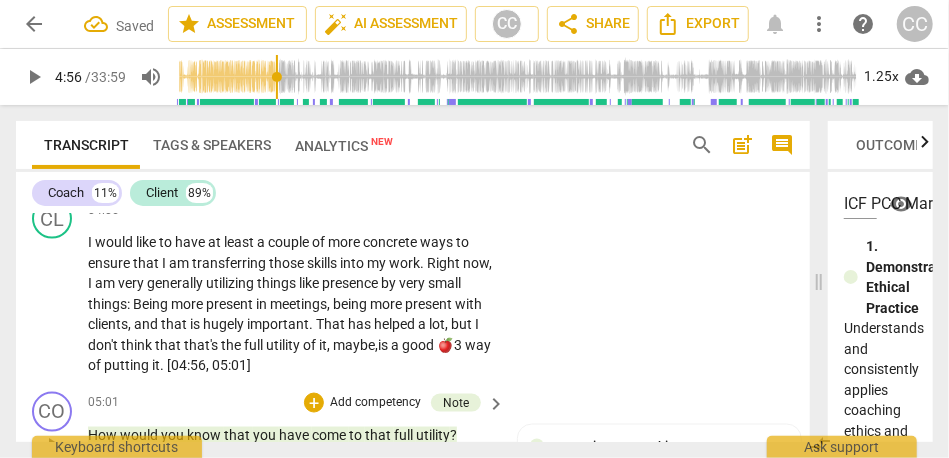 click on "a" at bounding box center (396, 345) 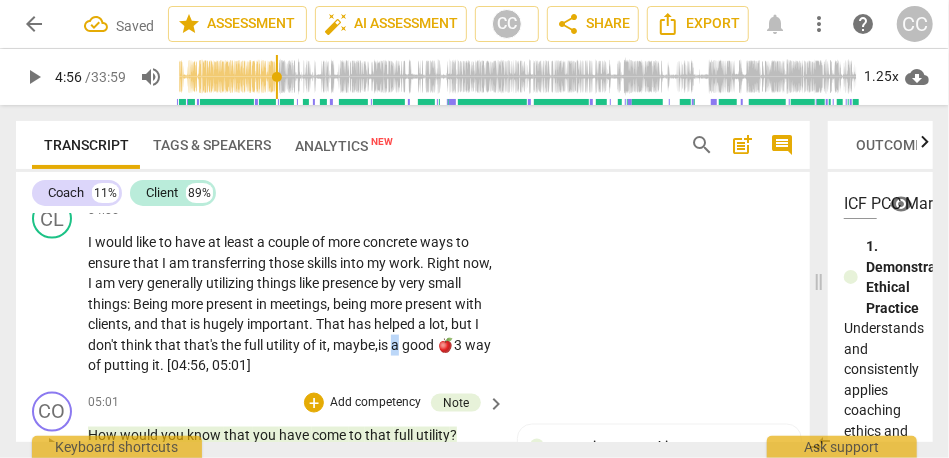 click on "a" at bounding box center (396, 345) 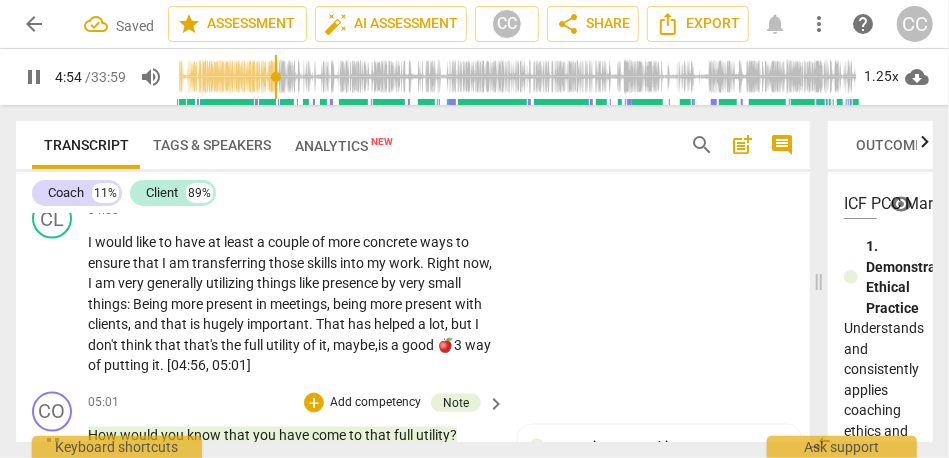 click on "🍎3" at bounding box center [451, 345] 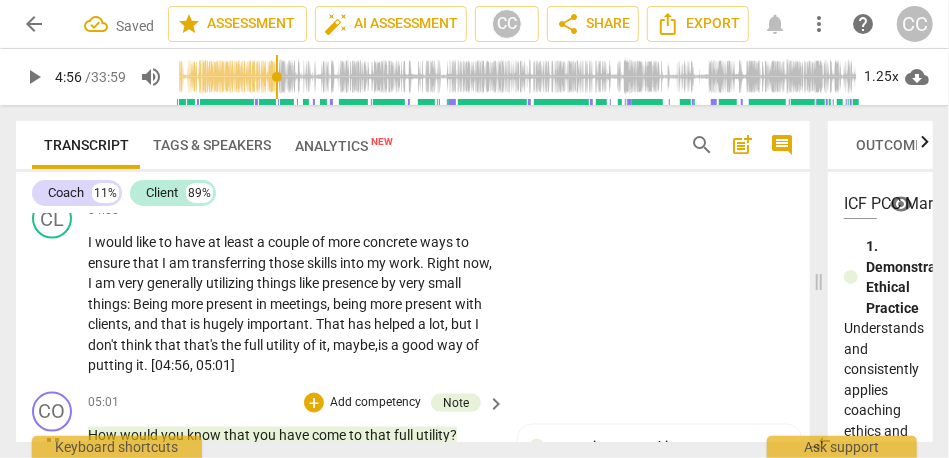 click on "CL play_arrow pause 04:06 + Add competency keyboard_arrow_right I   would   like   to   have   at   least   a   couple   of   more   concrete   ways   to   ensure   that   I   am   transferring   those   skills   into   my   work .   Right   now ,   I   am   very   generally   utilizing   things   like   presence   by   very   small   things :   Being   more   present   in   meetings ,   being   more   present   with   clients ,   and   that   is   hugely   important .   That   has   helped   a   lot ,   but   I   don't   think   that   that's   the   full   utility   of   it ,   maybe,  is   a   good   way   of   putting   it .   [04:56 ,   05:01]" at bounding box center (413, 287) 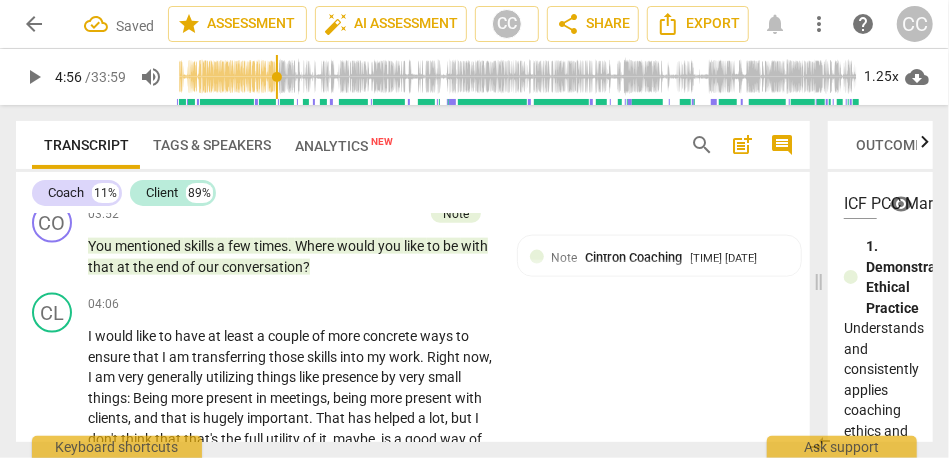 scroll, scrollTop: 1046, scrollLeft: 0, axis: vertical 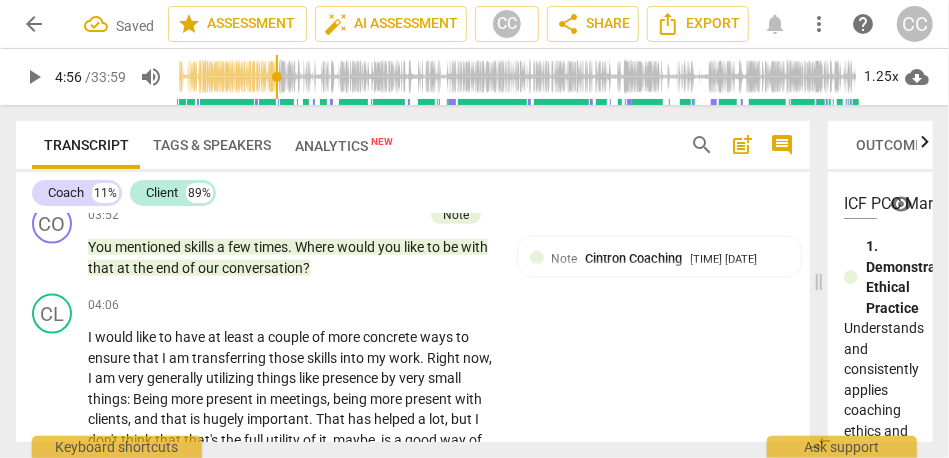 click on "Add competency" at bounding box center (433, 306) 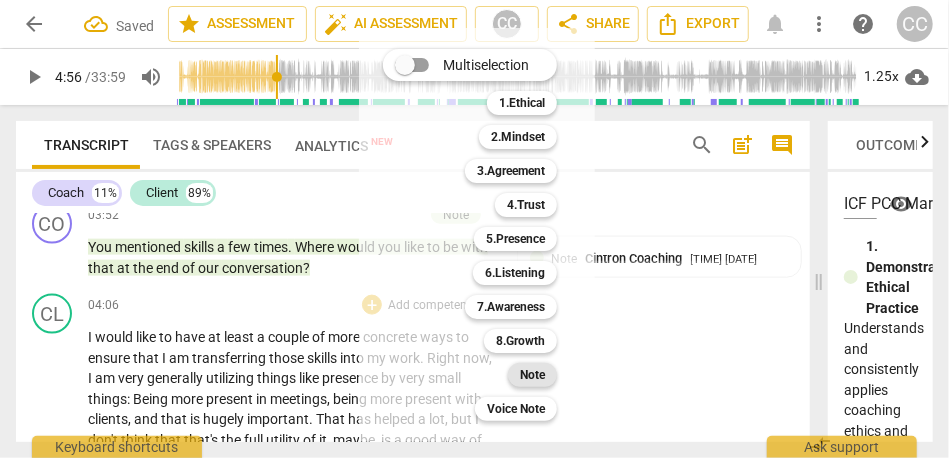 click on "Note" at bounding box center (532, 375) 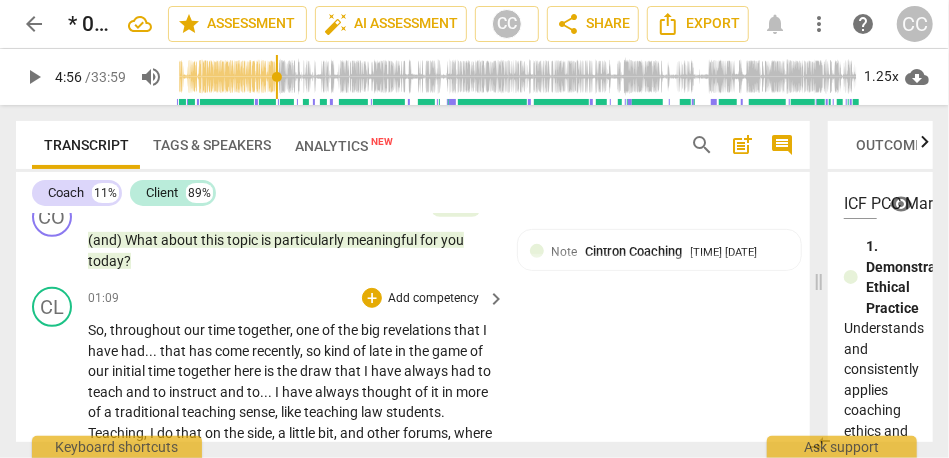 scroll, scrollTop: 417, scrollLeft: 0, axis: vertical 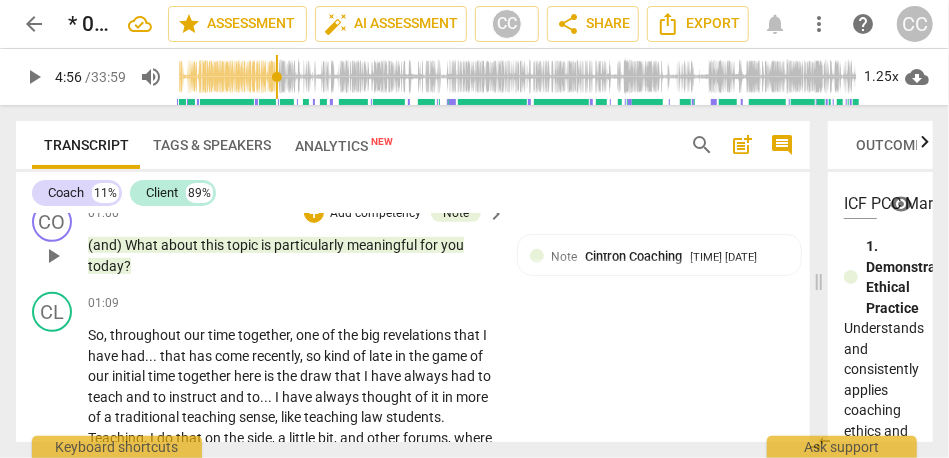 click on "particularly" at bounding box center (310, 245) 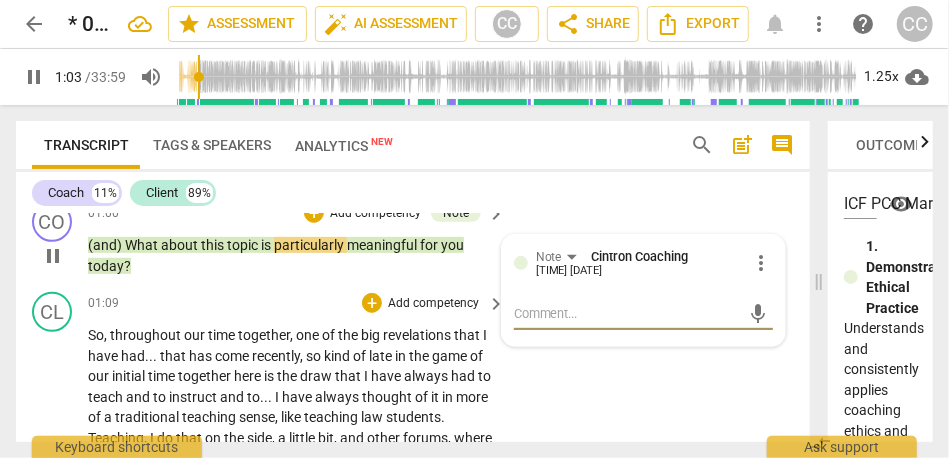 scroll, scrollTop: 449, scrollLeft: 0, axis: vertical 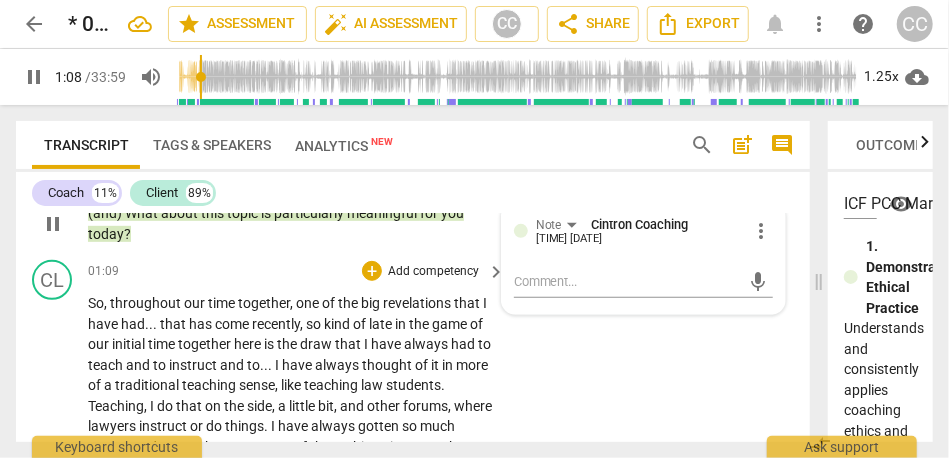click on "So" at bounding box center [96, 303] 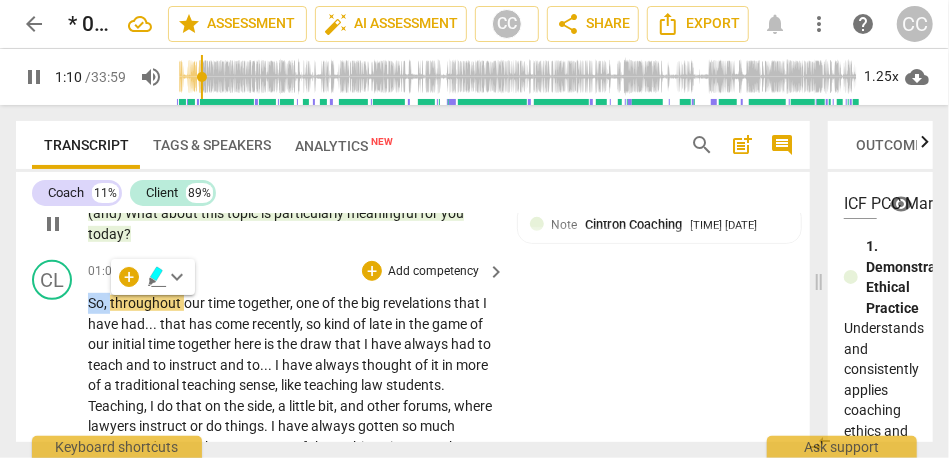 type on "71" 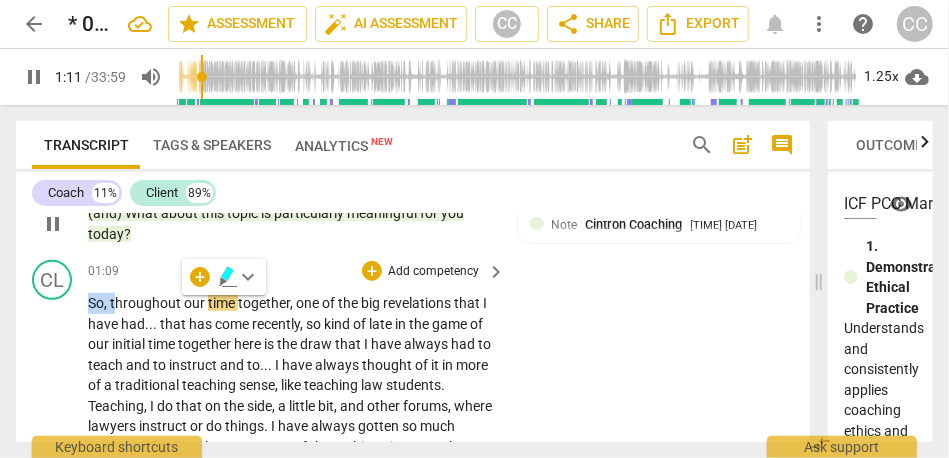 type 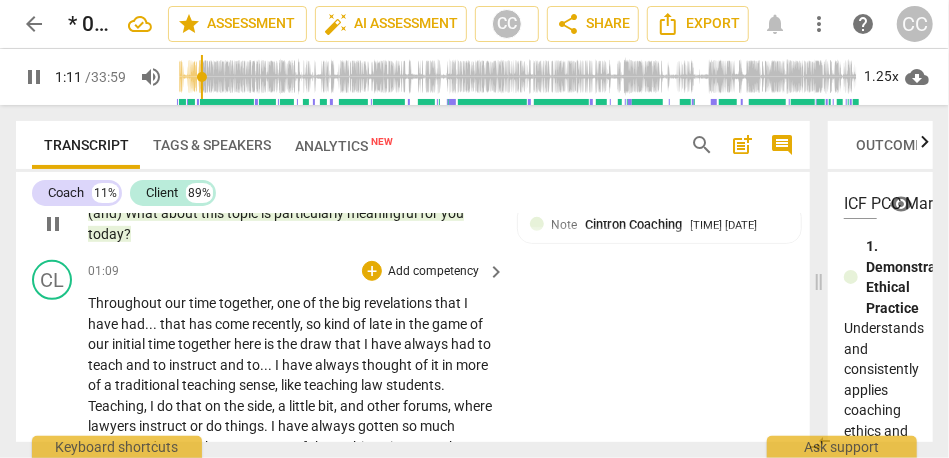 click on "CL play_arrow pause 01:09 + Add competency keyboard_arrow_right Throughout   our   time   together ,   one   of   the   big   revelations   that   I   have   had . . .   that   has   come   recently ,   so   kind   of   late   in   the   game   of   our   initial   time   together   here   is   the   draw   that   I   have   always   had   to   teach   and   to   instruct   and   to . . .   I   have   always   thought   of   it   in   more   of   a   traditional   teaching   sense ,   like   teaching   law   students .   Teaching ,   I   do   that   on   the   side ,   a   little   bit ,   and   other   forums ,   where   lawyers   instruct   or   do   things .   I   have   always   gotten   so   much   energy   and   so   much   purpose   out   of   those   things   in   a   way   that   I   have   not   felt   since   my   first   job   out   of   law   school .   I   mistakenly   thought   that   feeling   was   limited   to   that   job   and   experience ,   which   I   do   not   know   that   has" at bounding box center [413, 522] 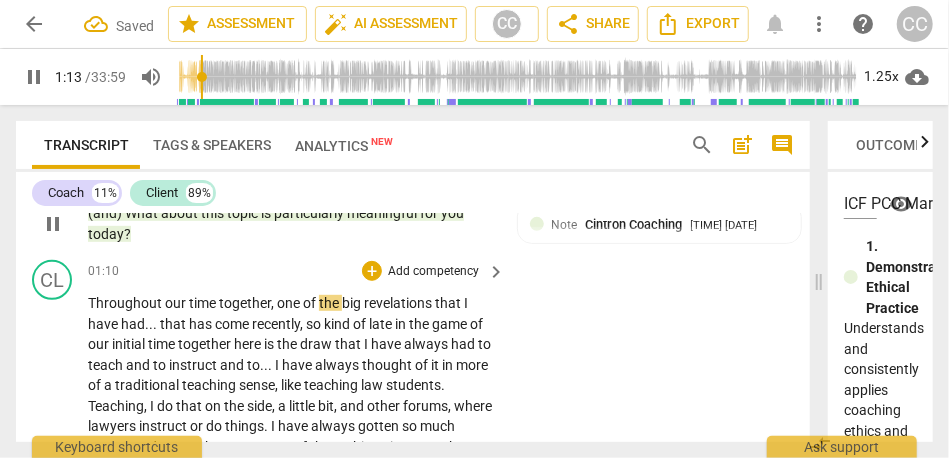 click on "Throughout" at bounding box center (126, 303) 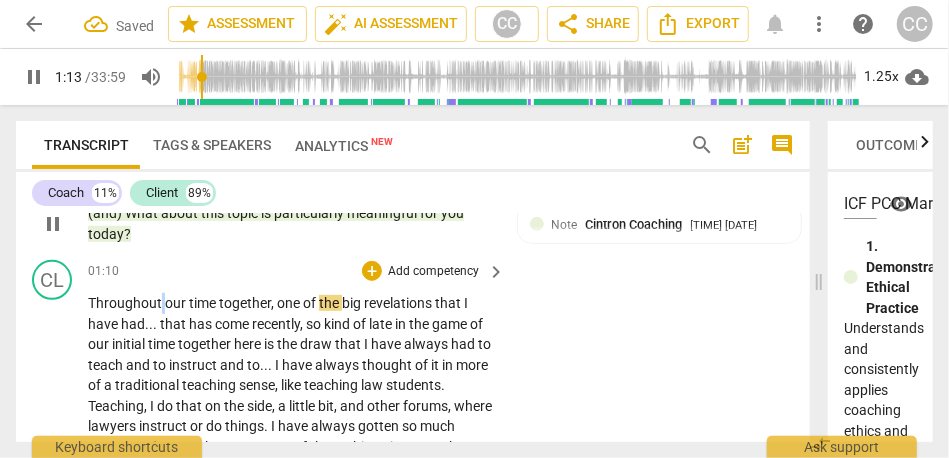 click on "Throughout" at bounding box center (126, 303) 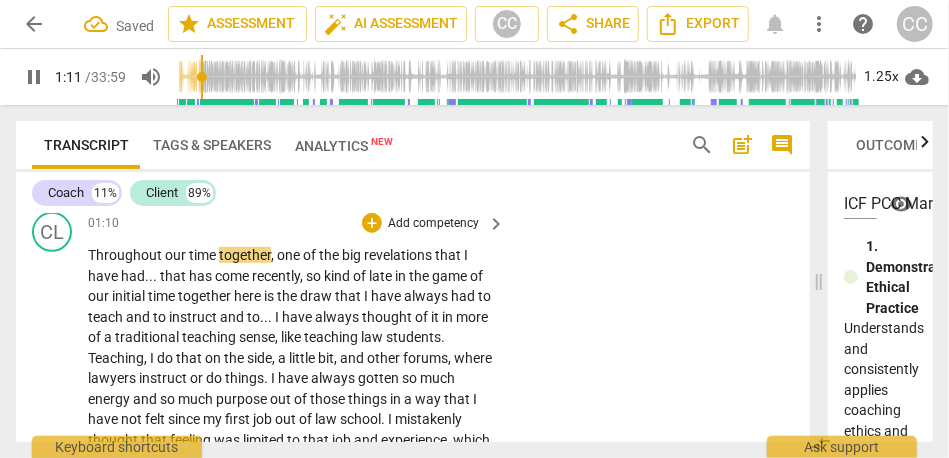 scroll, scrollTop: 499, scrollLeft: 0, axis: vertical 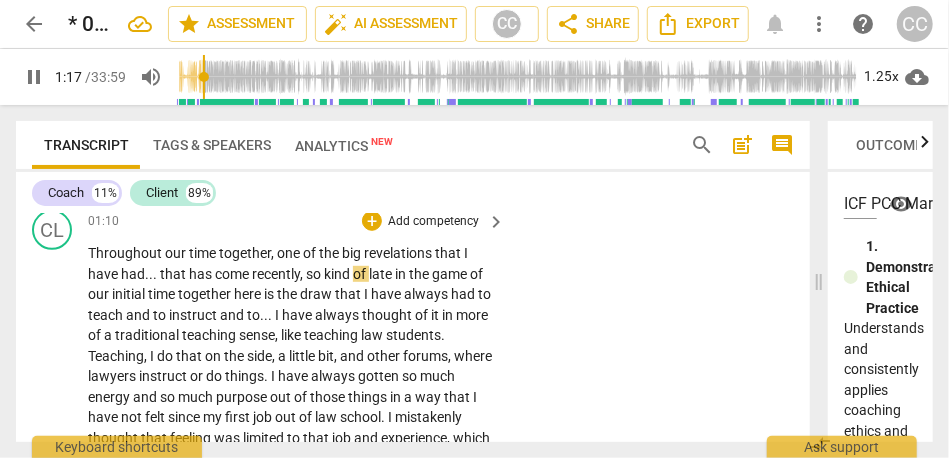 click on "01:10 + Add competency keyboard_arrow_right Throughout   our   time   together ,   one   of   the   big   revelations   that   I   have   had . . .   that   has   come   recently ,   so   kind   of   late   in   the   game   of   our   initial   time   together   here   is   the   draw   that   I   have   always   had   to   teach   and   to   instruct   and   to . . .   I   have   always   thought   of   it   in   more   of   a   traditional   teaching   sense ,   like   teaching   law   students .   Teaching ,   I   do   that   on   the   side ,   a   little   bit ,   and   other   forums ,   where   lawyers   instruct   or   do   things .   I   have   always   gotten   so   much   energy   and   so   much   purpose   out   of   those   things   in   a   way   that   I   have   not   felt   since   my   first   job   out   of   law   school .   I   mistakenly   thought   that   feeling   was   limited   to   that   job   and   experience ,   which   I   do   not   know   that   has   kind   of   put   that" at bounding box center (297, 472) 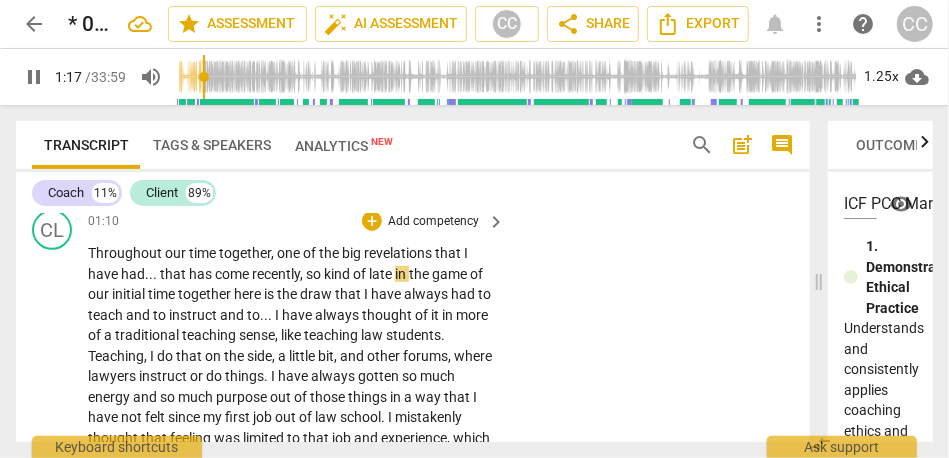 click on "01:10 + Add competency keyboard_arrow_right Throughout   our   time   together ,   one   of   the   big   revelations   that   I   have   had . . .   that   has   come   recently ,   so   kind   of   late   in   the   game   of   our   initial   time   together   here   is   the   draw   that   I   have   always   had   to   teach   and   to   instruct   and   to . . .   I   have   always   thought   of   it   in   more   of   a   traditional   teaching   sense ,   like   teaching   law   students .   Teaching ,   I   do   that   on   the   side ,   a   little   bit ,   and   other   forums ,   where   lawyers   instruct   or   do   things .   I   have   always   gotten   so   much   energy   and   so   much   purpose   out   of   those   things   in   a   way   that   I   have   not   felt   since   my   first   job   out   of   law   school .   I   mistakenly   thought   that   feeling   was   limited   to   that   job   and   experience ,   which   I   do   not   know   that   has   kind   of   put   that" at bounding box center (297, 472) 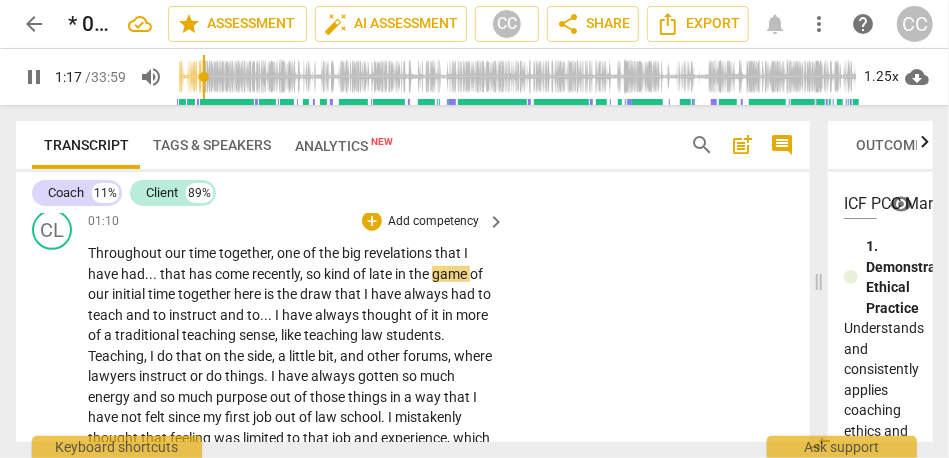 click on "revelations" at bounding box center (399, 253) 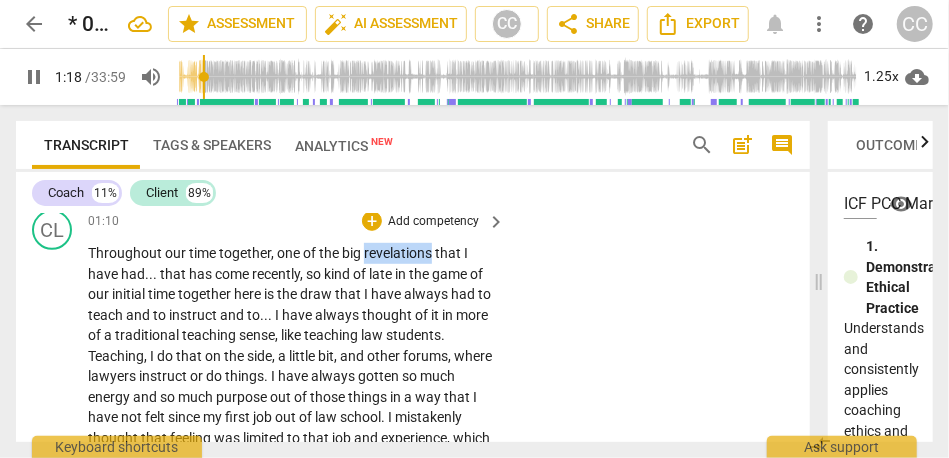 click on "revelations" at bounding box center (399, 253) 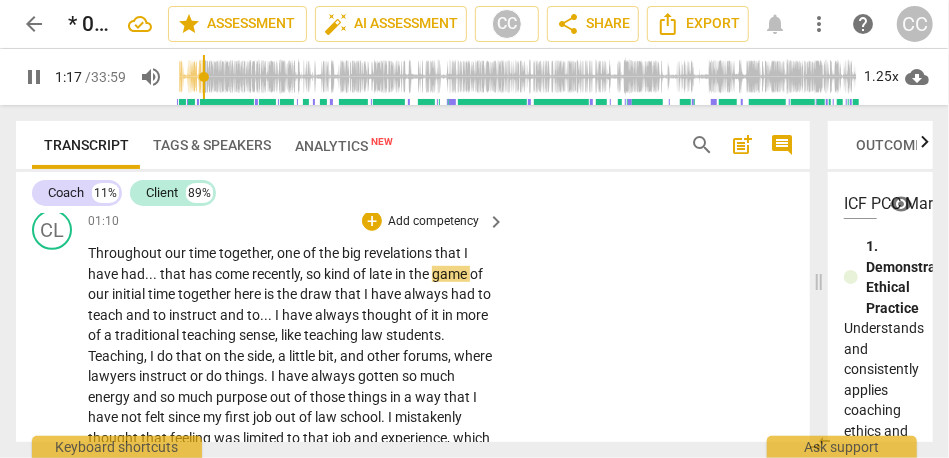 click on "late" at bounding box center (382, 274) 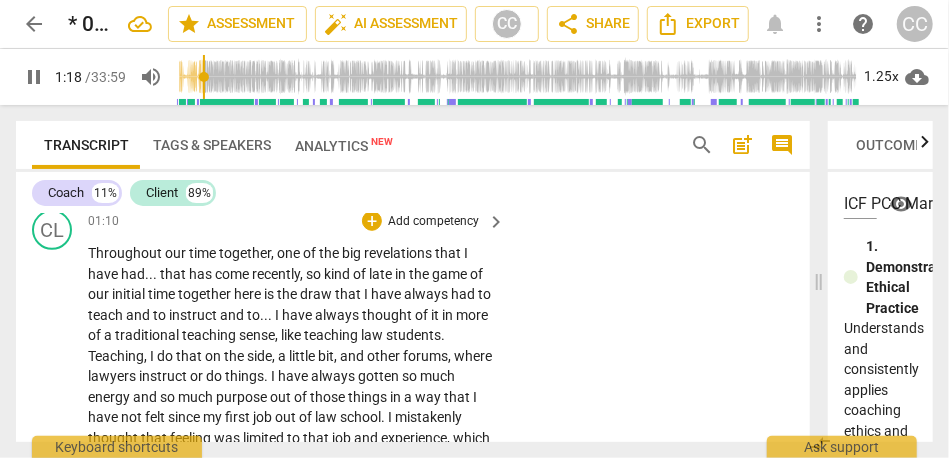 type on "79" 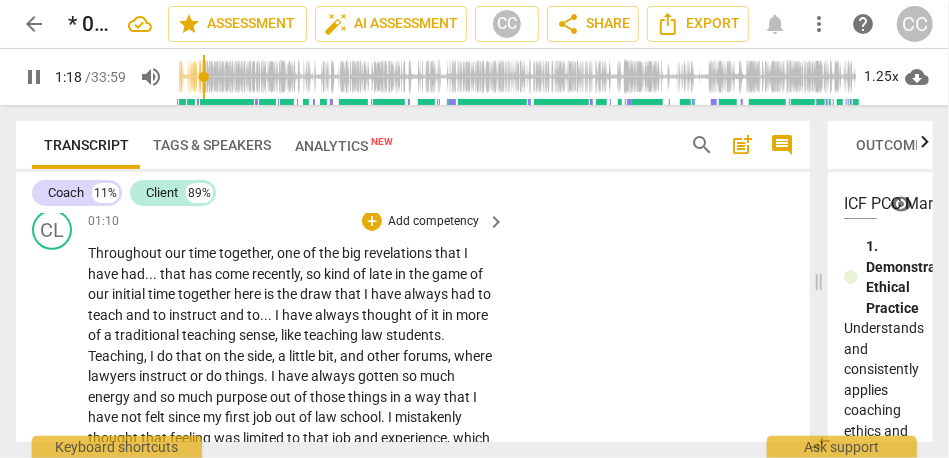 type 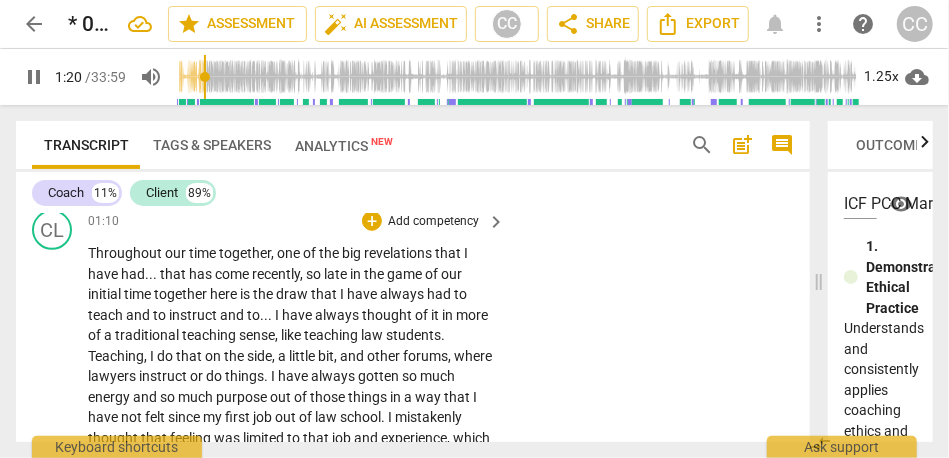 click on "the" at bounding box center [375, 274] 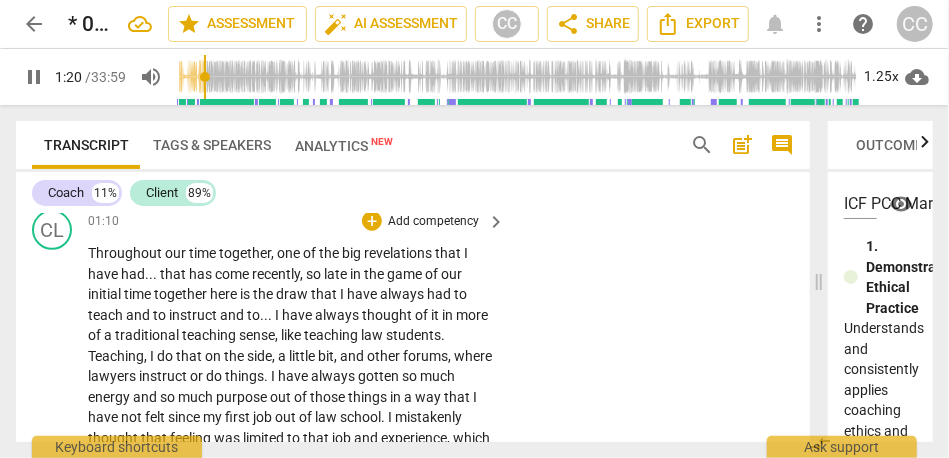 click on "the" at bounding box center (375, 274) 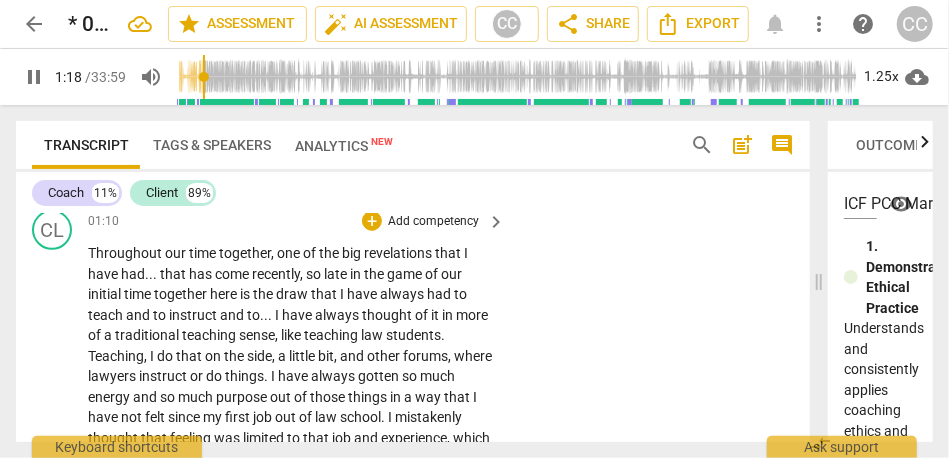 click on "game" at bounding box center [406, 274] 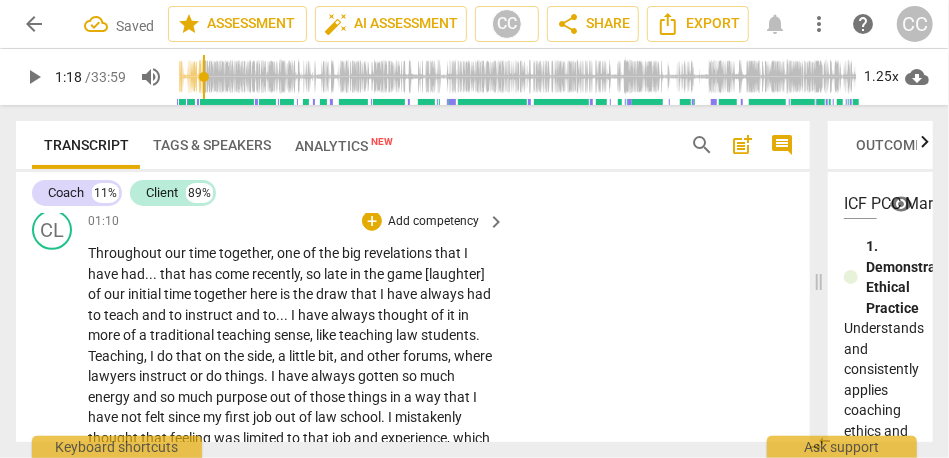 click on "revelations" at bounding box center [399, 253] 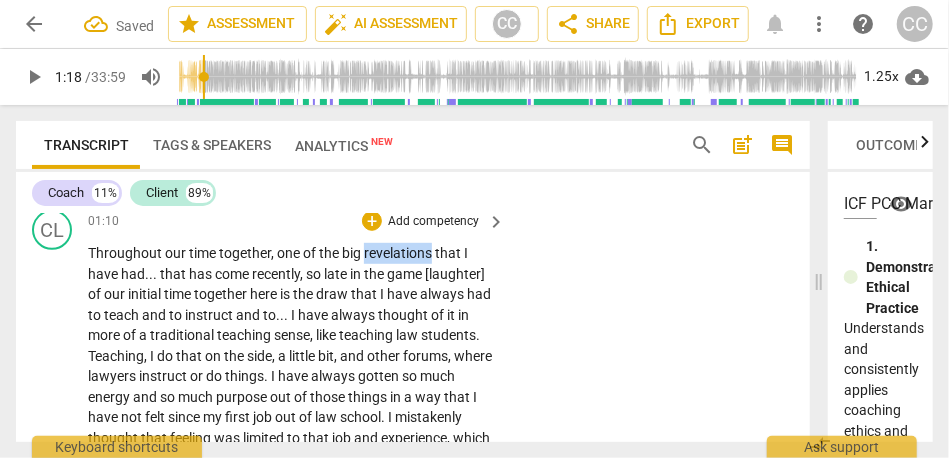 click on "revelations" at bounding box center (399, 253) 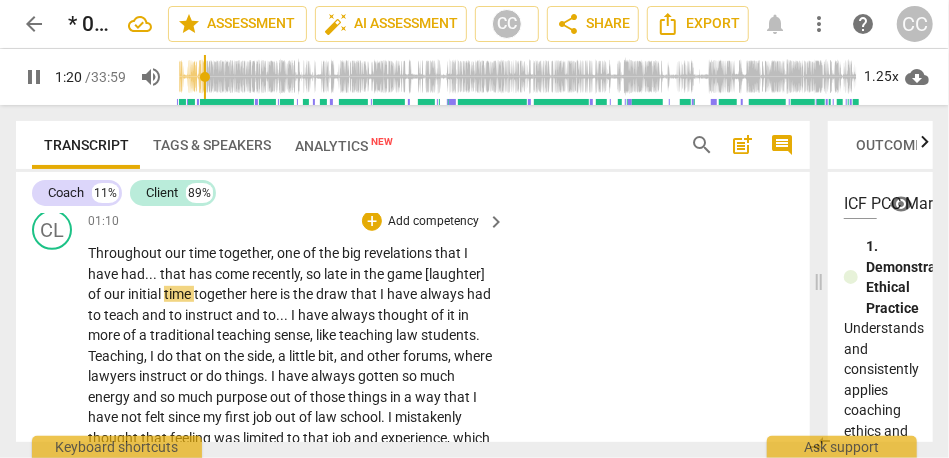 click on "is" at bounding box center [286, 294] 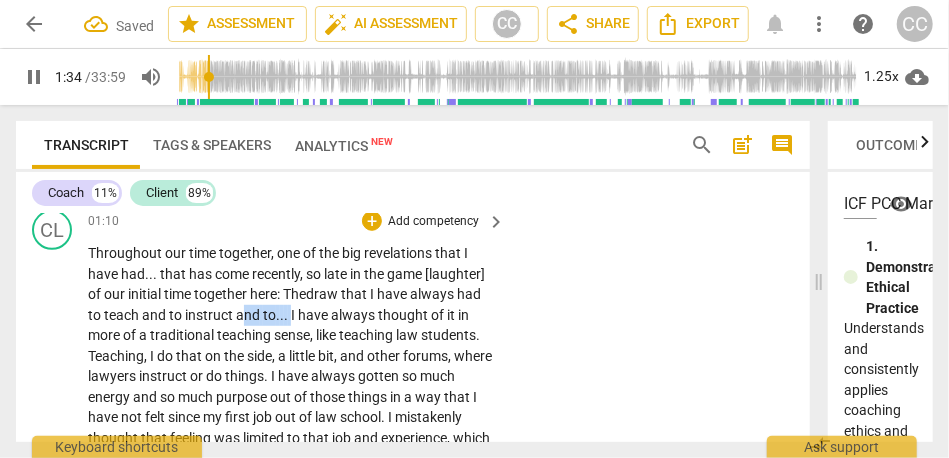 drag, startPoint x: 290, startPoint y: 313, endPoint x: 239, endPoint y: 312, distance: 51.009804 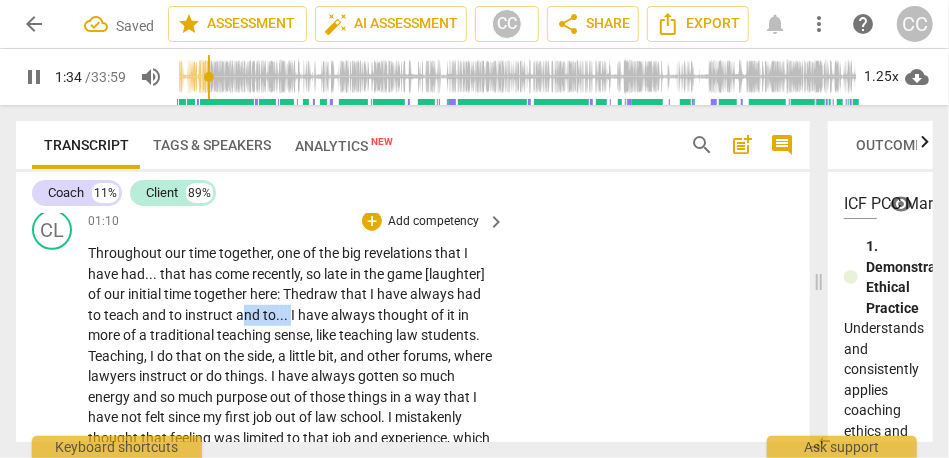 click on "Throughout   our   time   together ,   one   of   the   big   revelations   that   I   have   had . . .   that   has   come   recently ,   so   late   in   the   game [laughter]   of   our   initial   time   together   here: The  draw   that   I   have   always   had   to   teach   and   to   instruct   and   to . . .   I   have   always   thought   of   it   in   more   of   a   traditional   teaching   sense ,   like   teaching   law   students .   Teaching ,   I   do   that   on   the   side ,   a   little   bit ,   and   other   forums ,   where   lawyers   instruct   or   do   things .   I   have   always   gotten   so   much   energy   and   so   much   purpose   out   of   those   things   in   a   way   that   I   have   not   felt   since   my   first   job   out   of   law   school .   I   mistakenly   thought   that   feeling   was   limited   to   that   job   and   experience ,   which   I   do   not   know   that   has   kind   of   put   that   over   here .   I   don't   know   that   is" at bounding box center [291, 489] 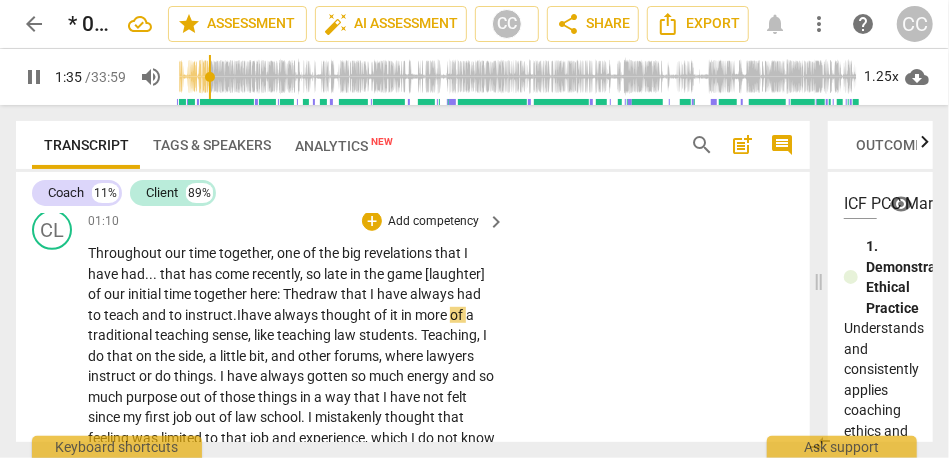 click on "always" at bounding box center [297, 315] 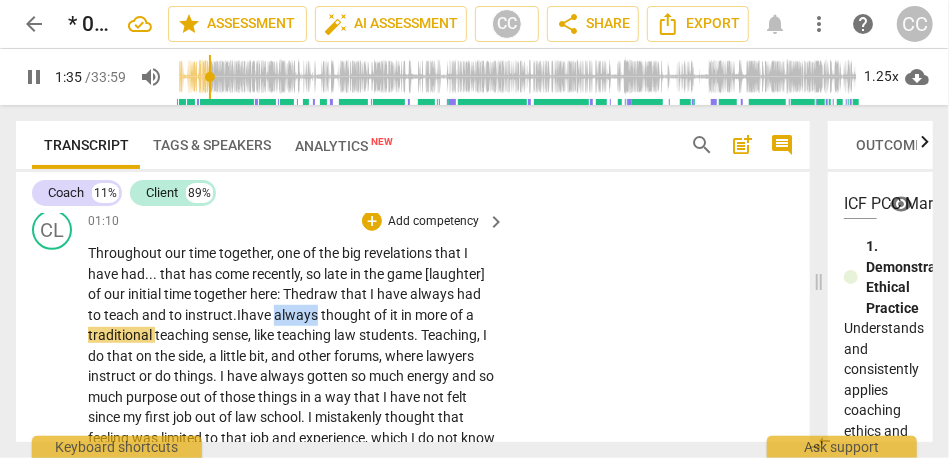 click on "always" at bounding box center (297, 315) 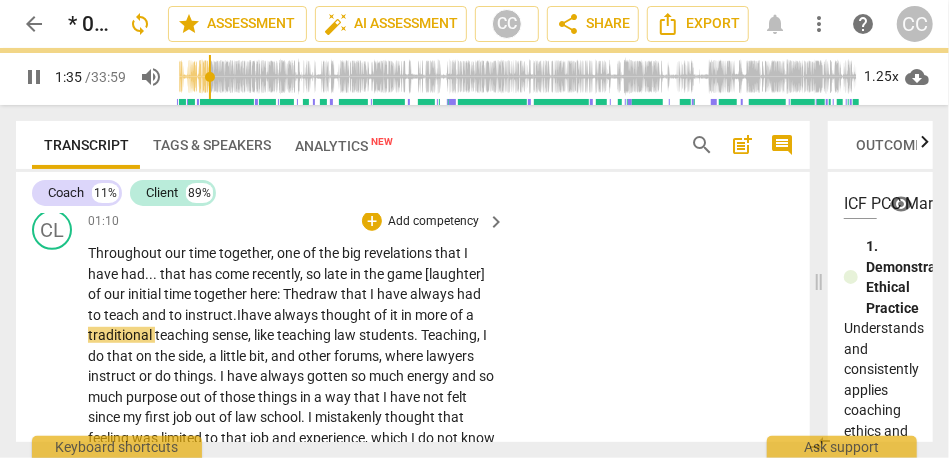 click on "always" at bounding box center [297, 315] 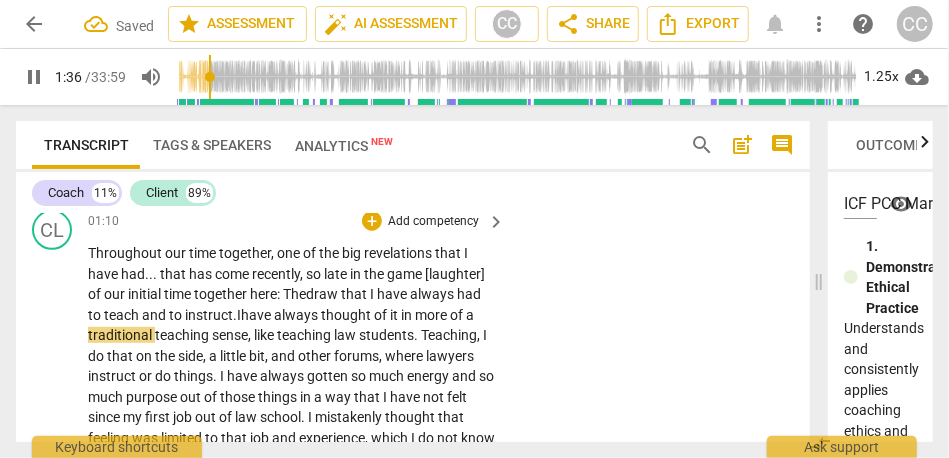 click on "always" at bounding box center (297, 315) 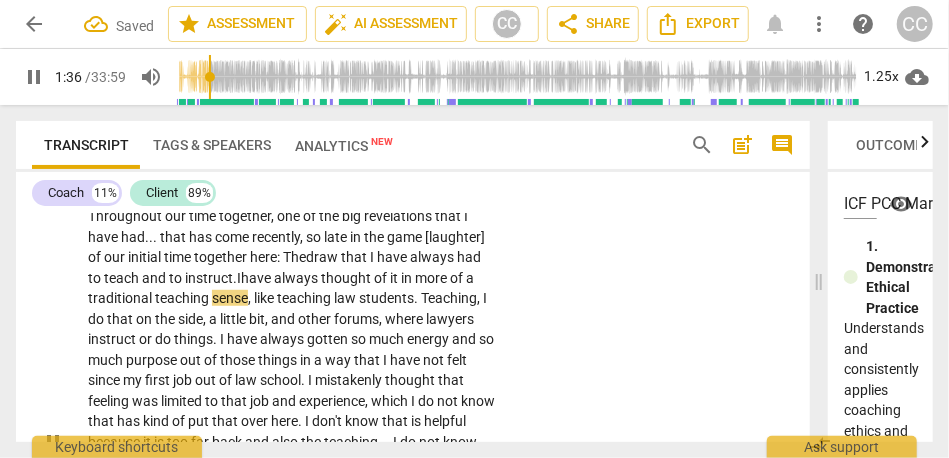 scroll, scrollTop: 547, scrollLeft: 0, axis: vertical 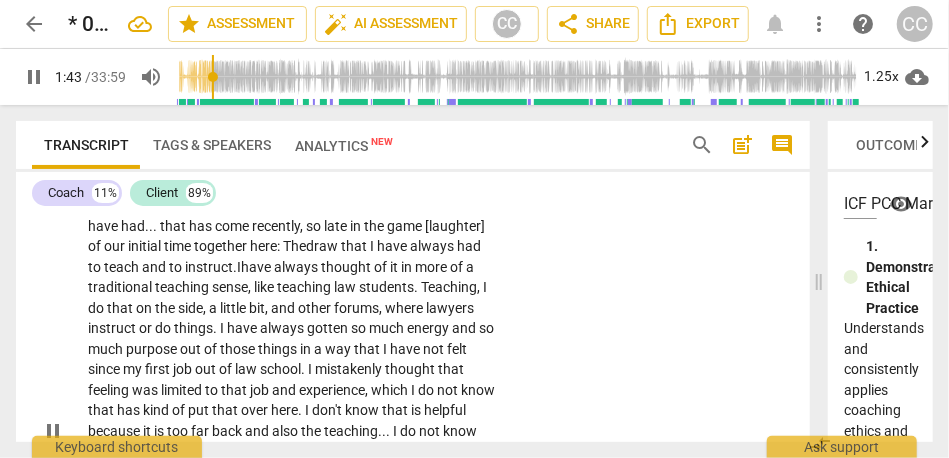 click on "I" at bounding box center [485, 287] 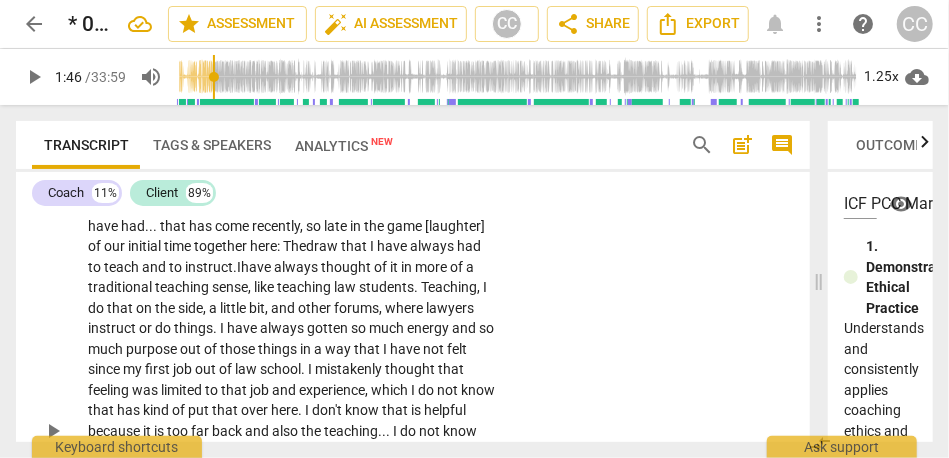 click on "students" at bounding box center [386, 287] 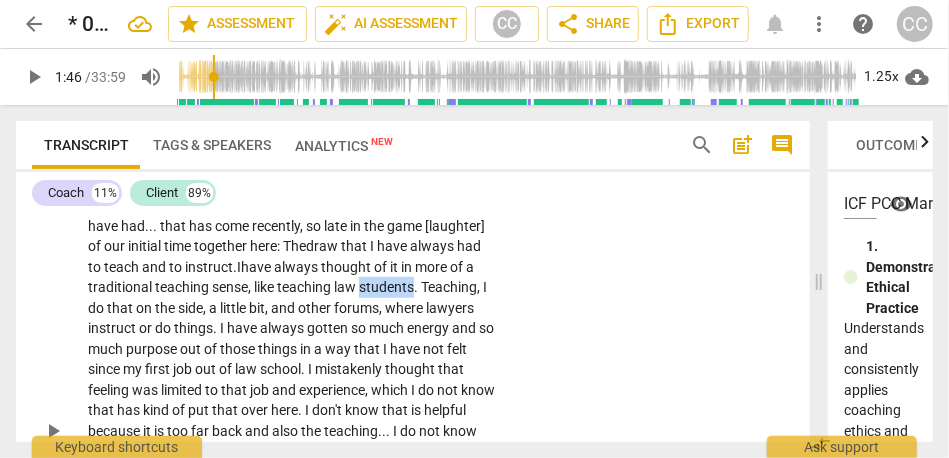 click on "students" at bounding box center [386, 287] 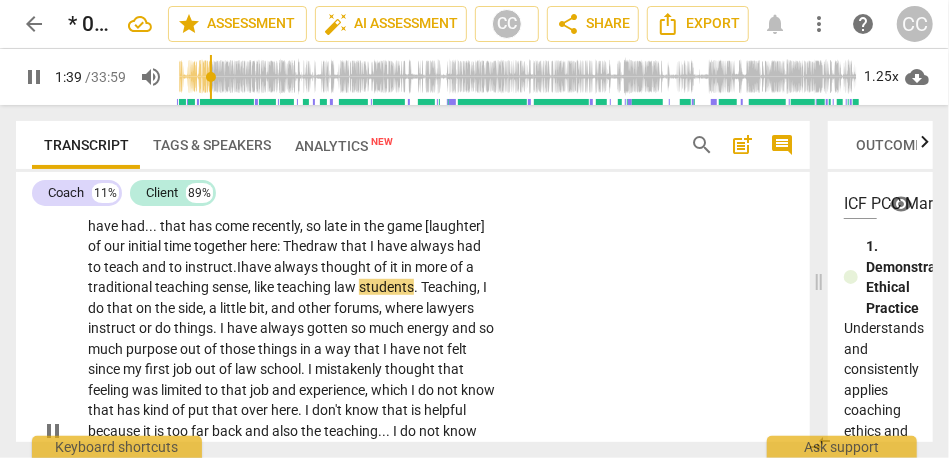 click on "Teaching" at bounding box center [449, 287] 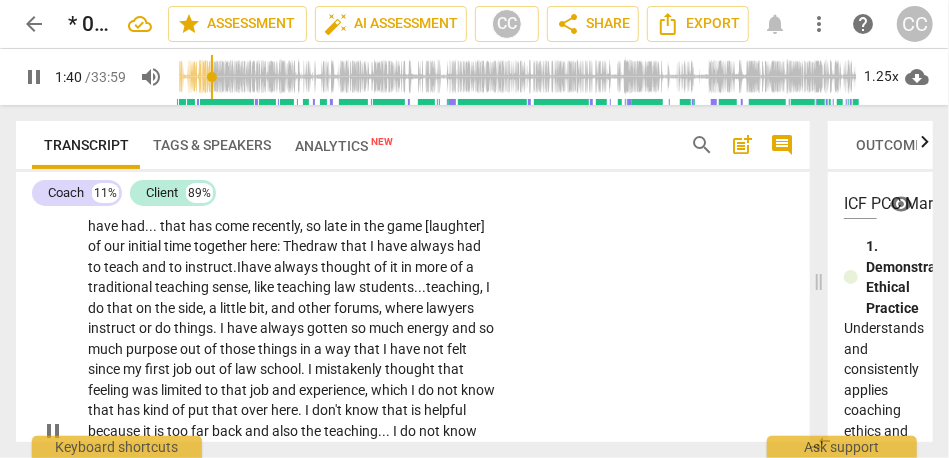 click on "," at bounding box center (483, 287) 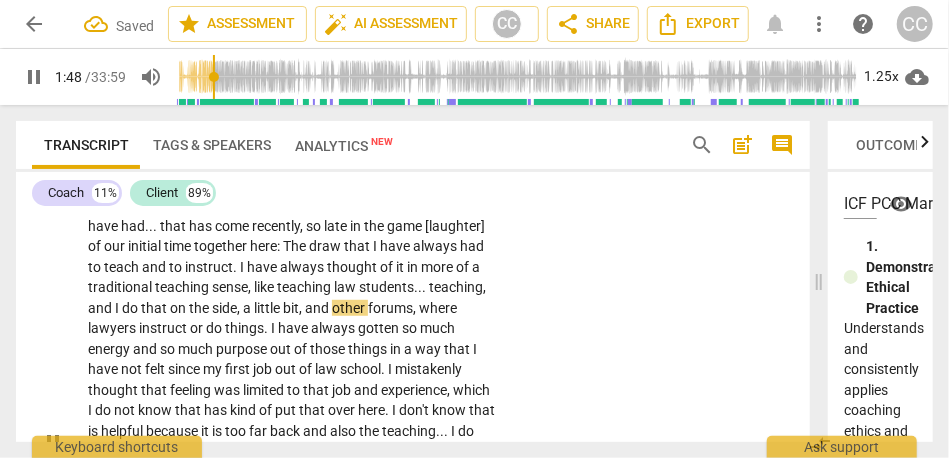 click on "CL play_arrow pause 01:10 + Add competency keyboard_arrow_right Throughout   our   time   together ,   one   of   the   big   revelations   that   I   have   had . . .   that   has   come   recently ,   so   late   in   the   game   [laughter]   of   our   initial   time   together   here :   The   draw   that   I   have   always   had   to   teach   and   to   instruct .   I   have   always   thought   of   it   in   more   of   a   traditional   teaching   sense ,   like   teaching   law   students . . .   teaching ,   and   I   do   that   on   the   side ,   a   little   bit ,   and   other   forums ,   where   lawyers   instruct   or   do   things .   I   have   always   gotten   so   much   energy   and   so   much   purpose   out   of   those   things   in   a   way   that   I   have   not   felt   since   my   first   job   out   of   law   school .   I   mistakenly   thought   that   feeling   was   limited   to   that   job   and   experience ,   which   I   do   not   know   that   has   kind   of" at bounding box center [413, 424] 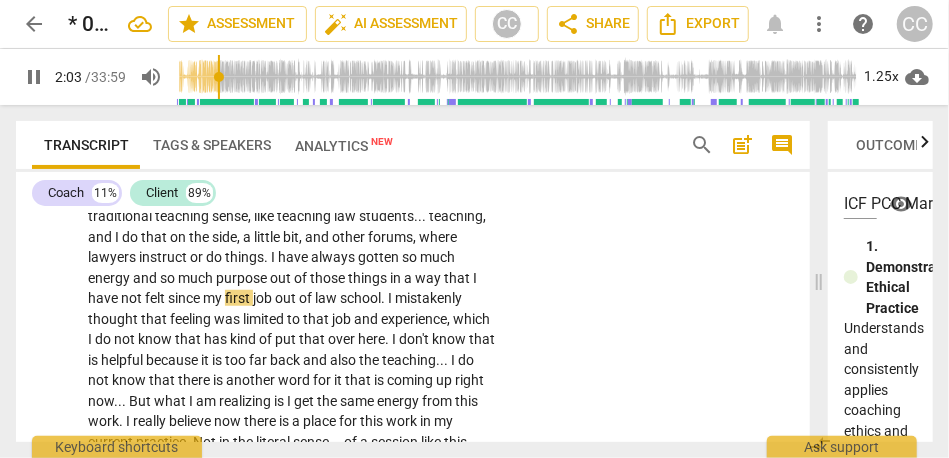 scroll, scrollTop: 630, scrollLeft: 0, axis: vertical 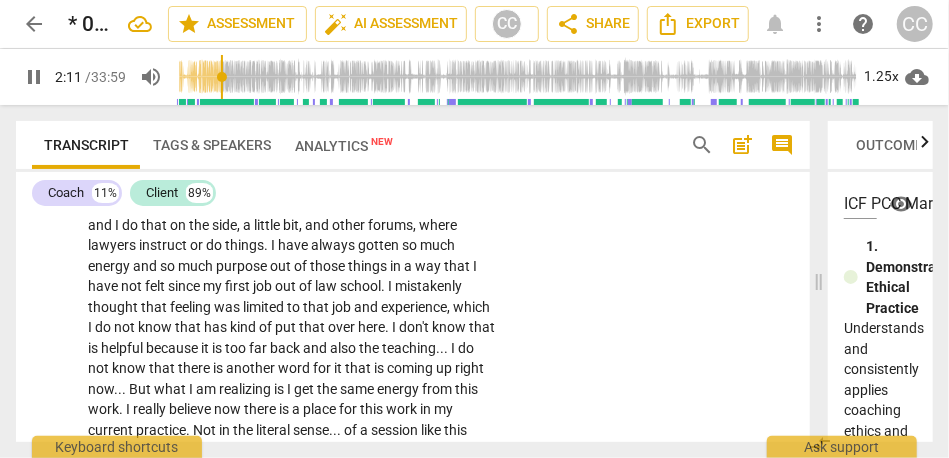 click on "that" at bounding box center (155, 307) 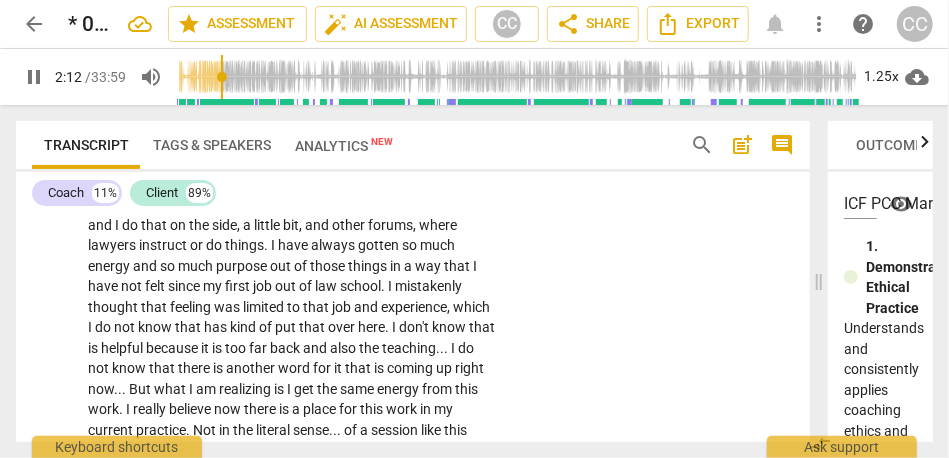 type on "133" 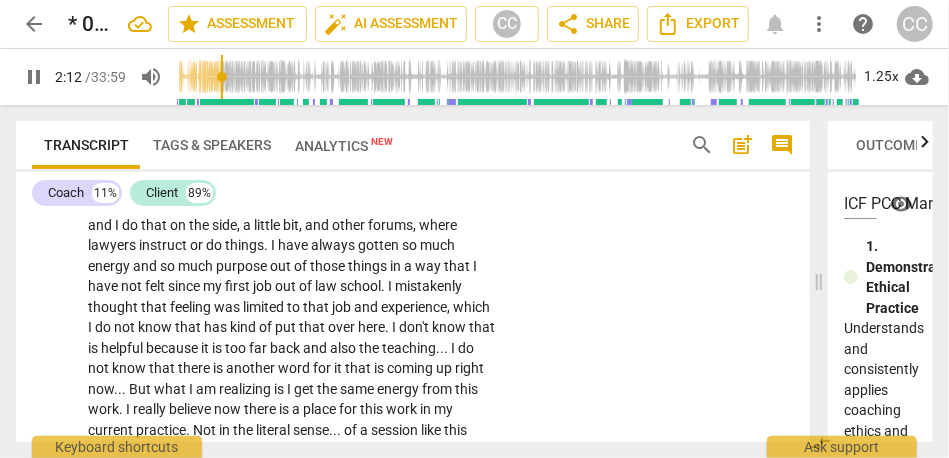 type 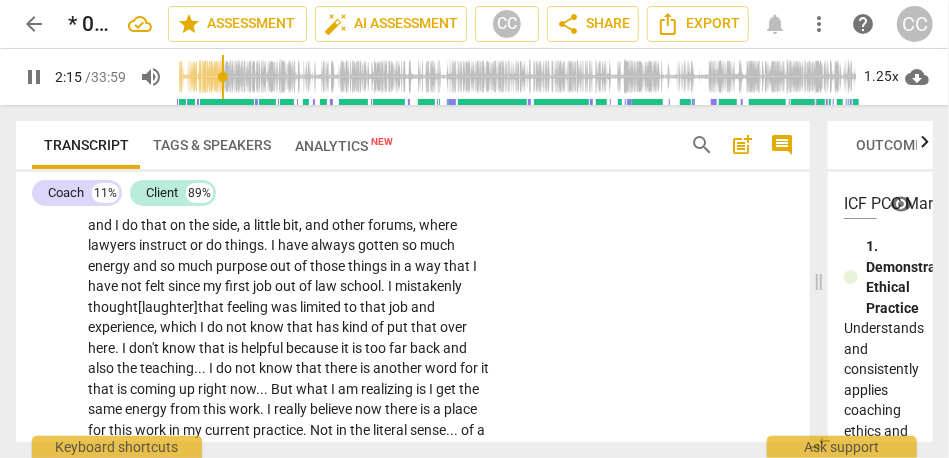 click on "thought  [laughter]" at bounding box center (143, 307) 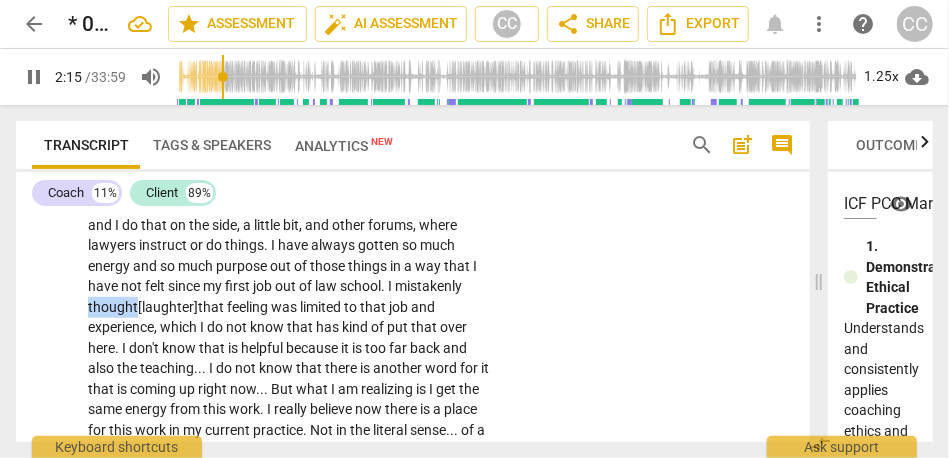 click on "thought  [laughter]" at bounding box center [143, 307] 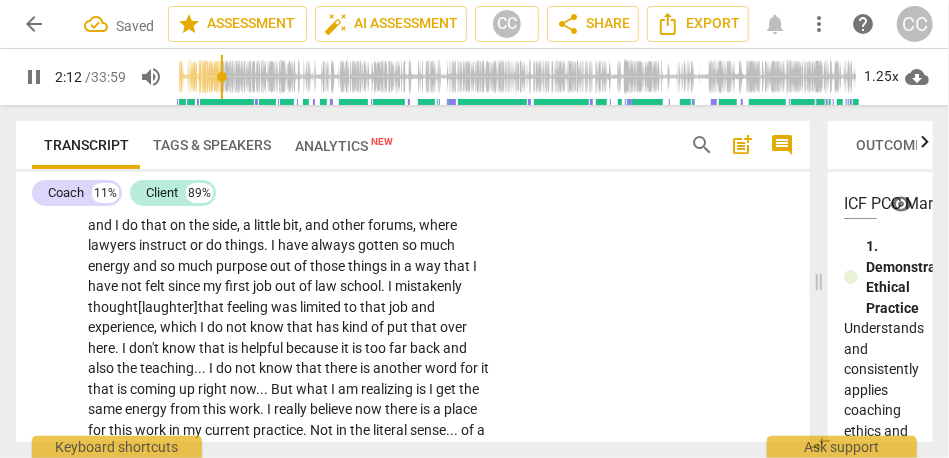scroll, scrollTop: 687, scrollLeft: 0, axis: vertical 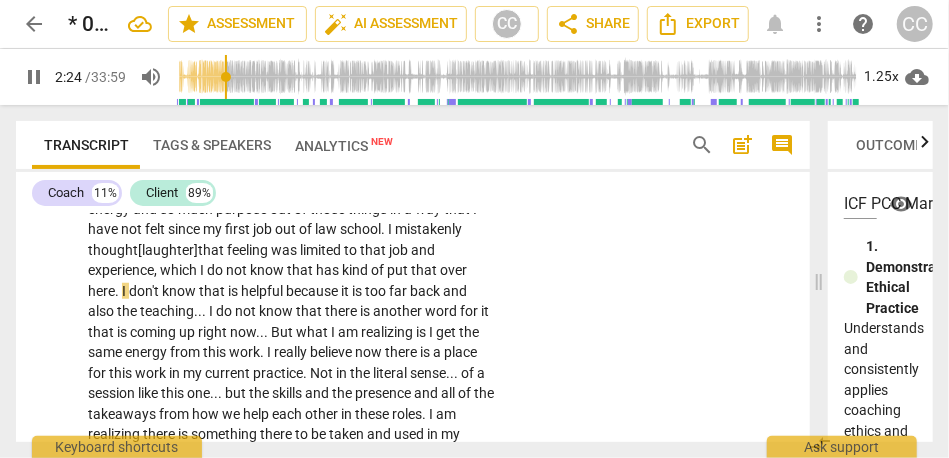 click on "which" at bounding box center (180, 270) 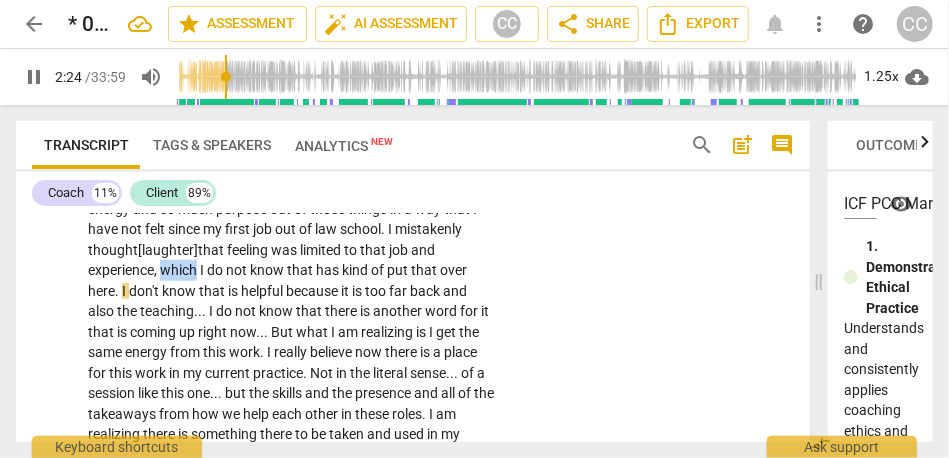 click on "which" at bounding box center [180, 270] 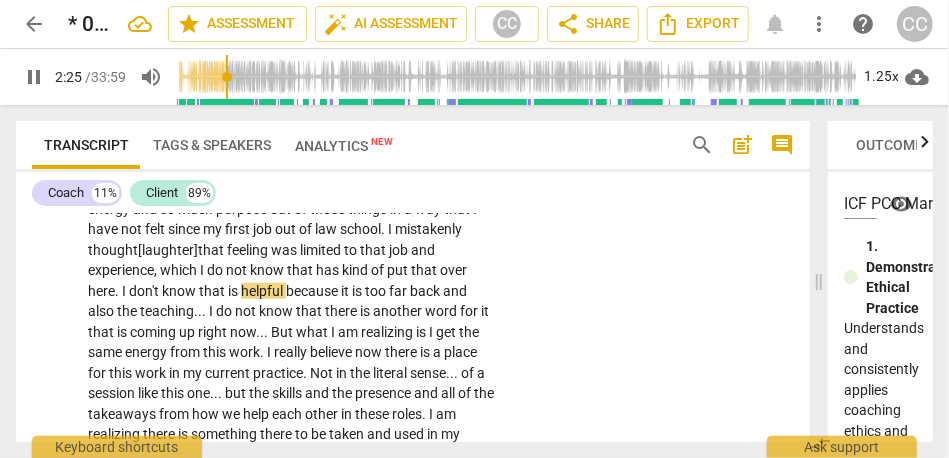 click on "not" at bounding box center [238, 270] 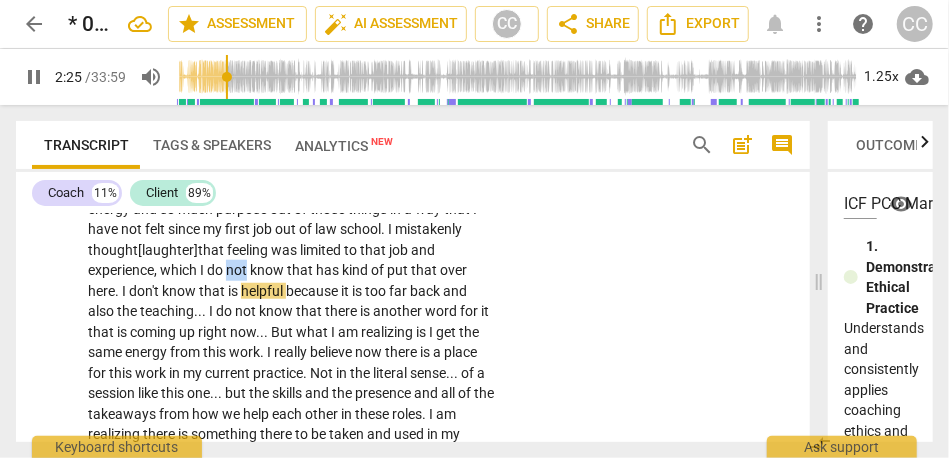 click on "not" at bounding box center [238, 270] 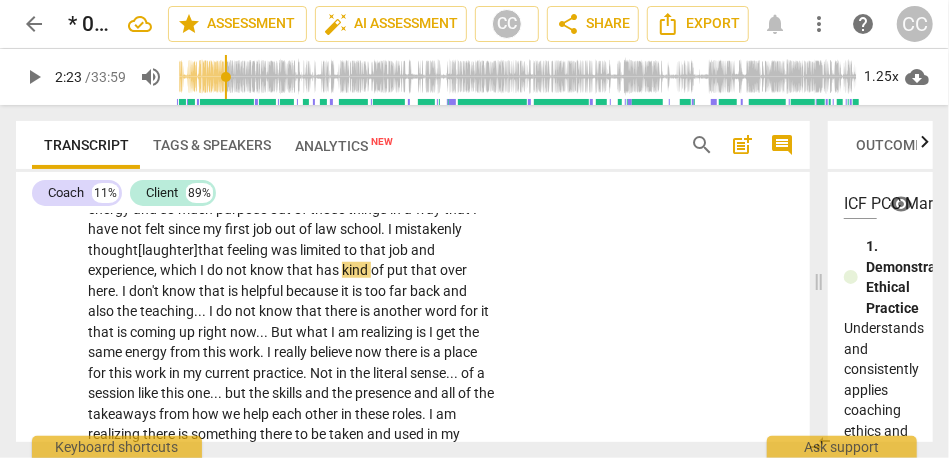 click on "not" at bounding box center [238, 270] 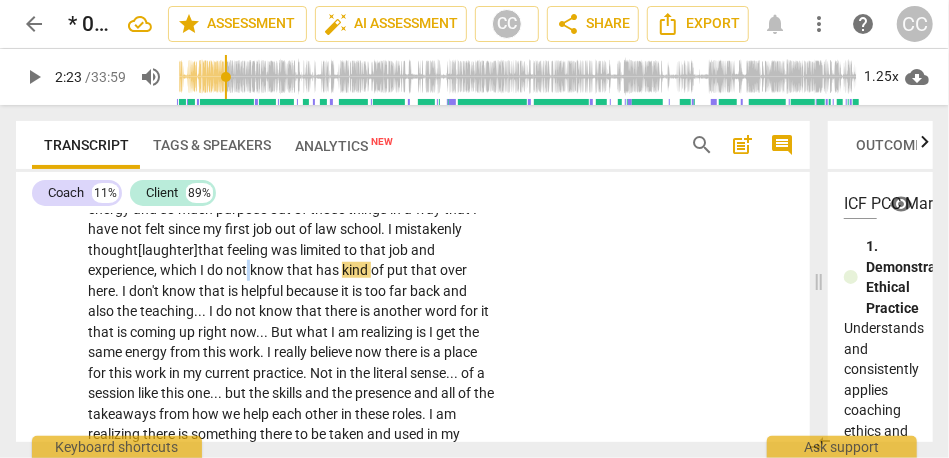 click on "not" at bounding box center [238, 270] 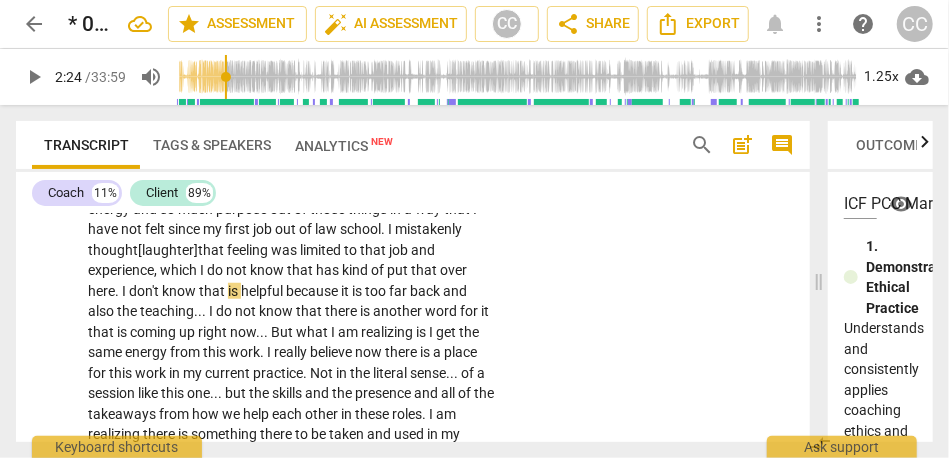 click on "know" at bounding box center [268, 270] 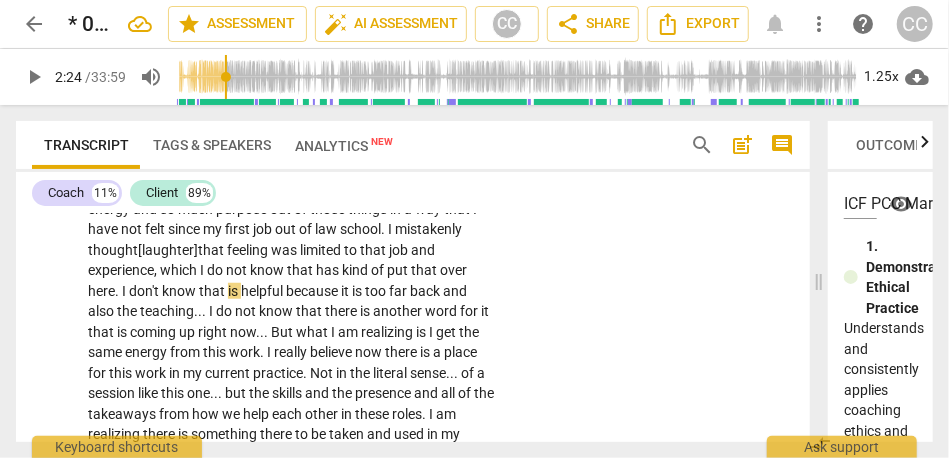 click on "know" at bounding box center [268, 270] 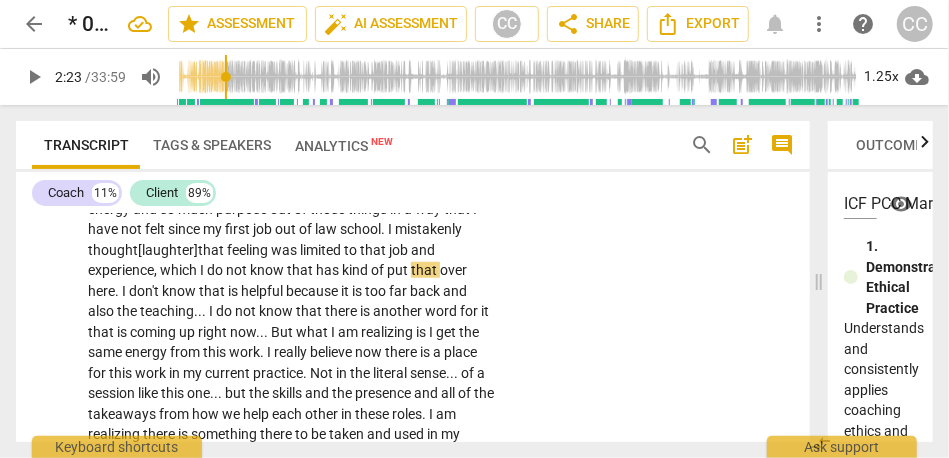 click on "not" at bounding box center [238, 270] 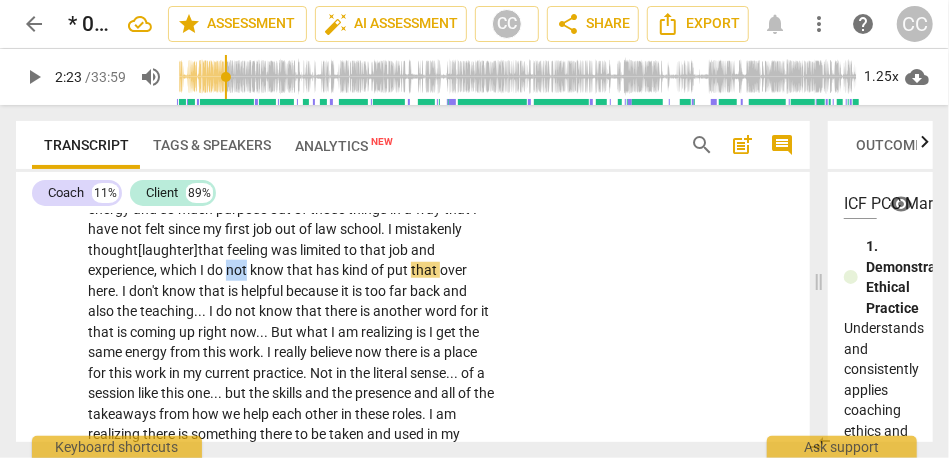 click on "not" at bounding box center (238, 270) 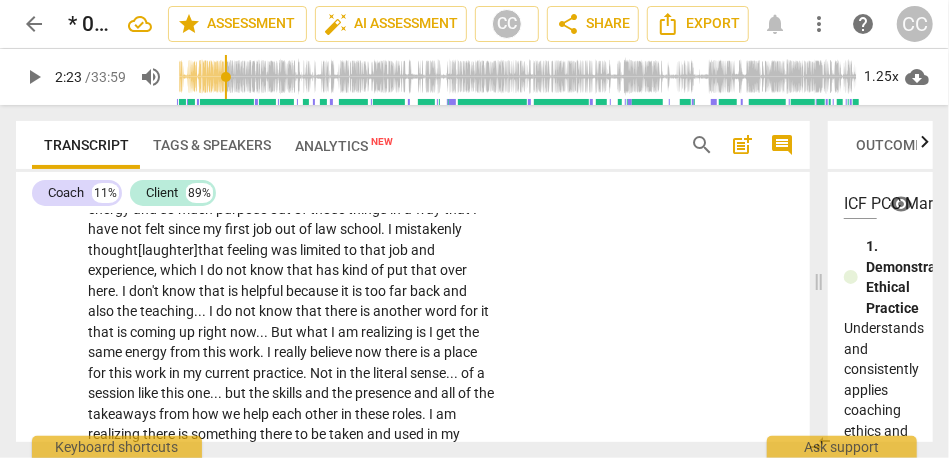 click on "know" at bounding box center [268, 270] 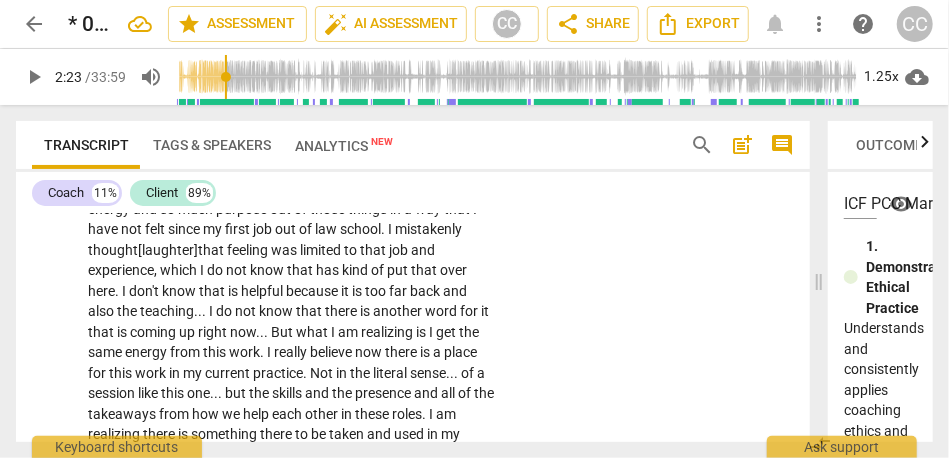 click on "not" at bounding box center [238, 270] 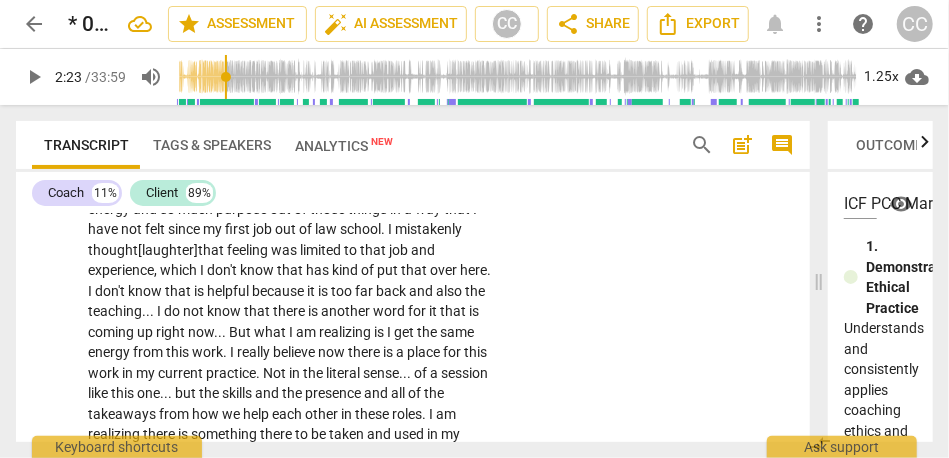 click on "know" at bounding box center [258, 270] 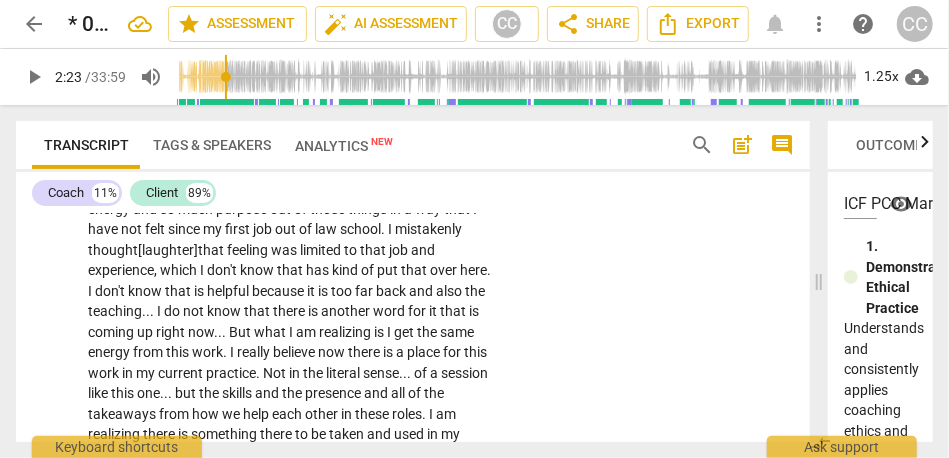 click on "know" at bounding box center [258, 270] 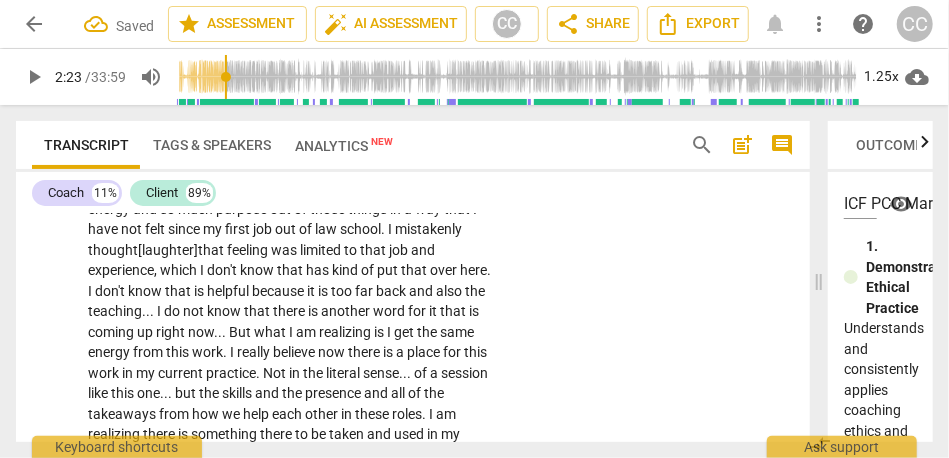 click on "that" at bounding box center [291, 270] 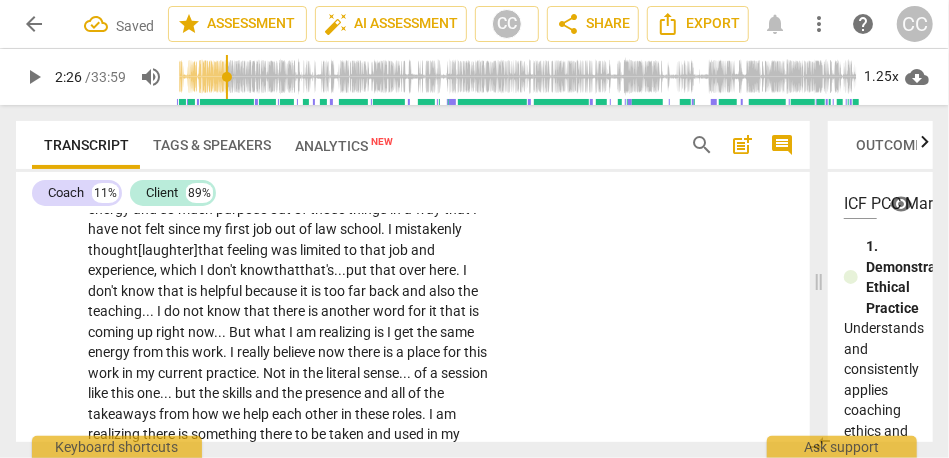 click on "I" at bounding box center [465, 270] 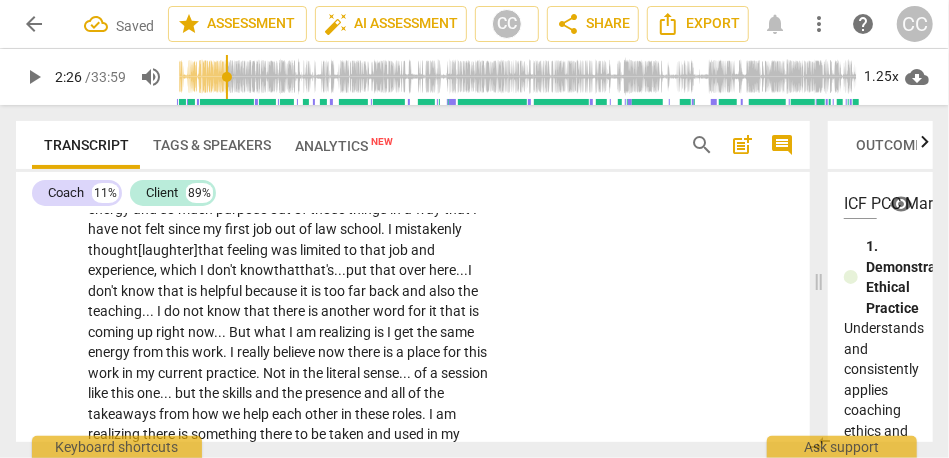 click on "here..." at bounding box center (448, 270) 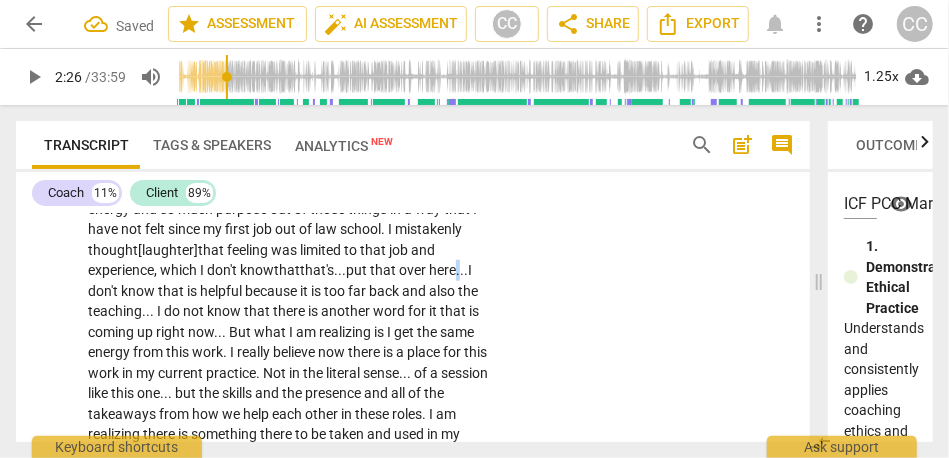 click on "here..." at bounding box center [448, 270] 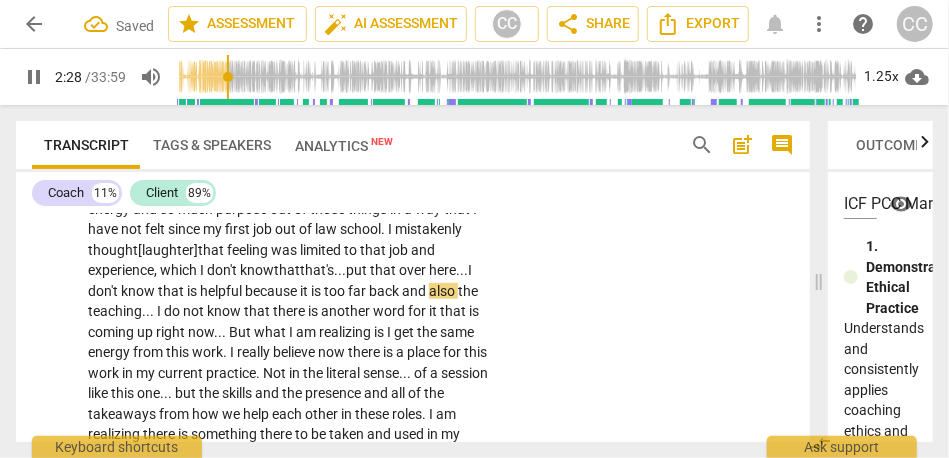 click on "and" at bounding box center (415, 291) 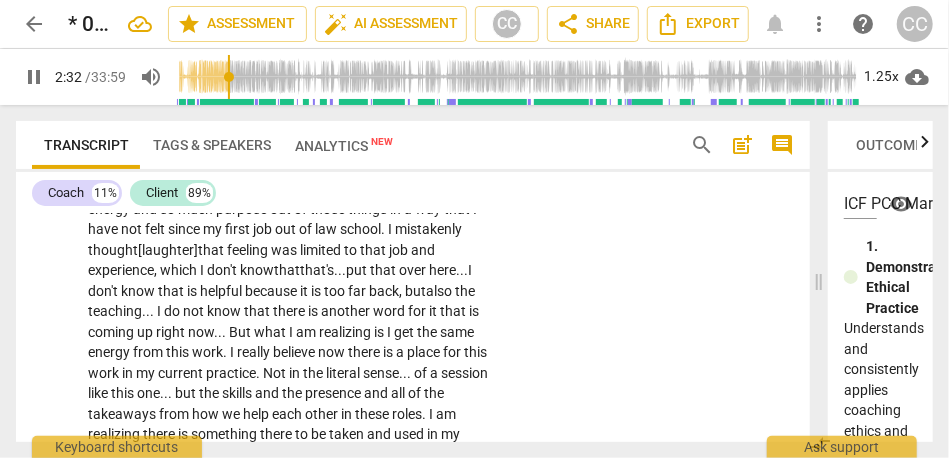 click on "the" at bounding box center [465, 291] 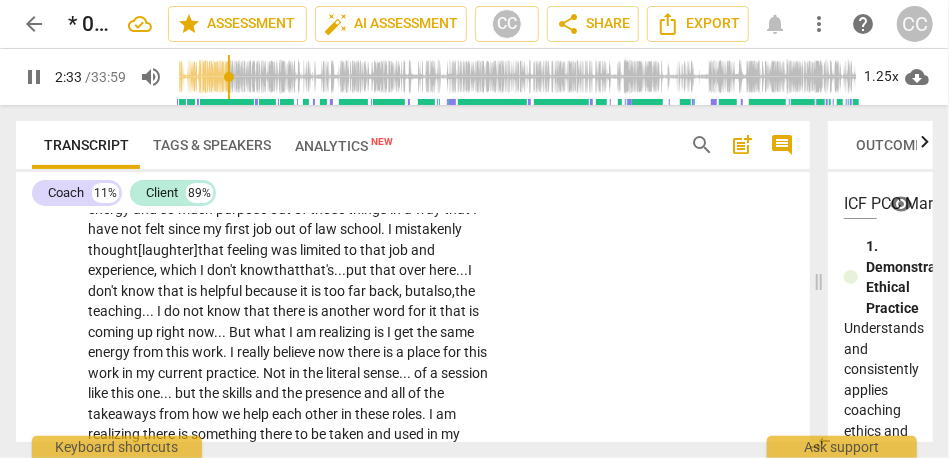 click on "also," at bounding box center [440, 291] 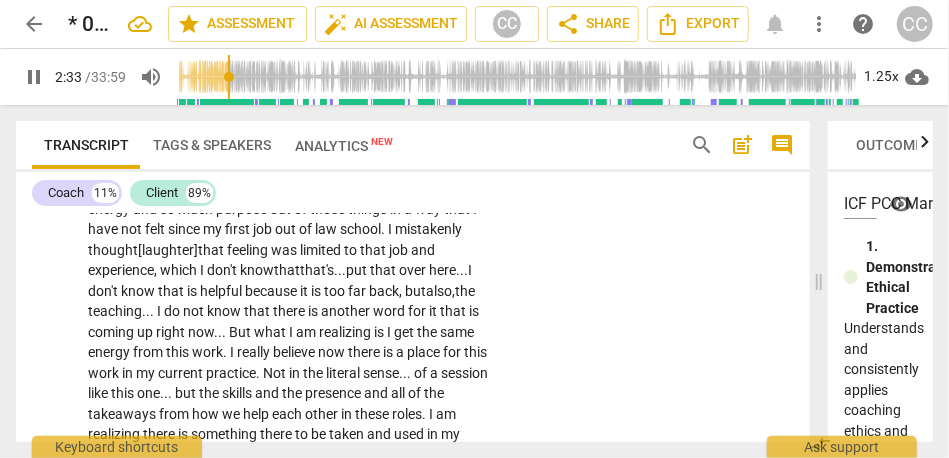 click on "also," at bounding box center [440, 291] 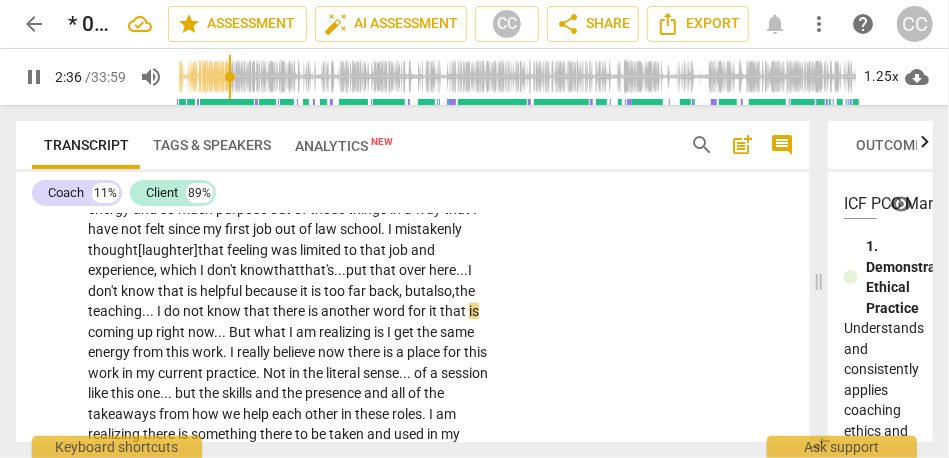 click on "know" at bounding box center (225, 311) 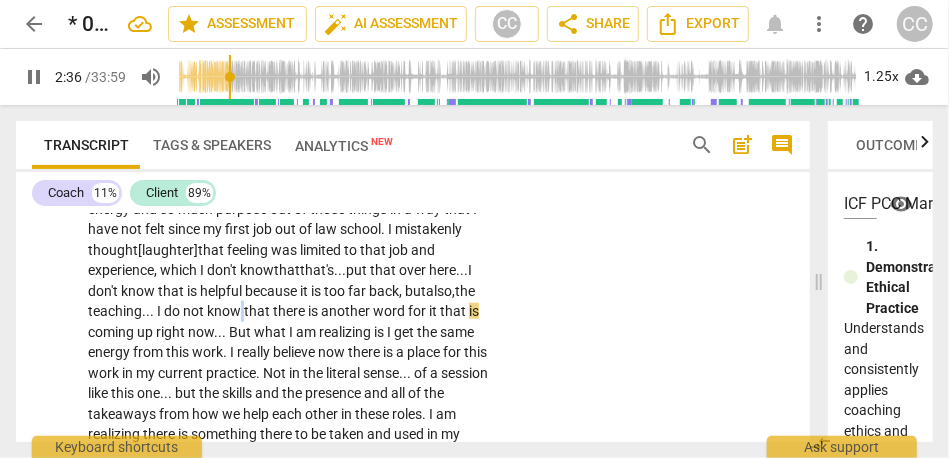click on "know" at bounding box center (225, 311) 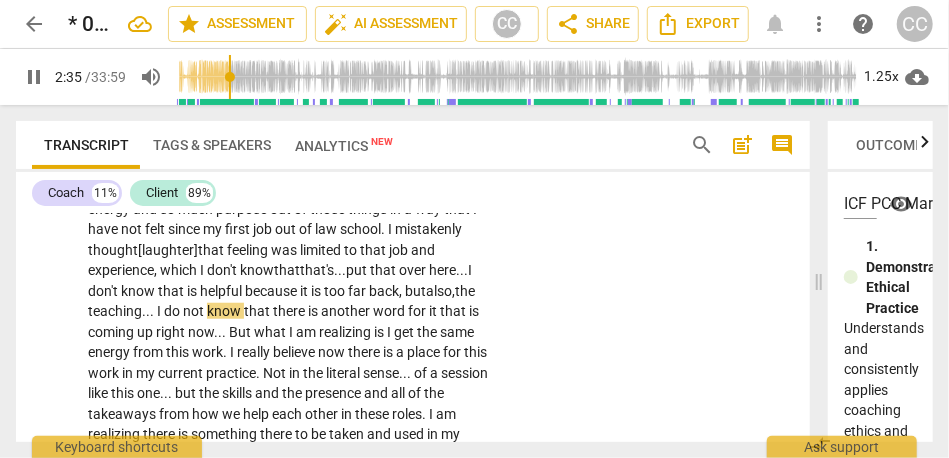 scroll, scrollTop: 695, scrollLeft: 0, axis: vertical 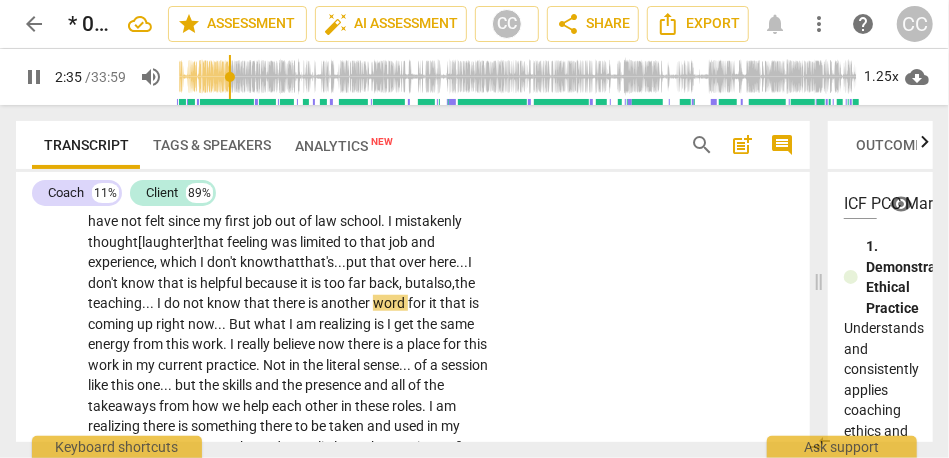 click on "not" at bounding box center [195, 303] 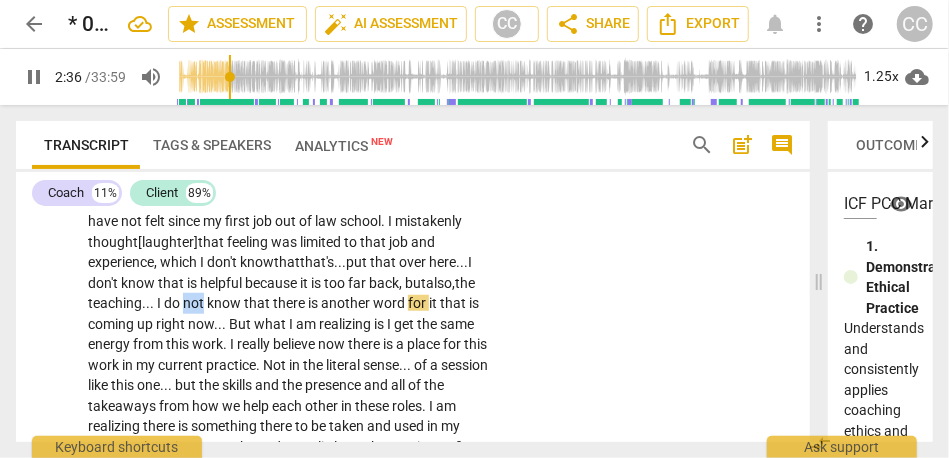 click on "not" at bounding box center (195, 303) 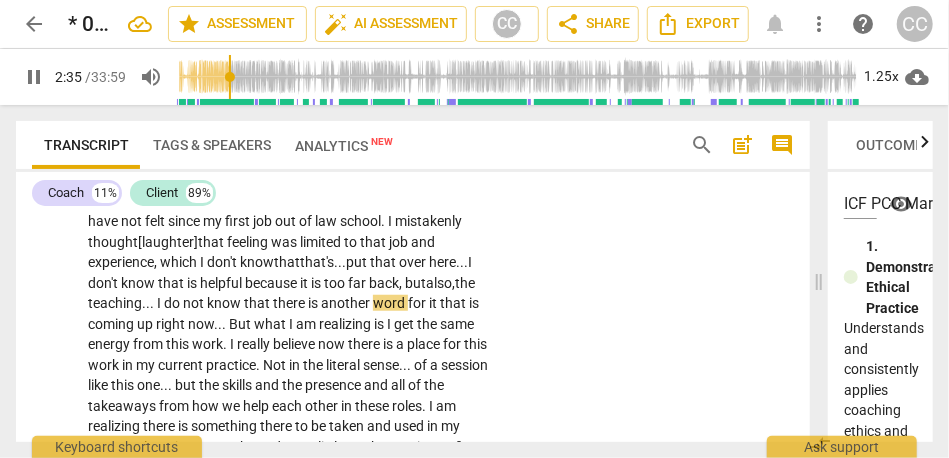 click on "that" at bounding box center [258, 303] 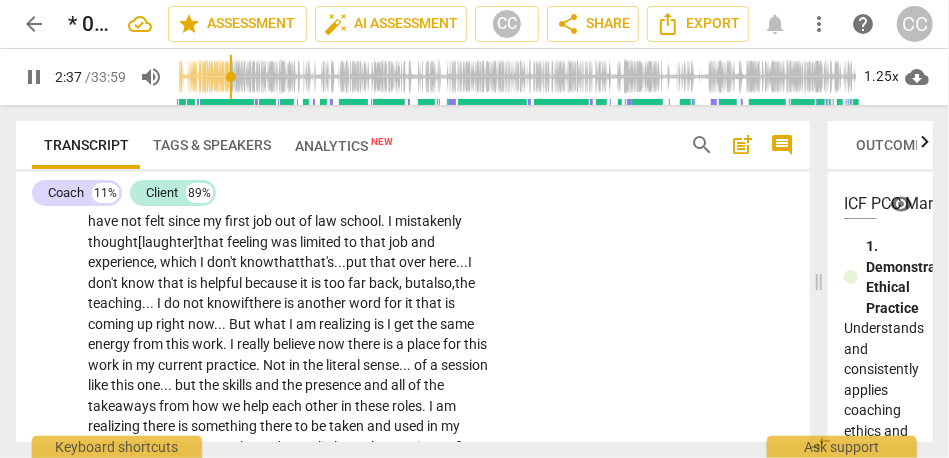 click on "not" at bounding box center [195, 303] 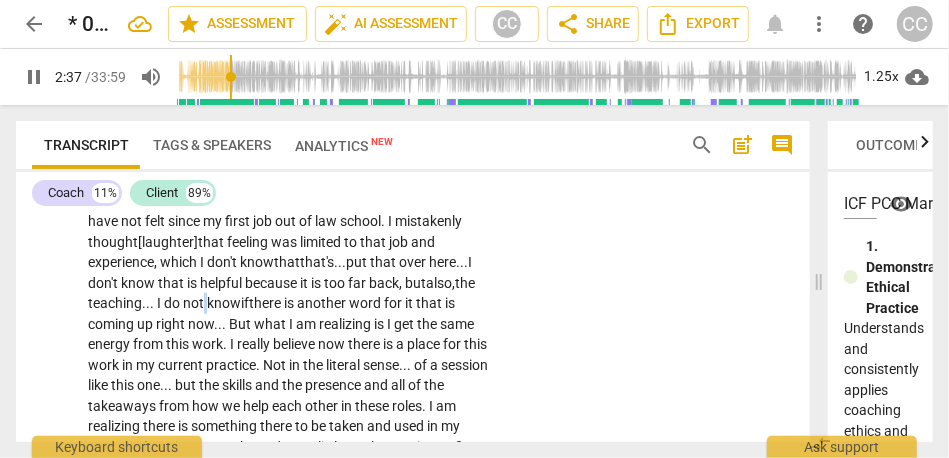click on "not" at bounding box center (195, 303) 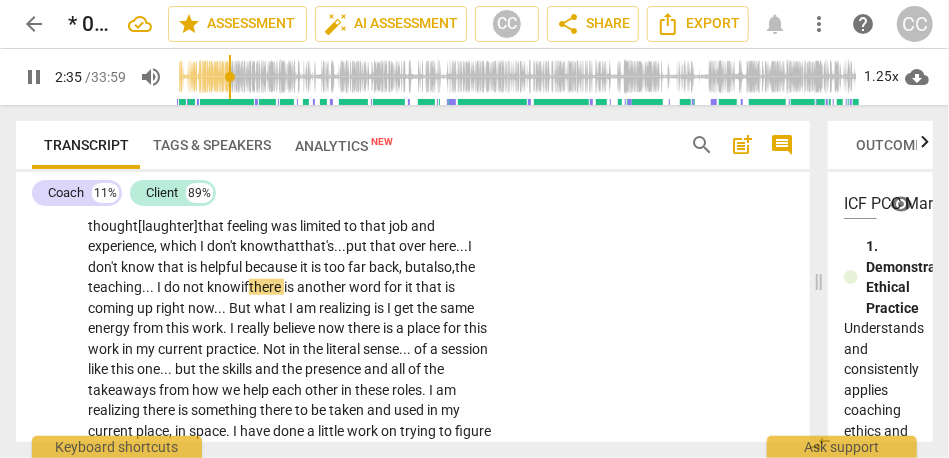 scroll, scrollTop: 719, scrollLeft: 0, axis: vertical 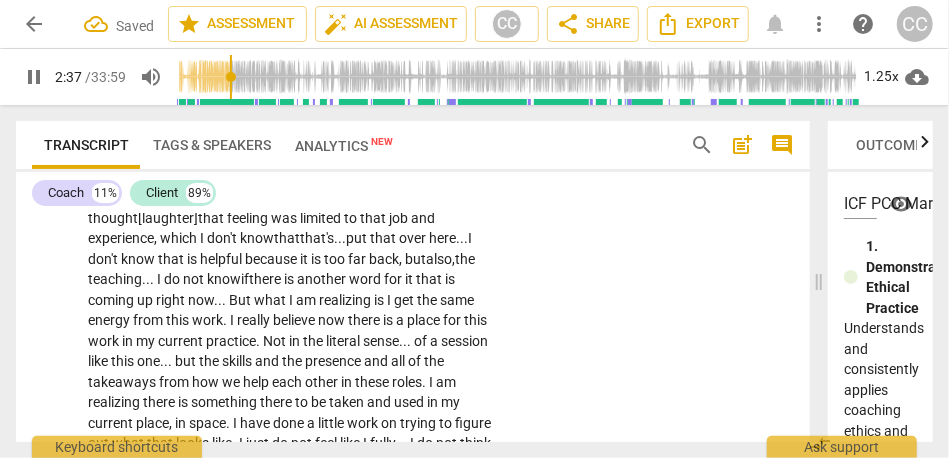 click on "But" at bounding box center (241, 300) 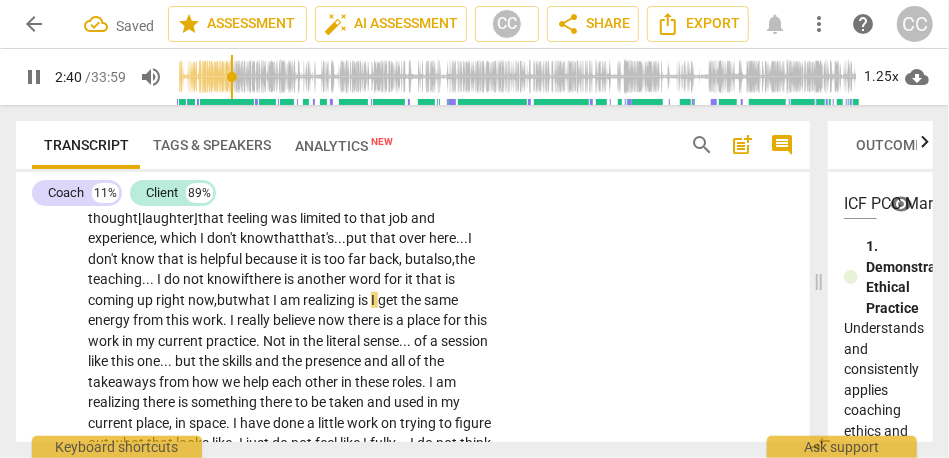 click on "I" at bounding box center [374, 300] 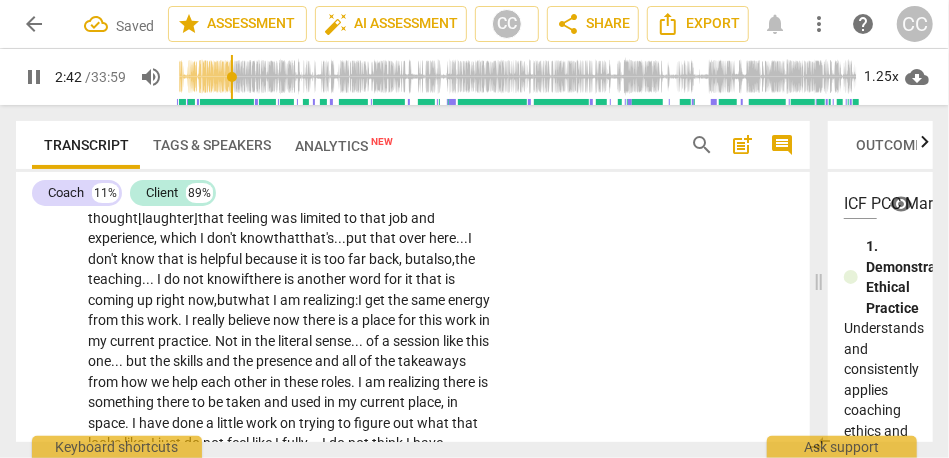click on "get" at bounding box center [376, 300] 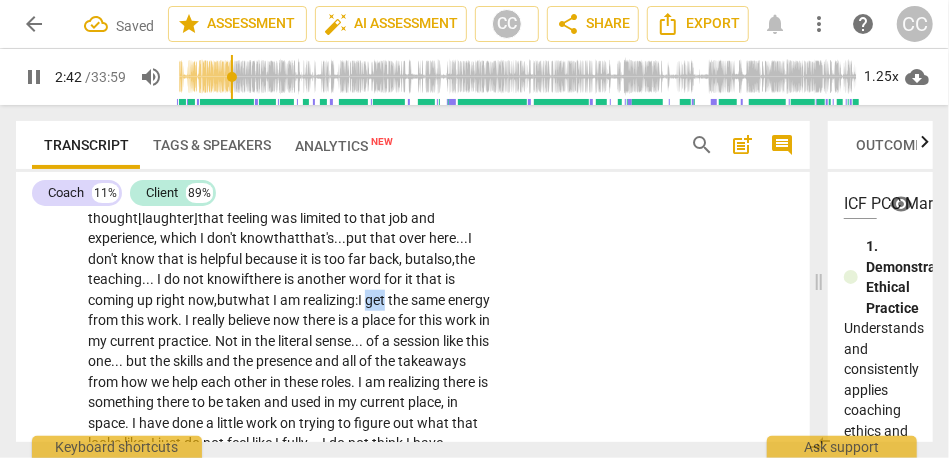 click on "get" at bounding box center [376, 300] 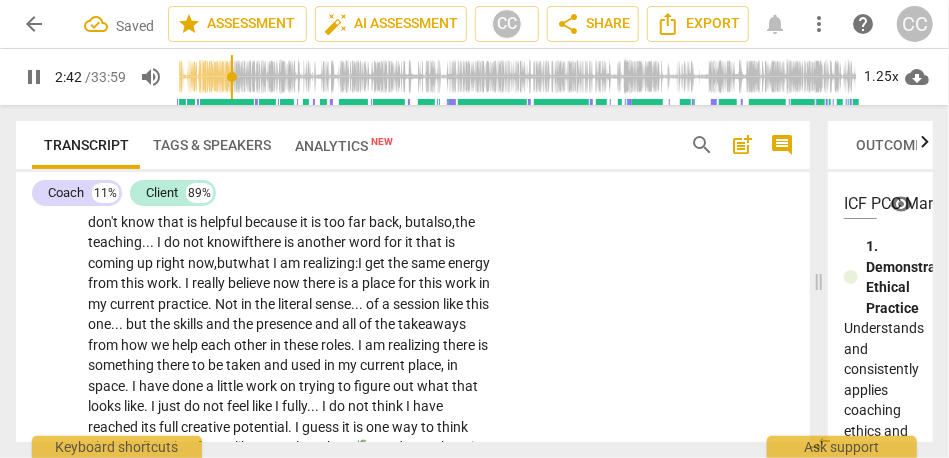 scroll, scrollTop: 781, scrollLeft: 0, axis: vertical 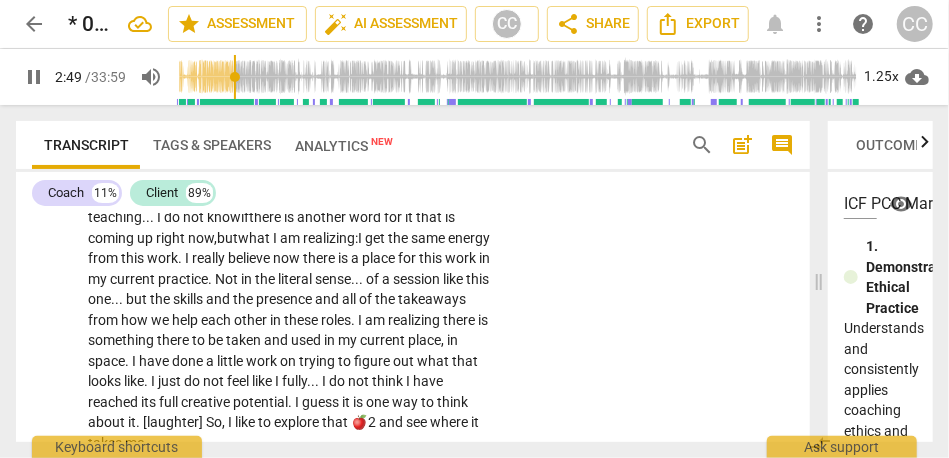 click on "there" at bounding box center [320, 258] 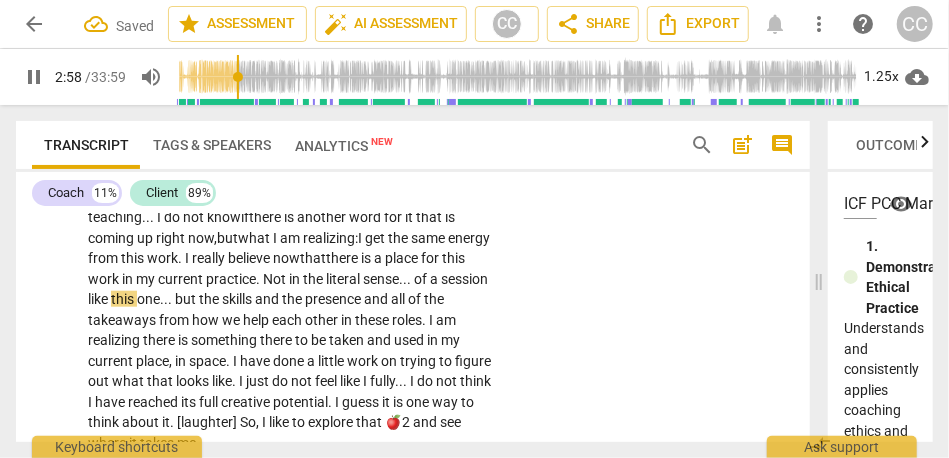 click on "of" at bounding box center [422, 279] 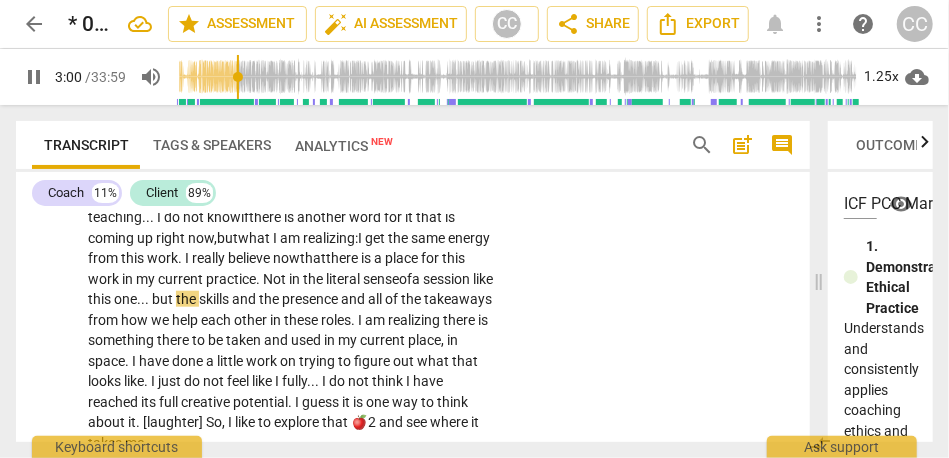 click on "of" at bounding box center [405, 279] 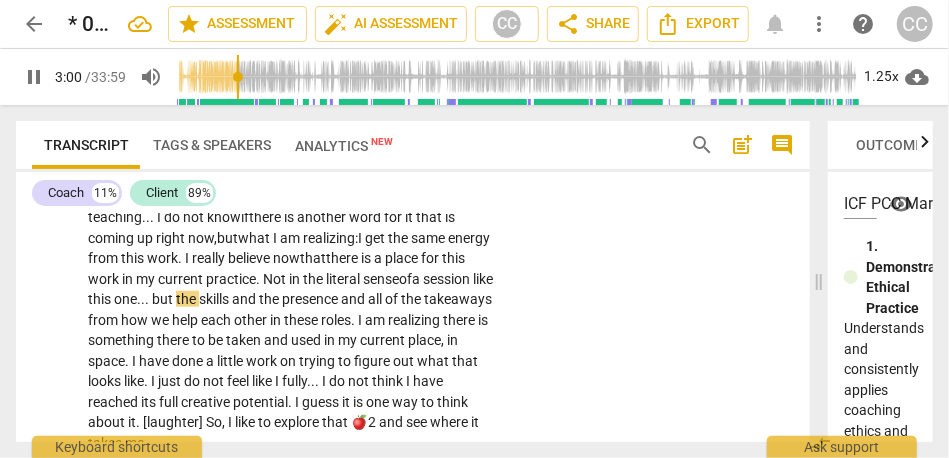click on "of" at bounding box center [405, 279] 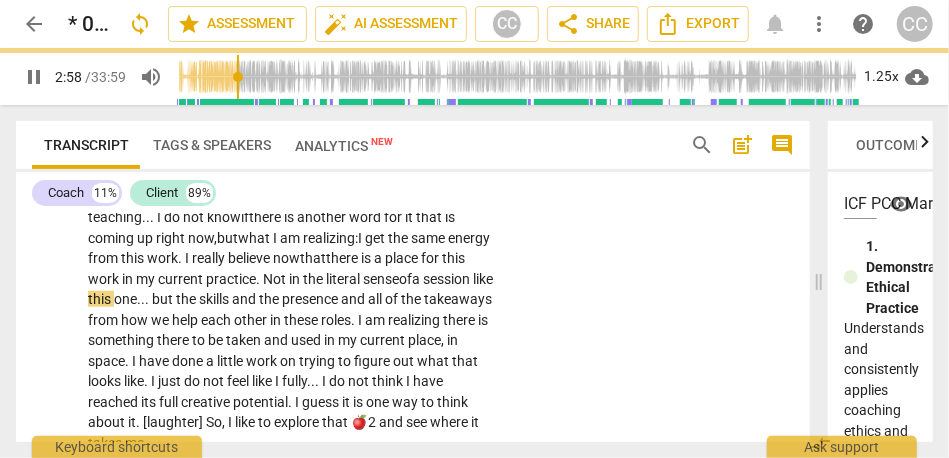 click on "." at bounding box center (259, 279) 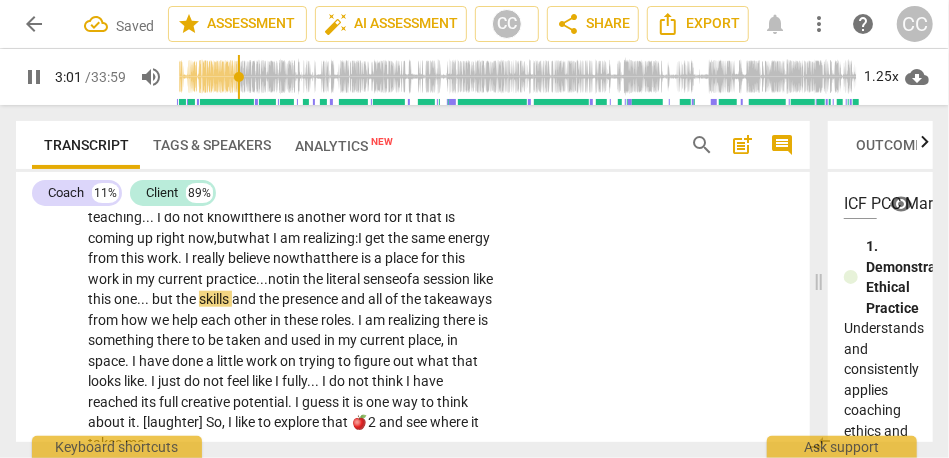click on "not" at bounding box center [278, 279] 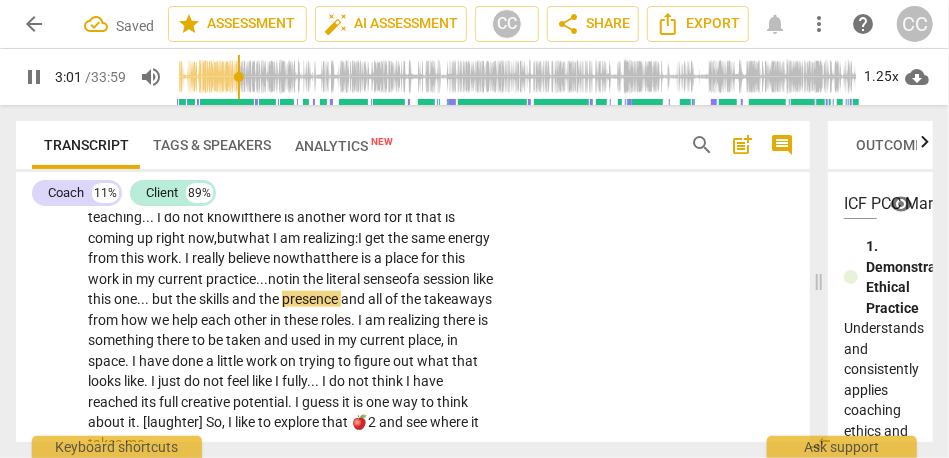 click on "in" at bounding box center (296, 279) 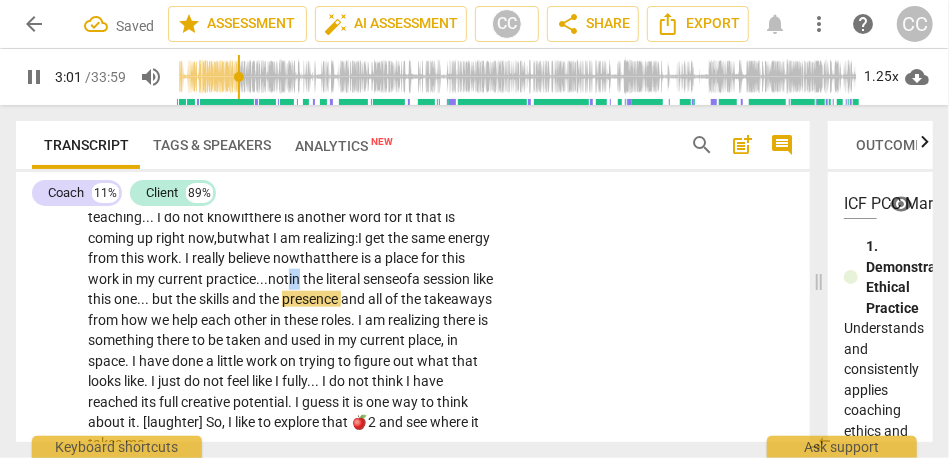 click on "in" at bounding box center [296, 279] 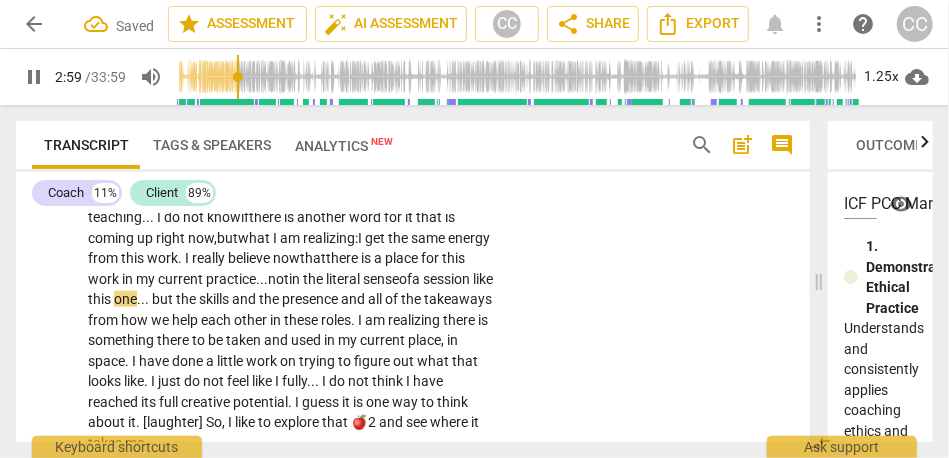 click on "but" at bounding box center (164, 299) 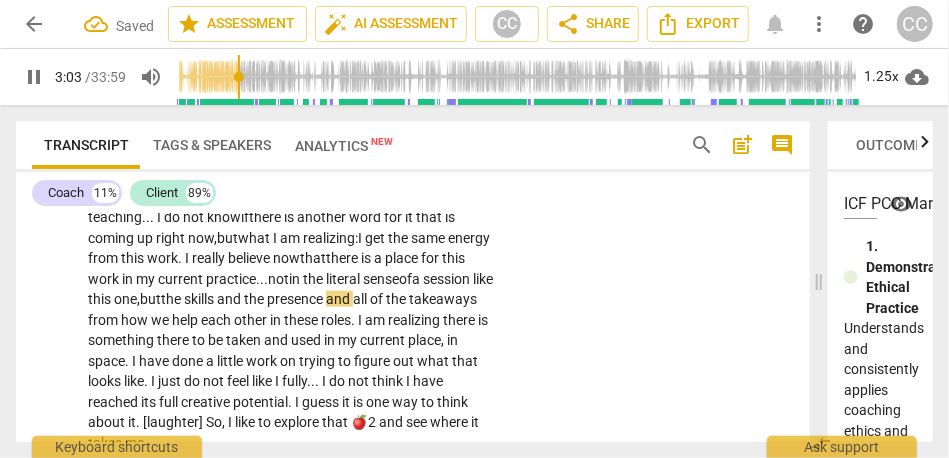 click on "the" at bounding box center [255, 299] 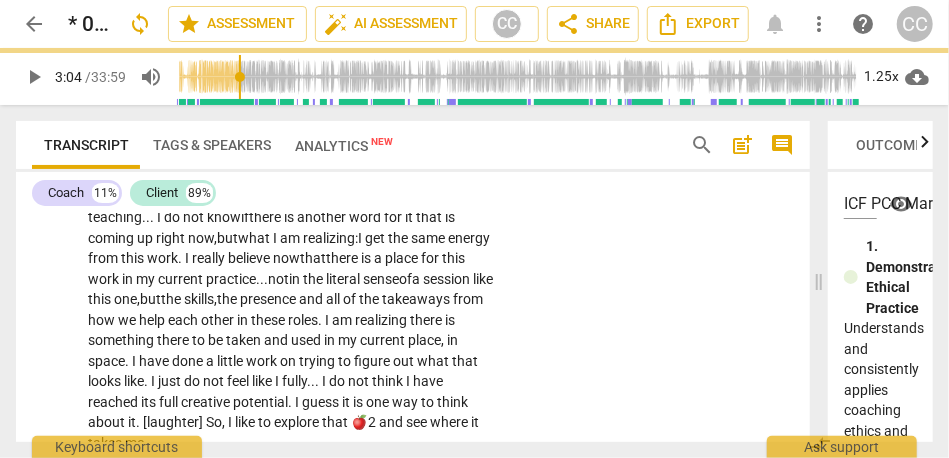 click on "Throughout   our   time   together ,   one   of   the   big   revelations   that   I   have   had . . .   that   has   come   recently ,   so   late   in   the   game   [laughter]   of   our   initial   time   together   here :   The   draw   that   I   have   always   had   to   teach   and   to   instruct .   I   have   always   thought   of   it   in   more   of   a   traditional   teaching   sense ,   like   teaching   law   students . . .   teaching ,   and   I   do   that   on   the   side ,   a   little   bit ,   and   other   forums ,   where   lawyers   instruct   or   do   things .   I   have   always   gotten   so   much   energy   and   so   much   purpose   out   of   those   things   in   a   way   that   I   have   not   felt   since   my   first   job   out   of   law   school .   I   mistakenly   thought  [laughter]  that   feeling   was   limited   to   that   job   and   experience ,   which   I   don' t   know  that  that's...  put   that   over   here...  I   don't   know   that" at bounding box center (291, 207) 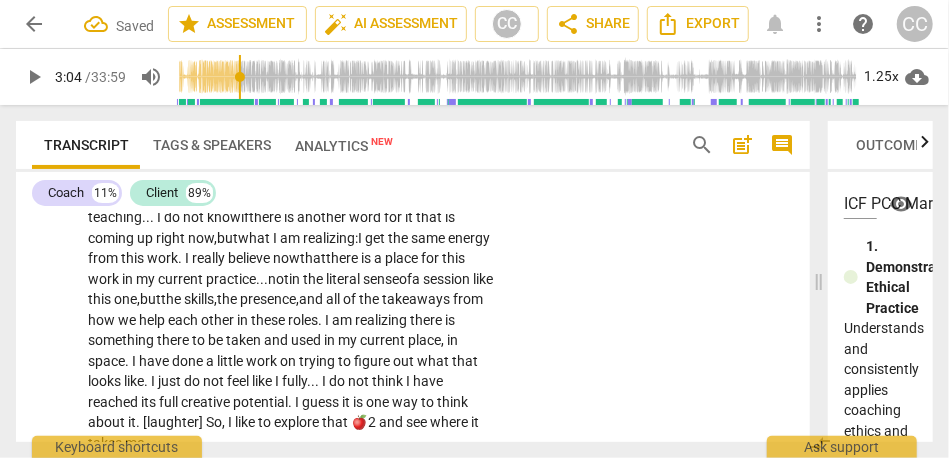 click on "presence," at bounding box center [269, 299] 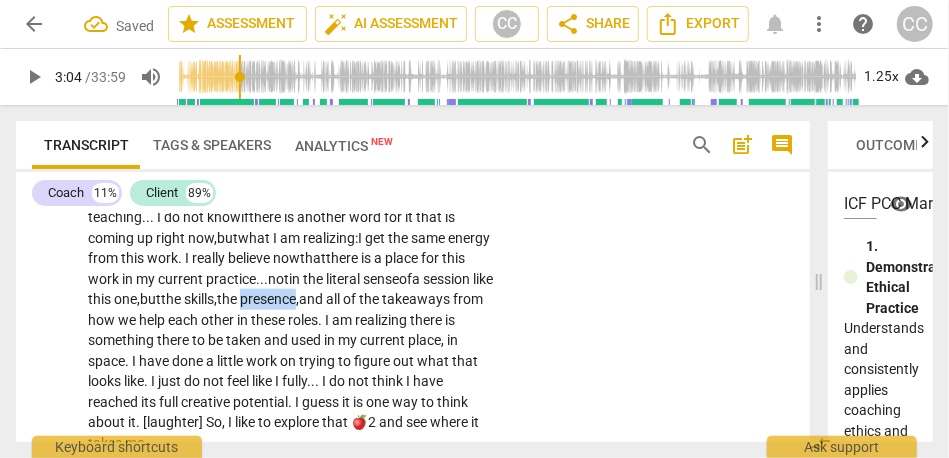 click on "presence," at bounding box center [269, 299] 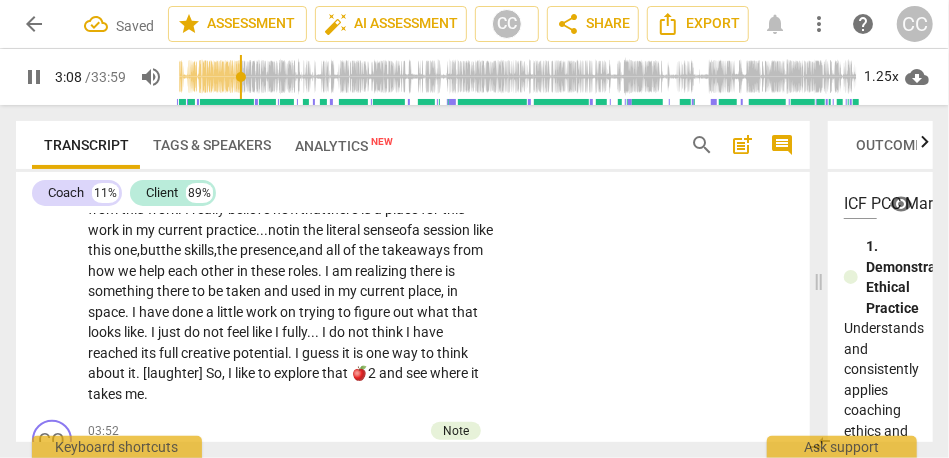 scroll, scrollTop: 849, scrollLeft: 0, axis: vertical 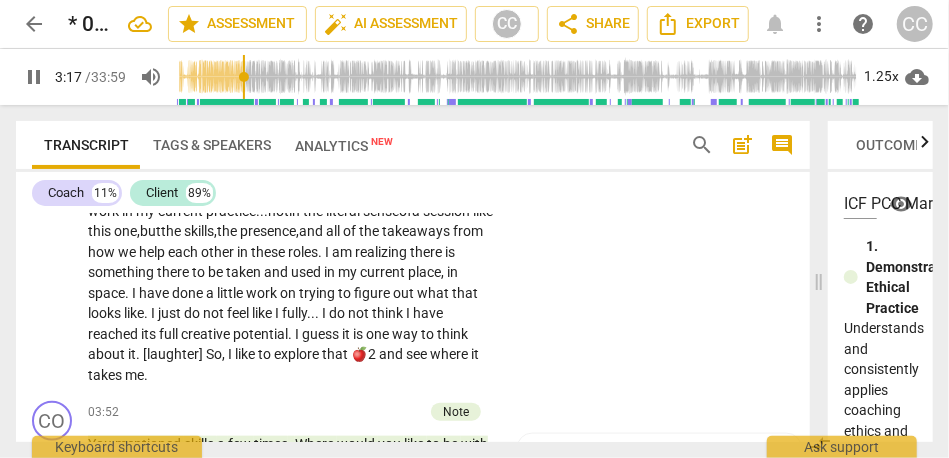 click on "there" at bounding box center [174, 272] 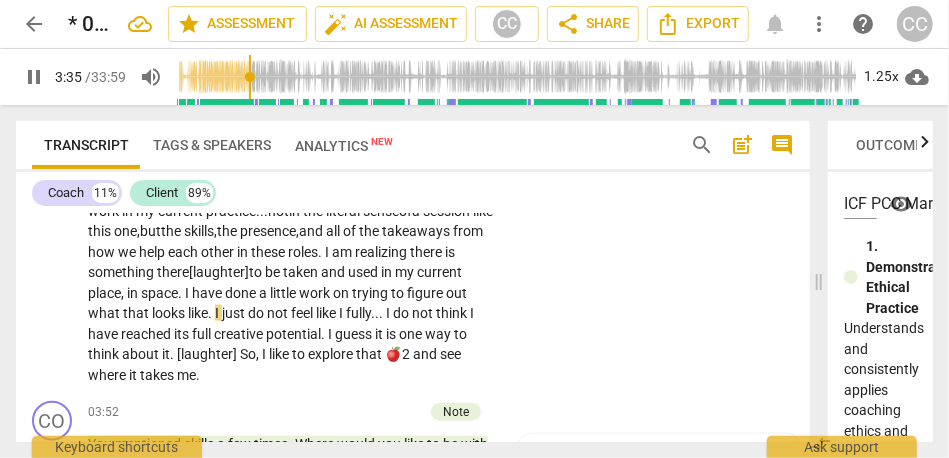 click on "just" at bounding box center (235, 313) 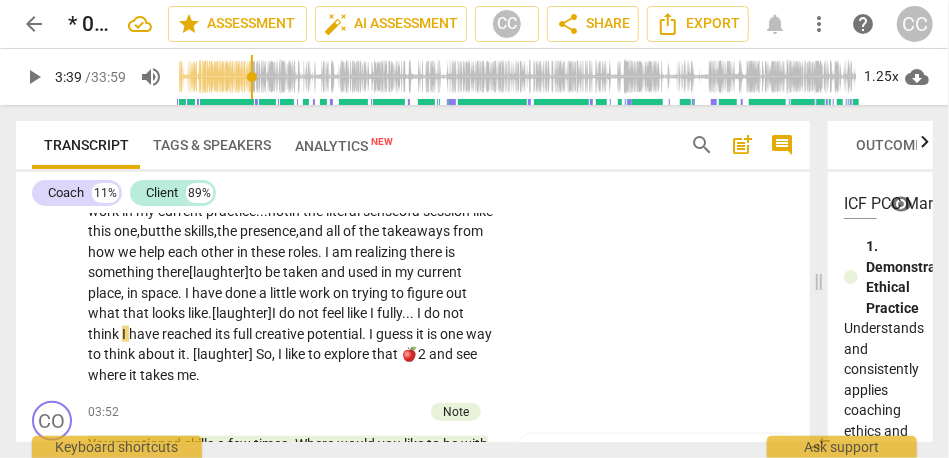click on "search" at bounding box center [702, 145] 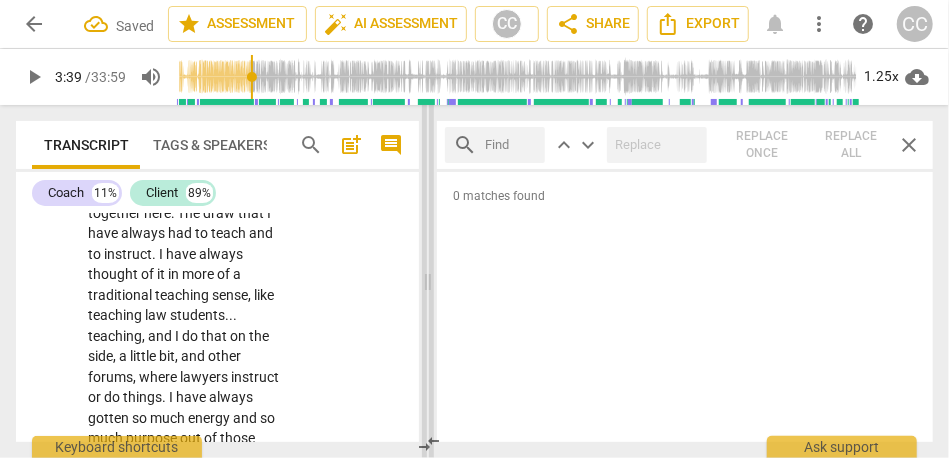 scroll, scrollTop: 1056, scrollLeft: 0, axis: vertical 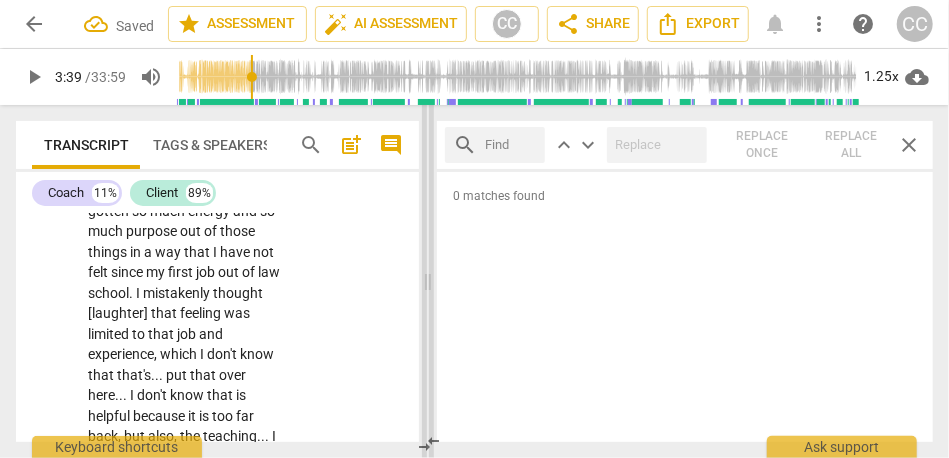 drag, startPoint x: 817, startPoint y: 282, endPoint x: 426, endPoint y: 282, distance: 391 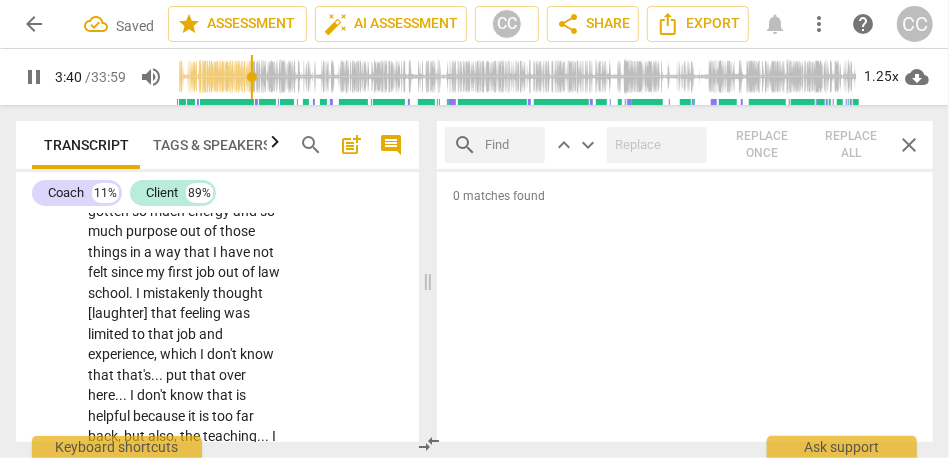 type on "221" 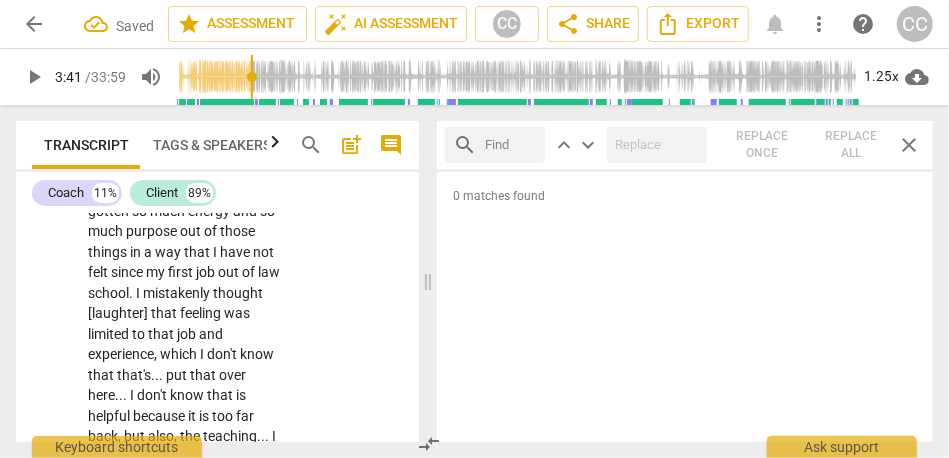 click at bounding box center [511, 145] 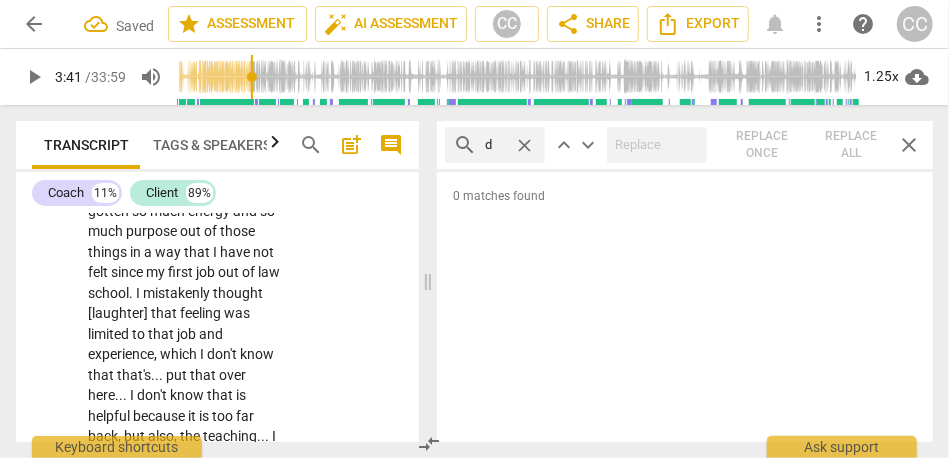 type on "221" 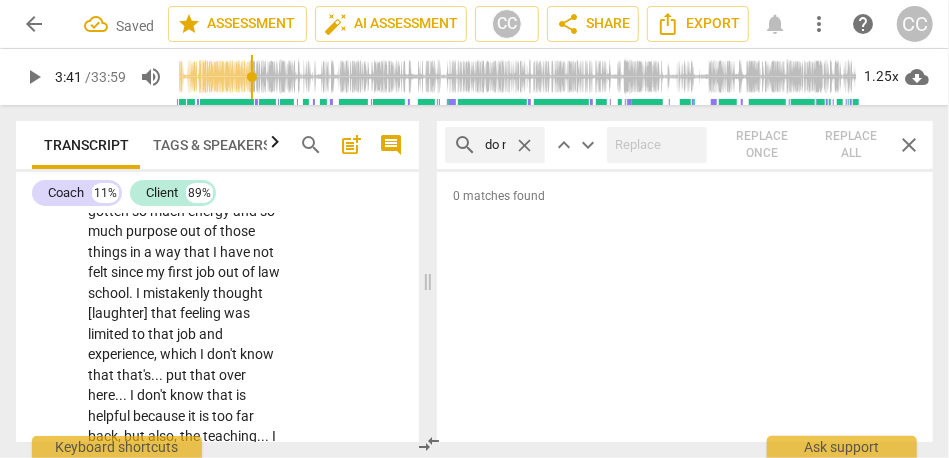 scroll, scrollTop: 0, scrollLeft: 15, axis: horizontal 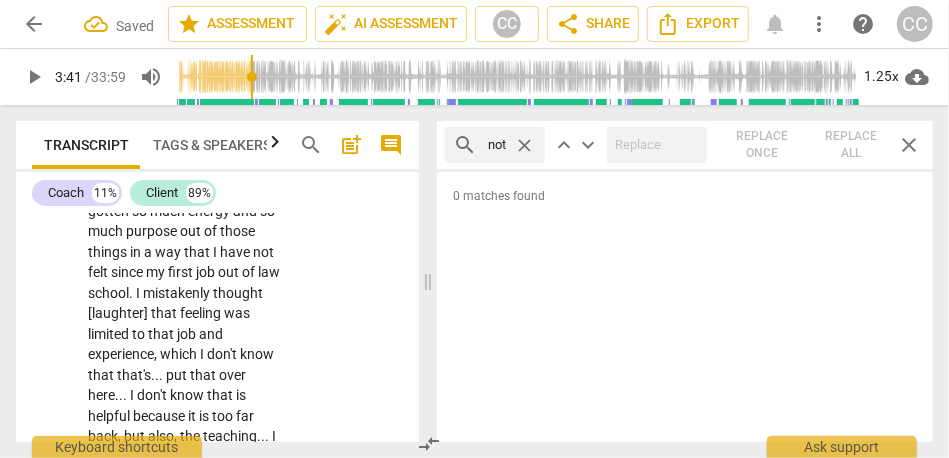 type on "do not" 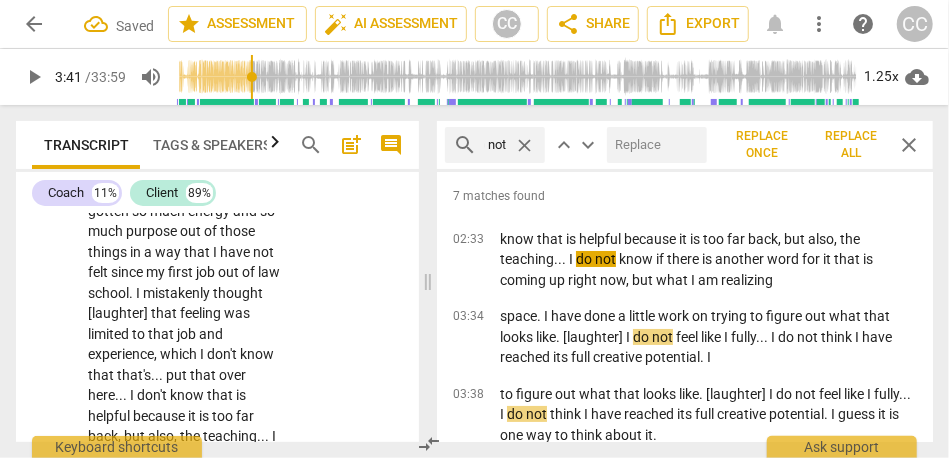 click at bounding box center (657, 145) 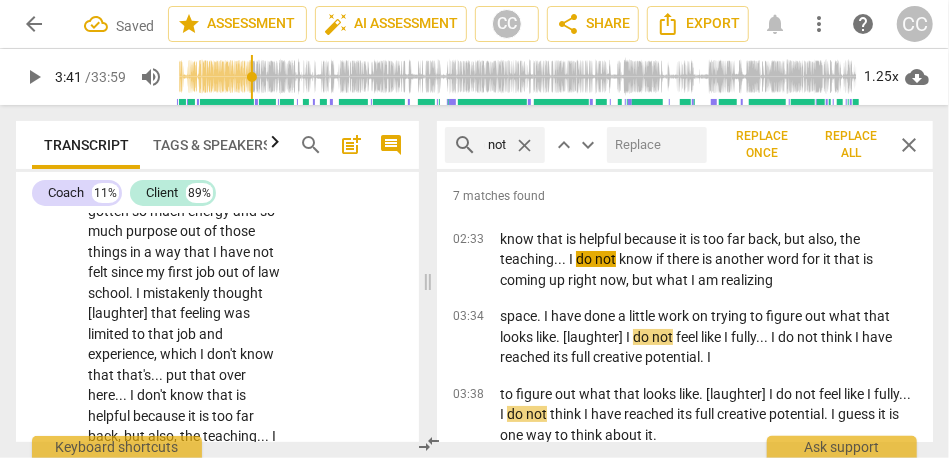 scroll, scrollTop: 0, scrollLeft: 0, axis: both 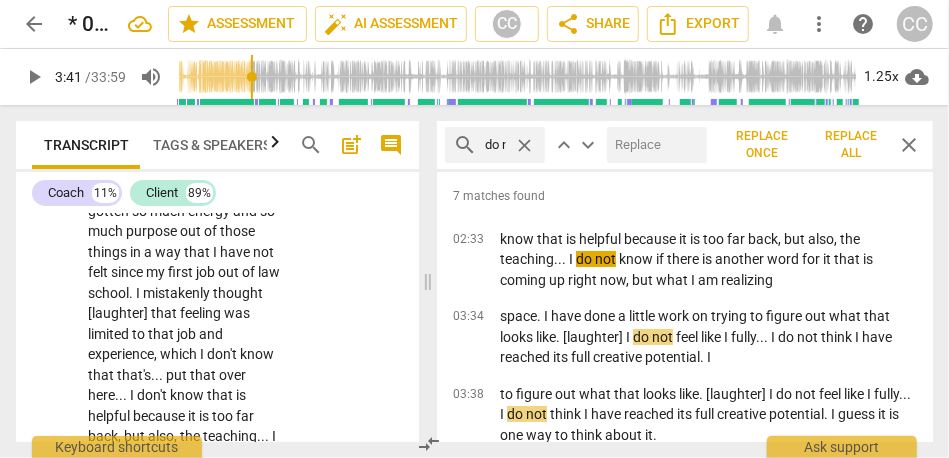 click at bounding box center (653, 145) 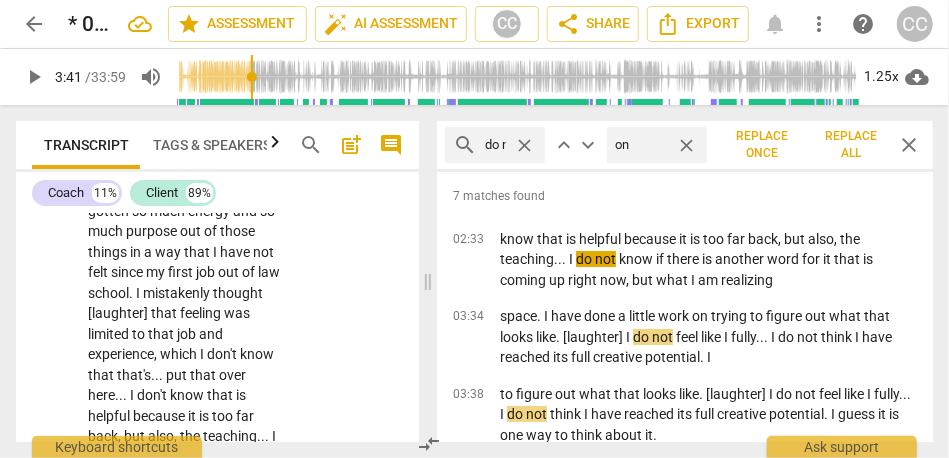 type on "o" 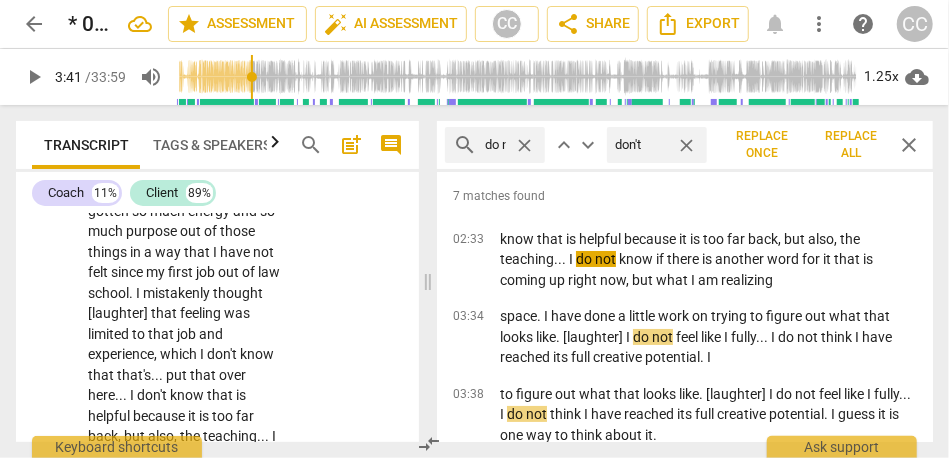 type on "don't" 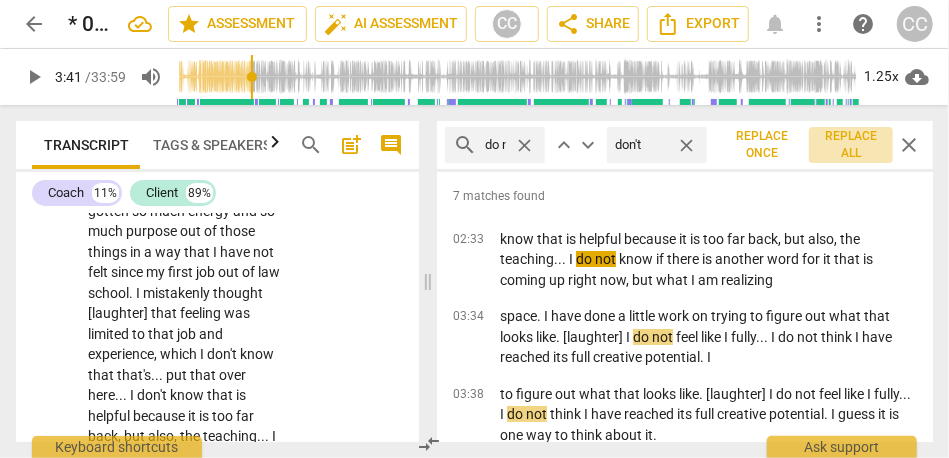 click on "Replace all" at bounding box center [851, 145] 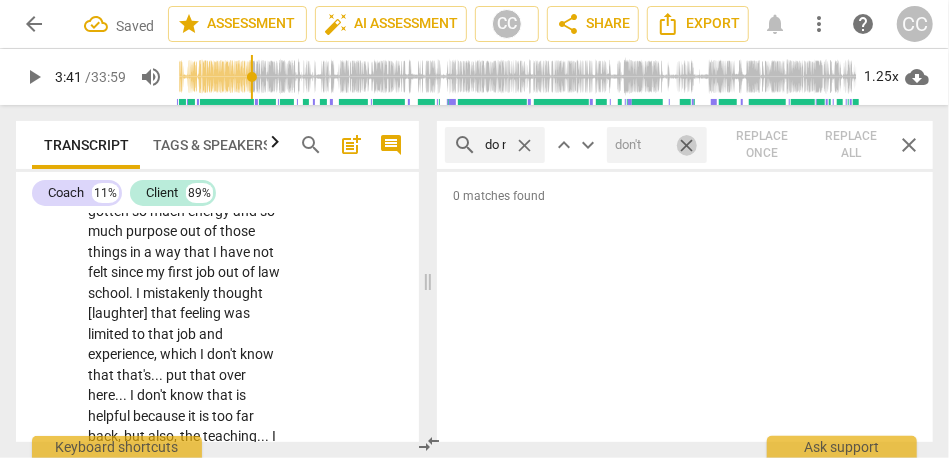 click on "close" at bounding box center [686, 145] 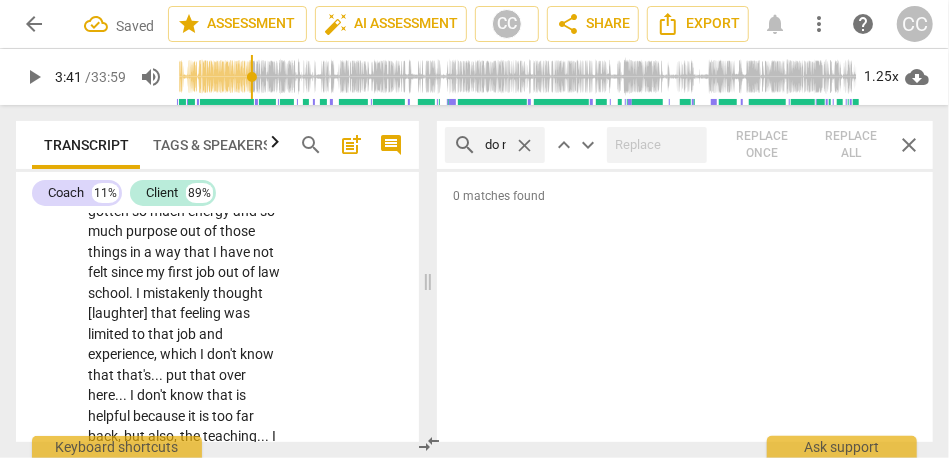 click on "close" at bounding box center (524, 145) 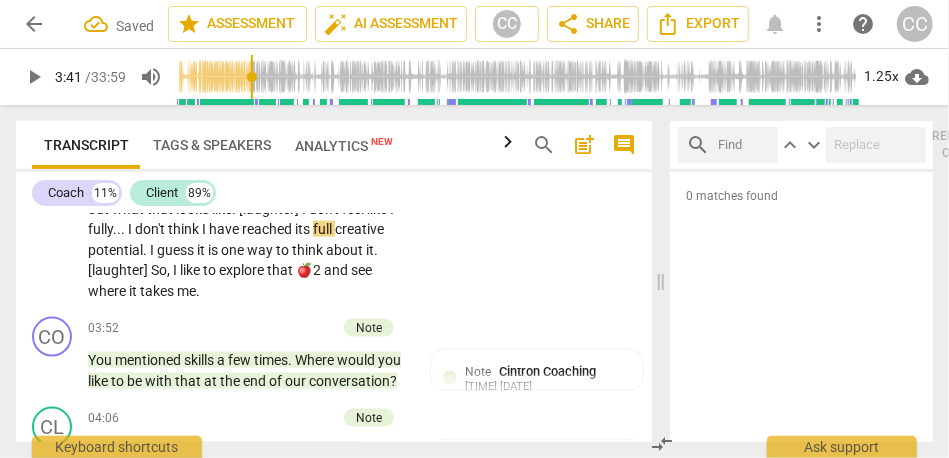 scroll, scrollTop: 849, scrollLeft: 0, axis: vertical 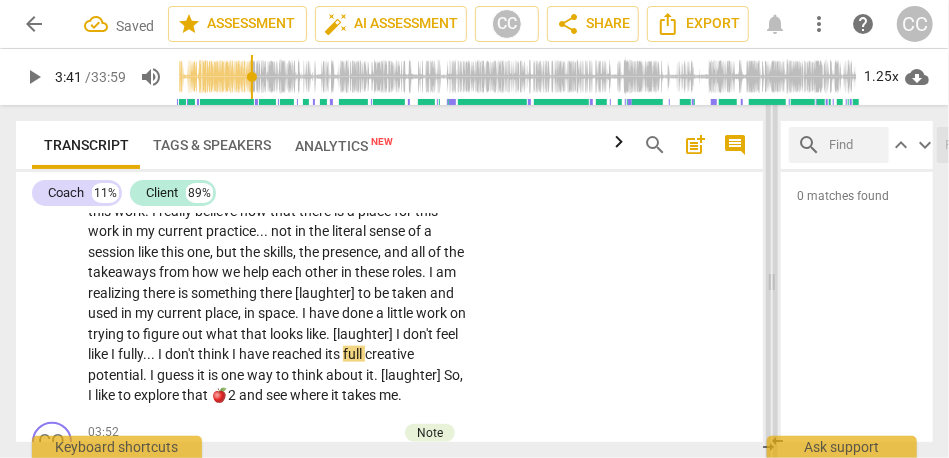 drag, startPoint x: 430, startPoint y: 274, endPoint x: 779, endPoint y: 288, distance: 349.2807 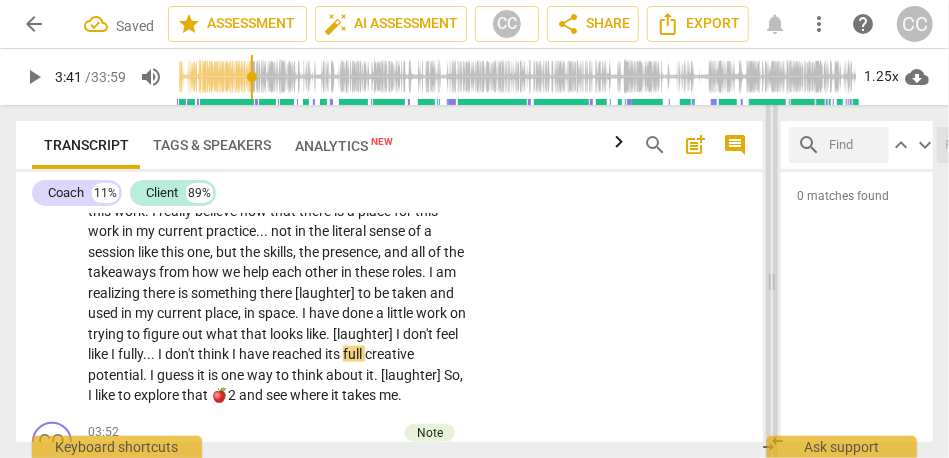 click at bounding box center (772, 281) 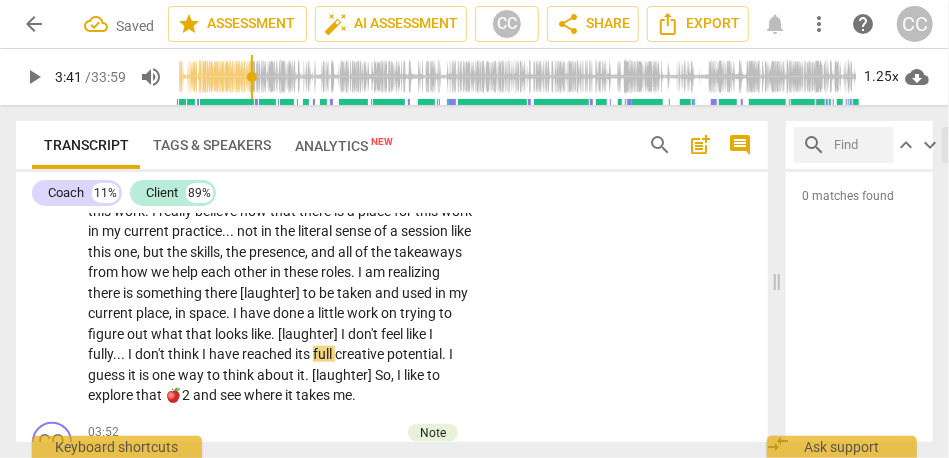 click on "think" at bounding box center [185, 354] 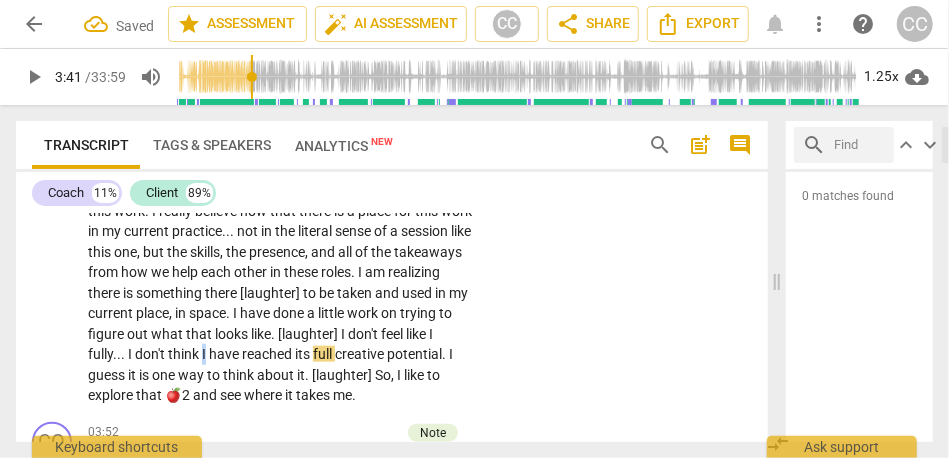 click on "think" at bounding box center [185, 354] 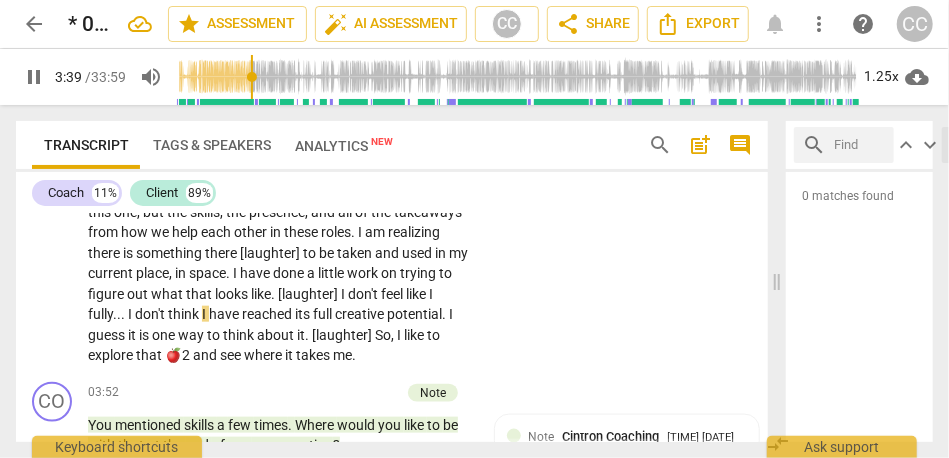 scroll, scrollTop: 891, scrollLeft: 0, axis: vertical 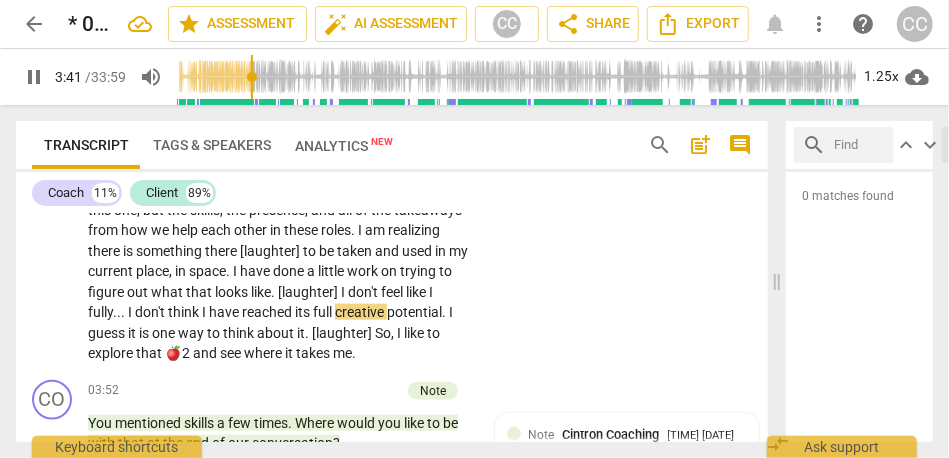 click on "looks" at bounding box center (233, 292) 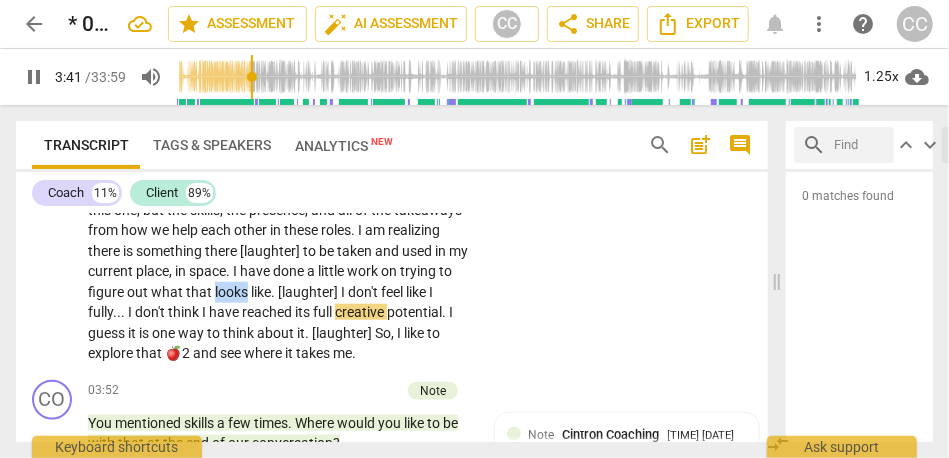 click on "looks" at bounding box center [233, 292] 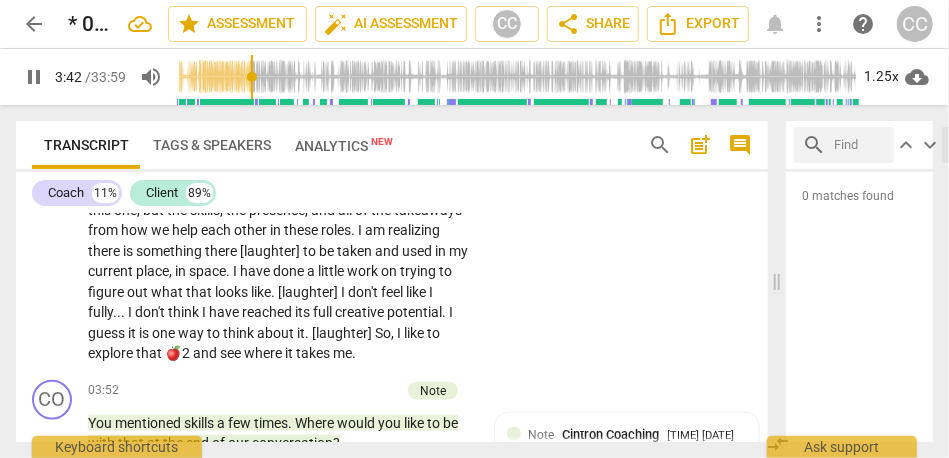 click on "think" at bounding box center [185, 312] 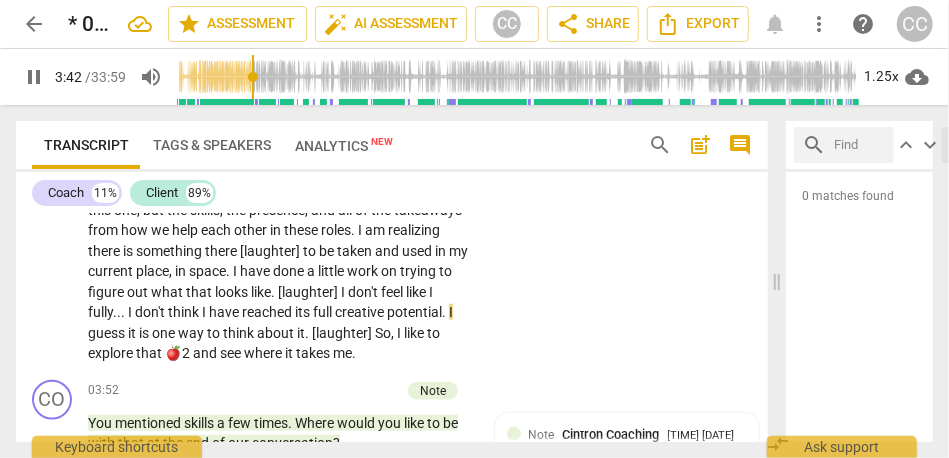 type on "223" 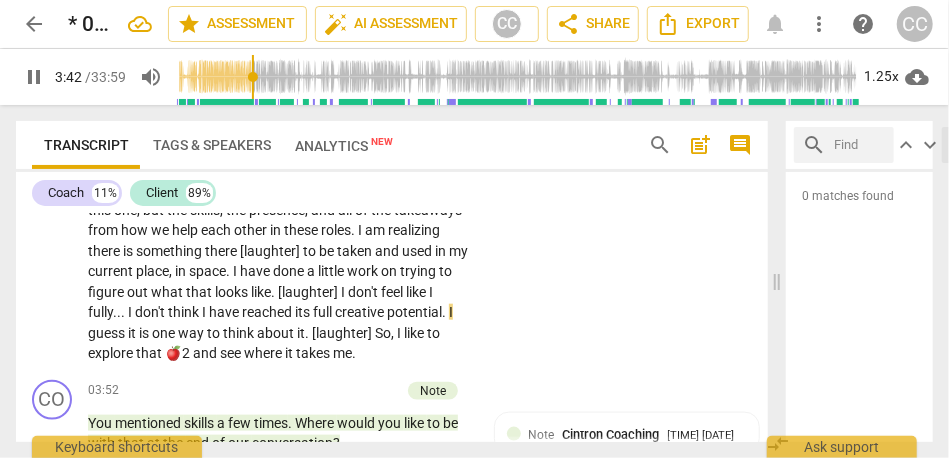 type 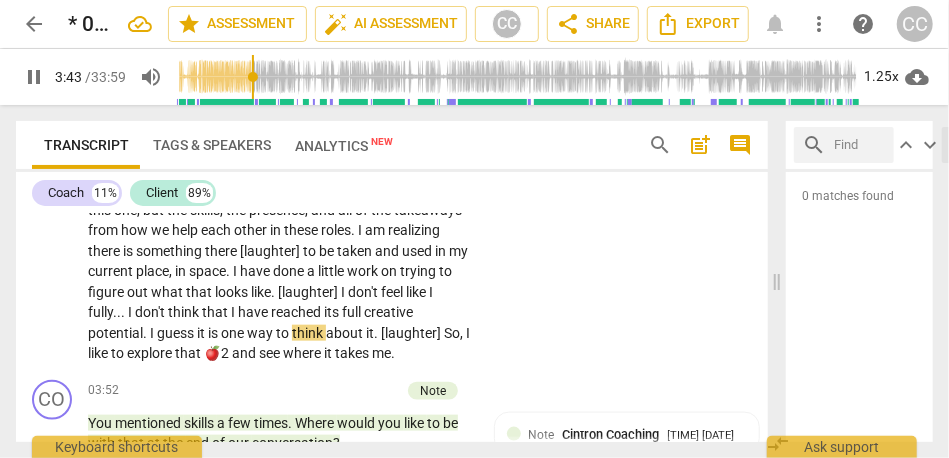 click on "think that" at bounding box center (199, 312) 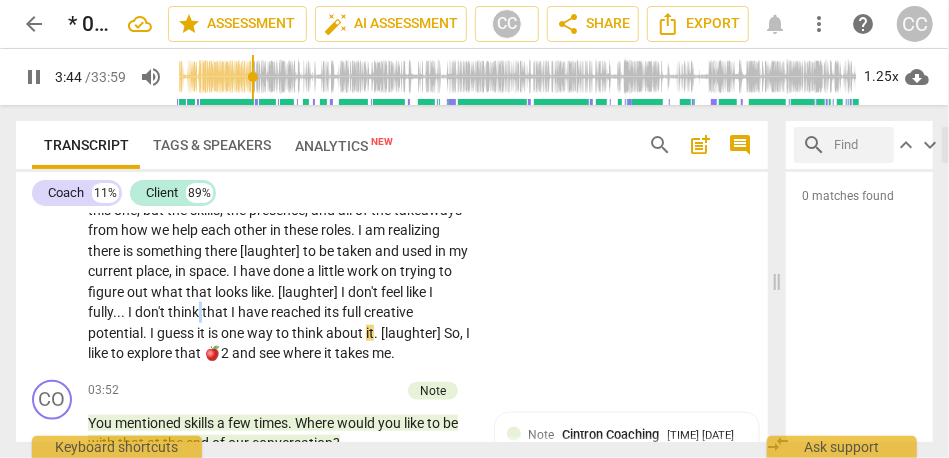 click on "think that" at bounding box center (199, 312) 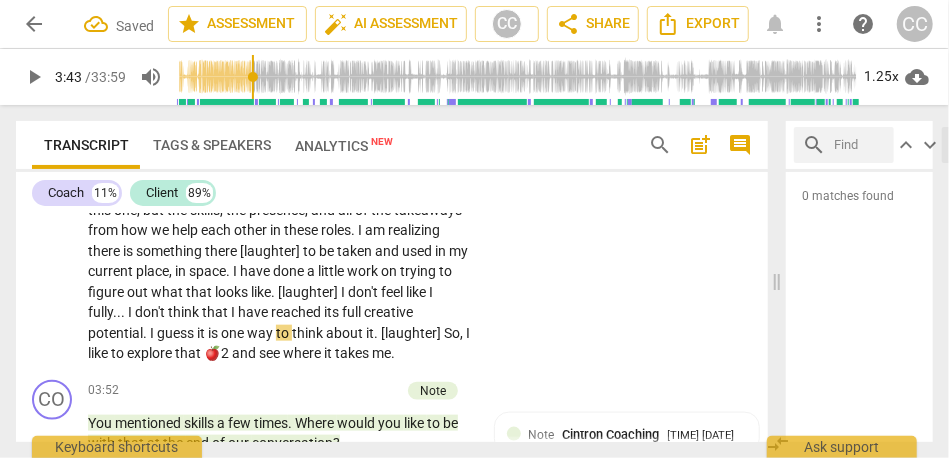 click on "I" at bounding box center [153, 333] 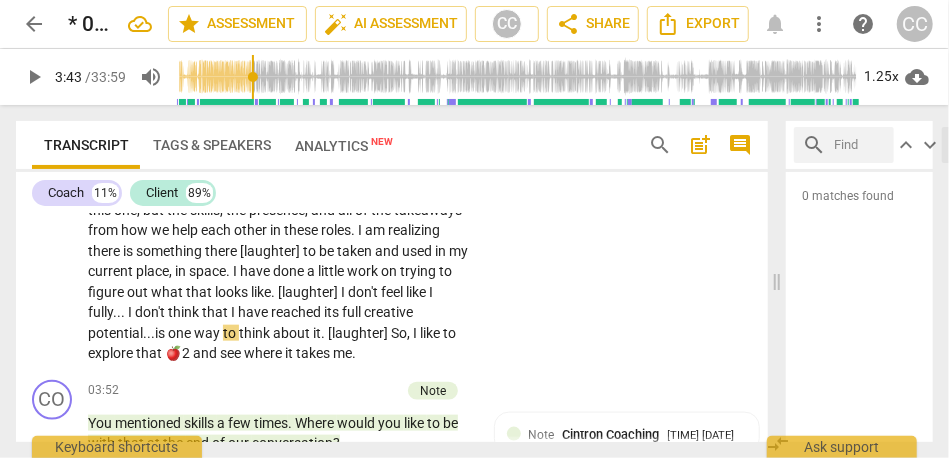 click on "is" at bounding box center (161, 333) 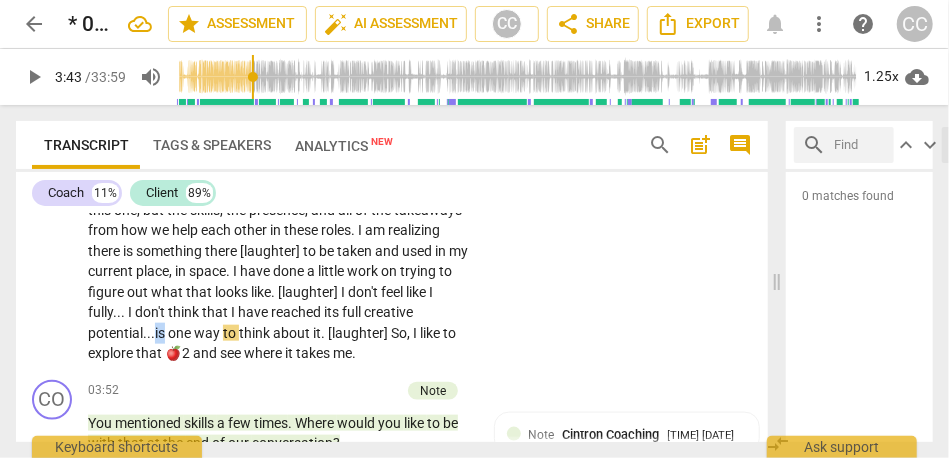 click on "is" at bounding box center [161, 333] 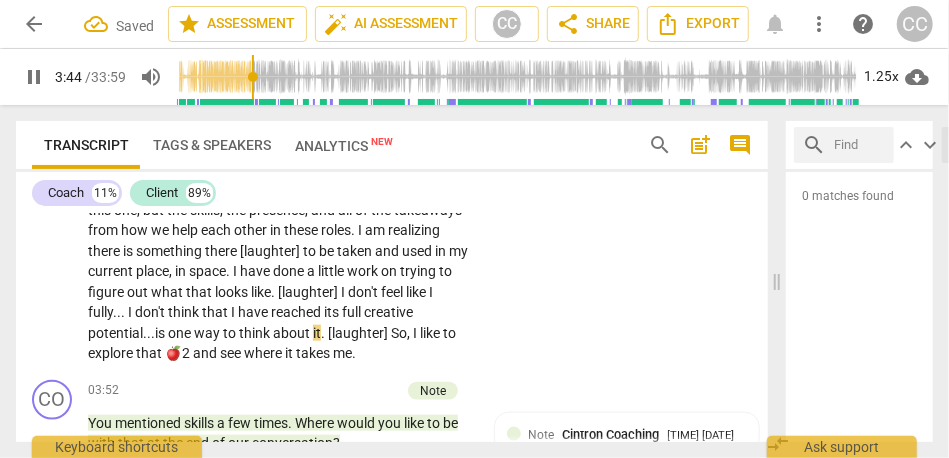 click on "[laughter]" at bounding box center [359, 333] 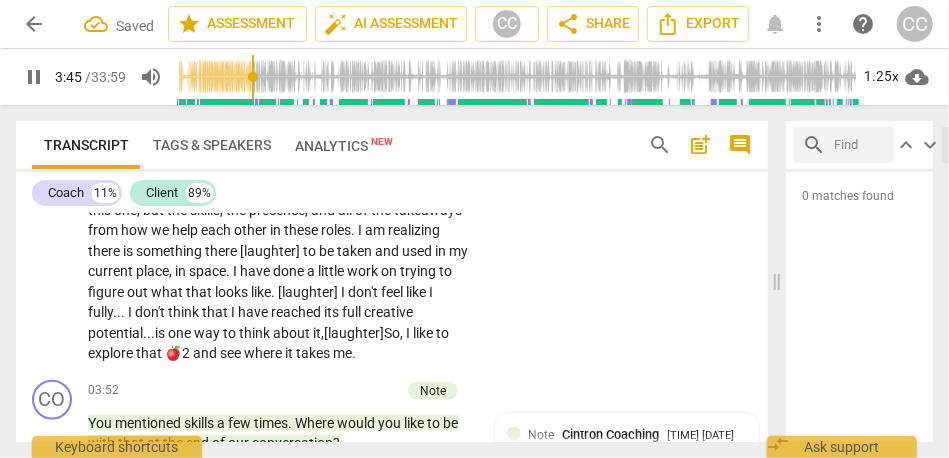 click on "So" at bounding box center (392, 333) 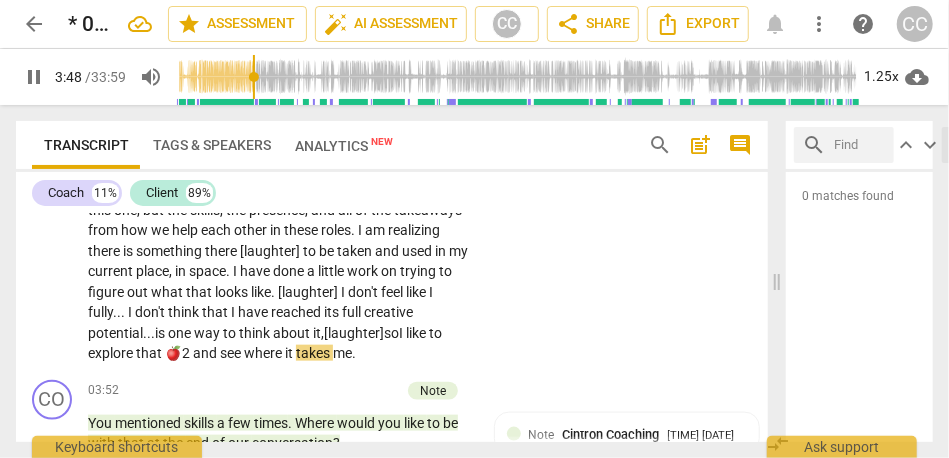 click on "CL play_arrow pause" at bounding box center (60, 91) 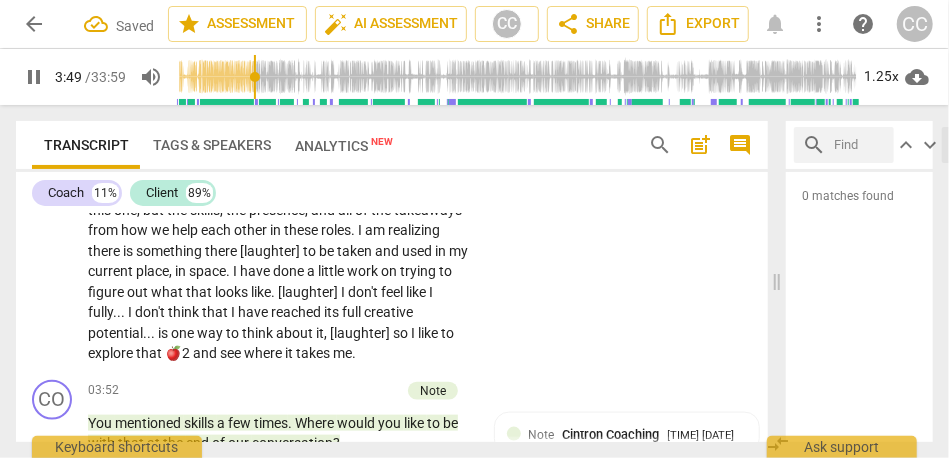 click on "like" at bounding box center (429, 333) 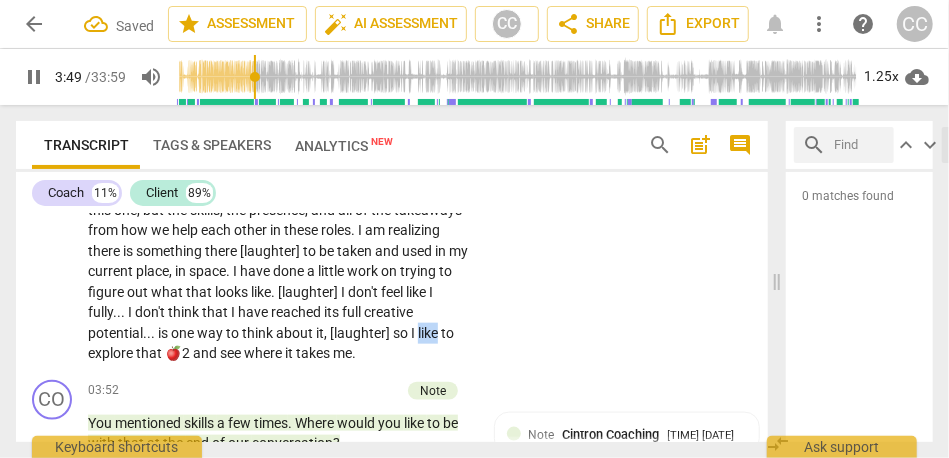 click on "like" at bounding box center [429, 333] 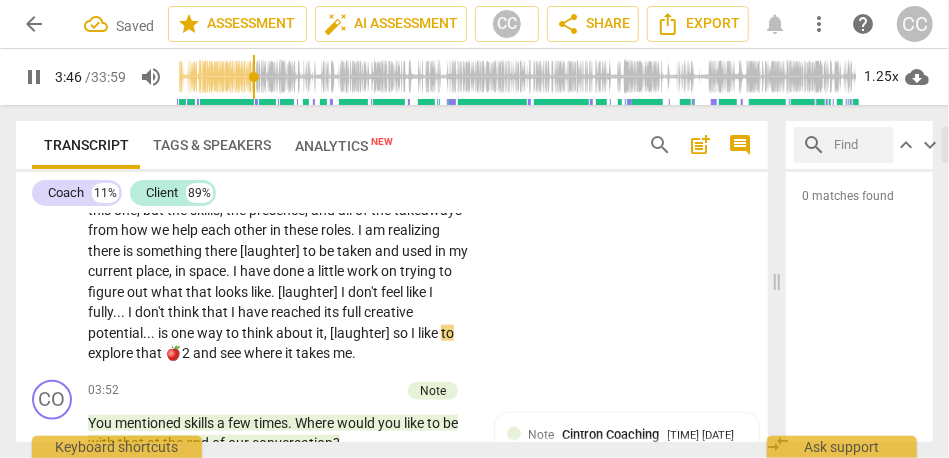 click on "and" at bounding box center [206, 353] 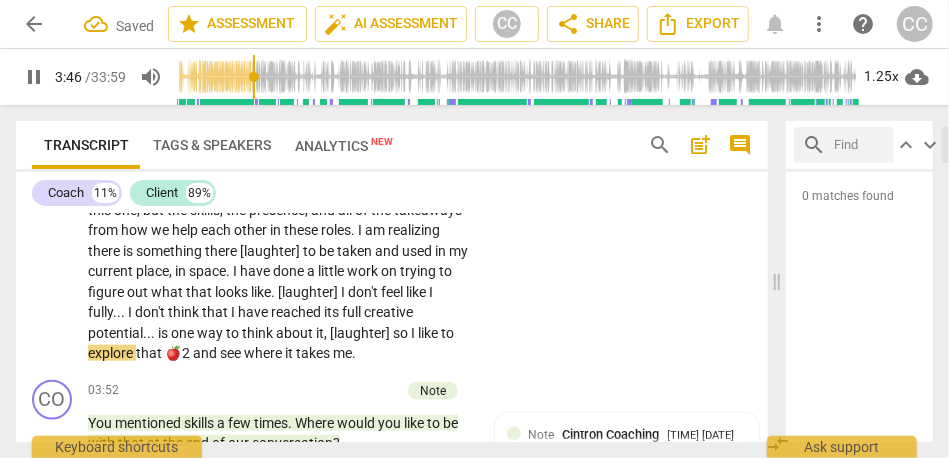 type on "227" 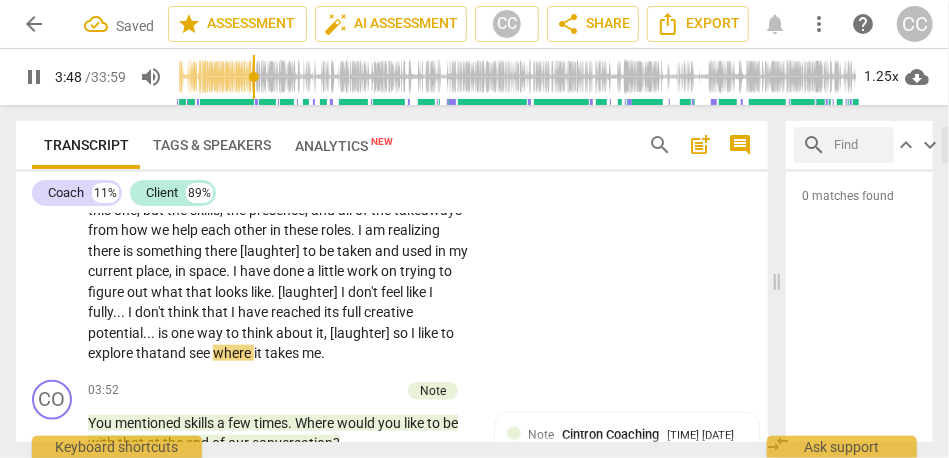 click on "CL play_arrow pause 01:10 + Add competency keyboard_arrow_right Throughout   our   time   together ,   one   of   the   big   revelations   that   I   have   had . . .   that   has   come   recently ,   so   late   in   the   game   [laughter]   of   our   initial   time   together   here :   The   draw   that   I   have   always   had   to   teach   and   to   instruct .   I   have   always   thought   of   it   in   more   of   a   traditional   teaching   sense ,   like   teaching   law   students . . .   teaching ,   and   I   do   that   on   the   side ,   a   little   bit ,   and   other   forums ,   where   lawyers   instruct   or   do   things .   I   have   always   gotten   so   much   energy   and   so   much   purpose   out   of   those   things   in   a   way   that   I   have   not   felt   since   my   first   job   out   of   law   school .   I   mistakenly   thought   [laughter]   that   feeling   was   limited   to   that   job   and   experience ,   which   I   don't   know   that   that's" at bounding box center (392, 91) 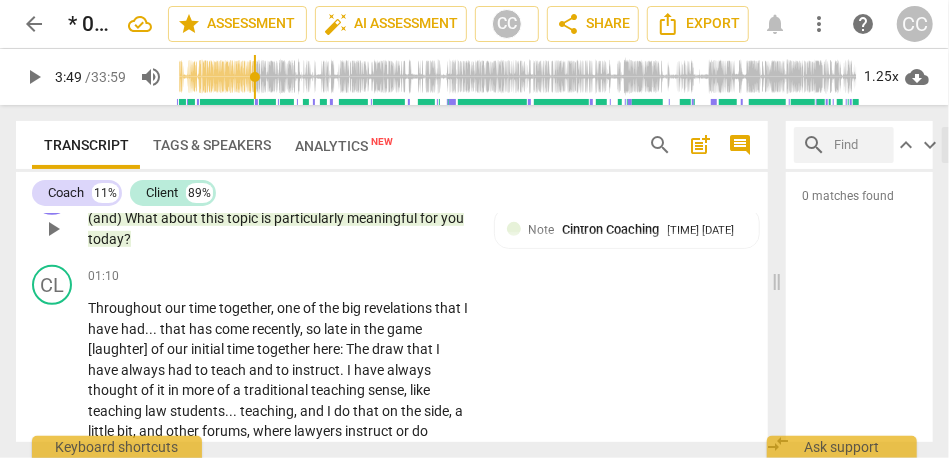 scroll, scrollTop: 441, scrollLeft: 0, axis: vertical 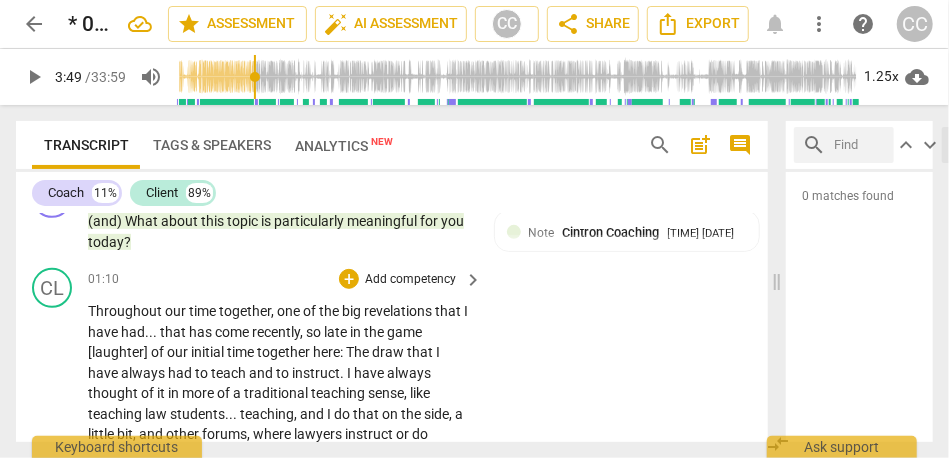 click on "01:10 + Add competency keyboard_arrow_right Throughout   our   time   together ,   one   of   the   big   revelations   that   I   have   had . . .   that   has   come   recently ,   so   late   in   the   game   [laughter]   of   our   initial   time   together   here :   The   draw   that   I   have   always   had   to   teach   and   to   instruct .   I   have   always   thought   of   it   in   more   of   a   traditional   teaching   sense ,   like   teaching   law   students . . .   teaching ,   and   I   do   that   on   the   side ,   a   little   bit ,   and   other   forums ,   where   lawyers   instruct   or   do   things .   I   have   always   gotten   so   much   energy   and   so   much   purpose   out   of   those   things   in   a   way   that   I   have   not   felt   since   my   first   job   out   of   law   school .   I   mistakenly   thought   [laughter]   that   feeling   was   limited   to   that   job   and   experience ,   which   I   don't   know   that   that's . . .   put   that" at bounding box center (286, 541) 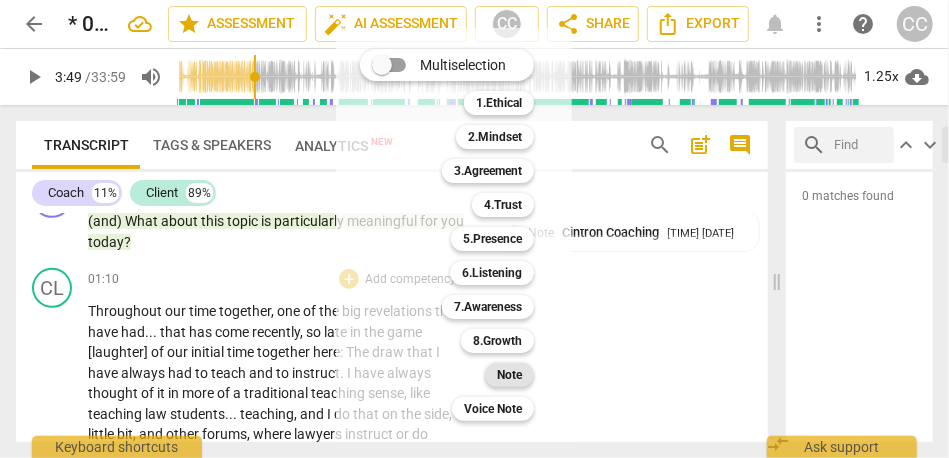 click on "Note" at bounding box center (509, 375) 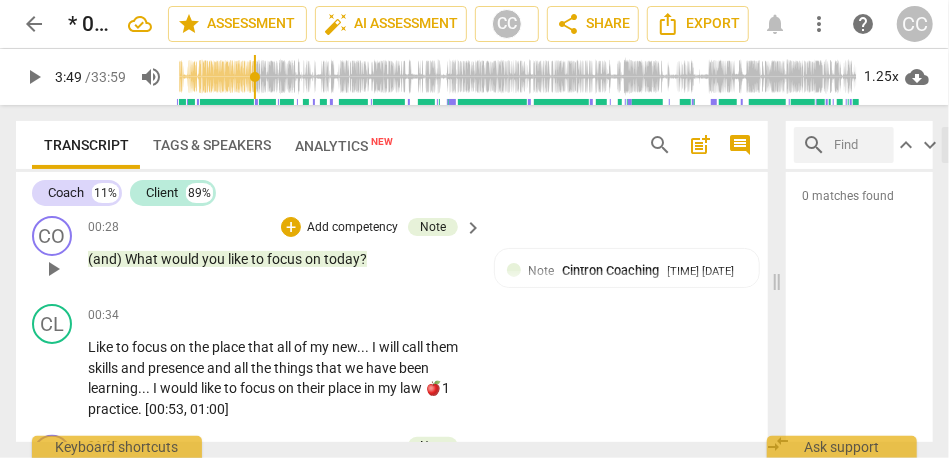 scroll, scrollTop: 199, scrollLeft: 0, axis: vertical 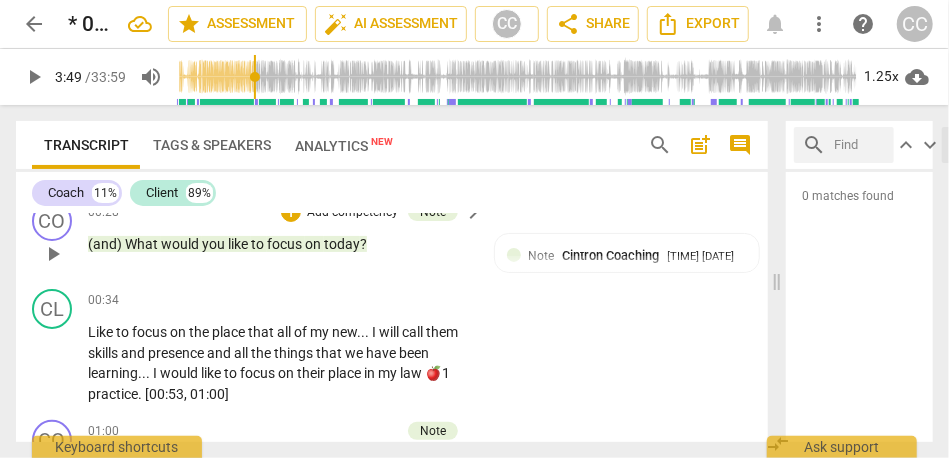 click on "focus" at bounding box center [286, 244] 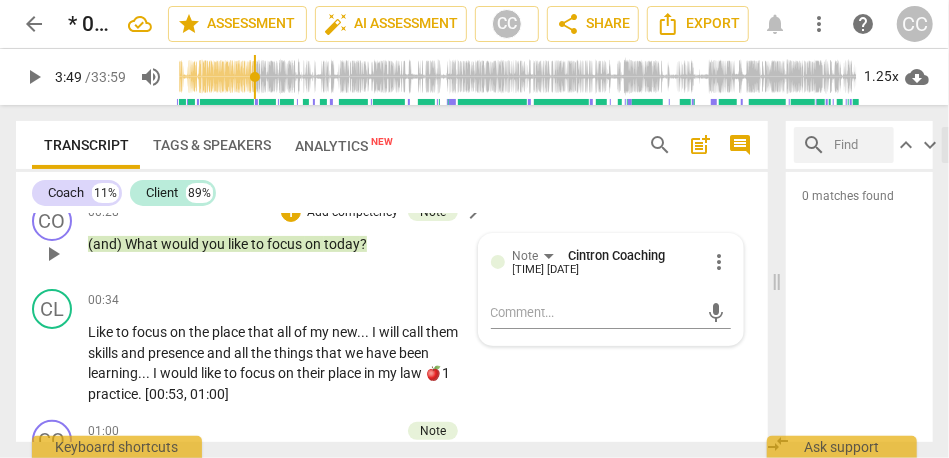 click on "focus" at bounding box center [286, 244] 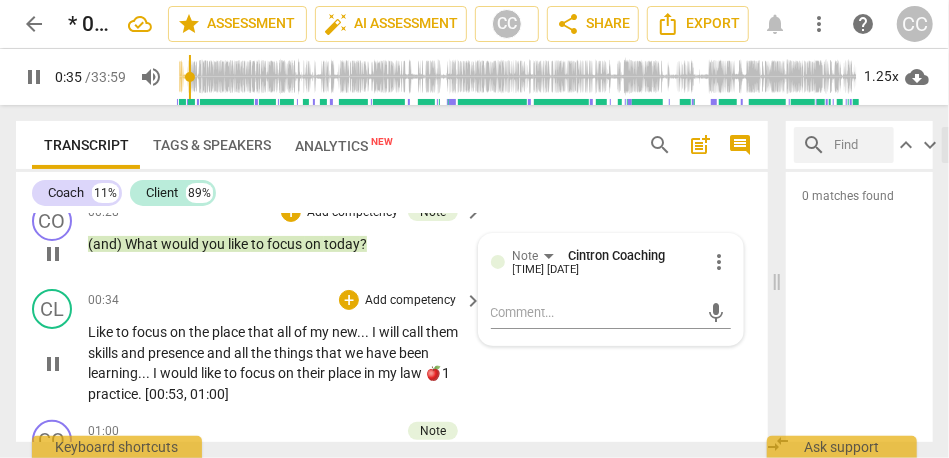 click on "Like" at bounding box center (102, 332) 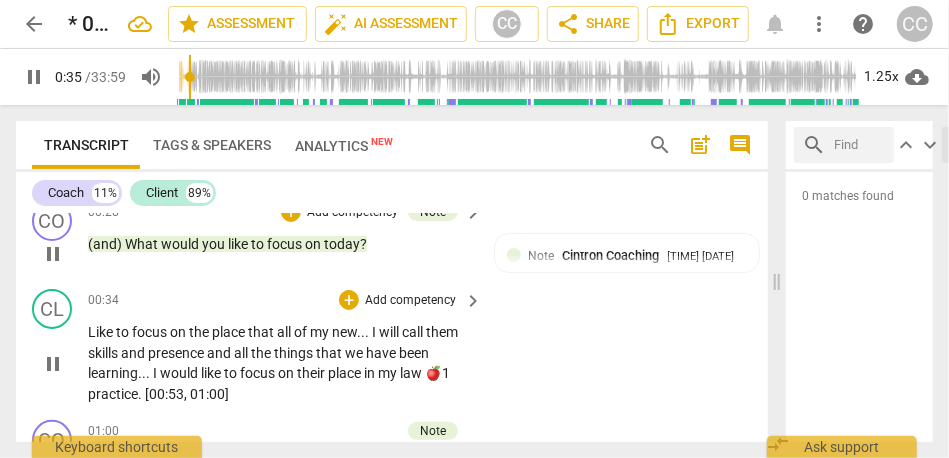 type on "36" 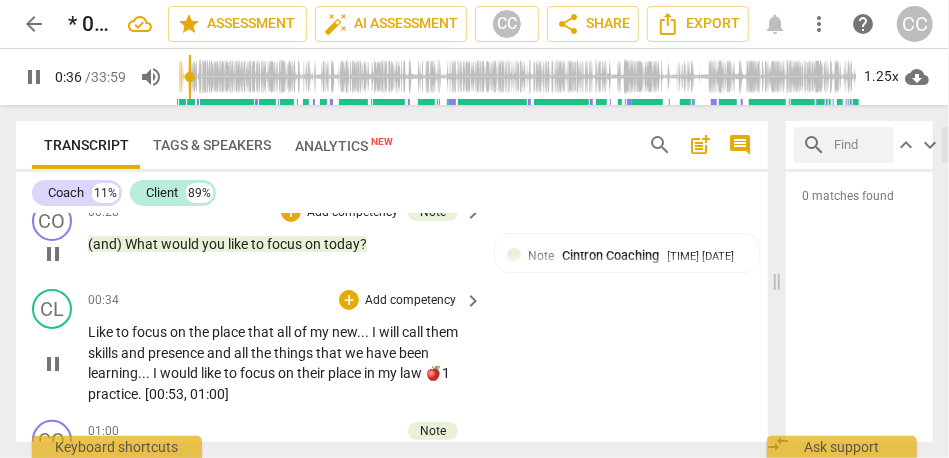 type 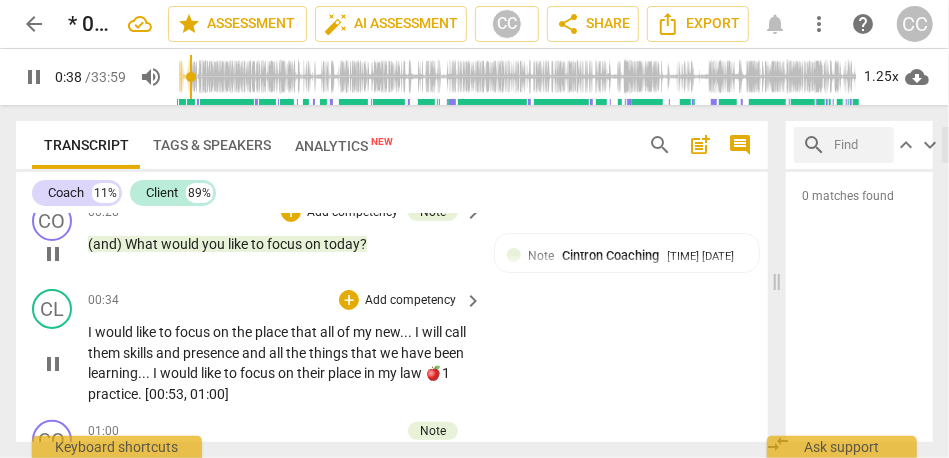 click on "I would like" at bounding box center (123, 332) 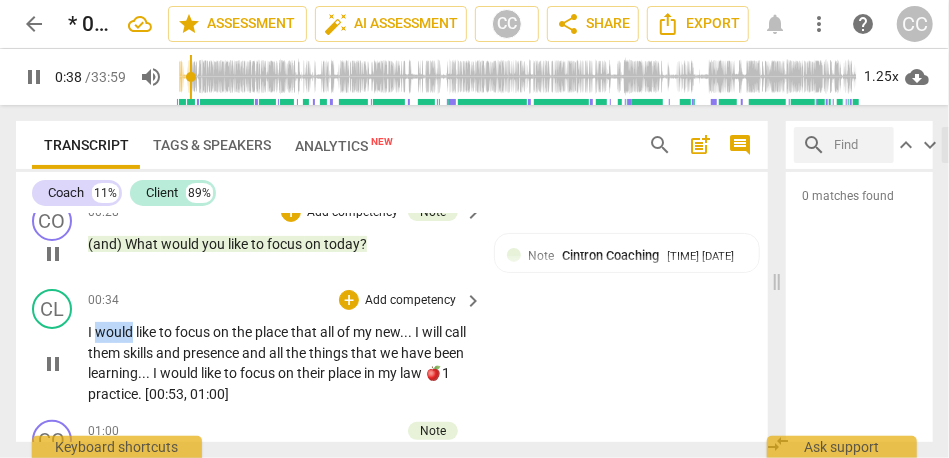 click on "I would like" at bounding box center [123, 332] 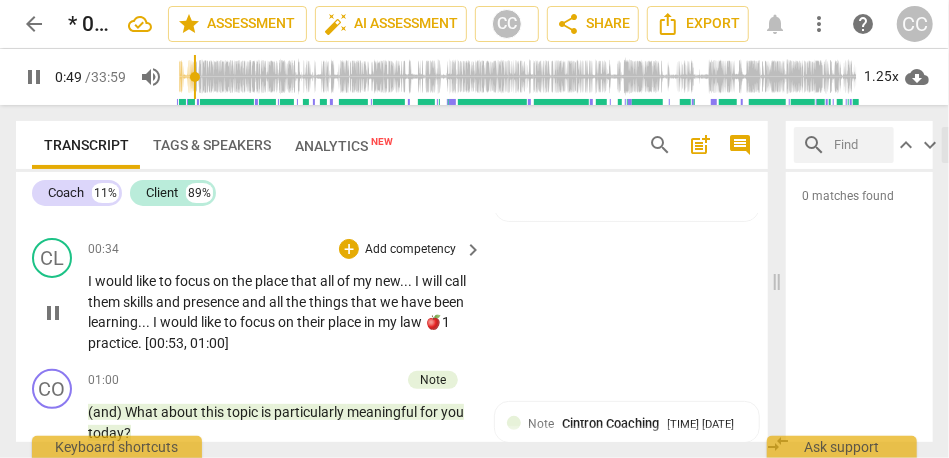scroll, scrollTop: 250, scrollLeft: 0, axis: vertical 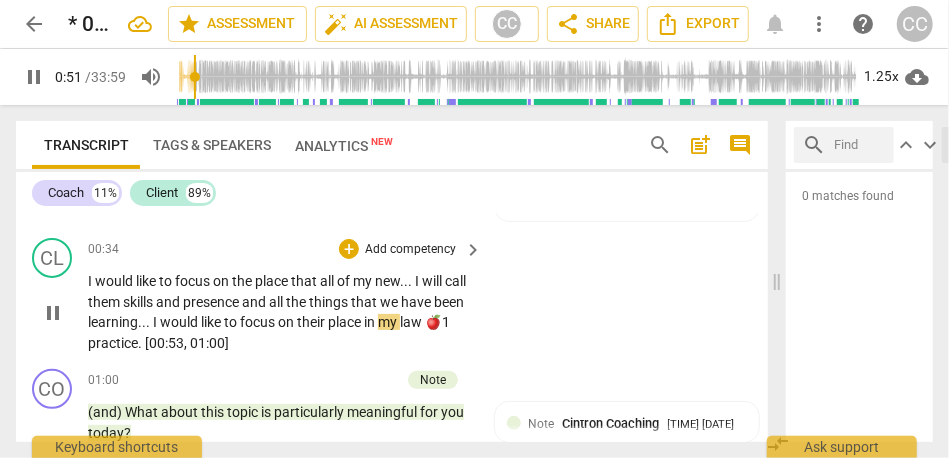 click on "practice" at bounding box center (113, 343) 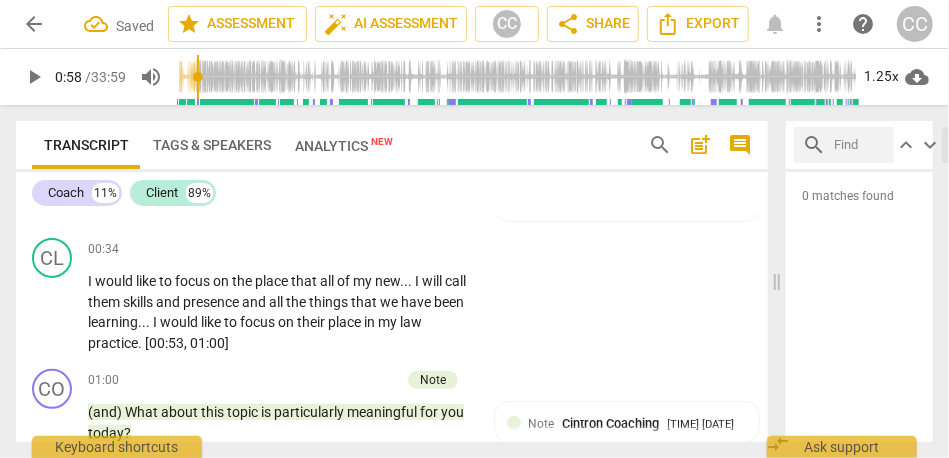 type on "59" 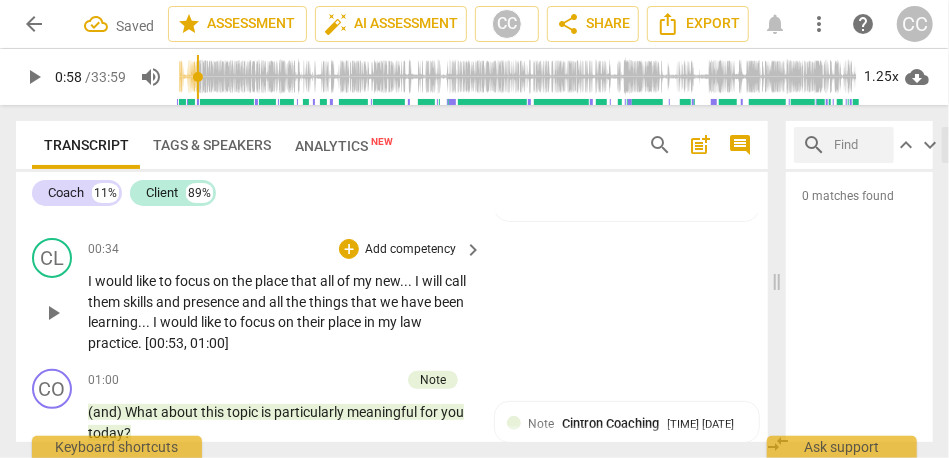 click on "00:34 + Add competency keyboard_arrow_right I   would   like   to   focus   on   the   place   that   all   of   my   new . . .   I   will   call   them   skills   and   presence   and   all   the   things   that   we   have   been   learning . . .   I   would   like   to   focus   on   their   place   in   my   law   practice .   [00:53 ,   01:00]" at bounding box center (286, 295) 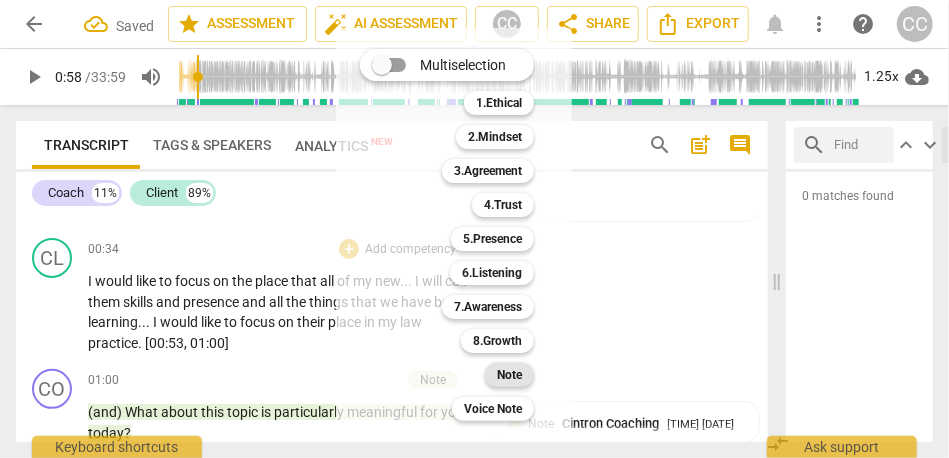 click on "Note" at bounding box center (509, 375) 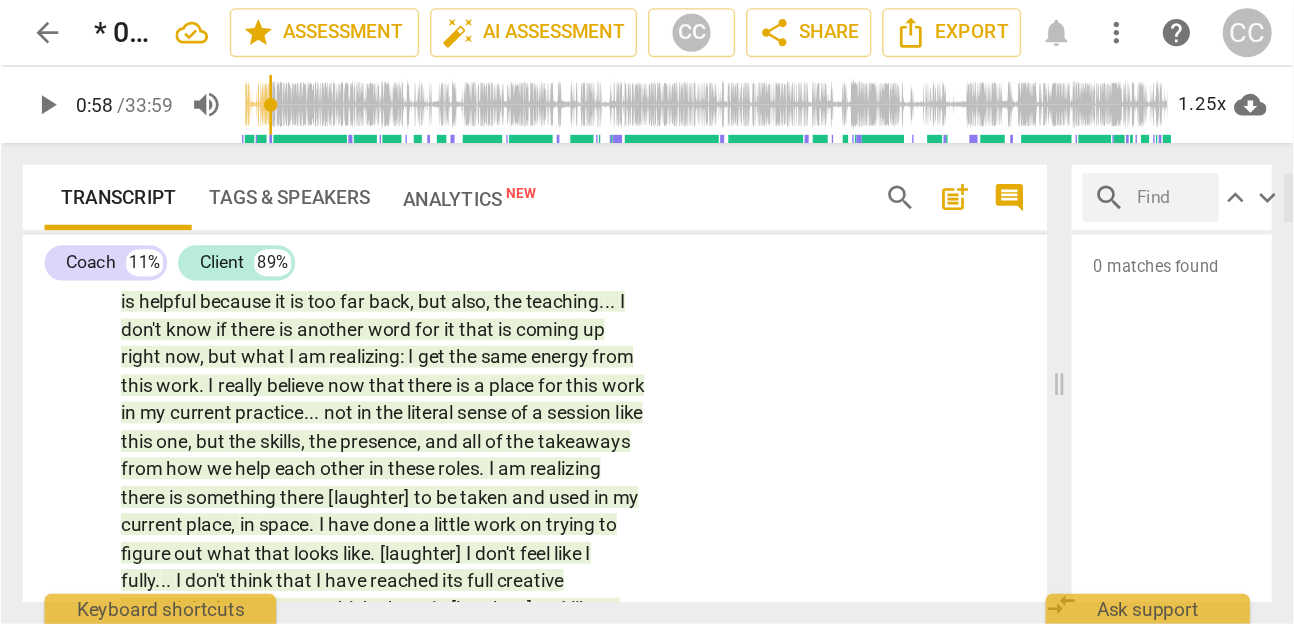 scroll, scrollTop: 777, scrollLeft: 0, axis: vertical 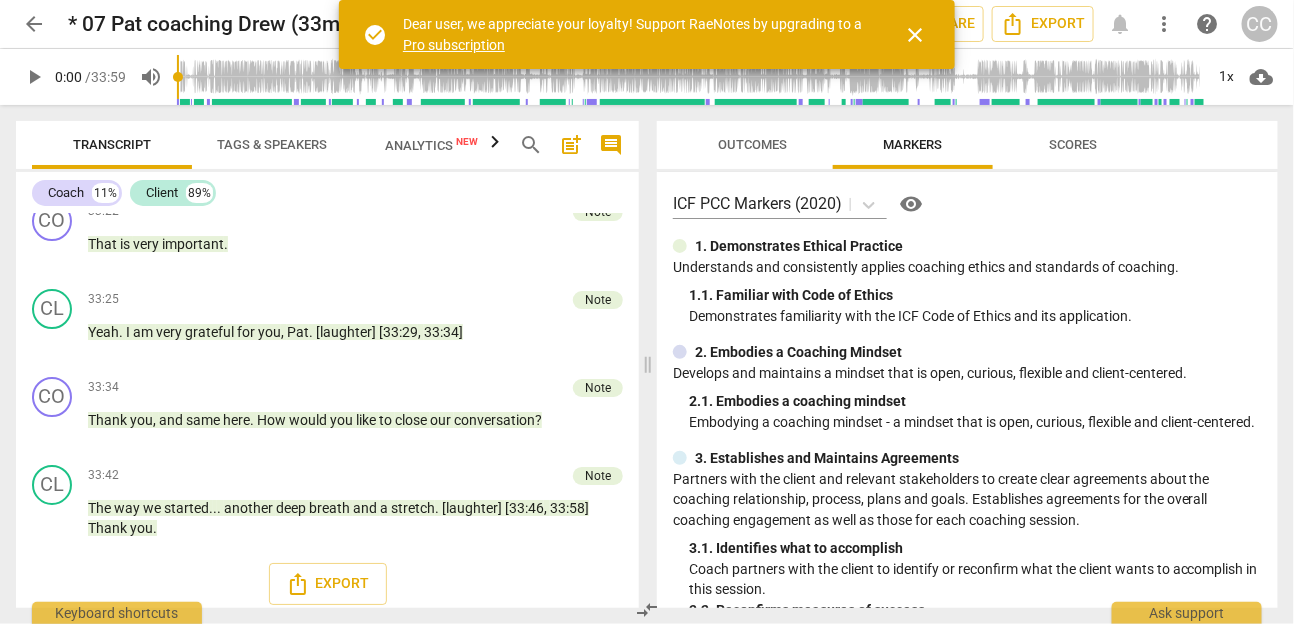 click on "close" at bounding box center (915, 35) 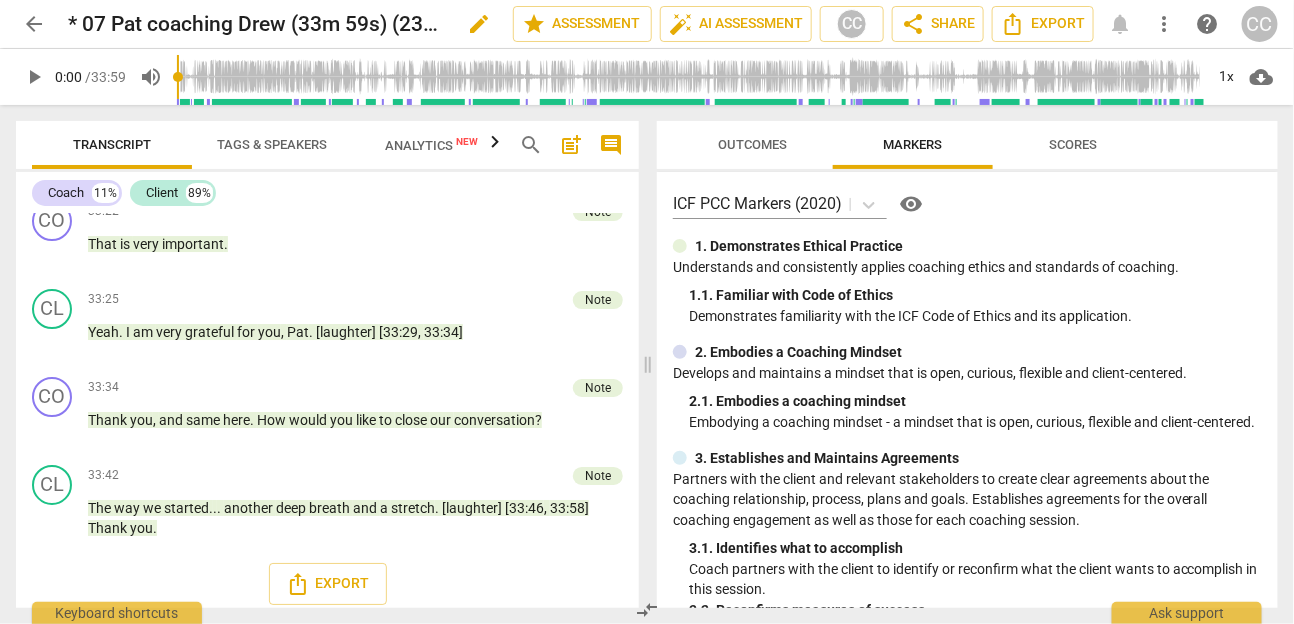 click on "edit" at bounding box center (479, 24) 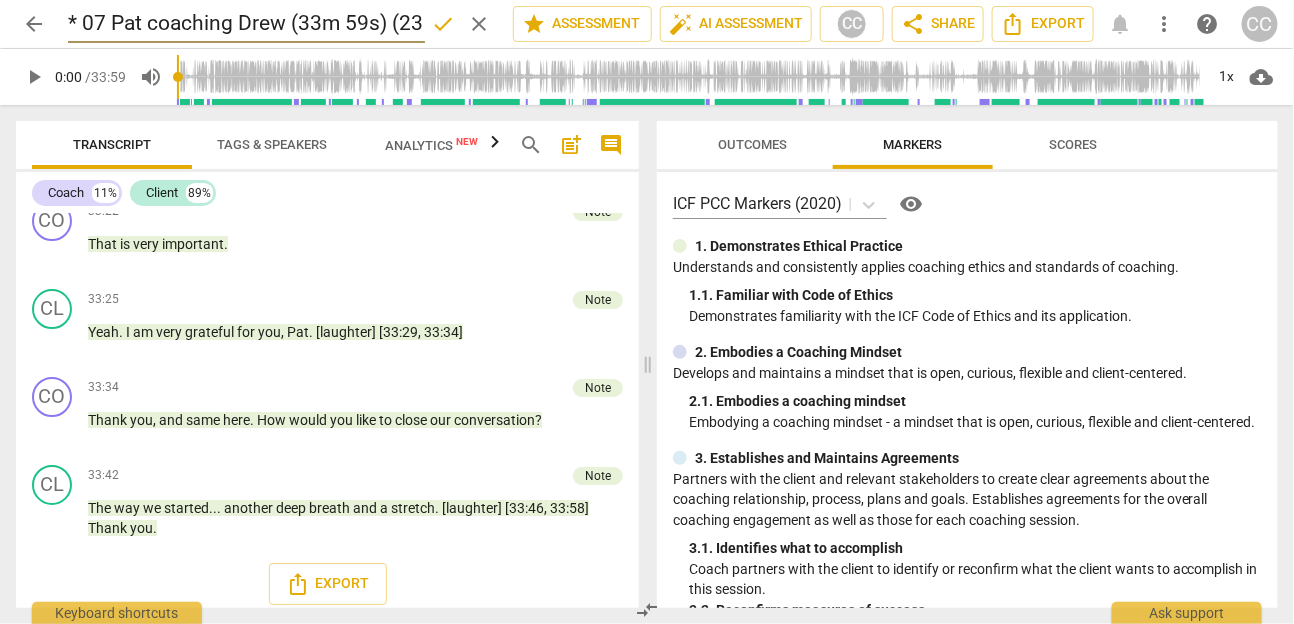 scroll, scrollTop: 0, scrollLeft: 32, axis: horizontal 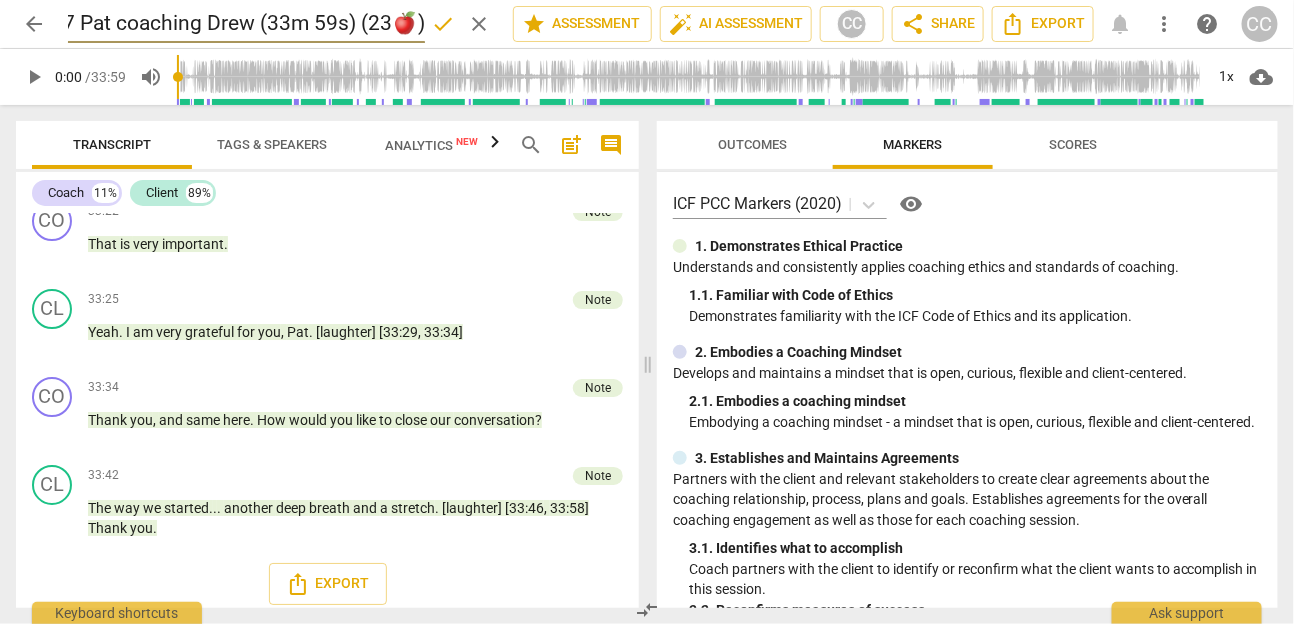 drag, startPoint x: 360, startPoint y: 29, endPoint x: 477, endPoint y: 29, distance: 117 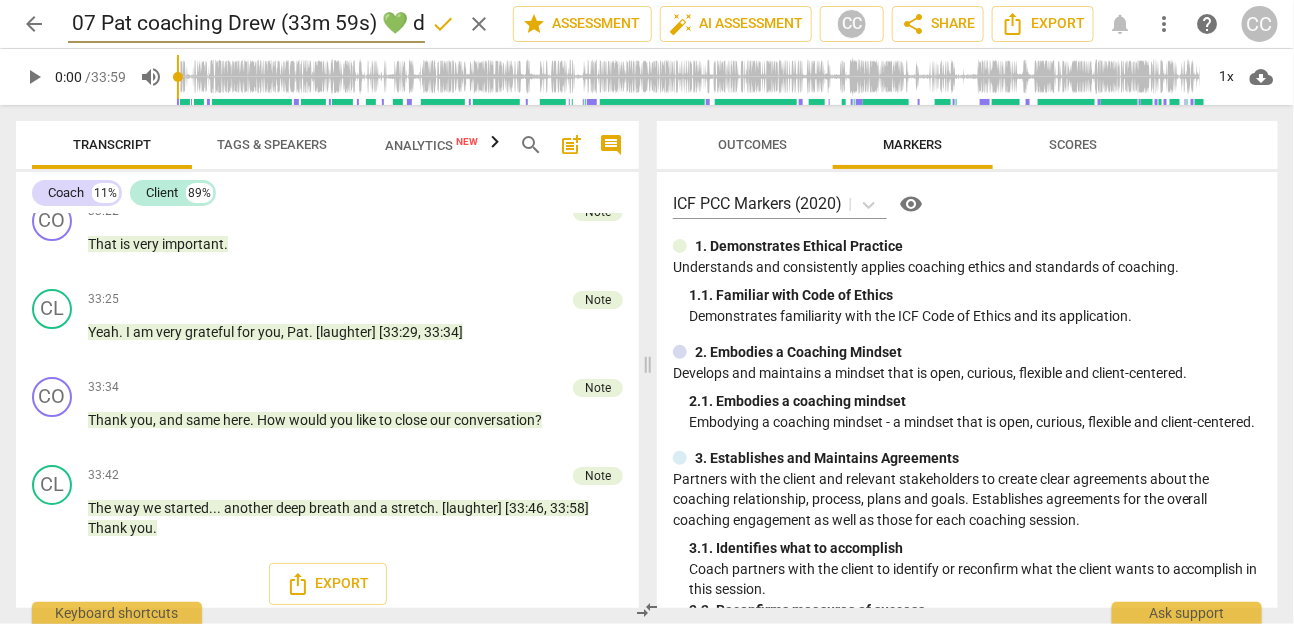 scroll, scrollTop: 0, scrollLeft: 0, axis: both 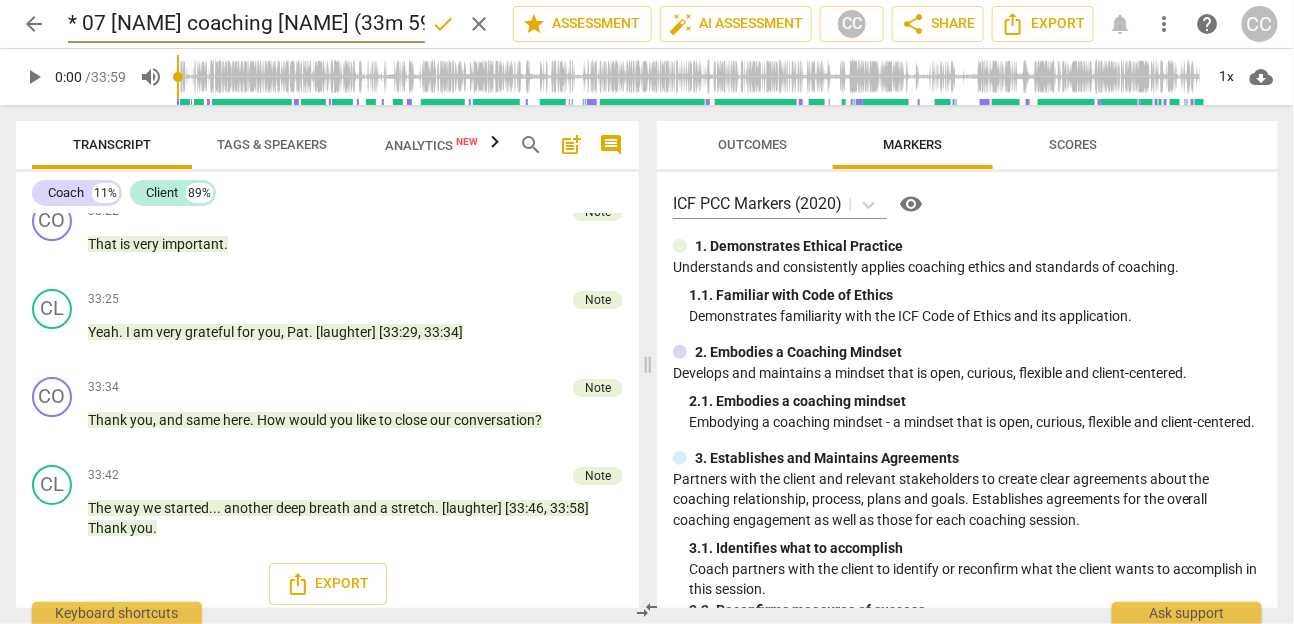 type on "* 07 Pat coaching Drew (33m 59s) 💚" 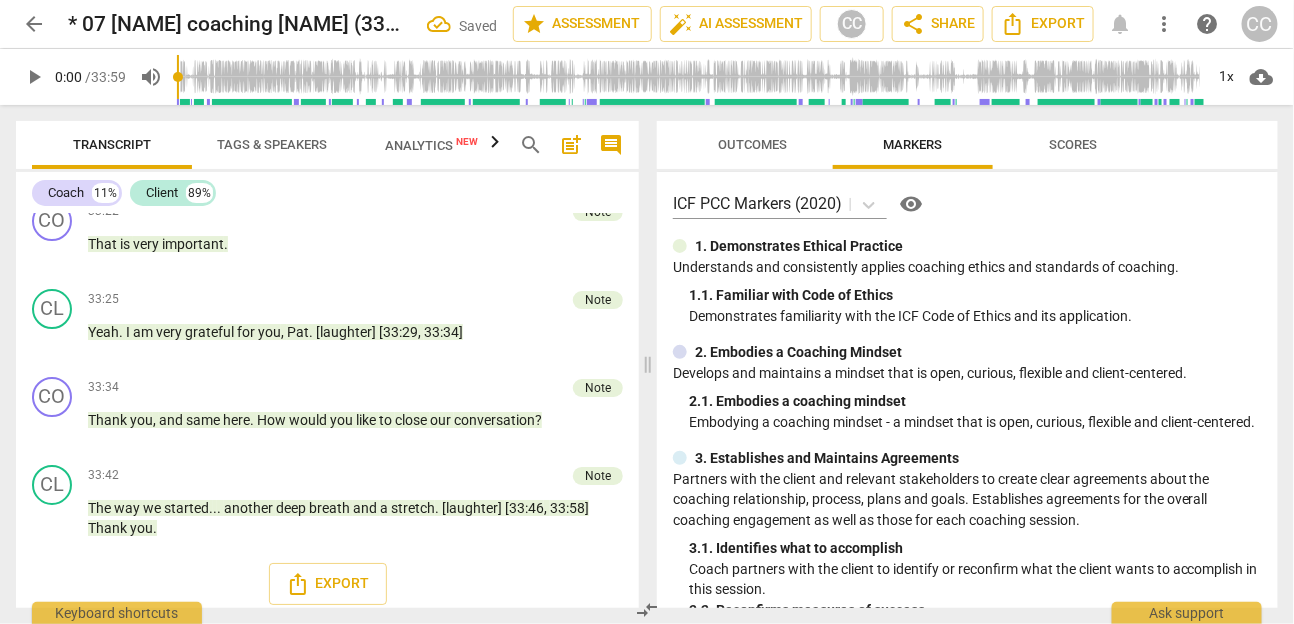 click on "Outcomes" at bounding box center [753, 144] 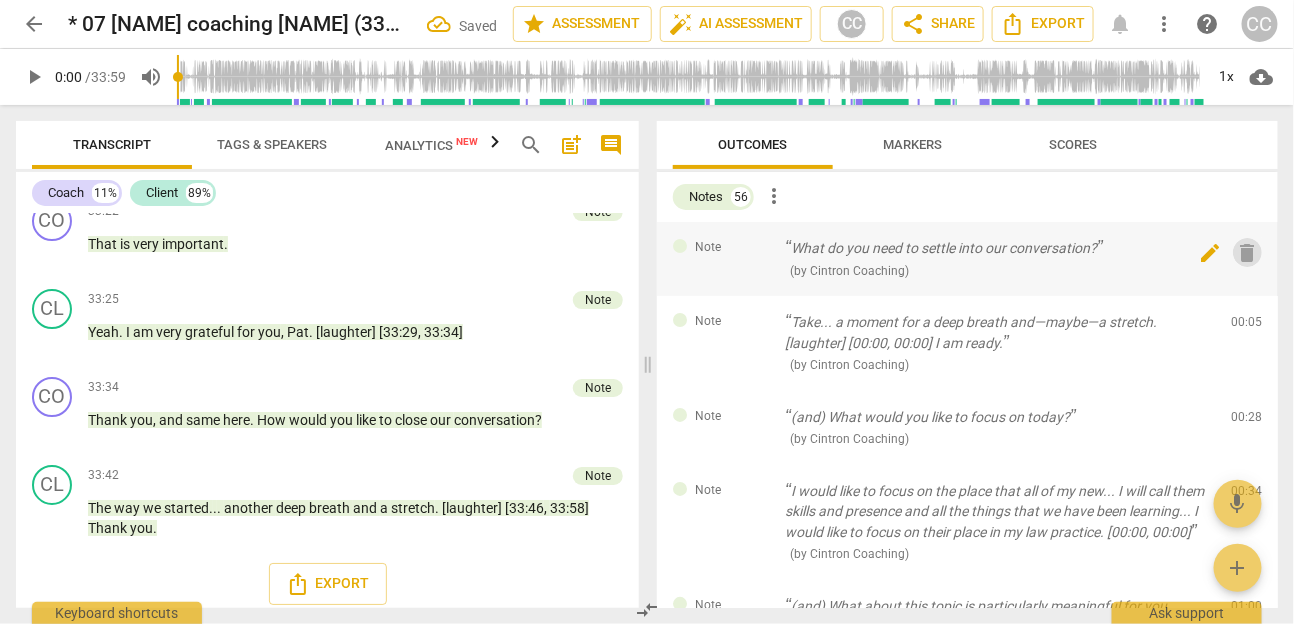 click on "delete" at bounding box center (1248, 253) 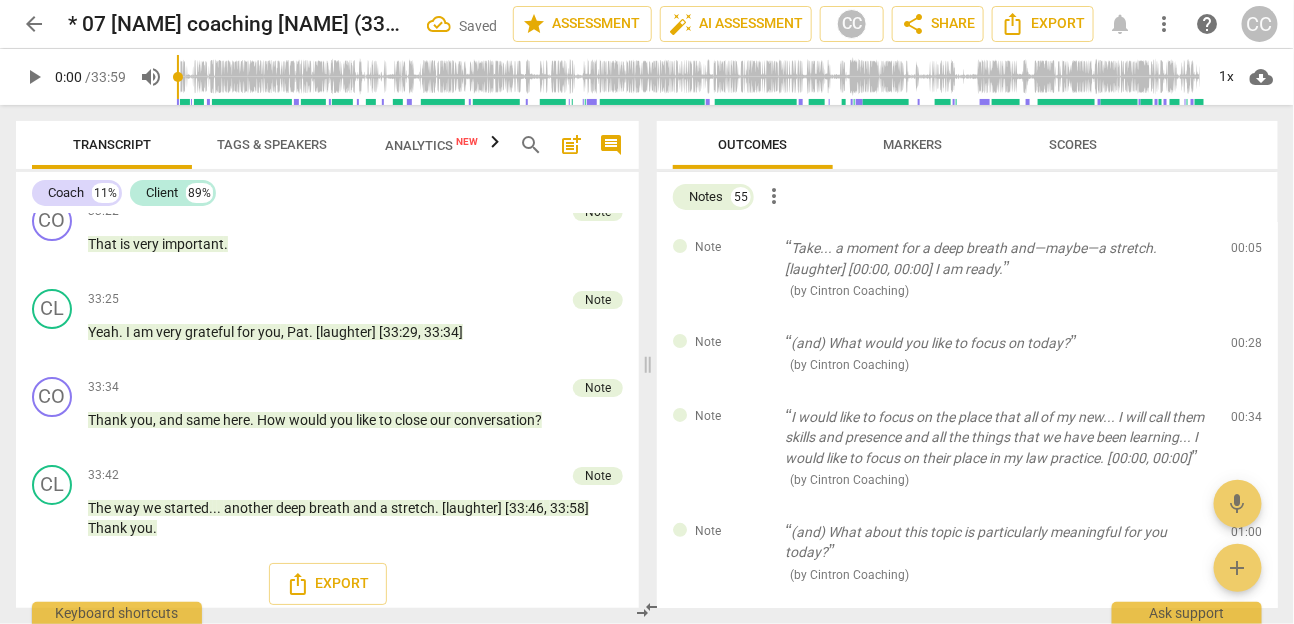 click on "delete" at bounding box center (1248, 253) 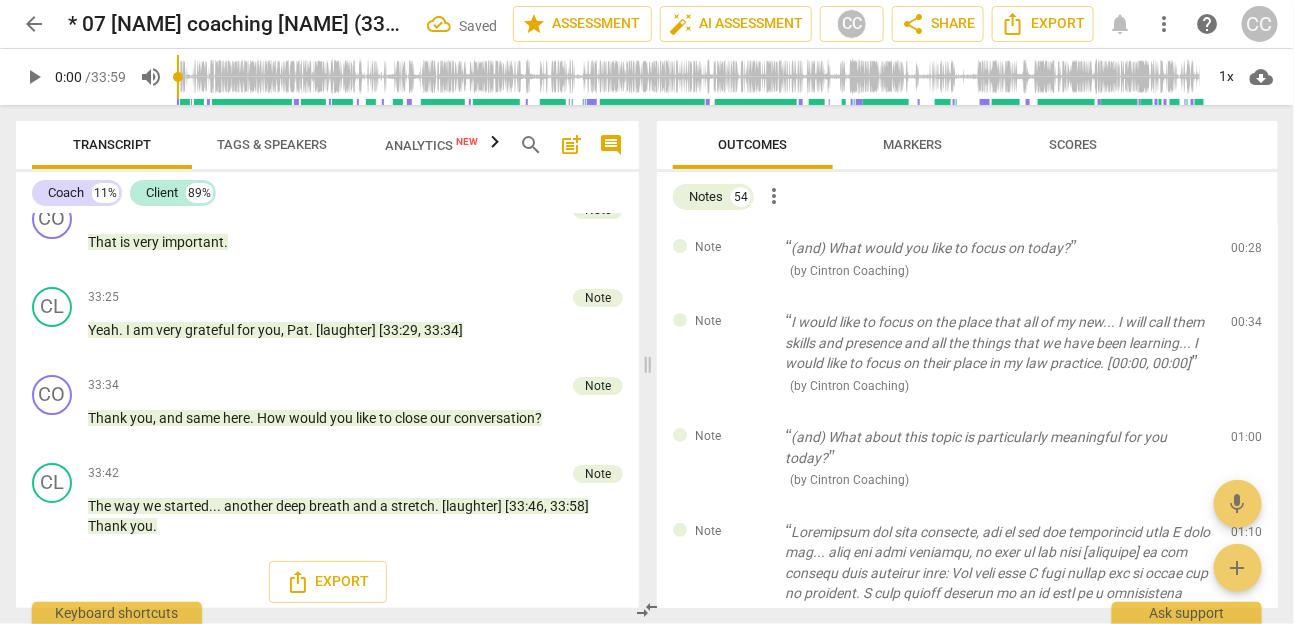 scroll, scrollTop: 6929, scrollLeft: 0, axis: vertical 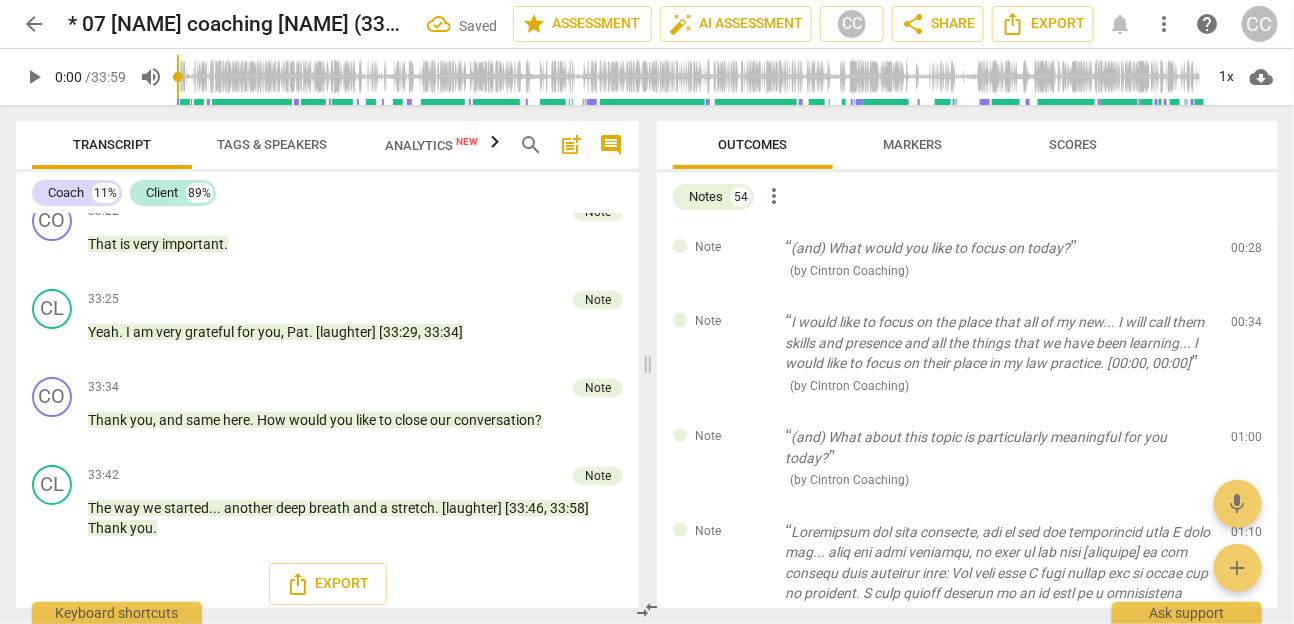 click on "delete" at bounding box center (1248, 253) 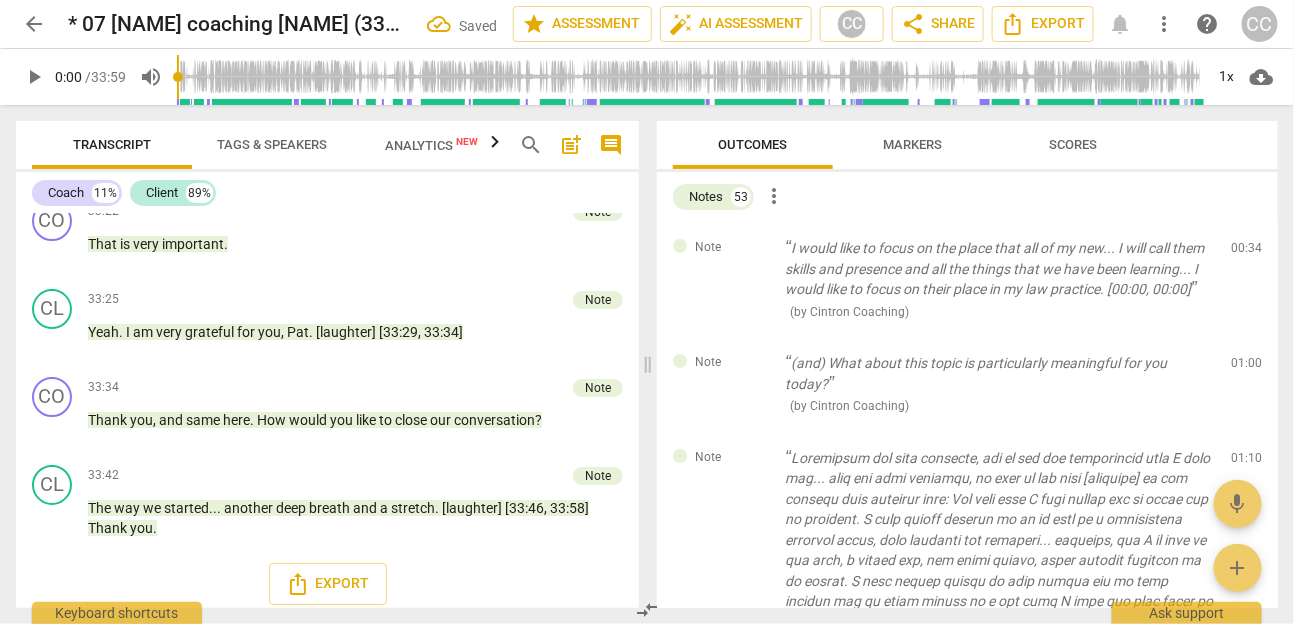 click on "delete" at bounding box center [1248, 253] 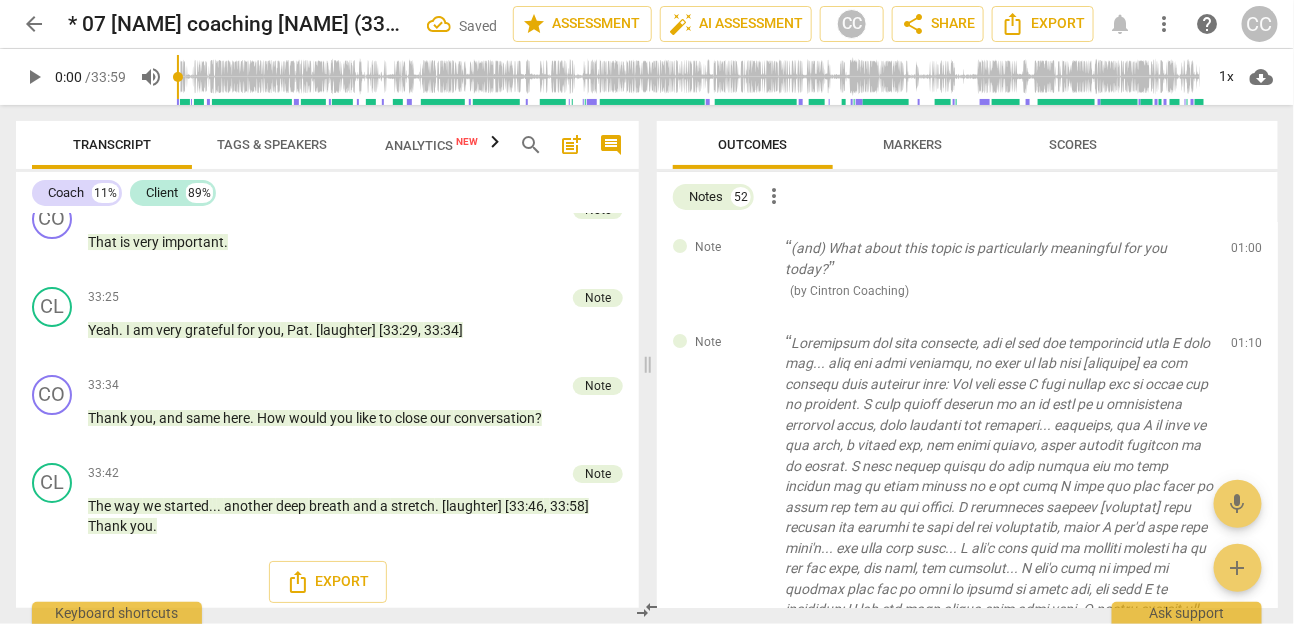 scroll, scrollTop: 6927, scrollLeft: 0, axis: vertical 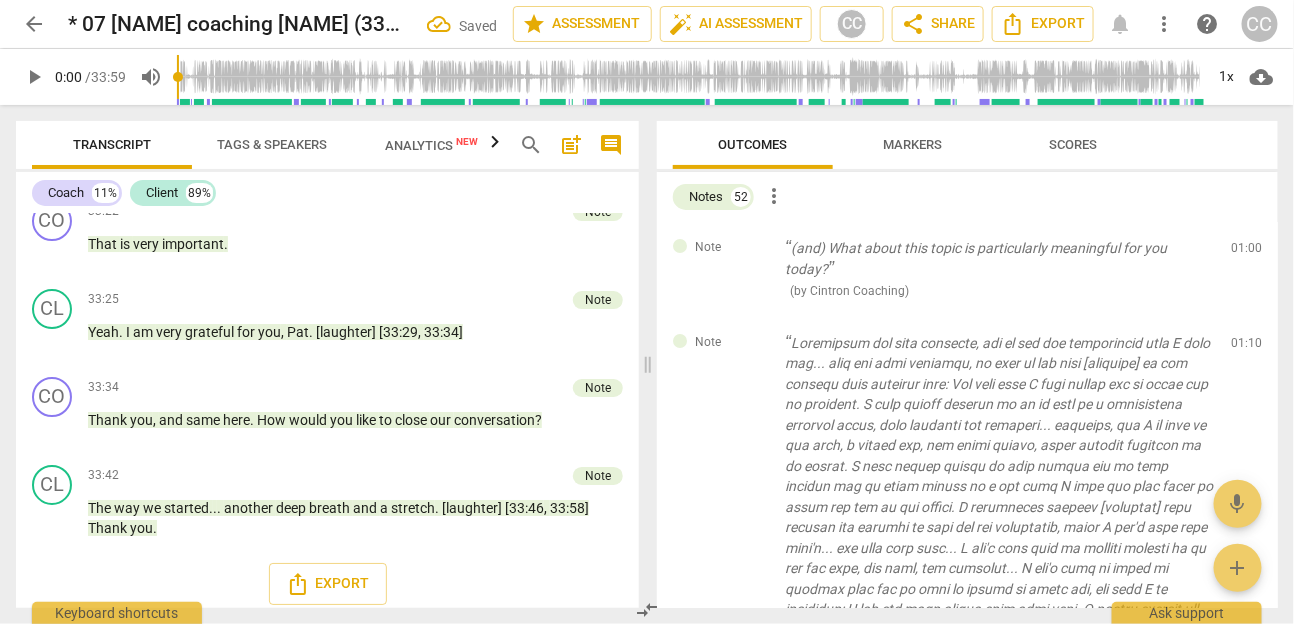 click on "Note (and) What about this topic is particularly meaningful for you today? ( by Cintron Coaching ) 01:00 edit delete" at bounding box center [967, 269] 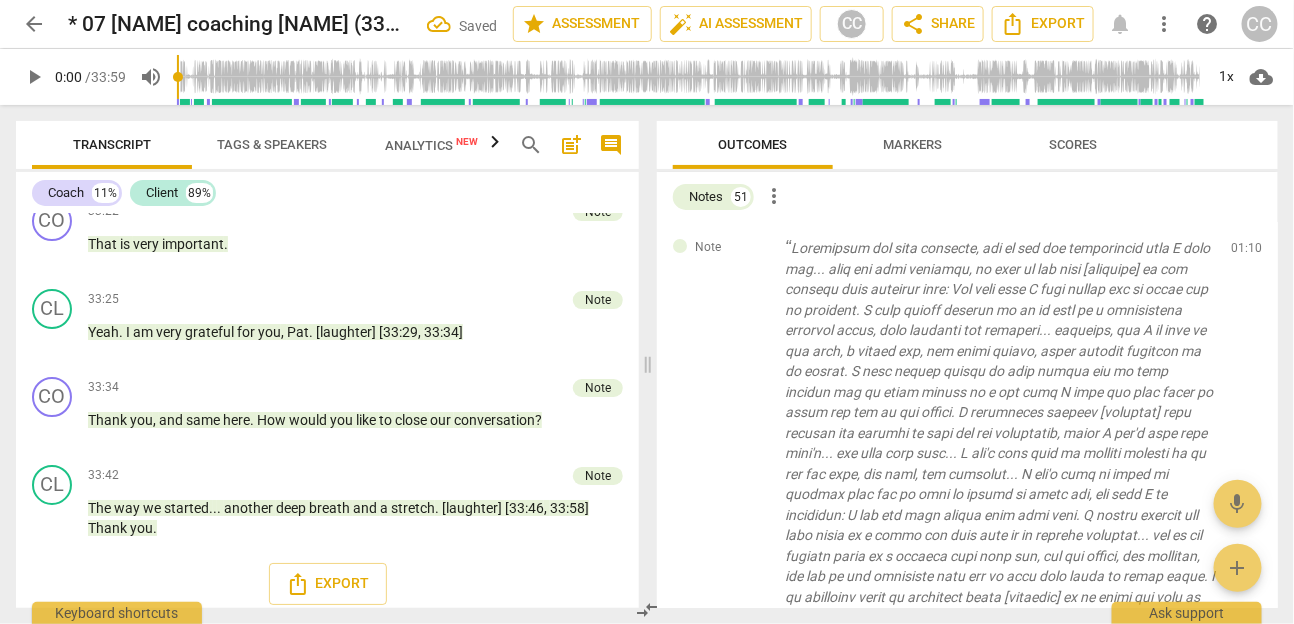 click on "delete" at bounding box center [1248, 253] 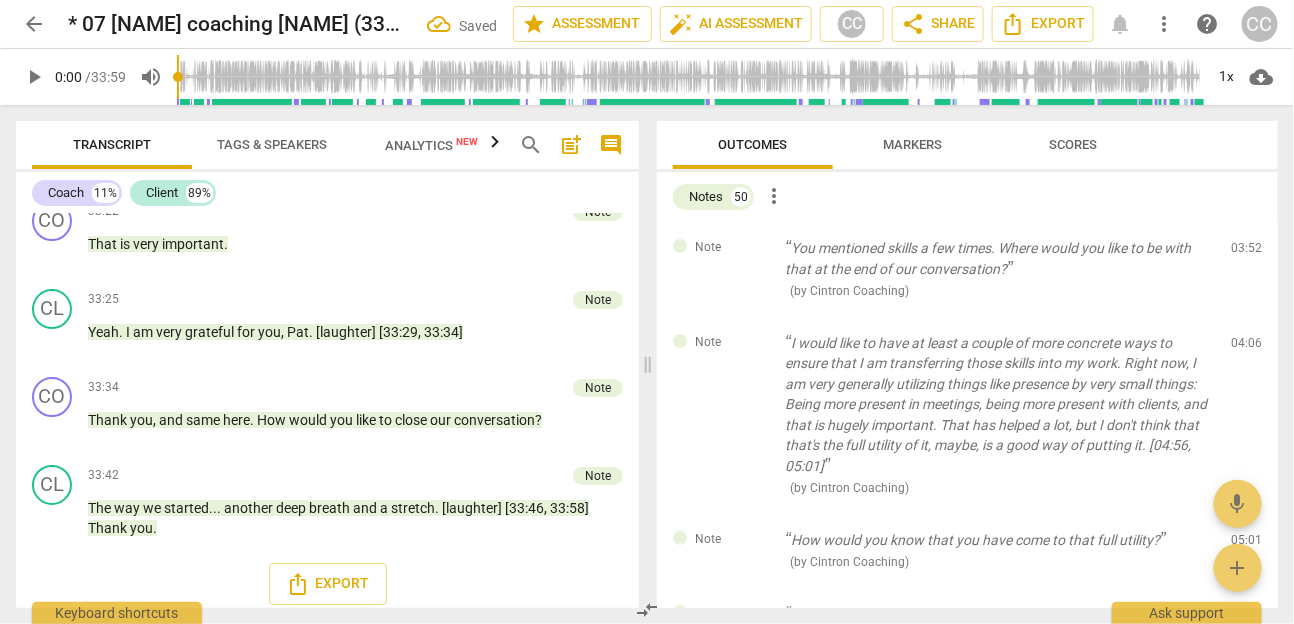 click on "delete" at bounding box center [1248, 253] 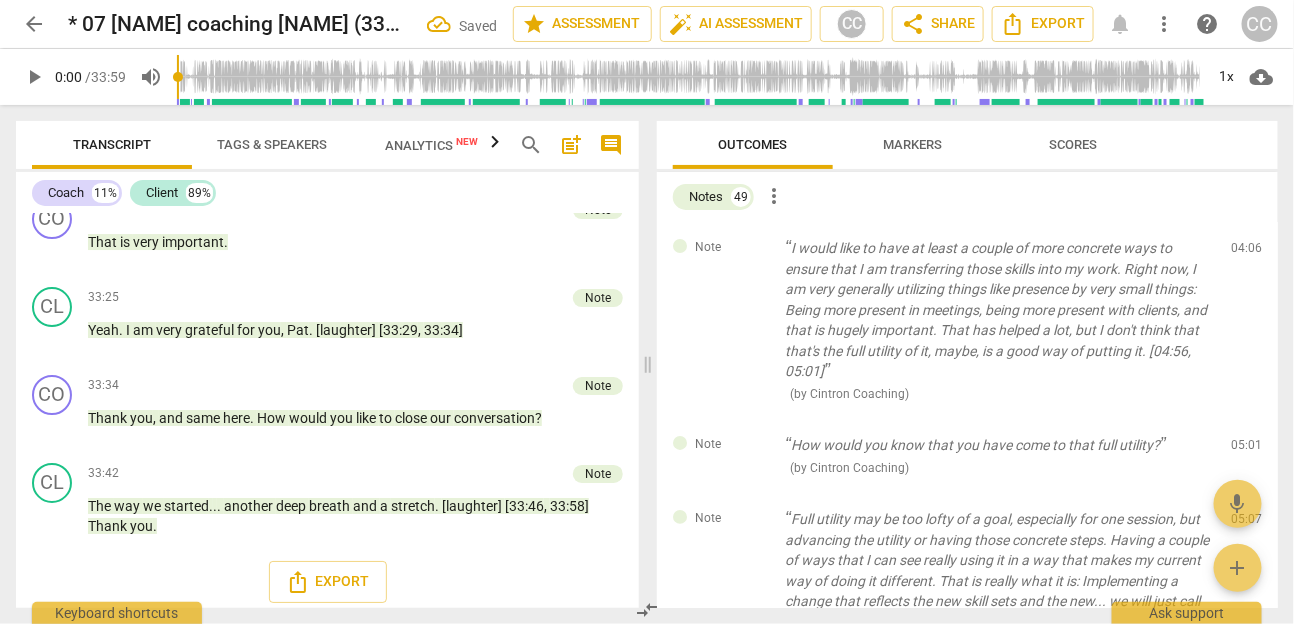 click on "Note I would like to have at least a couple of more concrete ways to ensure that I am transferring those skills into my work. Right now, I am very generally utilizing things like presence by very small things: Being more present in meetings, being more present with clients, and that is hugely important. That has helped a lot, but I don't think that that's the full utility of it, maybe, is a good way of putting it. [04:56, 05:01] ( by Cintron Coaching ) 04:06 edit delete" at bounding box center (967, 320) 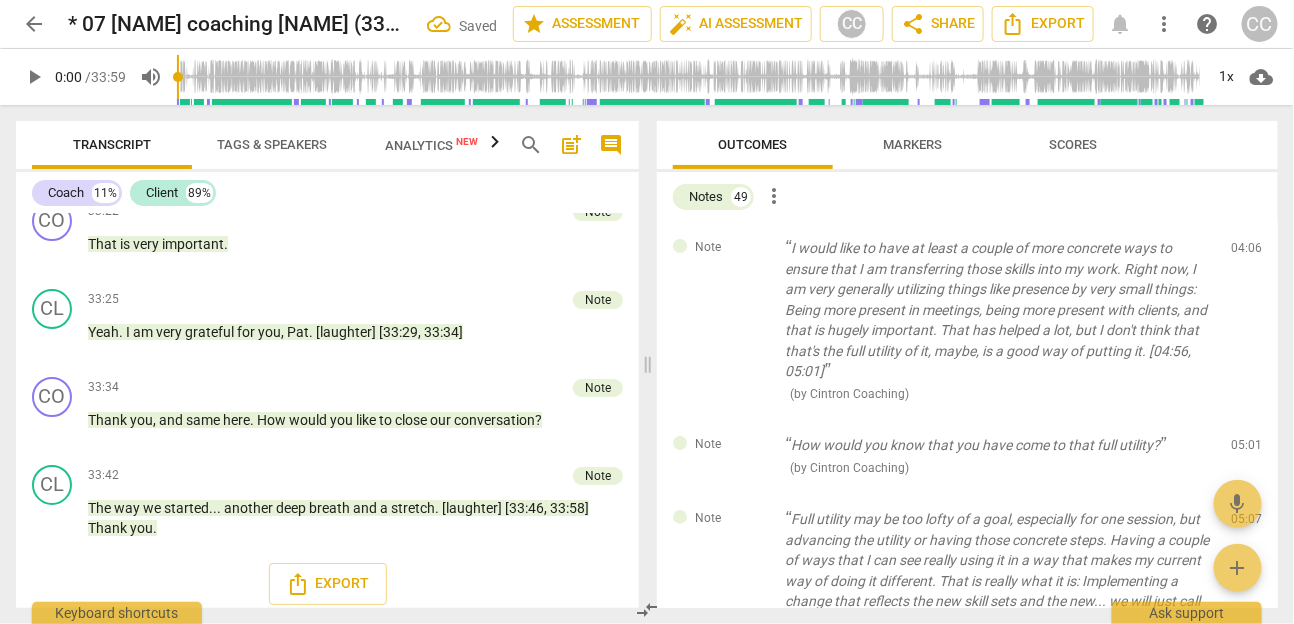 click on "delete" at bounding box center (1248, 253) 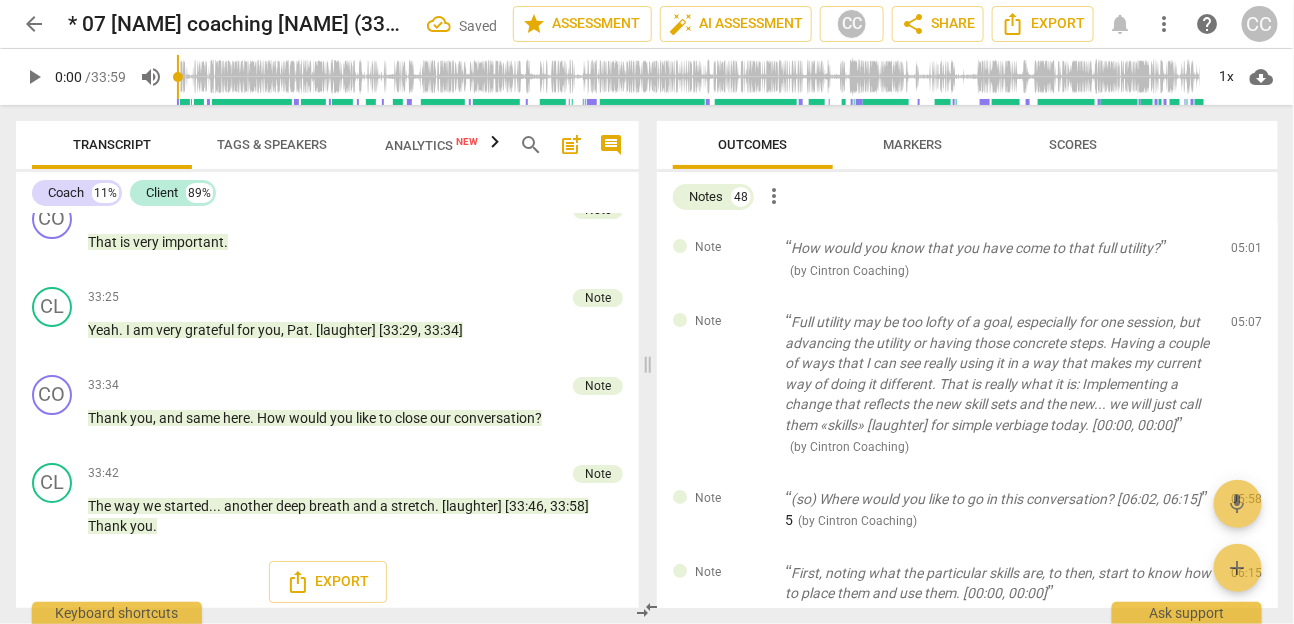 scroll, scrollTop: 6921, scrollLeft: 0, axis: vertical 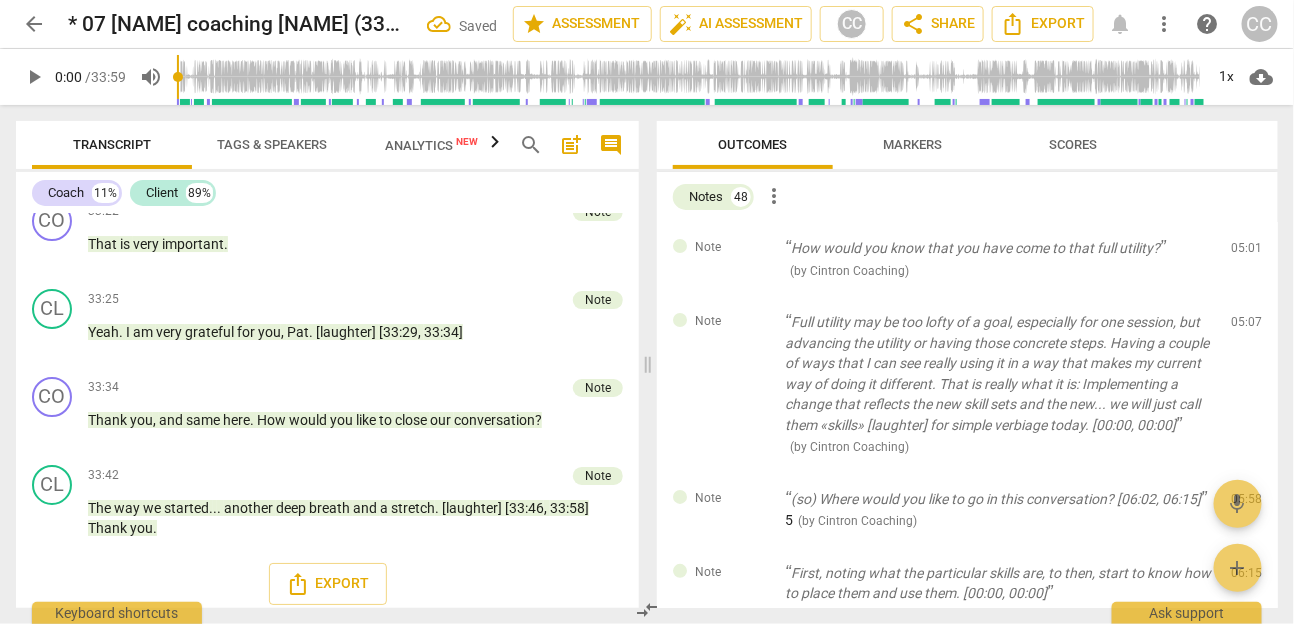 click on "delete" at bounding box center (1248, 253) 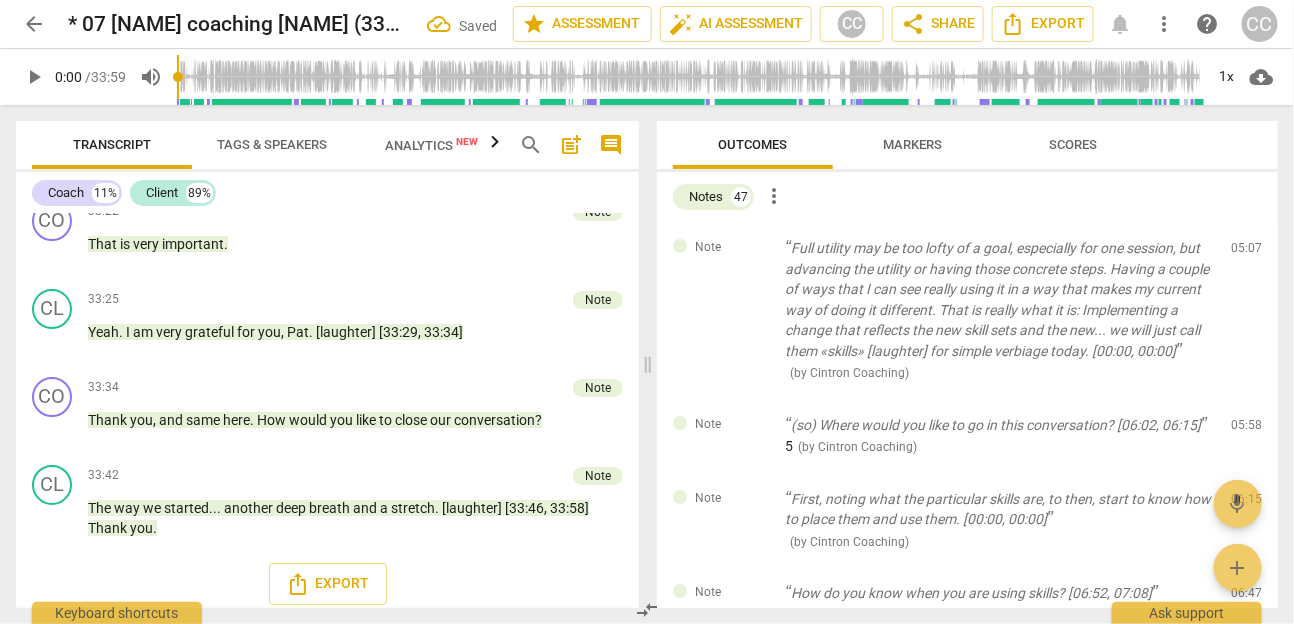 click on "Note Full utility may be too lofty of a goal, especially for one session, but advancing the utility or having those concrete steps. Having a couple of ways that I can see really using it in a way that makes my current way of doing it different. That is really what it is: Implementing a change that reflects the new skill sets and the new... we will just call them «skills» [laughter] for simple verbiage today. [05:49, 05:58] ( by Cintron Coaching ) 05:07 edit delete" at bounding box center [967, 310] 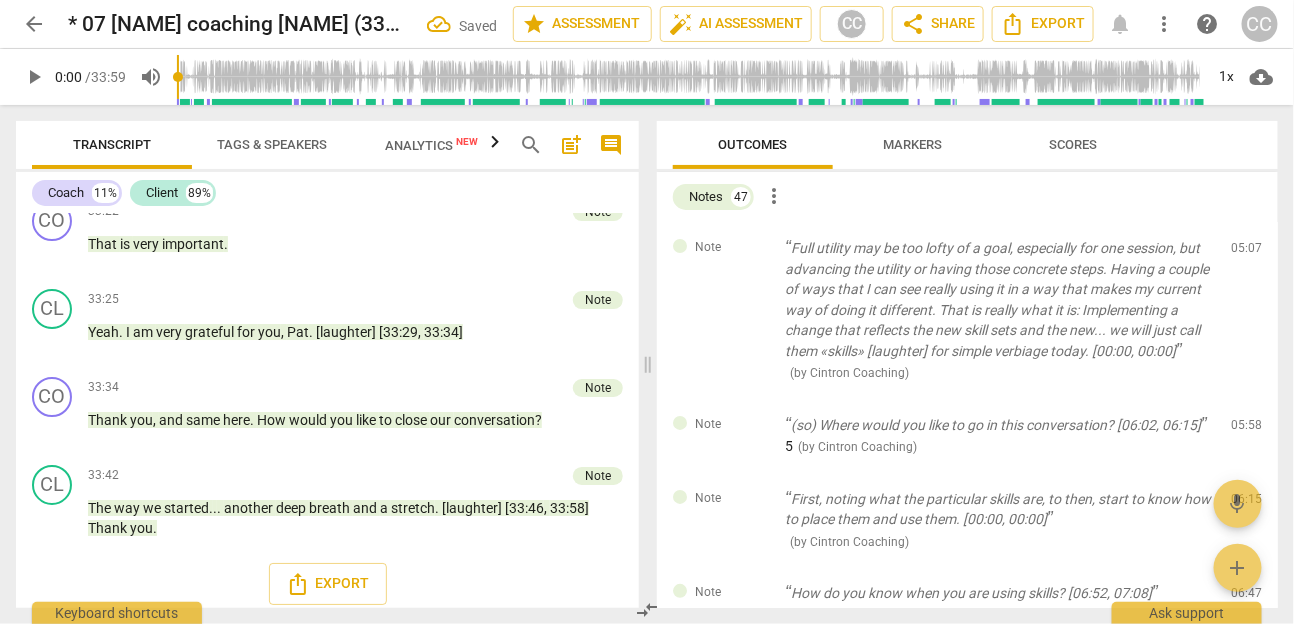 click on "delete" at bounding box center (1248, 253) 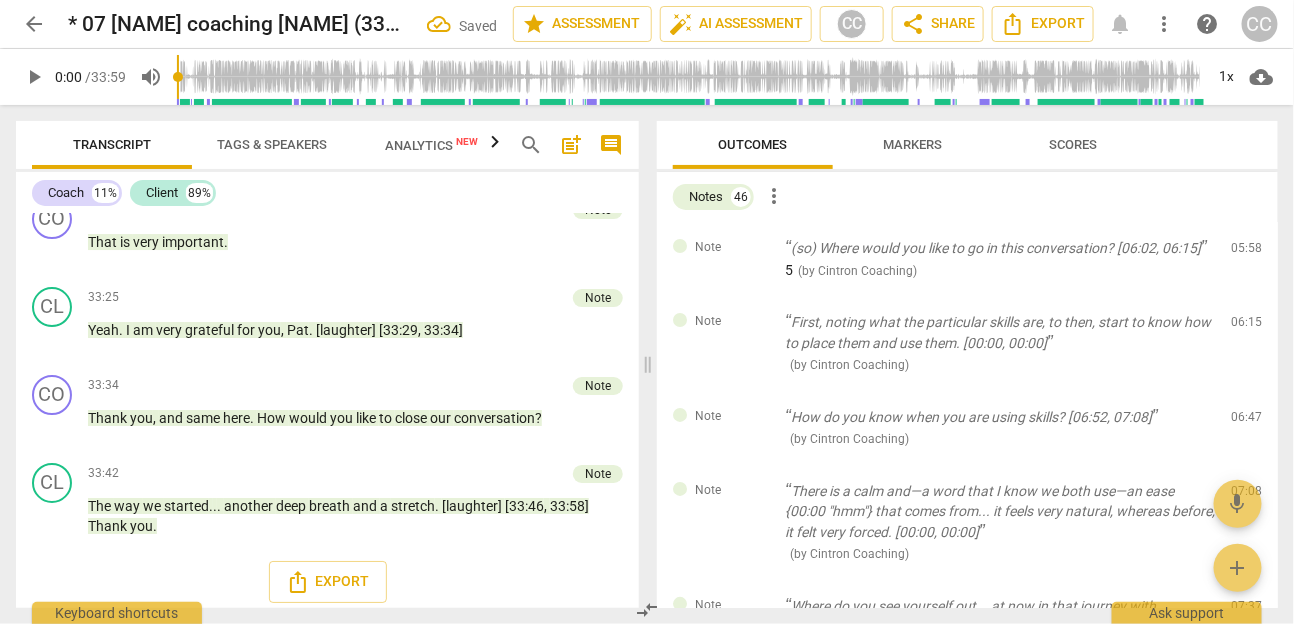 click on "Note (so) Where would you like to go in this conversation? [06:02, 06:15] 5 ( by Cintron Coaching ) 05:58 edit delete" at bounding box center (967, 259) 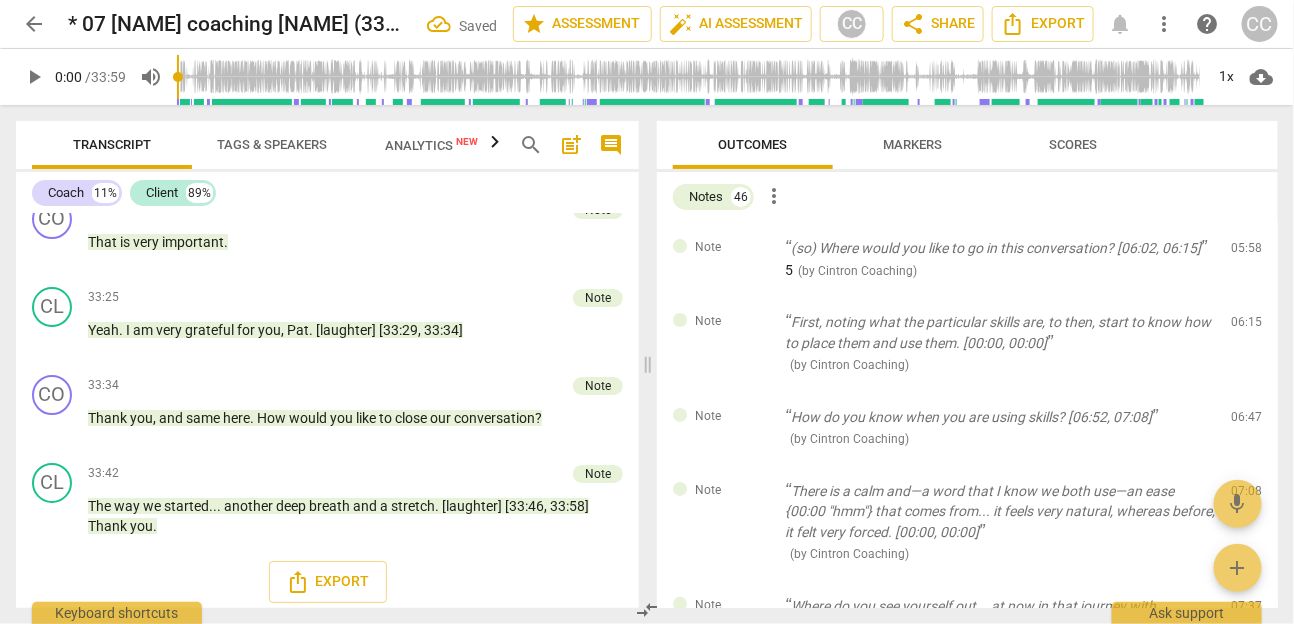 scroll, scrollTop: 6920, scrollLeft: 0, axis: vertical 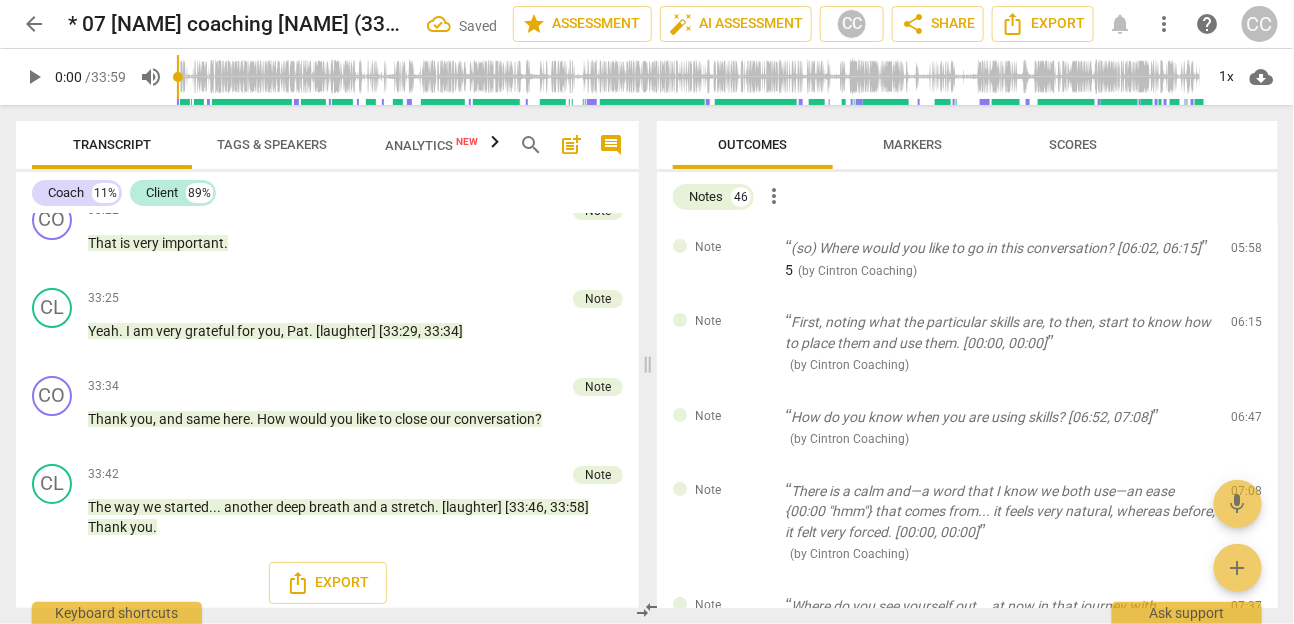 click on "delete" at bounding box center (1248, 253) 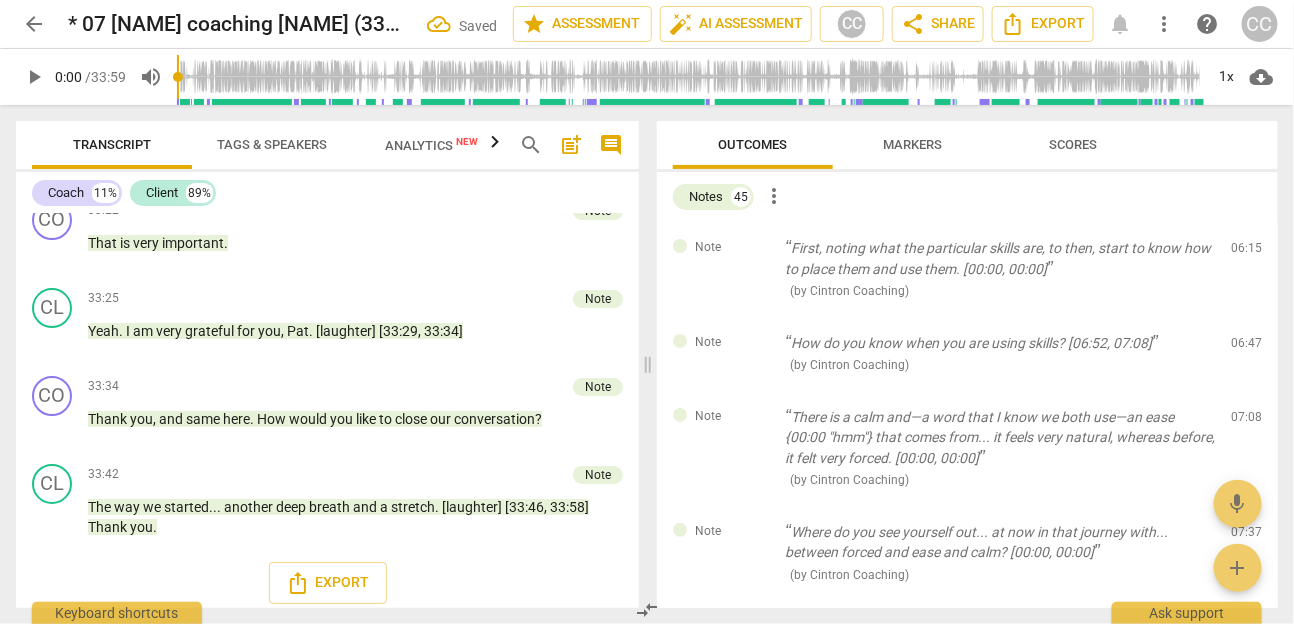 click on "delete" at bounding box center (1248, 253) 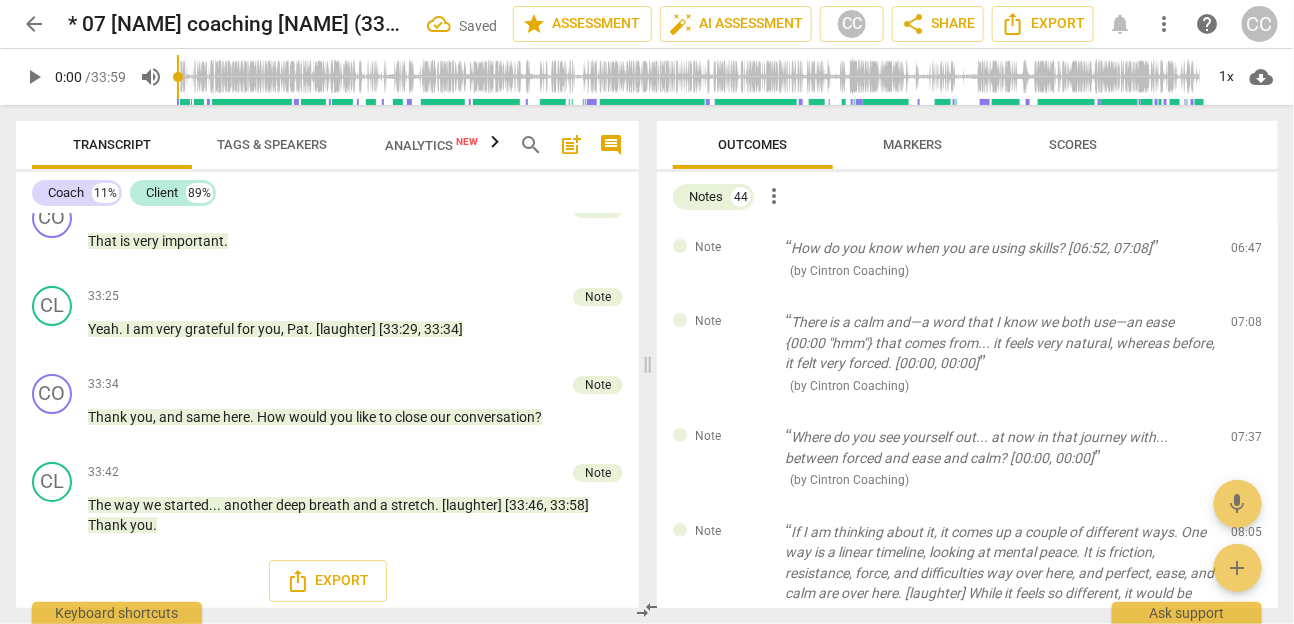scroll, scrollTop: 6917, scrollLeft: 0, axis: vertical 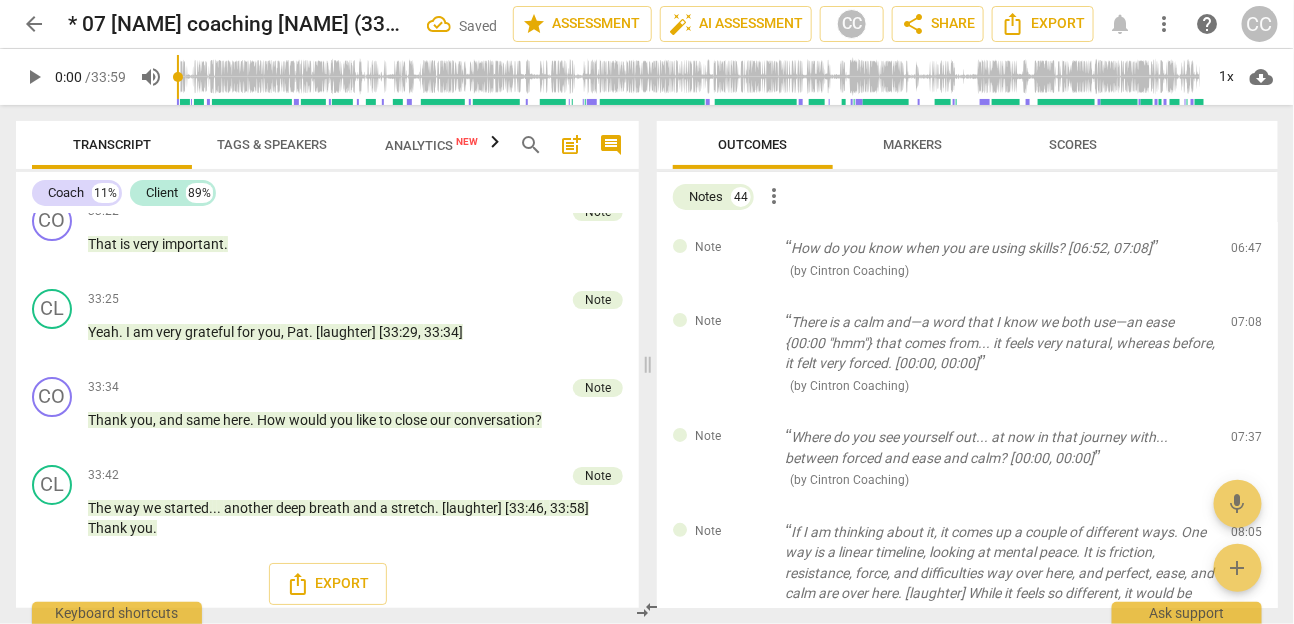 click on "delete" at bounding box center (1248, 253) 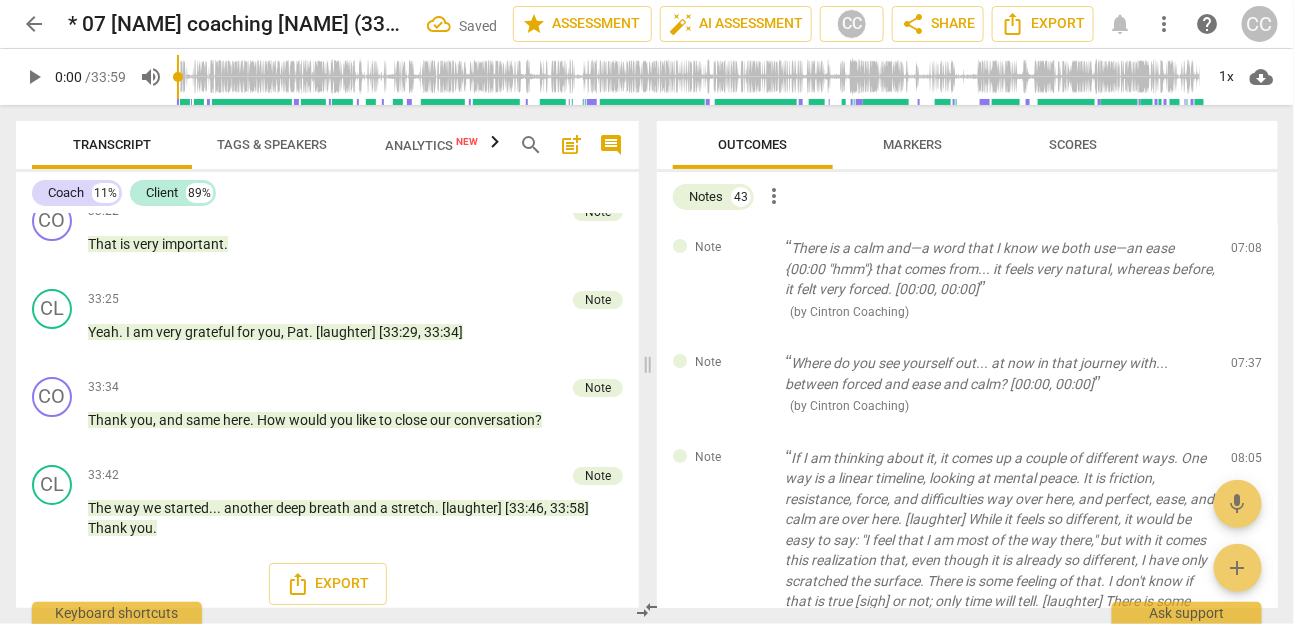 click on "delete" at bounding box center [1248, 253] 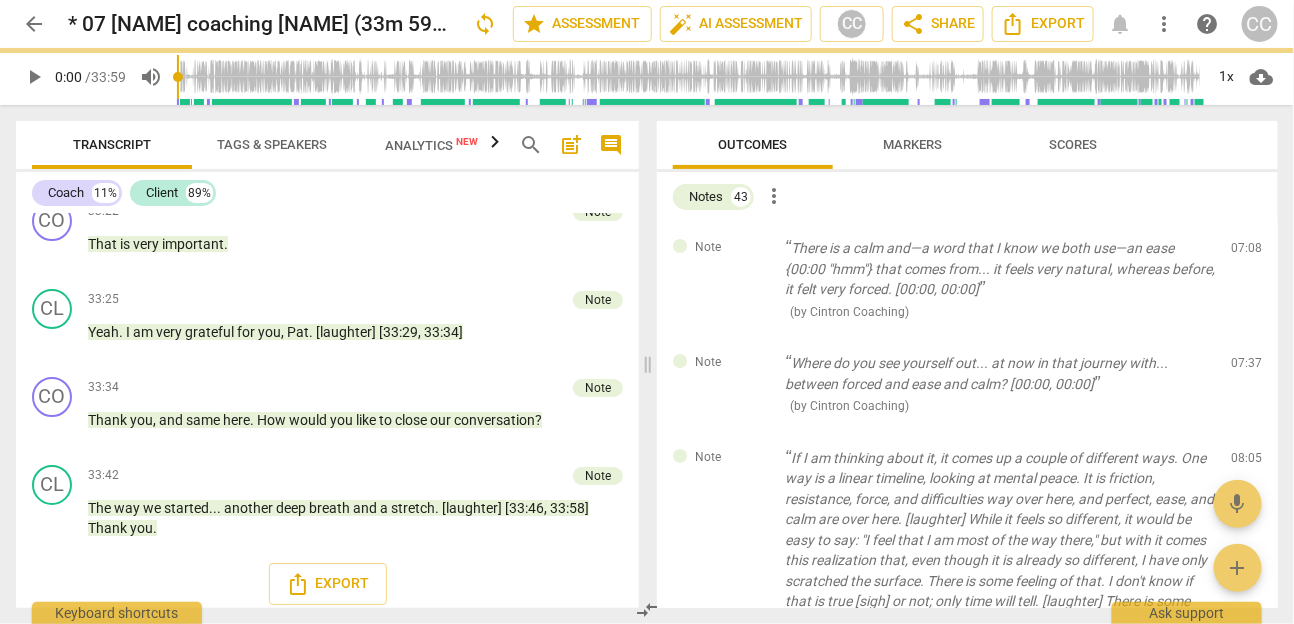 click on "Note Where do you see yourself out... at now in that journey with... between forced and ease and calm? [07:46, 07:59] ( by Cintron Coaching ) 07:37 edit delete" at bounding box center (967, 384) 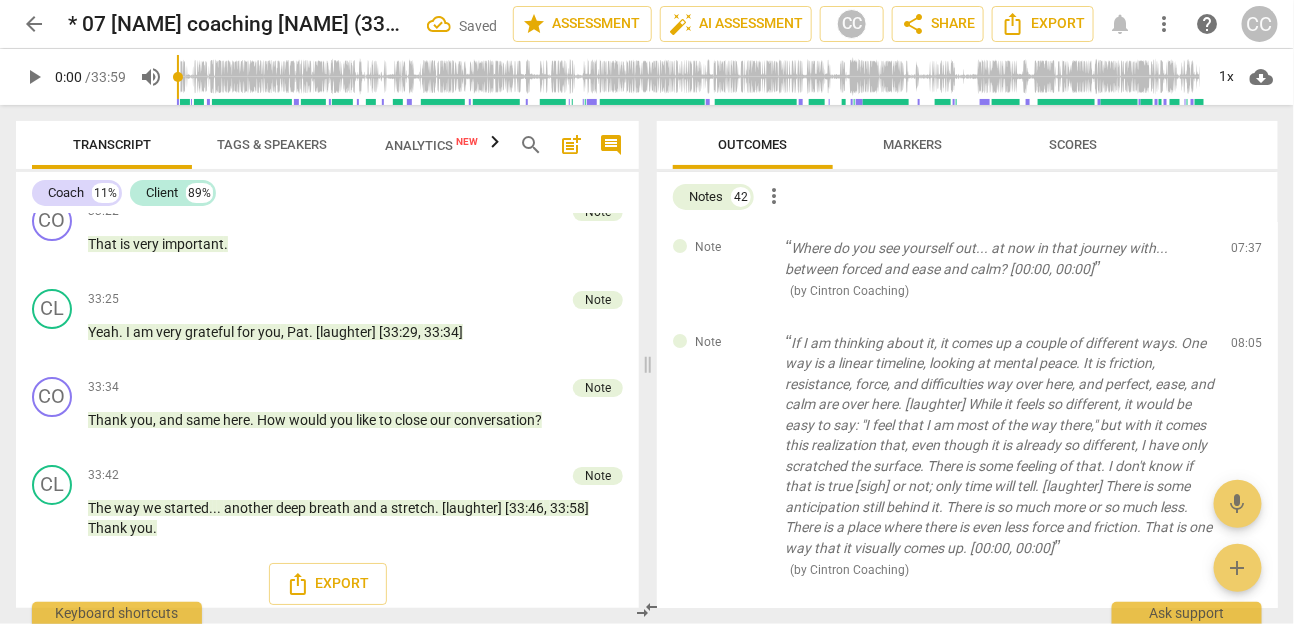 click on "delete" at bounding box center (1248, 253) 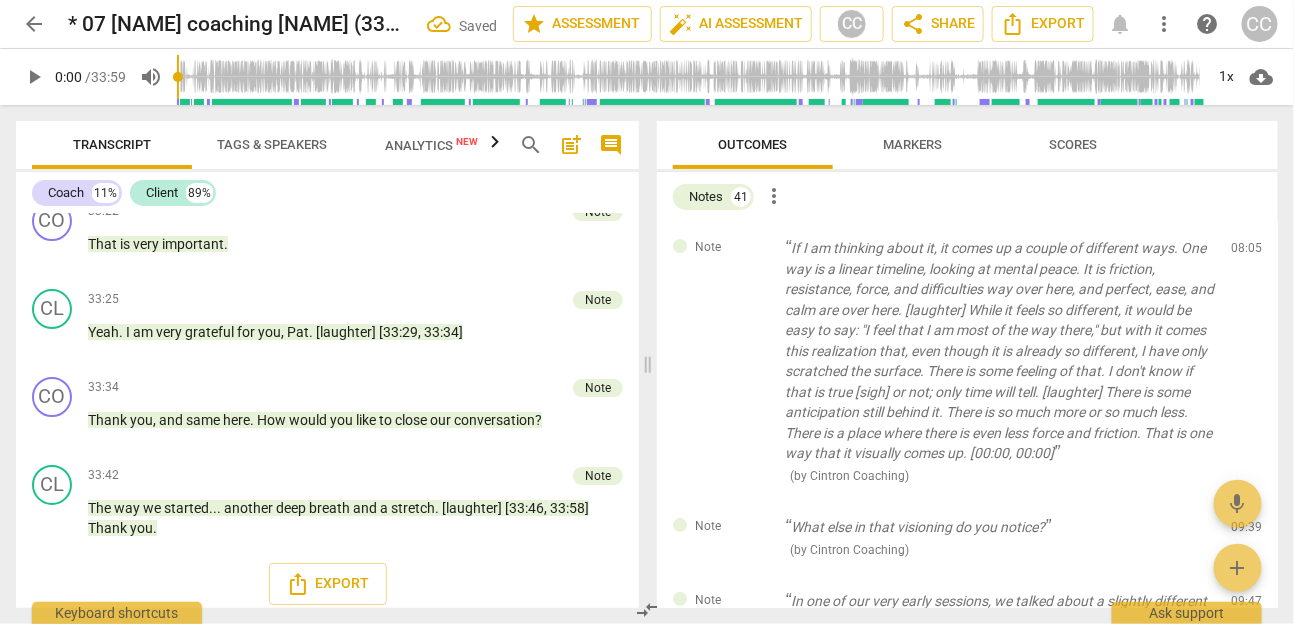 click on "Note If I am thinking about it, it comes up a couple of different ways. One way is a linear timeline, looking at mental peace. It is friction, resistance, force, and difficulties way over here, and perfect, ease, and calm are over here. [laughter] While it feels so different, it would be easy to say: "I feel that I am most of the way there," but with it comes this realization that, even though it is already so different, I have only scratched the surface. There is some feeling of that. I don't know if that is true [sigh] or not; only time will tell. [laughter] There is some anticipation still behind it. There is so much more or so much less. There is a place where there is even less force and friction. That is one way that it visually comes up. [09:31, 09:39] ( by Cintron Coaching ) 08:05 edit delete" at bounding box center [967, 361] 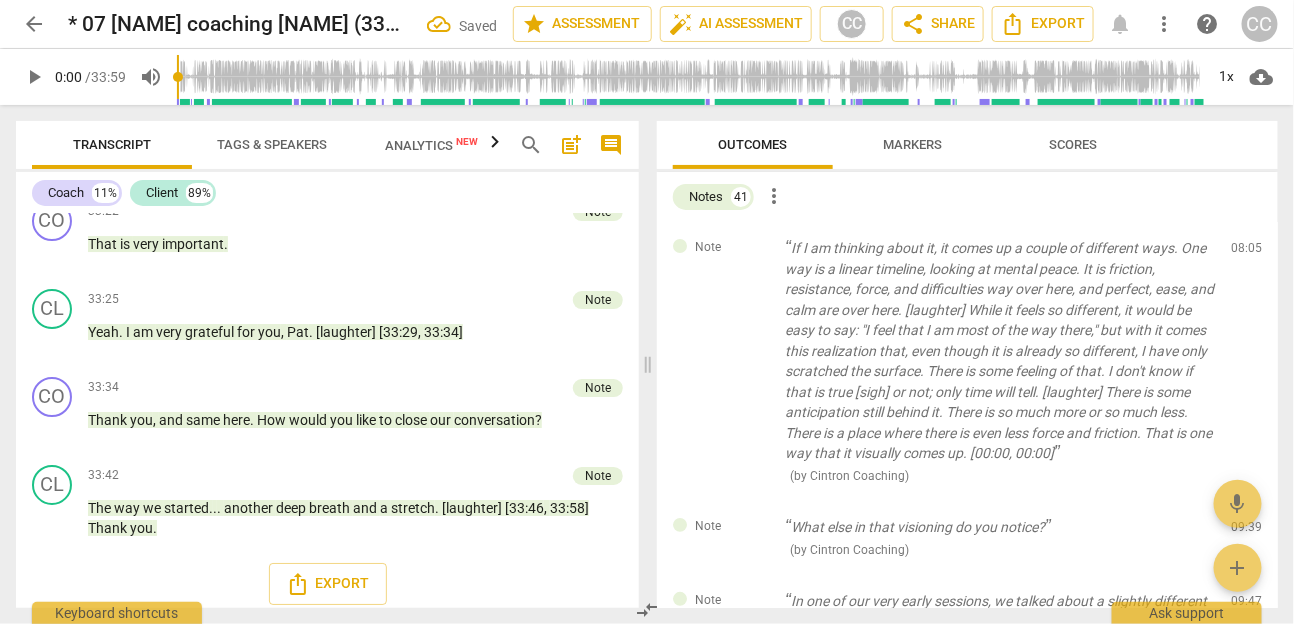 click on "delete" at bounding box center (1248, 253) 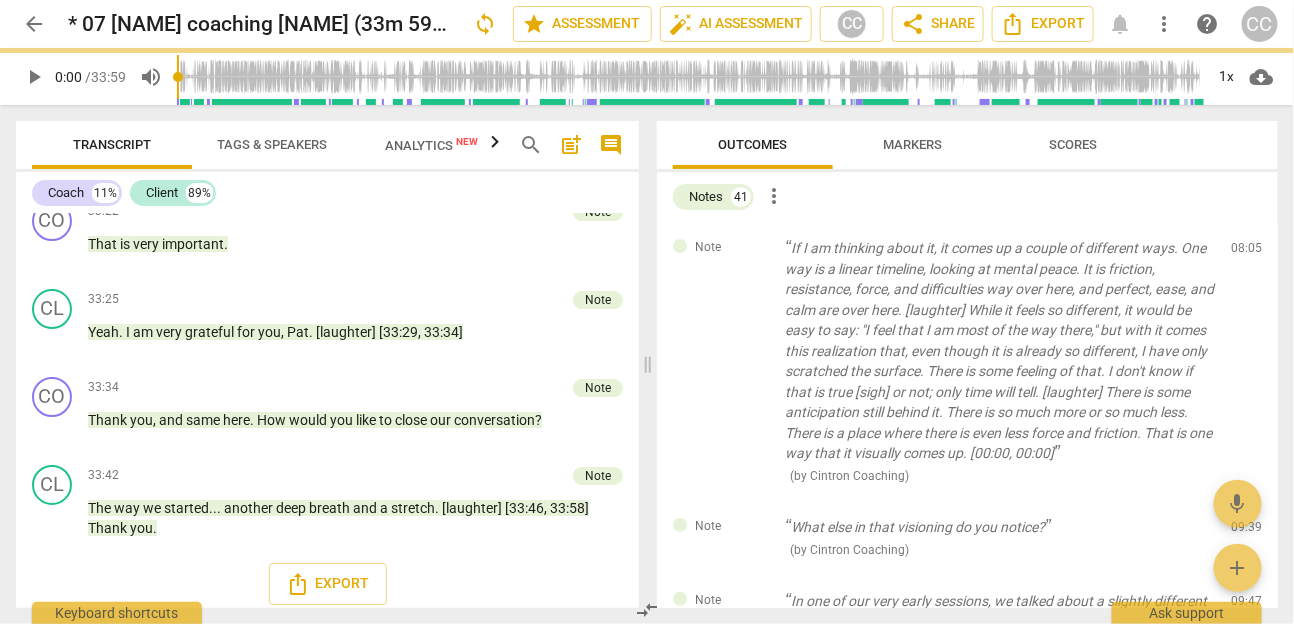 click on "Note What else in that visioning do you notice? ( by Cintron Coaching ) 09:39 edit delete" at bounding box center (967, 538) 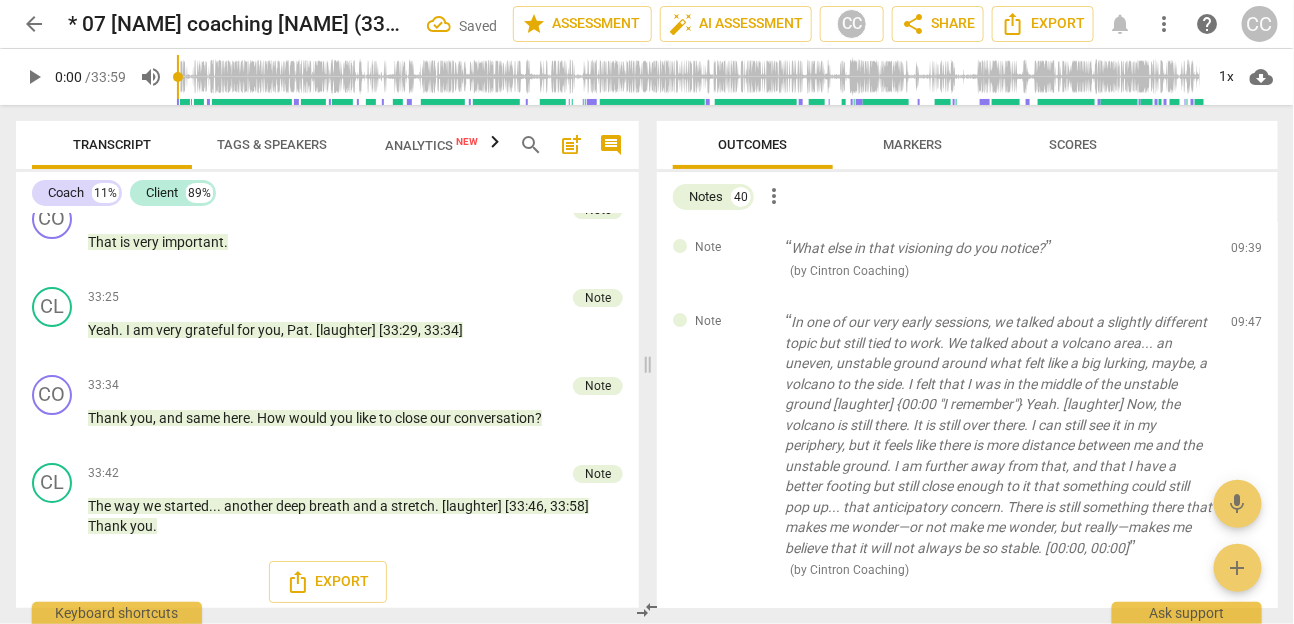 scroll, scrollTop: 6911, scrollLeft: 0, axis: vertical 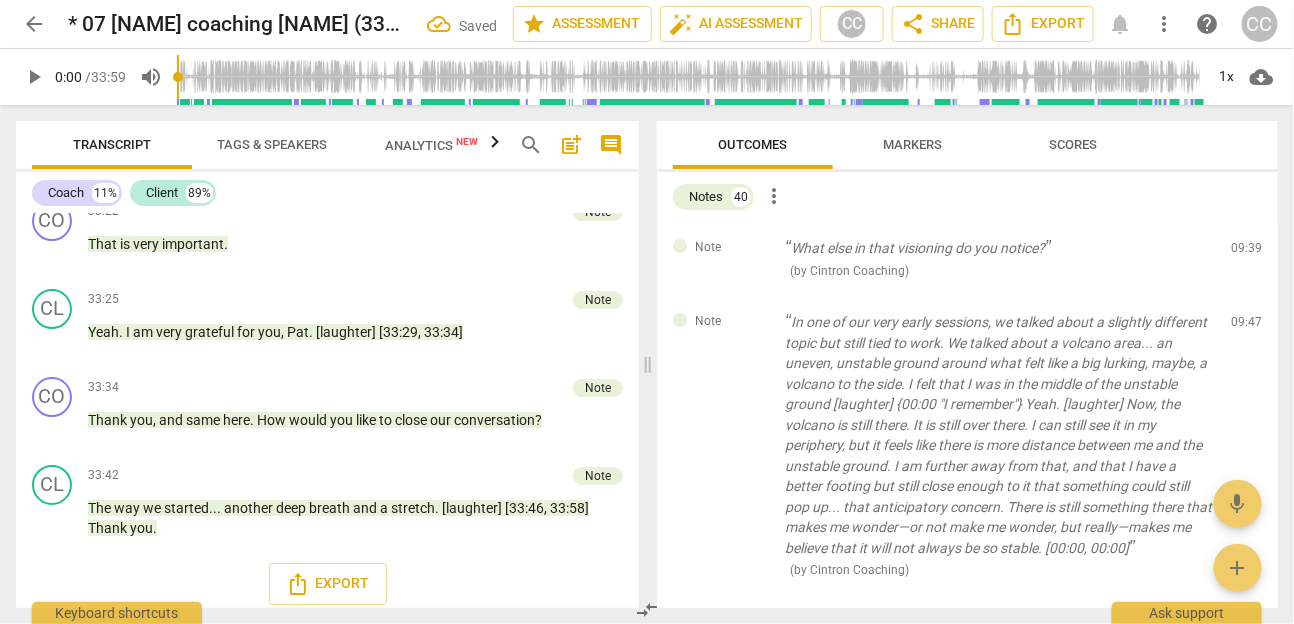 click on "delete" at bounding box center (1248, 253) 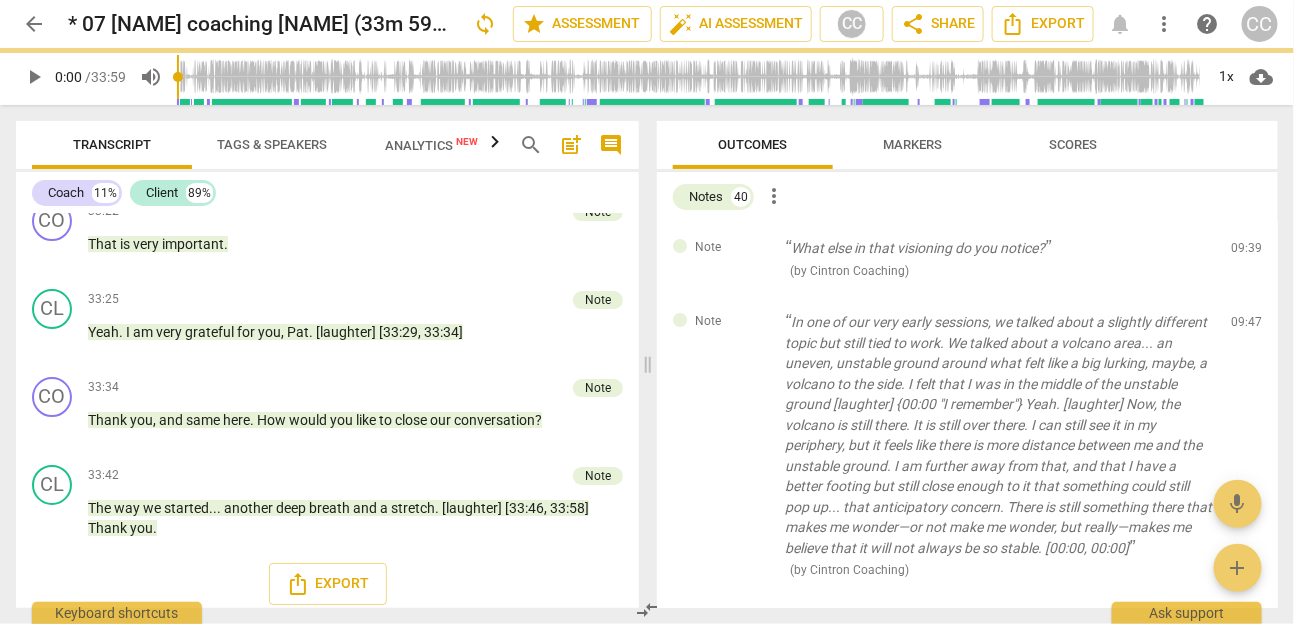 click on "delete" at bounding box center [1248, 253] 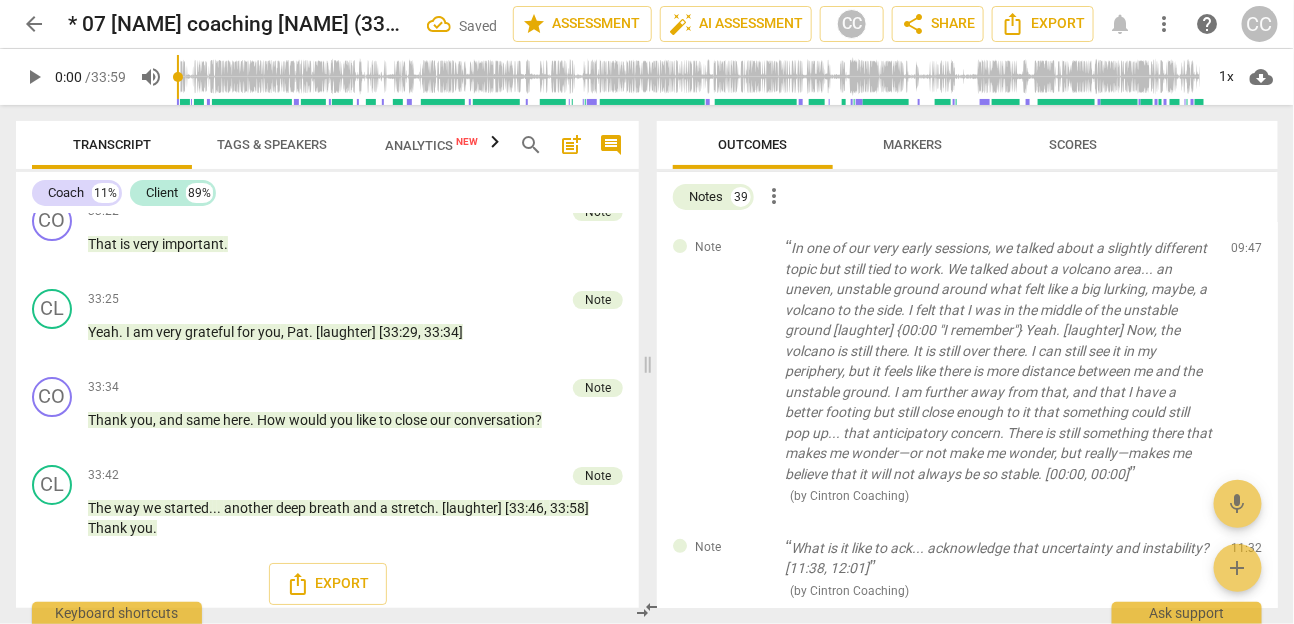 click on "Note In one of our very early sessions, we talked about a slightly different topic but still tied to work. We talked about a volcano area... an uneven, unstable ground around what felt like a big lurking, maybe, a volcano to the side. I felt that I was in the middle of the unstable ground [laughter] {10:23 "I remember"} Yeah. [laughter] Now, the volcano is still there. It is still over there. I can still see it in my periphery, but it feels like there is more distance between me and the unstable ground. I am further away from that, and that I have a better footing but still close enough to it that something could still pop up... that anticipatory concern. There is still something there that makes me wonder—or not make me wonder, but really—makes me believe that it will not always be so stable. [11:20, 11:32] ( by Cintron Coaching ) 09:47 edit delete" at bounding box center (967, 372) 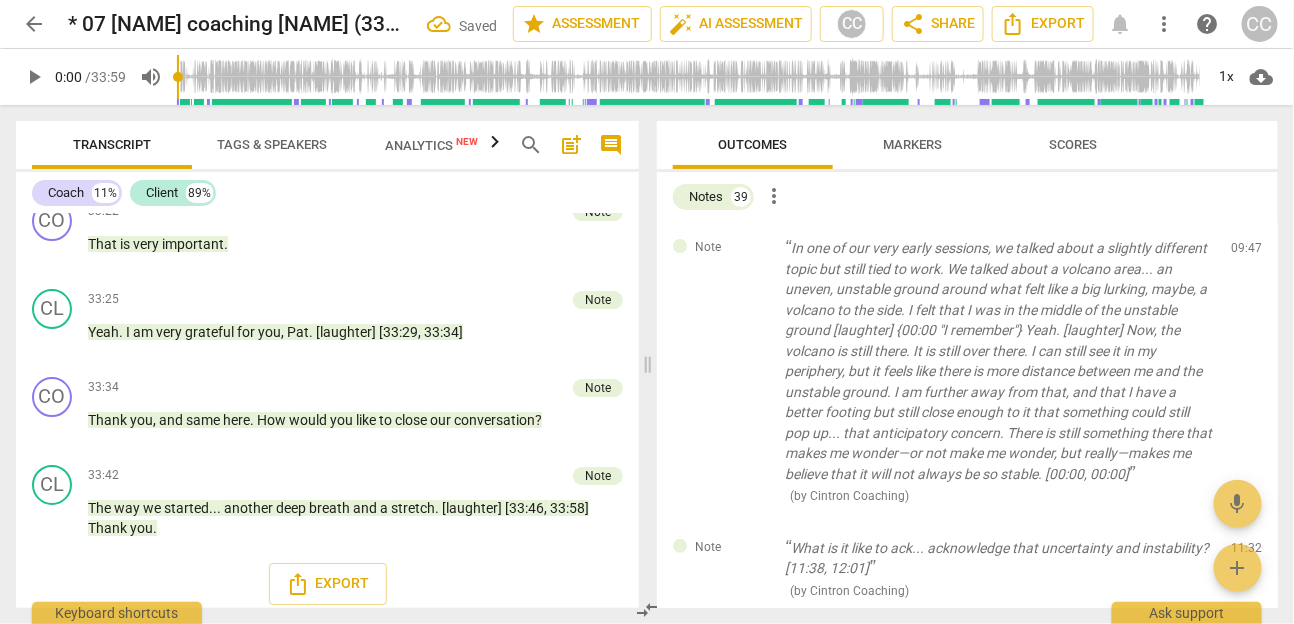 click on "delete" at bounding box center [1248, 253] 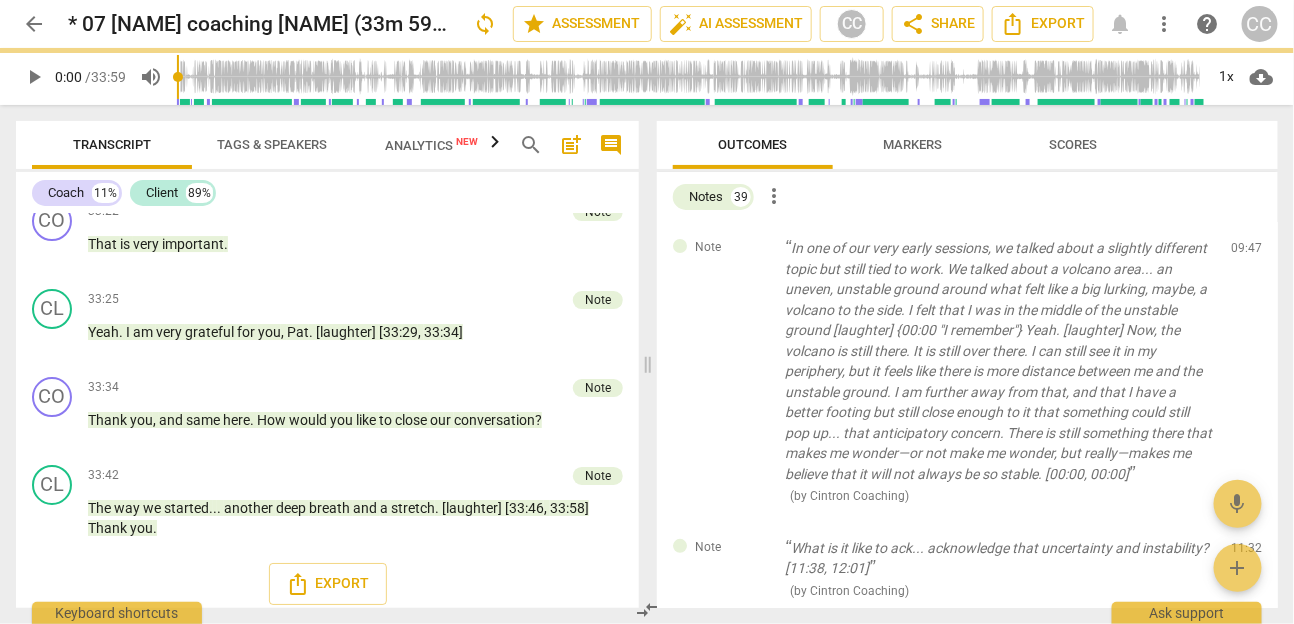 click on "Note What is it like to ack... acknowledge that uncertainty and instability? [11:38, 12:01] ( by Cintron Coaching ) 11:32 edit delete" at bounding box center (967, 569) 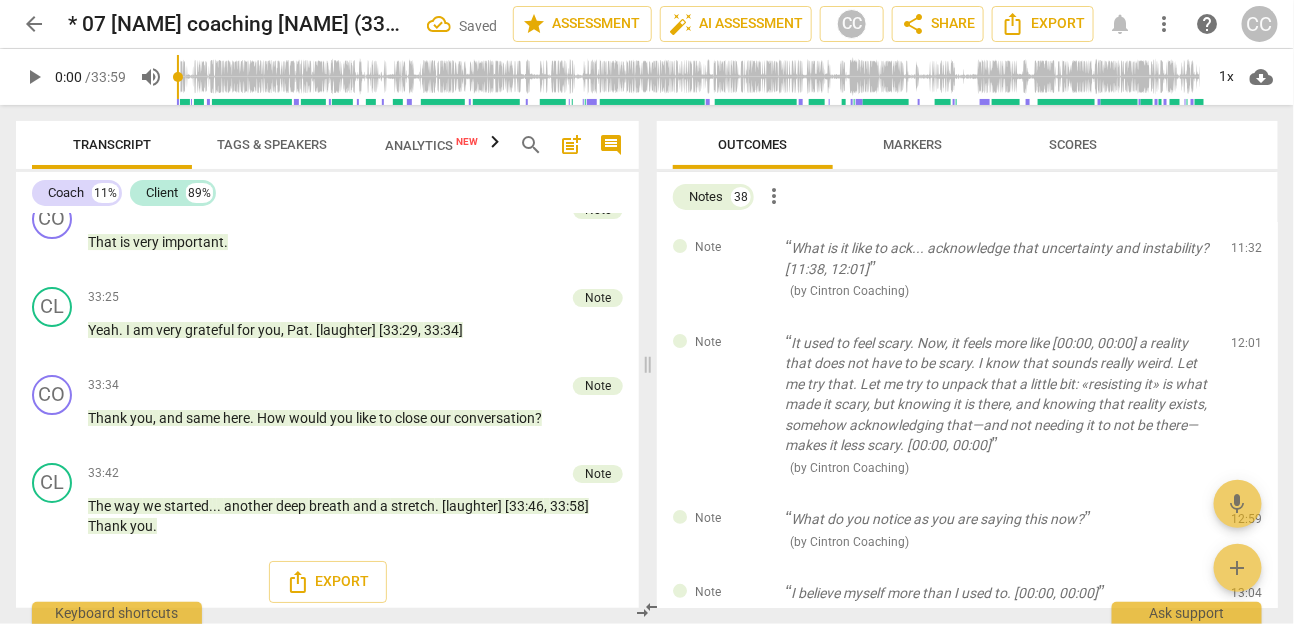 scroll, scrollTop: 6910, scrollLeft: 0, axis: vertical 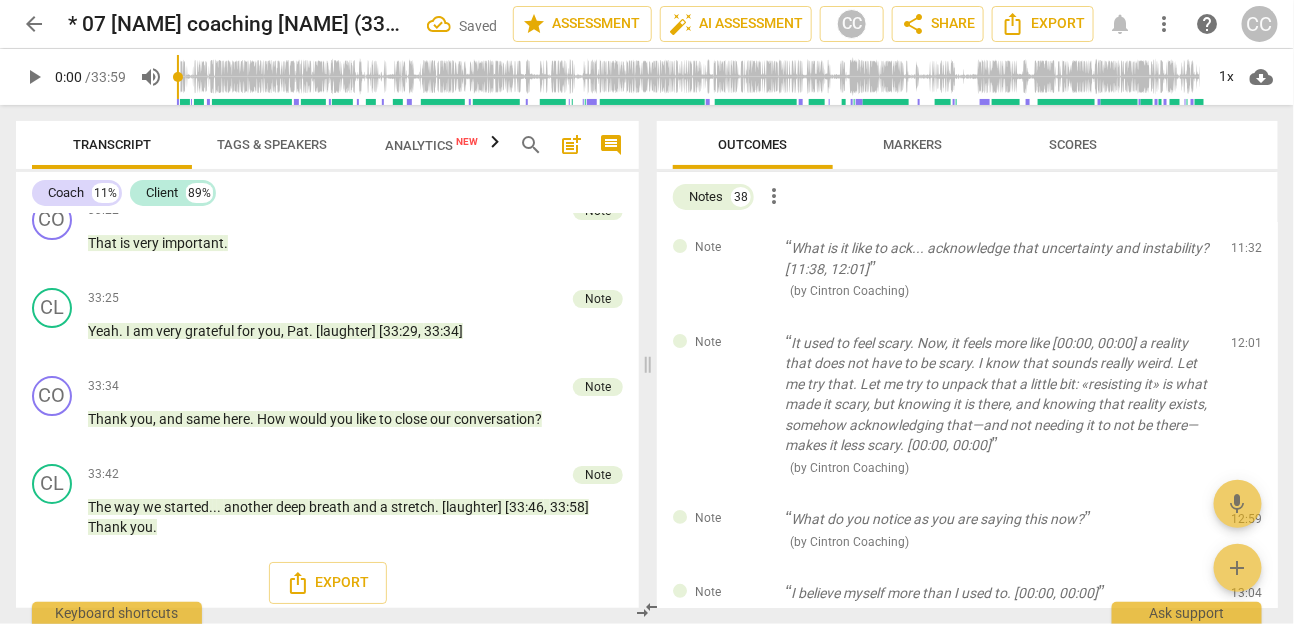 click on "delete" at bounding box center (1248, 253) 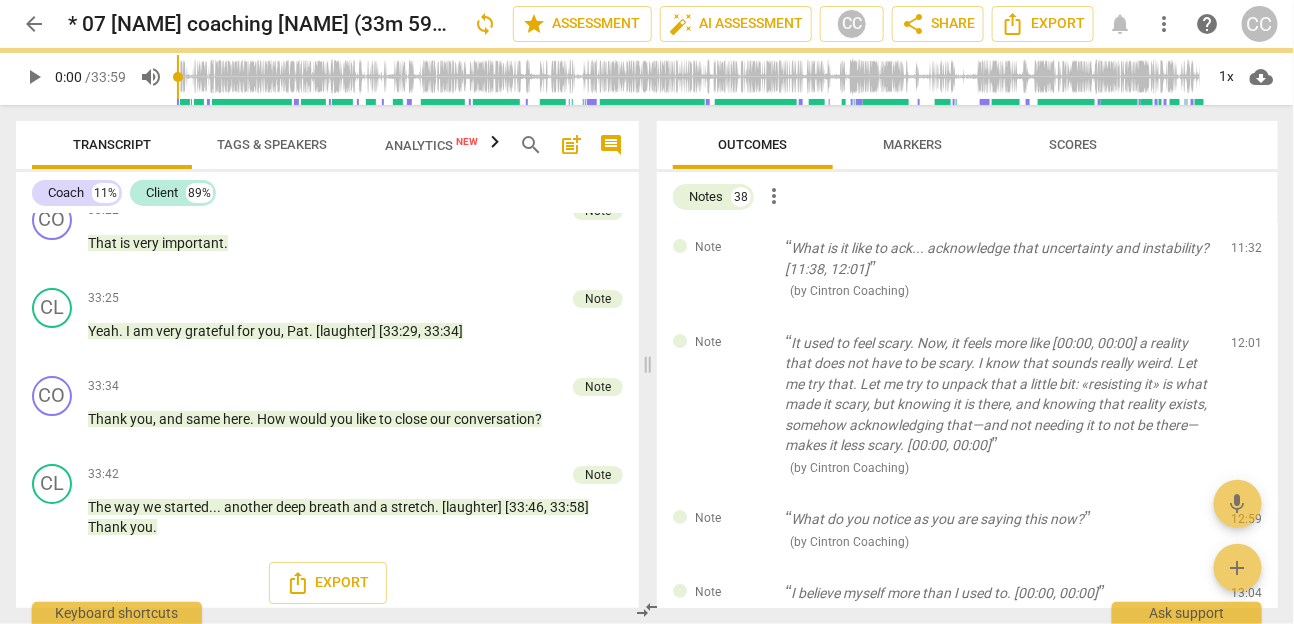 click on "delete" at bounding box center [1248, 253] 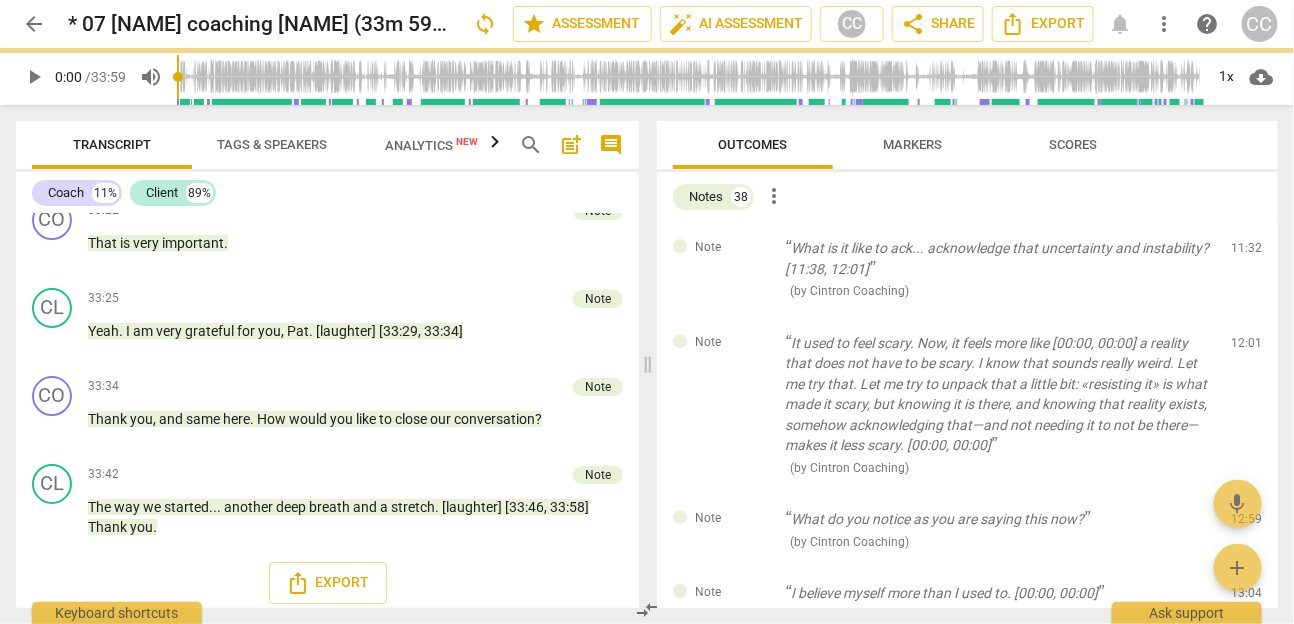 click on "Note It used to feel scary. Now, it feels more like [12:14, 12:23] a reality that does not have to be scary. I know that sounds really weird. Let me try that. Let me try to unpack that a little bit: «resisting it» is what made it scary, but knowing it is there, and knowing that reality exists, somehow acknowledging that—and not needing it to not be there—makes it less scary. [12:53, 12:59] ( by Cintron Coaching ) 12:01 edit delete" at bounding box center [967, 405] 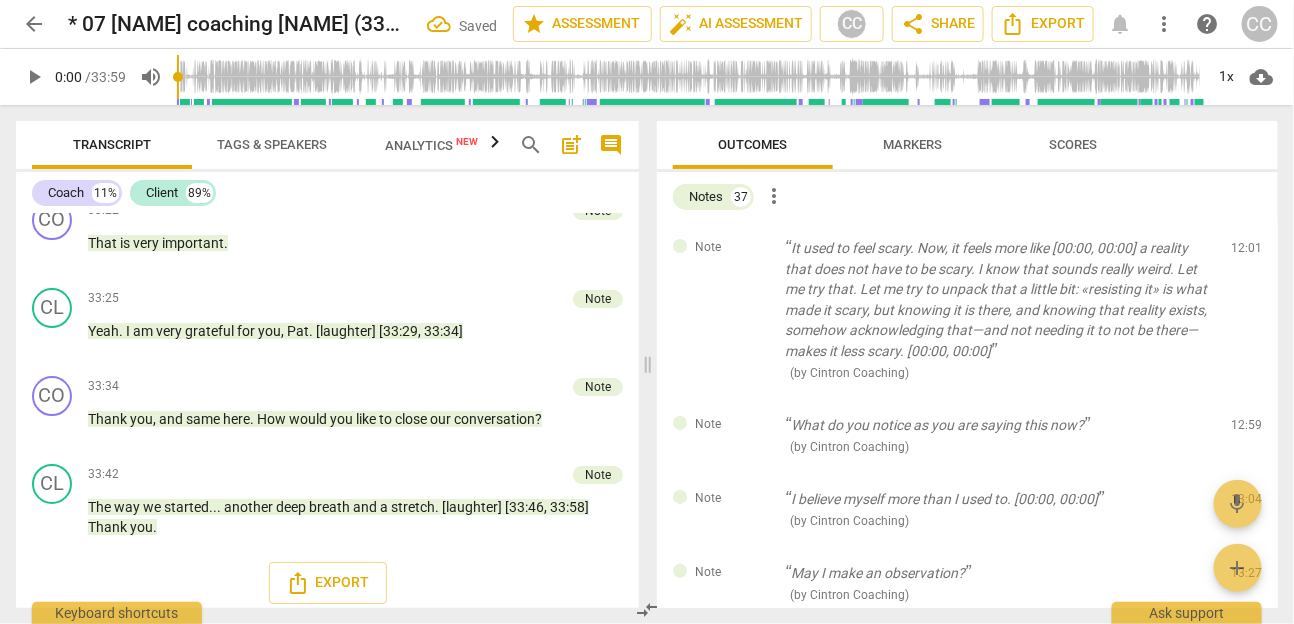 click on "delete" at bounding box center (1248, 253) 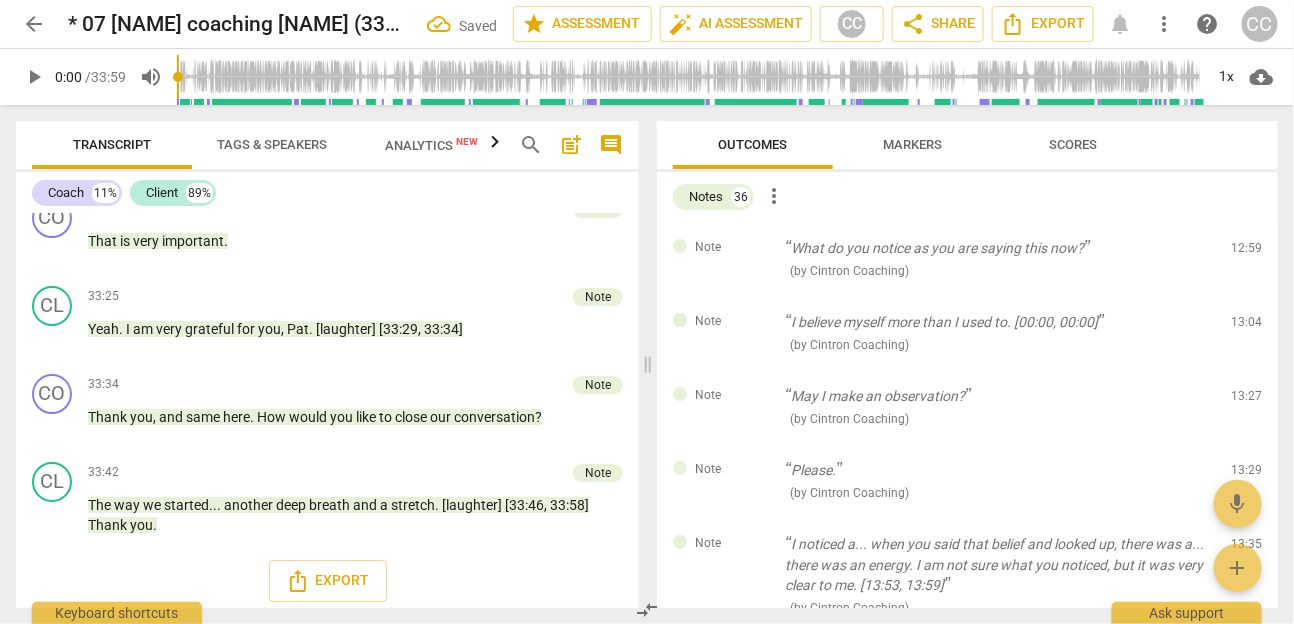 scroll, scrollTop: 6907, scrollLeft: 0, axis: vertical 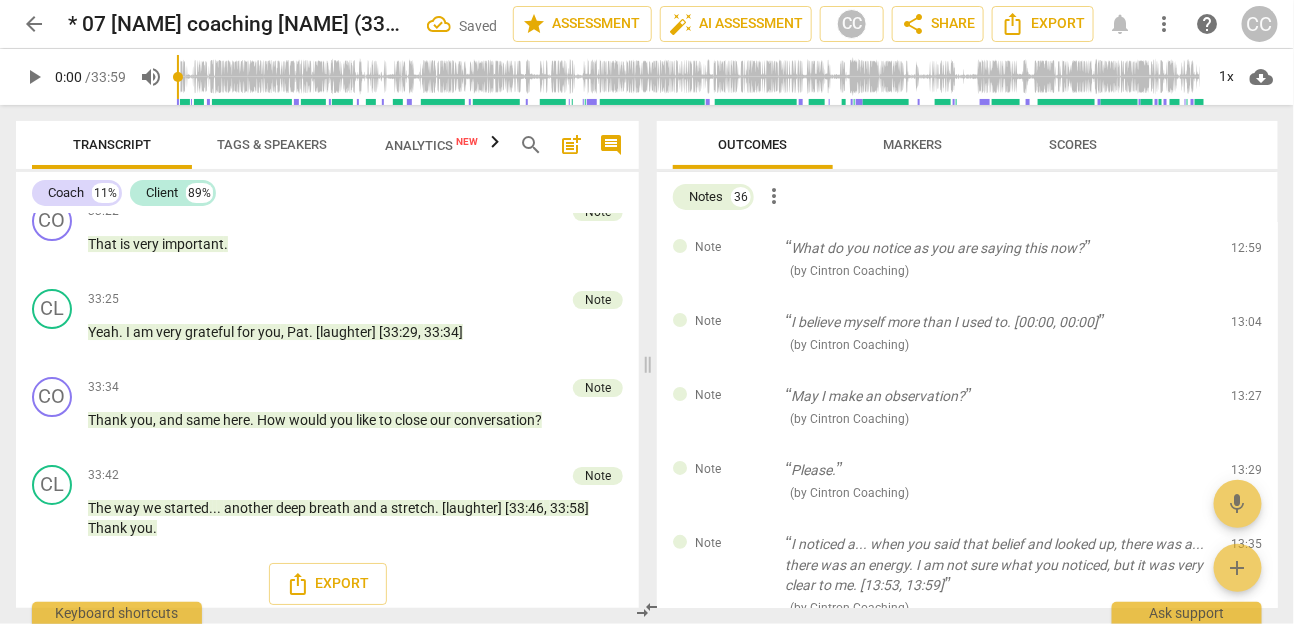 click on "delete" at bounding box center [1248, 253] 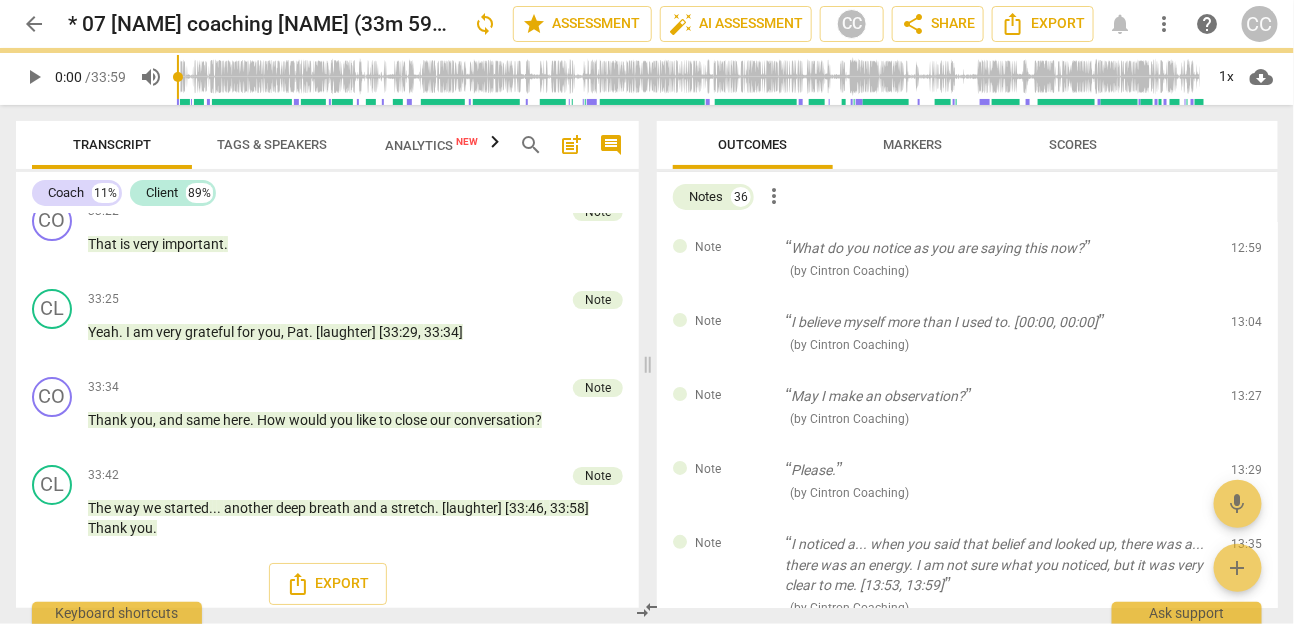 click on "Note I believe myself more than I used to. [13:06, 13:27] ( by Cintron Coaching ) 13:04 edit delete" at bounding box center (967, 333) 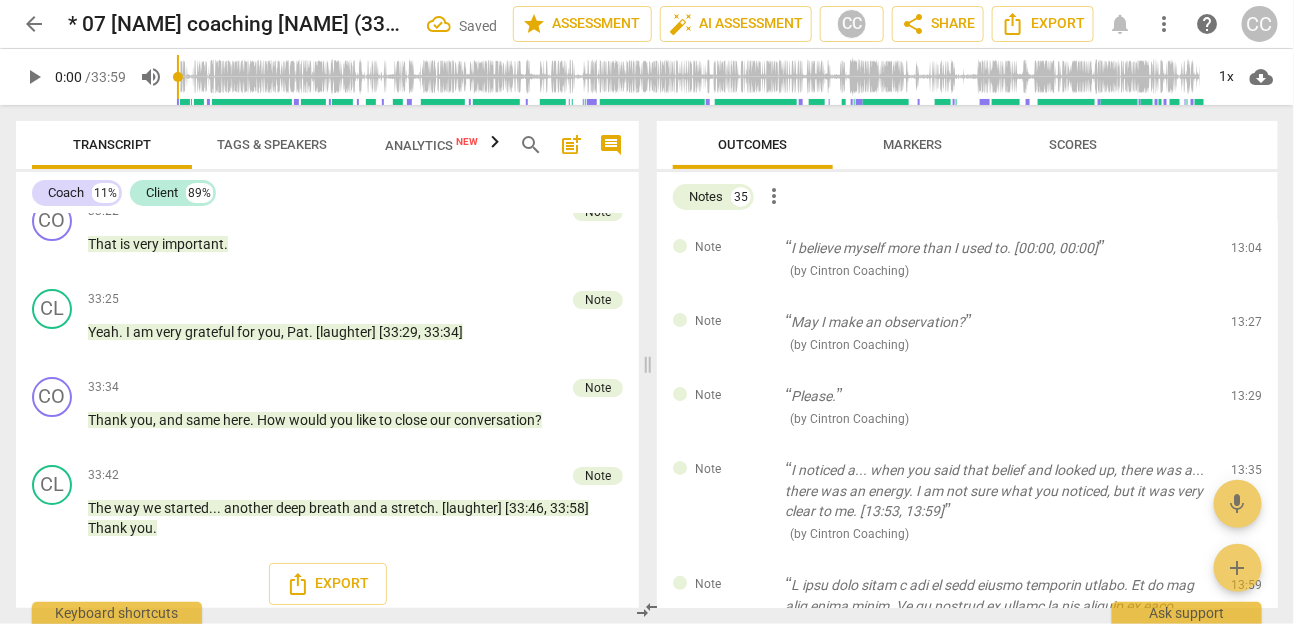 click on "delete" at bounding box center [1248, 253] 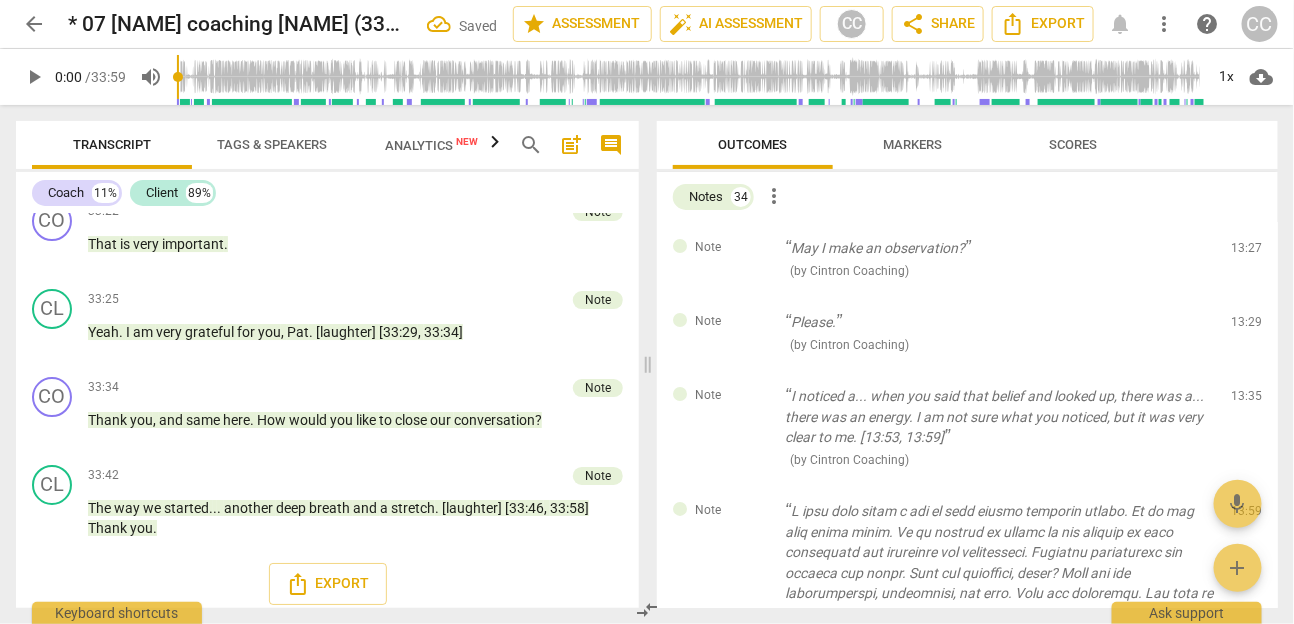 click on "delete" at bounding box center [1248, 253] 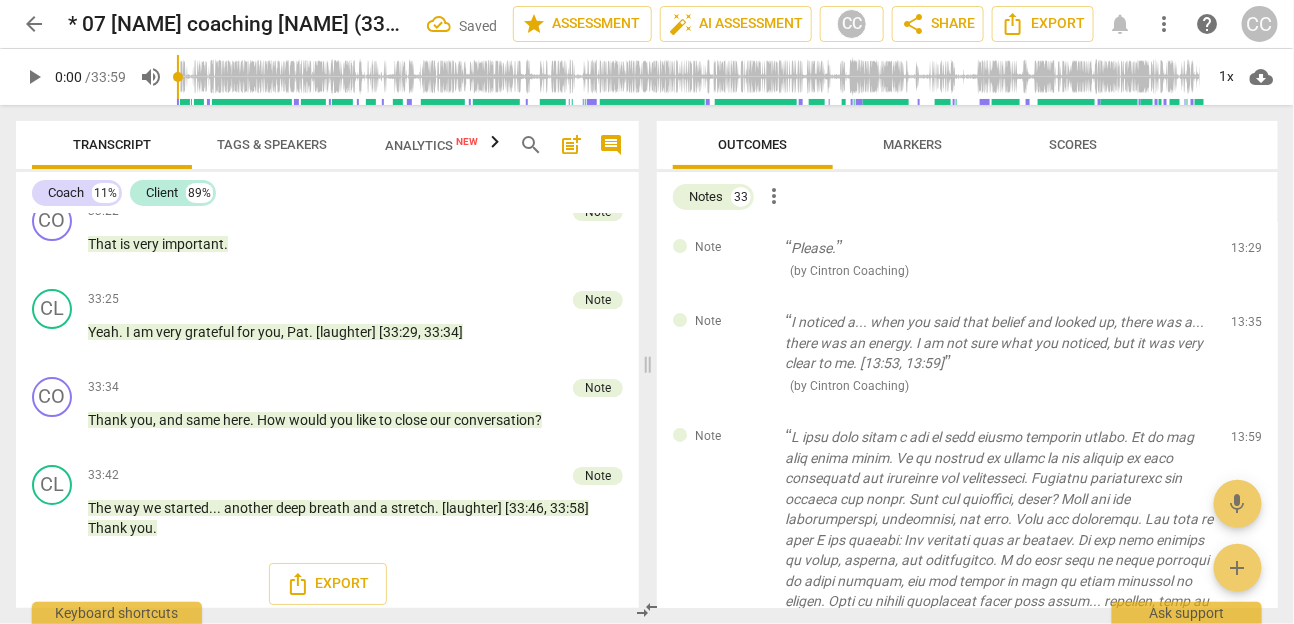 click on "Note Please. ( by Cintron Coaching ) 13:29 edit delete" at bounding box center [967, 259] 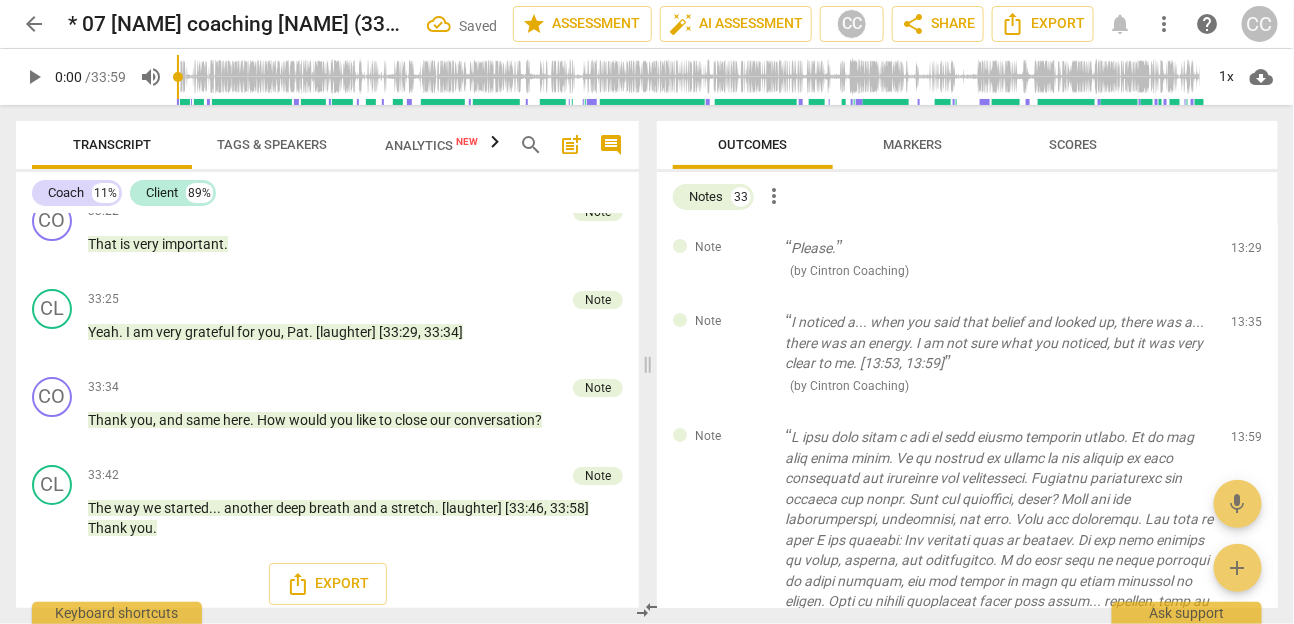 click on "delete" at bounding box center [1248, 253] 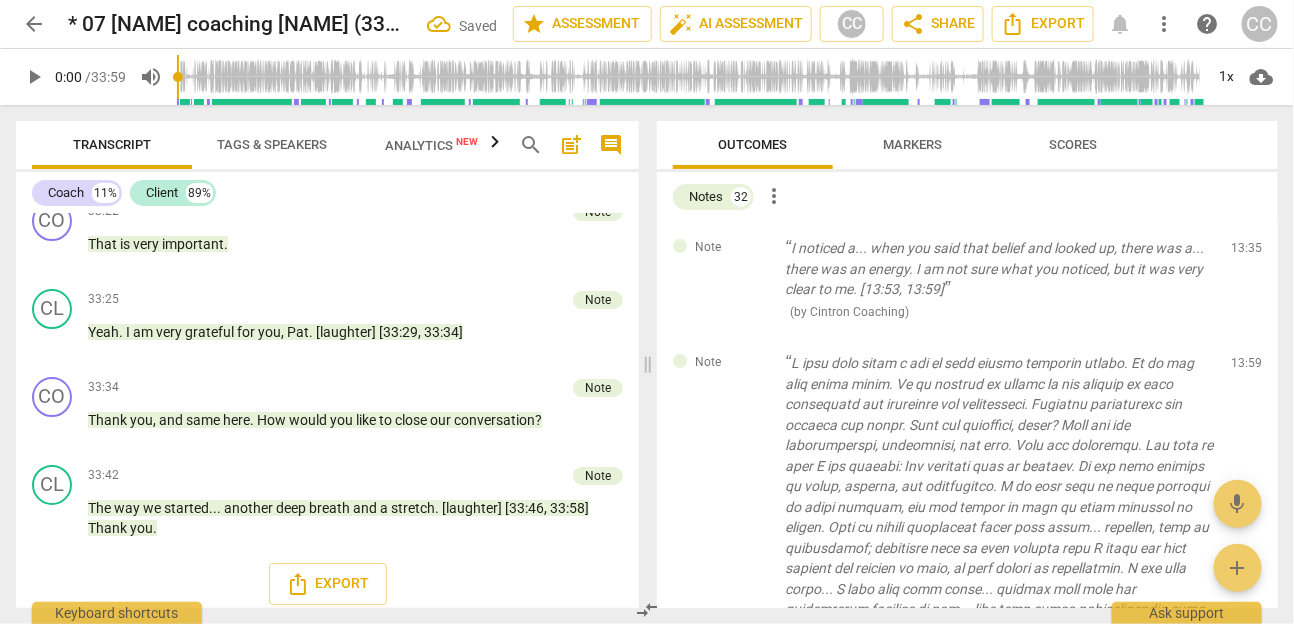 click on "Note I noticed a... when you said that belief and looked up, there was a... there was an energy. I am not sure what you noticed, but it was very clear to me. [13:53, 13:59] ( by Cintron Coaching ) 13:35 edit delete" at bounding box center [967, 279] 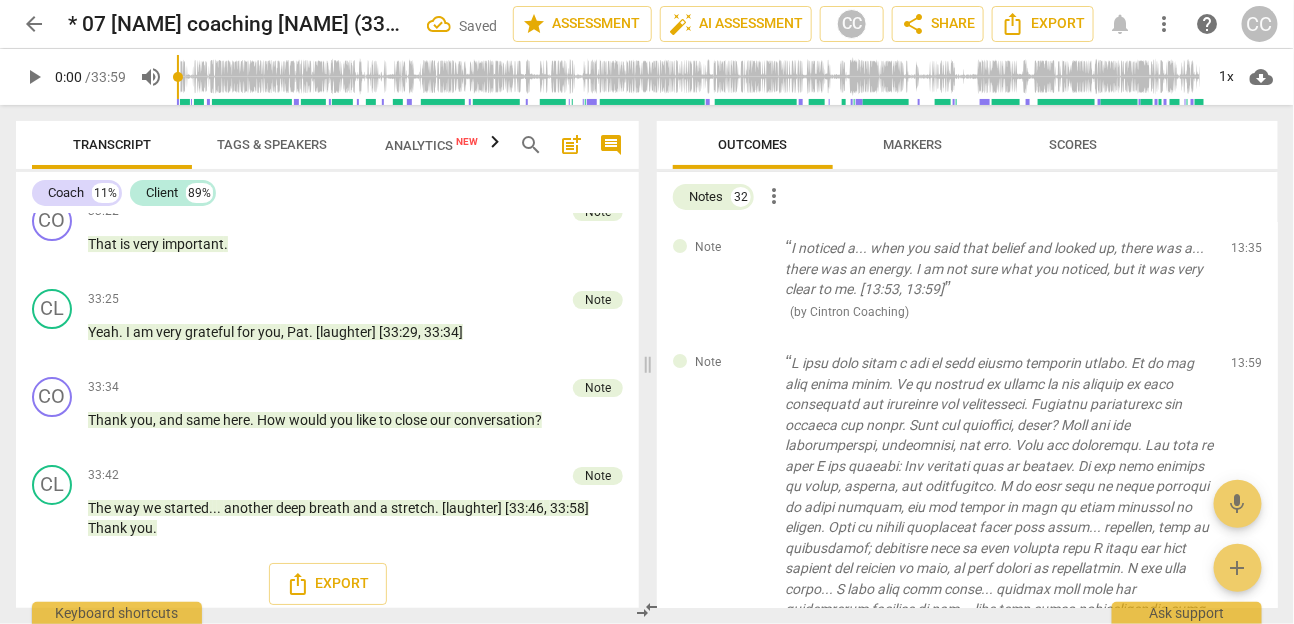 click on "delete" at bounding box center (1248, 253) 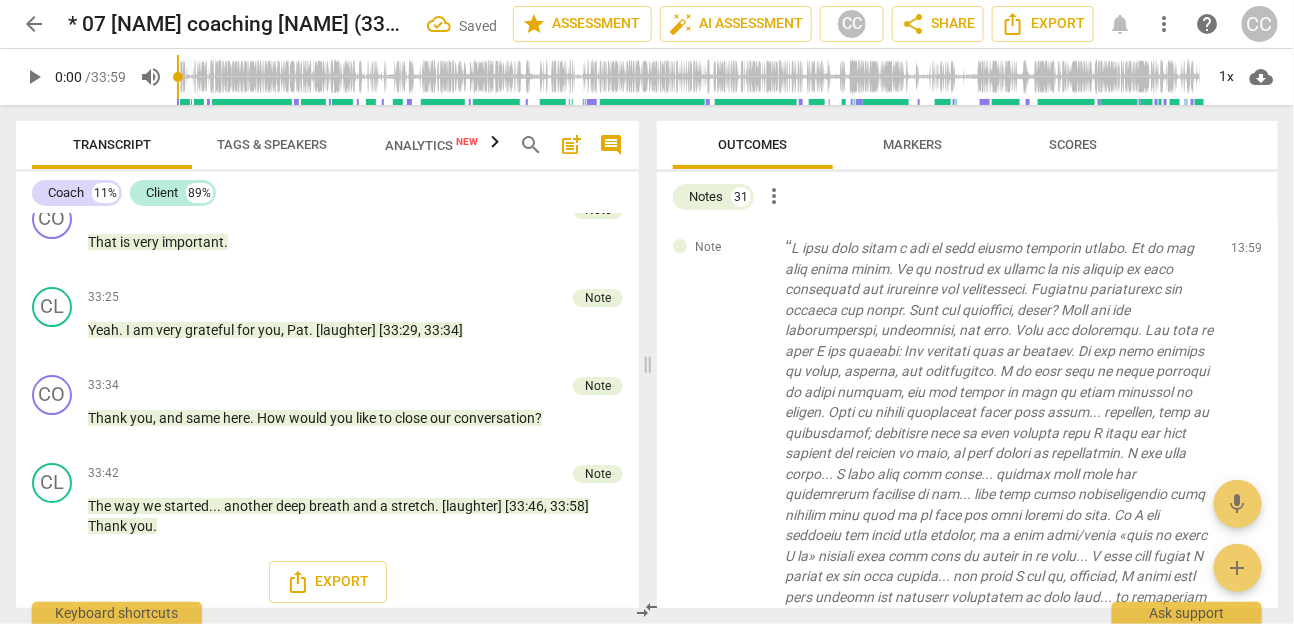 click on "Note ( by Cintron Coaching ) 13:59 edit delete" at bounding box center [967, 525] 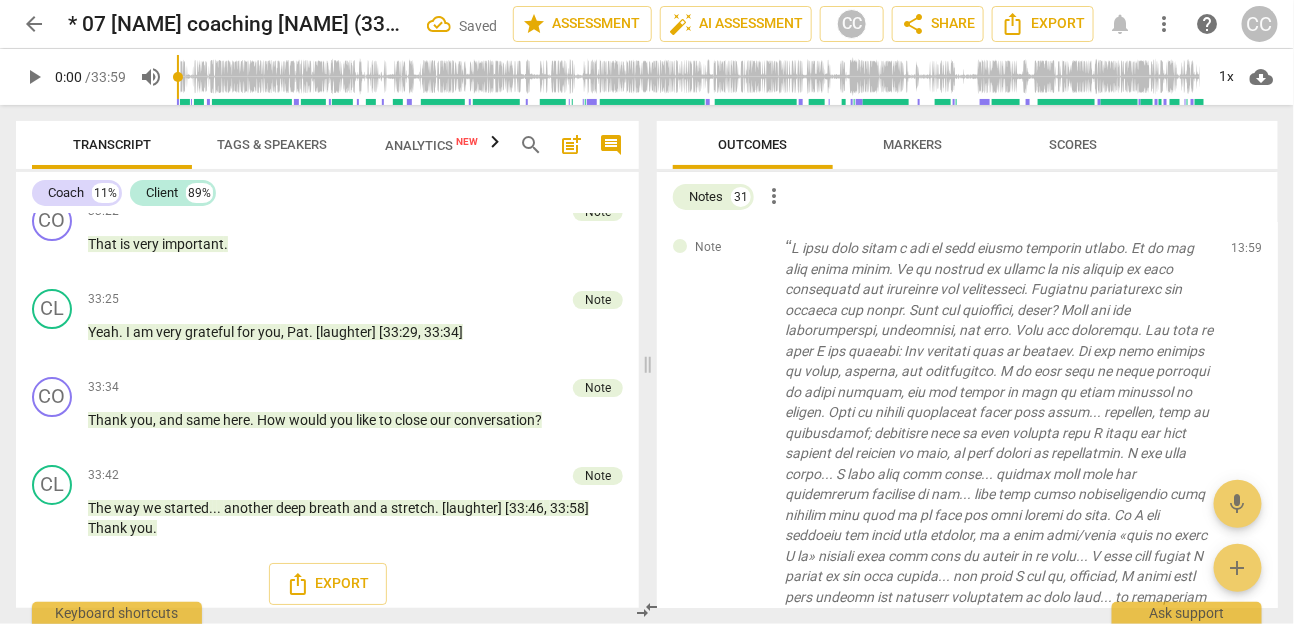 click on "delete" at bounding box center [1248, 253] 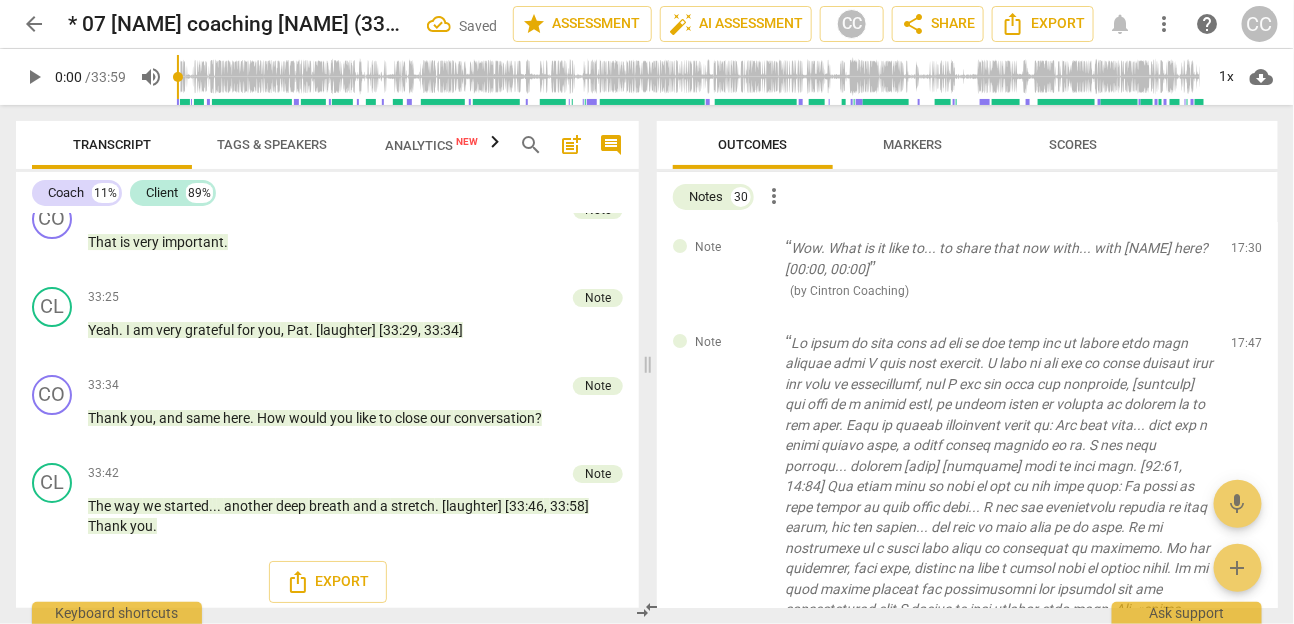 click on "Note Wow. What is it like to... to share that now with... with me here? [17:39, 17:47] ( by Cintron Coaching ) 17:30 edit delete" at bounding box center [967, 269] 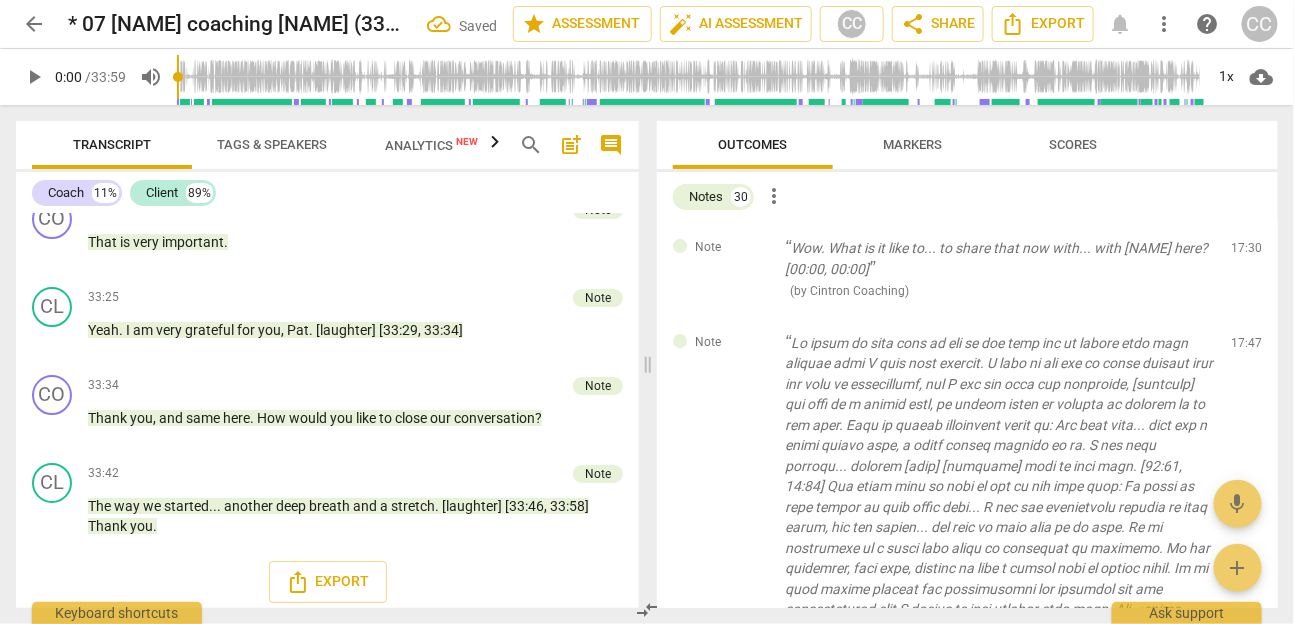 scroll, scrollTop: 6904, scrollLeft: 0, axis: vertical 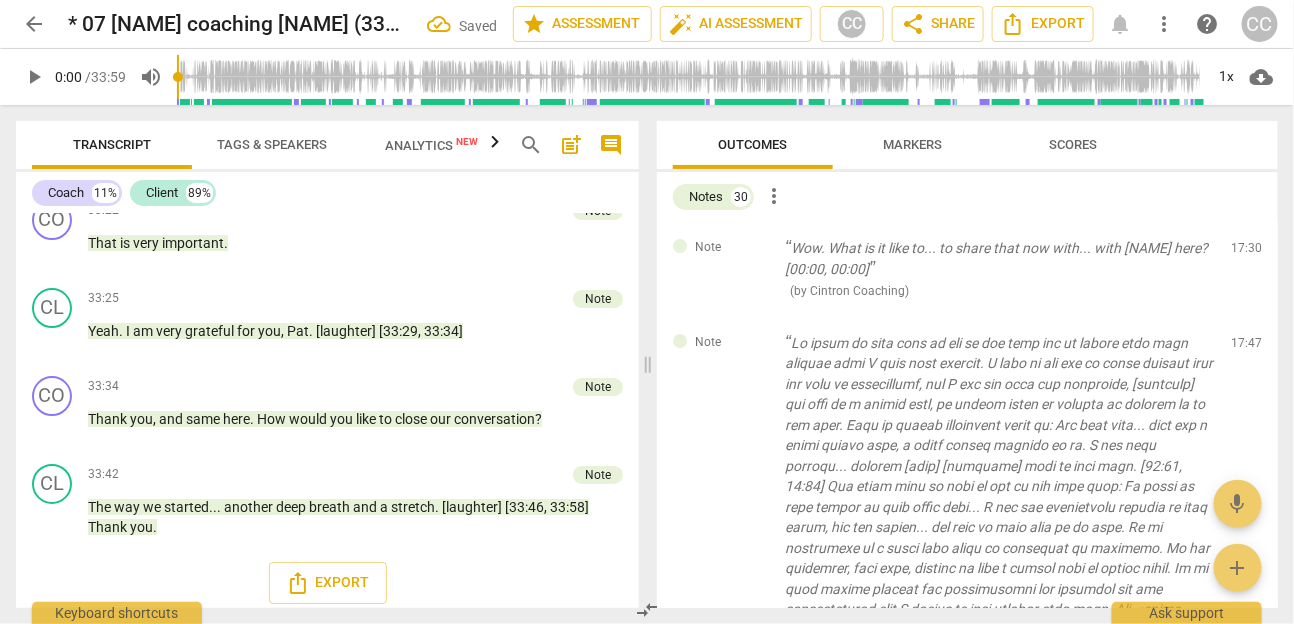 click on "delete" at bounding box center [1248, 253] 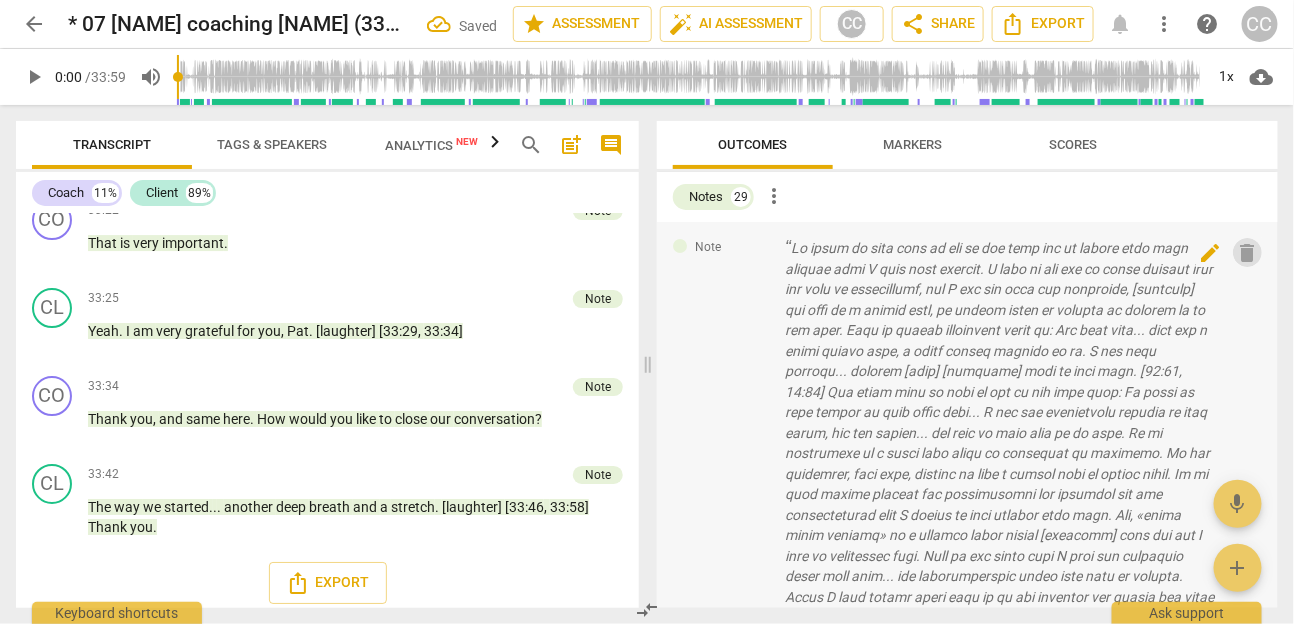click on "delete" at bounding box center [1248, 253] 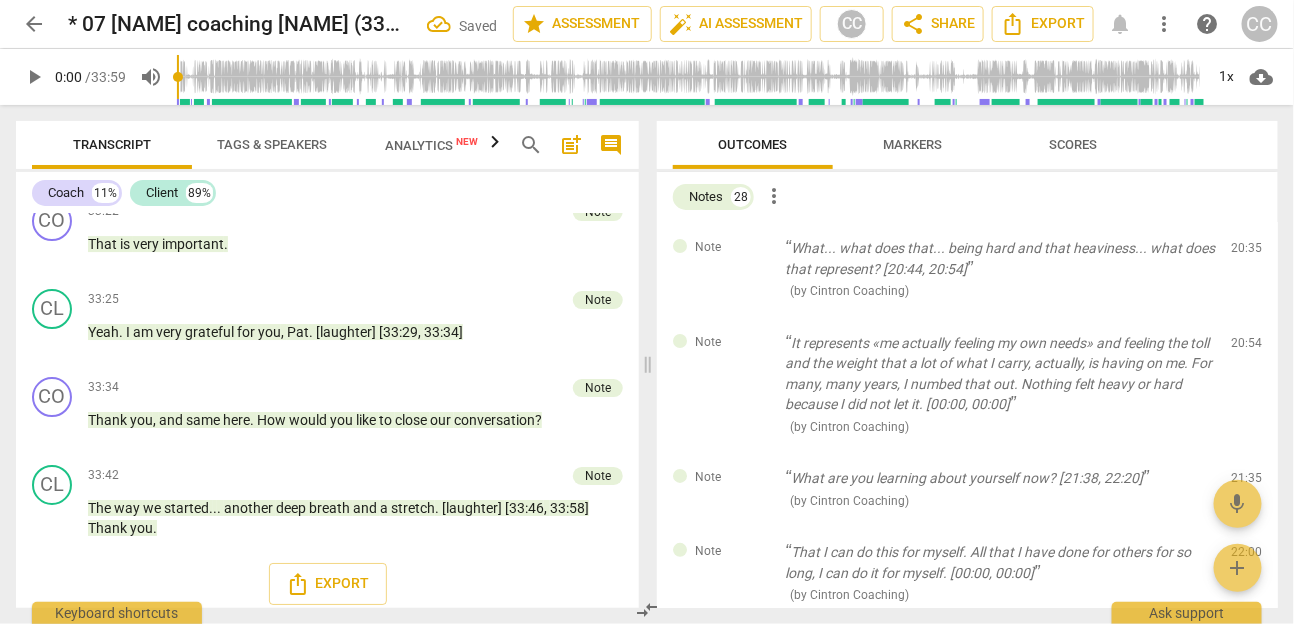 click on "delete" at bounding box center [1248, 253] 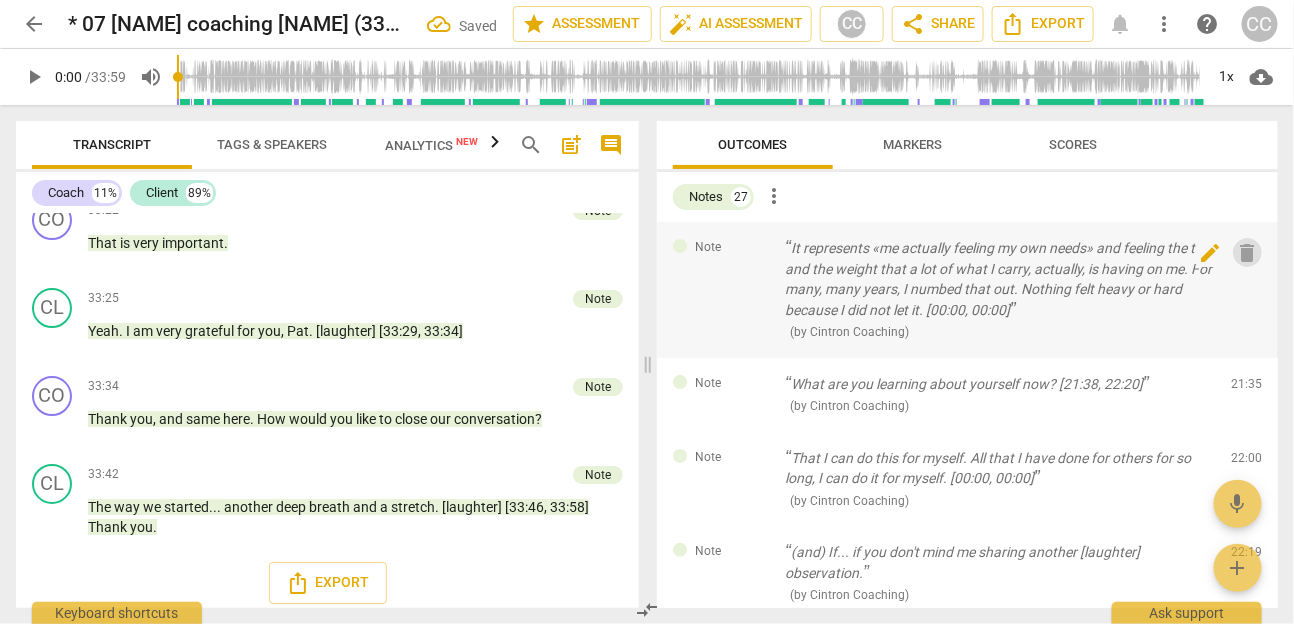 click on "delete" at bounding box center [1248, 253] 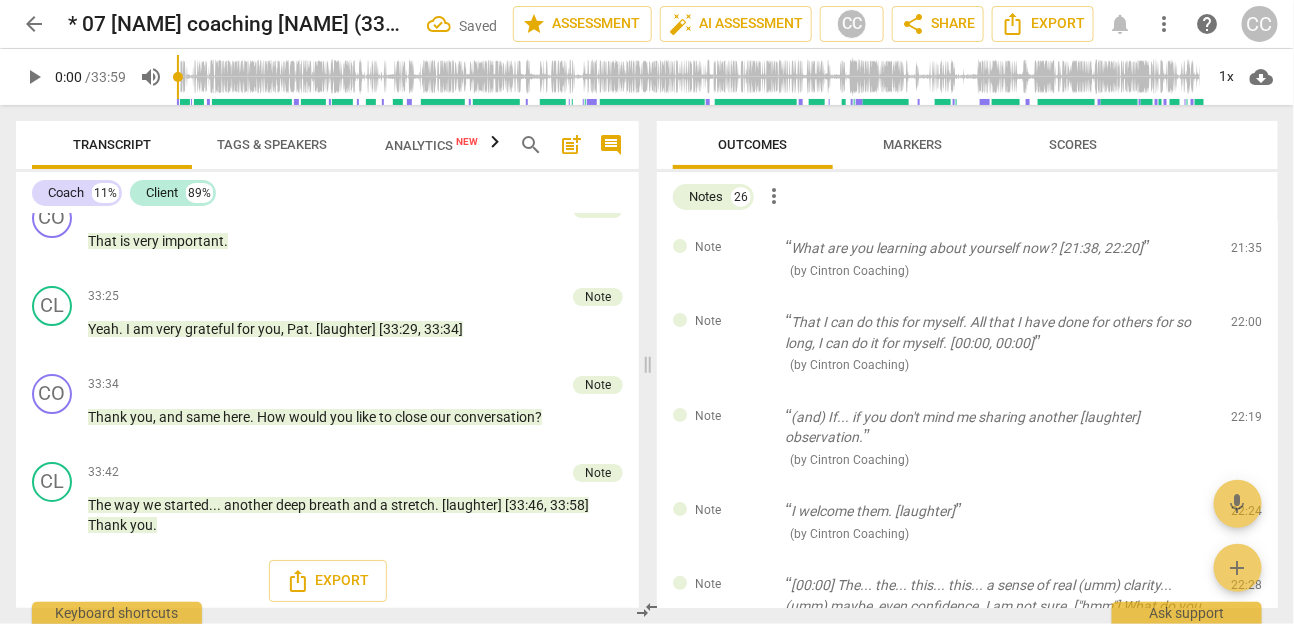 scroll, scrollTop: 6897, scrollLeft: 0, axis: vertical 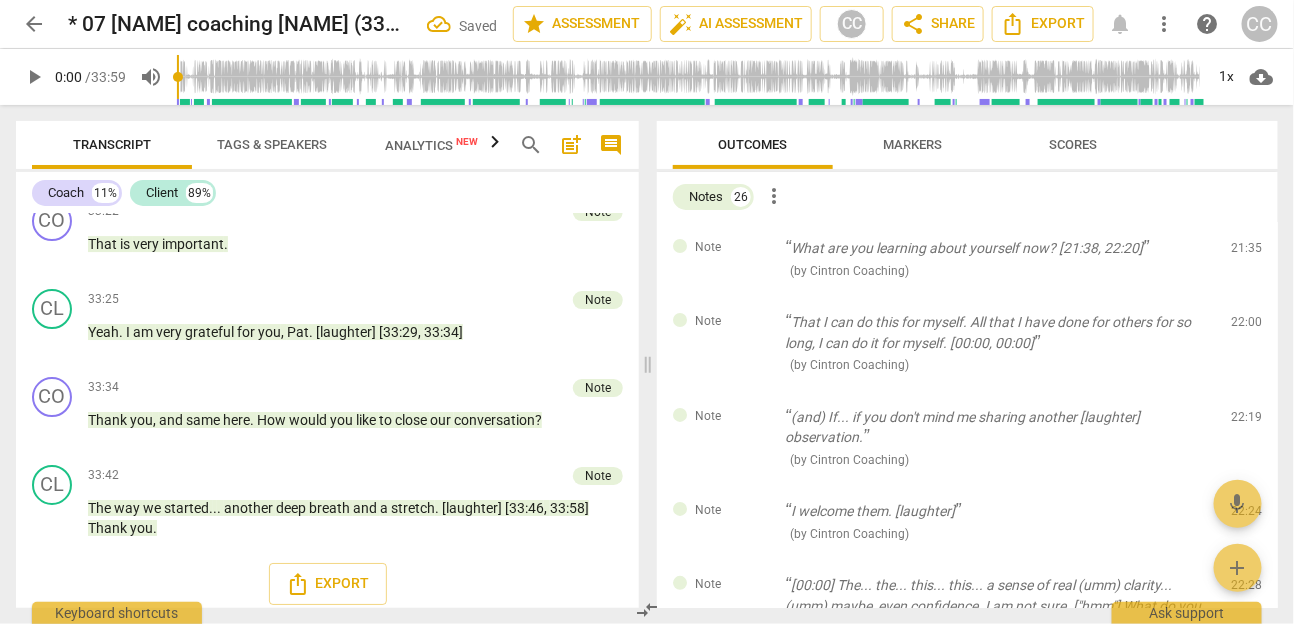 click on "Note What are you learning about yourself now? [21:38, 22:20] ( by Cintron Coaching ) 21:35 edit delete" at bounding box center (967, 259) 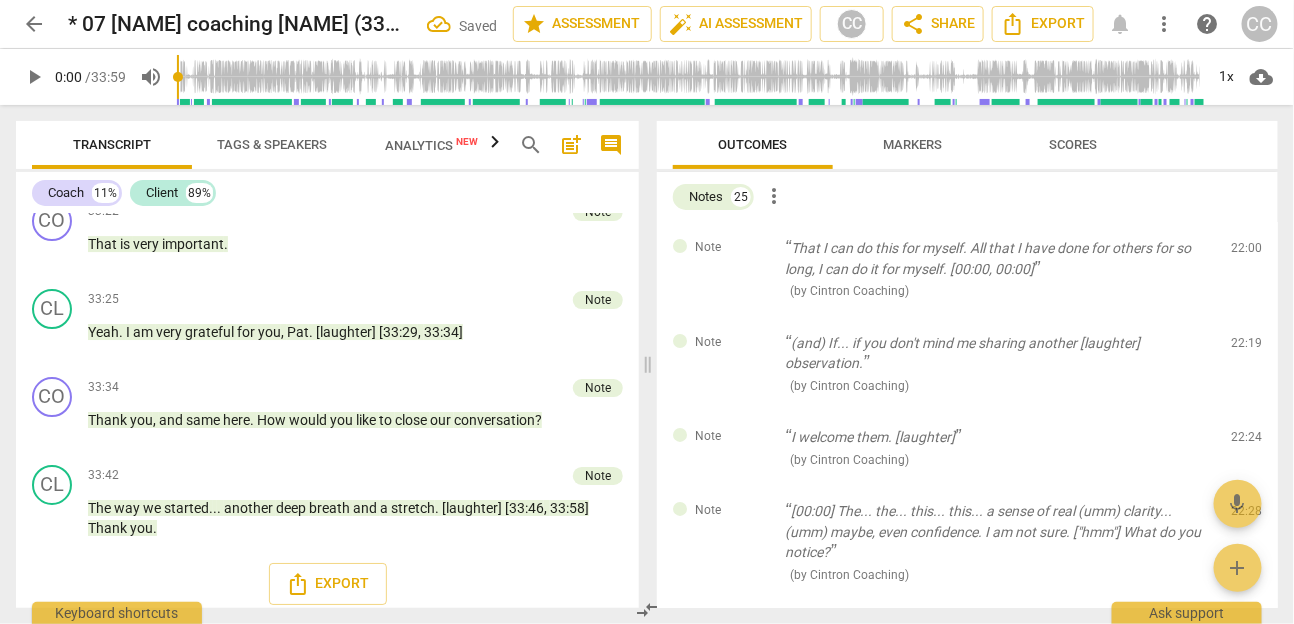 click on "delete" at bounding box center [1248, 253] 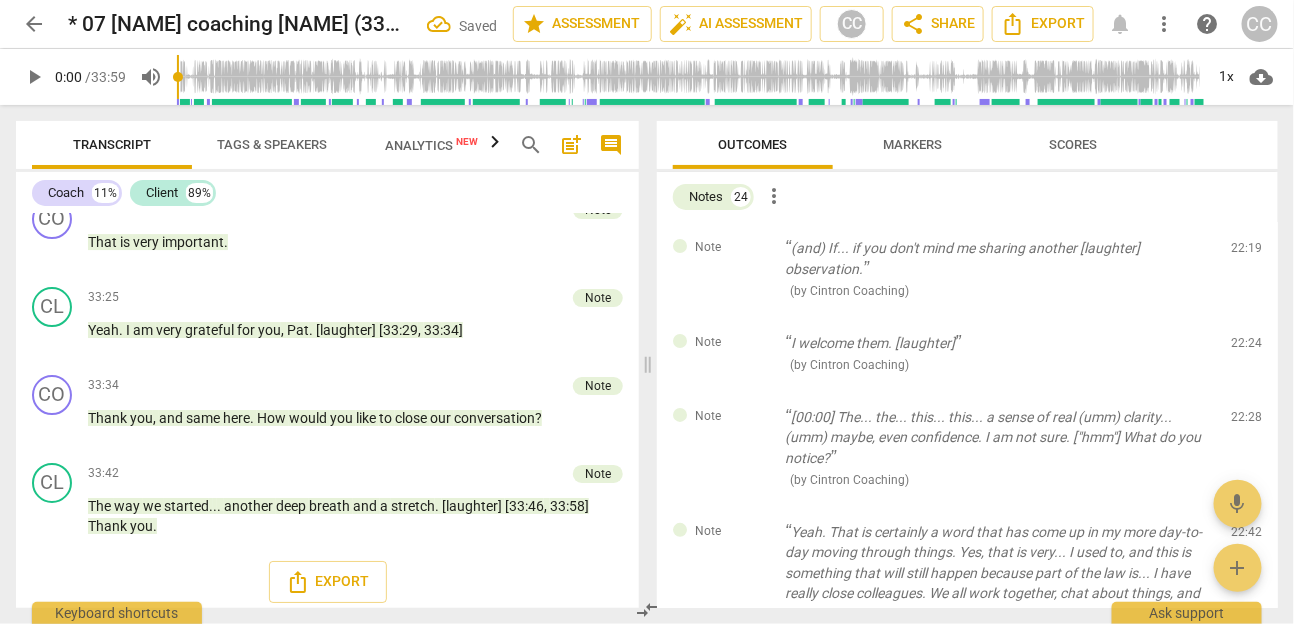 scroll, scrollTop: 6895, scrollLeft: 0, axis: vertical 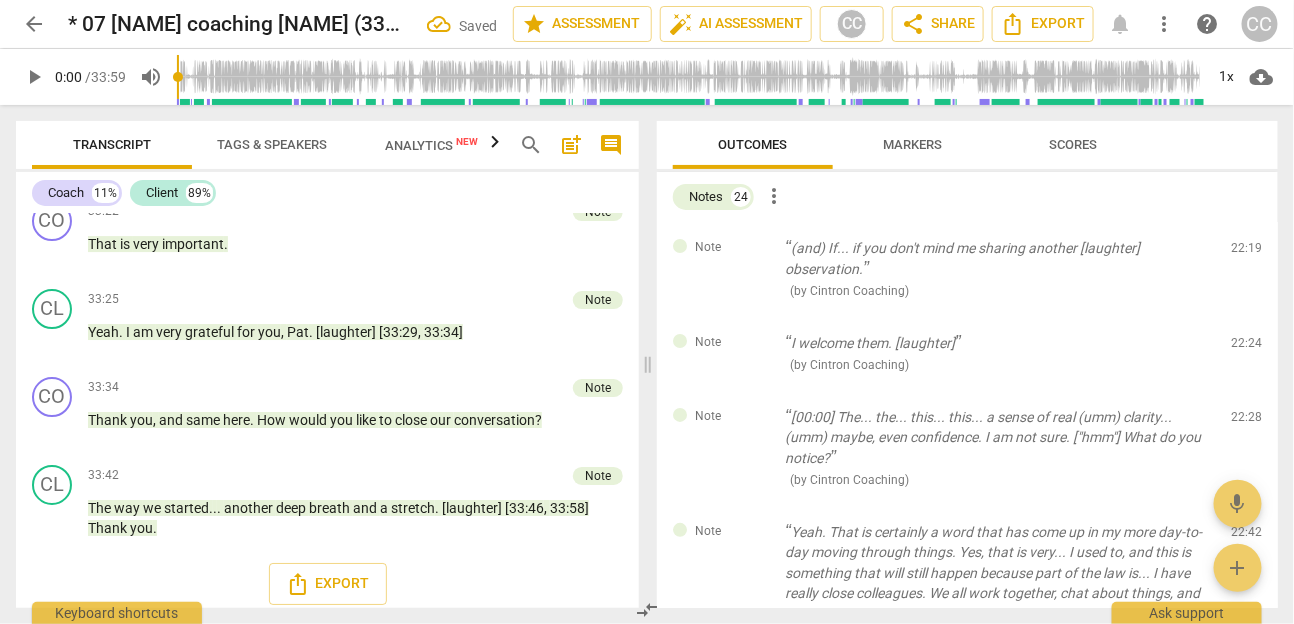 click on "delete" at bounding box center (1248, 253) 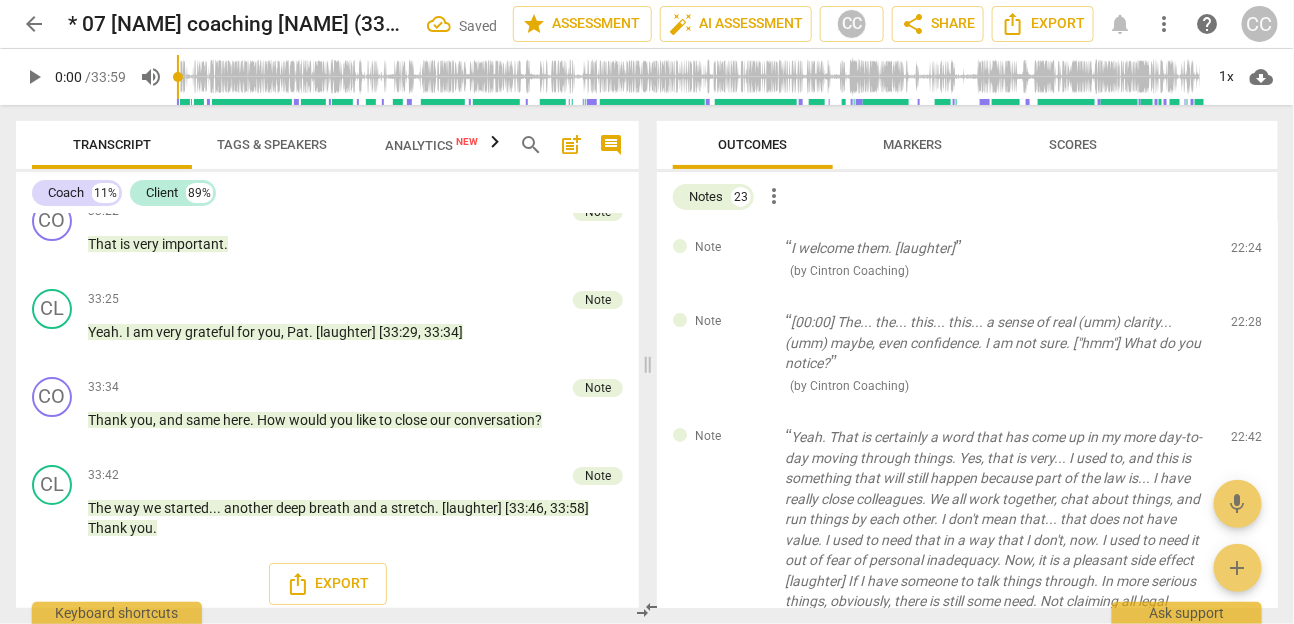 click on "delete" at bounding box center (1248, 253) 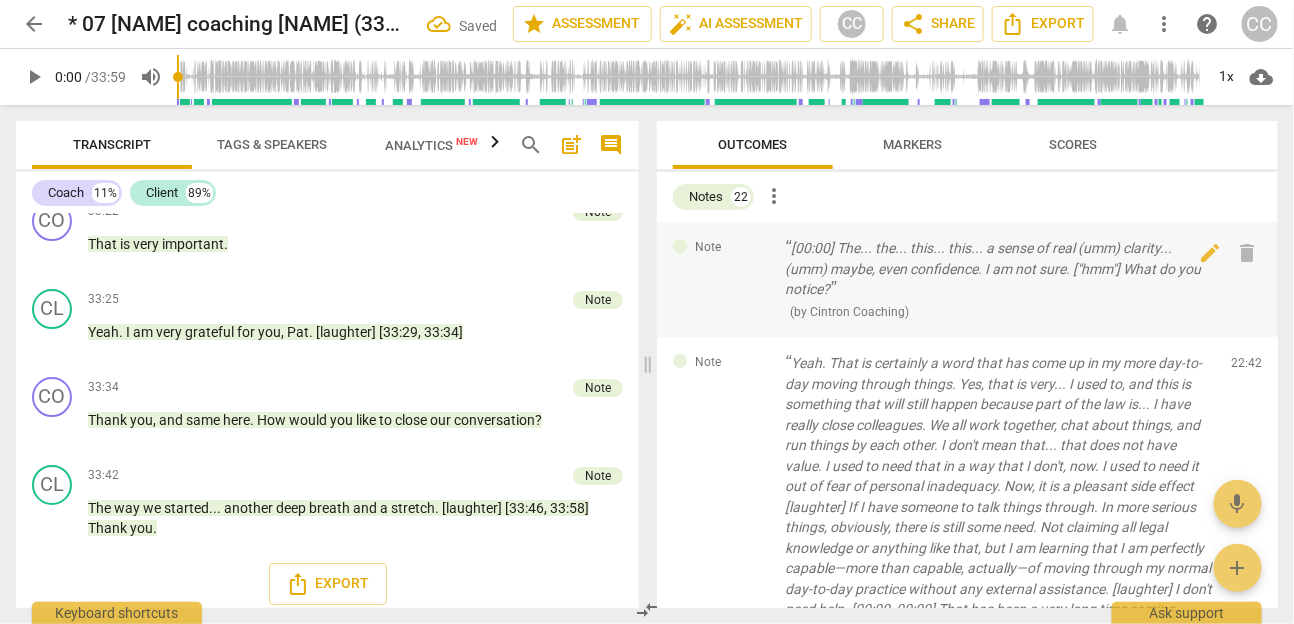 click on "delete" at bounding box center [1248, 253] 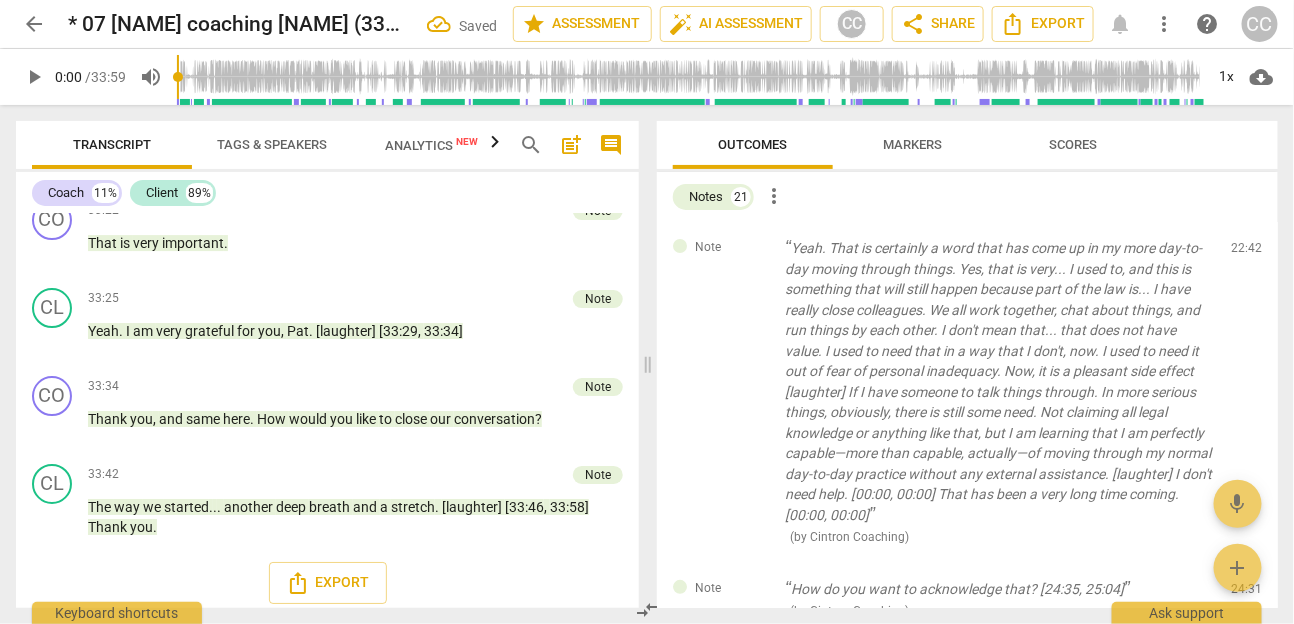 click on "delete" at bounding box center (1248, 253) 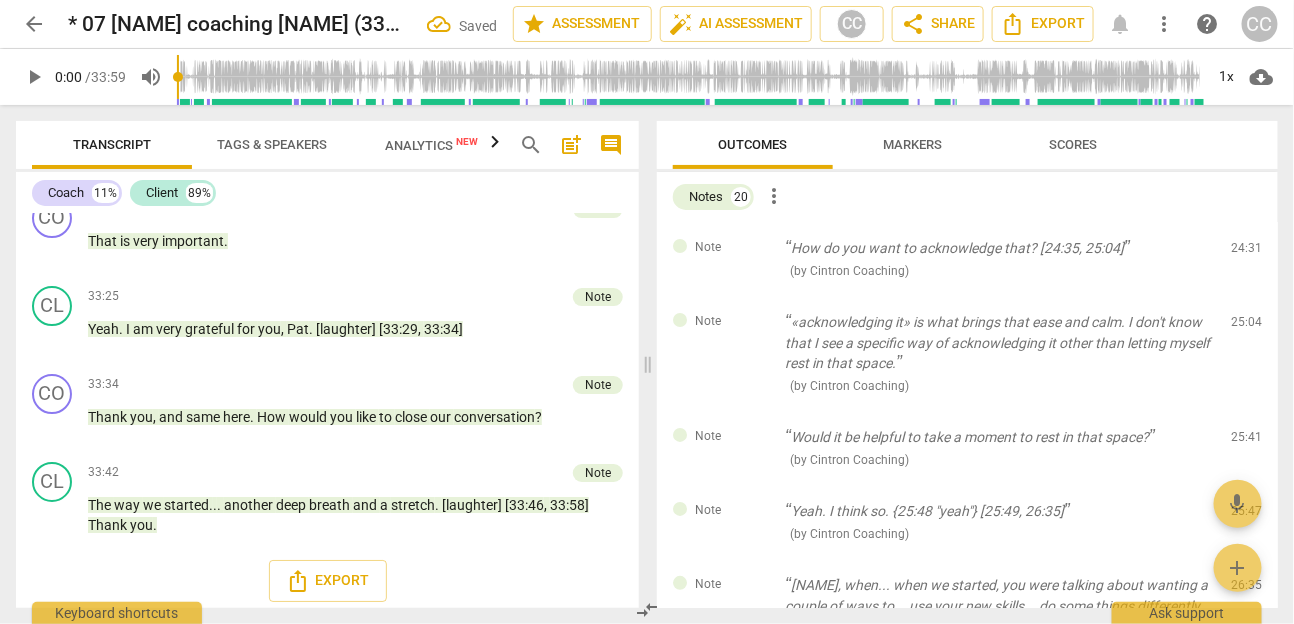 scroll, scrollTop: 6891, scrollLeft: 0, axis: vertical 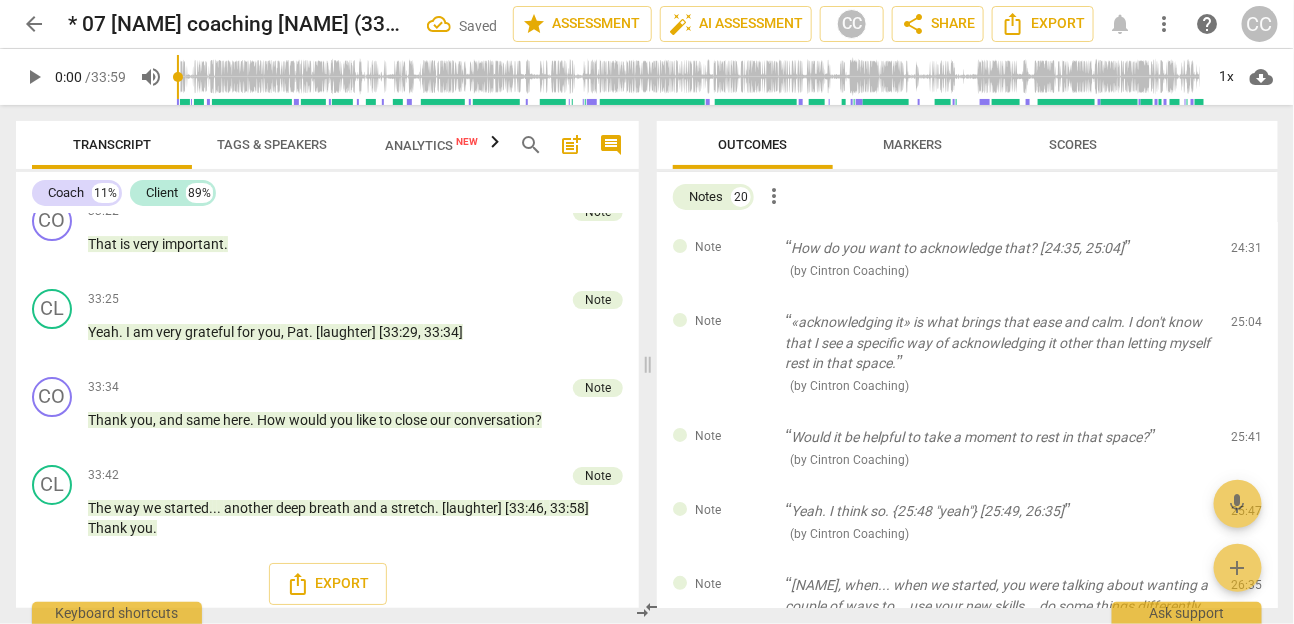 click on "delete" at bounding box center [1248, 253] 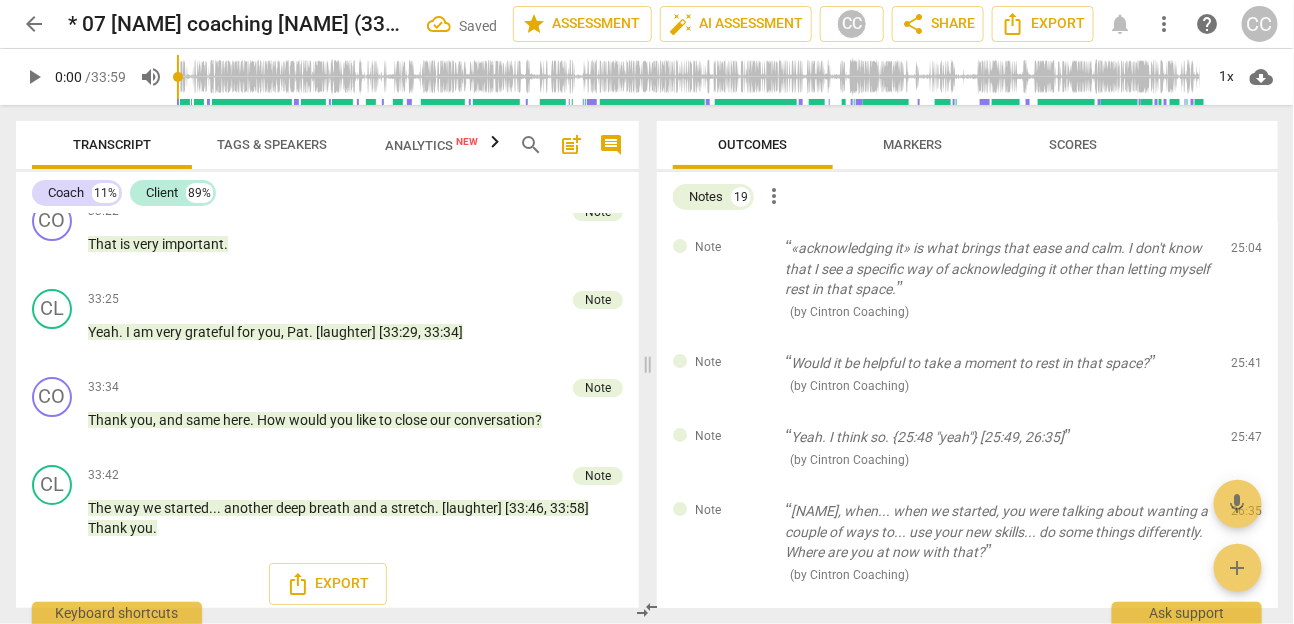 click on "delete" at bounding box center (1248, 253) 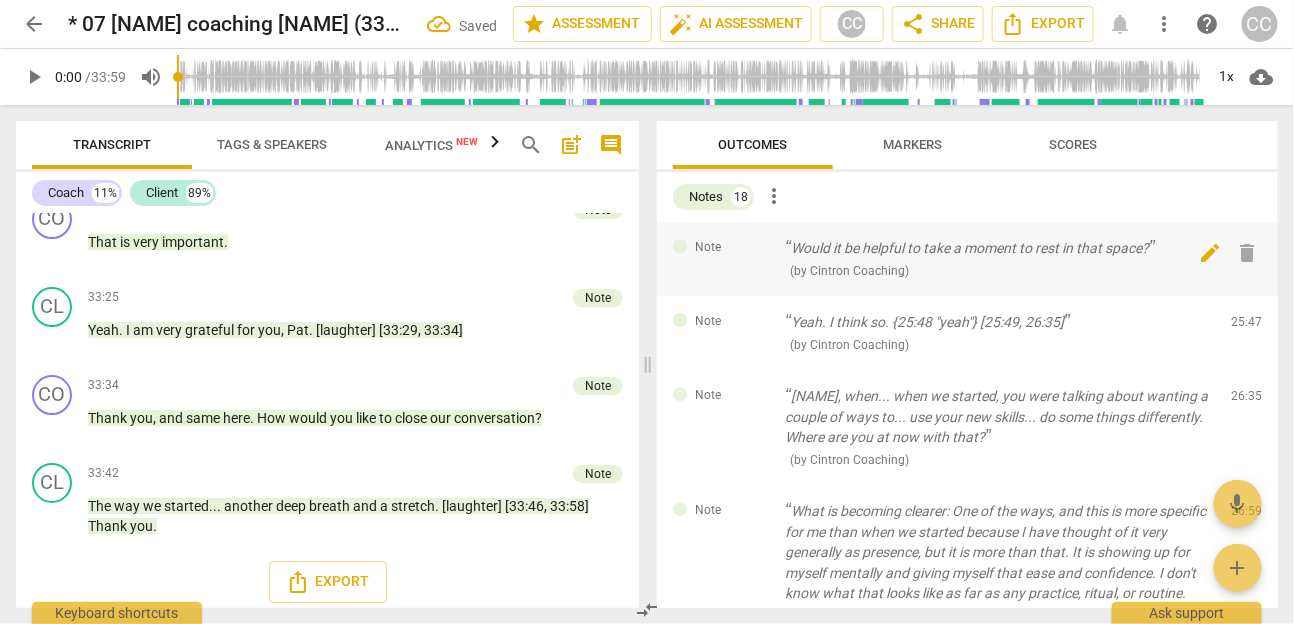 scroll, scrollTop: 6890, scrollLeft: 0, axis: vertical 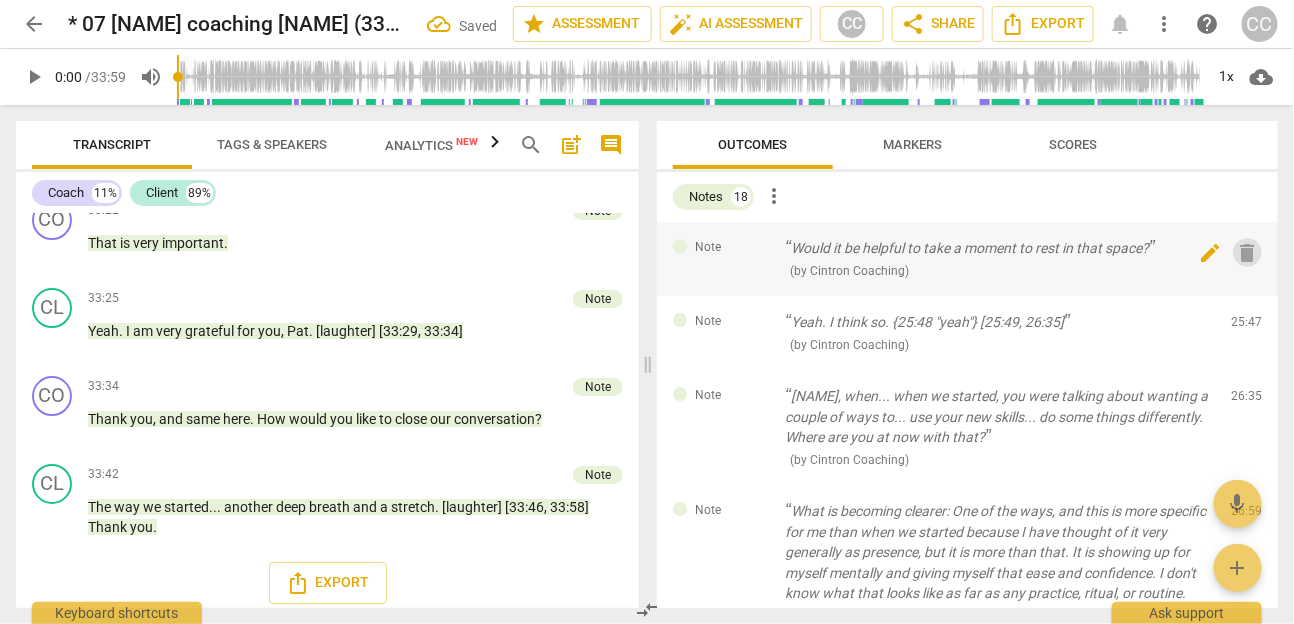 click on "delete" at bounding box center [1248, 253] 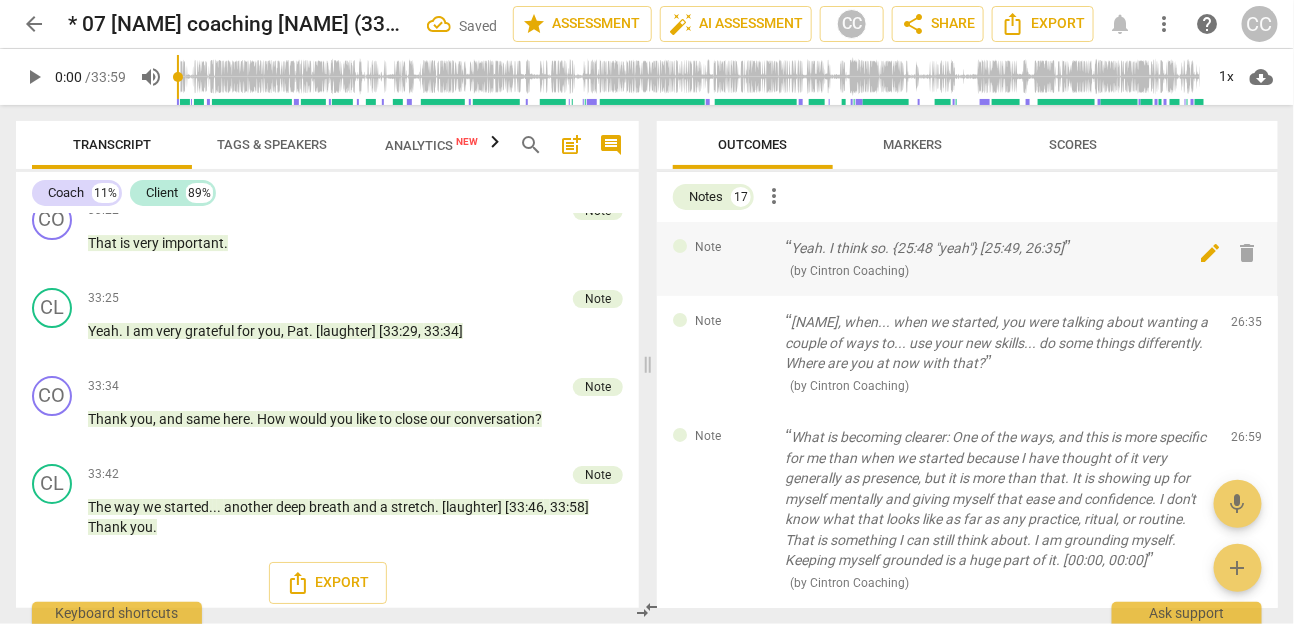 click on "delete" at bounding box center [1248, 253] 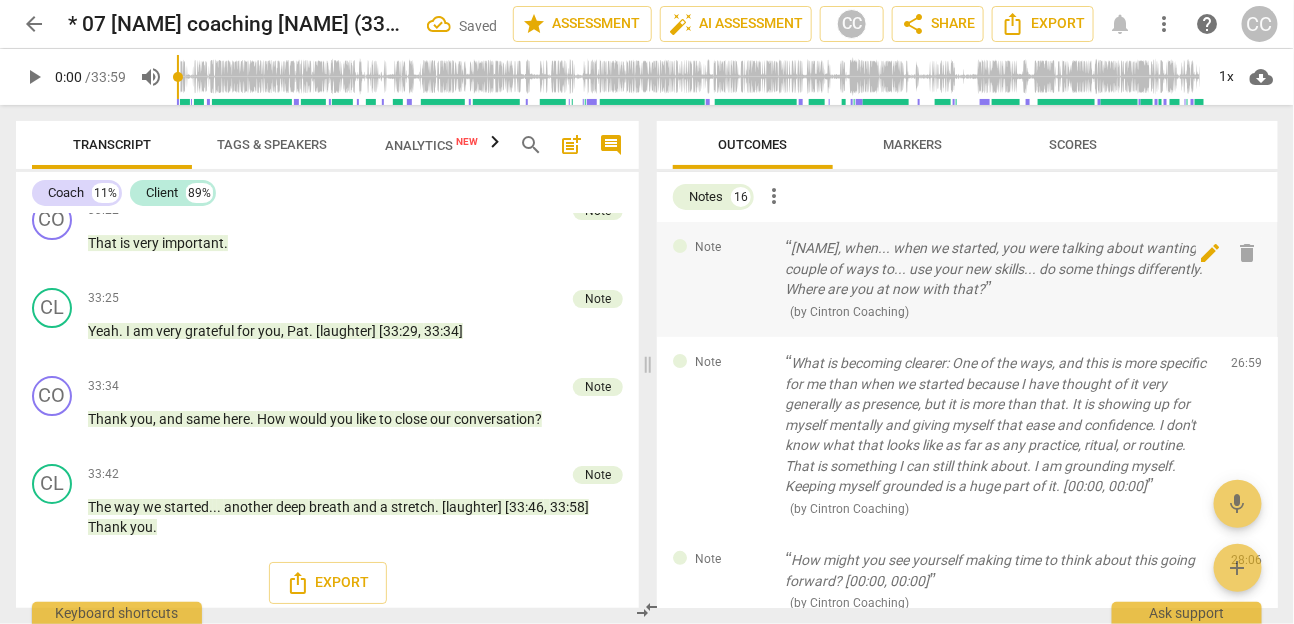 click on "delete" at bounding box center (1248, 253) 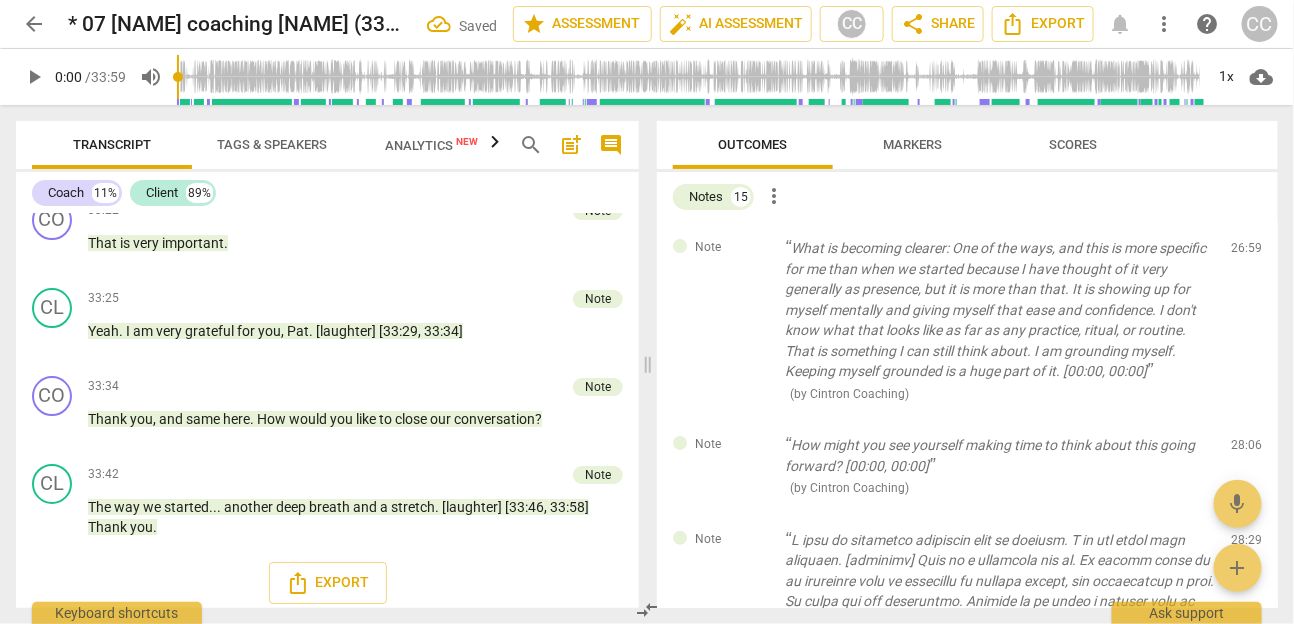 click on "delete" at bounding box center [1248, 253] 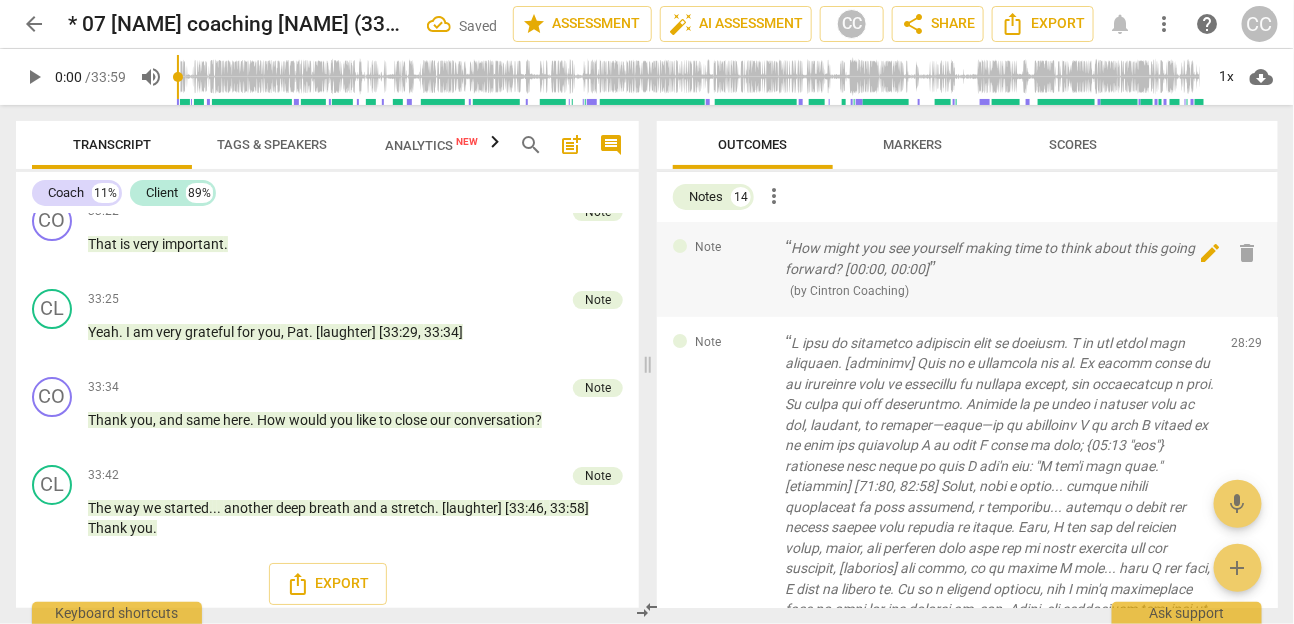 click on "delete" at bounding box center [1248, 253] 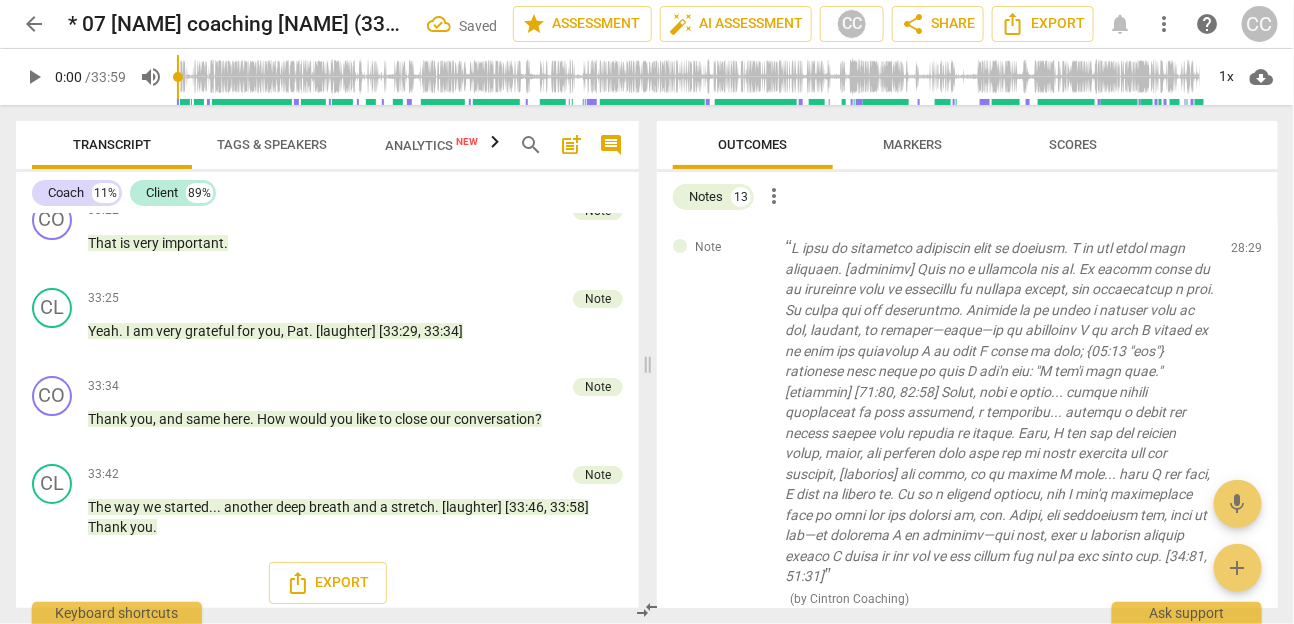click on "delete" at bounding box center [1248, 253] 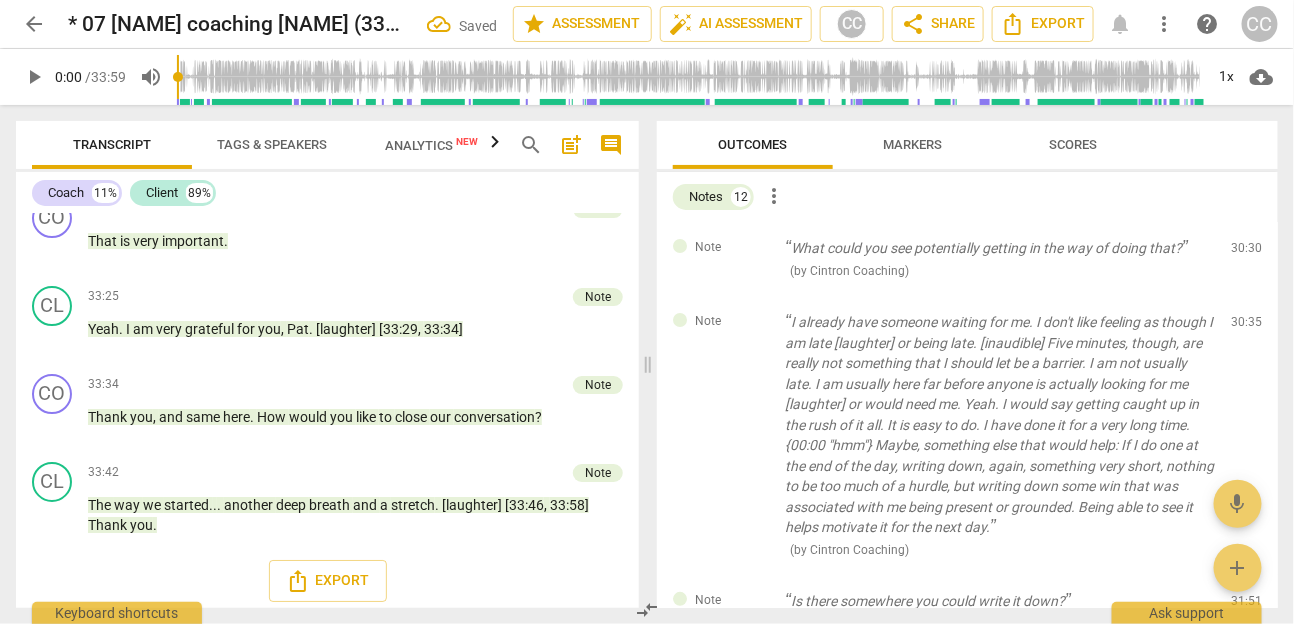 scroll, scrollTop: 6881, scrollLeft: 0, axis: vertical 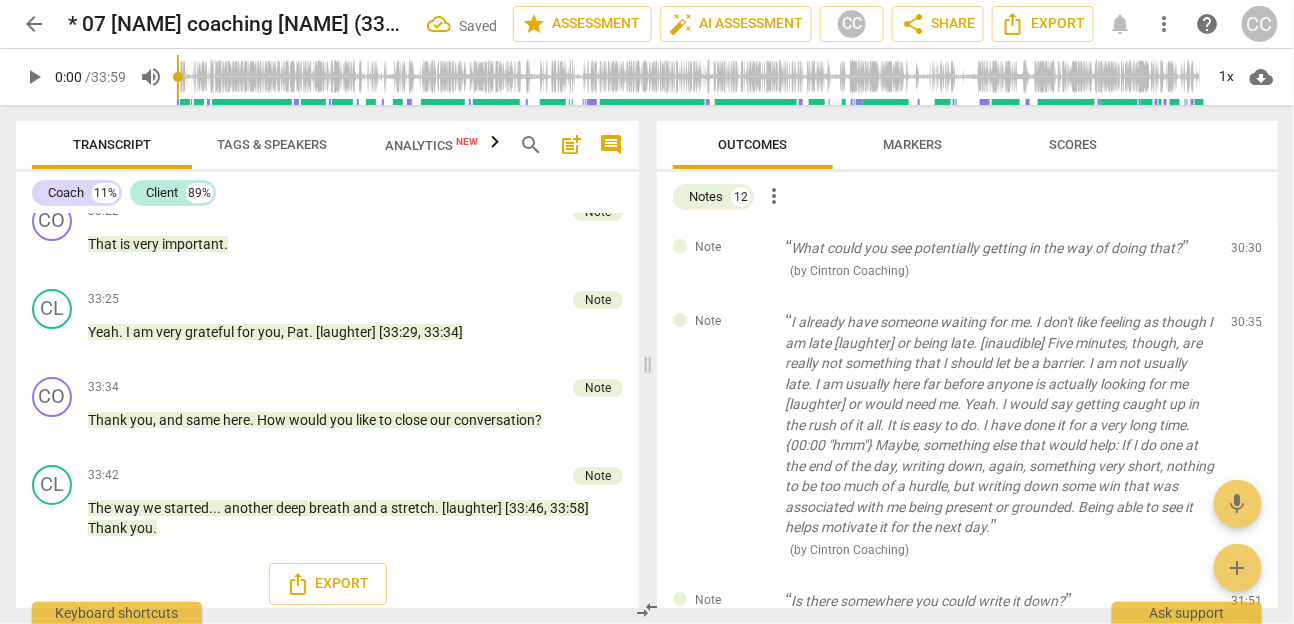 click on "delete" at bounding box center (1248, 253) 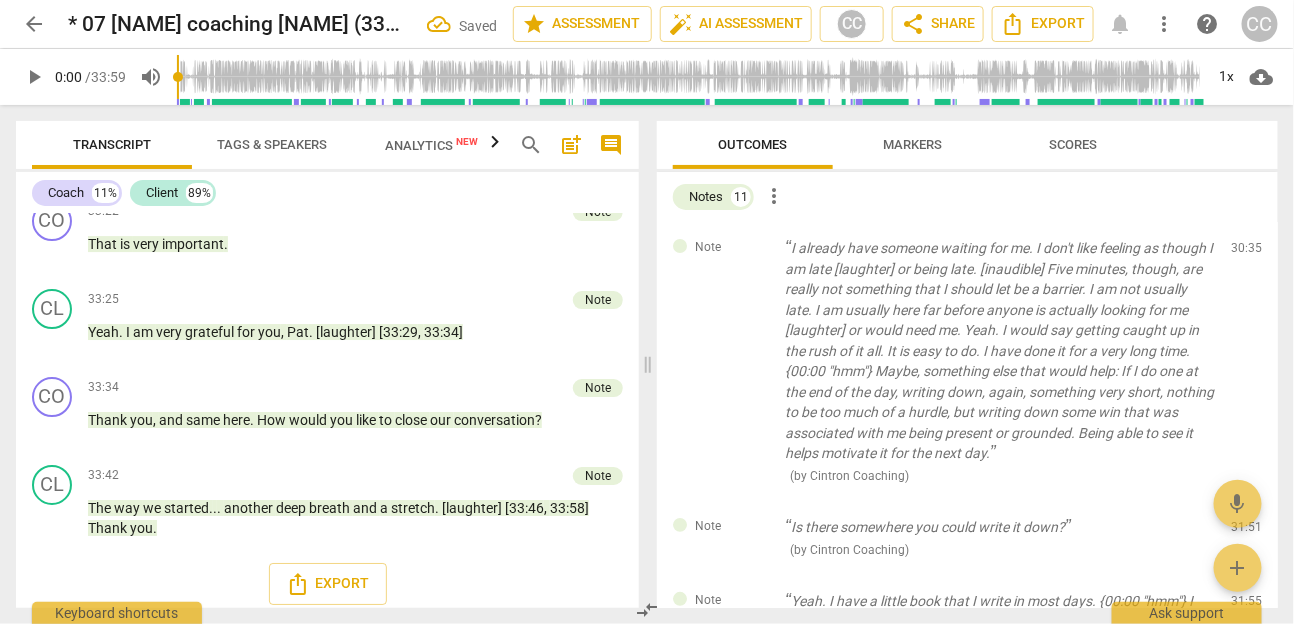 click on "delete" at bounding box center (1248, 253) 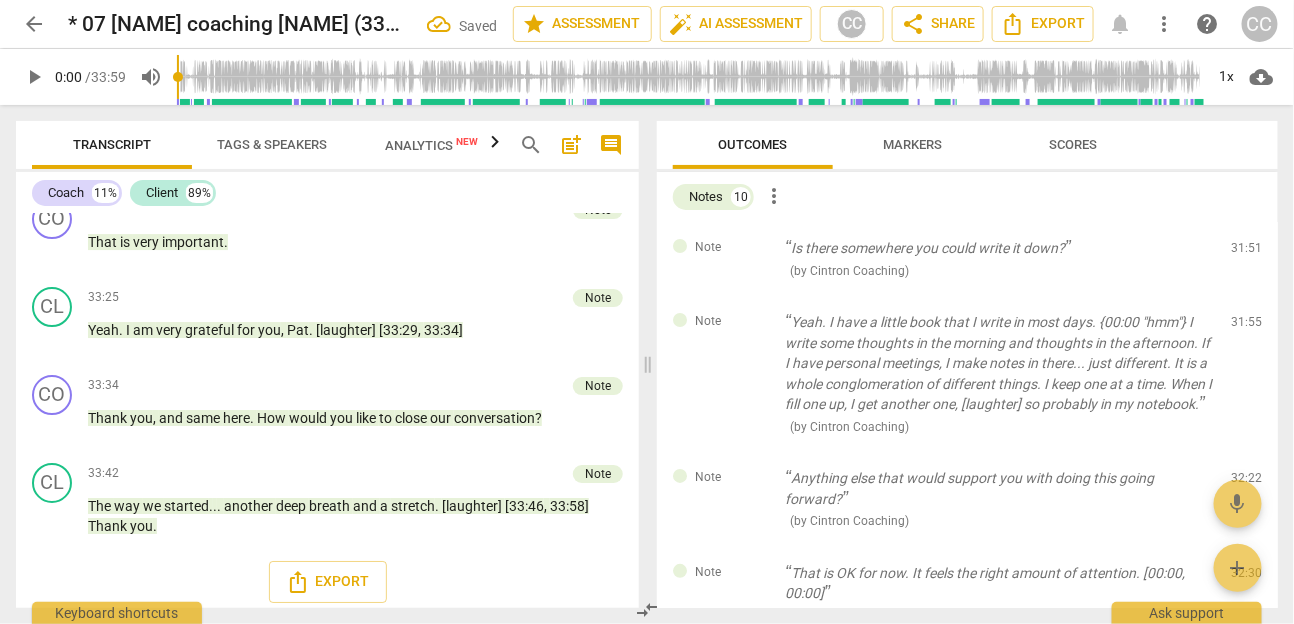 scroll, scrollTop: 6880, scrollLeft: 0, axis: vertical 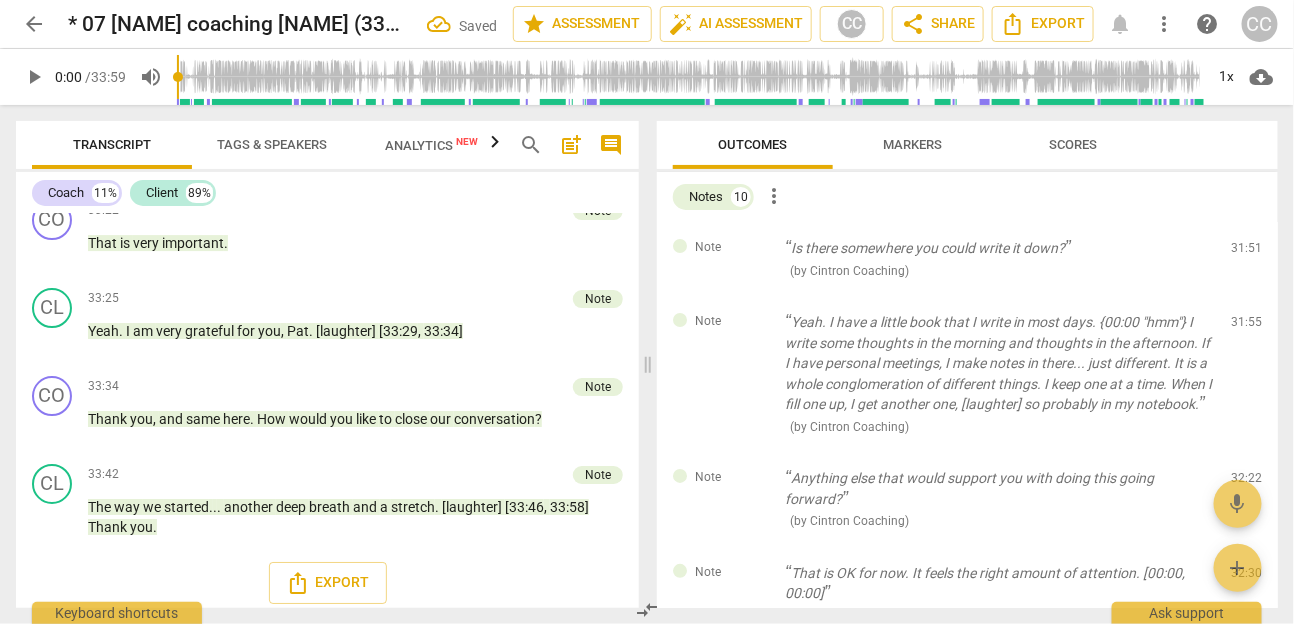 click on "delete" at bounding box center (1248, 253) 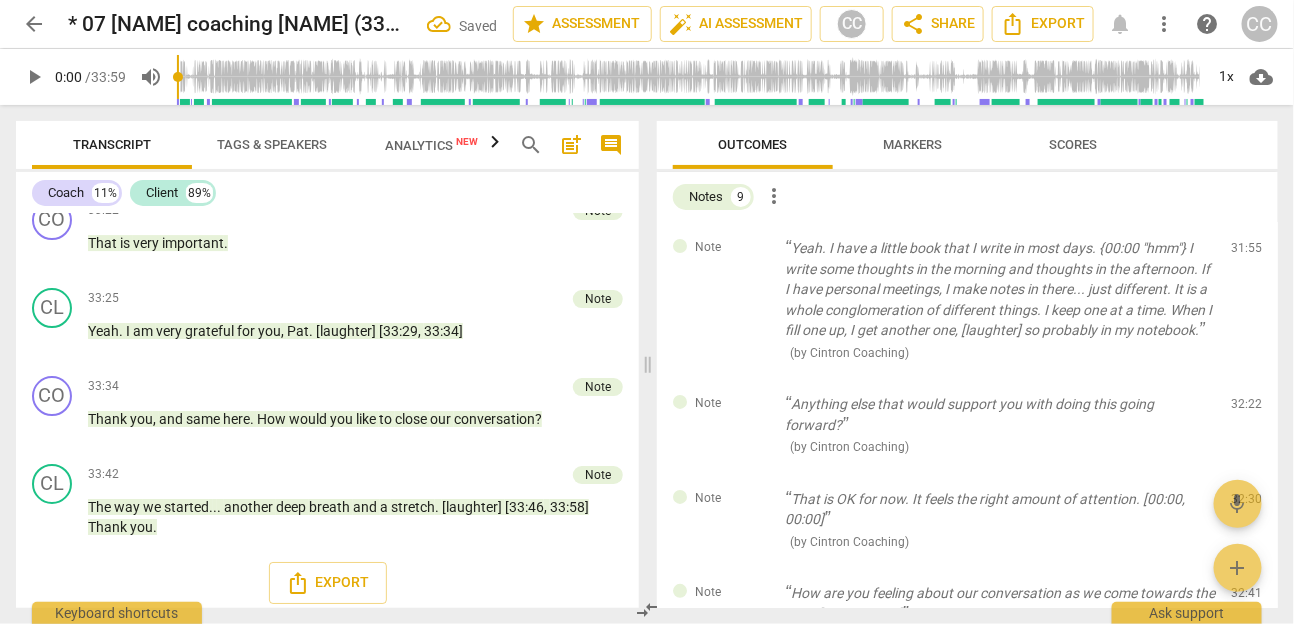 click on "delete" at bounding box center [1248, 253] 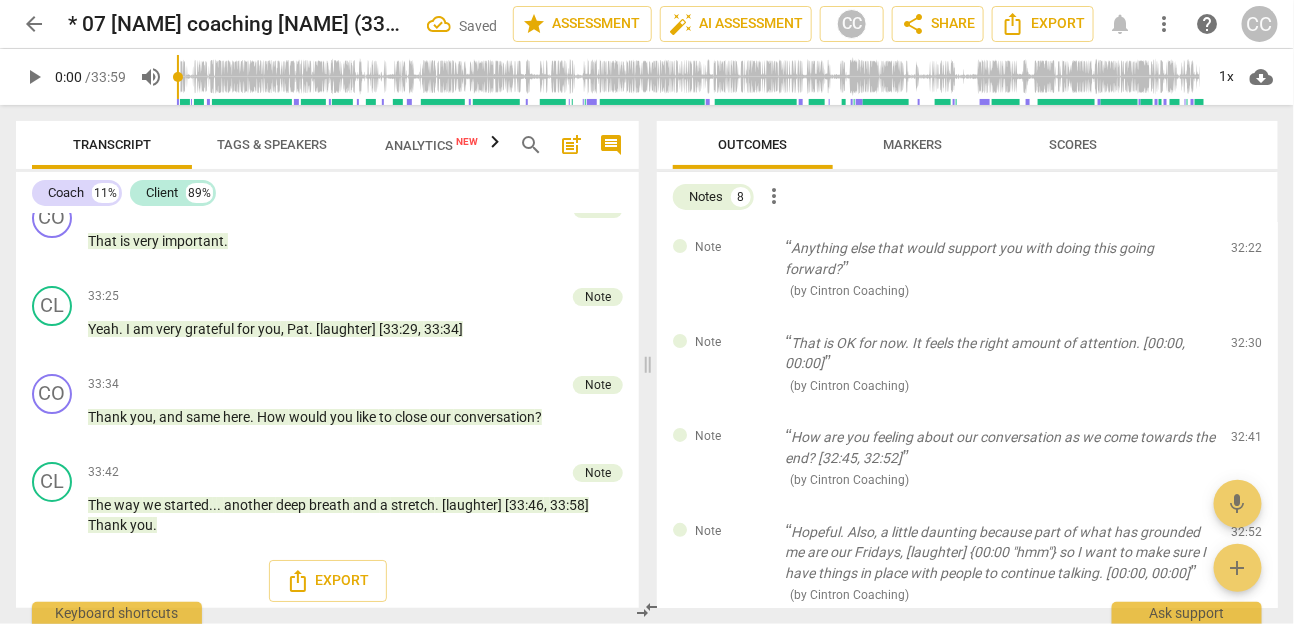 scroll, scrollTop: 6878, scrollLeft: 0, axis: vertical 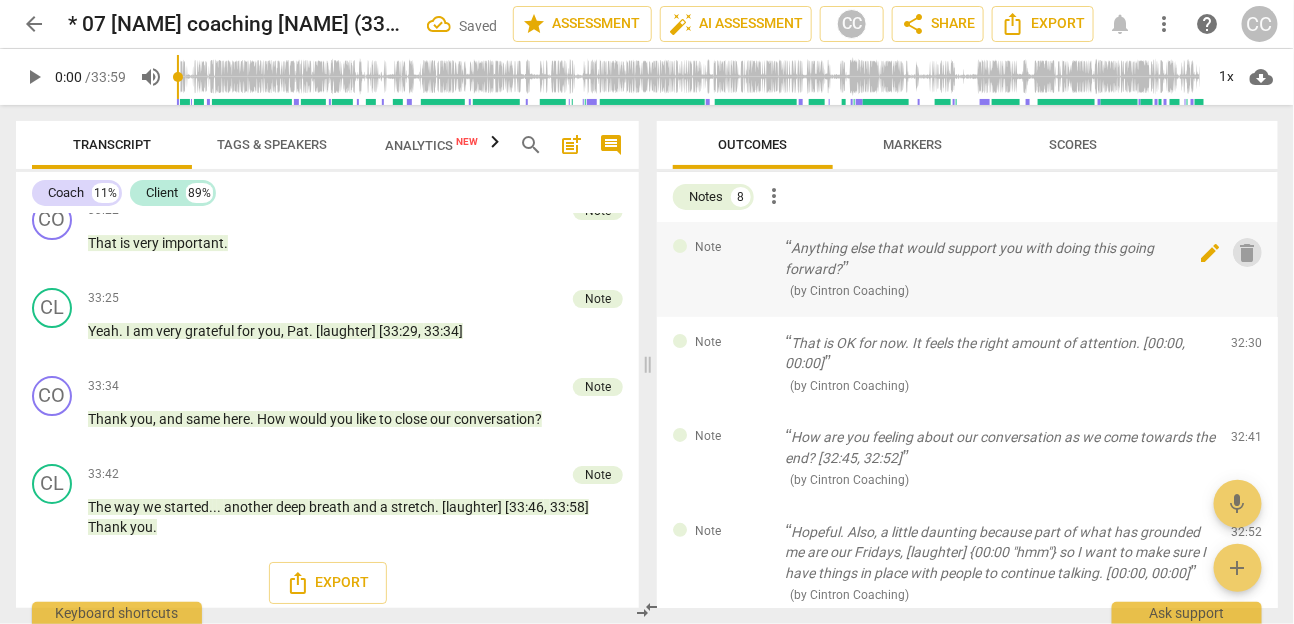 click on "delete" at bounding box center [1248, 253] 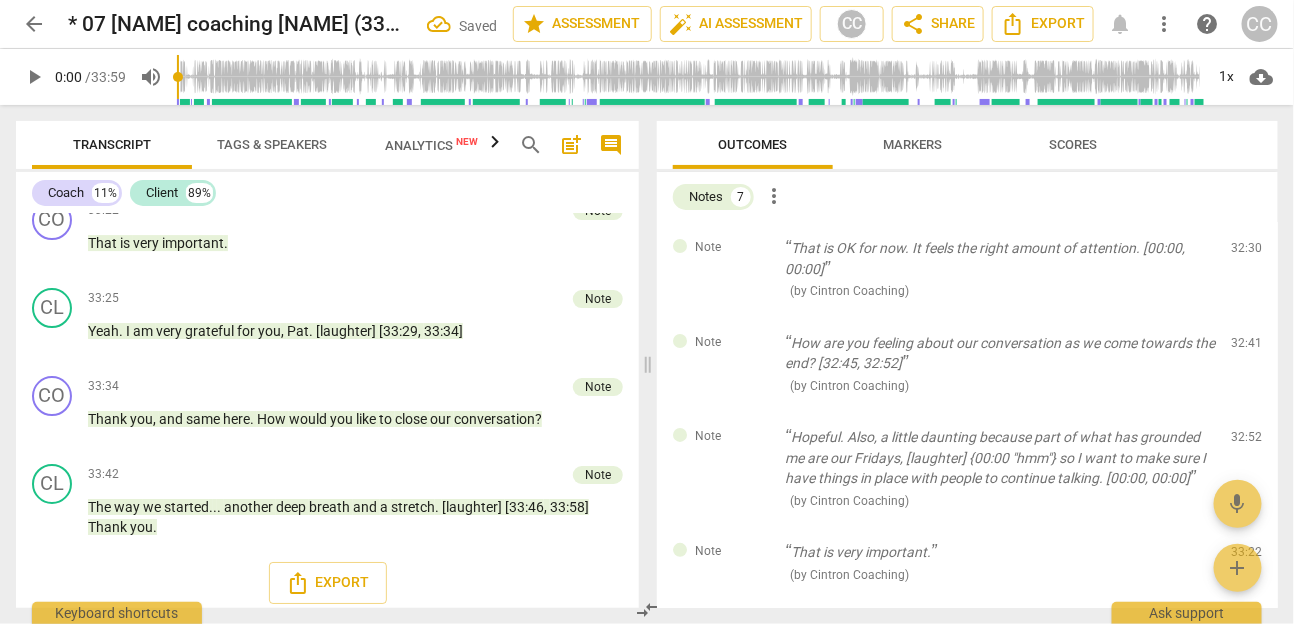 click on "delete" at bounding box center (1248, 253) 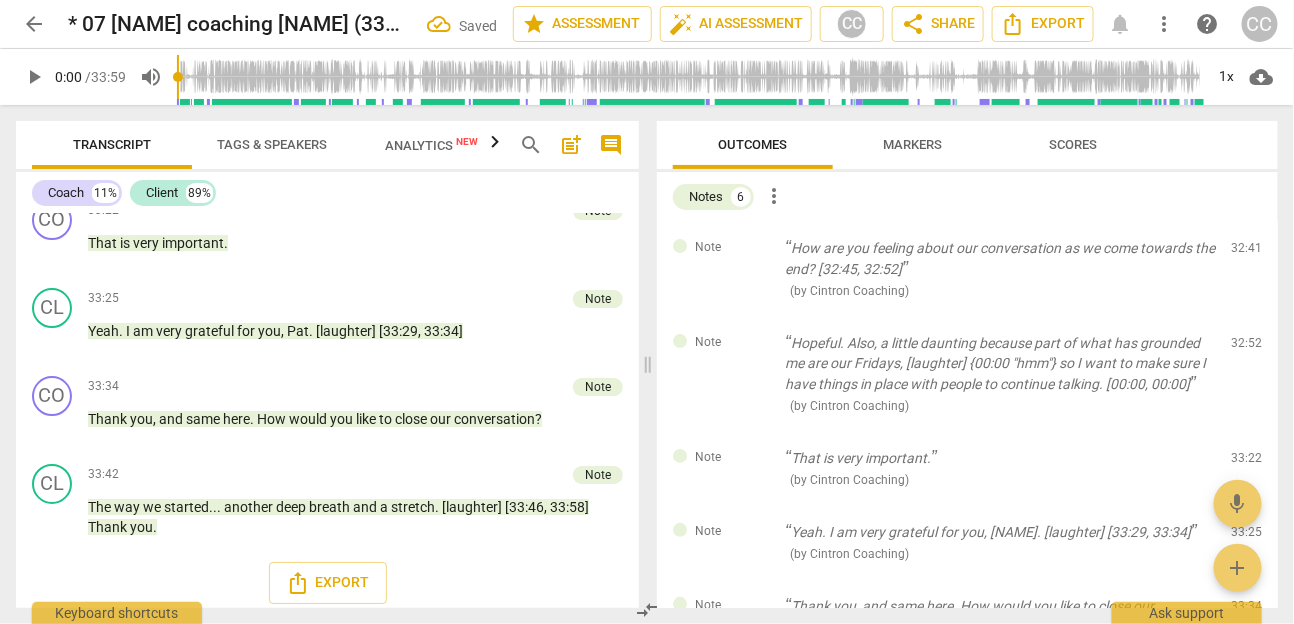 click on "delete" at bounding box center [1248, 253] 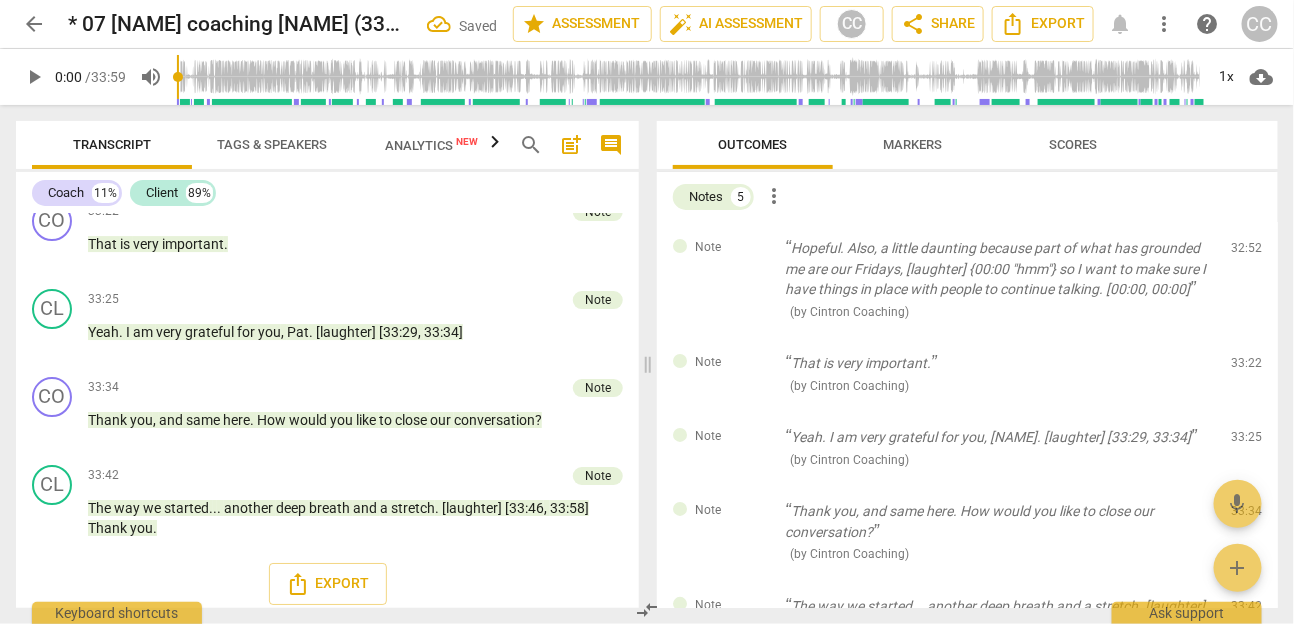 click on "delete" at bounding box center [1248, 253] 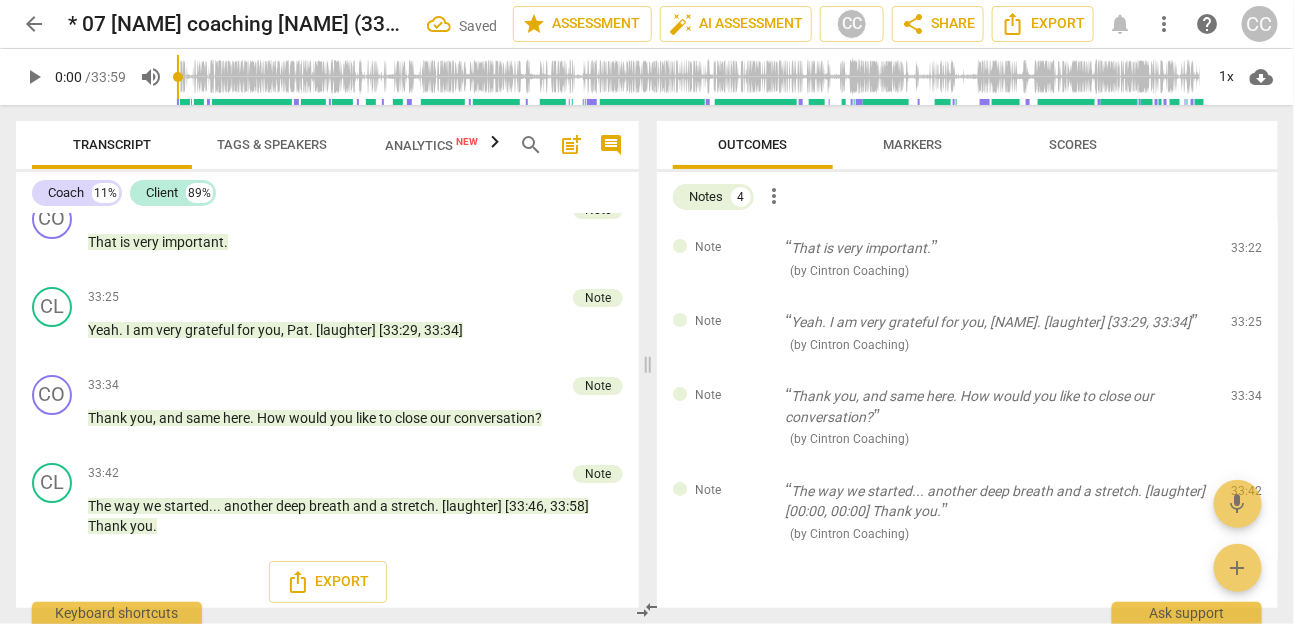 scroll, scrollTop: 6874, scrollLeft: 0, axis: vertical 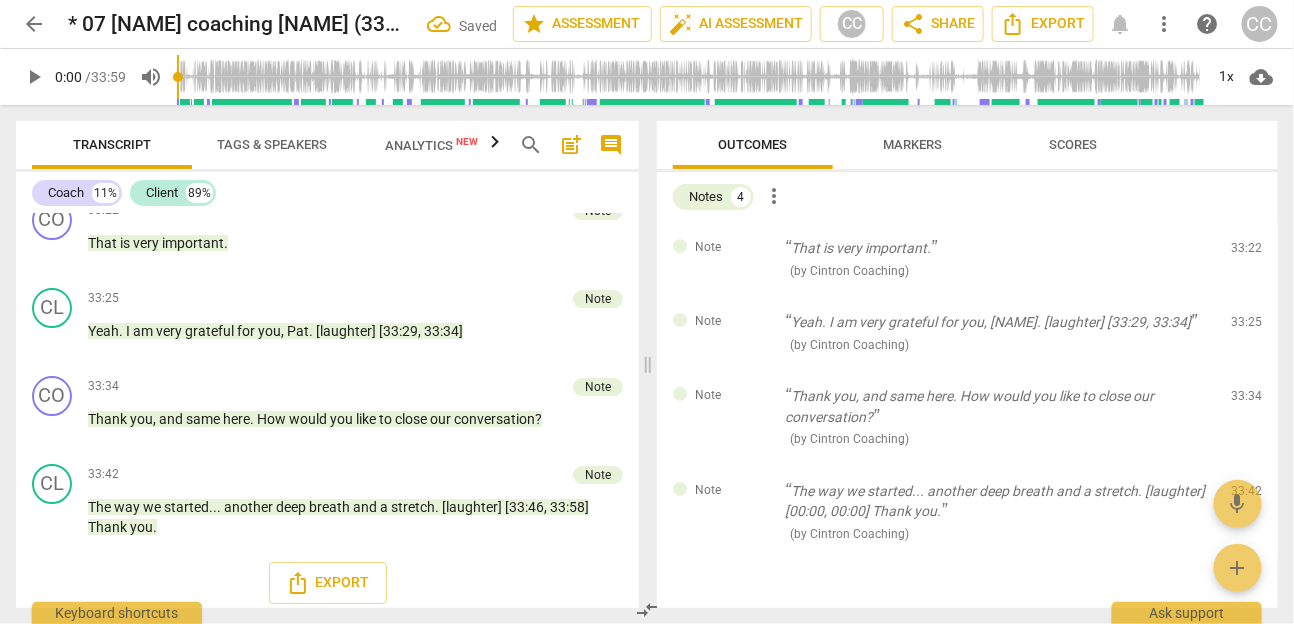 click on "delete" at bounding box center (1248, 253) 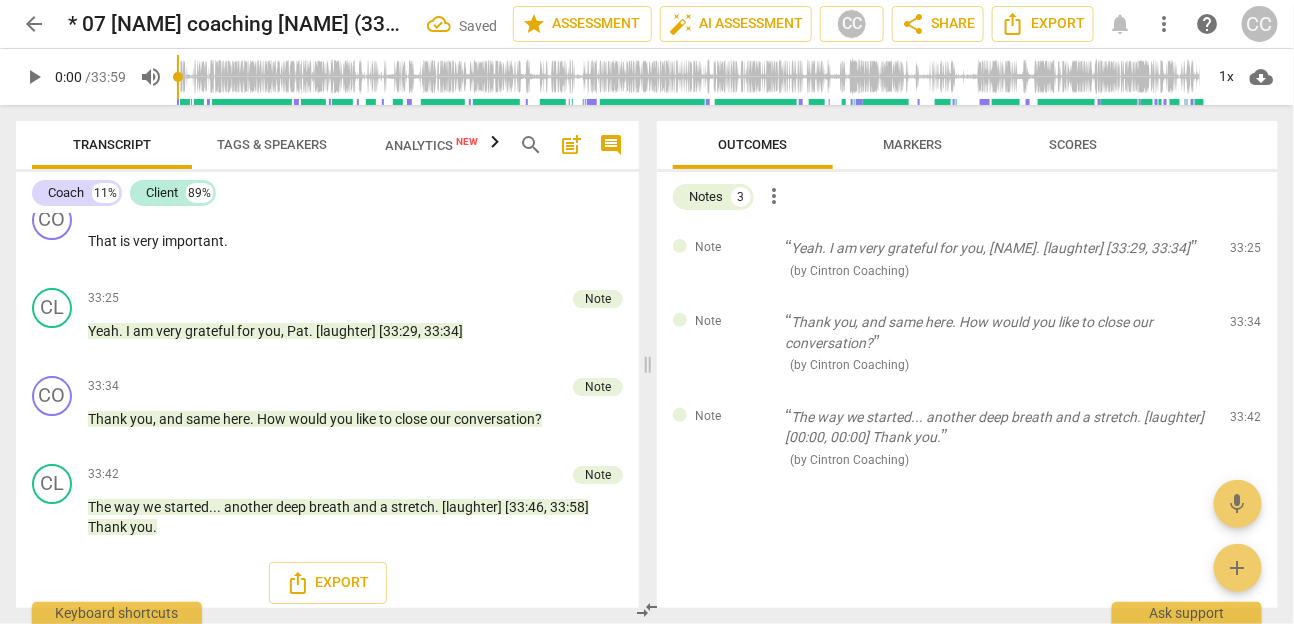 click on "delete" at bounding box center [1248, 253] 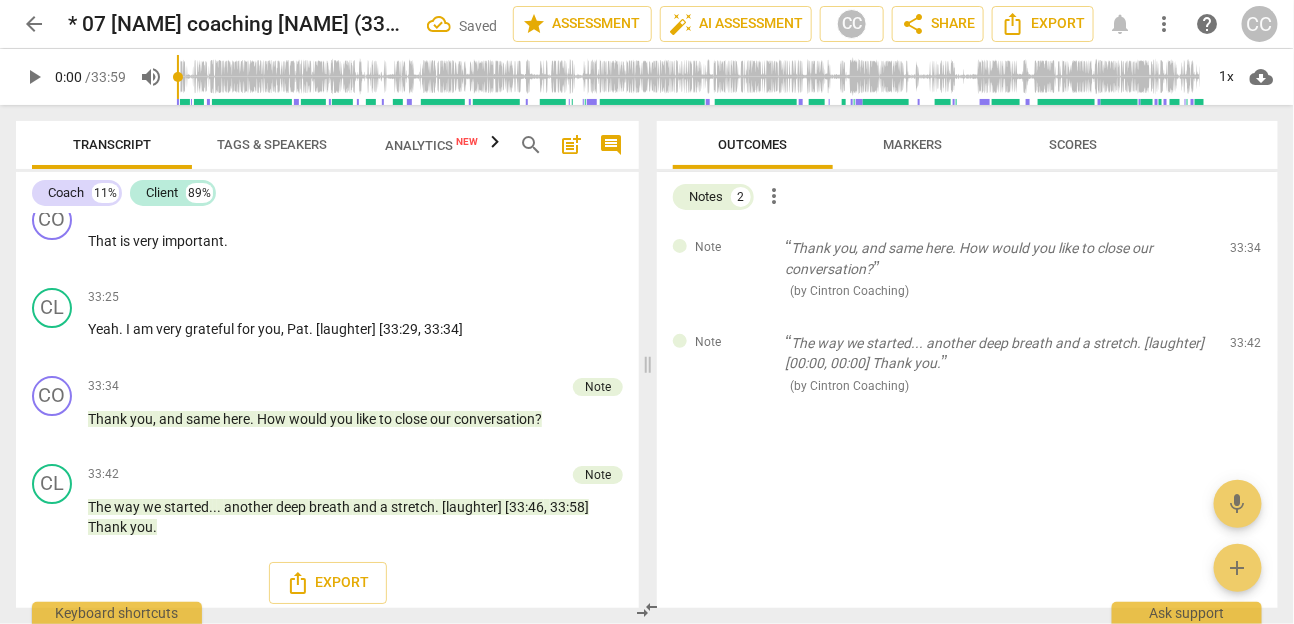 click on "delete" at bounding box center [1248, 253] 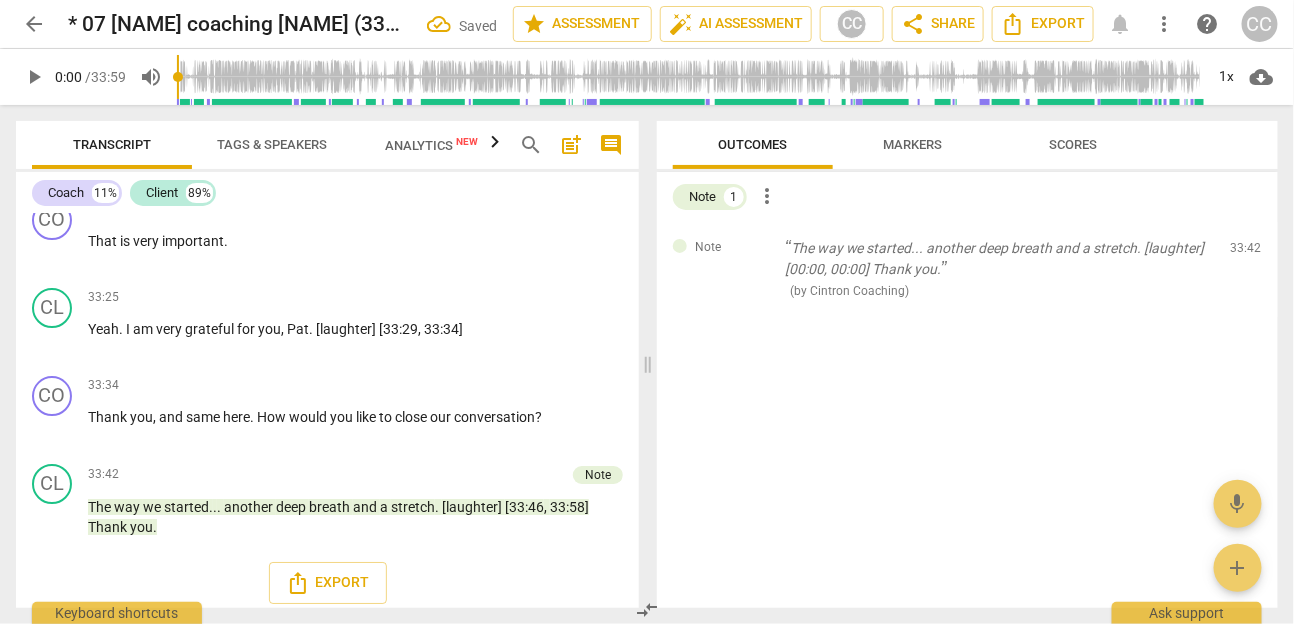 click on "delete" at bounding box center (1248, 253) 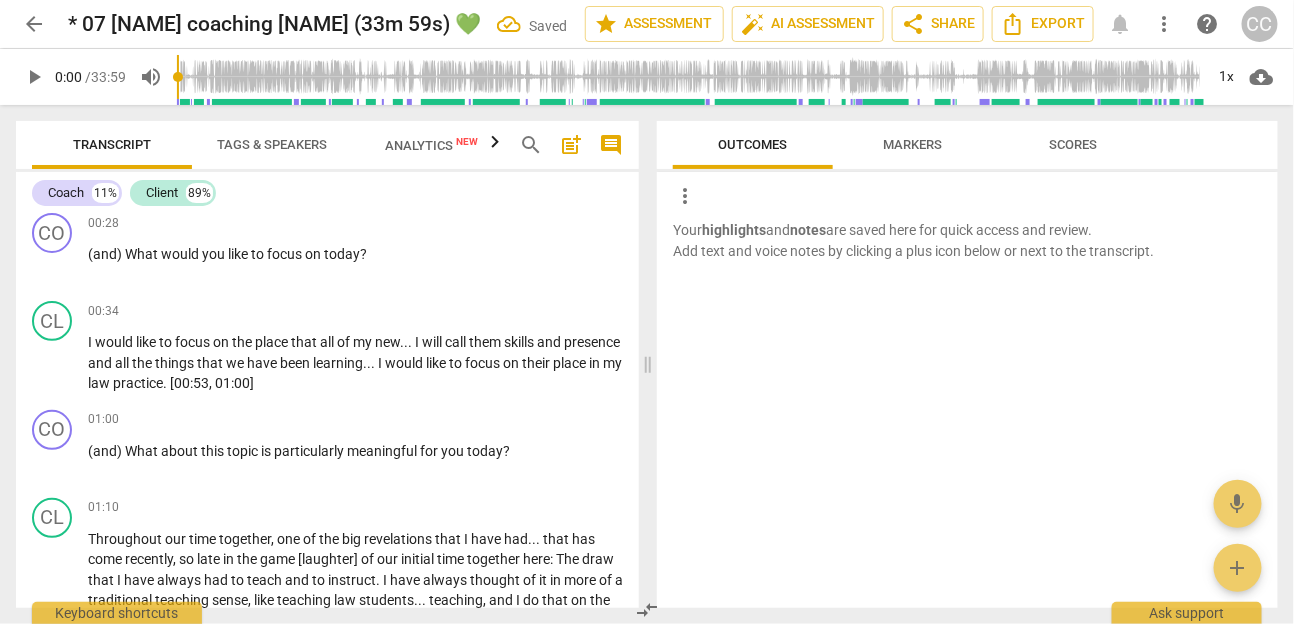scroll, scrollTop: 146, scrollLeft: 0, axis: vertical 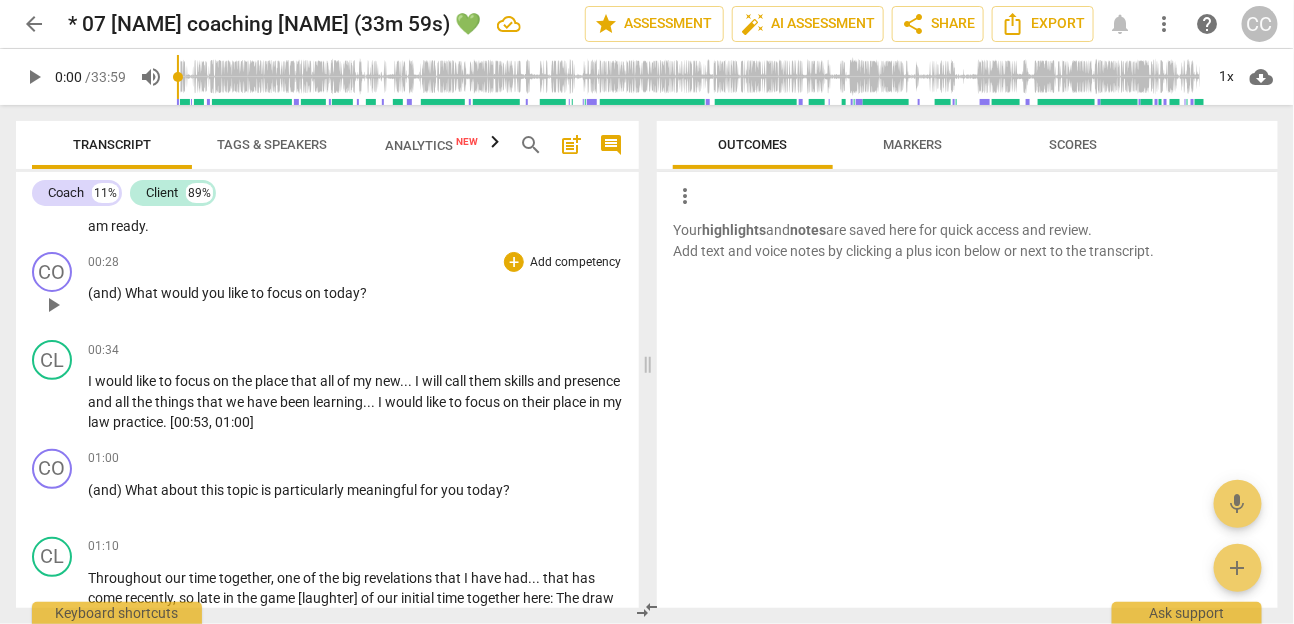 click on "00:28 + Add competency keyboard_arrow_right (and)   What   would   you   like   to   focus   on   today ?" at bounding box center [355, 288] 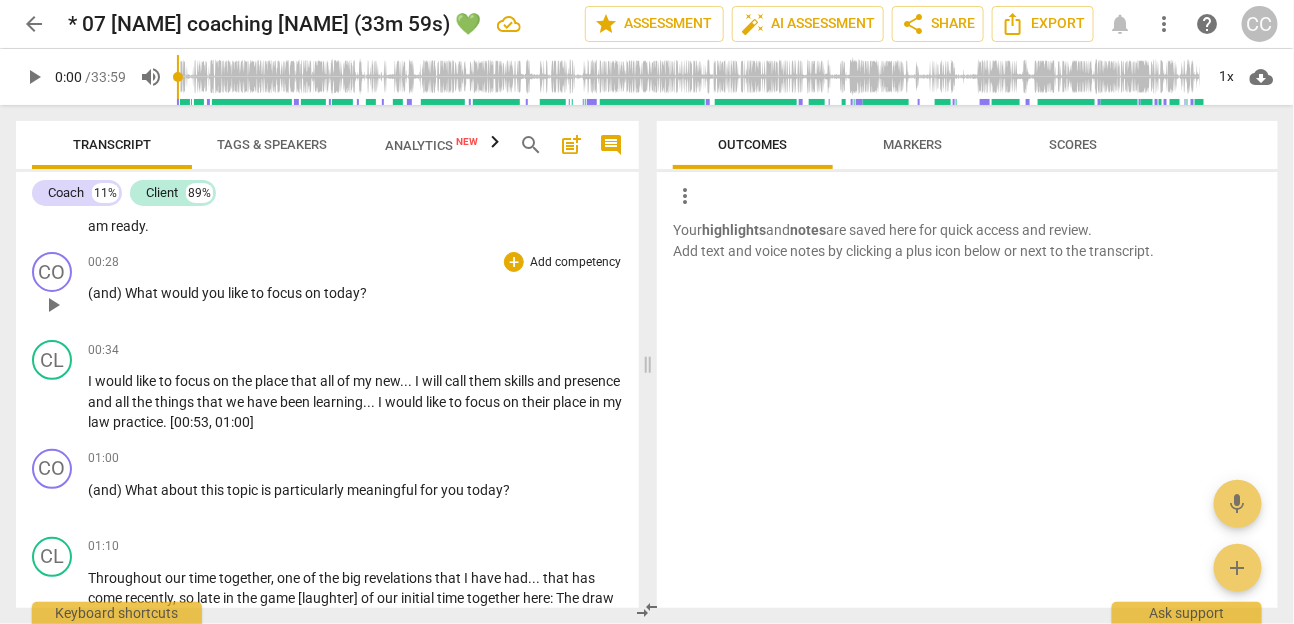 scroll, scrollTop: 0, scrollLeft: 0, axis: both 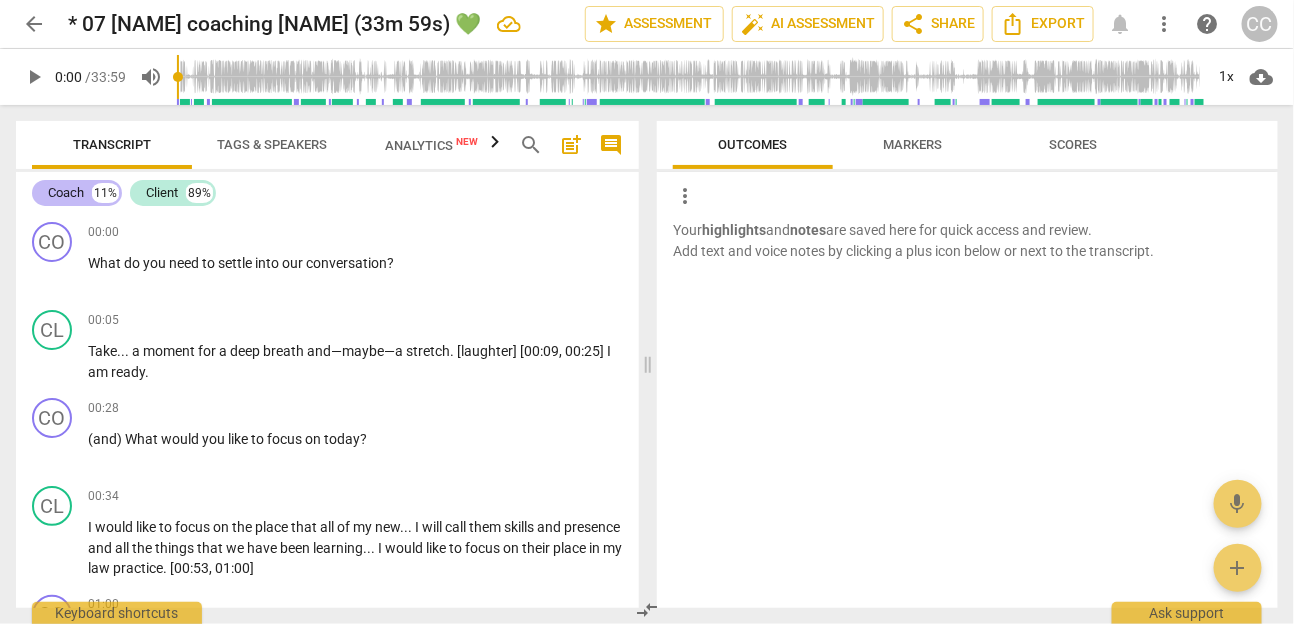 click on "Coach" at bounding box center [66, 193] 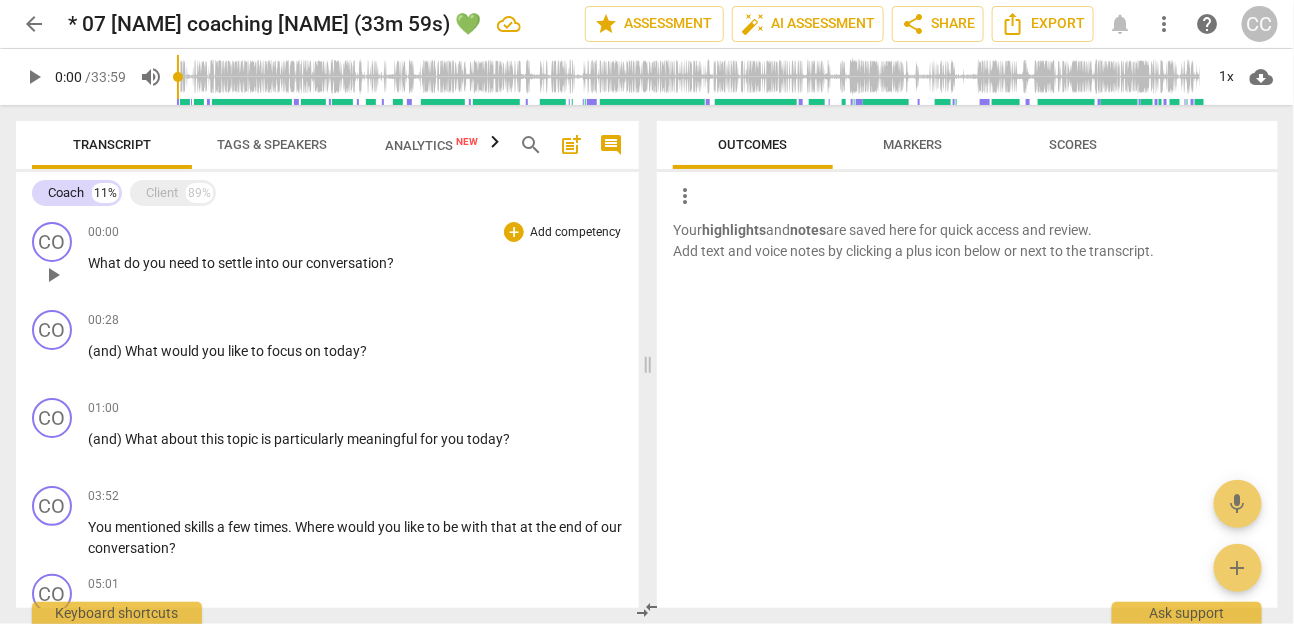 click on "What" at bounding box center [106, 263] 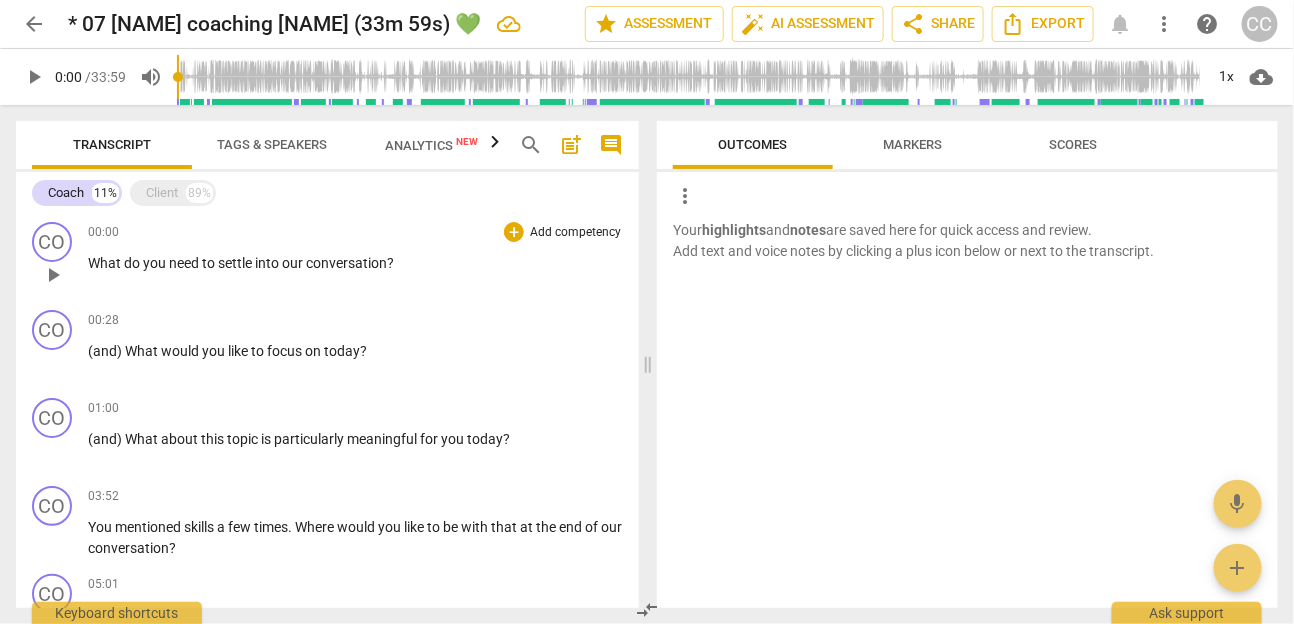 paste 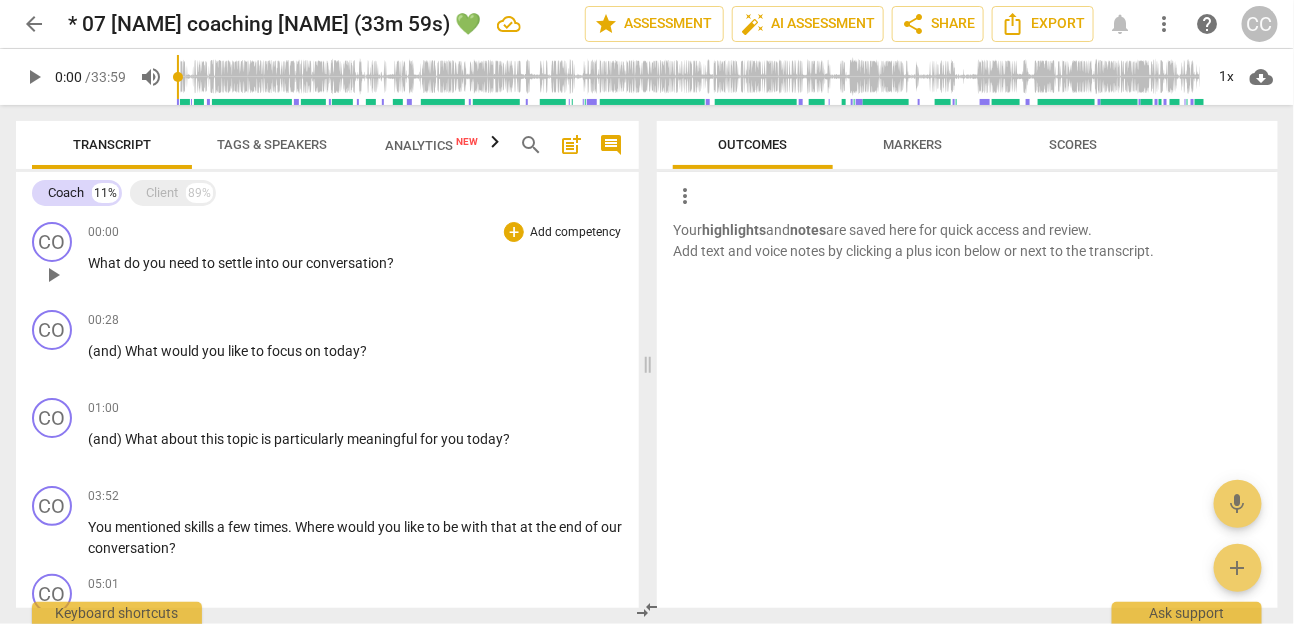 type 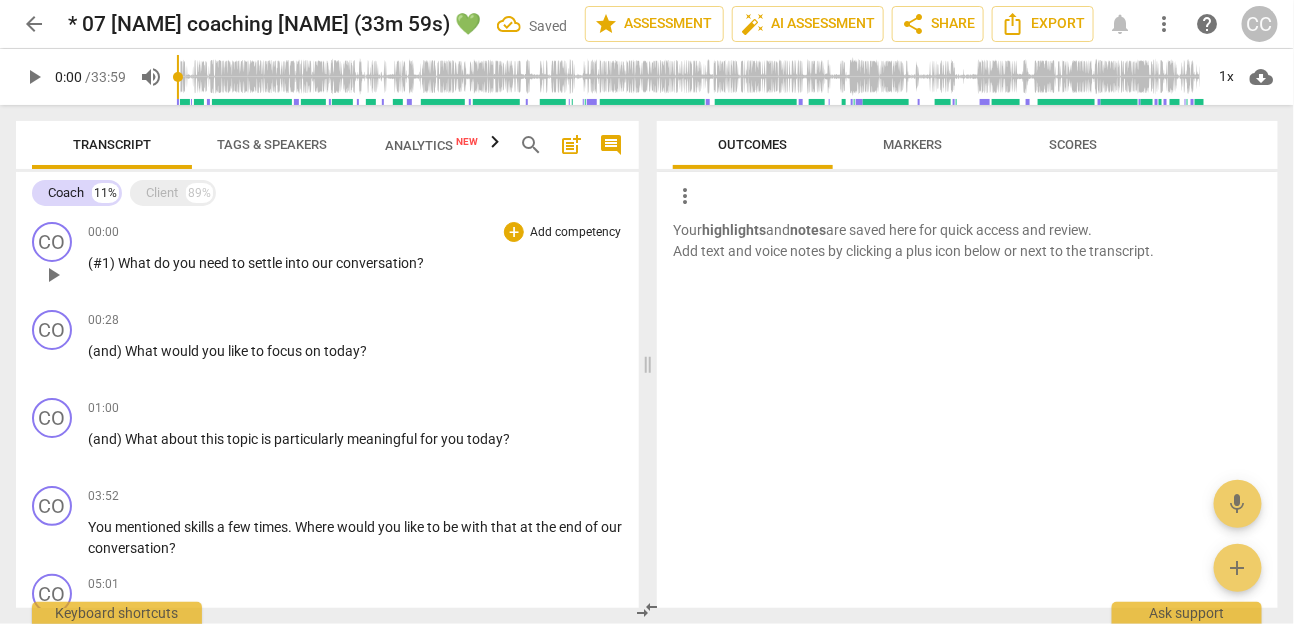 paste 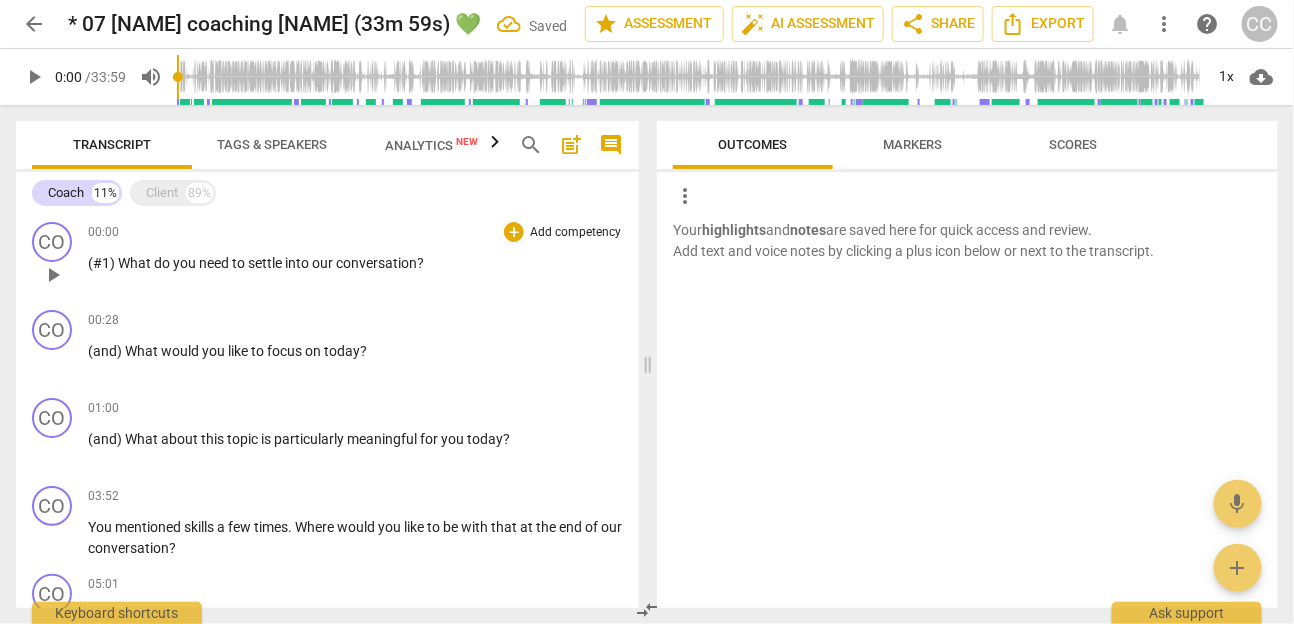 type 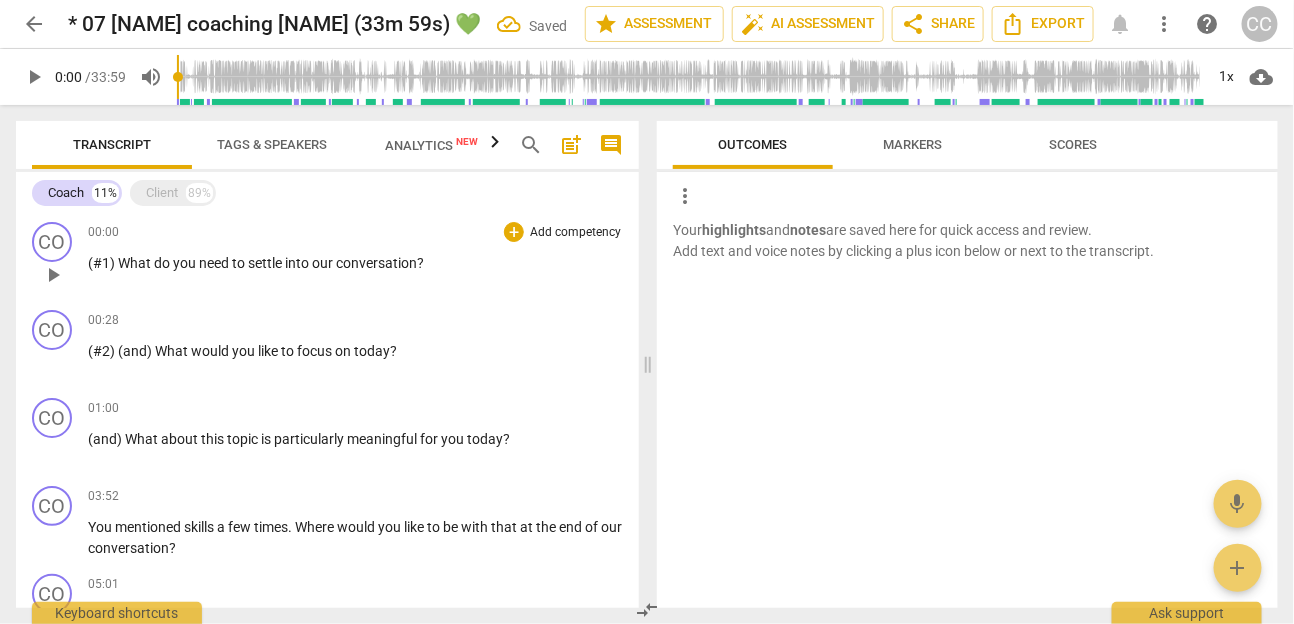 paste 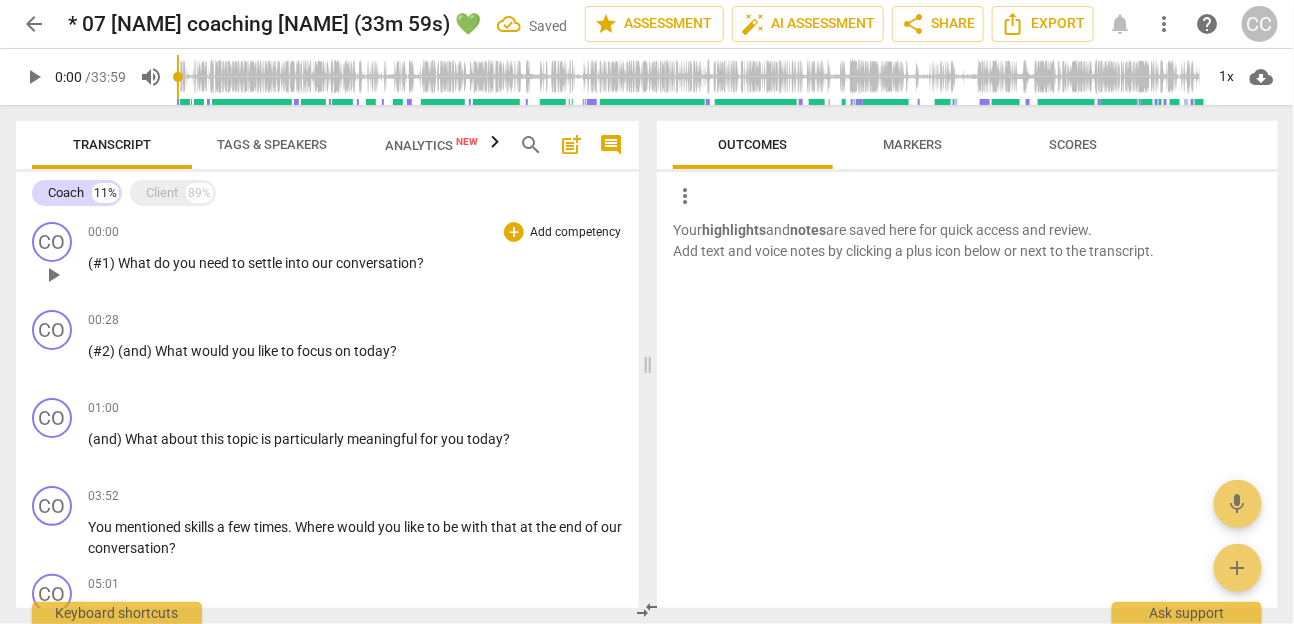 type 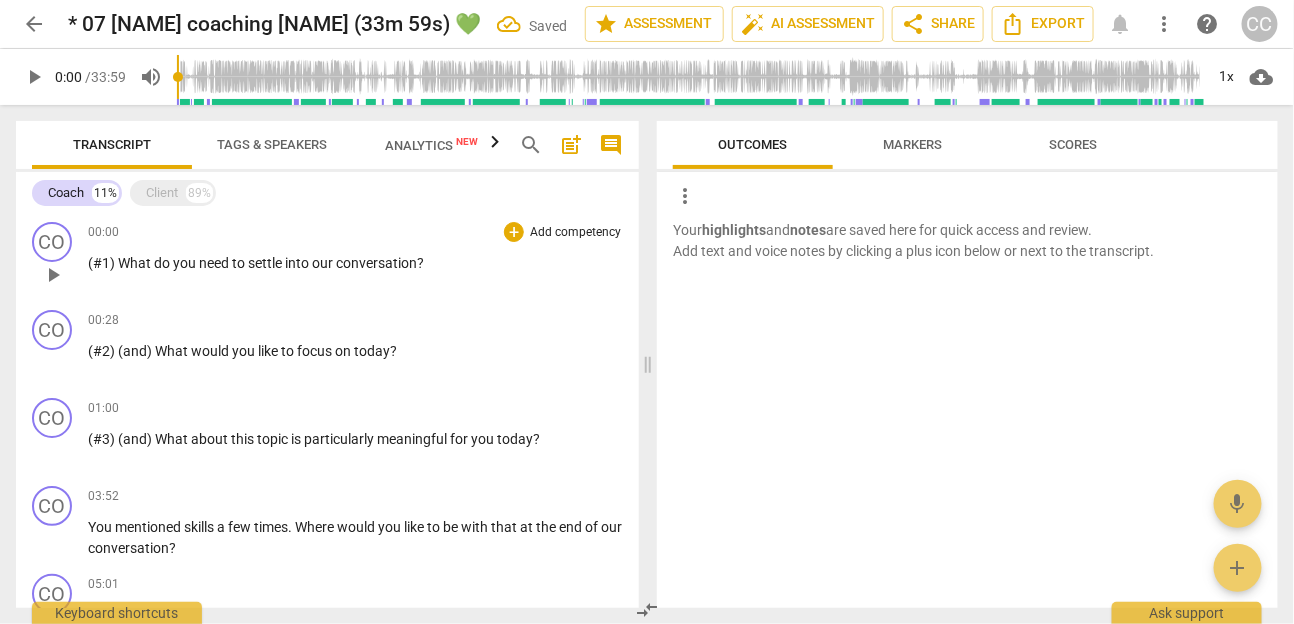 paste 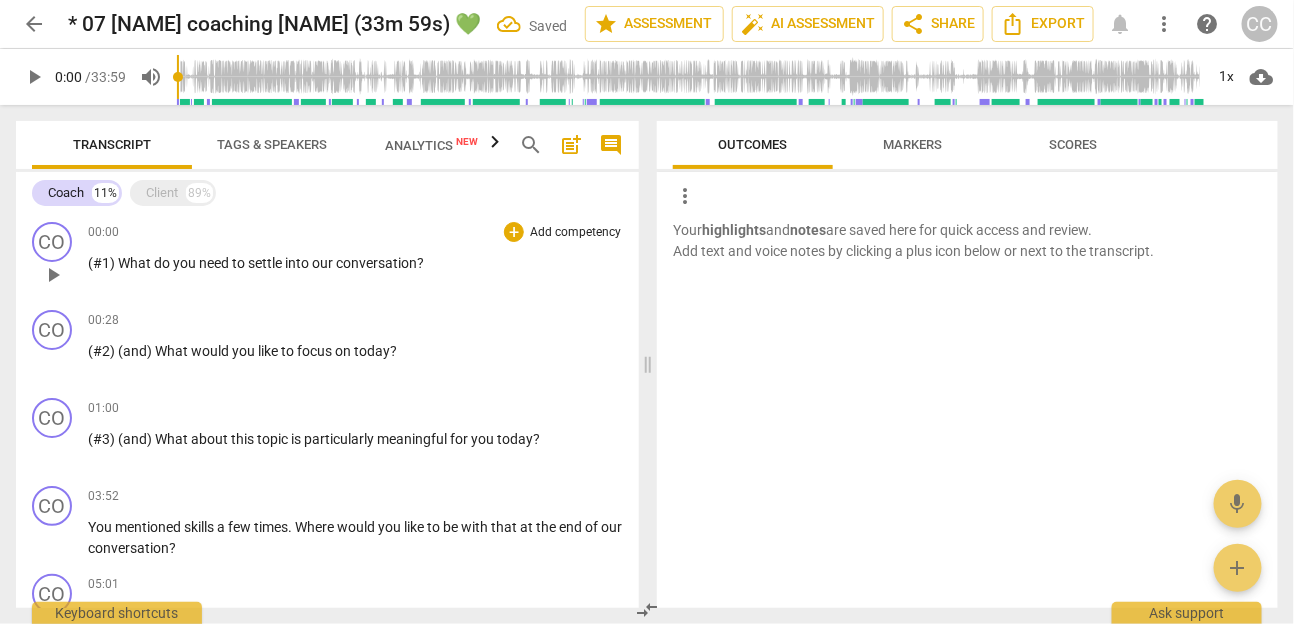 type 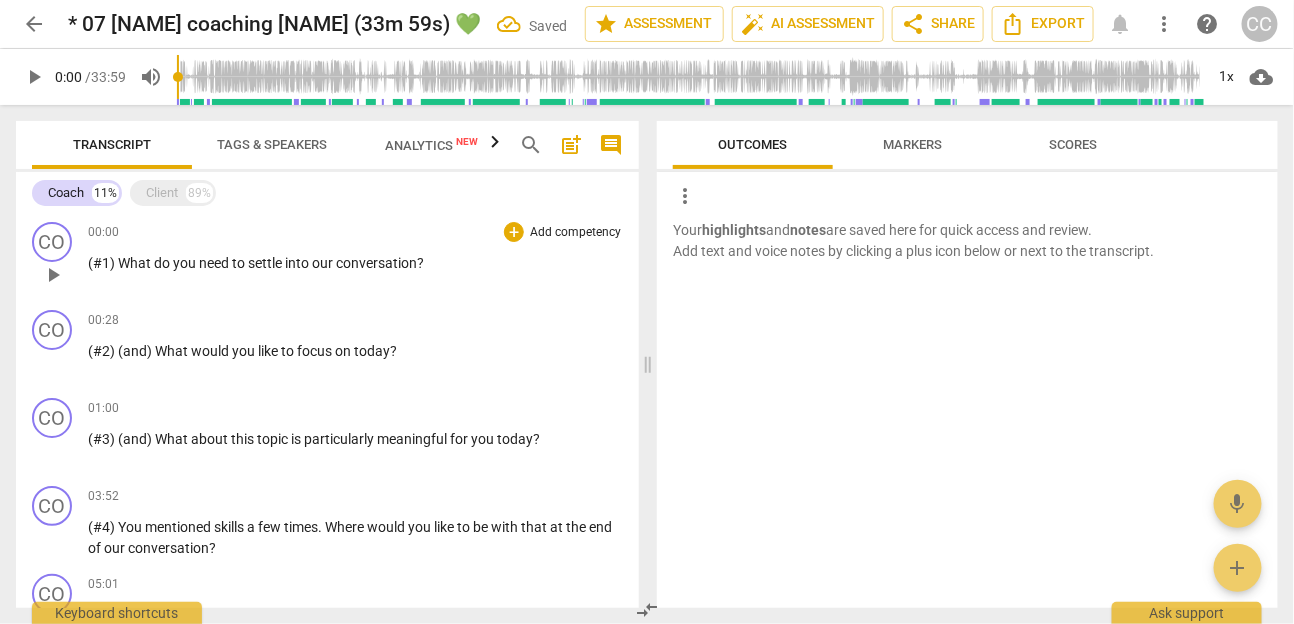 scroll, scrollTop: 14, scrollLeft: 0, axis: vertical 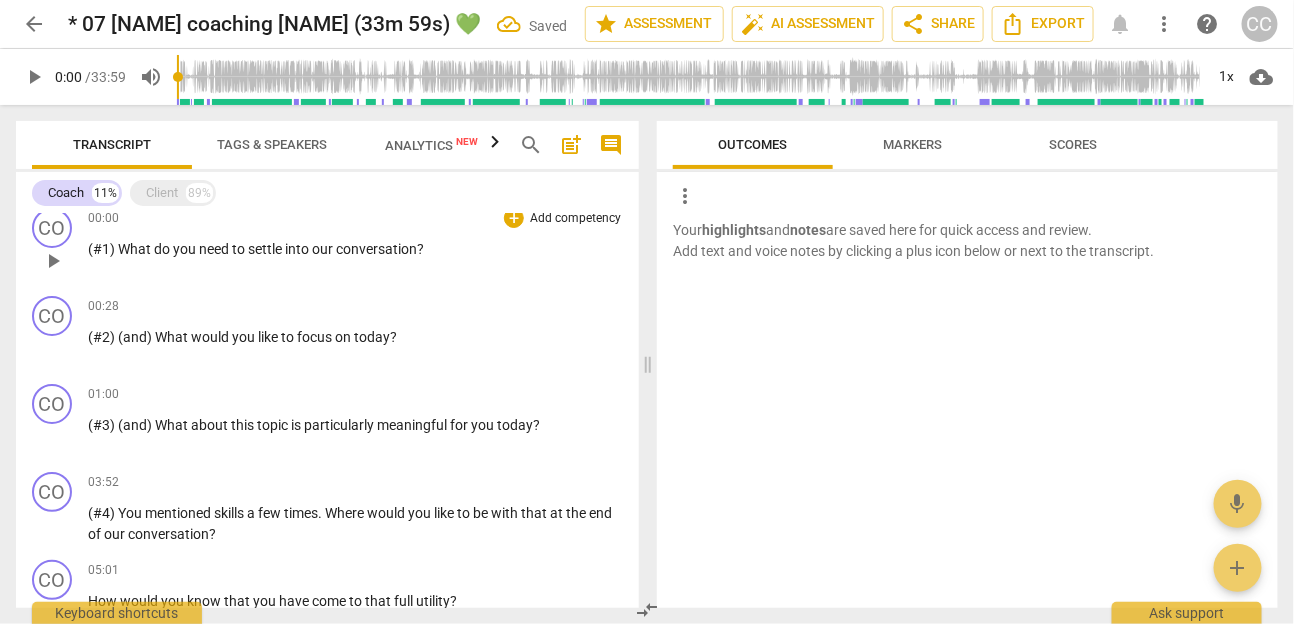 paste 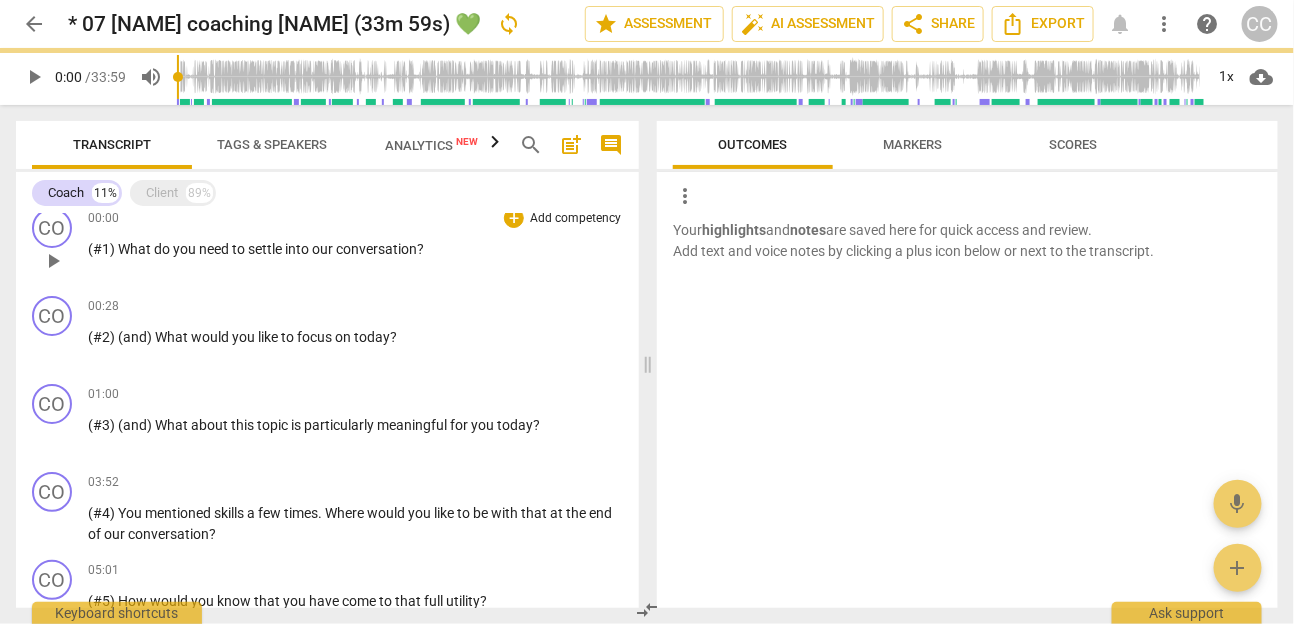 scroll, scrollTop: 290, scrollLeft: 0, axis: vertical 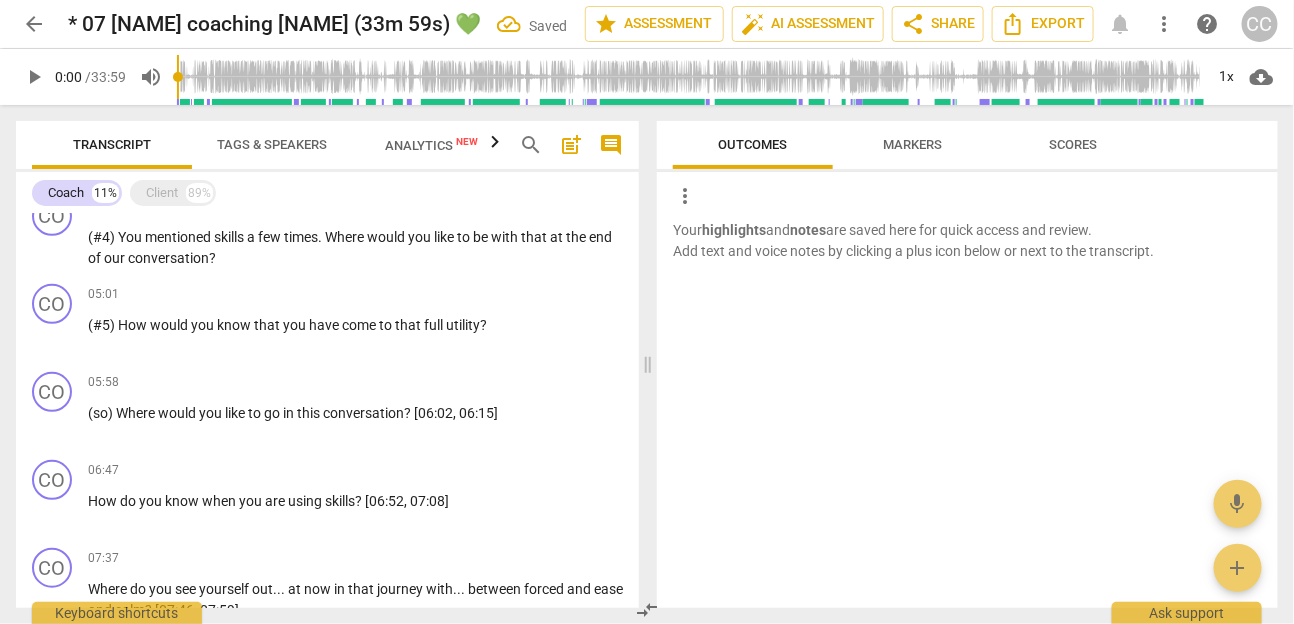 paste 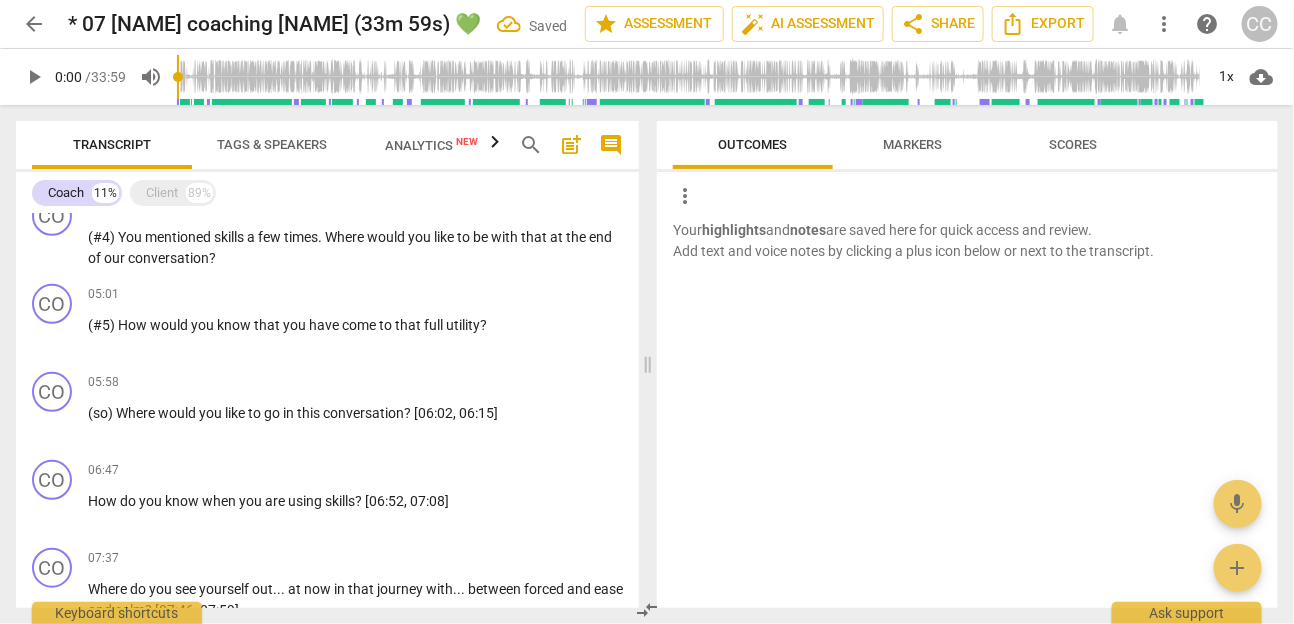 type 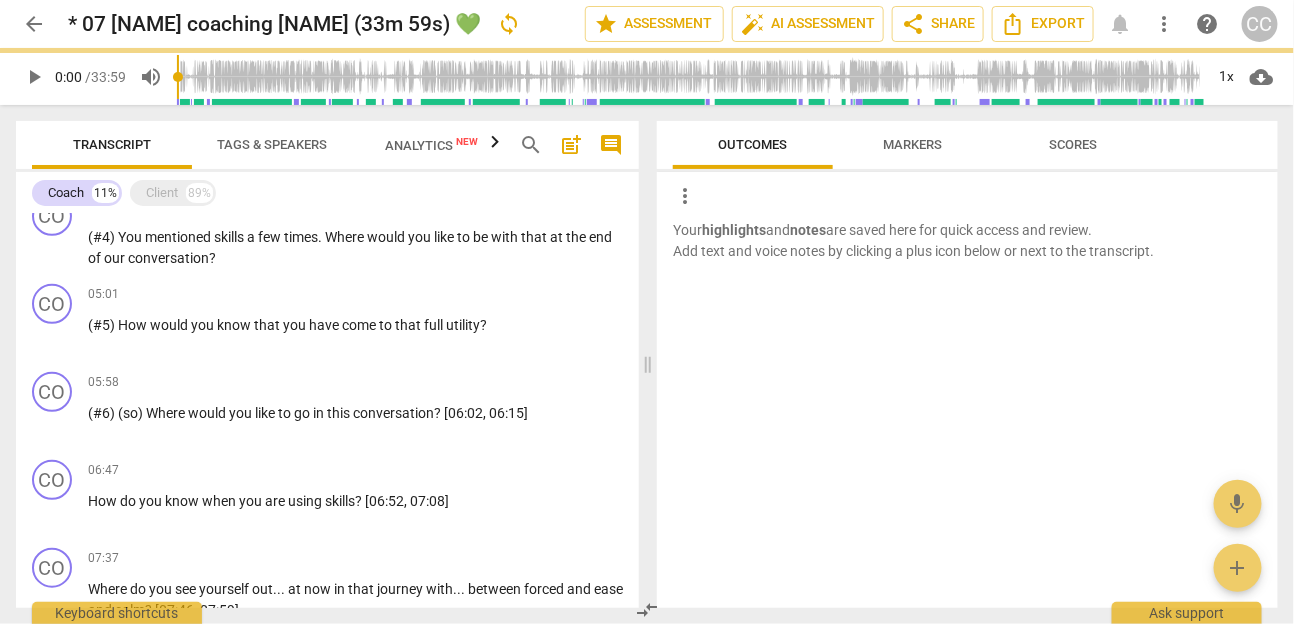 paste 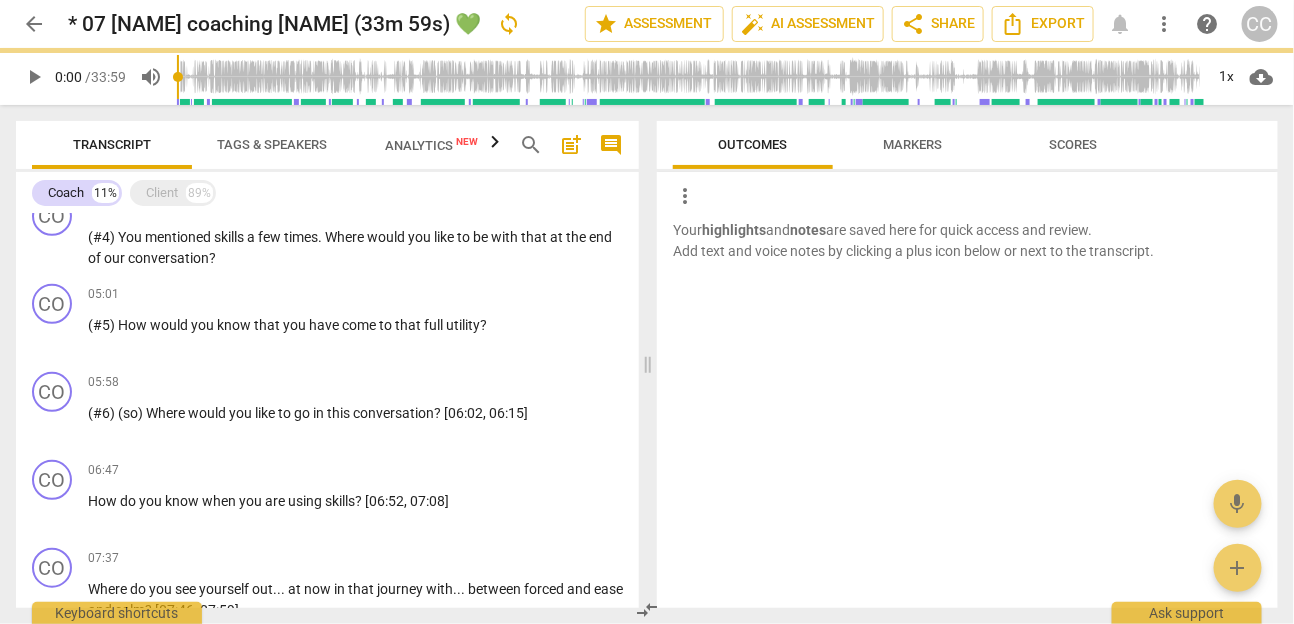 type 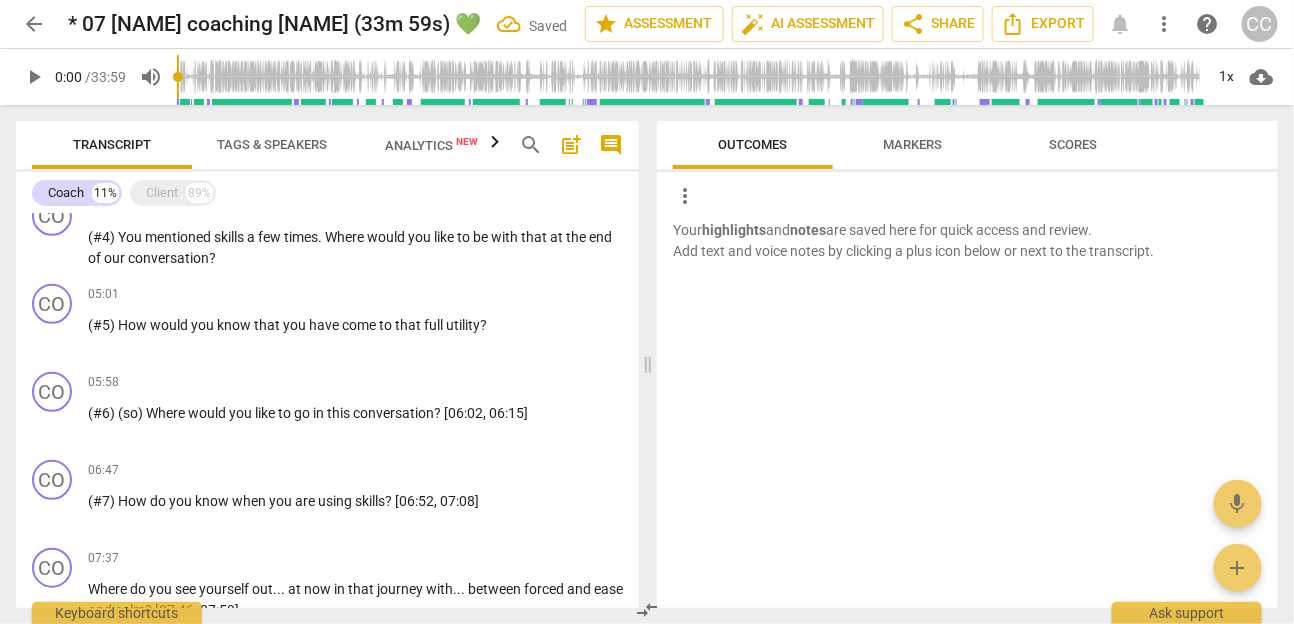 paste 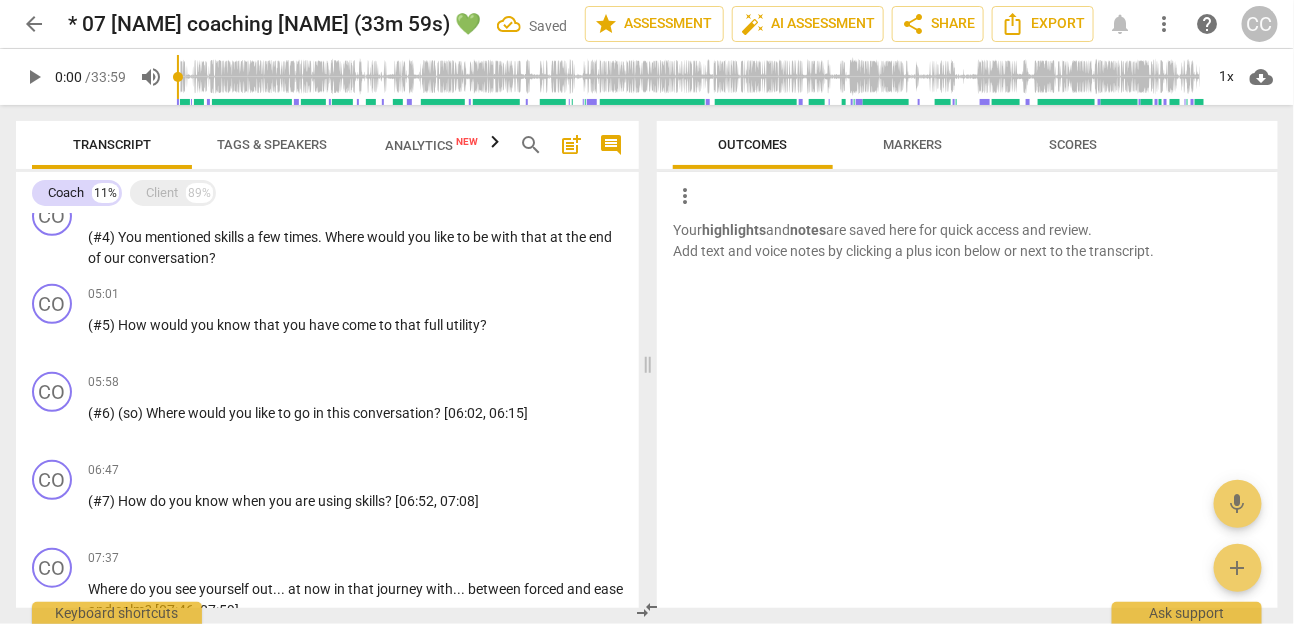 type 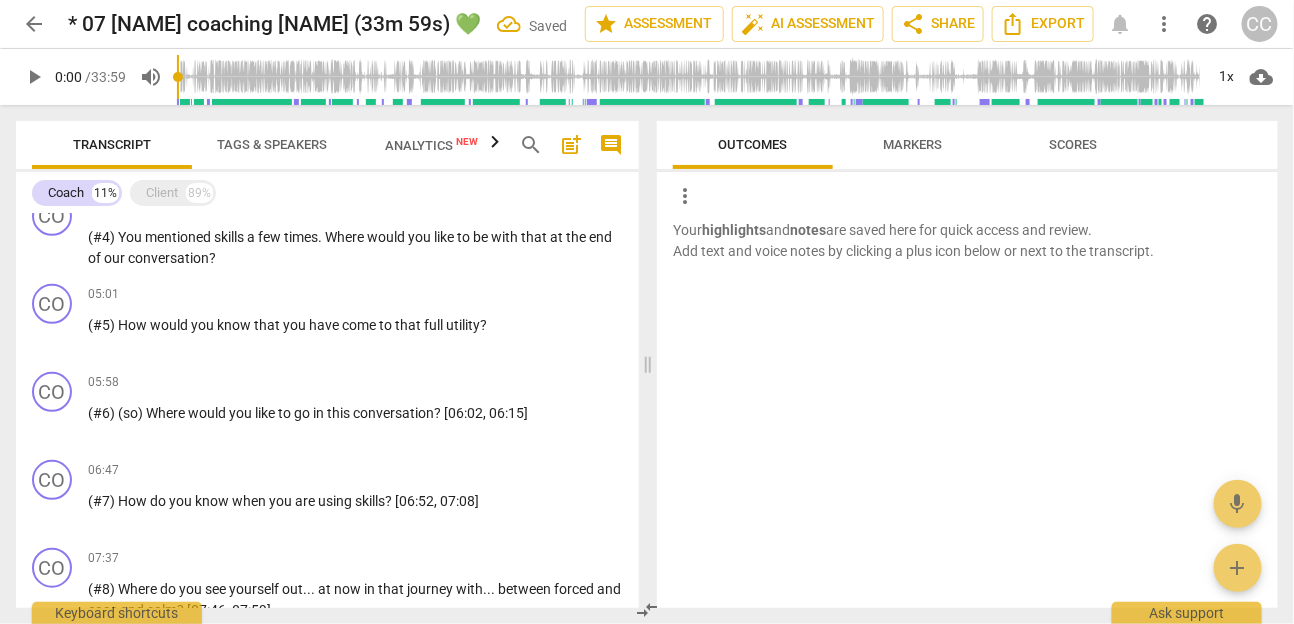 scroll, scrollTop: 553, scrollLeft: 0, axis: vertical 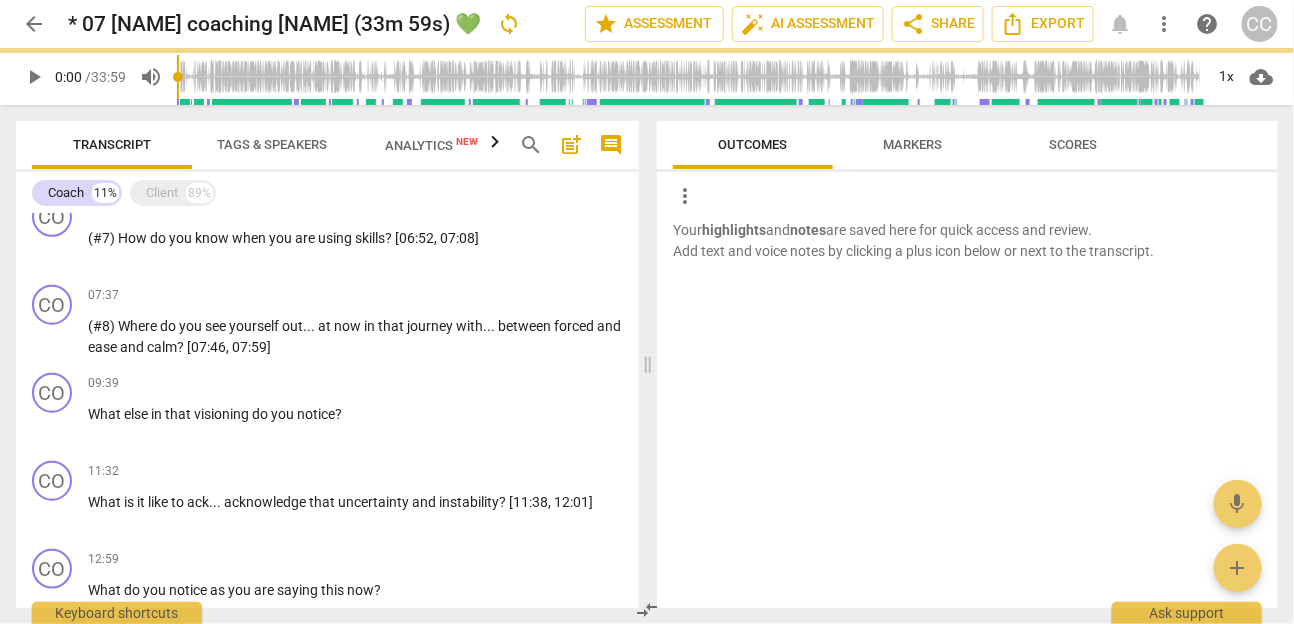 paste 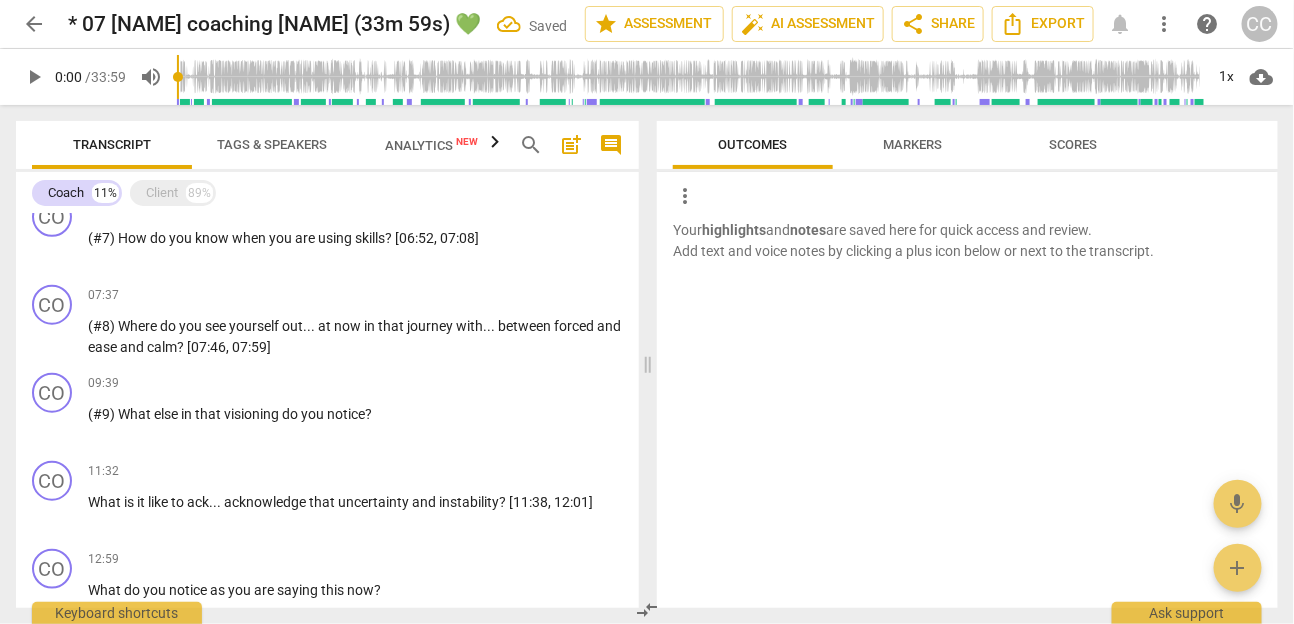 paste 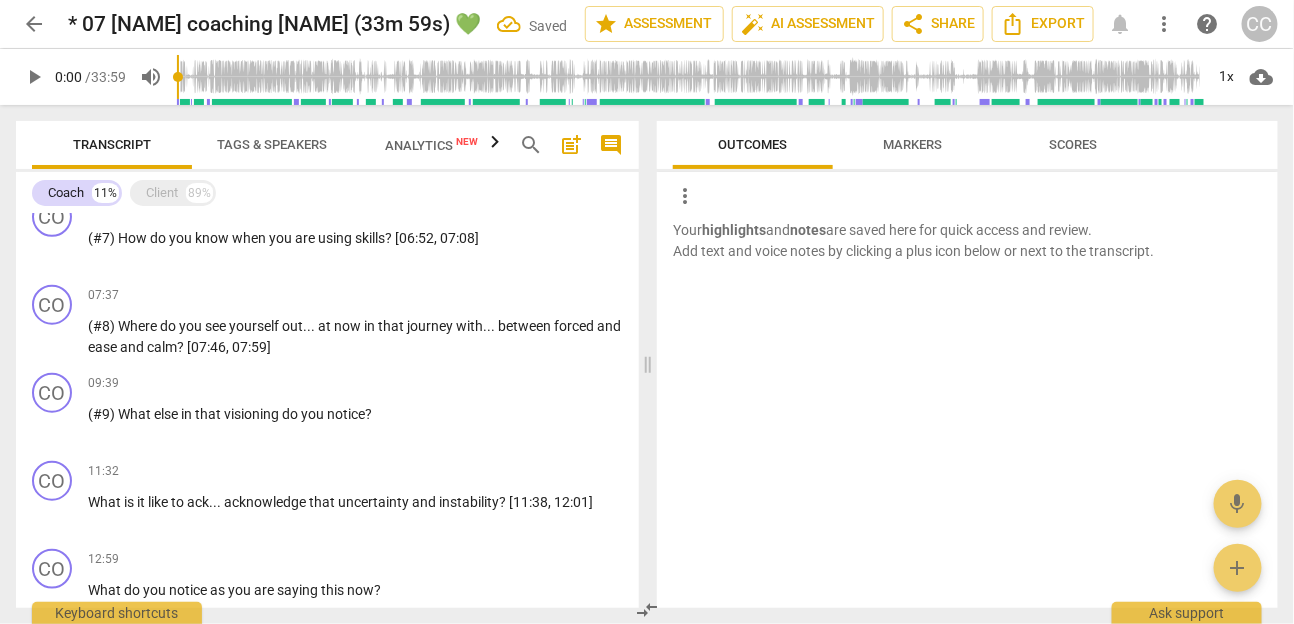 type 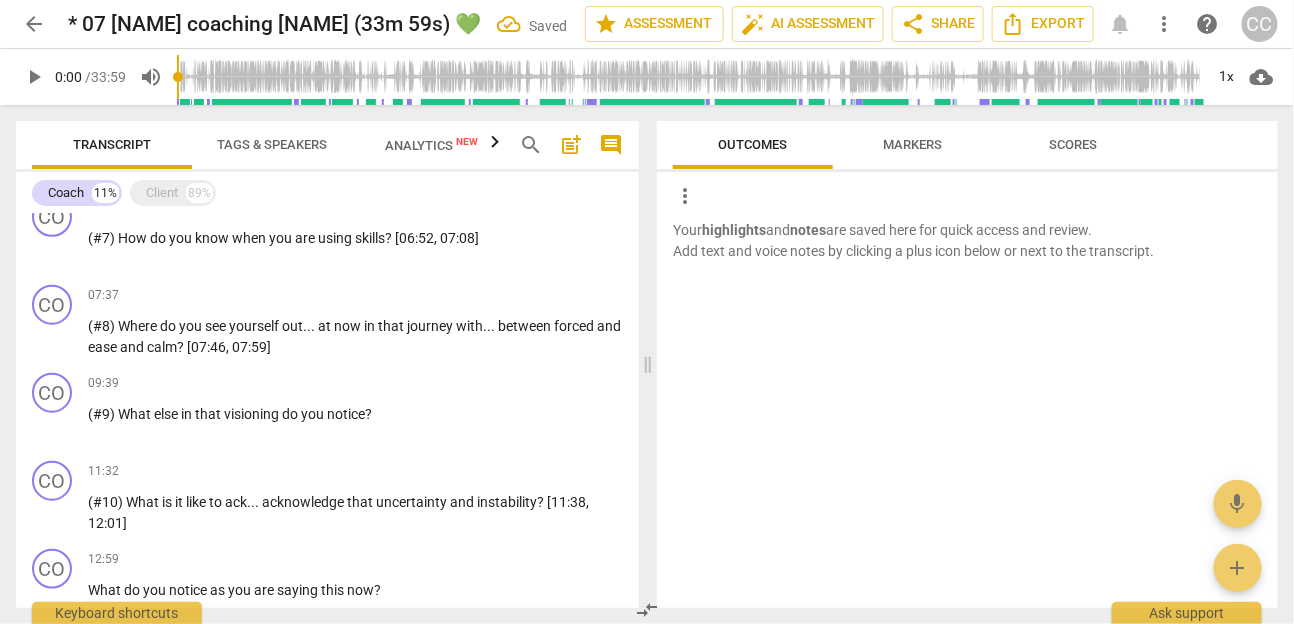 paste 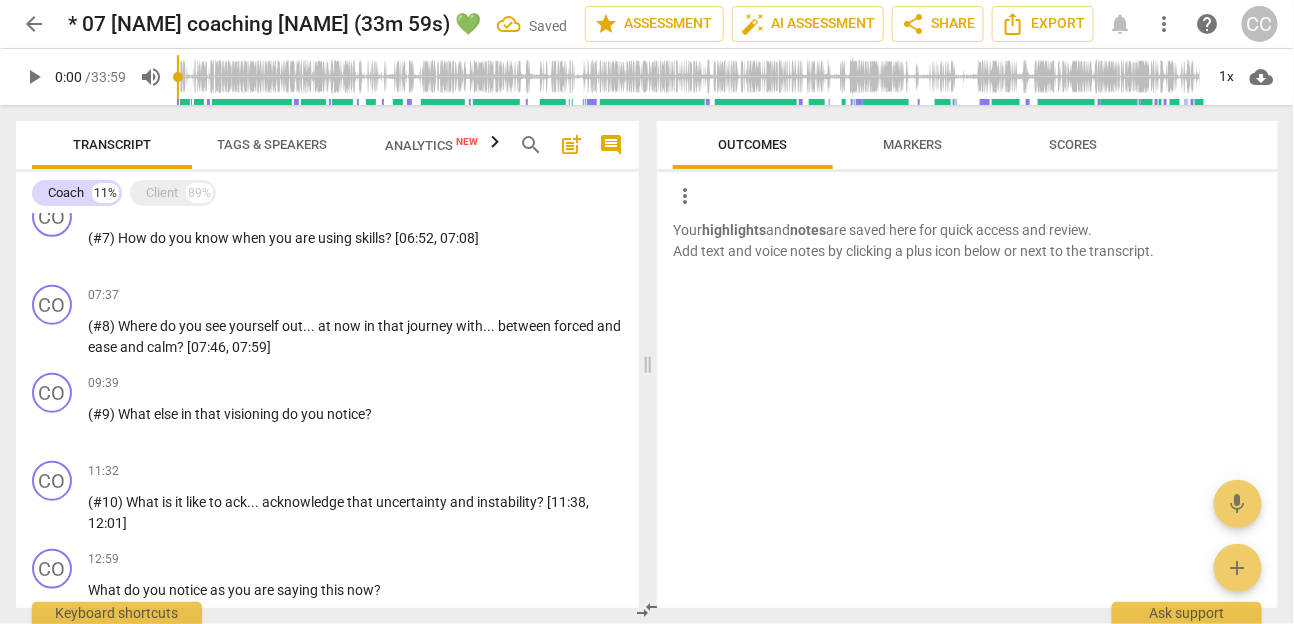 type 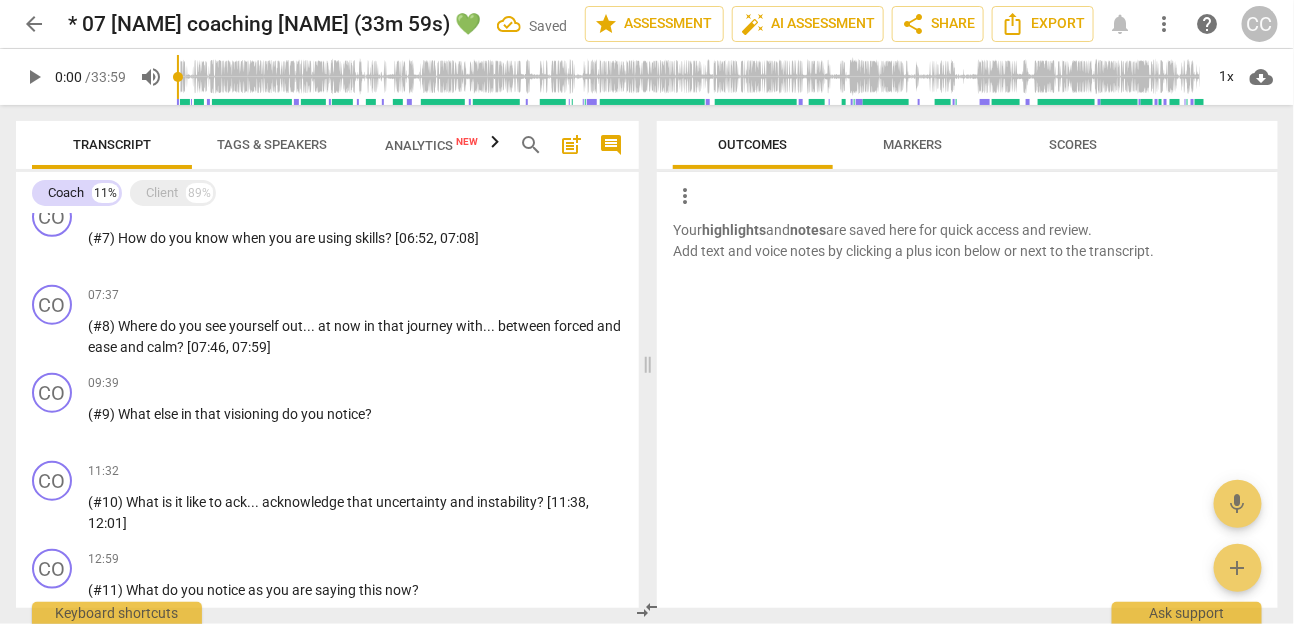 scroll, scrollTop: 816, scrollLeft: 0, axis: vertical 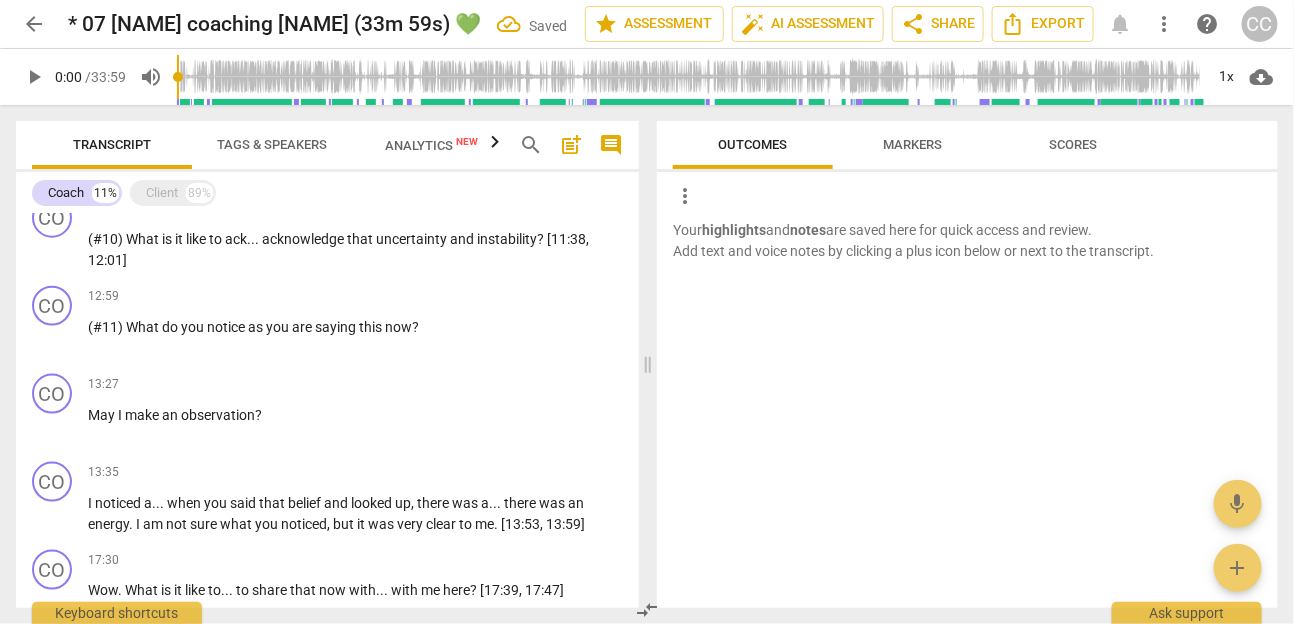 paste 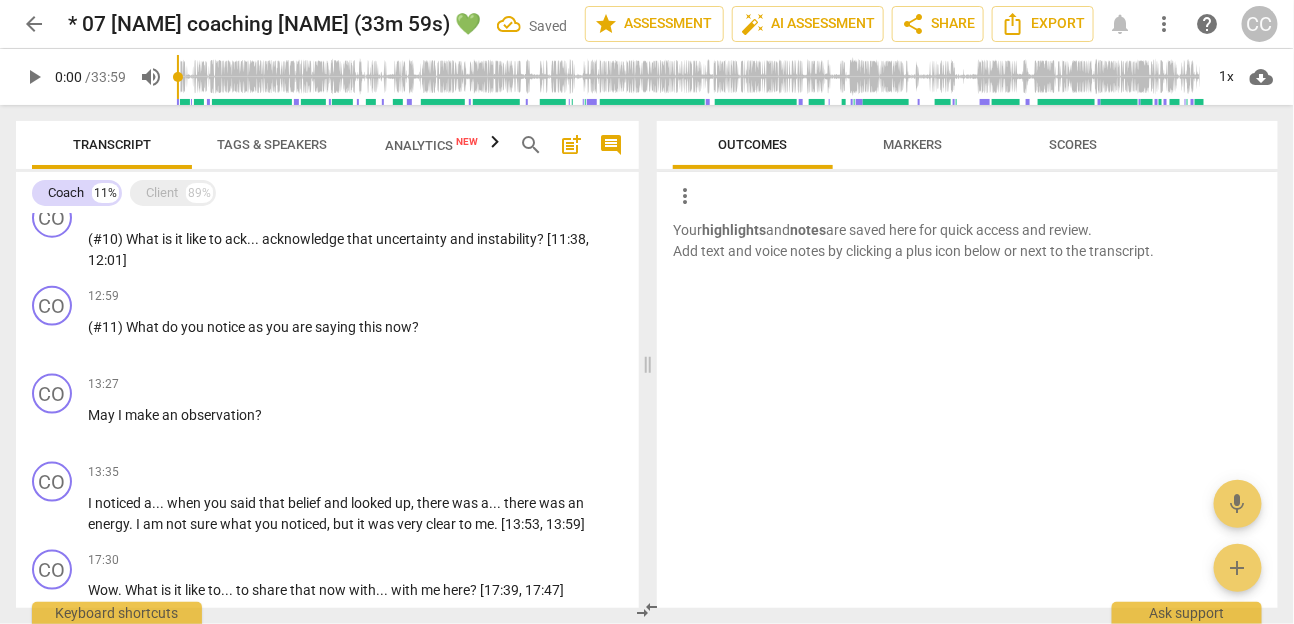 type 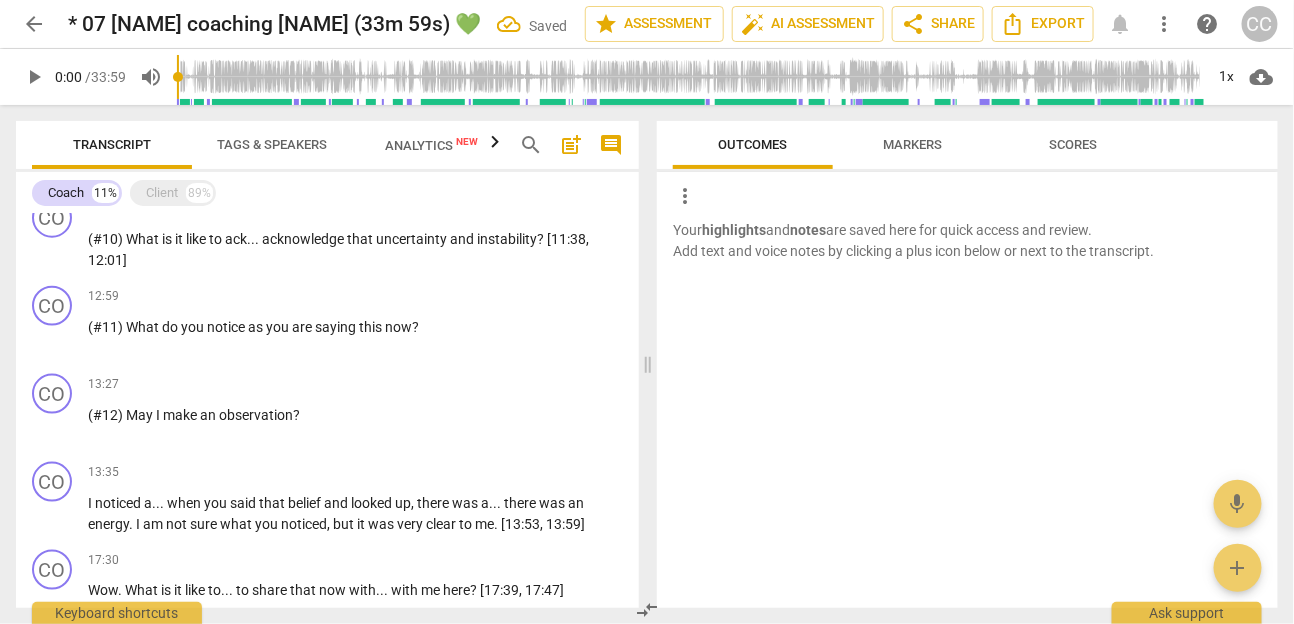 paste 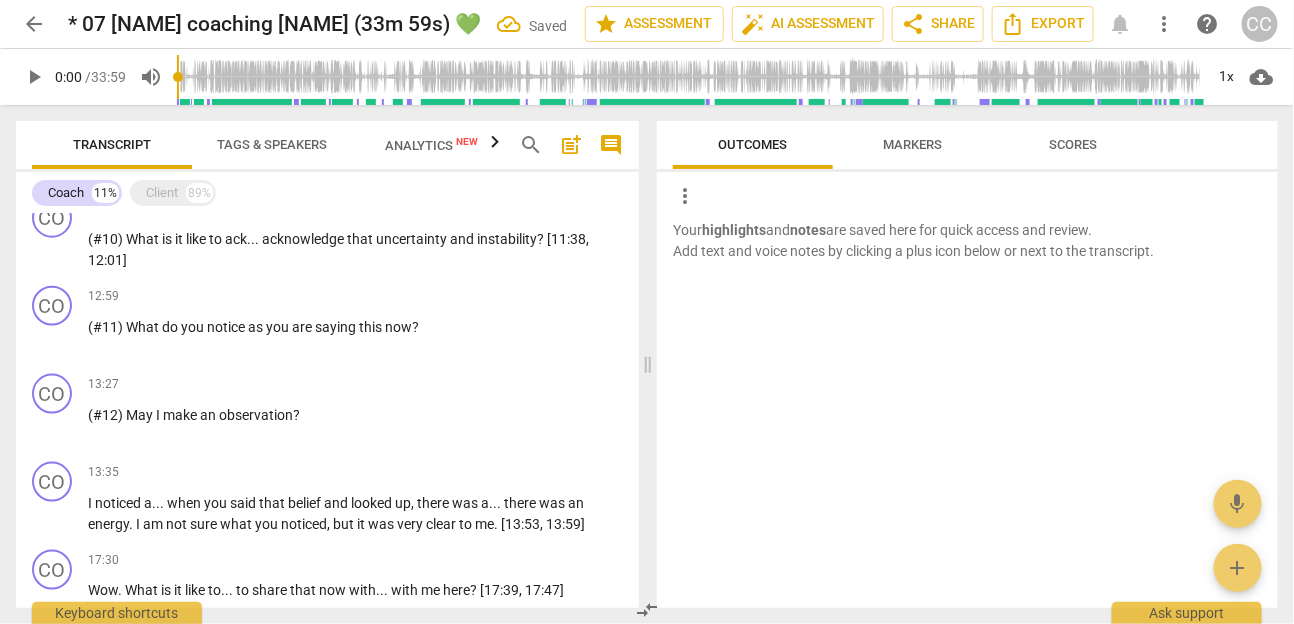 type 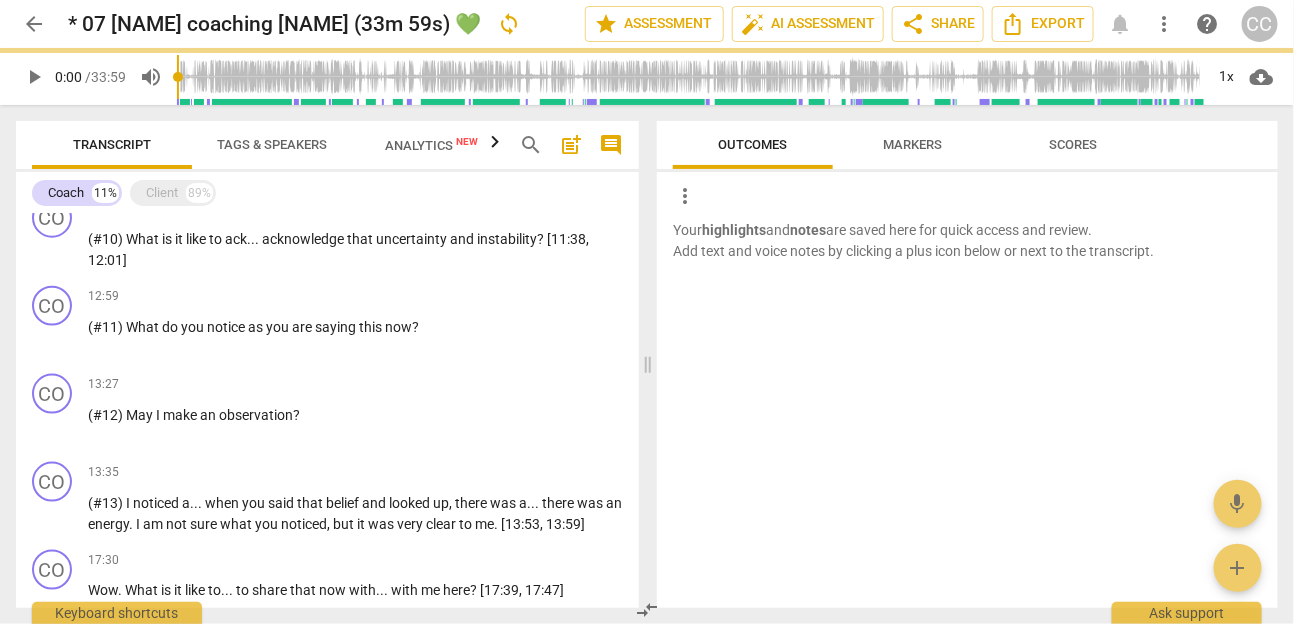 paste 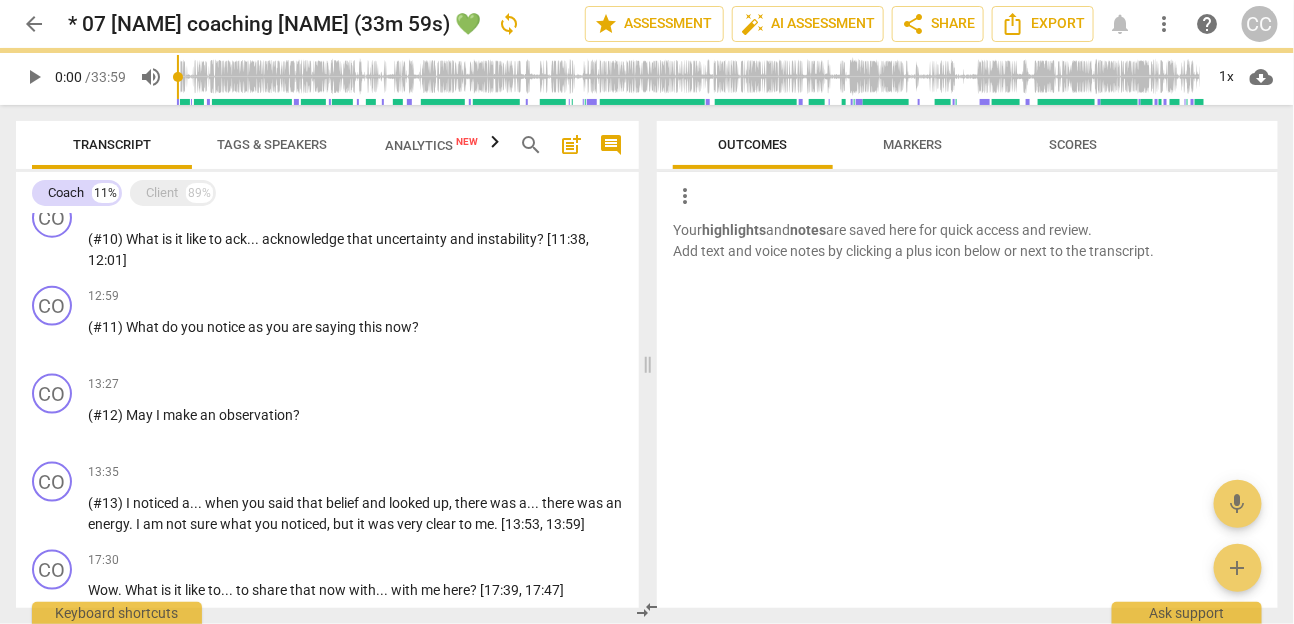 type 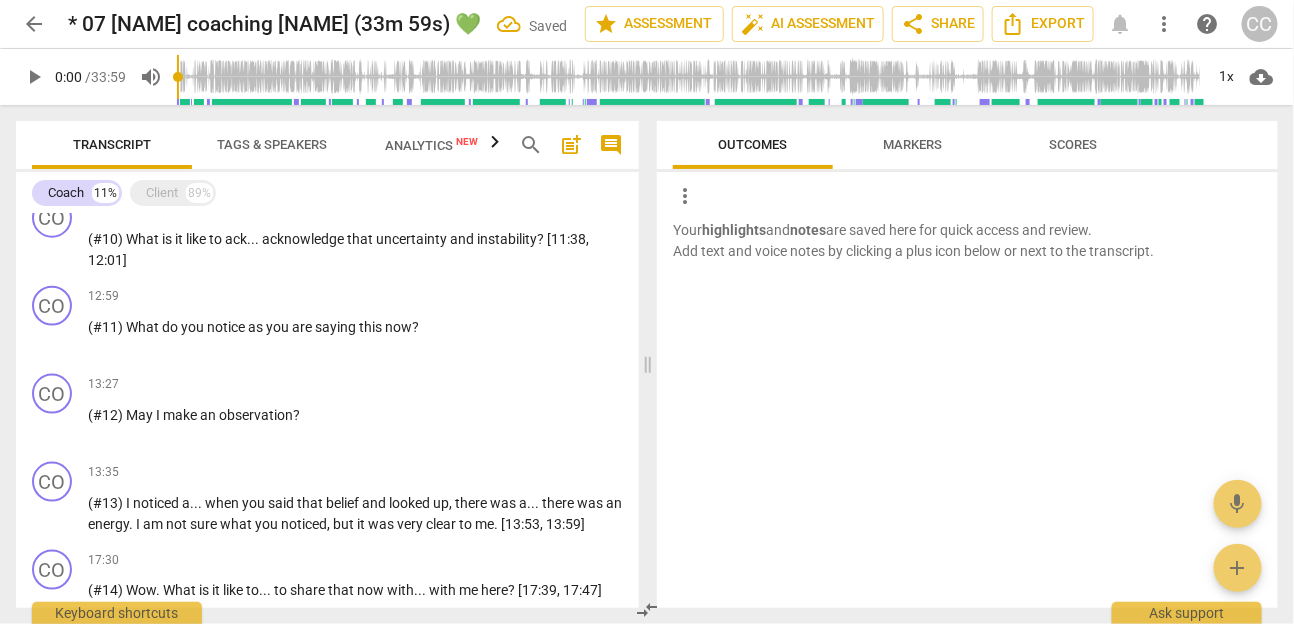 scroll, scrollTop: 1080, scrollLeft: 0, axis: vertical 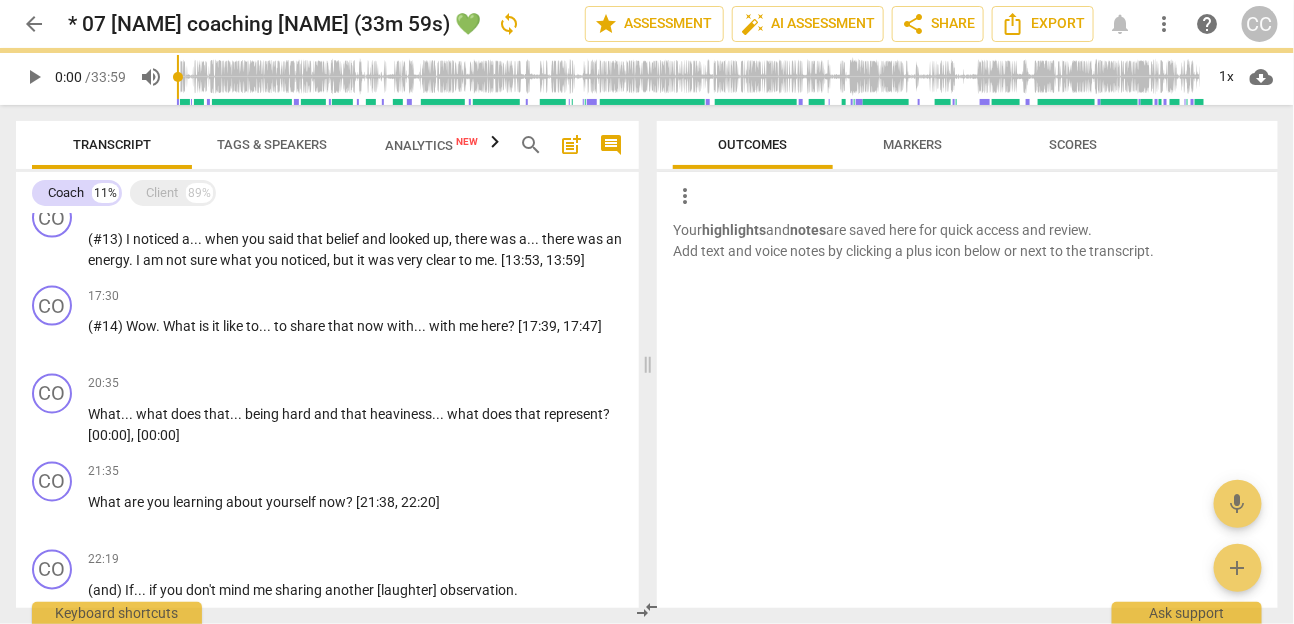 paste 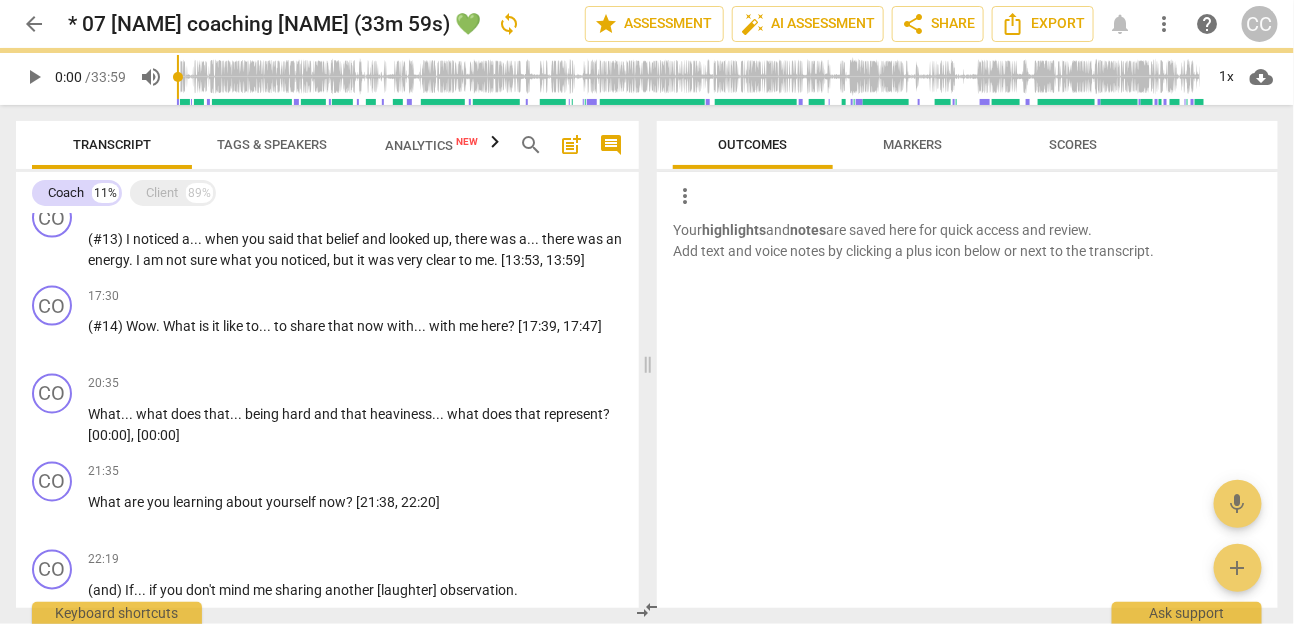 type 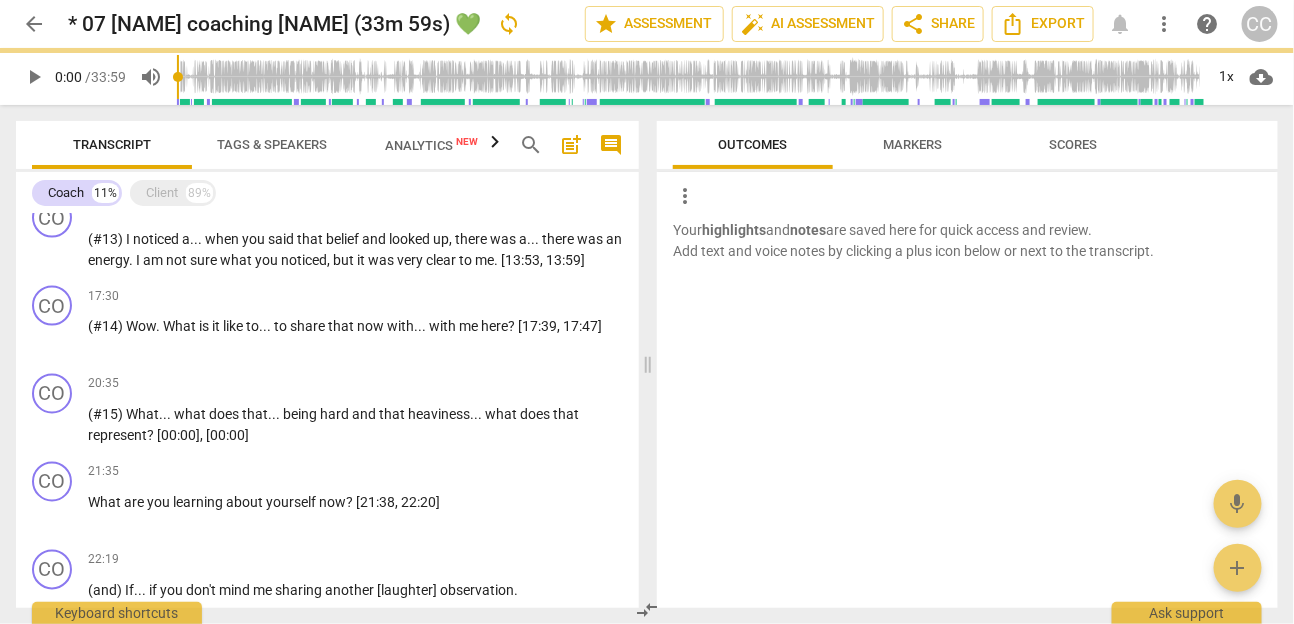 paste 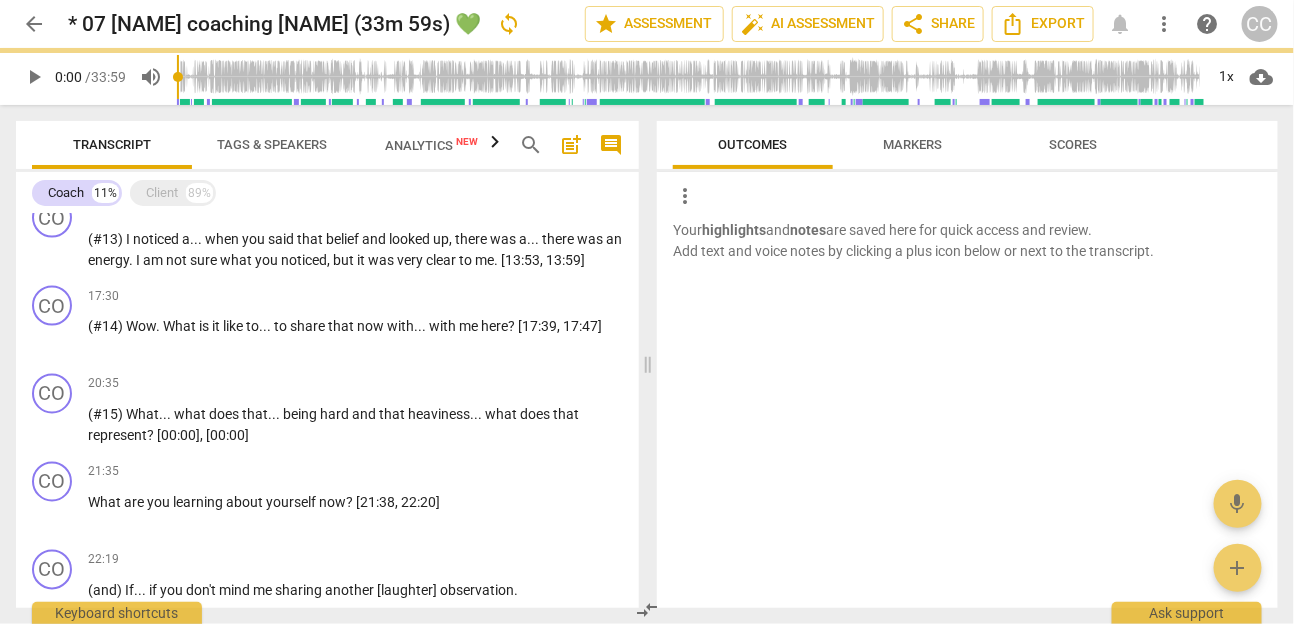 type 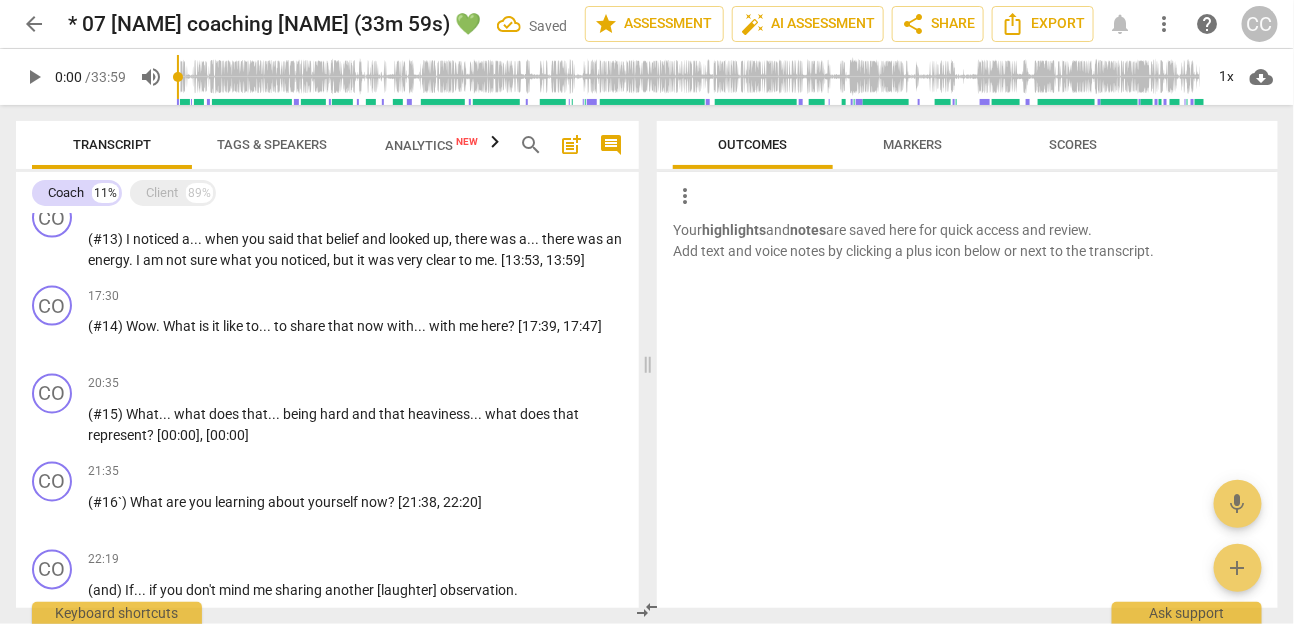 type 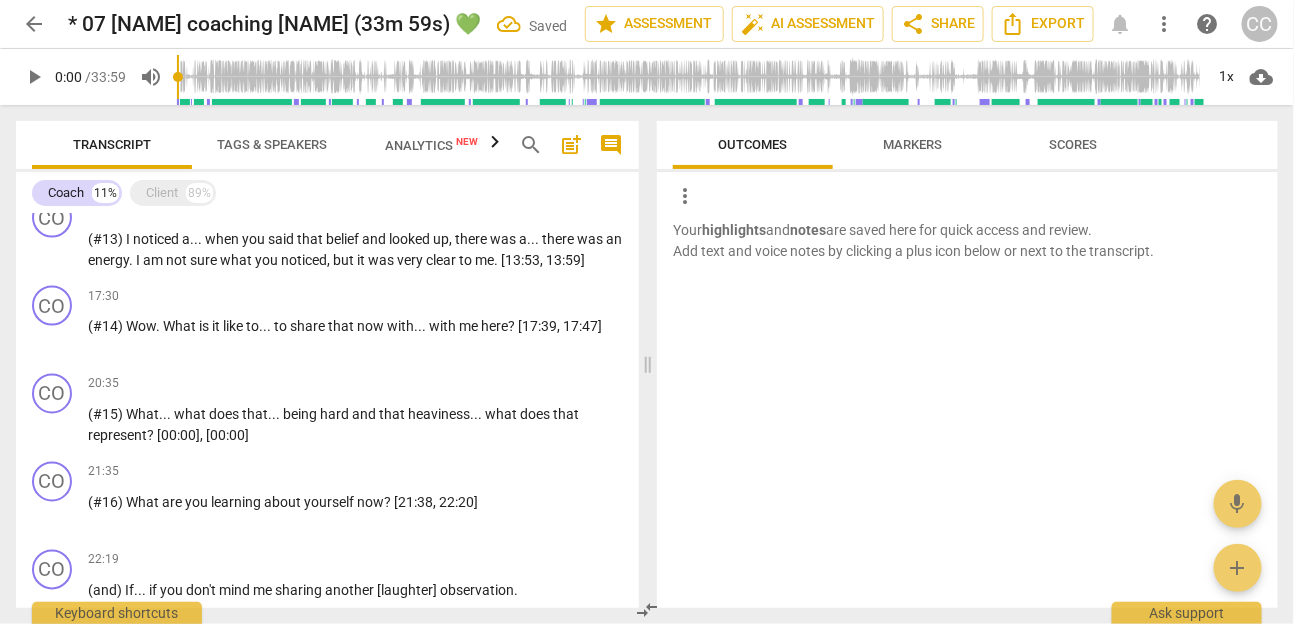 paste 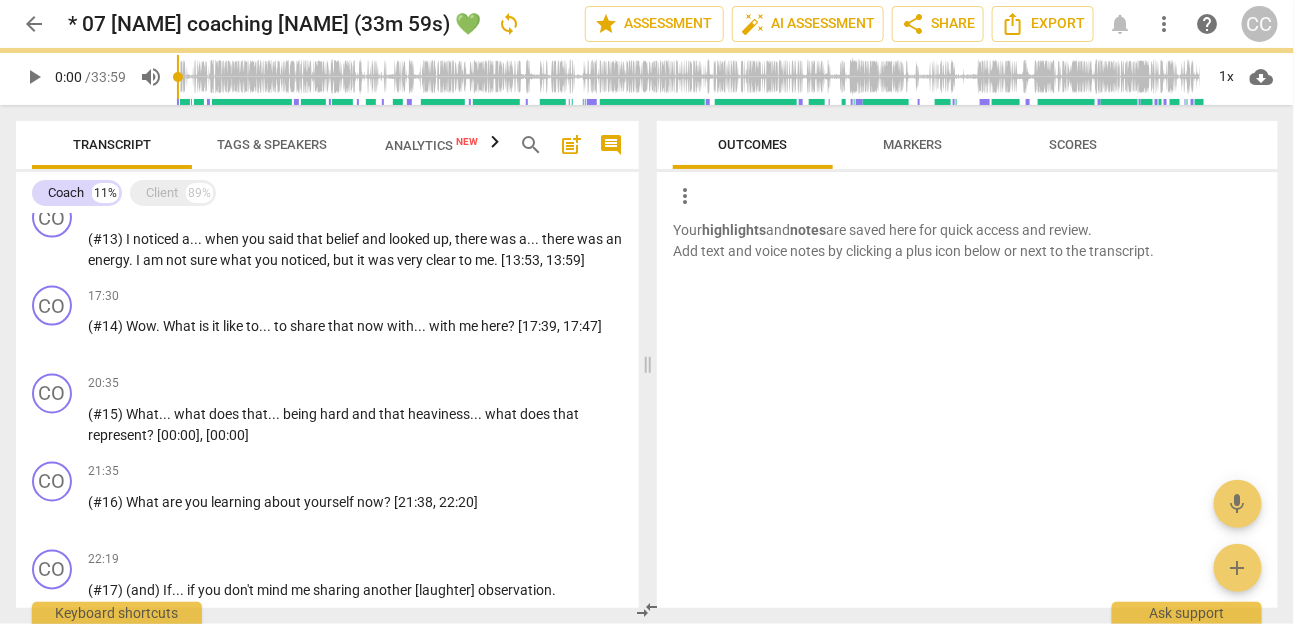 scroll, scrollTop: 1343, scrollLeft: 0, axis: vertical 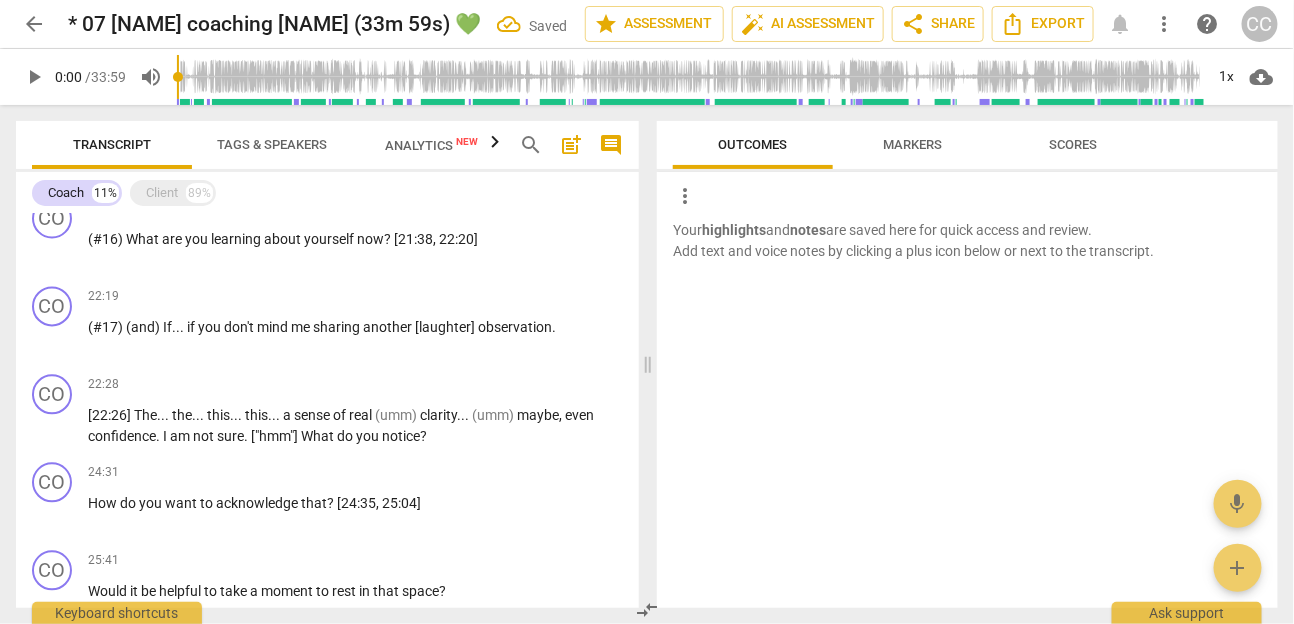 paste 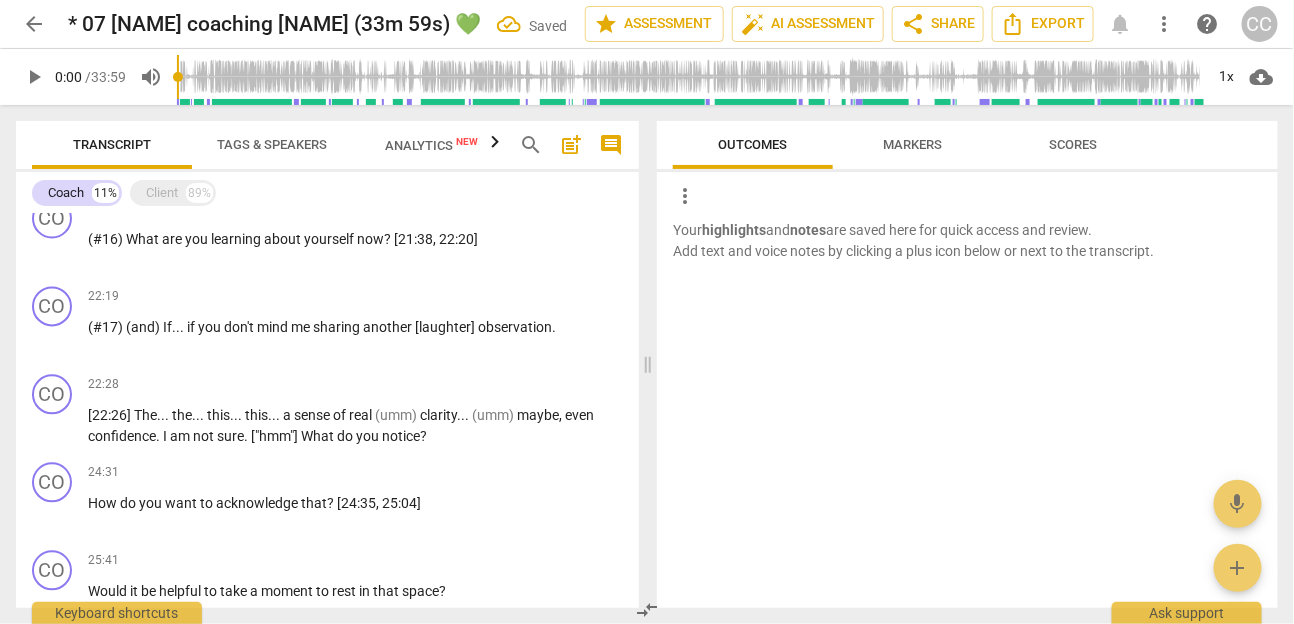 type 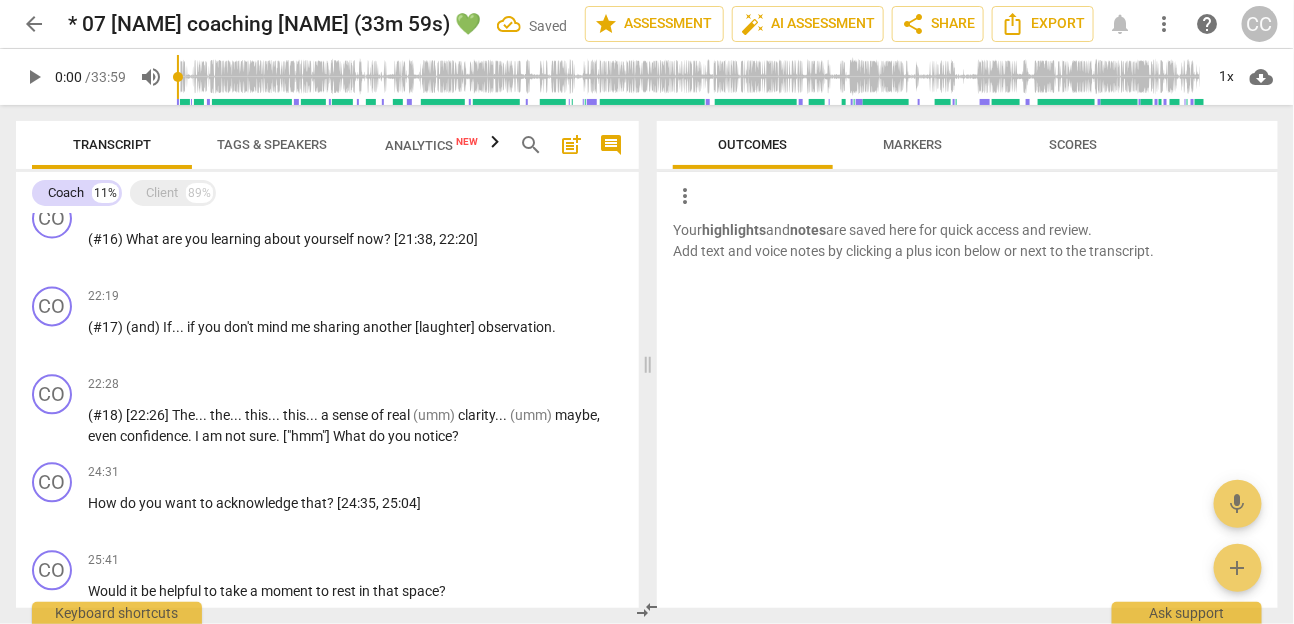 paste 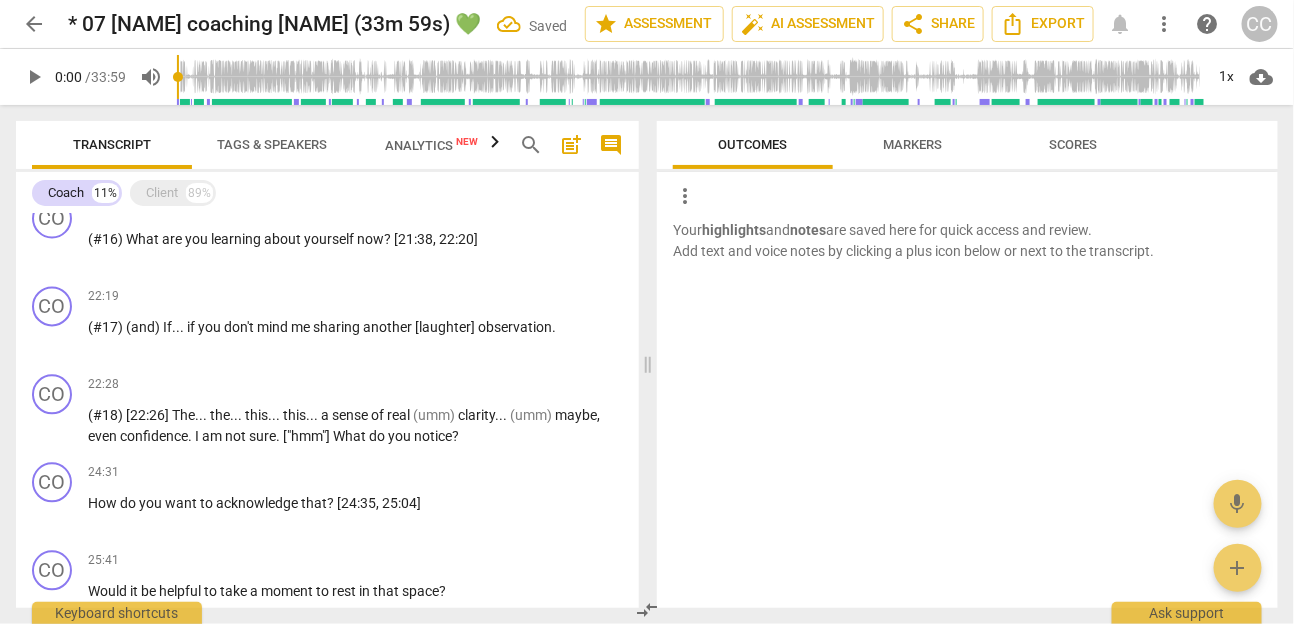 type 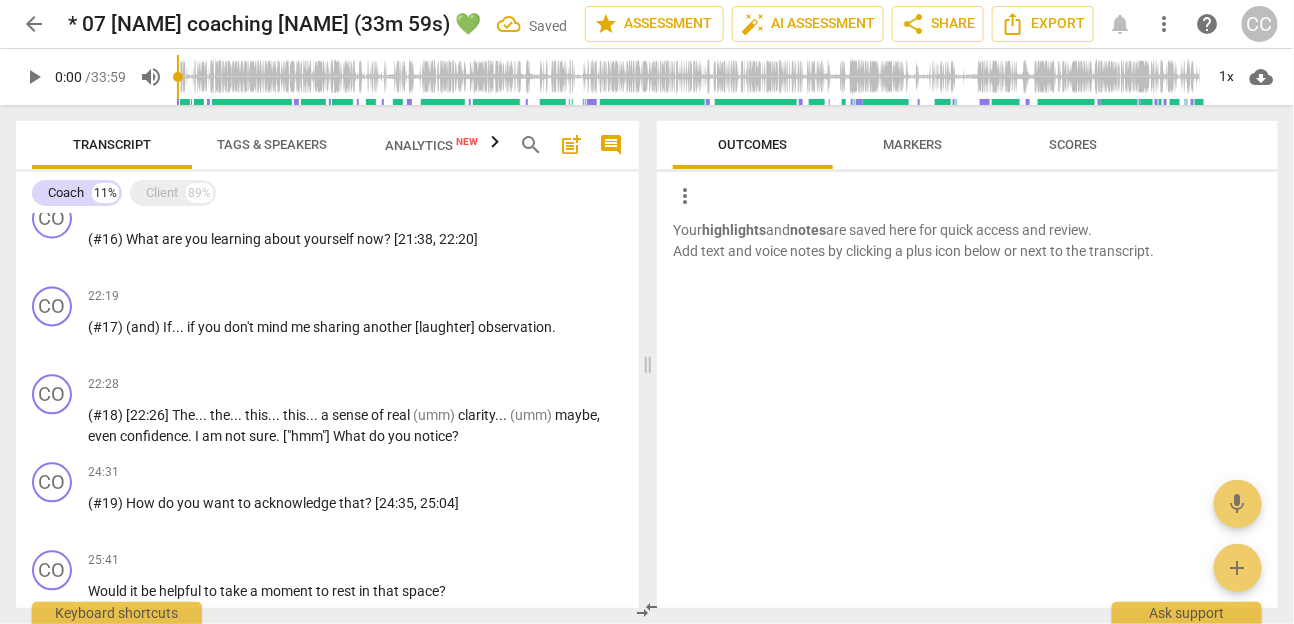 paste 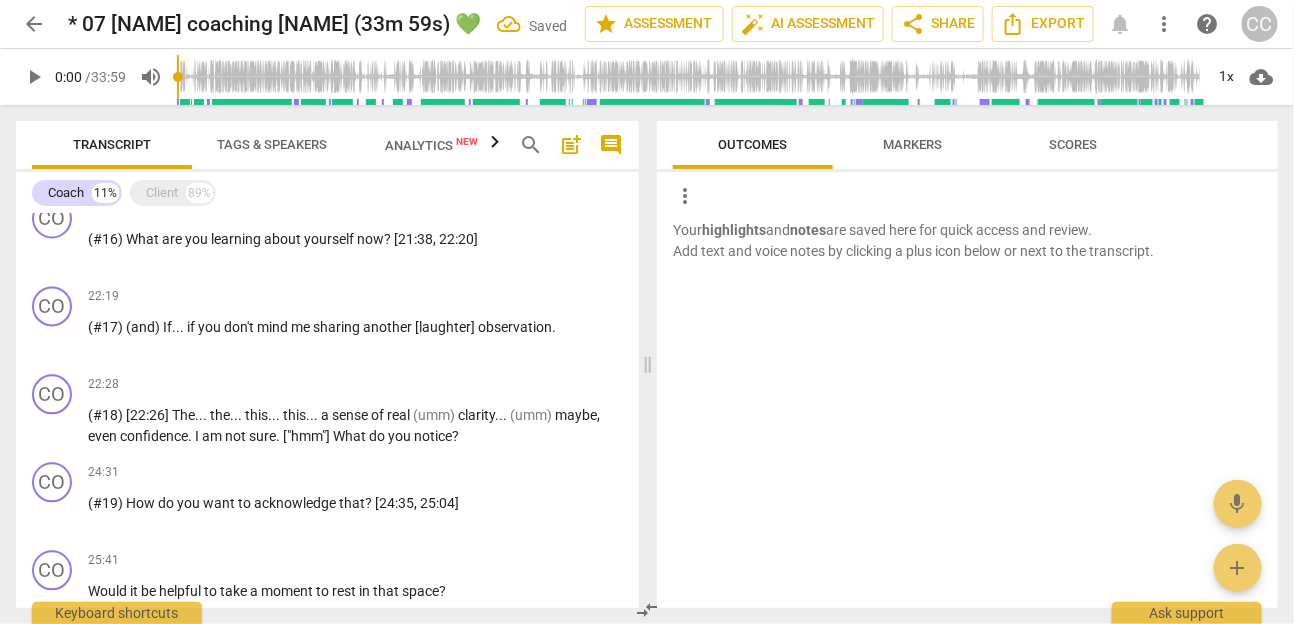 type 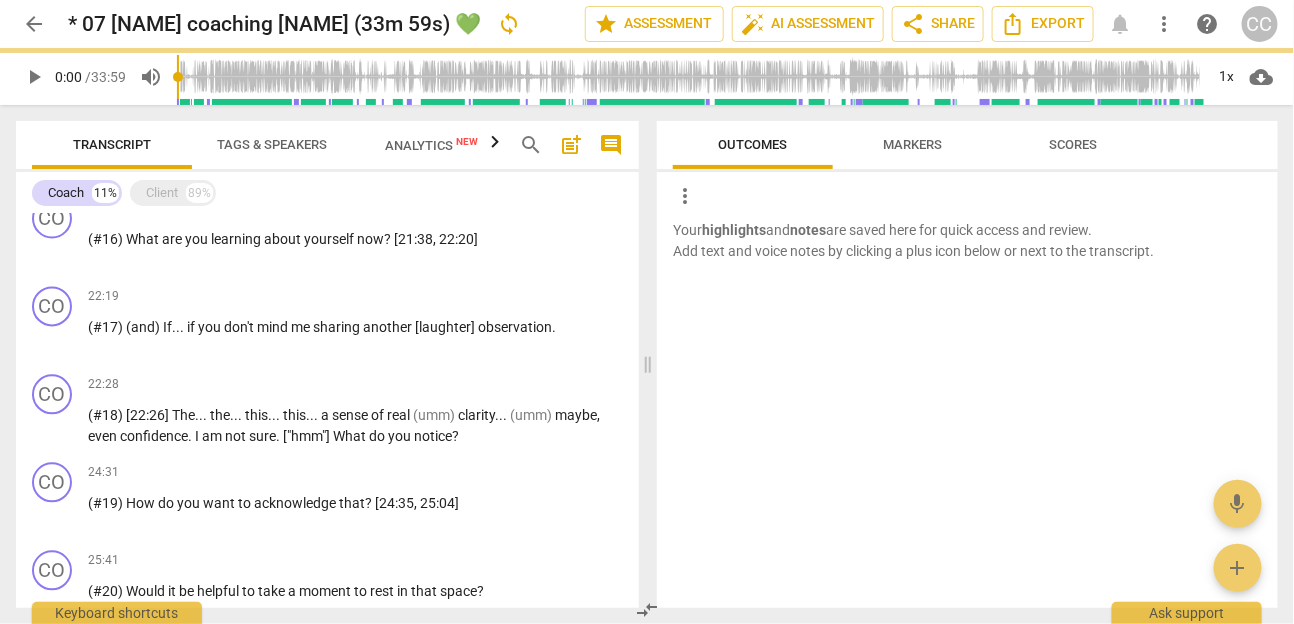 scroll, scrollTop: 1606, scrollLeft: 0, axis: vertical 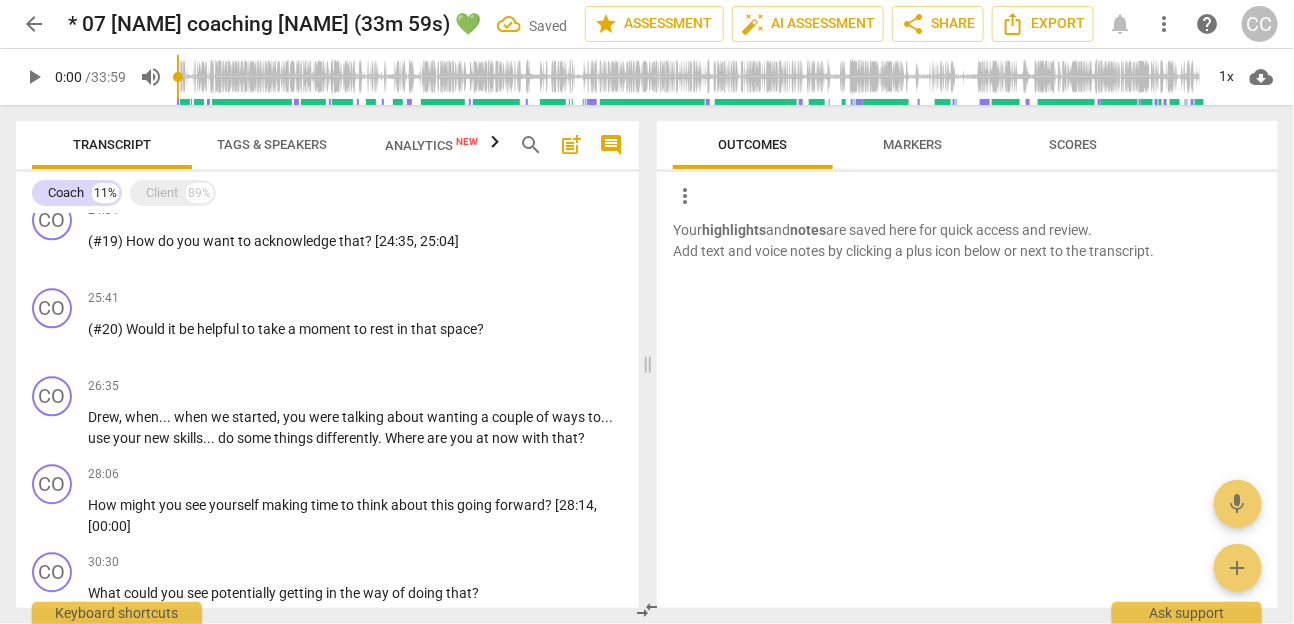paste 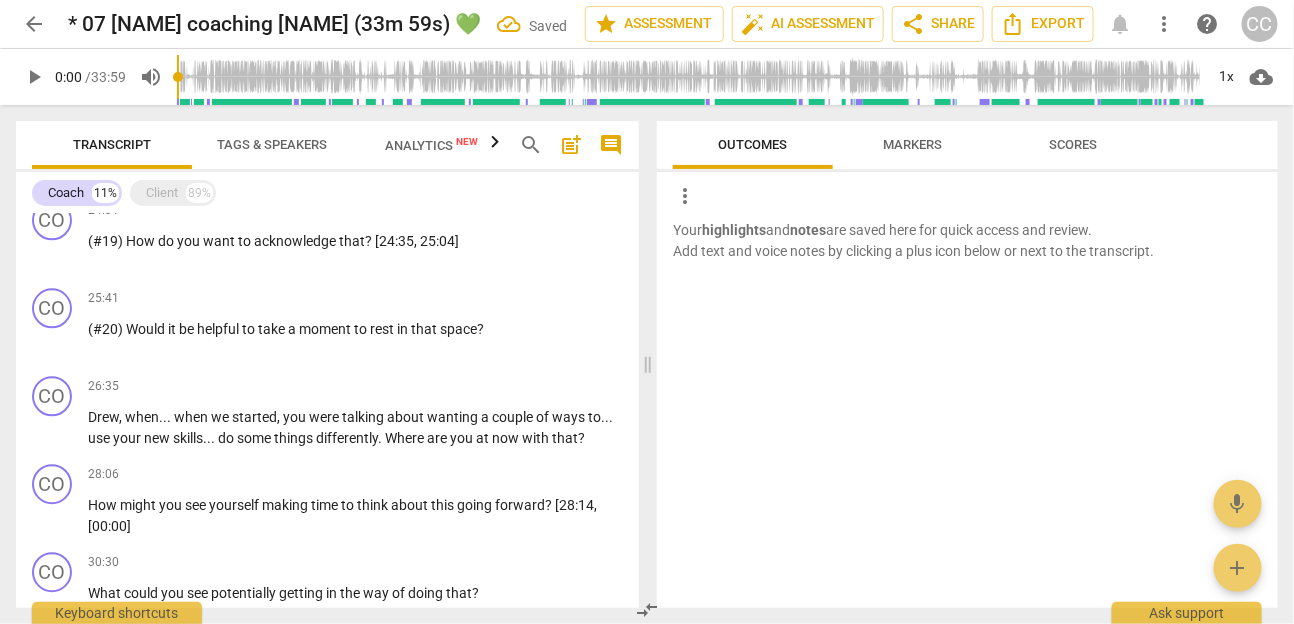 type 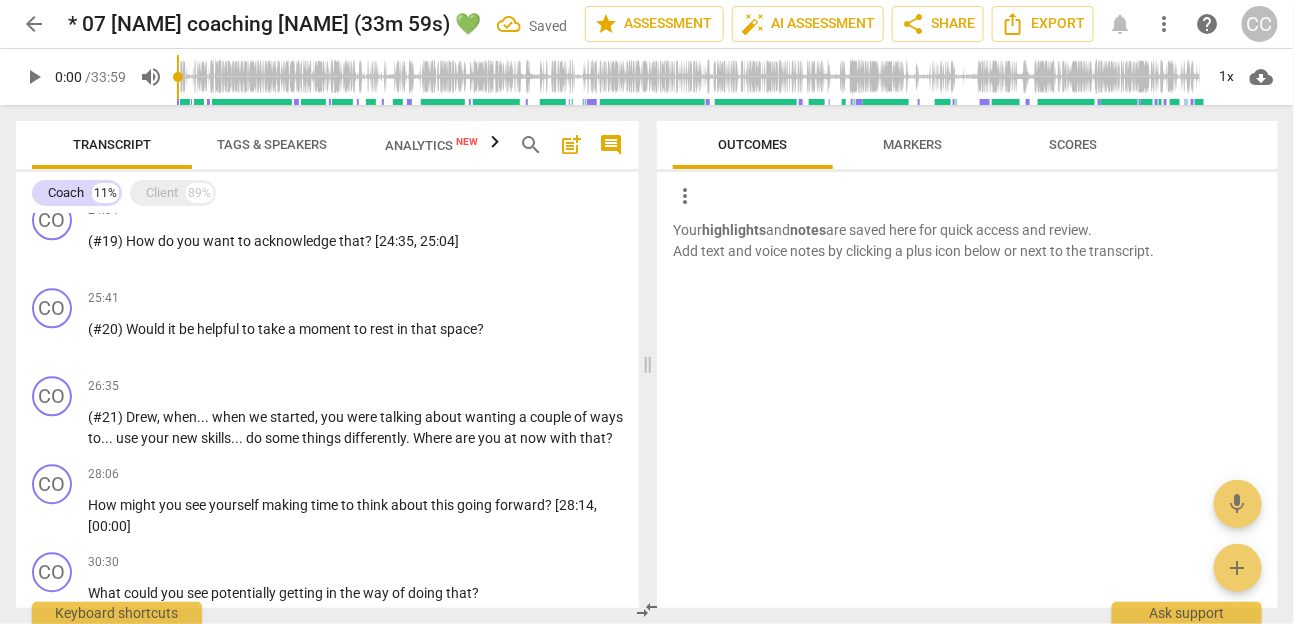 paste 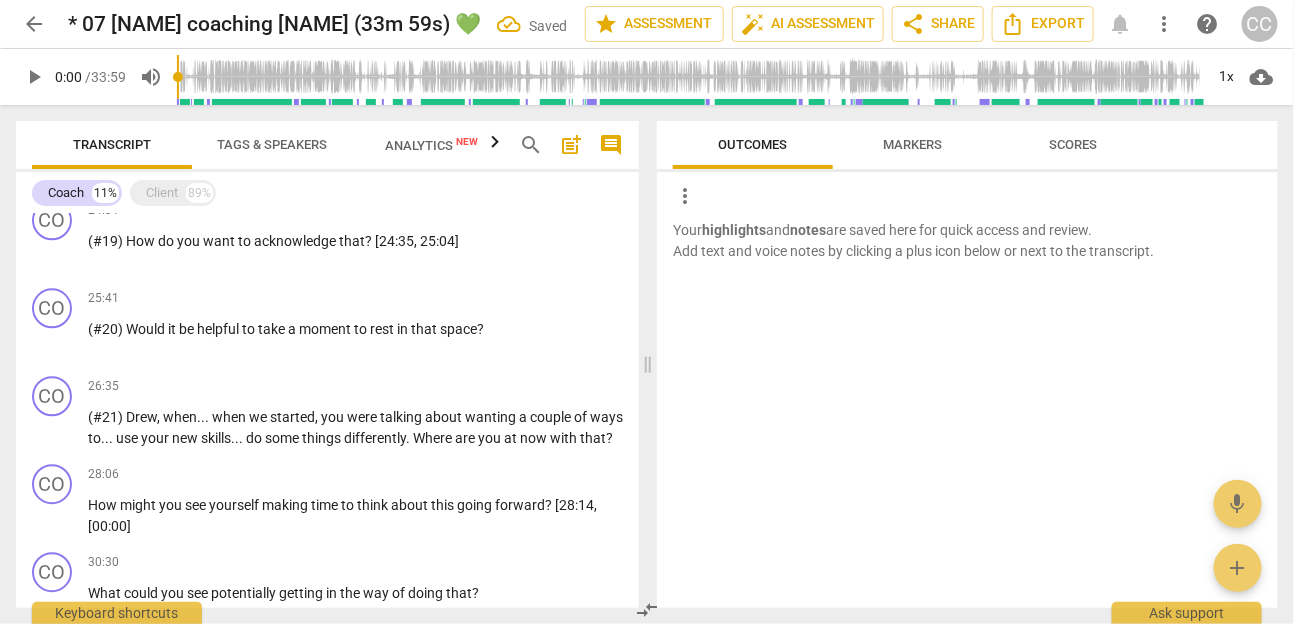 type 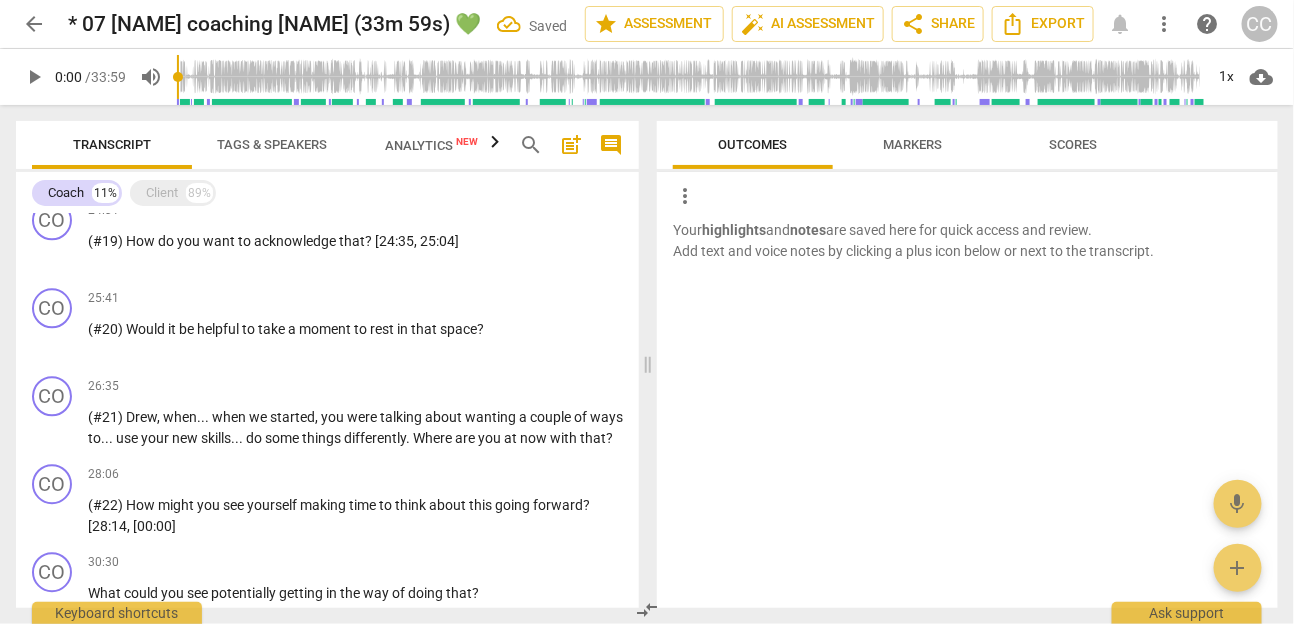 scroll, scrollTop: 1614, scrollLeft: 0, axis: vertical 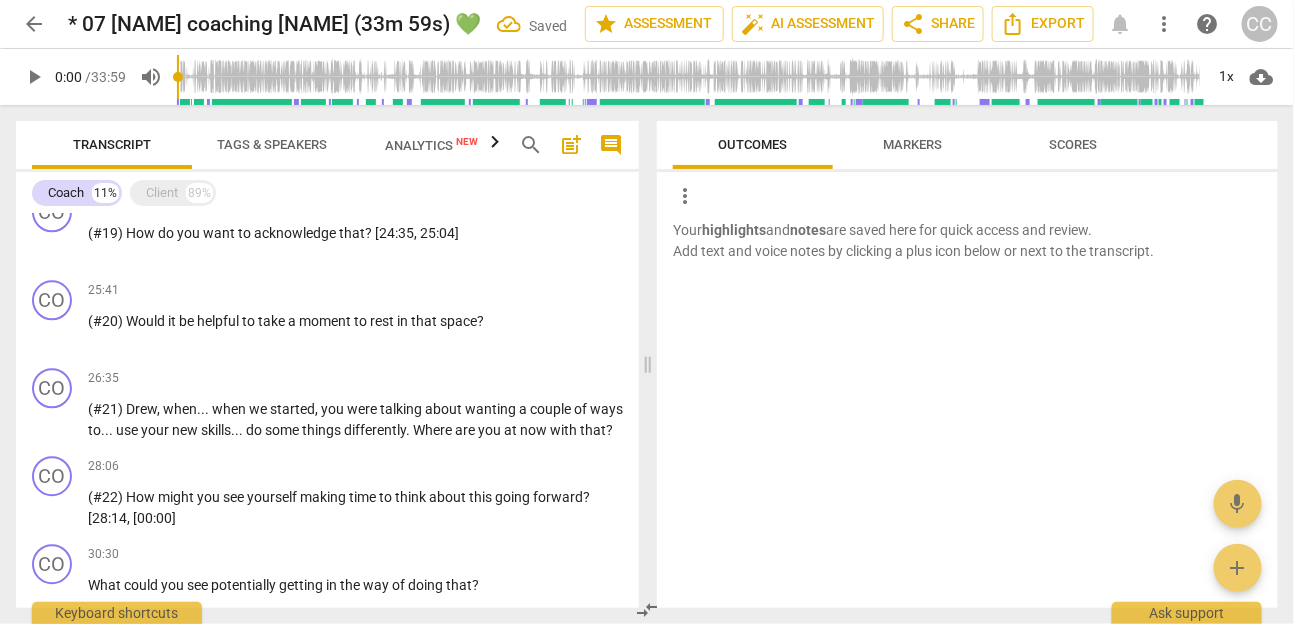 paste 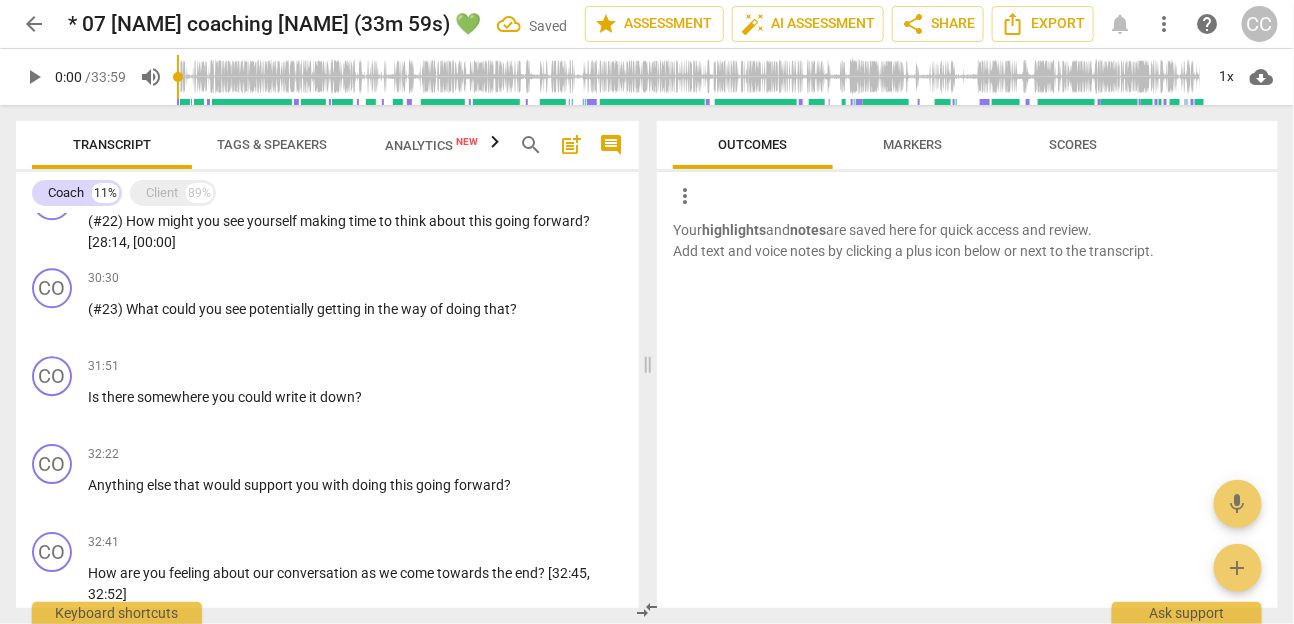 scroll, scrollTop: 1964, scrollLeft: 0, axis: vertical 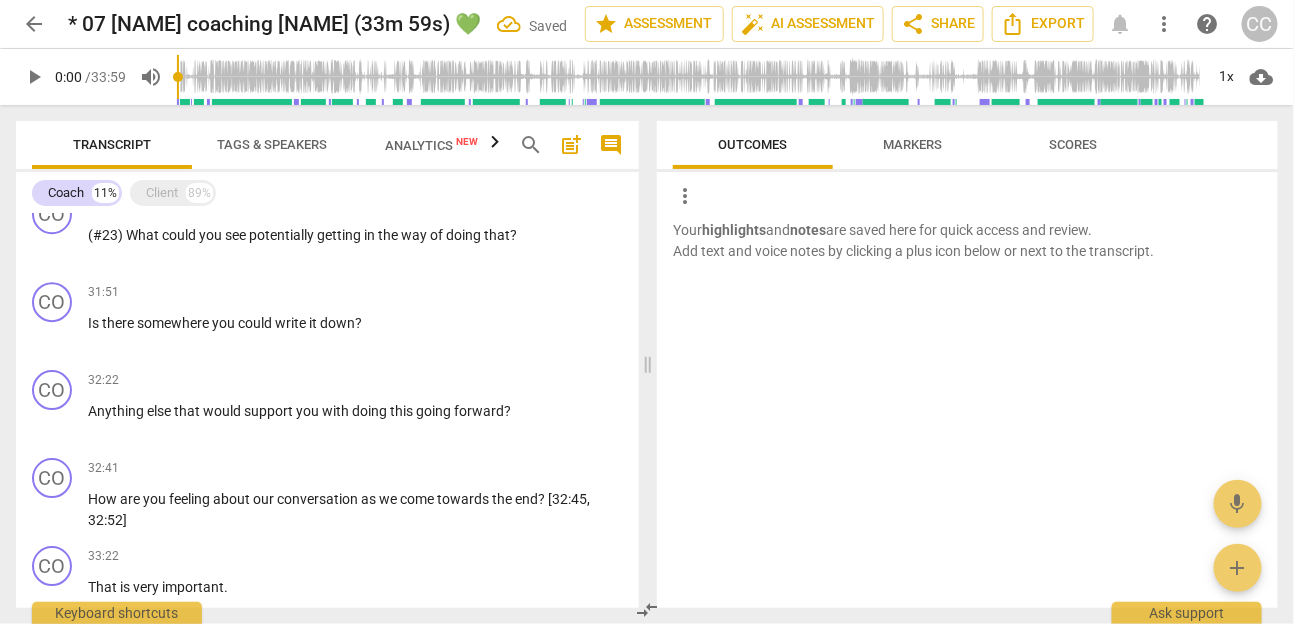paste 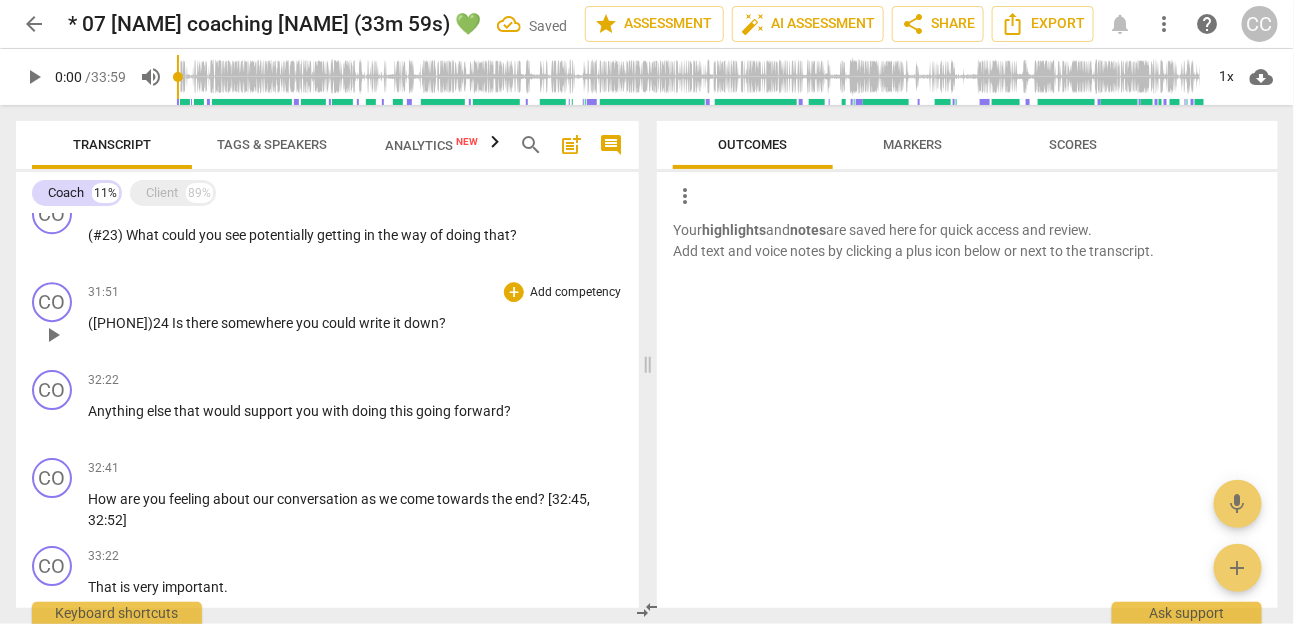 click on "Is" at bounding box center (179, 323) 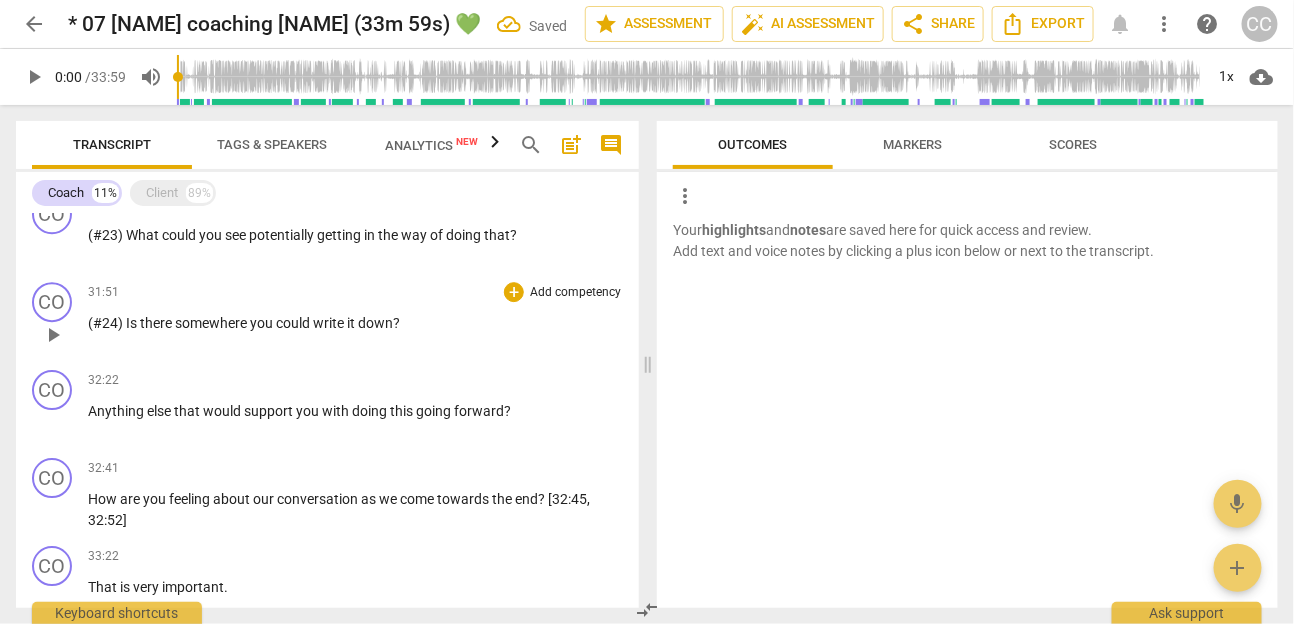 paste 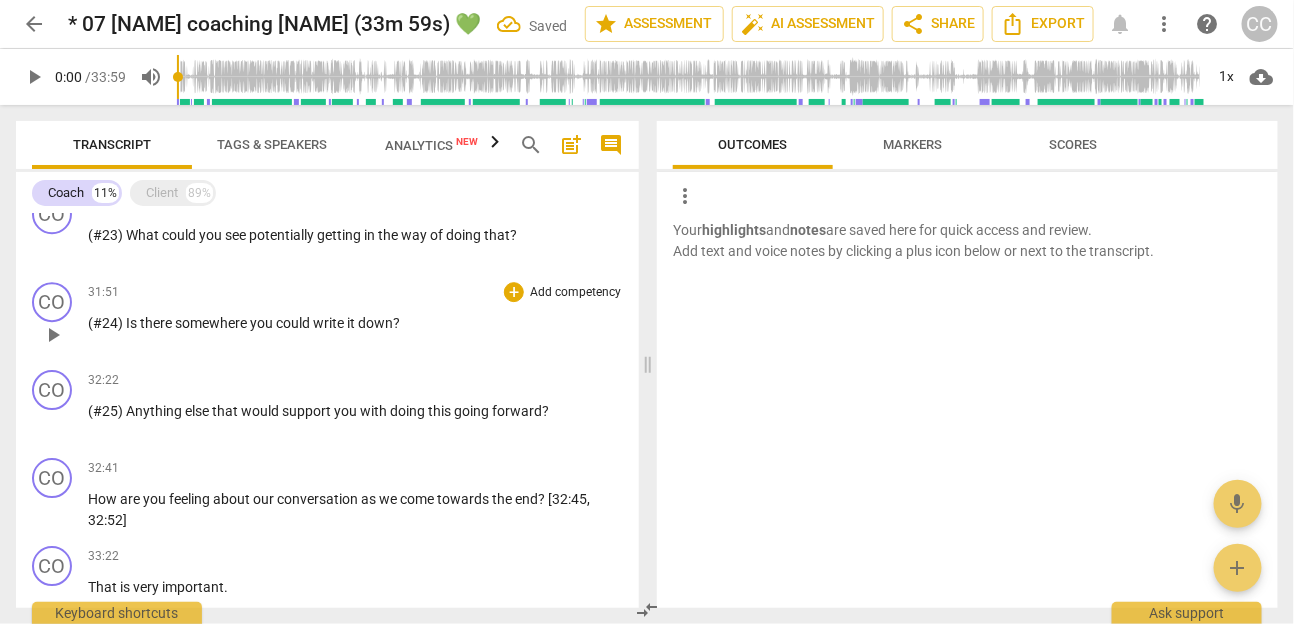paste 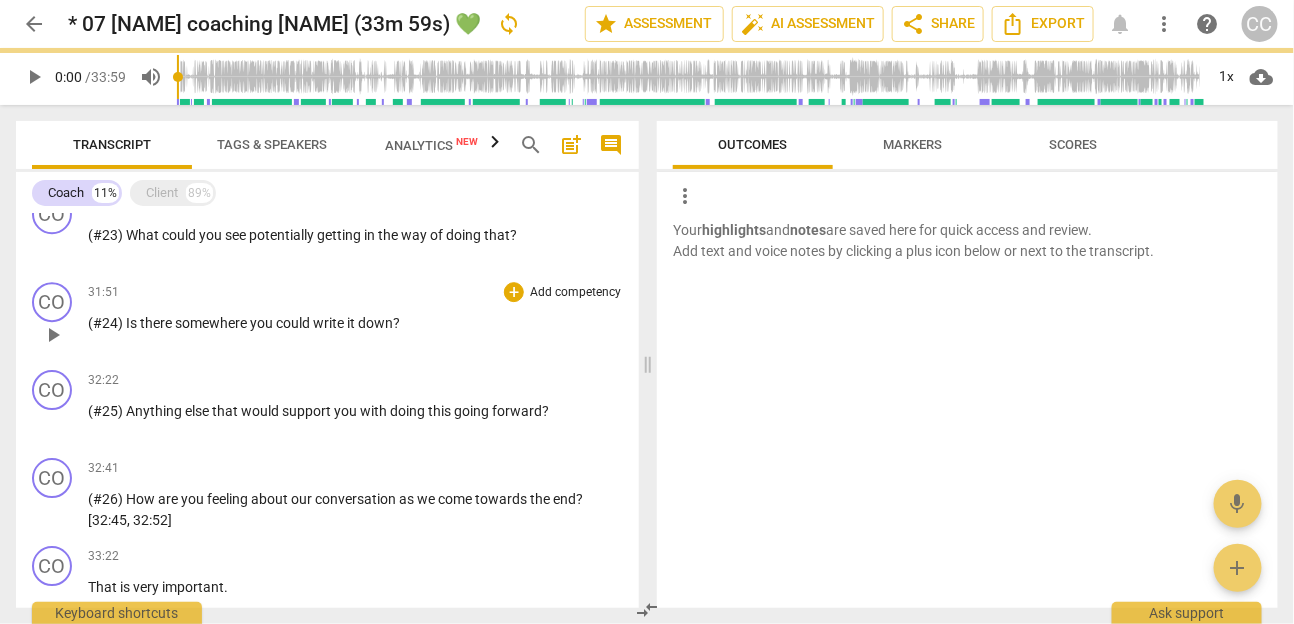 scroll, scrollTop: 1965, scrollLeft: 0, axis: vertical 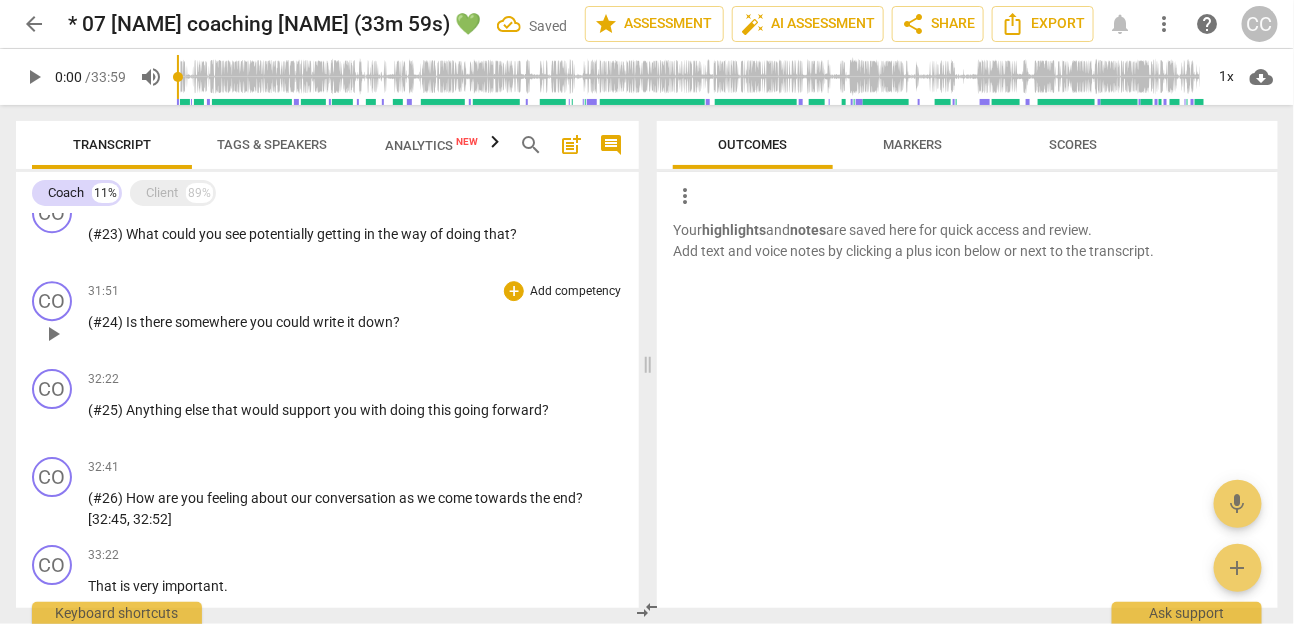 paste 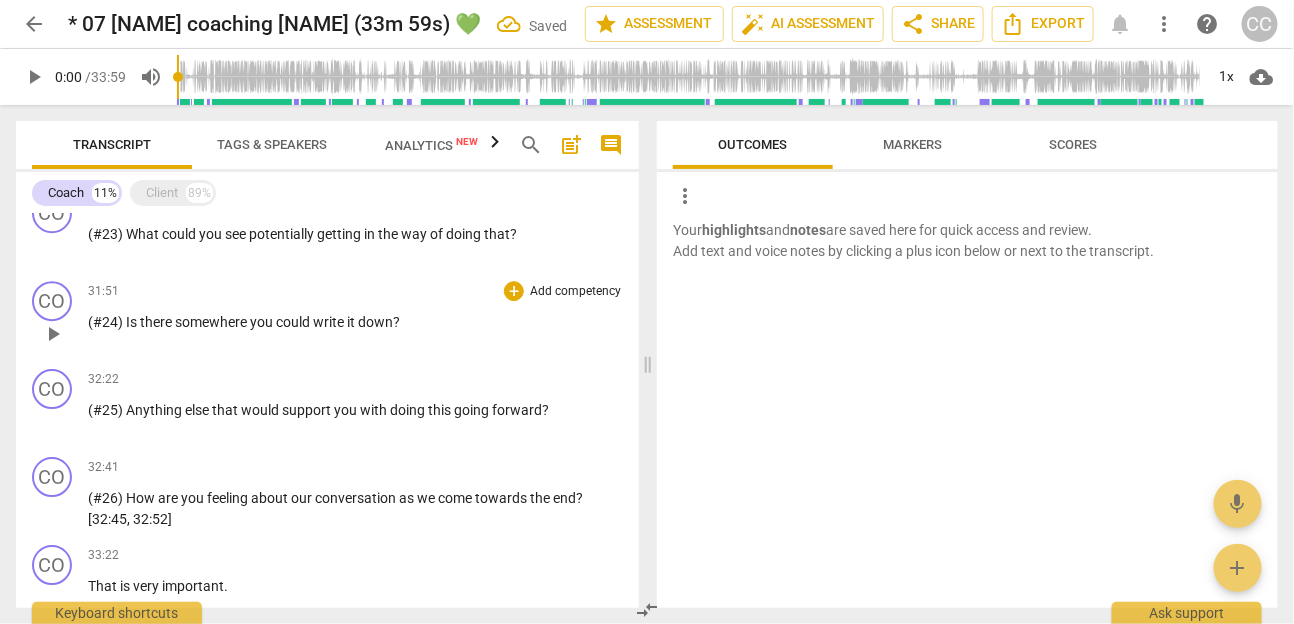 type 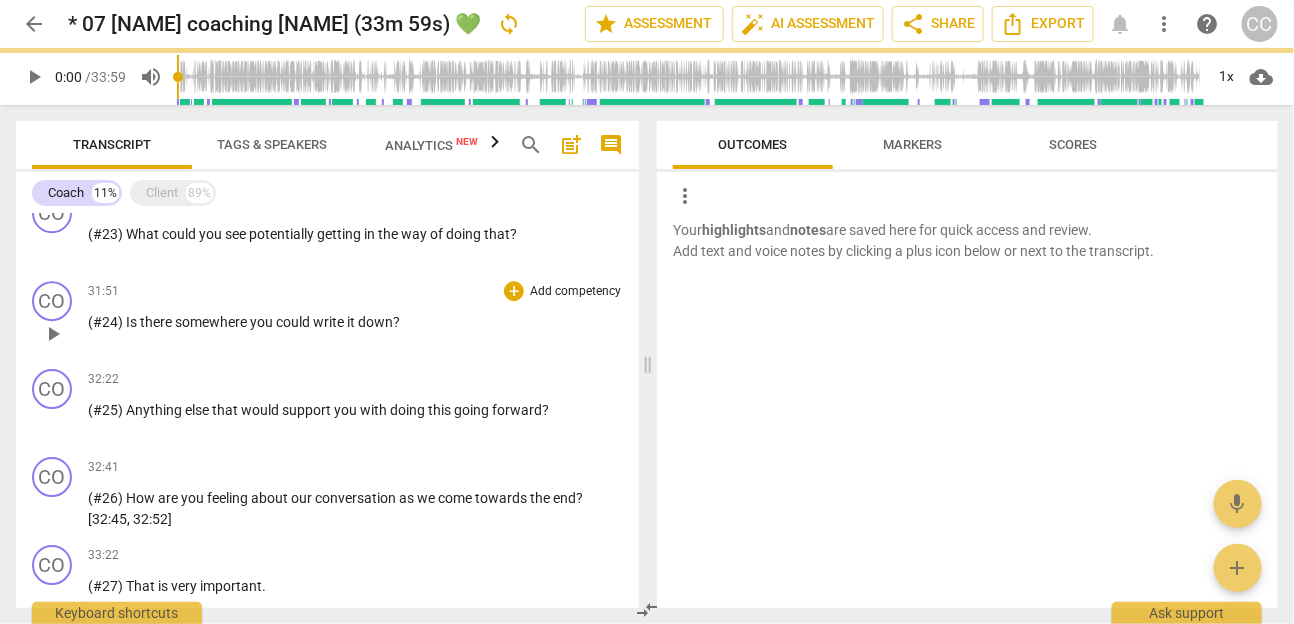 scroll, scrollTop: 2156, scrollLeft: 0, axis: vertical 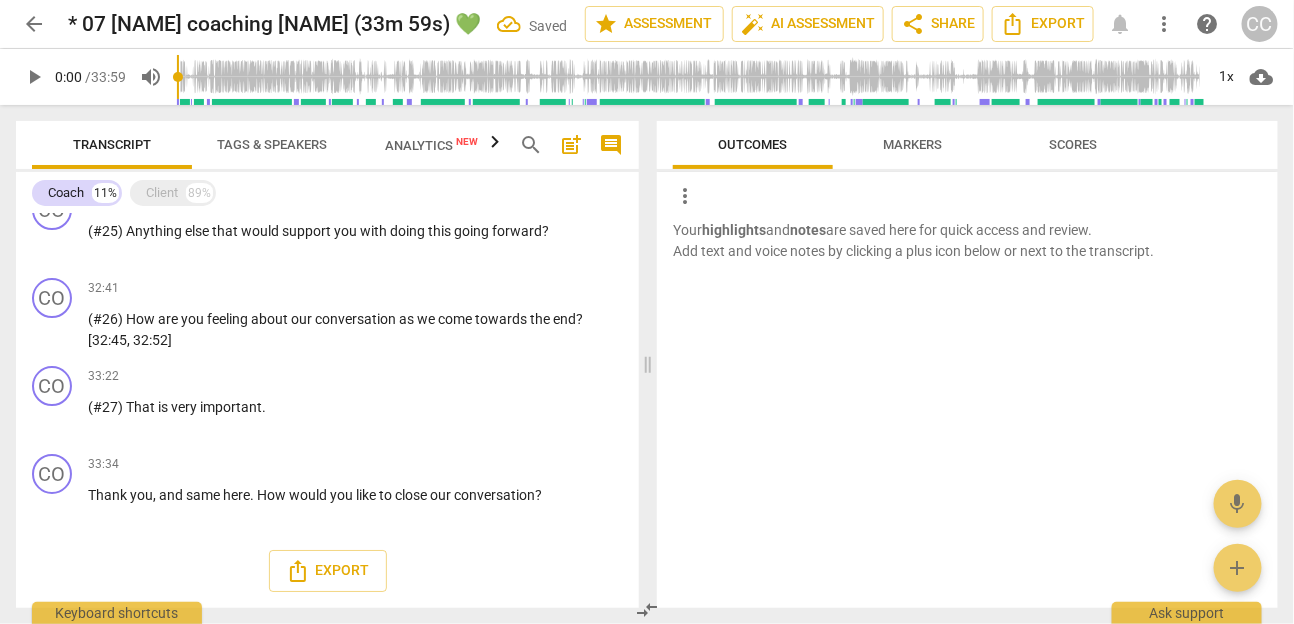 paste 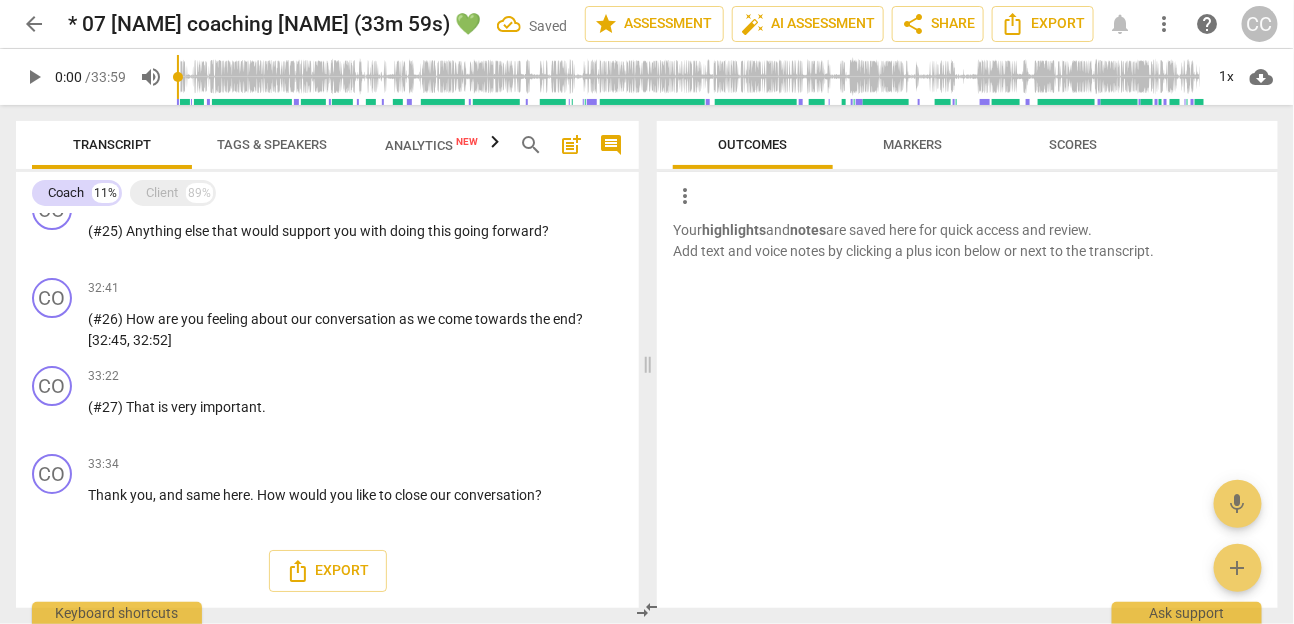 type 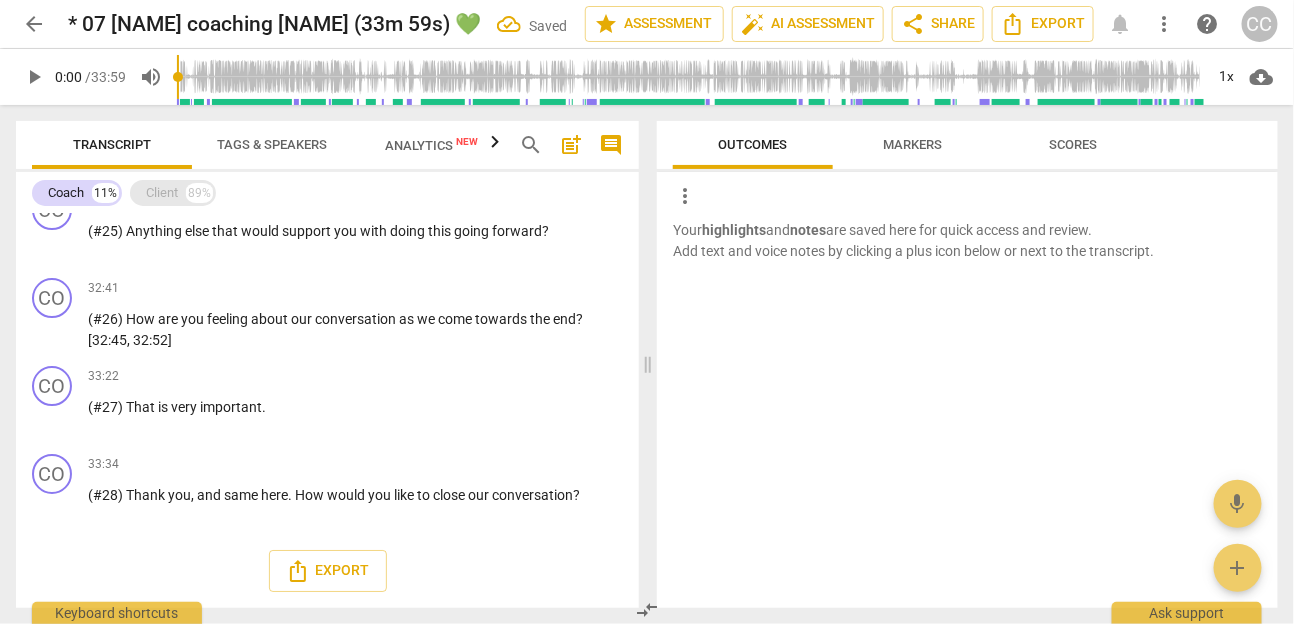 click on "Client" at bounding box center (162, 193) 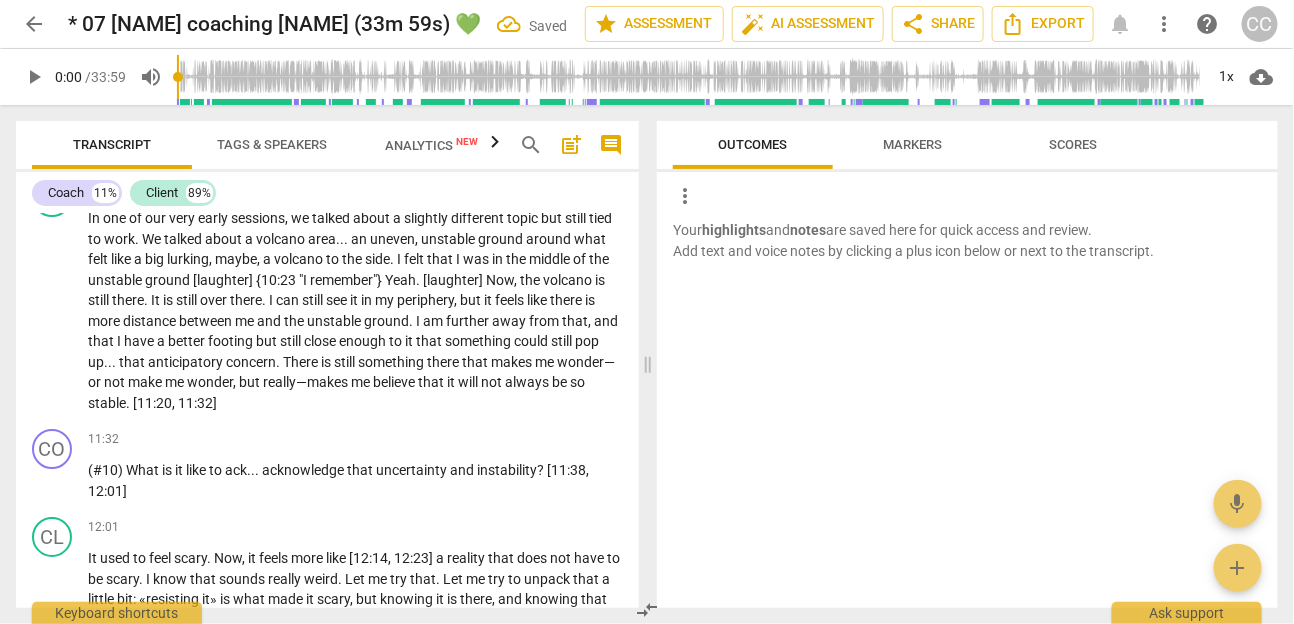 scroll, scrollTop: 6520, scrollLeft: 0, axis: vertical 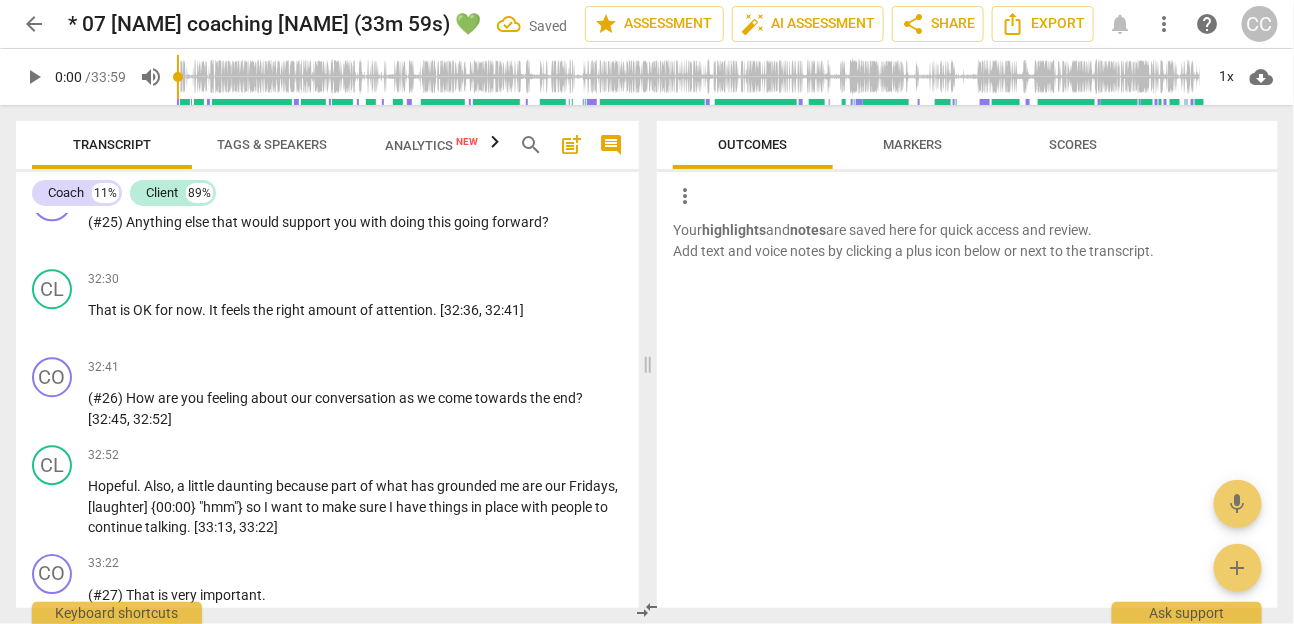 click at bounding box center (967, 328) 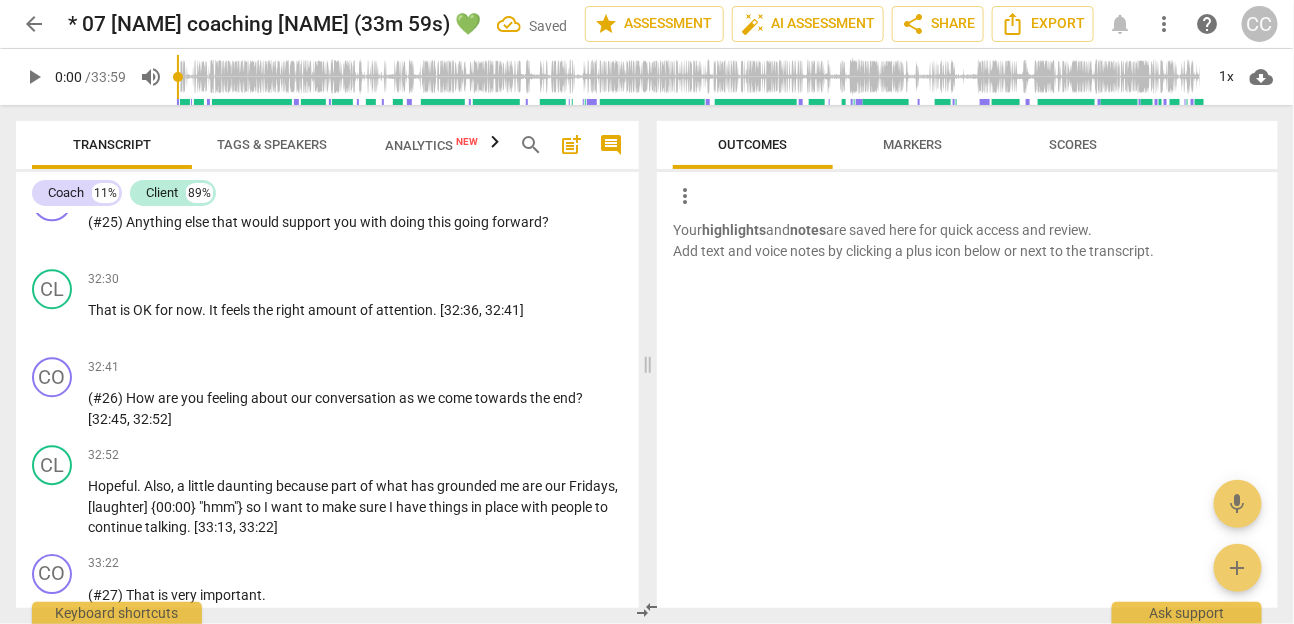 scroll, scrollTop: 0, scrollLeft: 0, axis: both 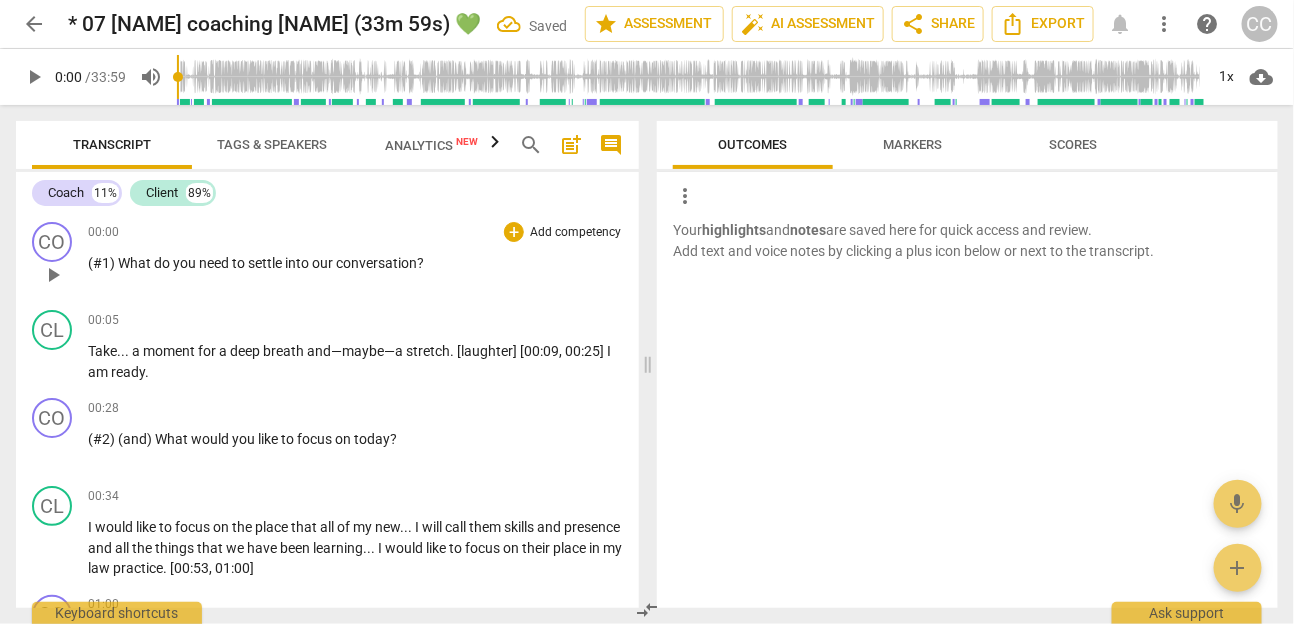 click at bounding box center [967, 328] 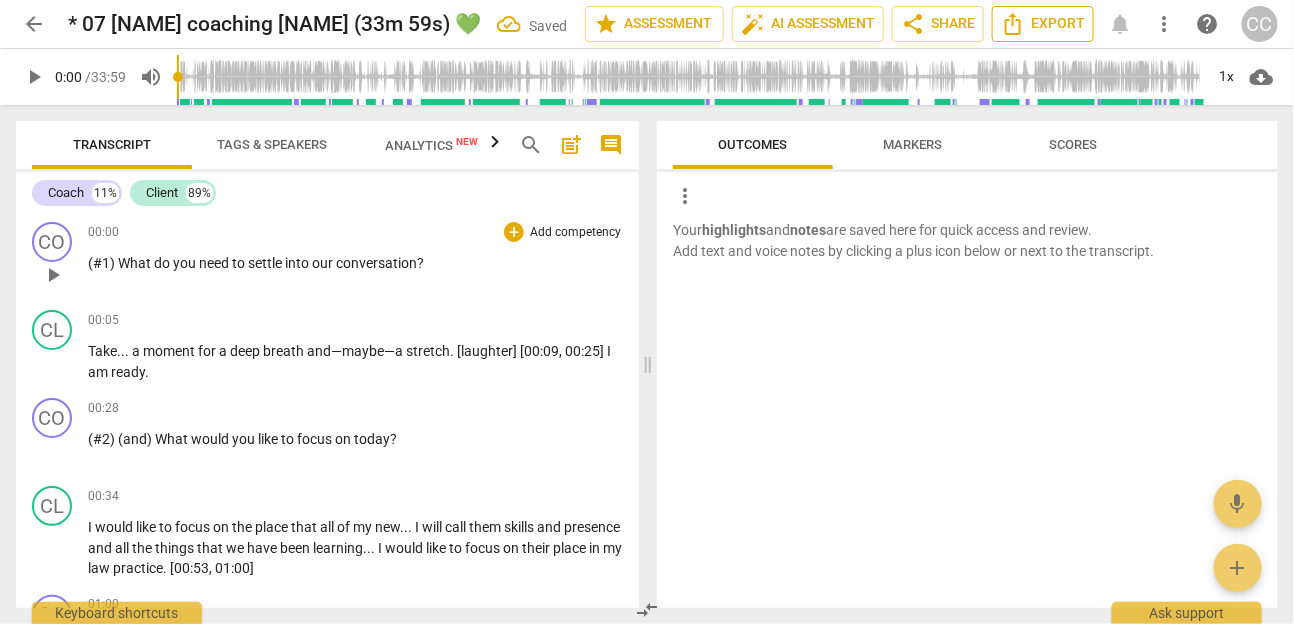 click on "Export" at bounding box center (1043, 24) 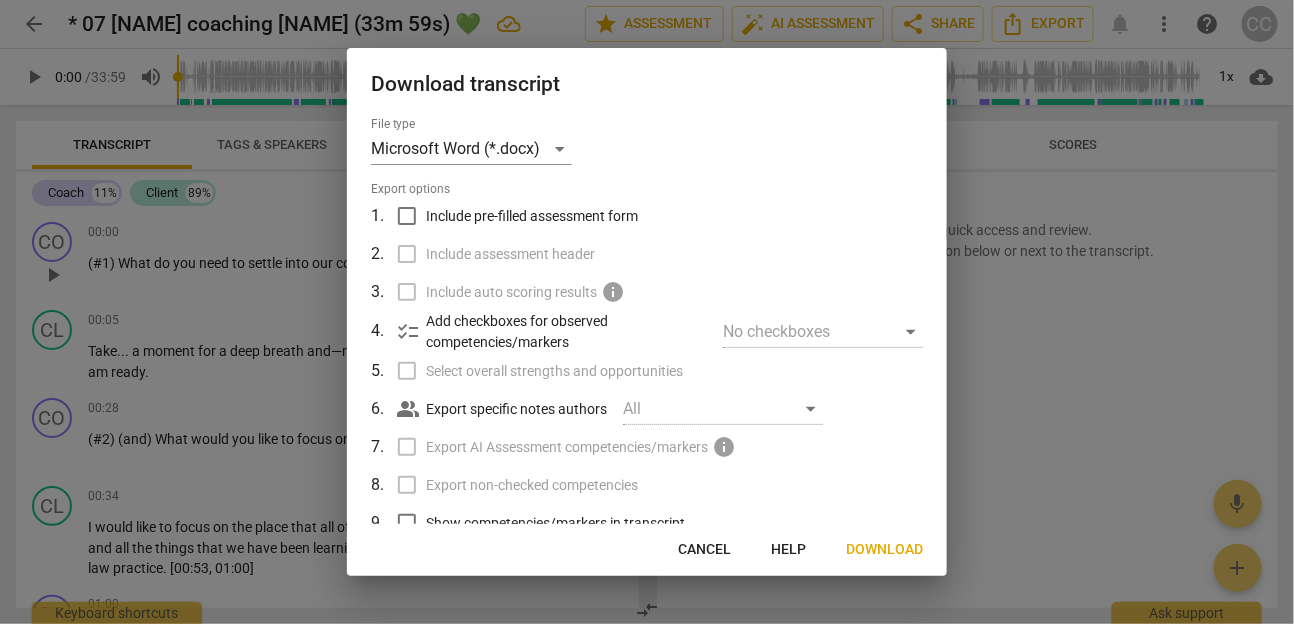 click on "Download" at bounding box center [884, 550] 